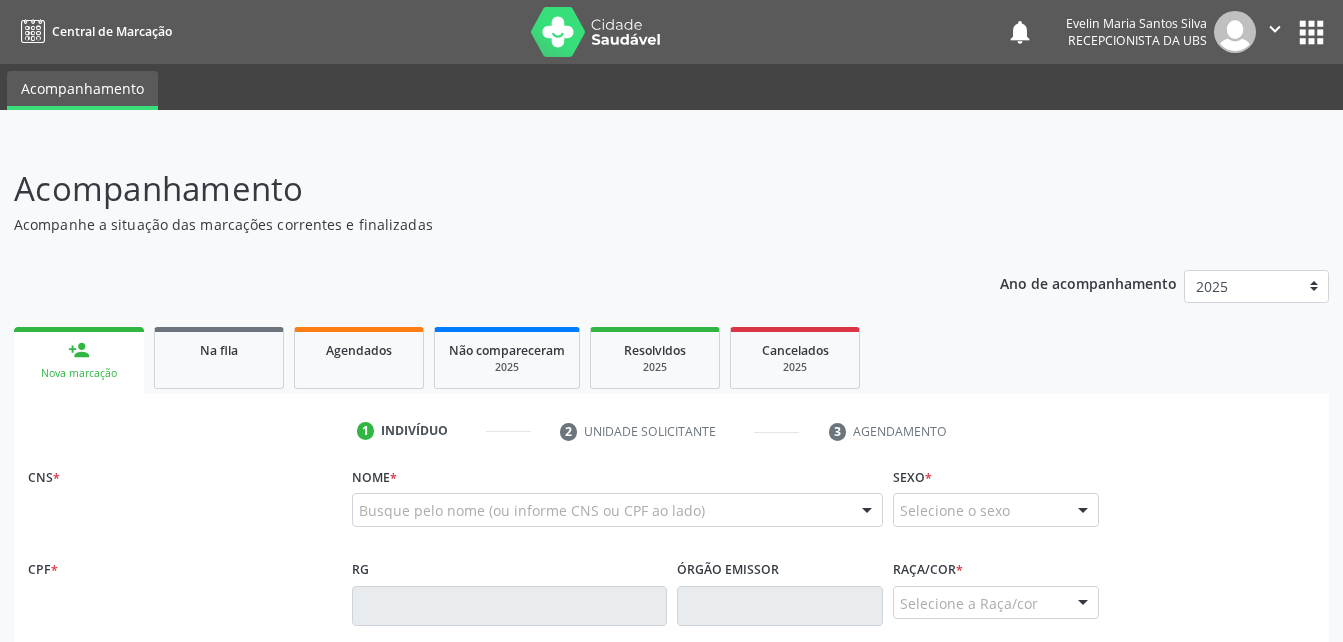 scroll, scrollTop: 200, scrollLeft: 0, axis: vertical 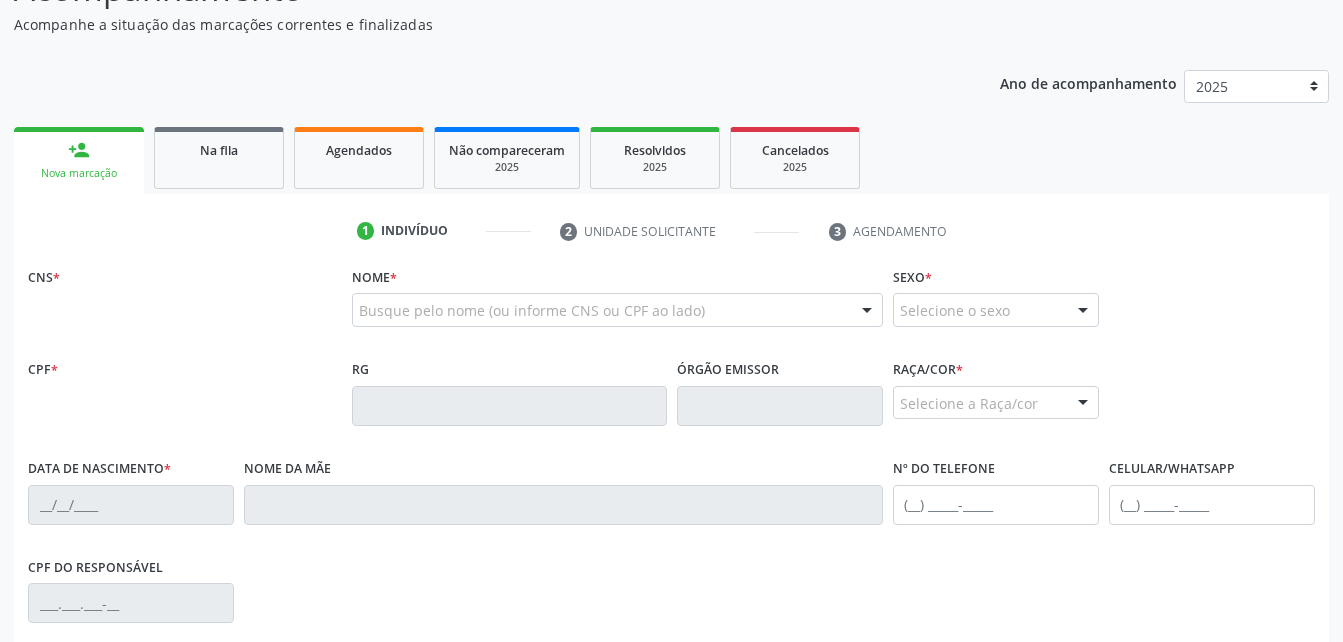 click on "person_add
Nova marcação
Na fila   Agendados   Não compareceram
2025
Resolvidos
2025
Cancelados
2025" at bounding box center [671, 158] 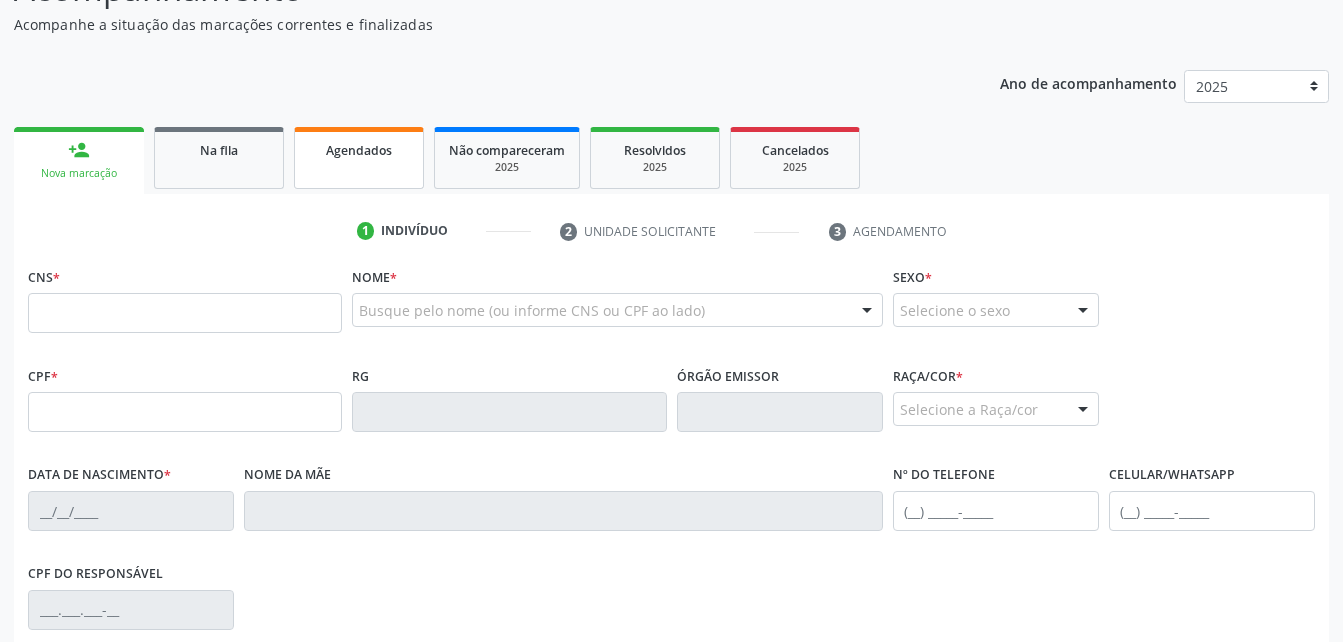 click on "Agendados" at bounding box center [359, 158] 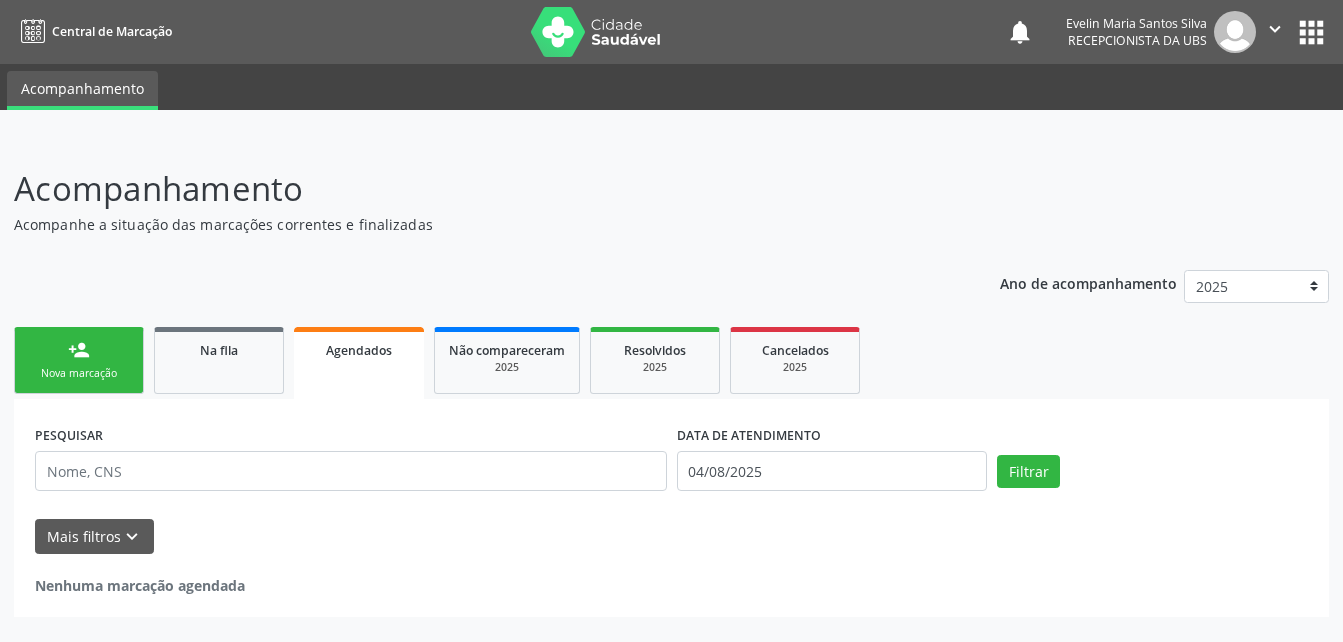 scroll, scrollTop: 0, scrollLeft: 0, axis: both 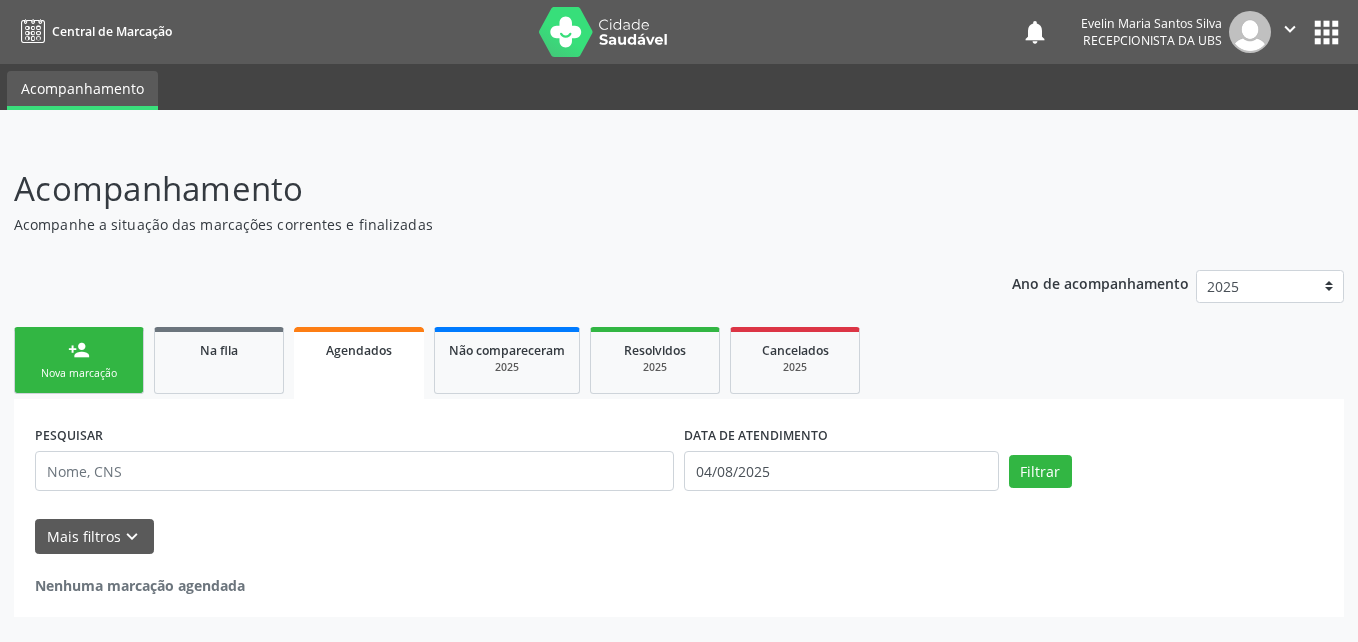 click on "Agendados" at bounding box center (359, 363) 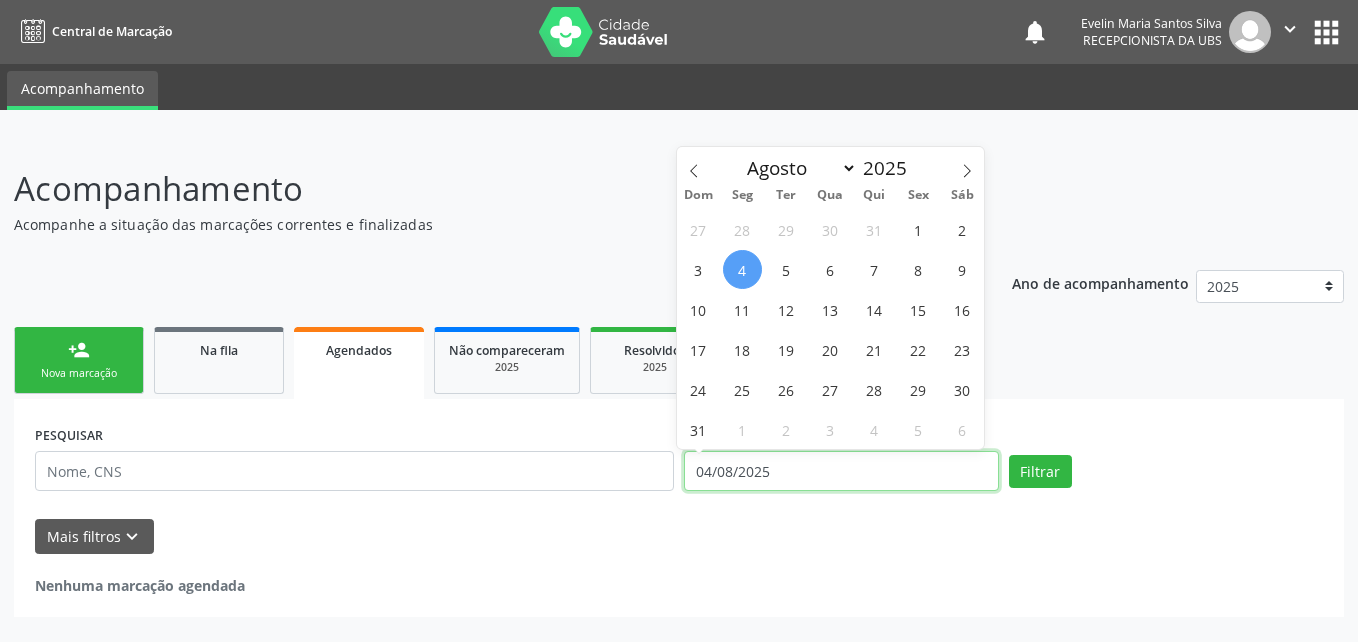 click on "04/08/2025" at bounding box center [841, 471] 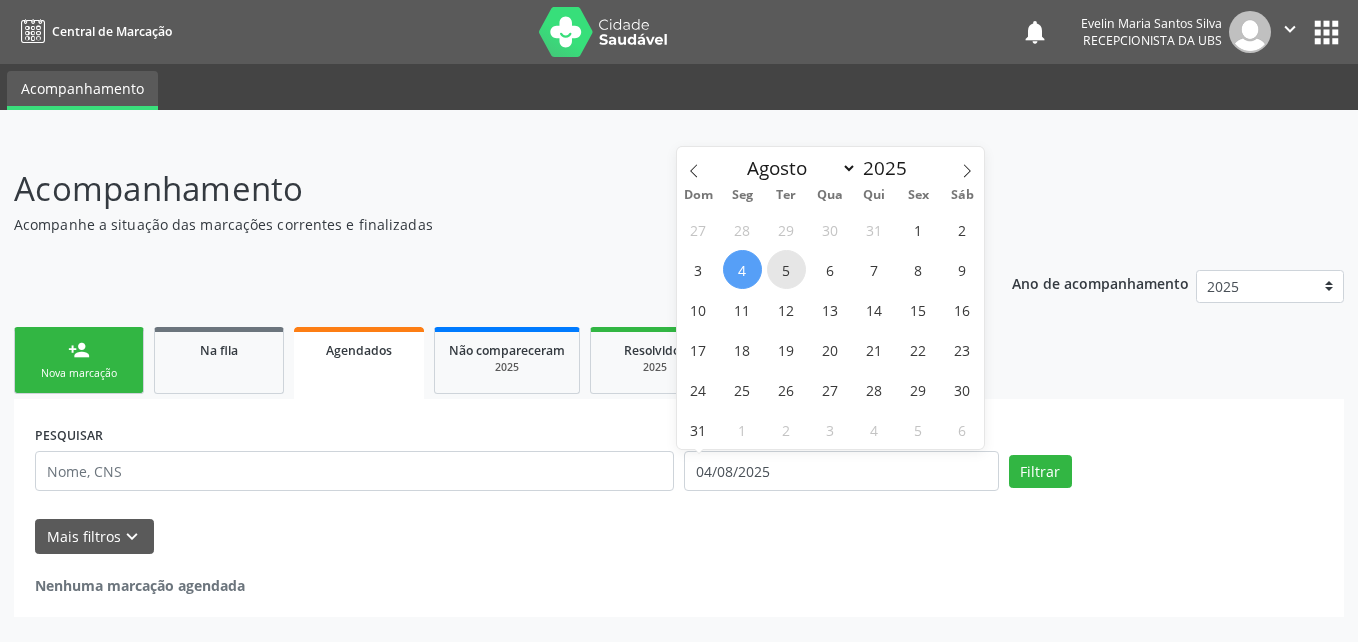 click on "5" at bounding box center (786, 269) 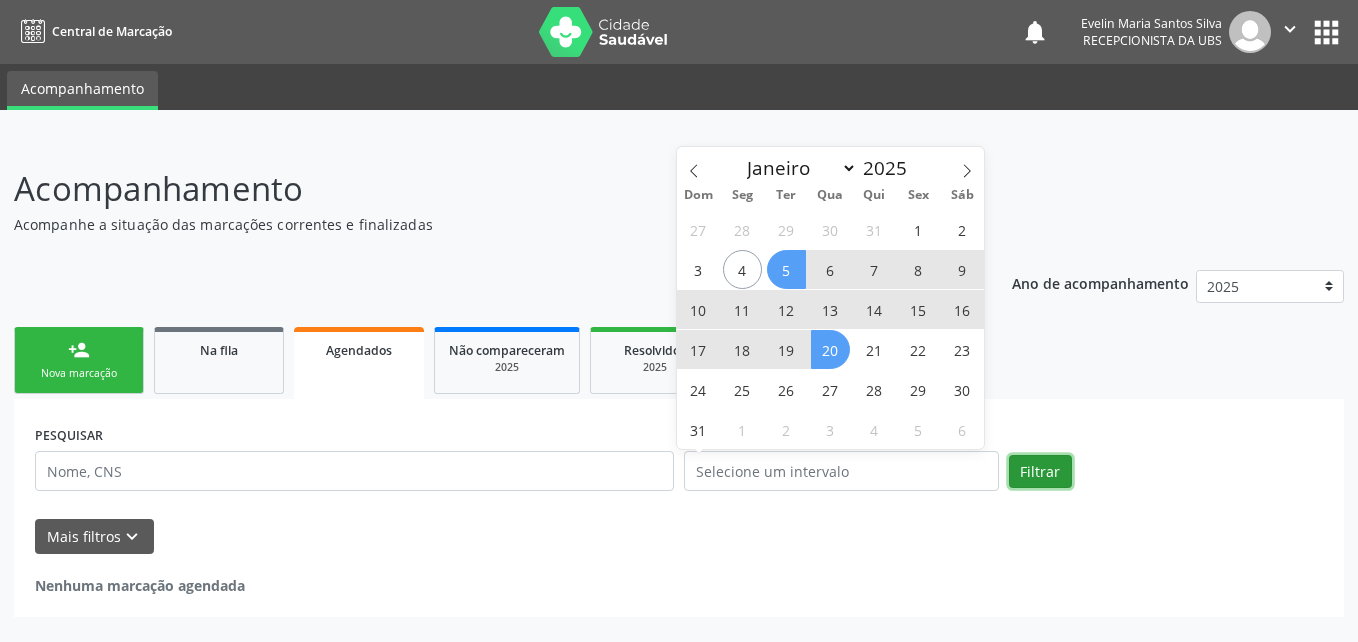 drag, startPoint x: 1048, startPoint y: 470, endPoint x: 1013, endPoint y: 470, distance: 35 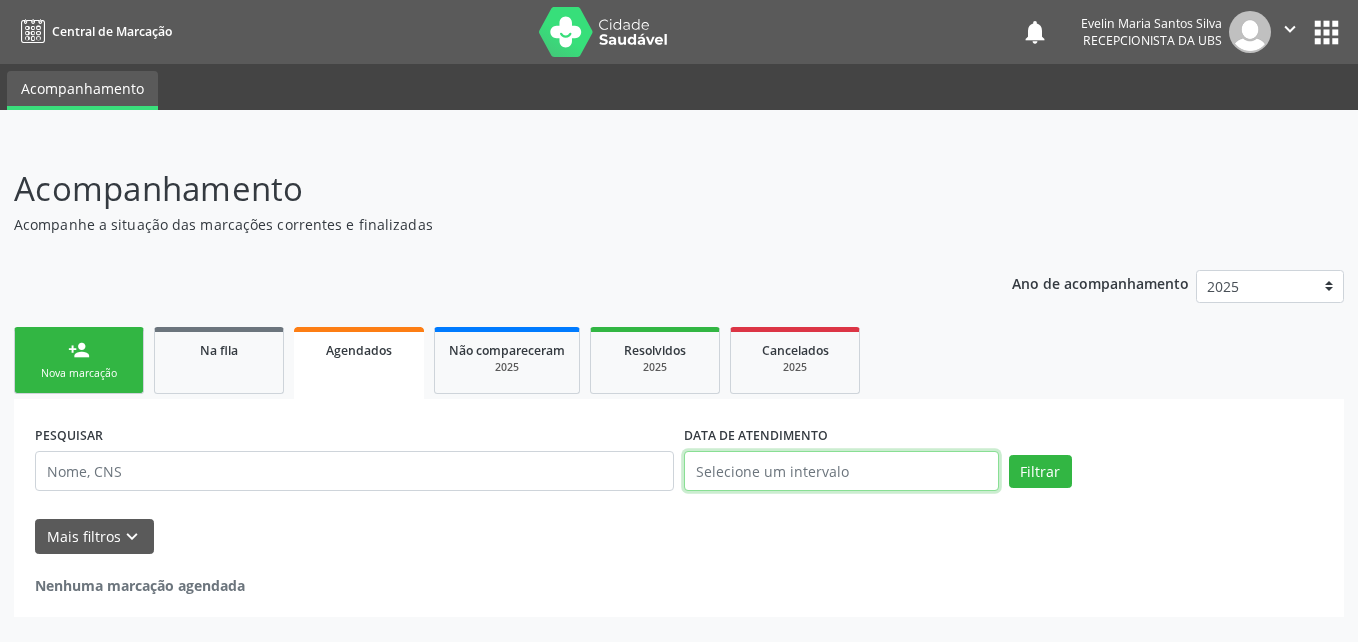 click at bounding box center [841, 471] 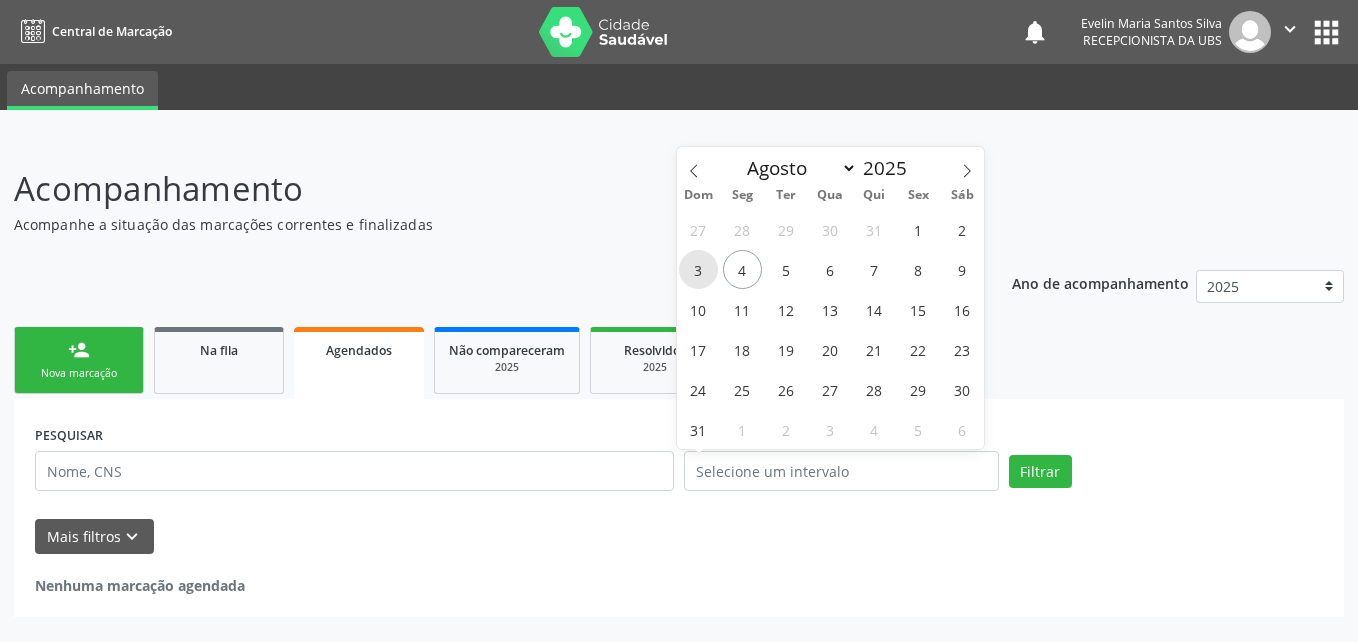 click on "3" at bounding box center [698, 269] 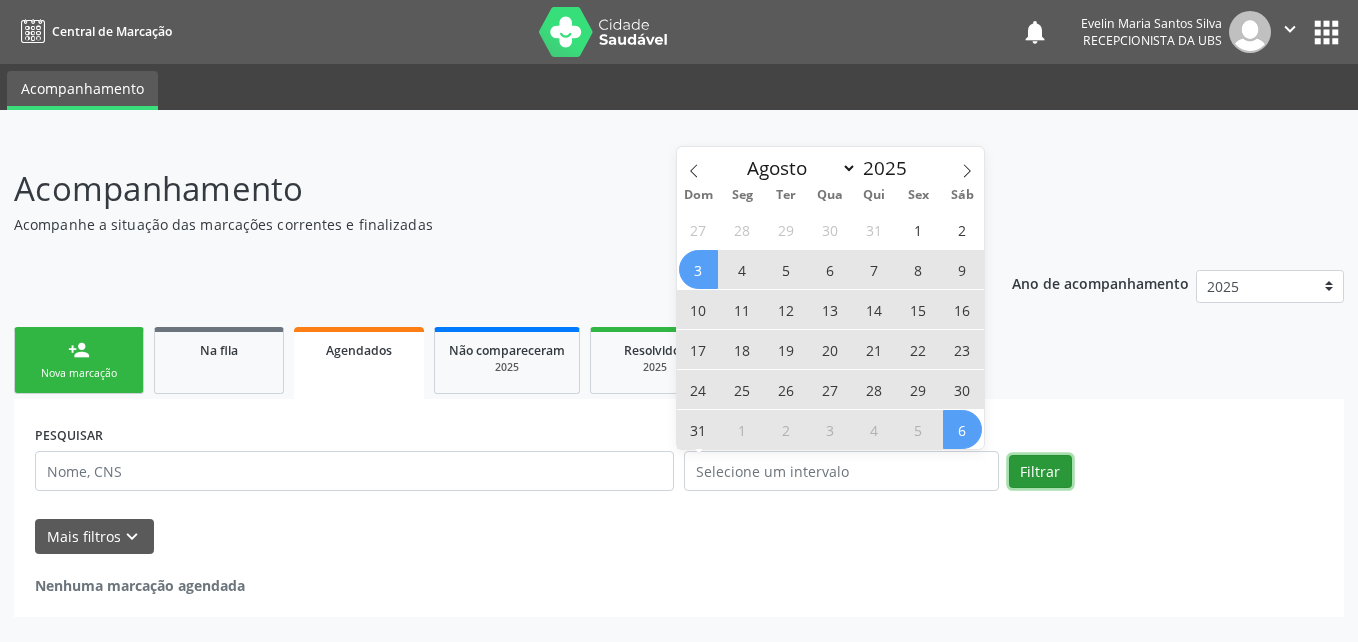 select on "7" 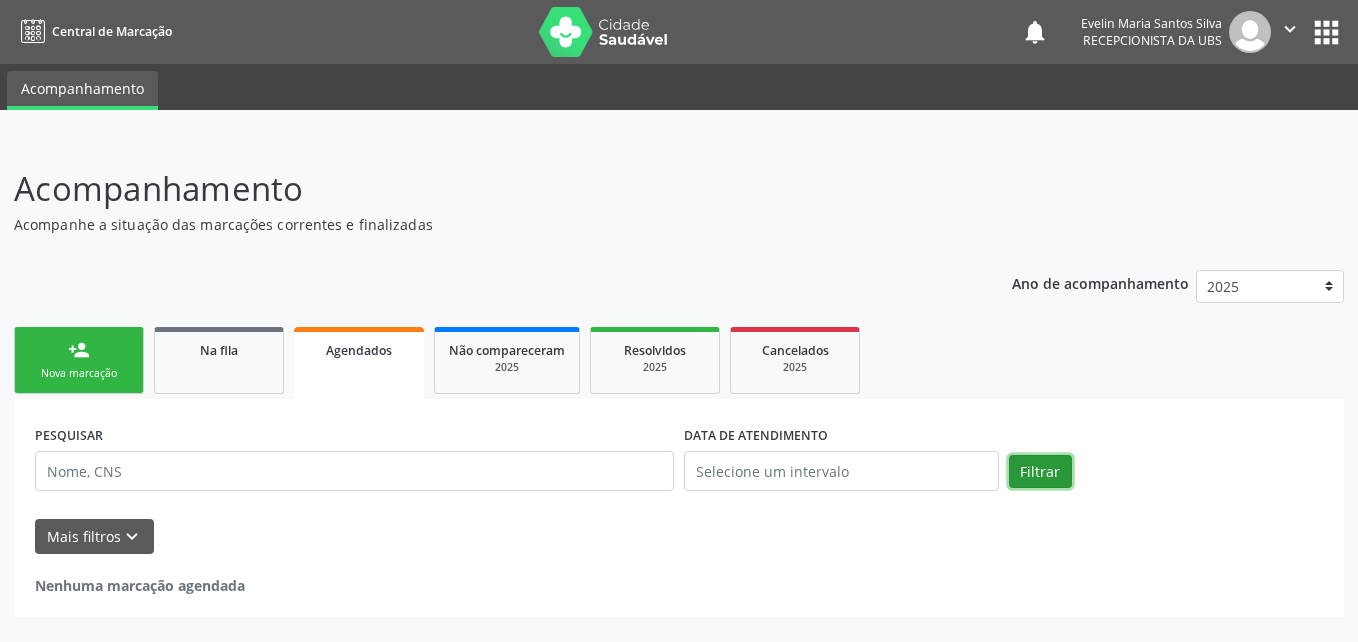 click on "Filtrar" at bounding box center [1040, 472] 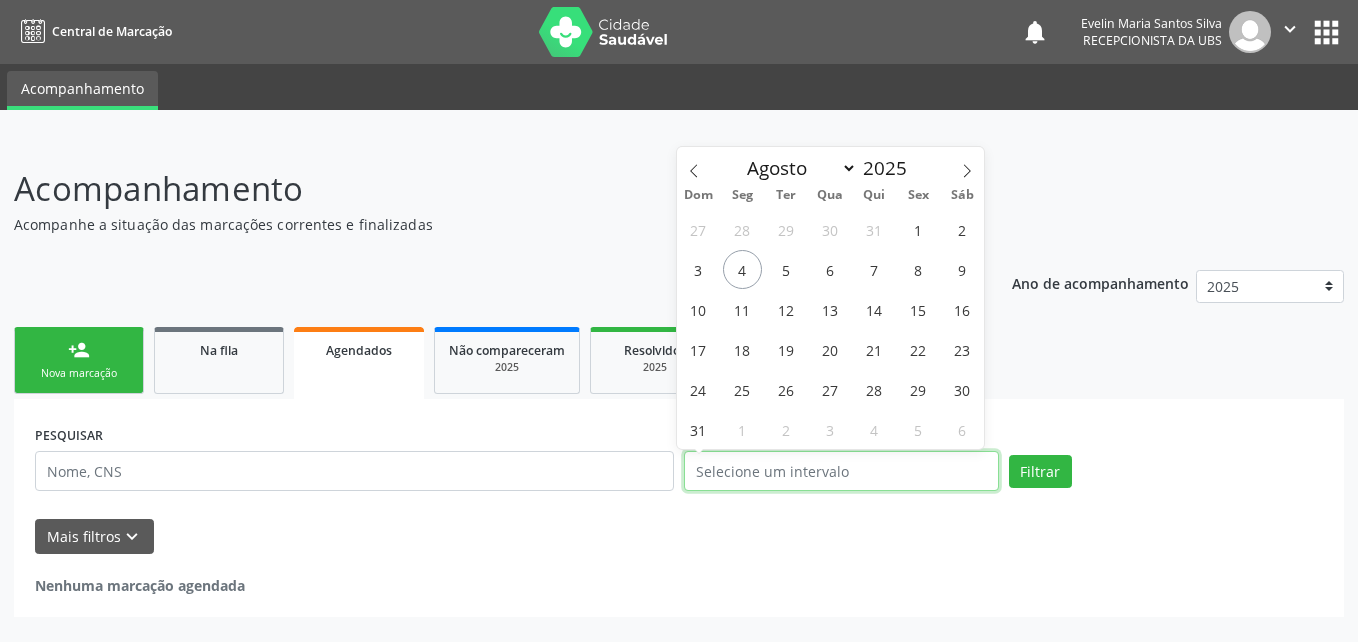 click at bounding box center [841, 471] 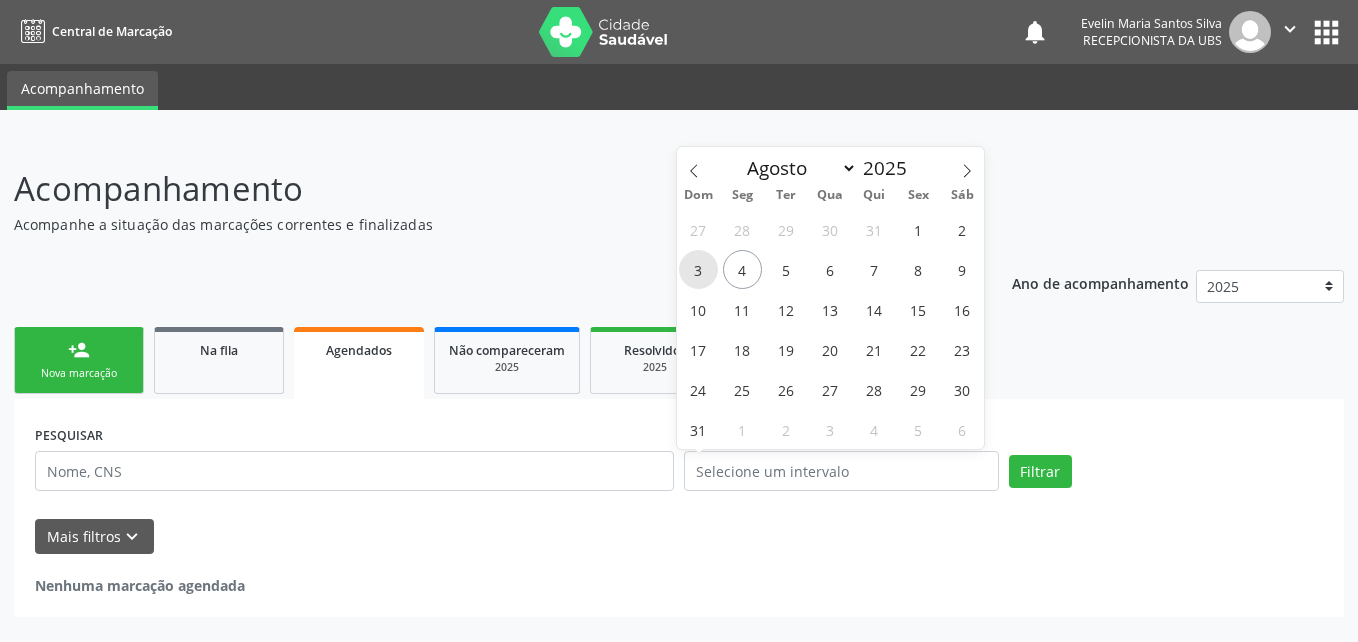 click on "3" at bounding box center (698, 269) 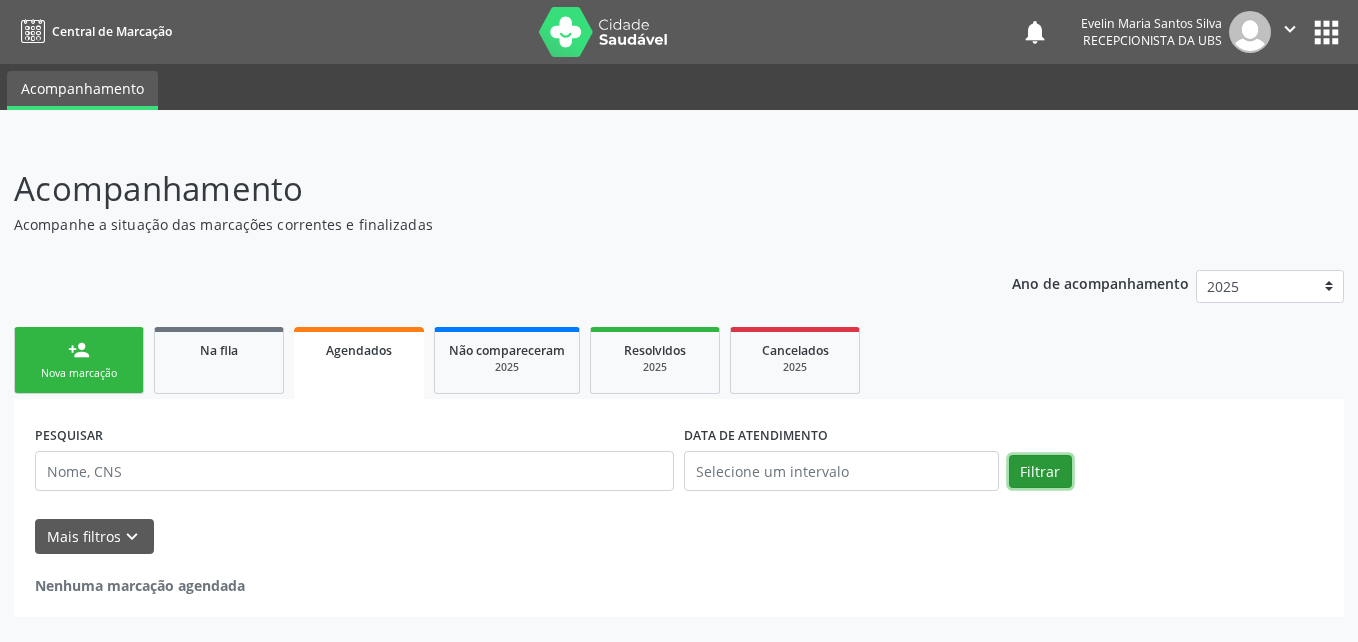 click on "Filtrar" at bounding box center [1040, 472] 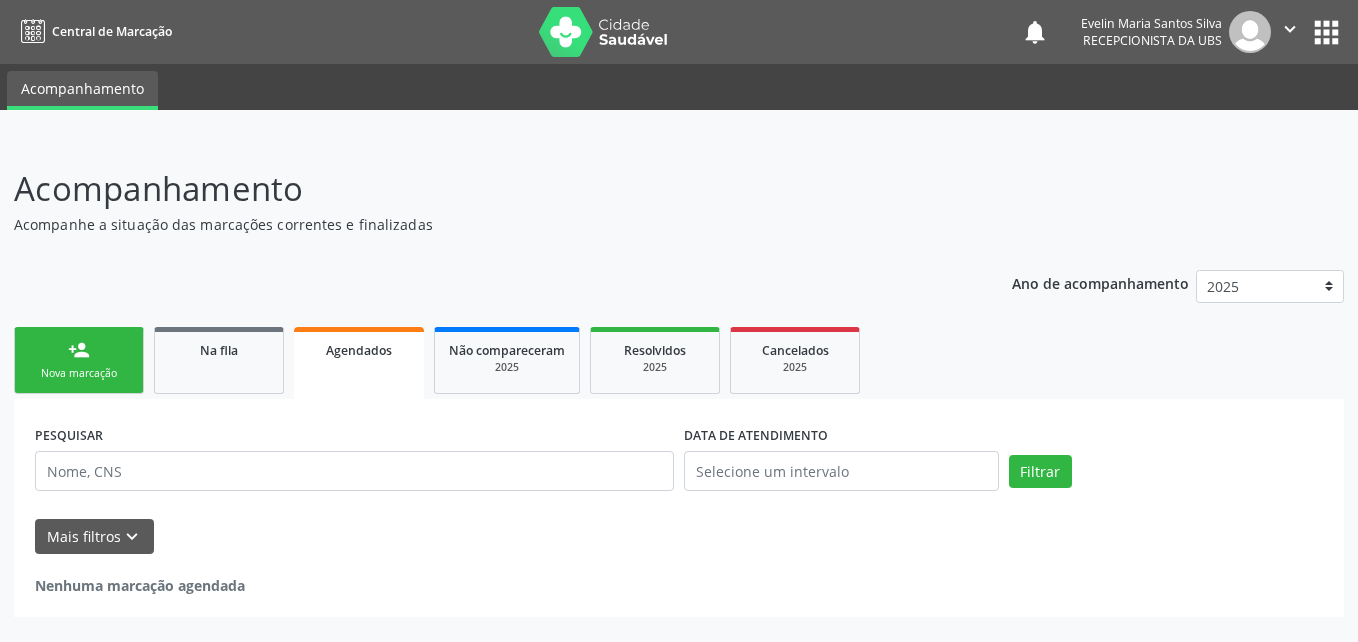 click on "person_add
Nova marcação" at bounding box center [79, 360] 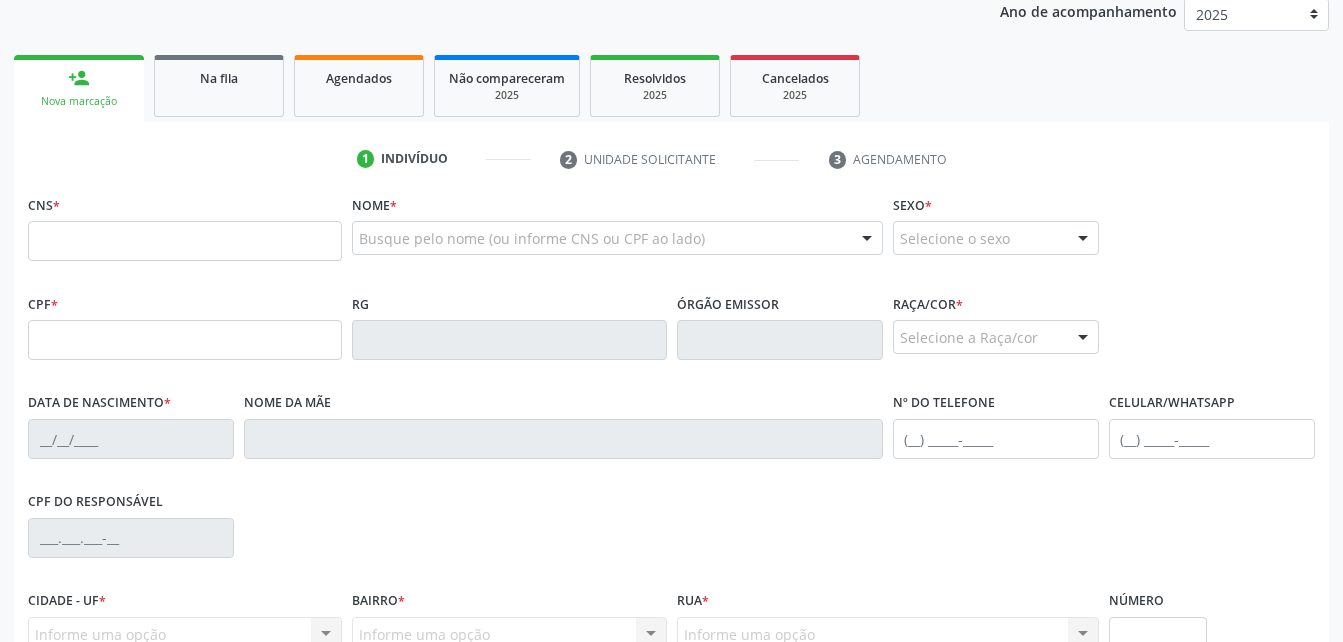 scroll, scrollTop: 300, scrollLeft: 0, axis: vertical 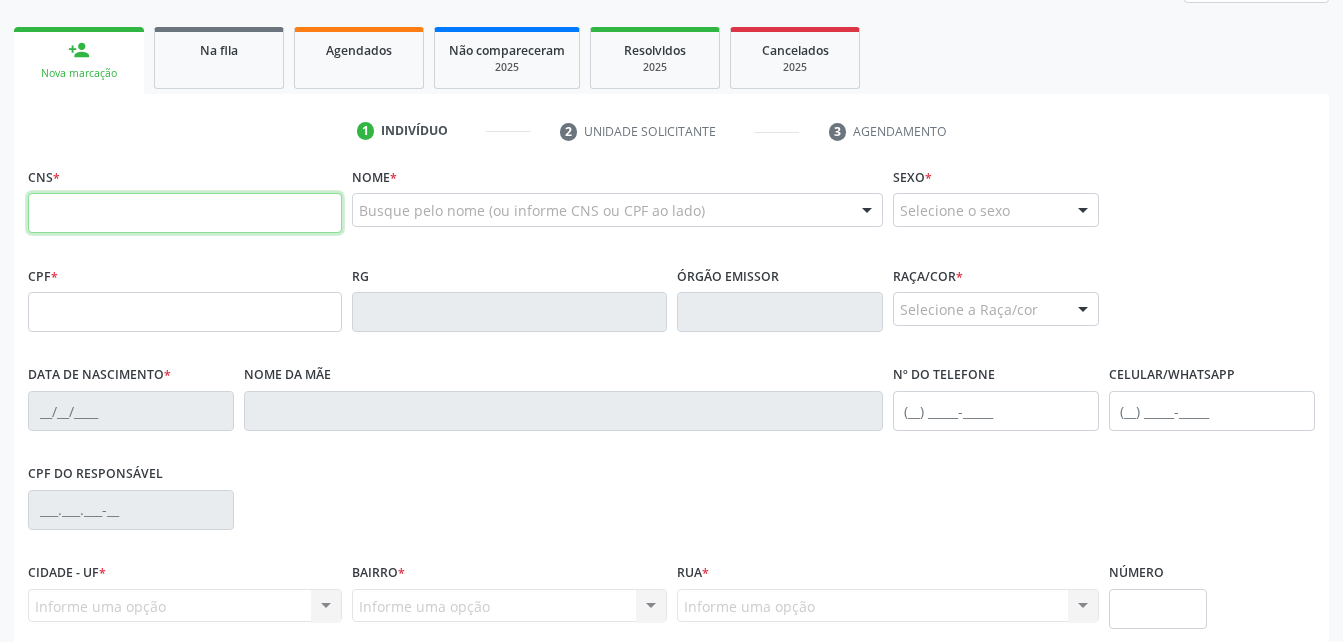 click at bounding box center (185, 213) 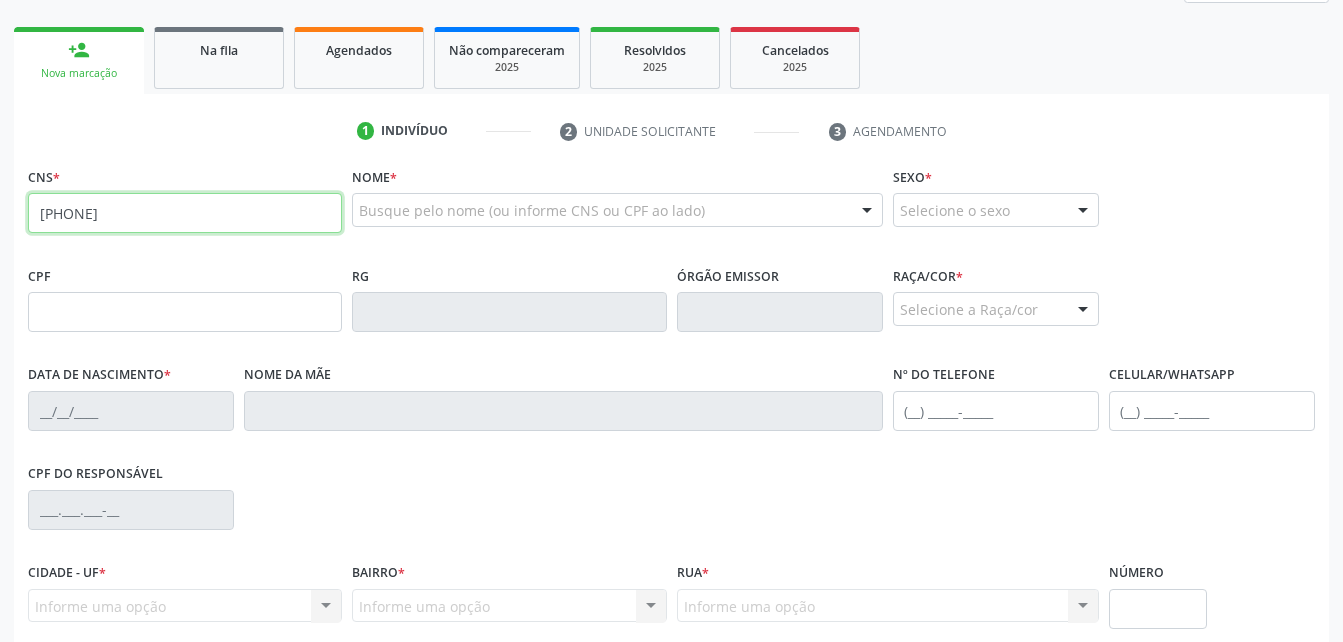type on "[PHONE]" 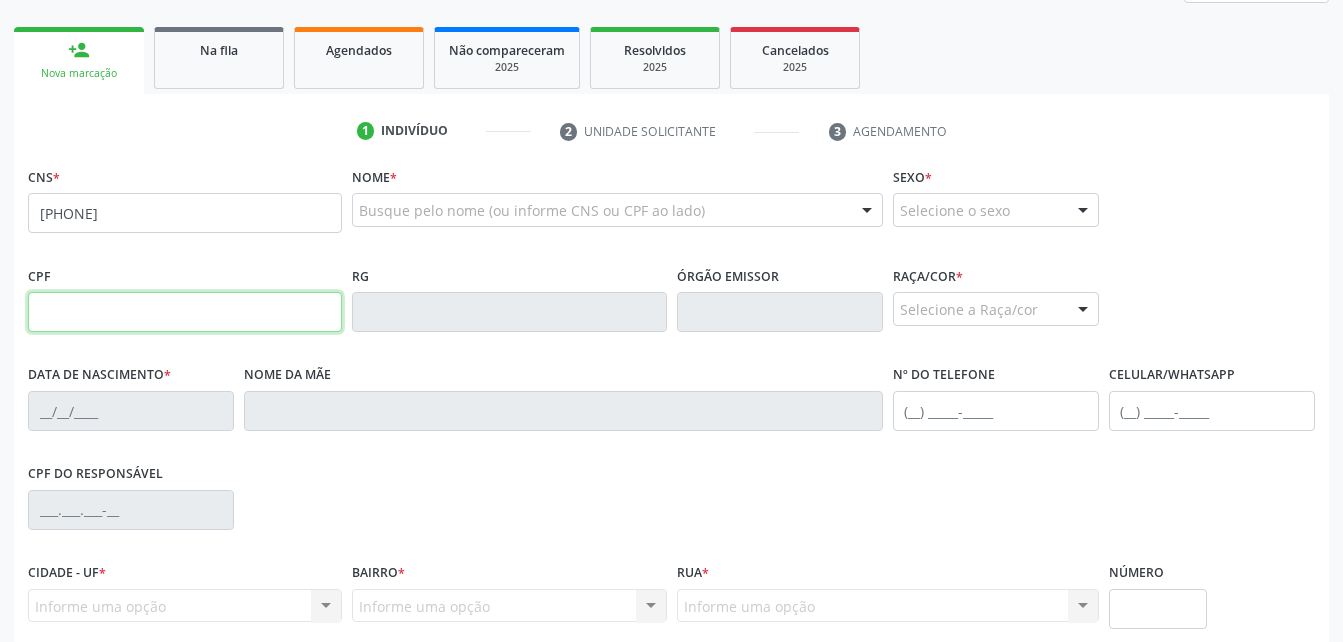 drag, startPoint x: 283, startPoint y: 322, endPoint x: 375, endPoint y: 235, distance: 126.62148 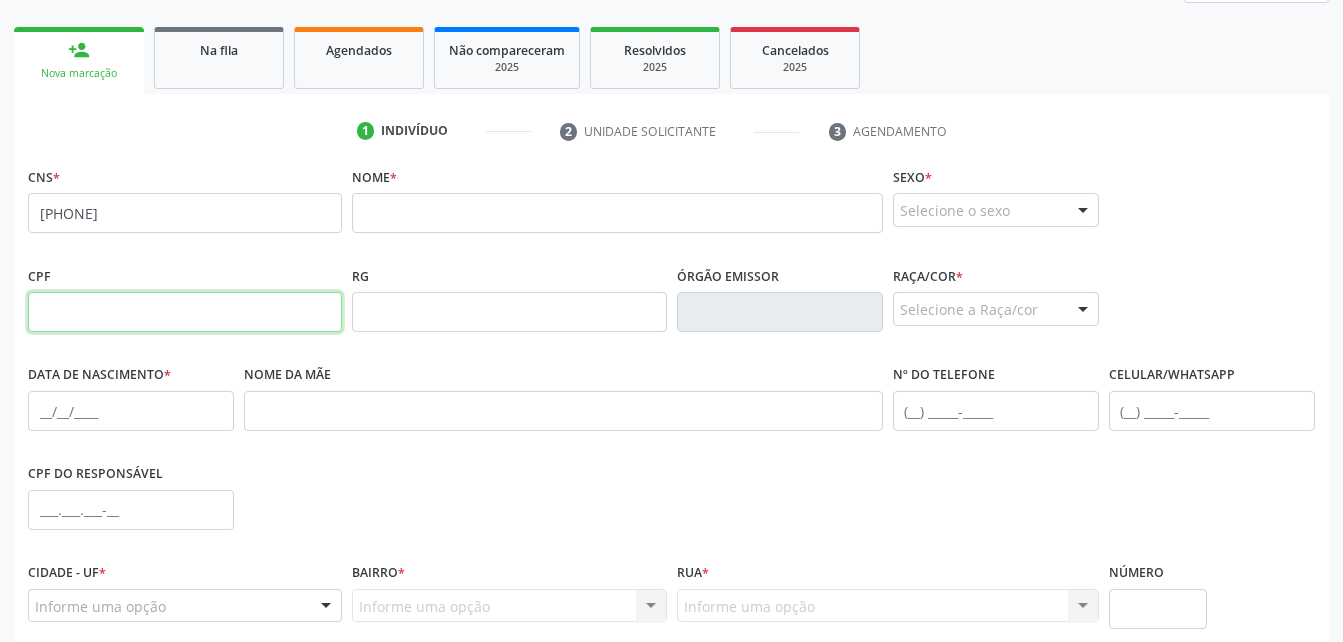 click at bounding box center (185, 312) 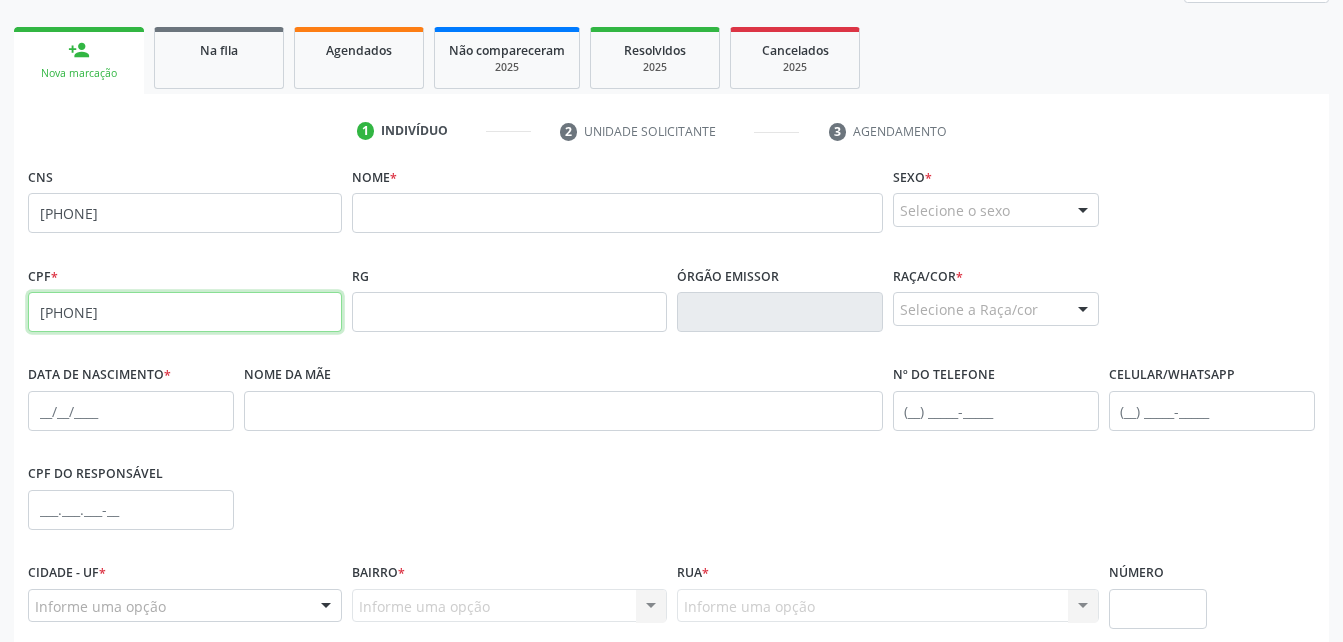 type on "[PHONE]" 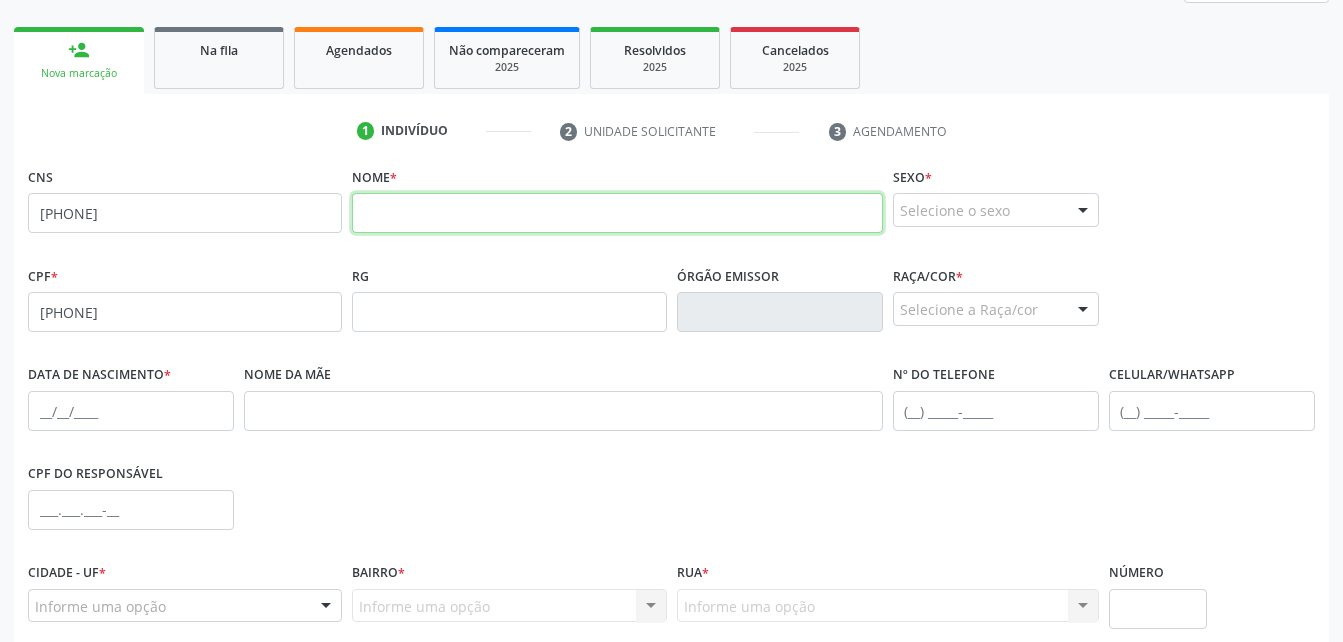 click at bounding box center (617, 213) 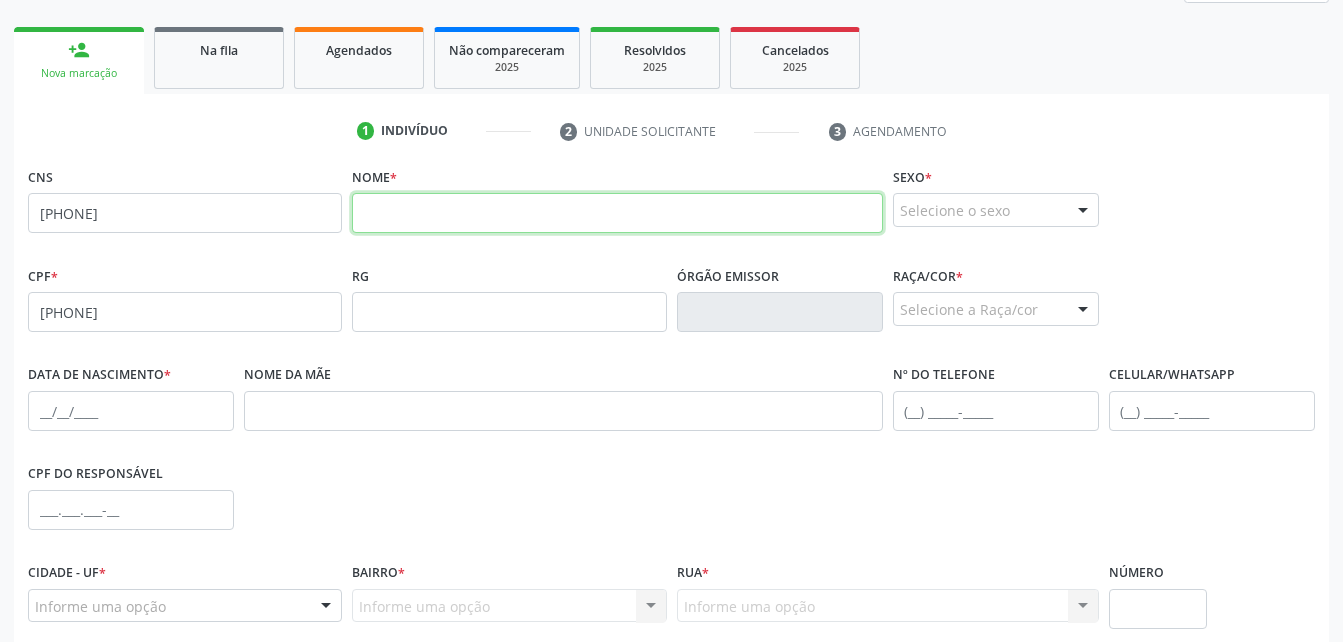 paste on "[PHONE]" 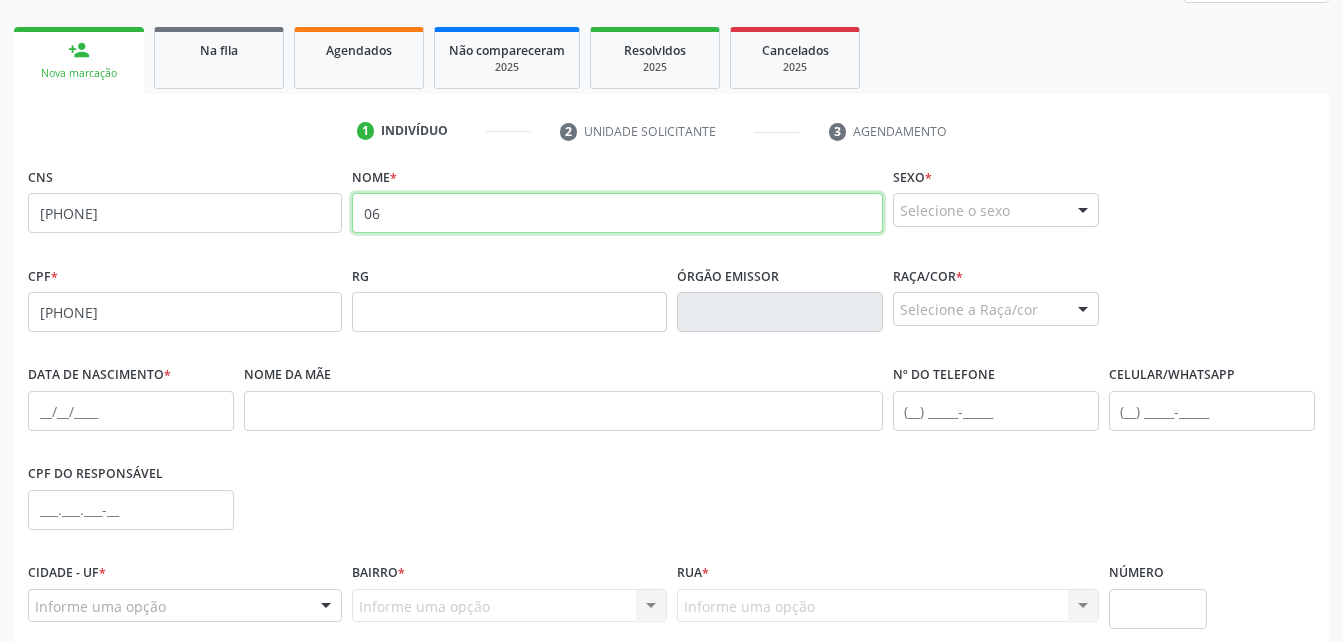 type on "0" 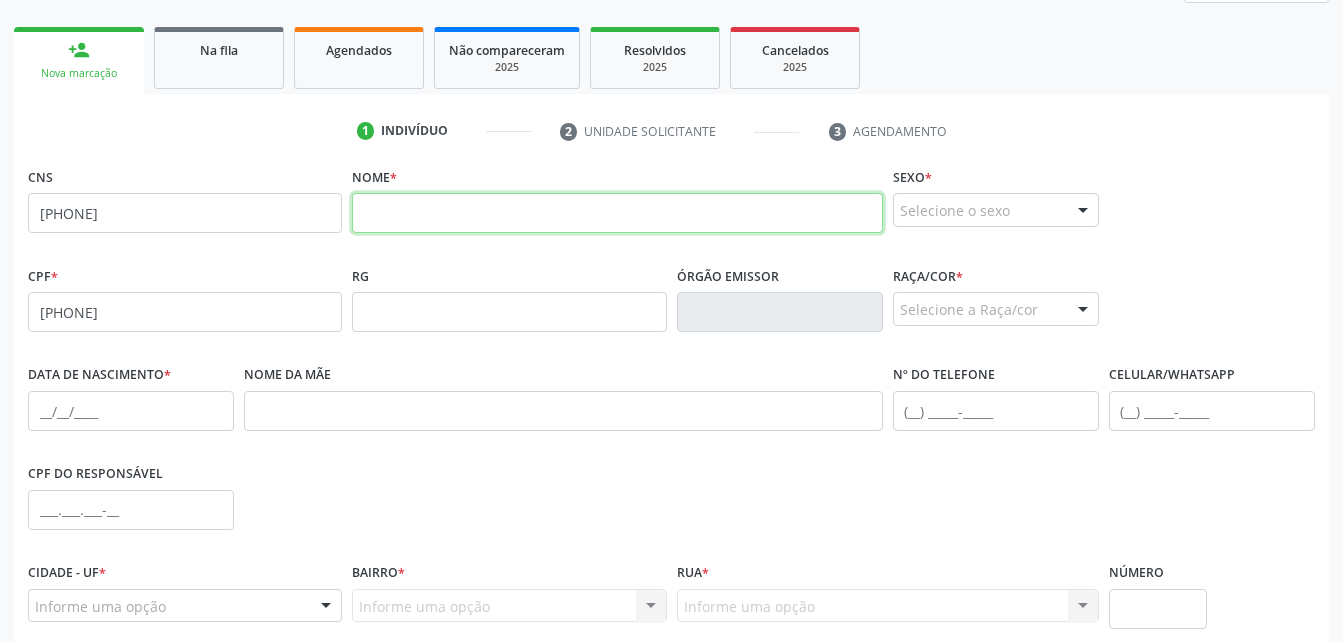 click at bounding box center [617, 213] 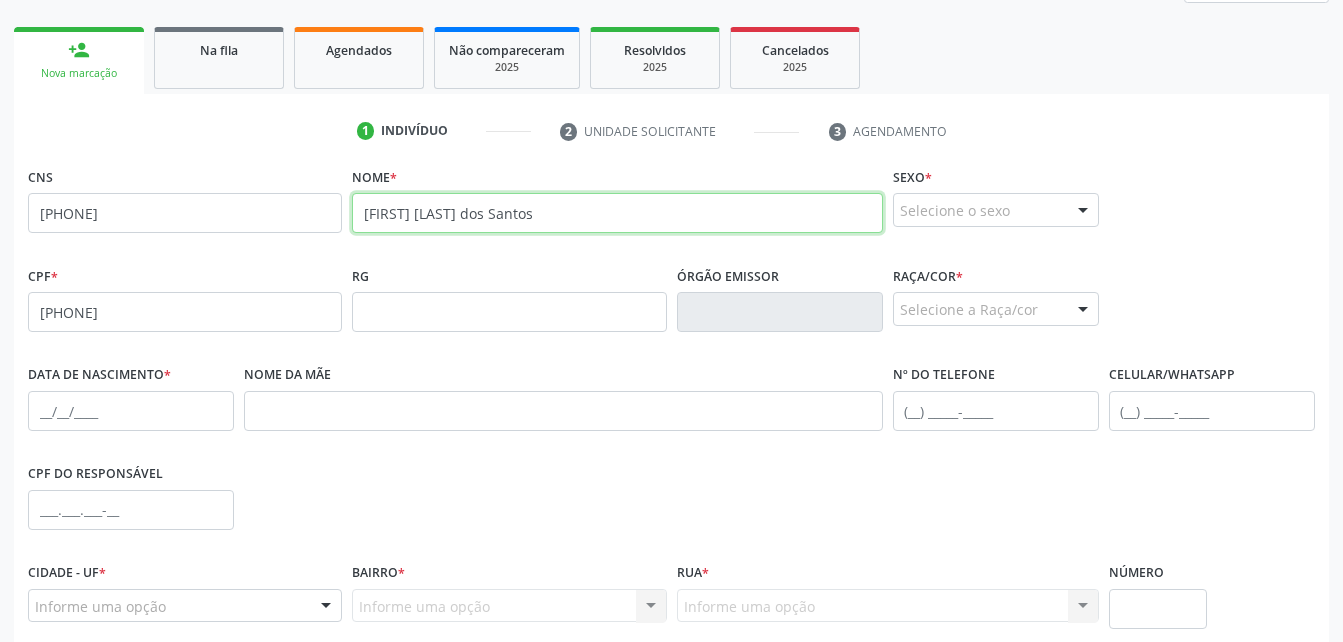 type on "[FIRST] [LAST] dos Santos" 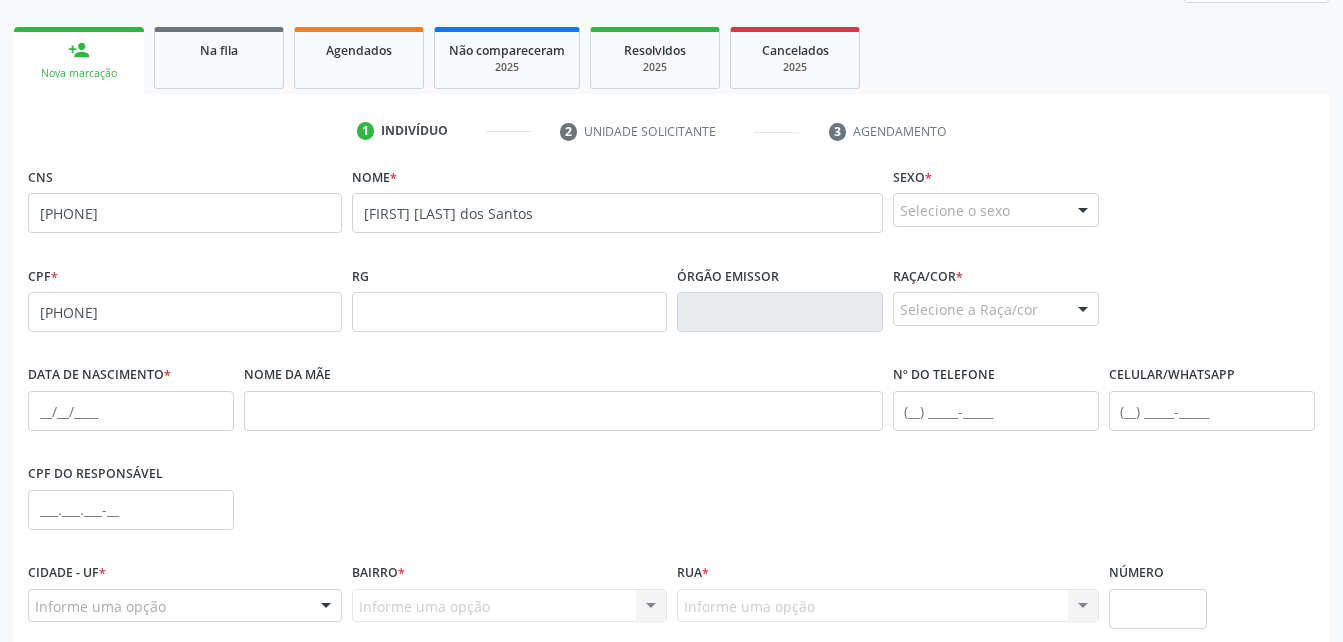 click on "Selecione o sexo" at bounding box center [996, 210] 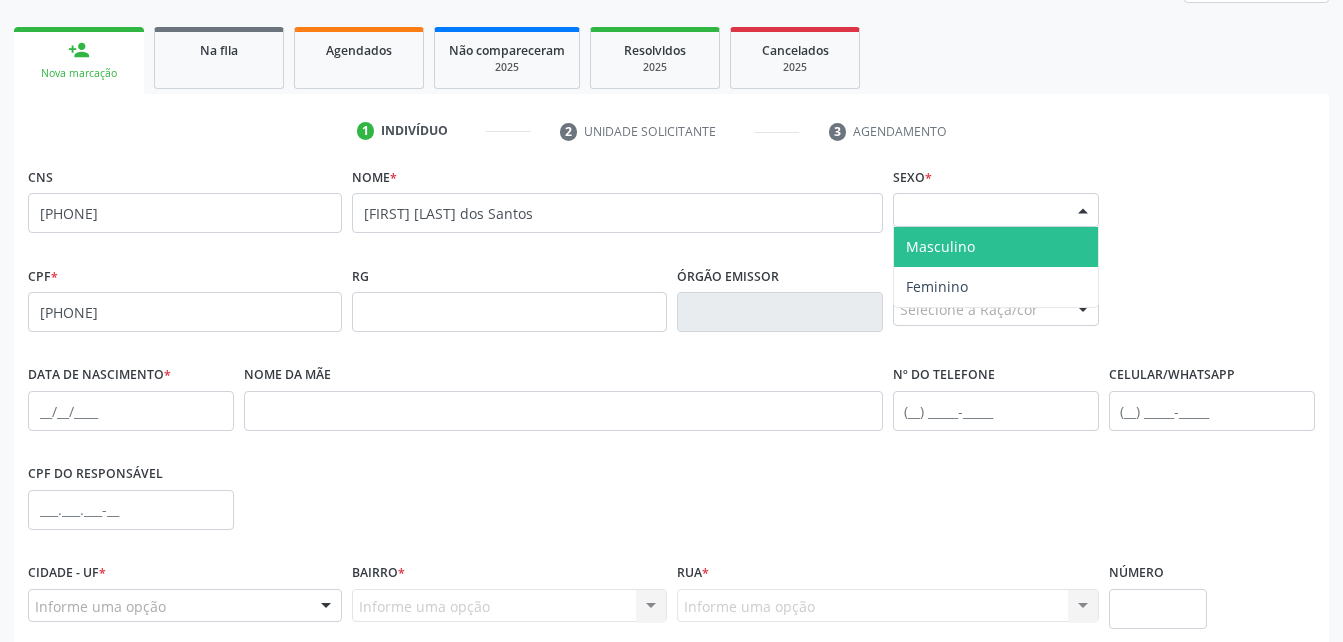 click on "Masculino" at bounding box center (996, 247) 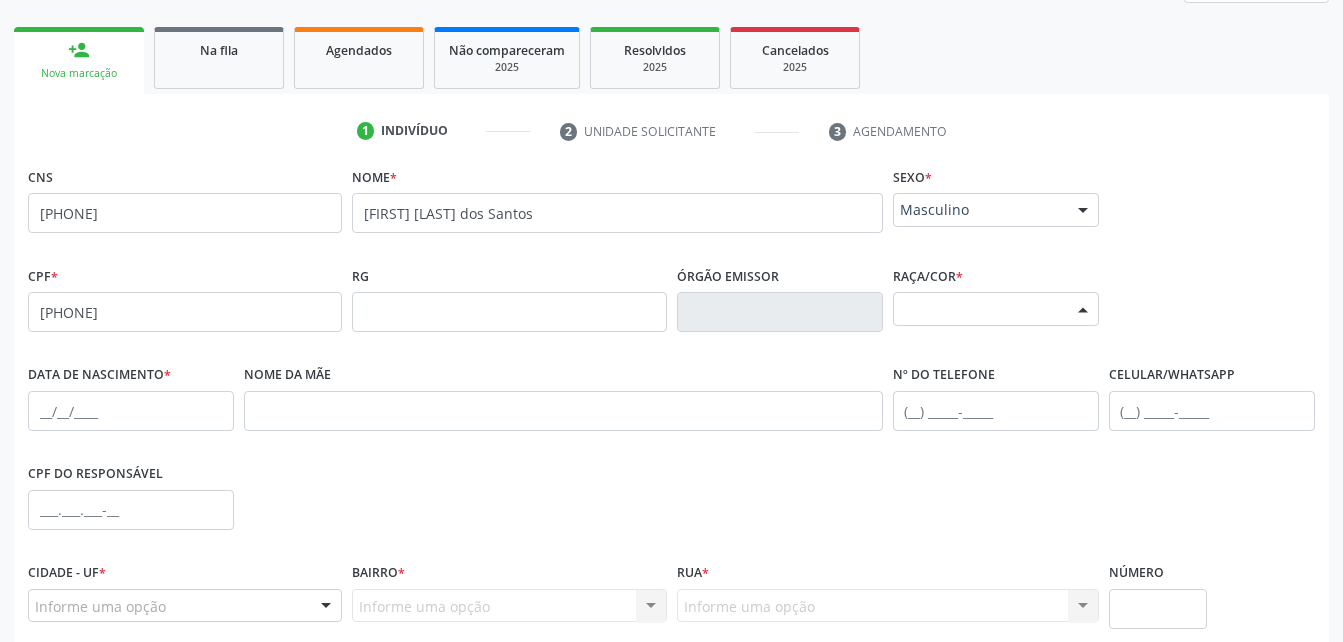 drag, startPoint x: 1012, startPoint y: 306, endPoint x: 1004, endPoint y: 323, distance: 18.788294 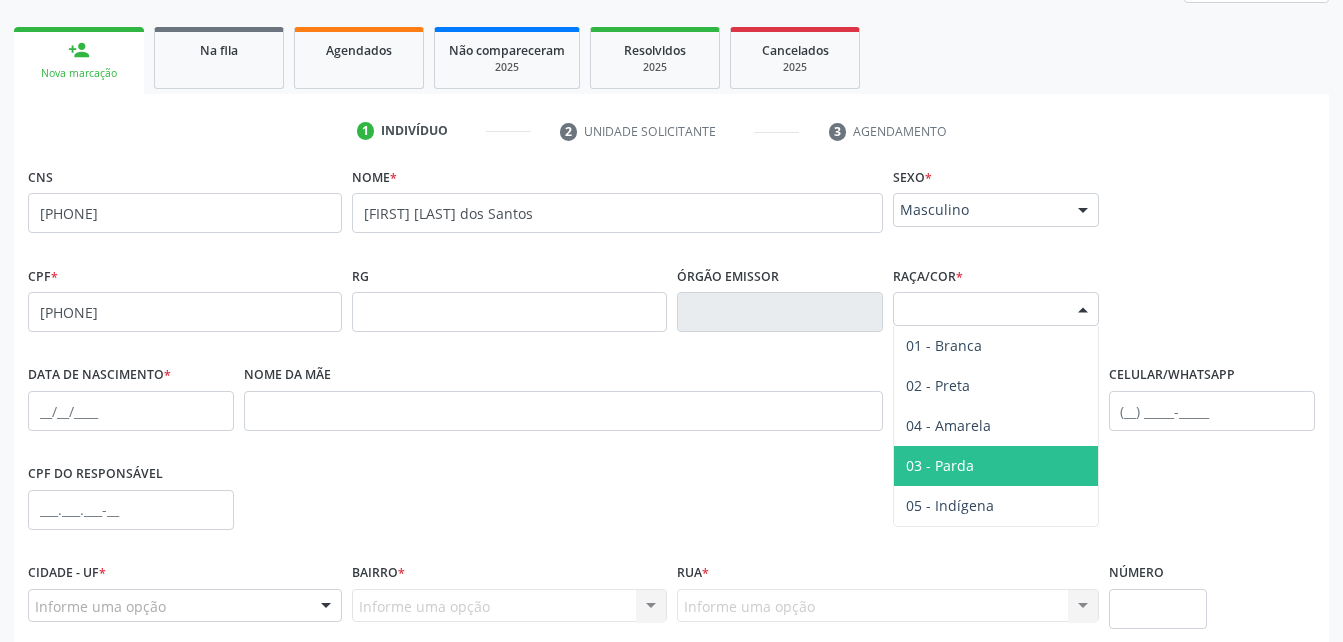 drag, startPoint x: 1011, startPoint y: 462, endPoint x: 1054, endPoint y: 434, distance: 51.312767 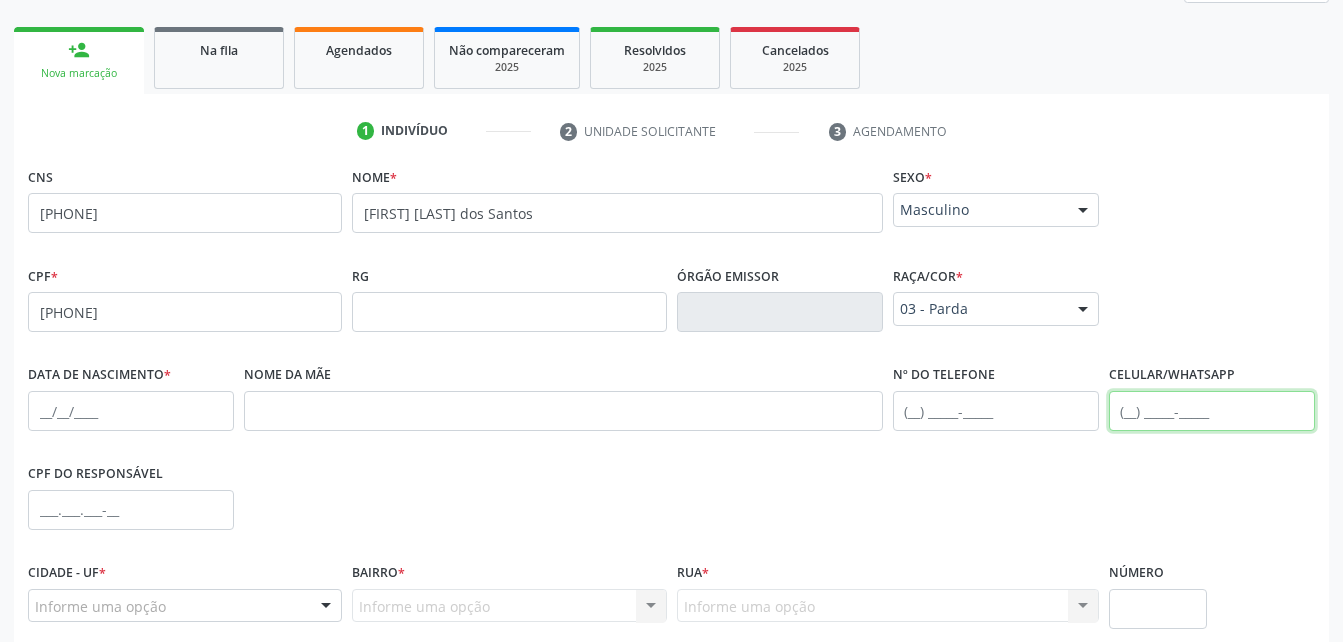 click at bounding box center (1212, 411) 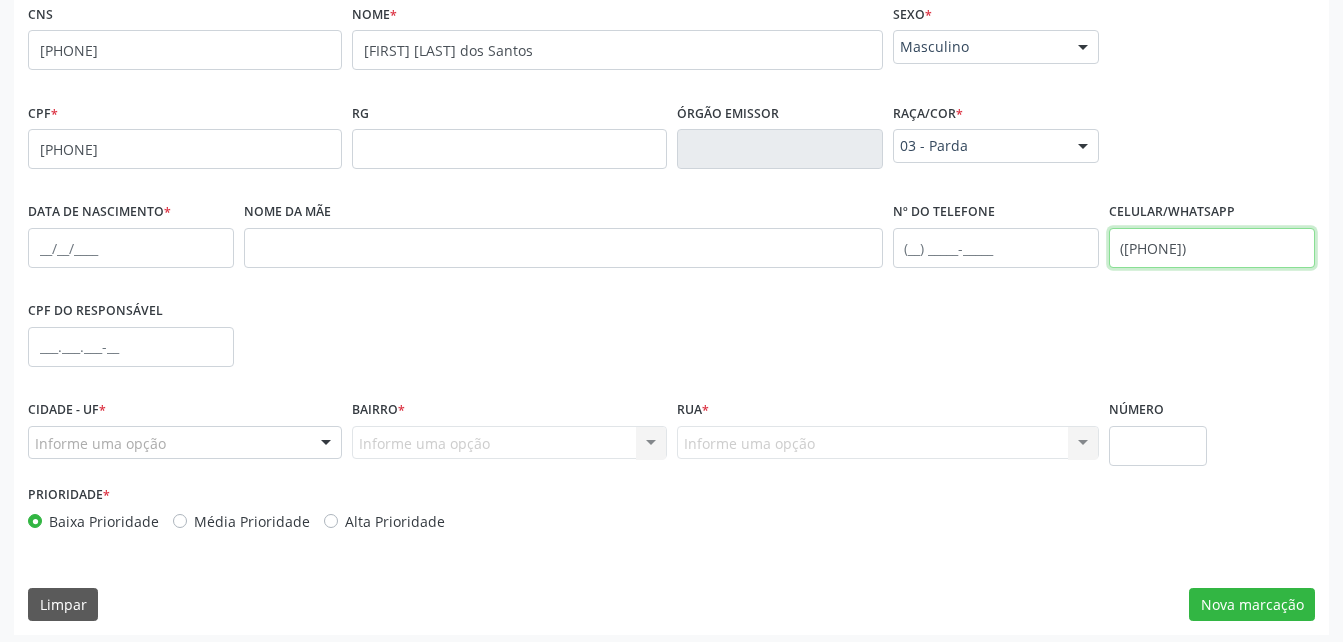 scroll, scrollTop: 470, scrollLeft: 0, axis: vertical 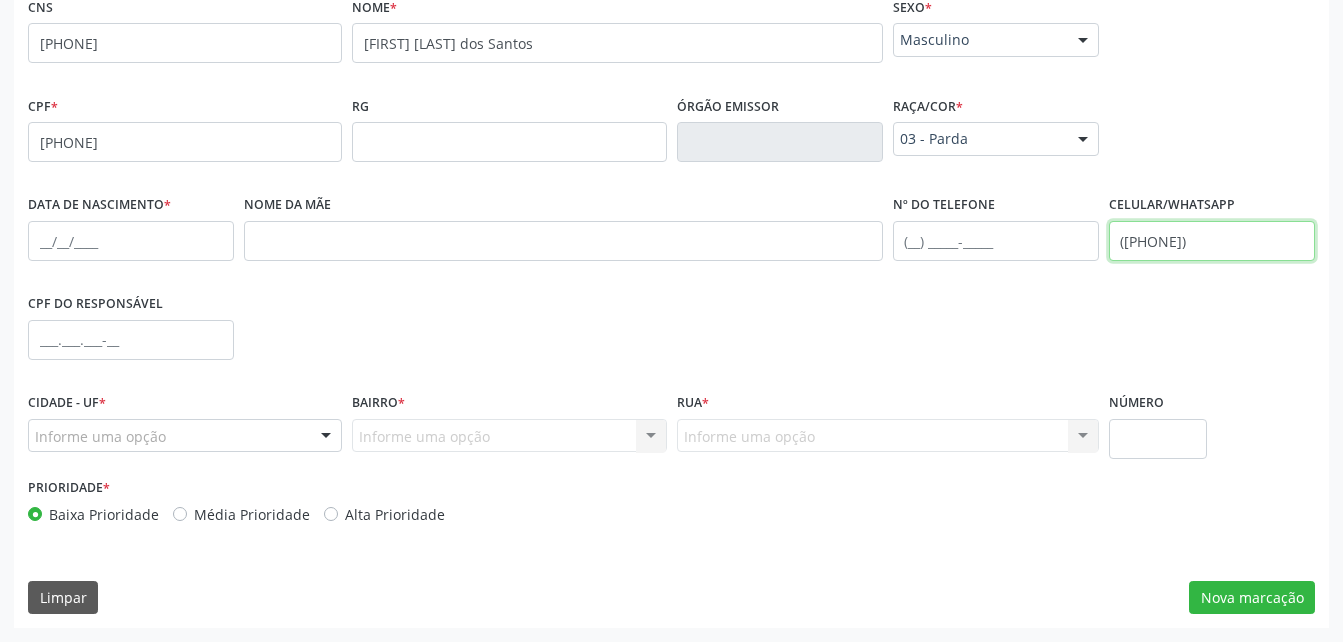 type on "([PHONE])" 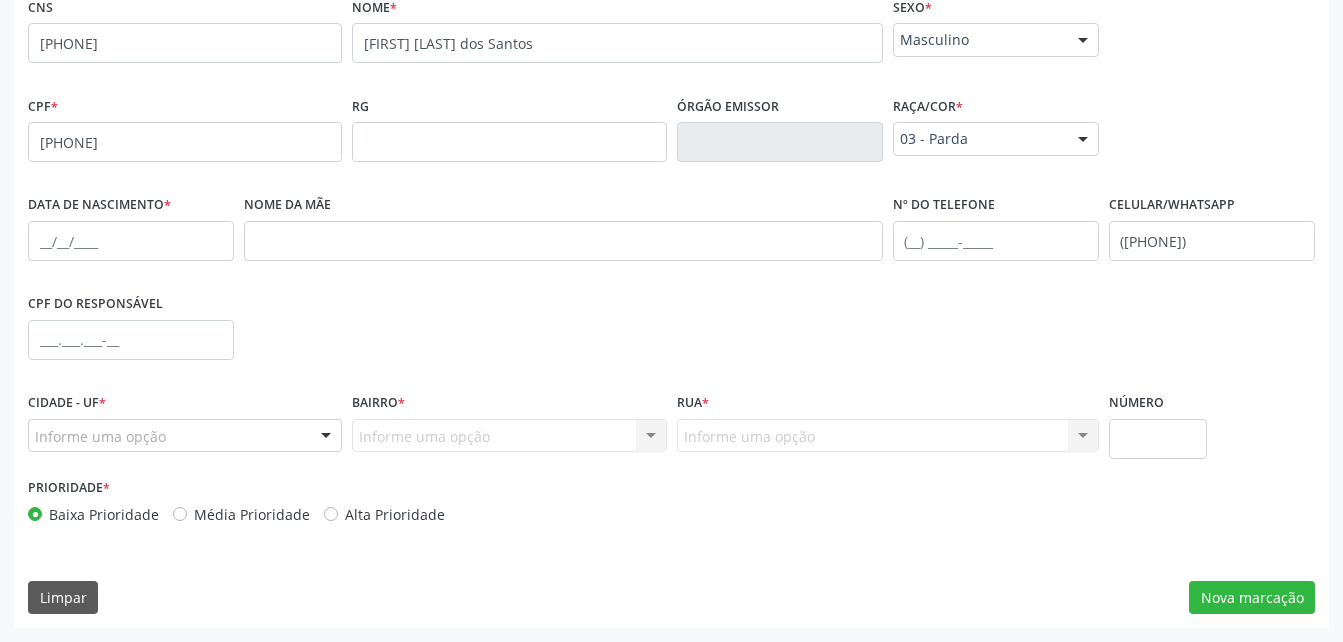 click on "Data de nascimento
*" at bounding box center [131, 232] 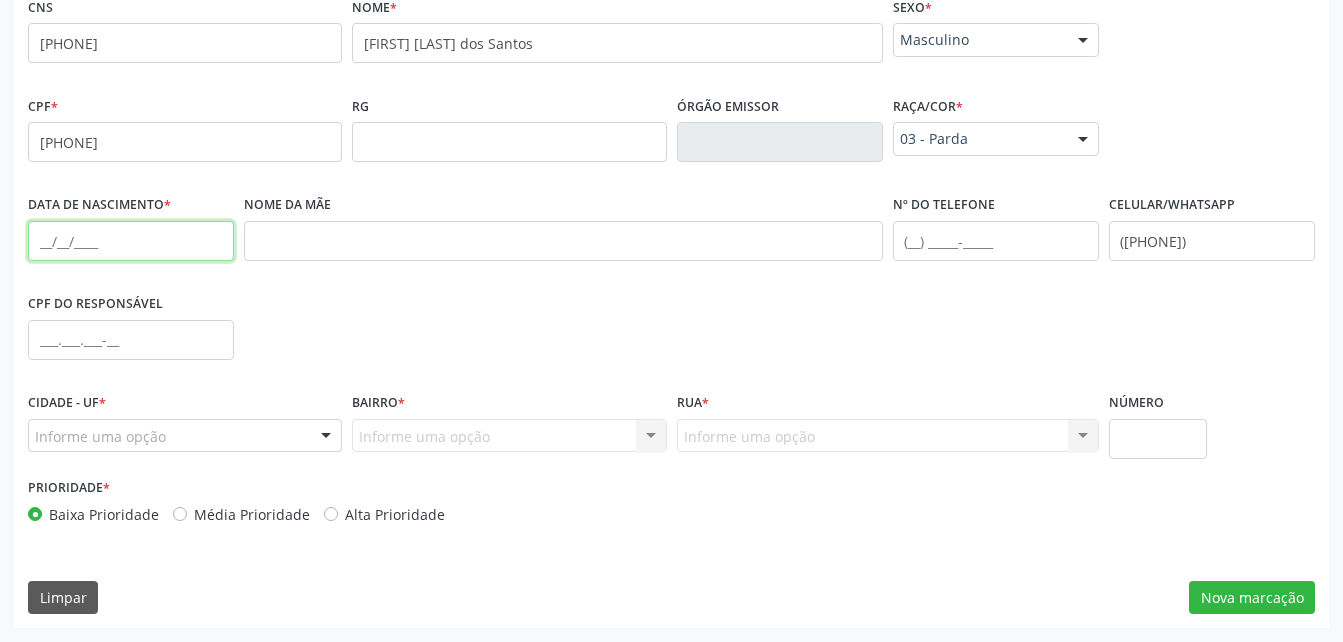 drag, startPoint x: 135, startPoint y: 229, endPoint x: 155, endPoint y: 203, distance: 32.80244 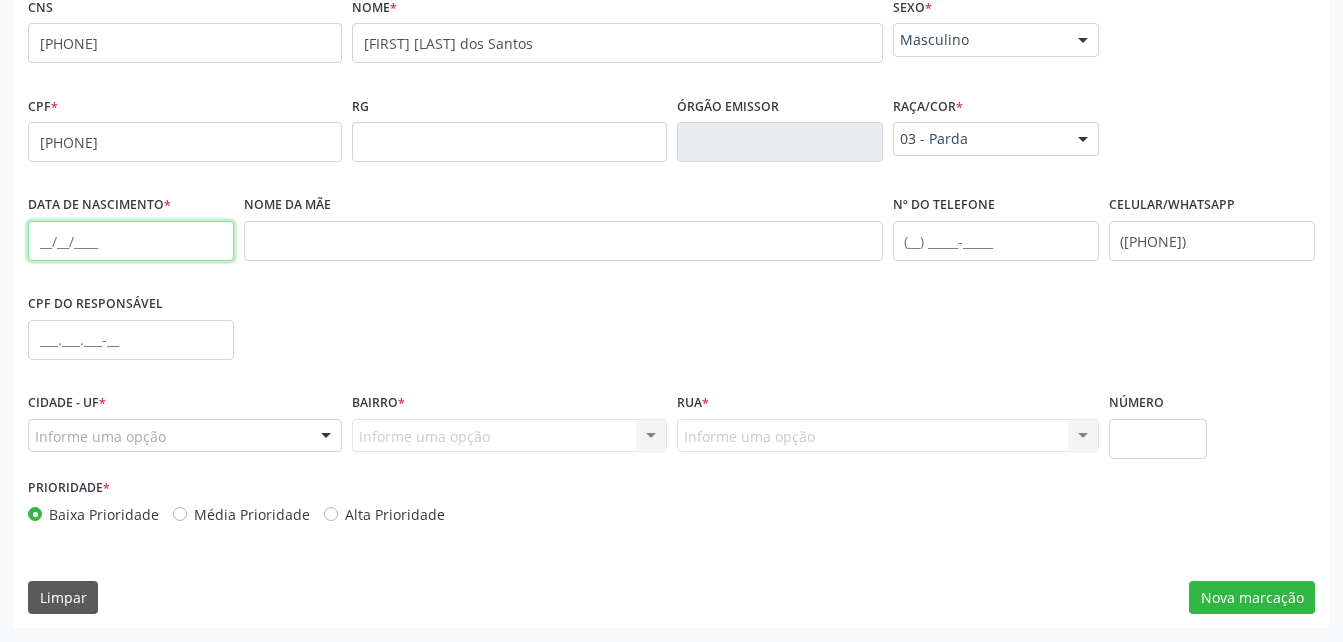 click at bounding box center (131, 241) 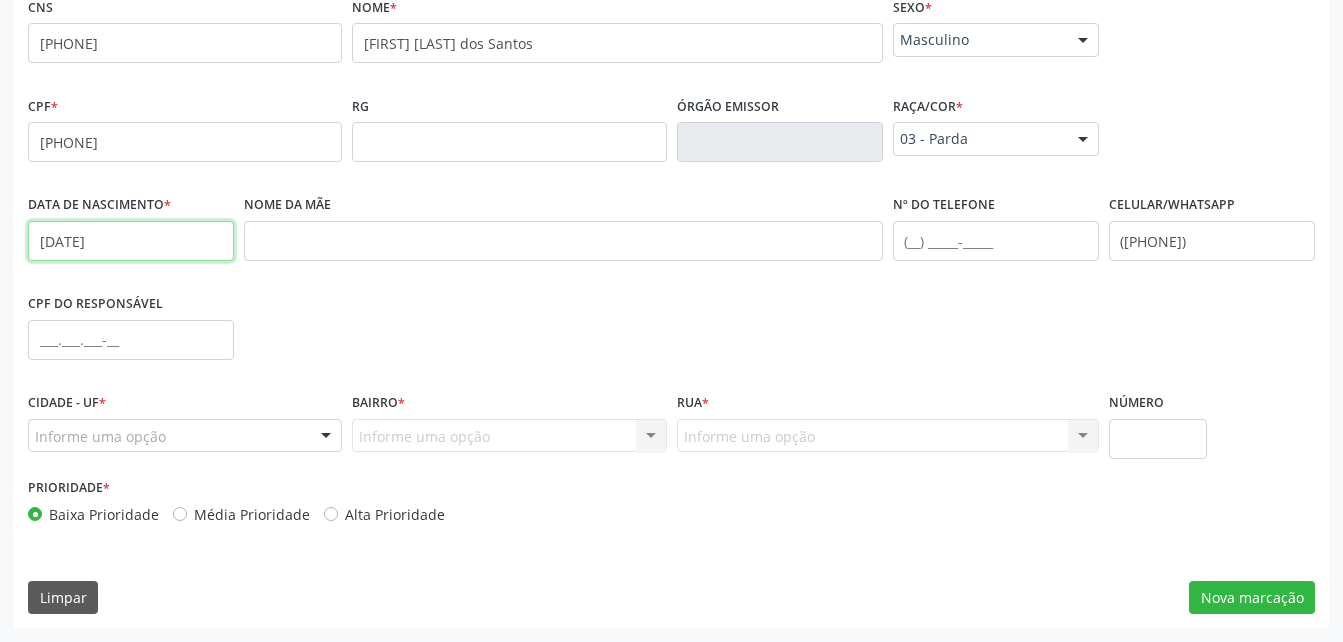 type on "[DATE]" 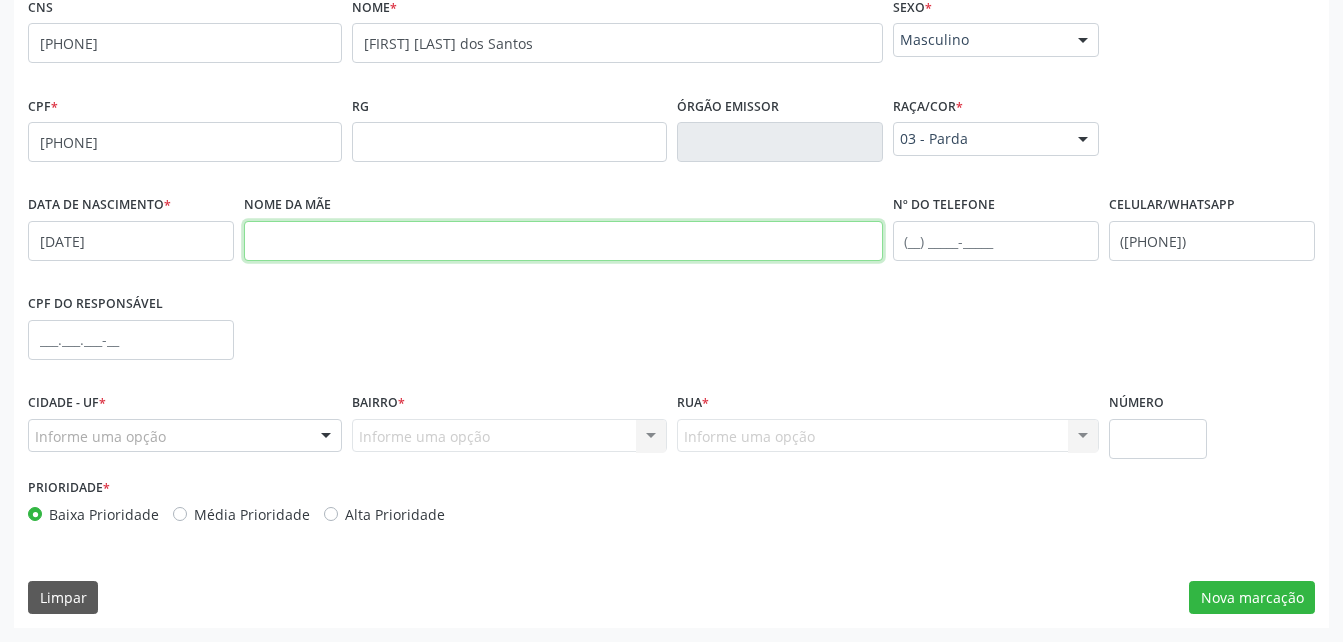 drag, startPoint x: 534, startPoint y: 239, endPoint x: 525, endPoint y: 223, distance: 18.35756 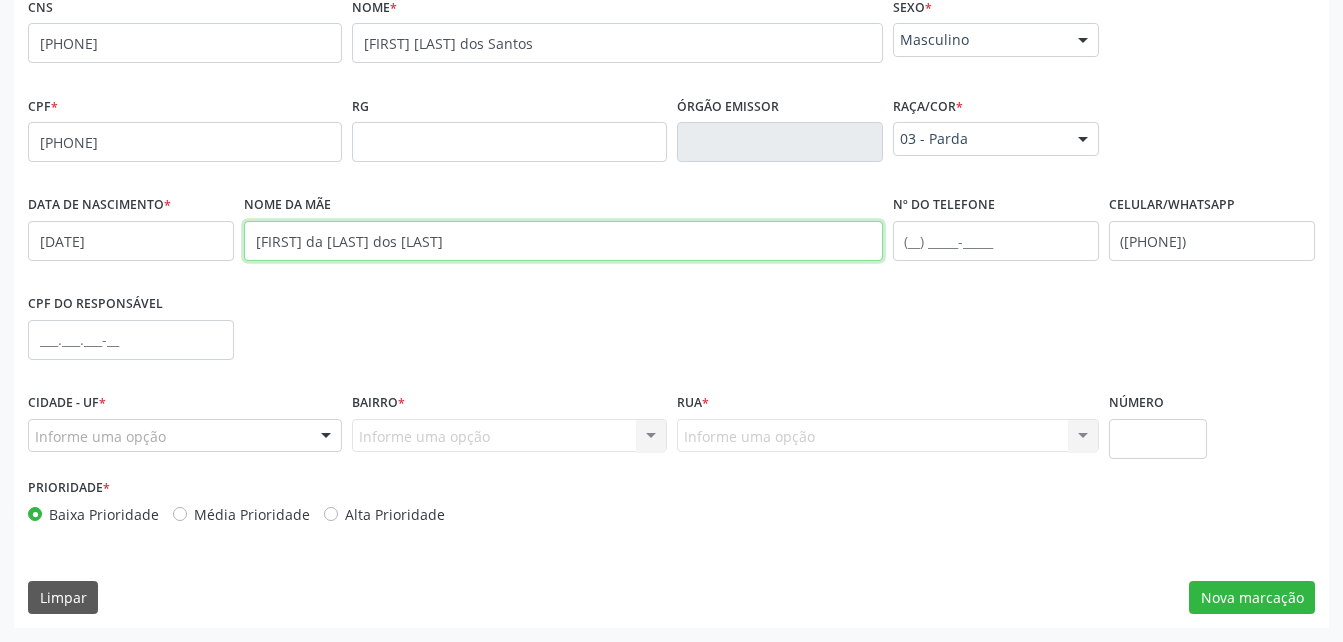 type on "[FIRST] da [LAST] dos [LAST]" 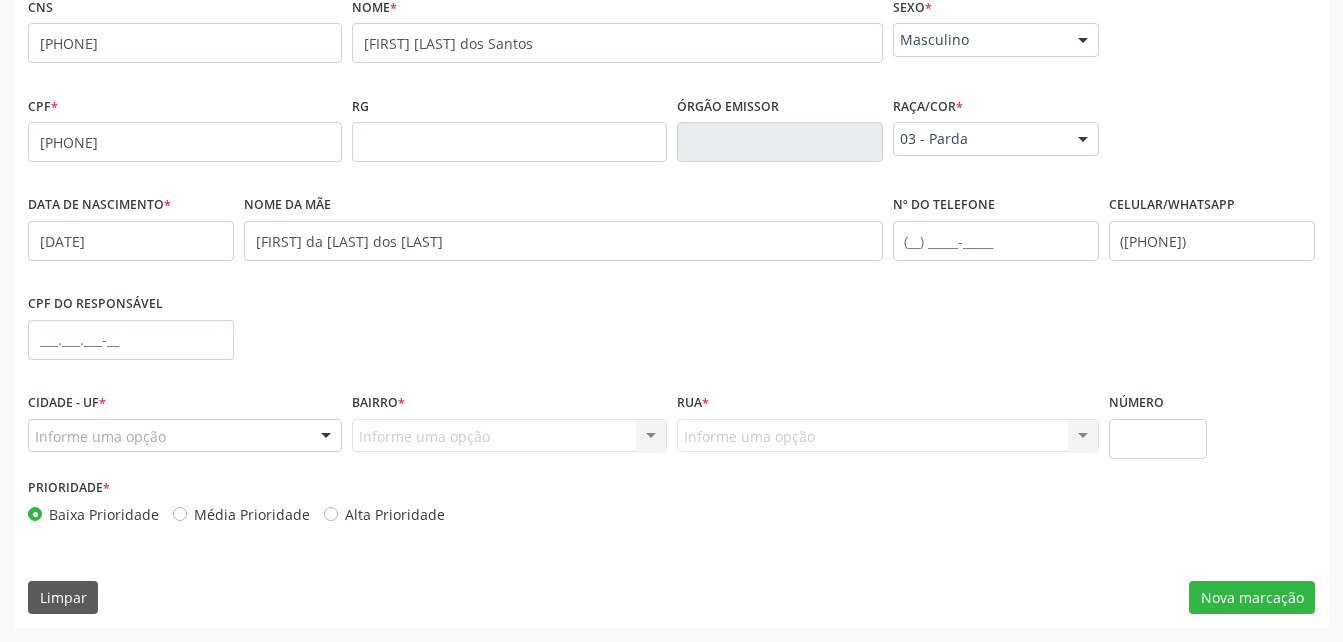 click on "Informe uma opção" at bounding box center [185, 436] 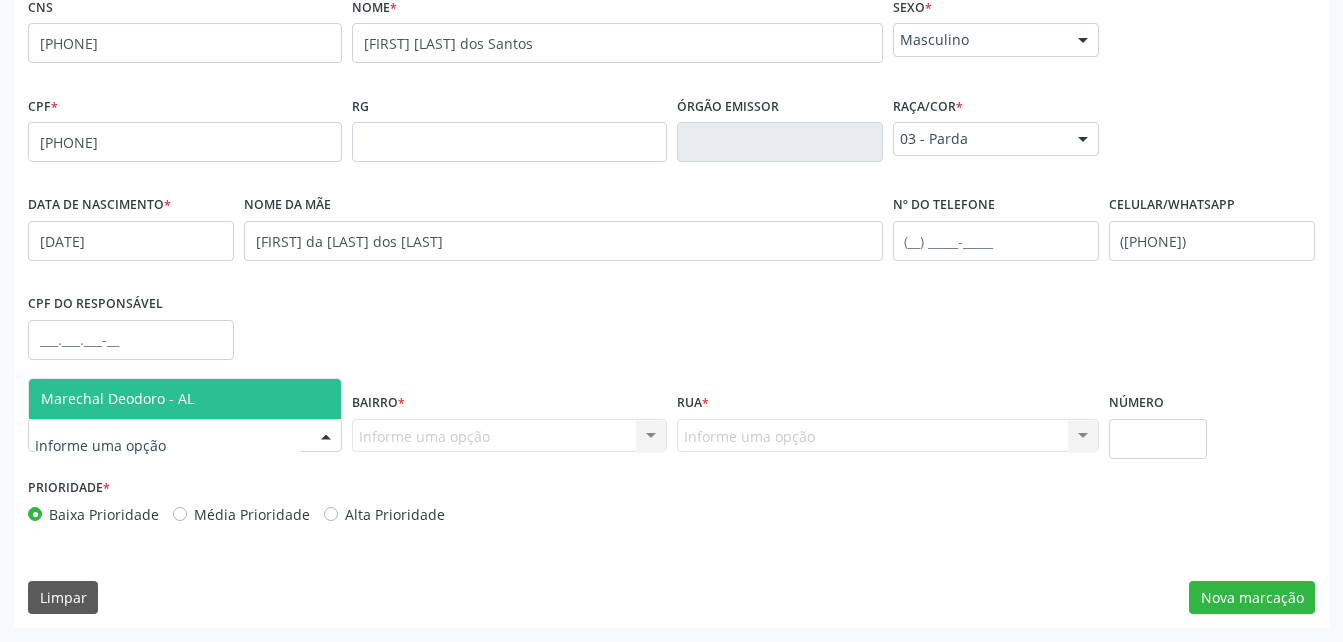 drag, startPoint x: 243, startPoint y: 402, endPoint x: 488, endPoint y: 452, distance: 250.04999 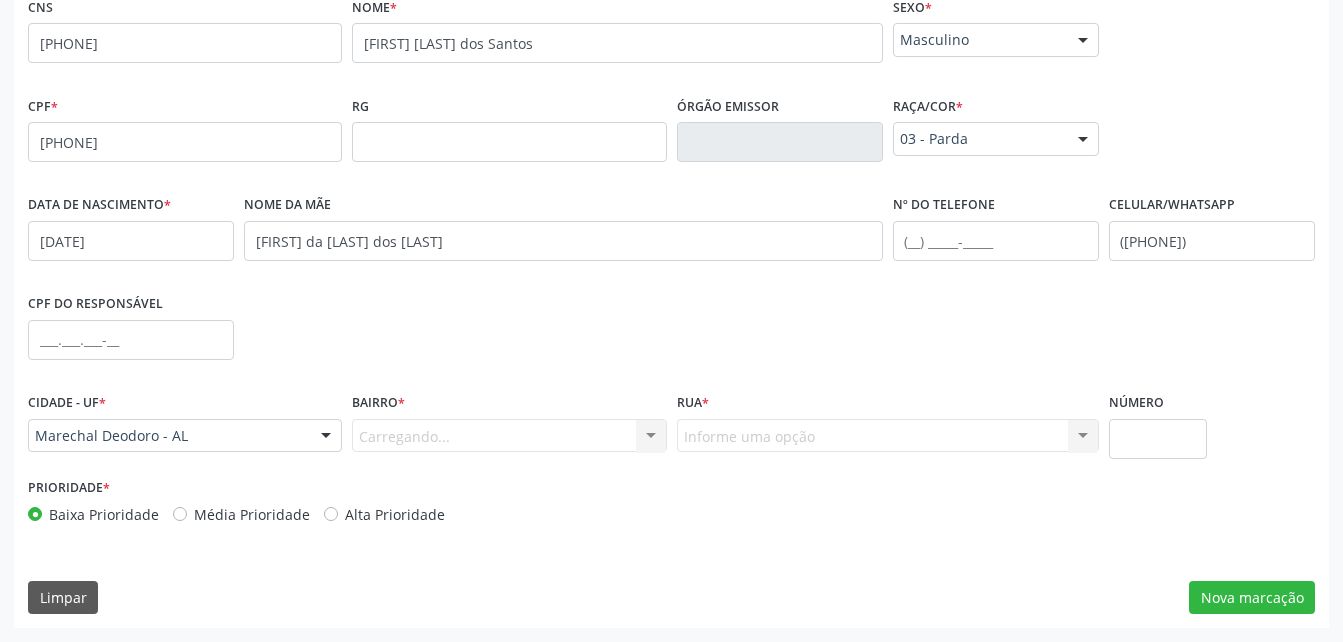 click on "Carregando...
Nenhum resultado encontrado para: "   "
Nenhuma opção encontrada. Digite para adicionar." at bounding box center (509, 436) 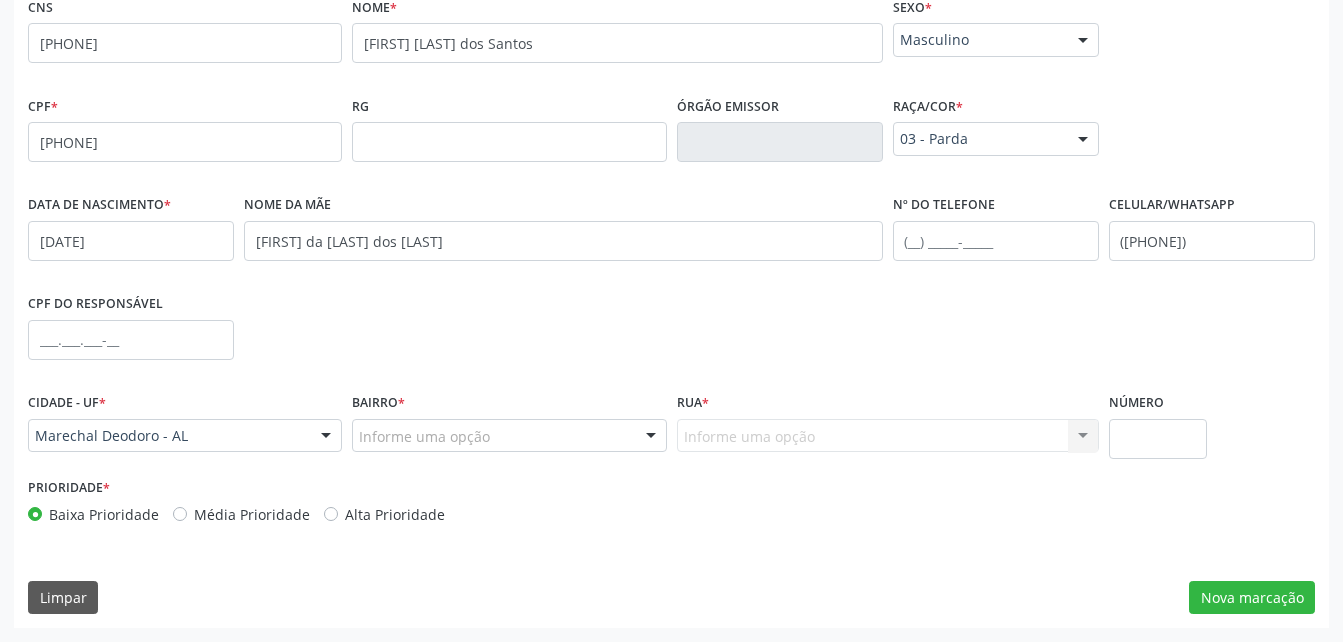 click on "Informe uma opção" at bounding box center (509, 436) 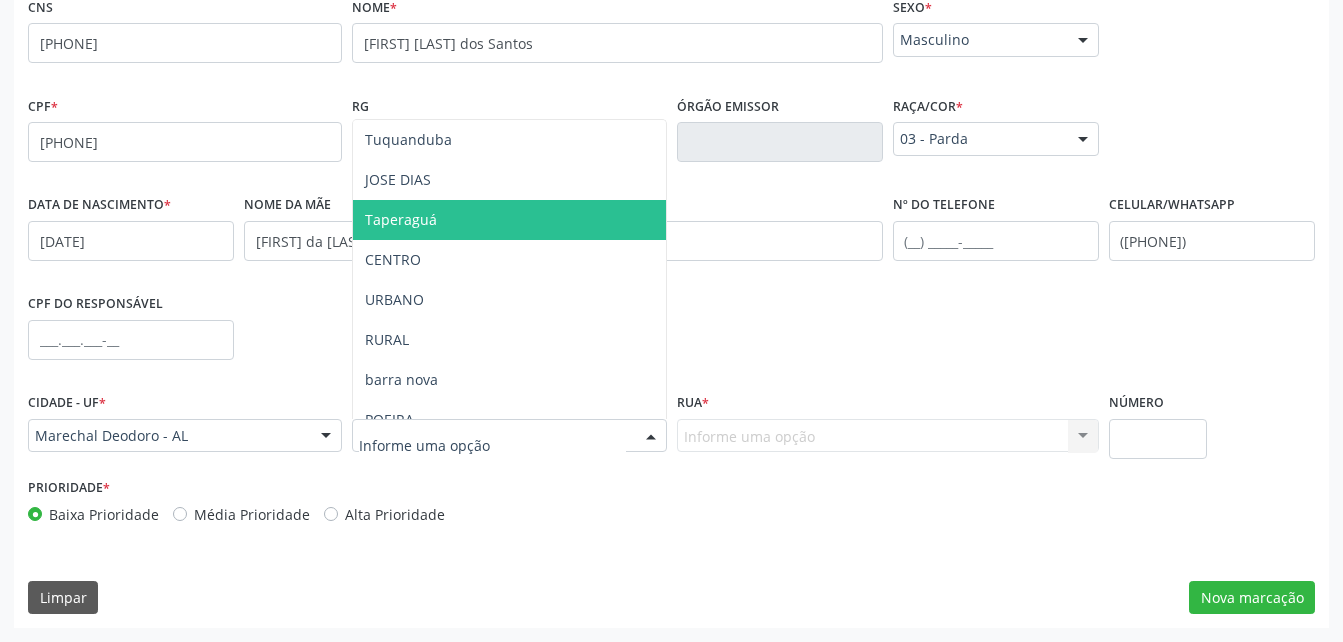 drag, startPoint x: 451, startPoint y: 221, endPoint x: 726, endPoint y: 402, distance: 329.22028 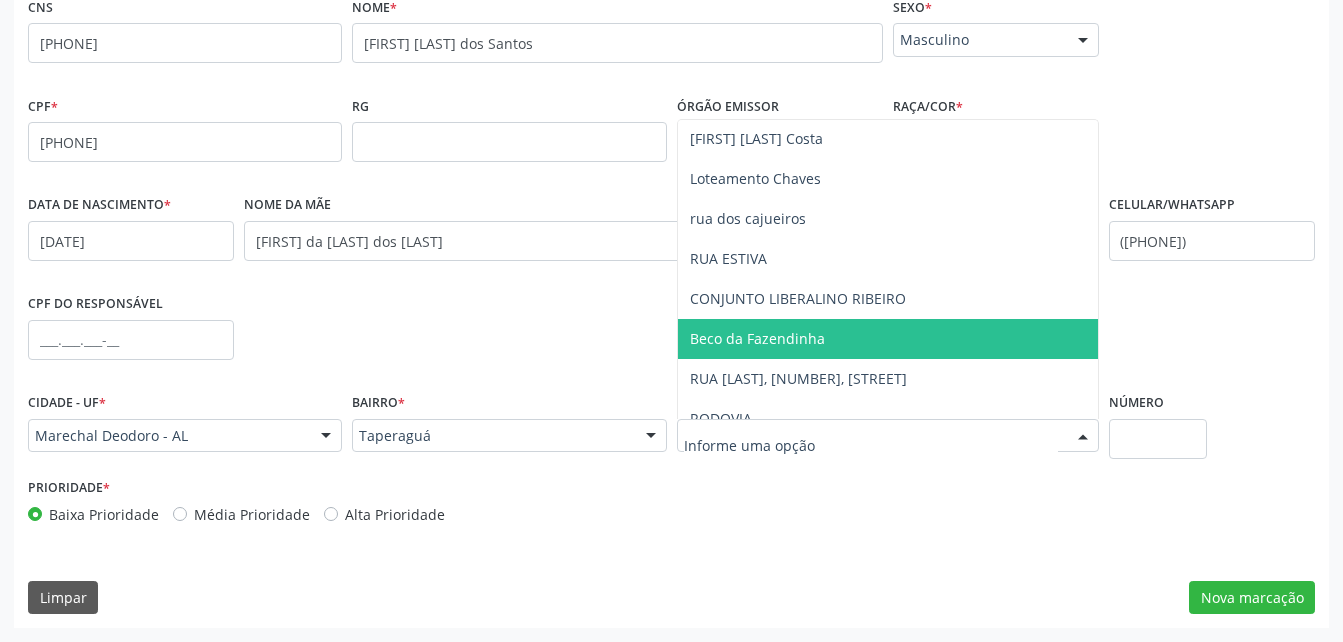 scroll, scrollTop: 421, scrollLeft: 0, axis: vertical 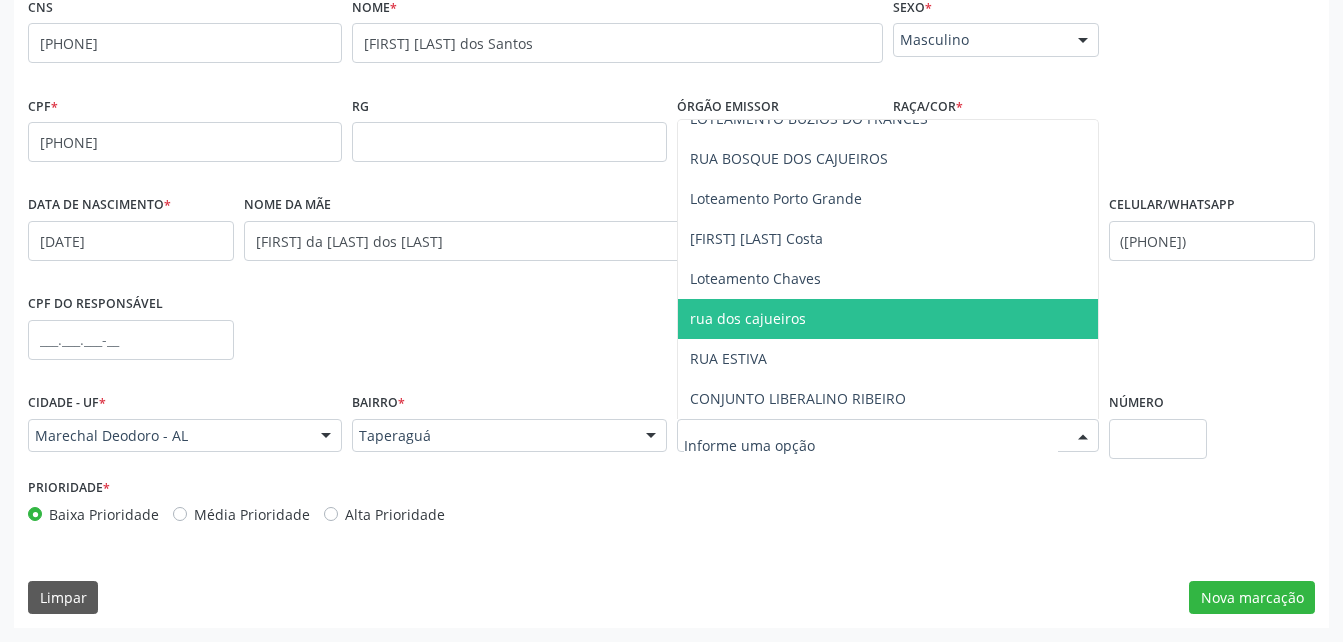click on "rua dos cajueiros" at bounding box center [888, 319] 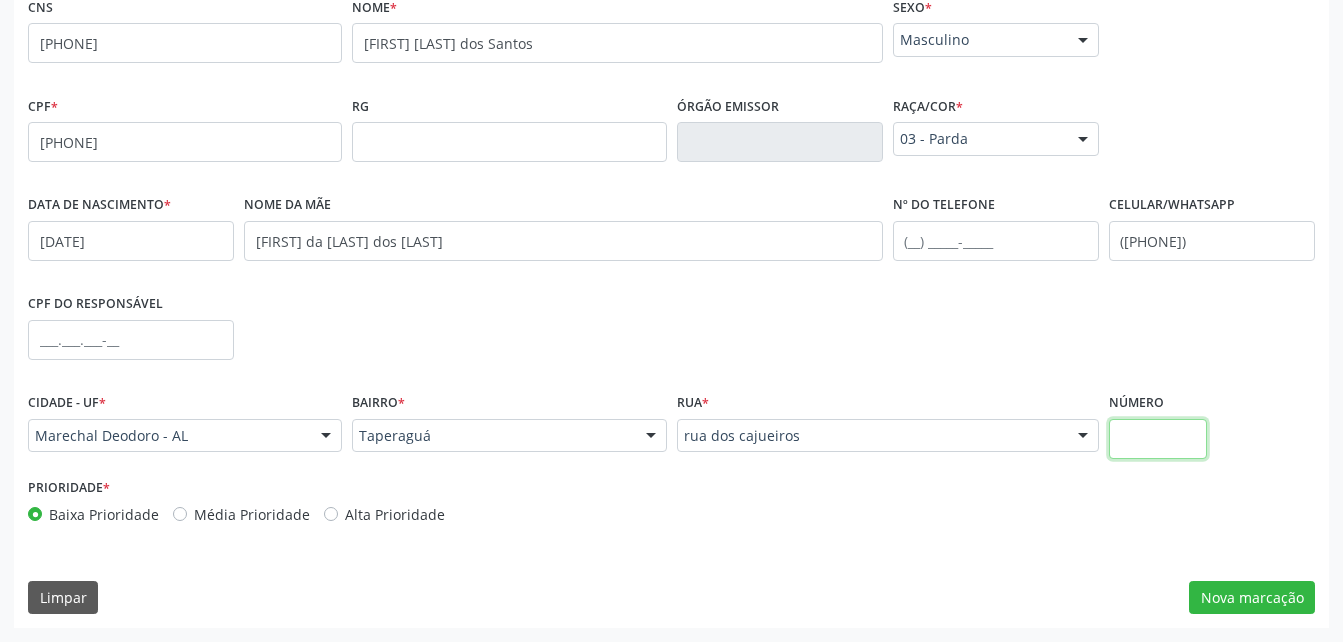 click at bounding box center (1158, 439) 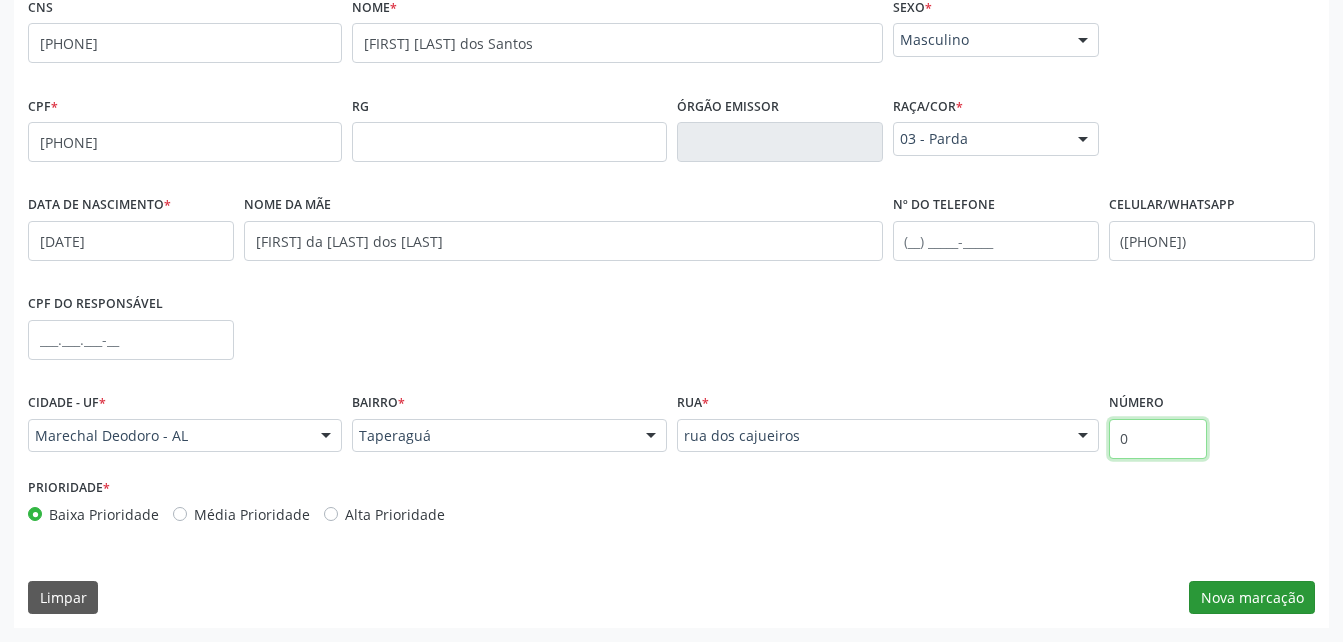 type on "0" 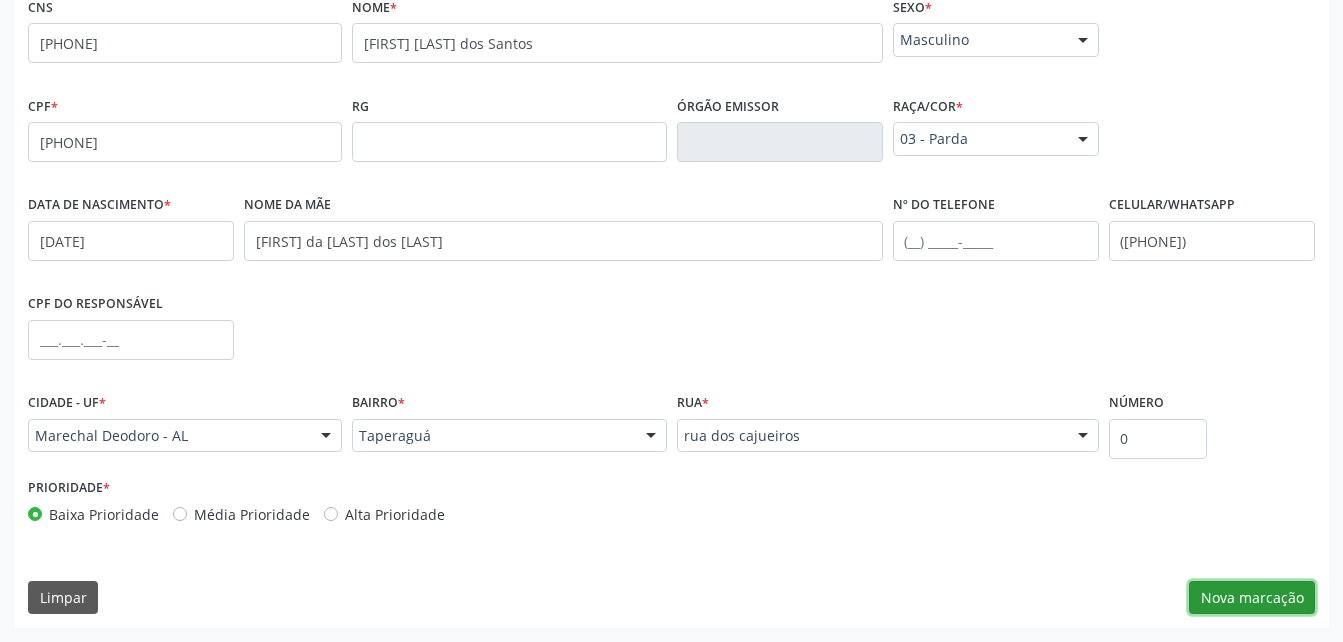 click on "Nova marcação" at bounding box center [1252, 598] 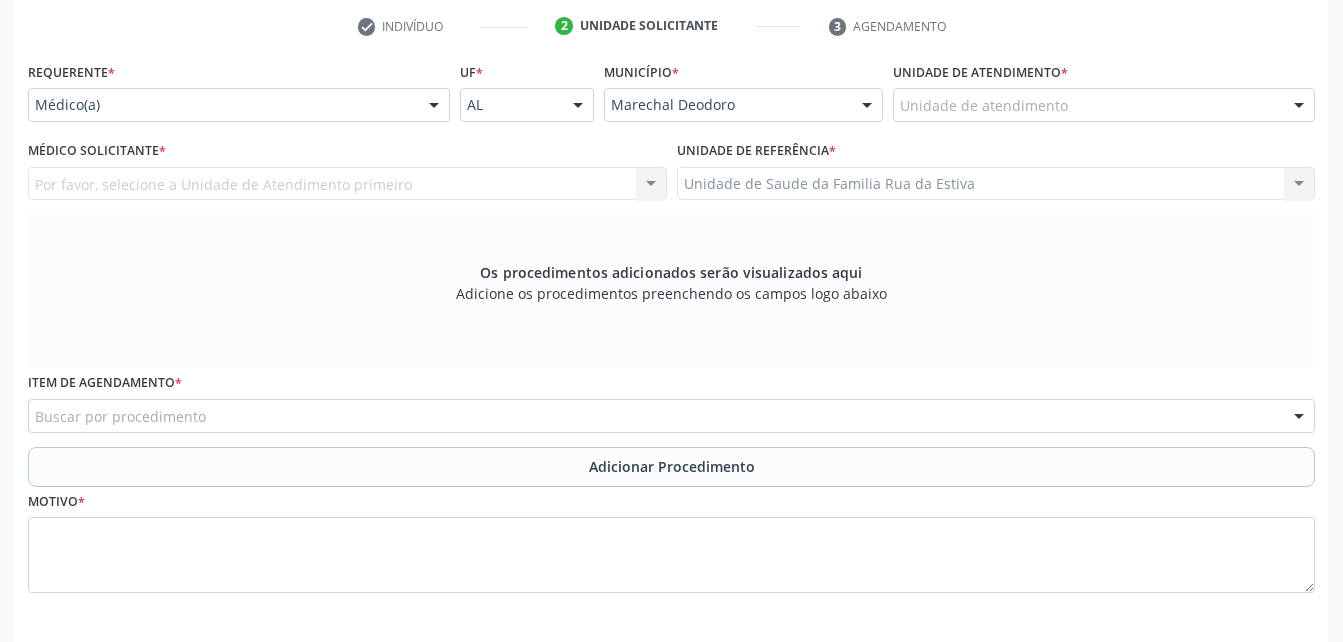 scroll, scrollTop: 370, scrollLeft: 0, axis: vertical 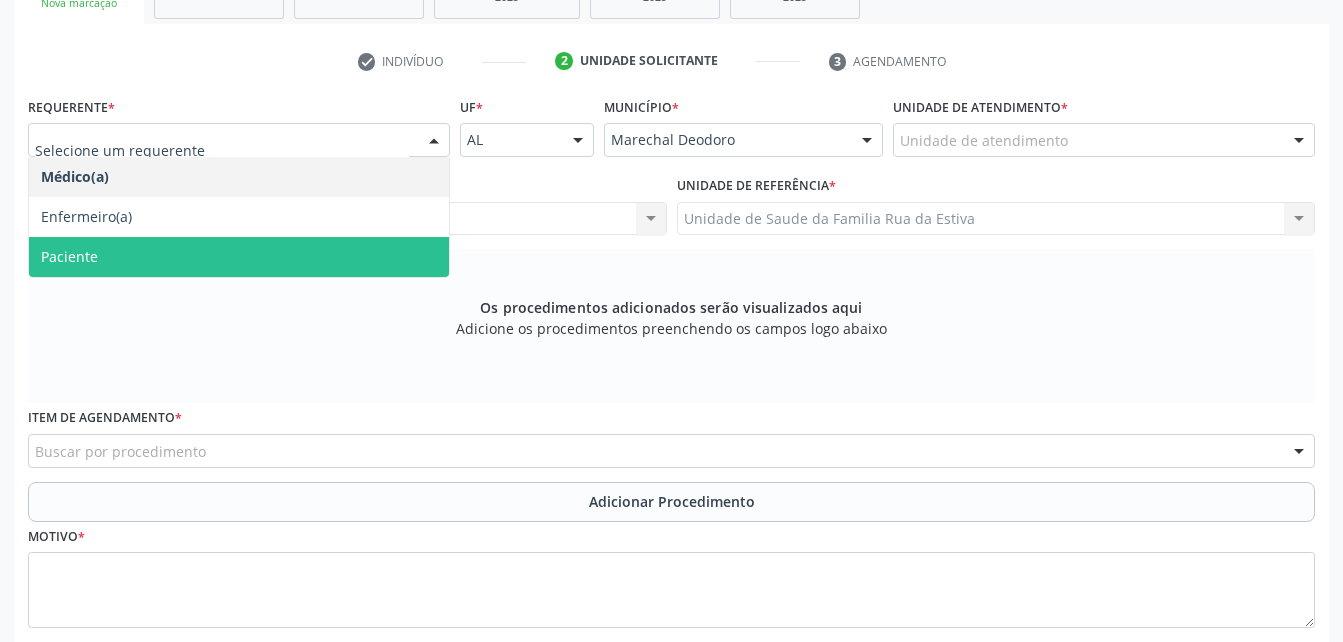 click on "Paciente" at bounding box center (239, 257) 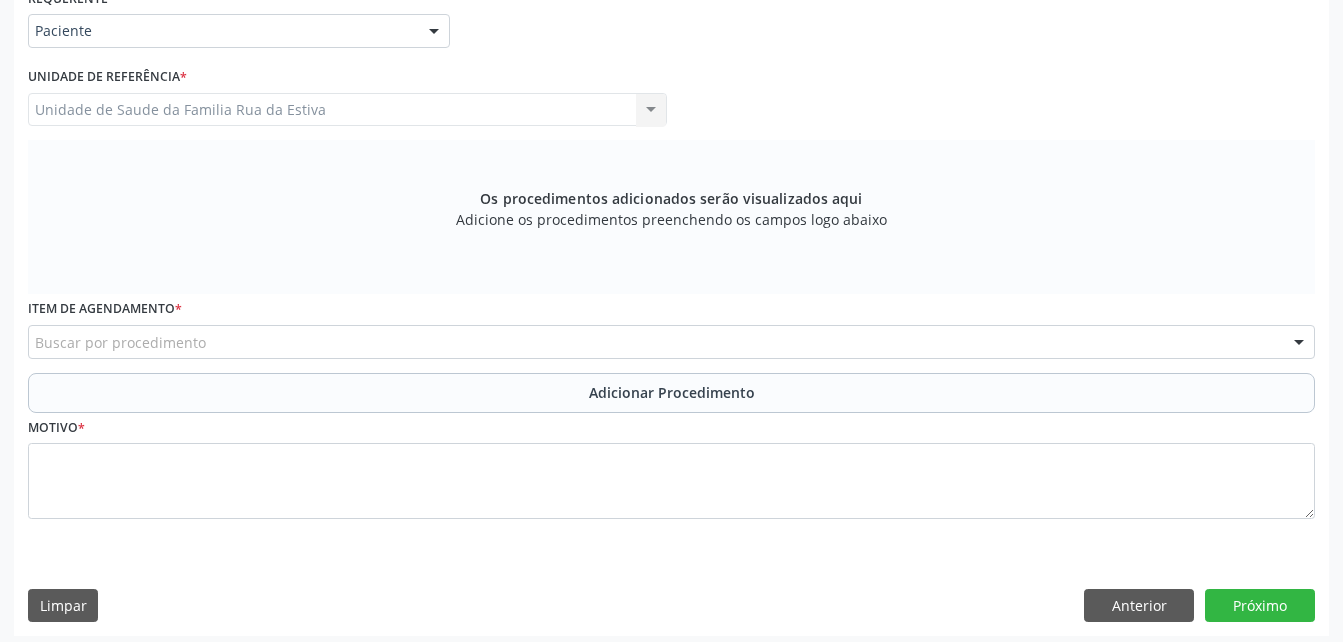 scroll, scrollTop: 487, scrollLeft: 0, axis: vertical 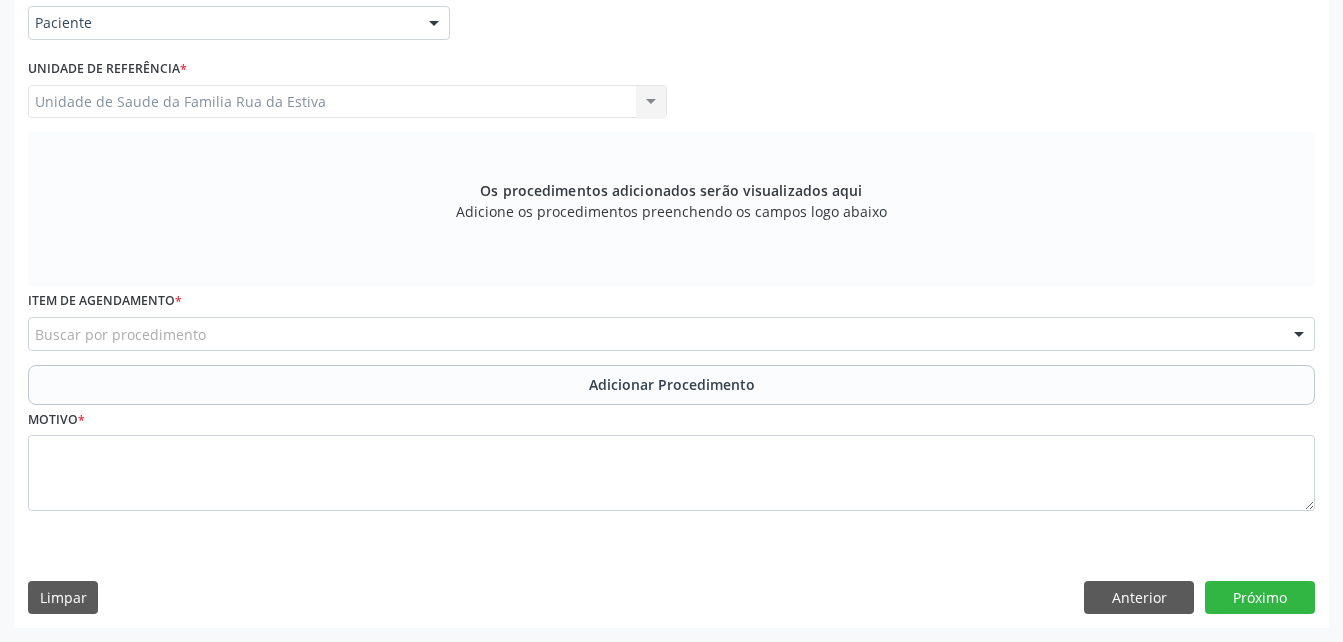 click on "Buscar por procedimento" at bounding box center (671, 334) 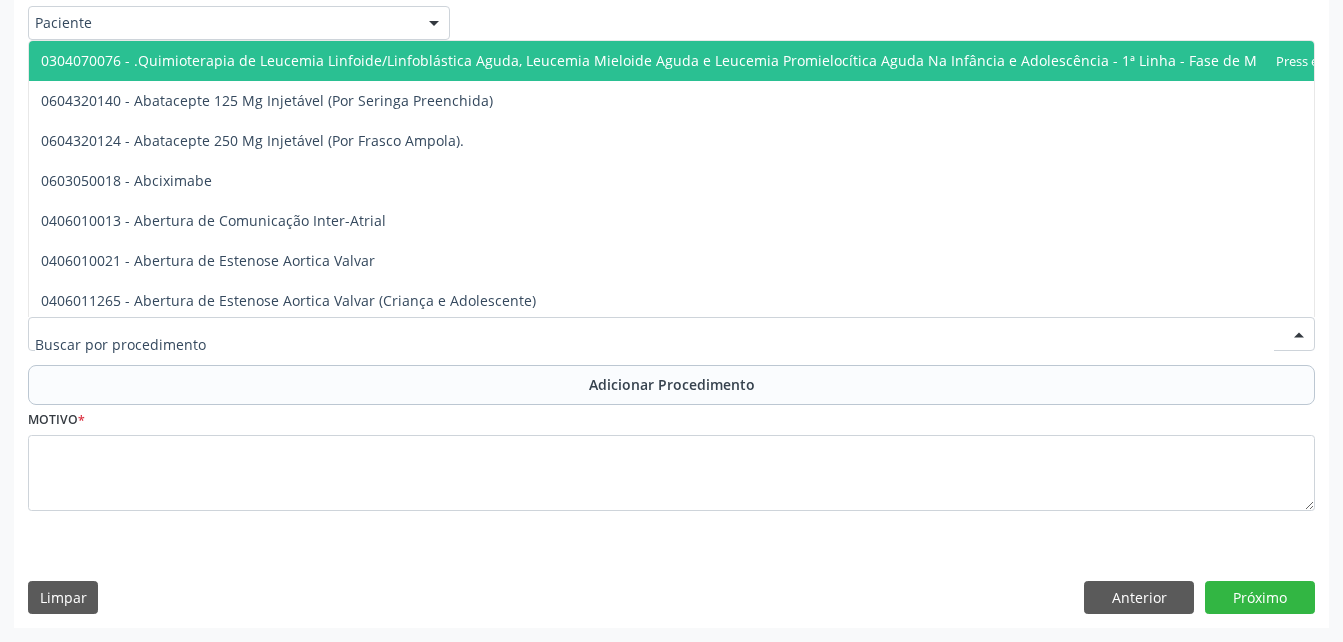 click at bounding box center (654, 344) 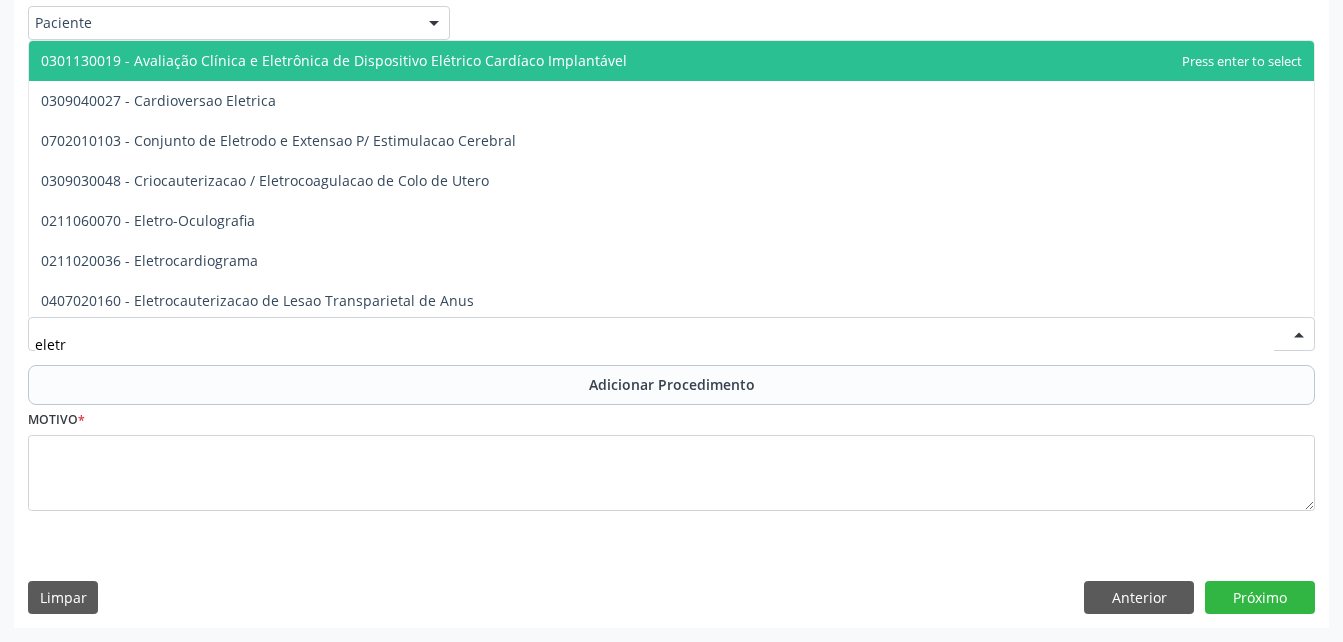 type on "eletro" 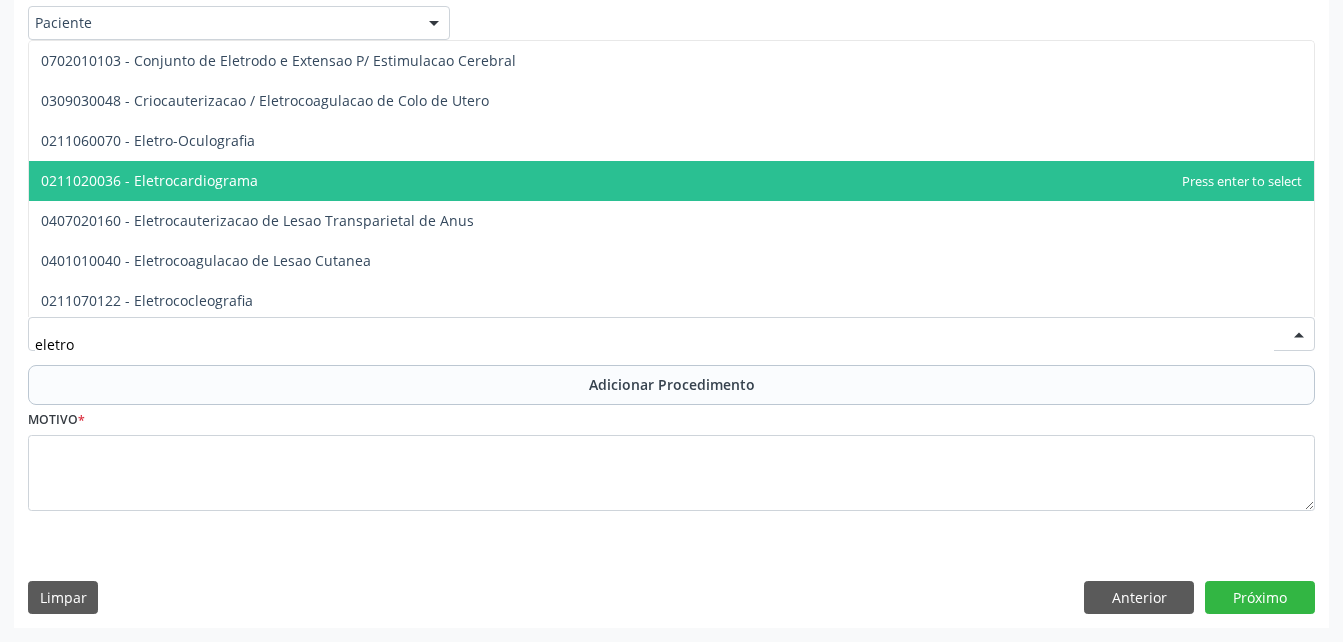 click on "0211020036 - Eletrocardiograma" at bounding box center (671, 181) 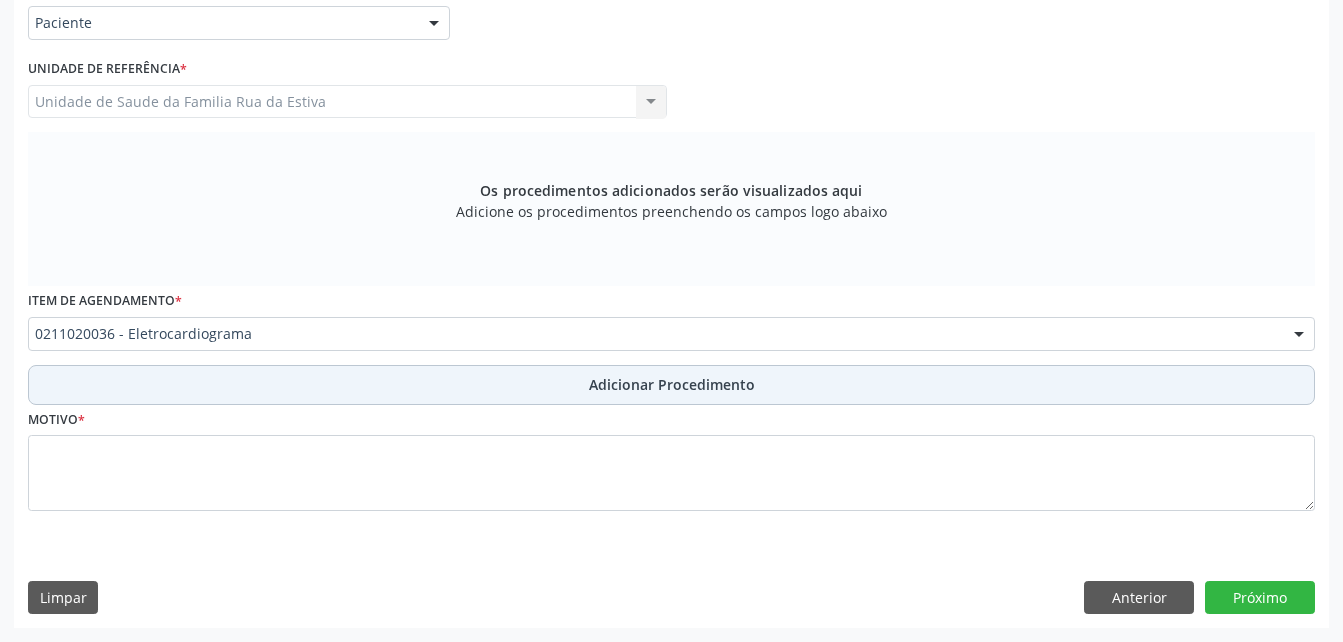 click on "Adicionar Procedimento" at bounding box center (671, 385) 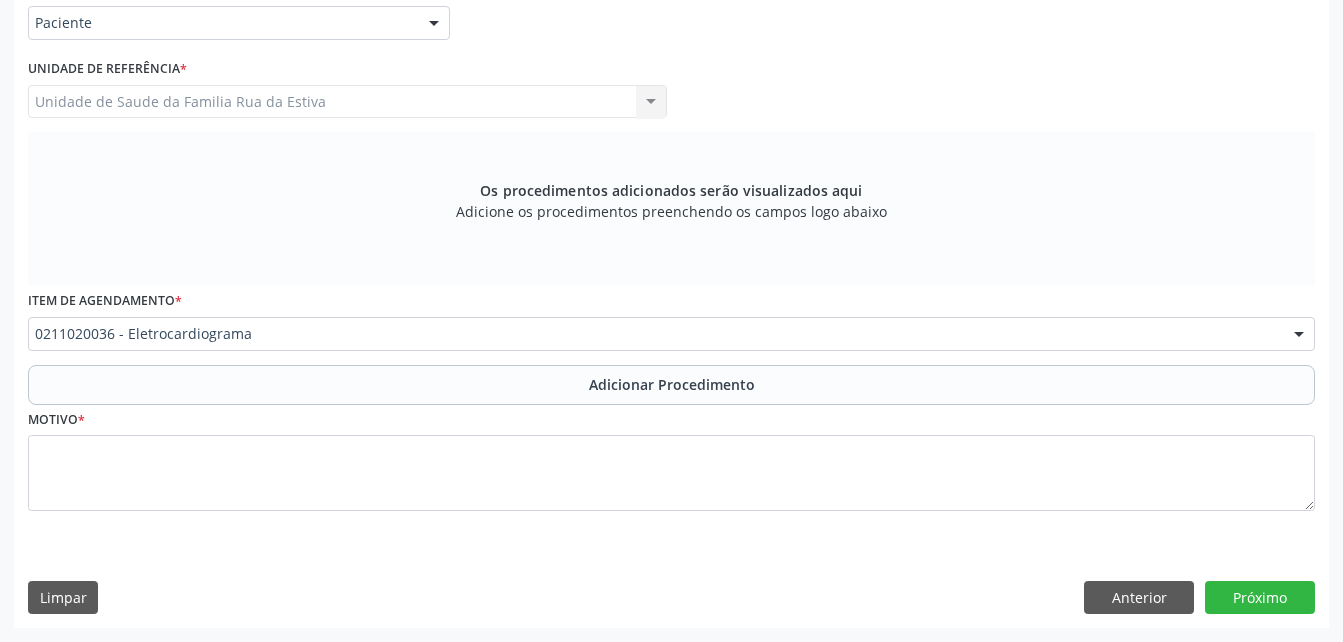 scroll, scrollTop: 411, scrollLeft: 0, axis: vertical 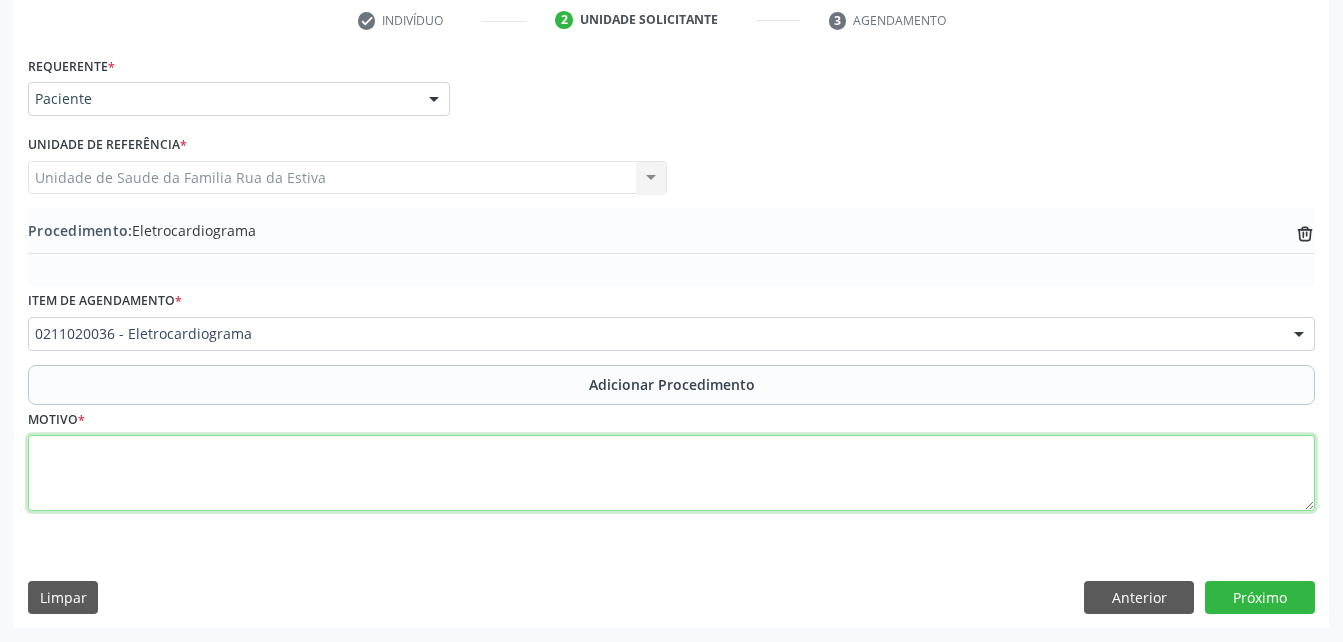 click at bounding box center [671, 473] 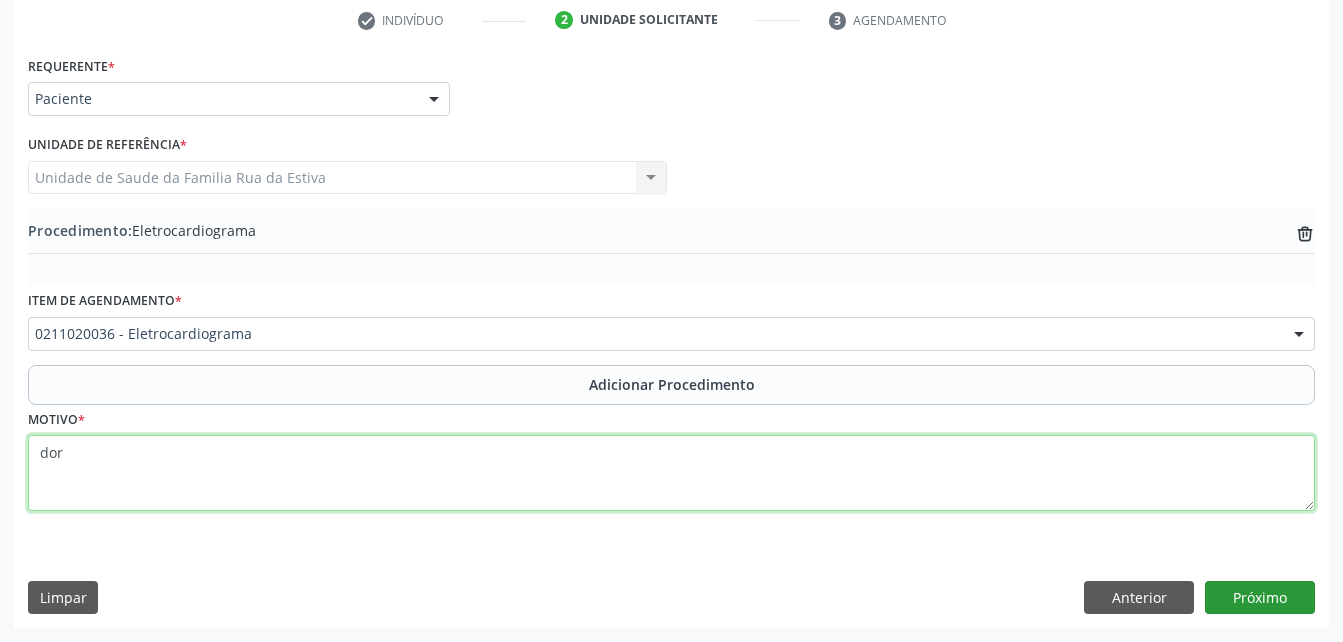 type on "dor" 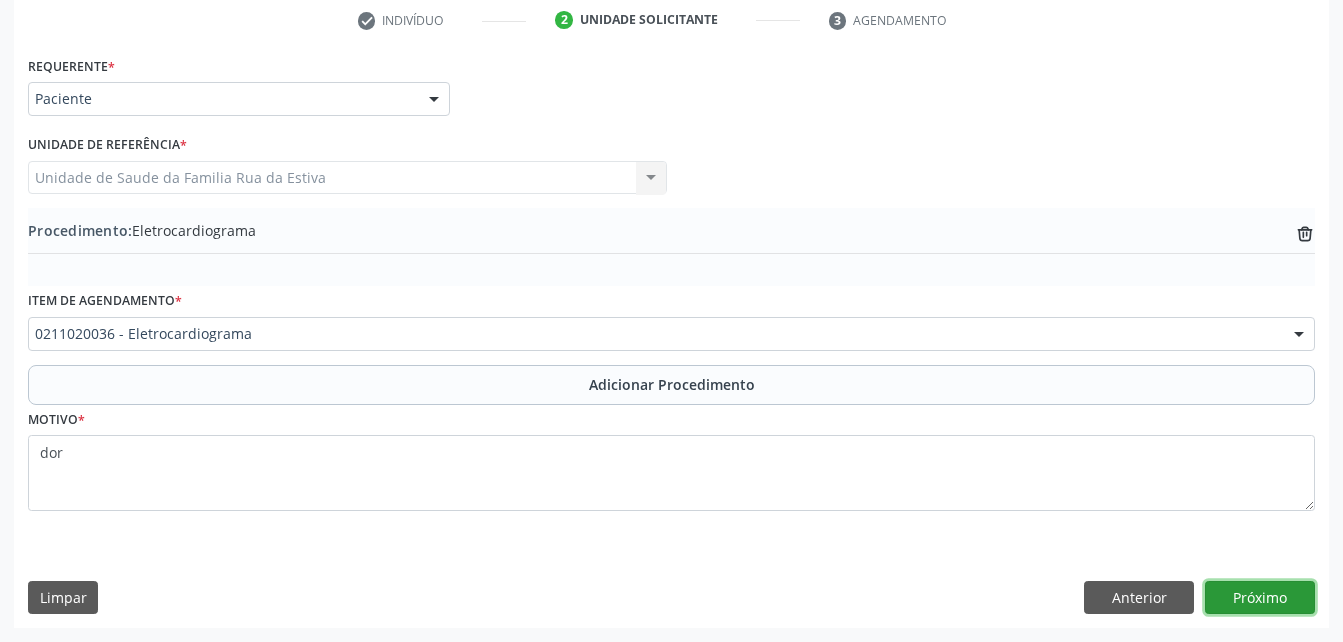 click on "Próximo" at bounding box center [1260, 598] 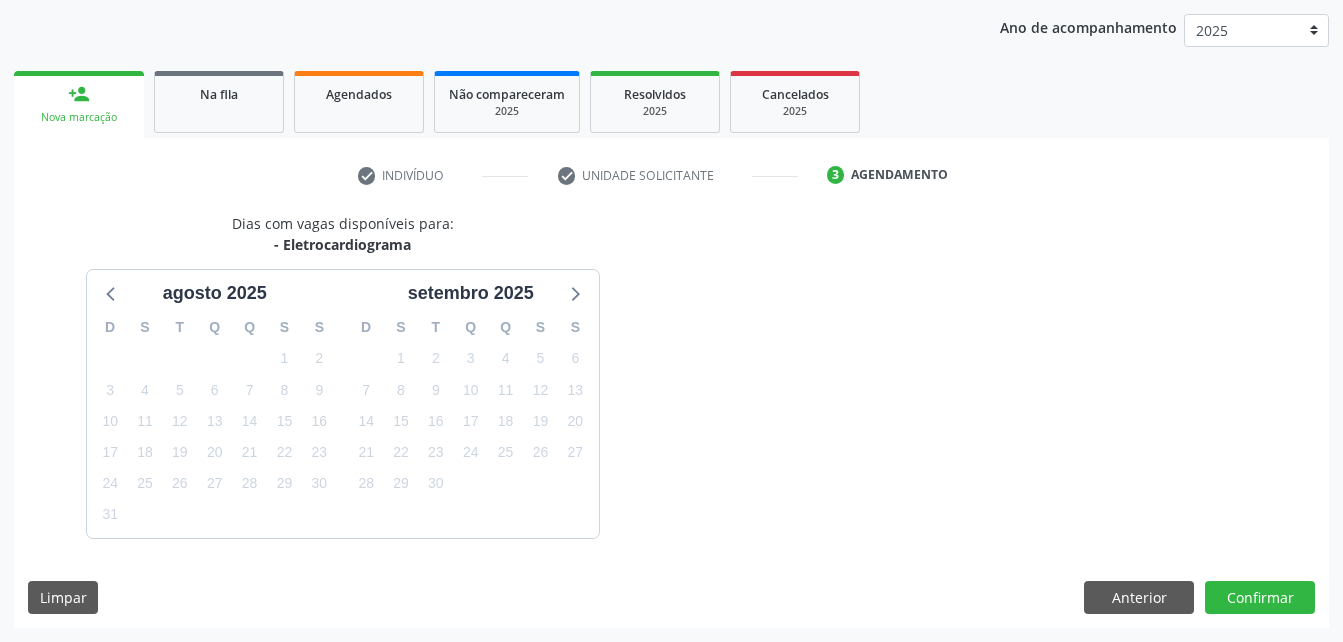 scroll, scrollTop: 315, scrollLeft: 0, axis: vertical 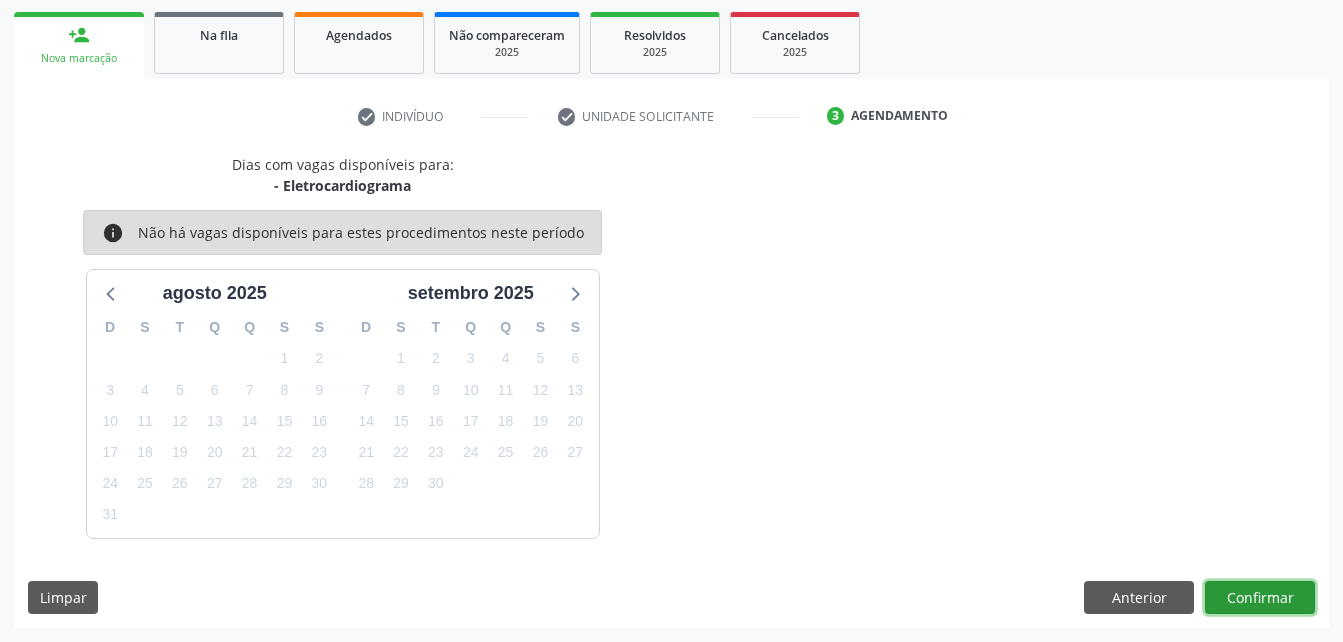 click on "Confirmar" at bounding box center [1260, 598] 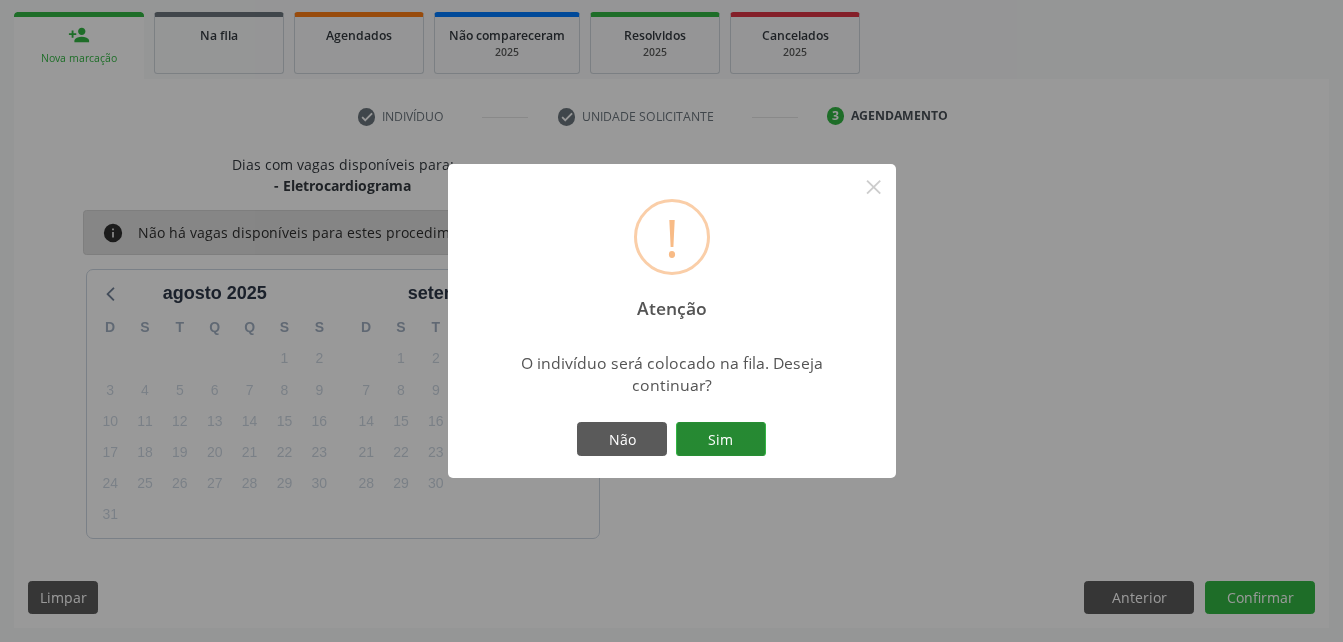 click on "Sim" at bounding box center [721, 439] 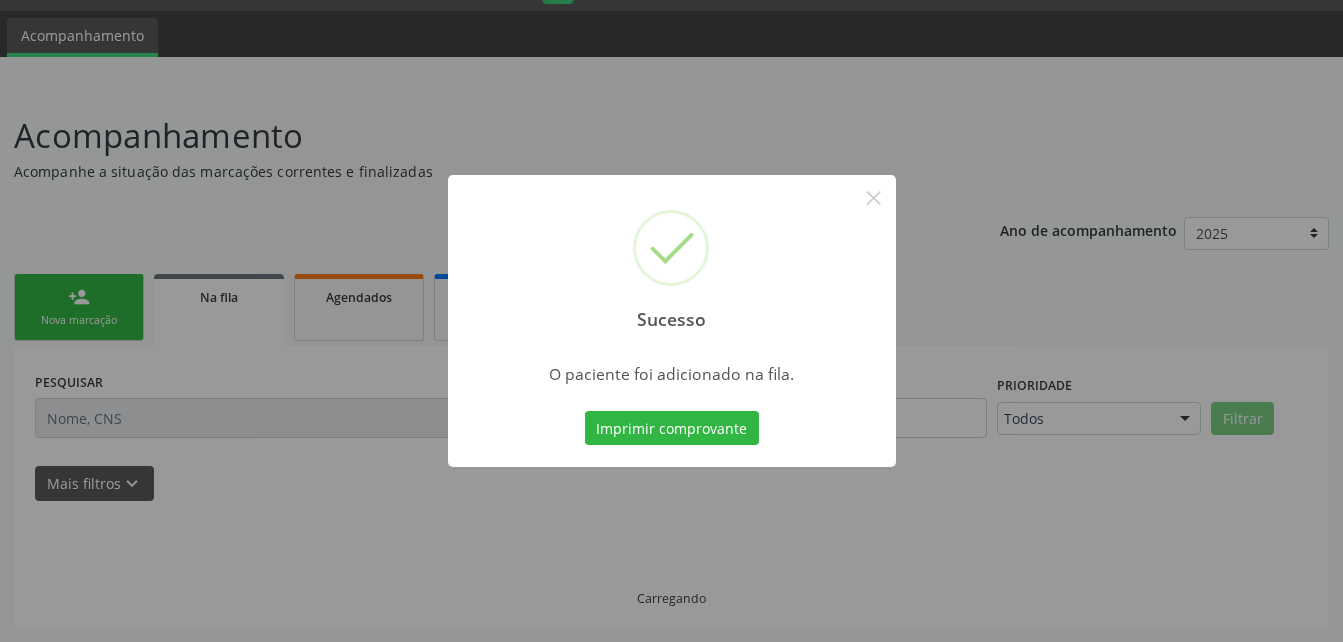 scroll, scrollTop: 53, scrollLeft: 0, axis: vertical 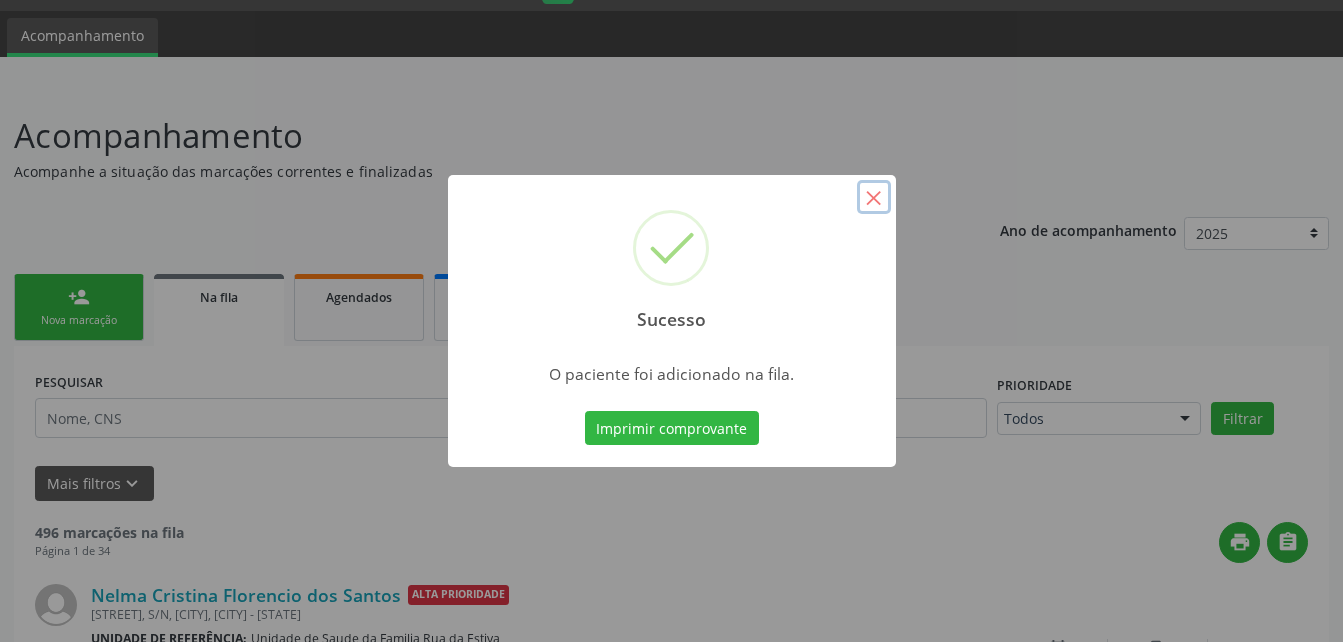 click on "×" at bounding box center (874, 197) 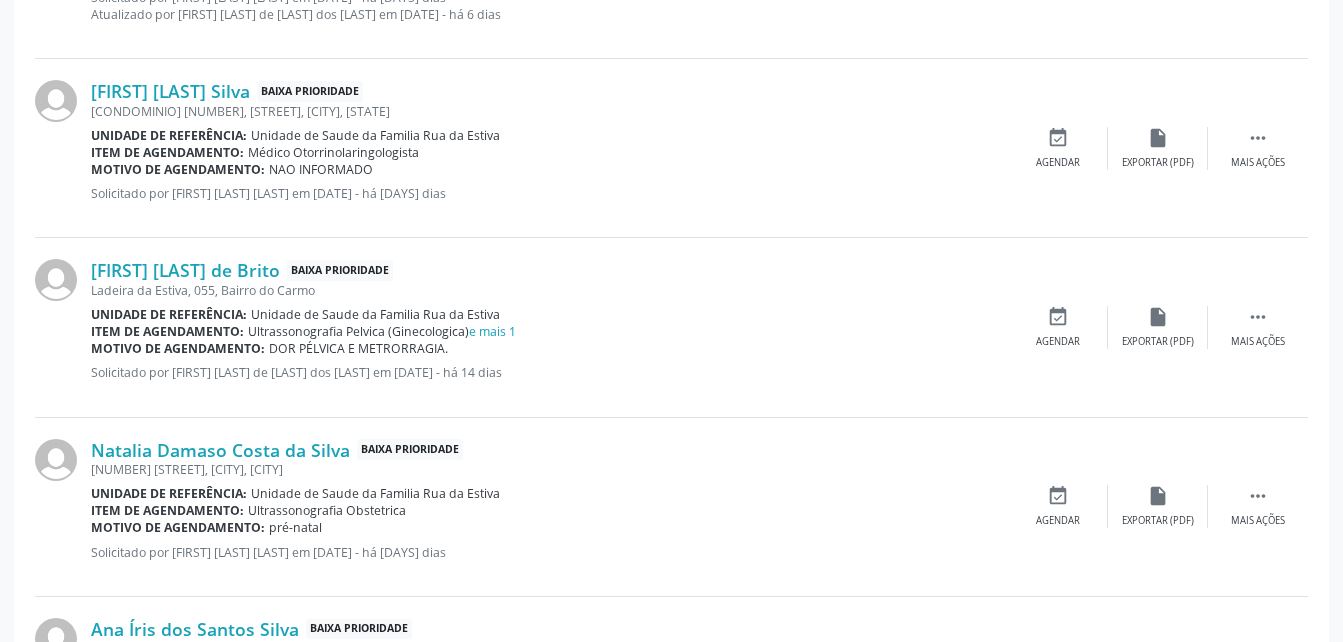 scroll, scrollTop: 253, scrollLeft: 0, axis: vertical 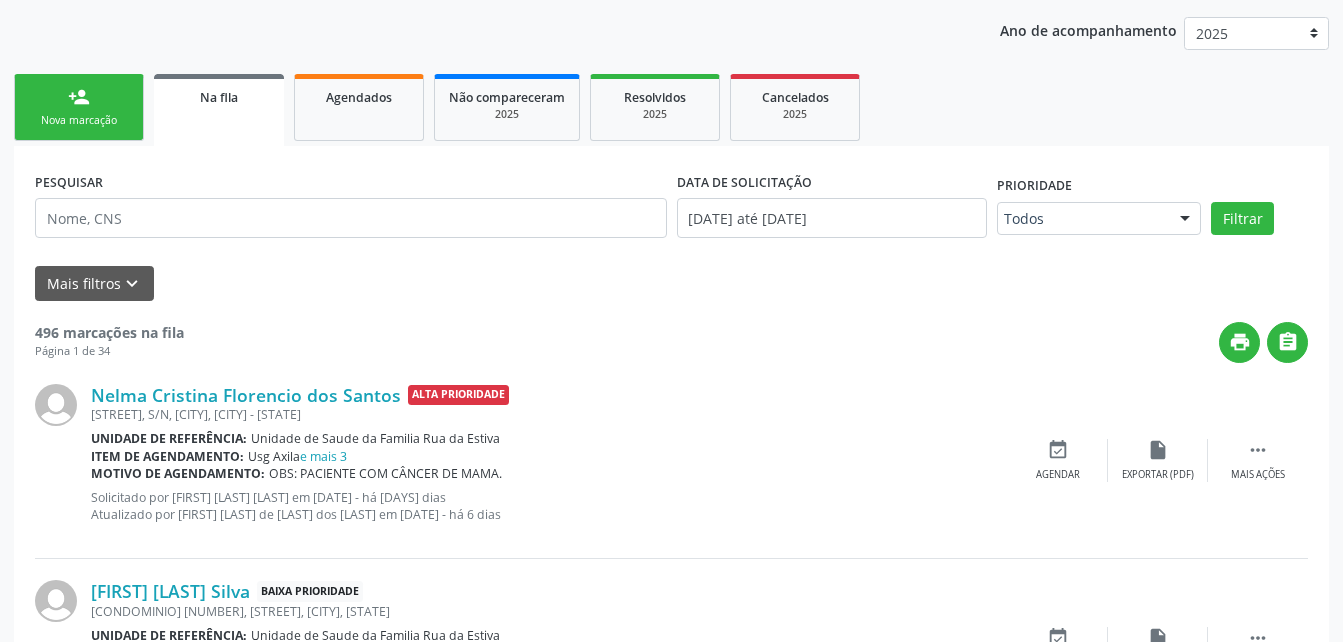 drag, startPoint x: 364, startPoint y: 118, endPoint x: 385, endPoint y: 118, distance: 21 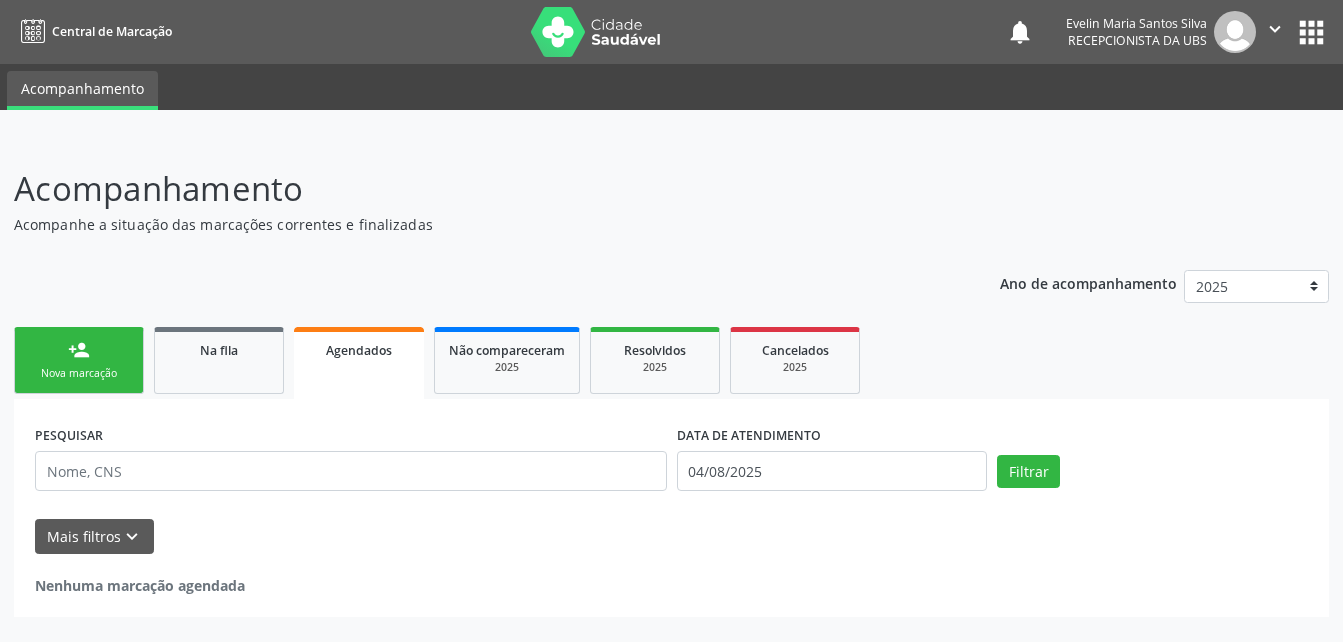scroll, scrollTop: 0, scrollLeft: 0, axis: both 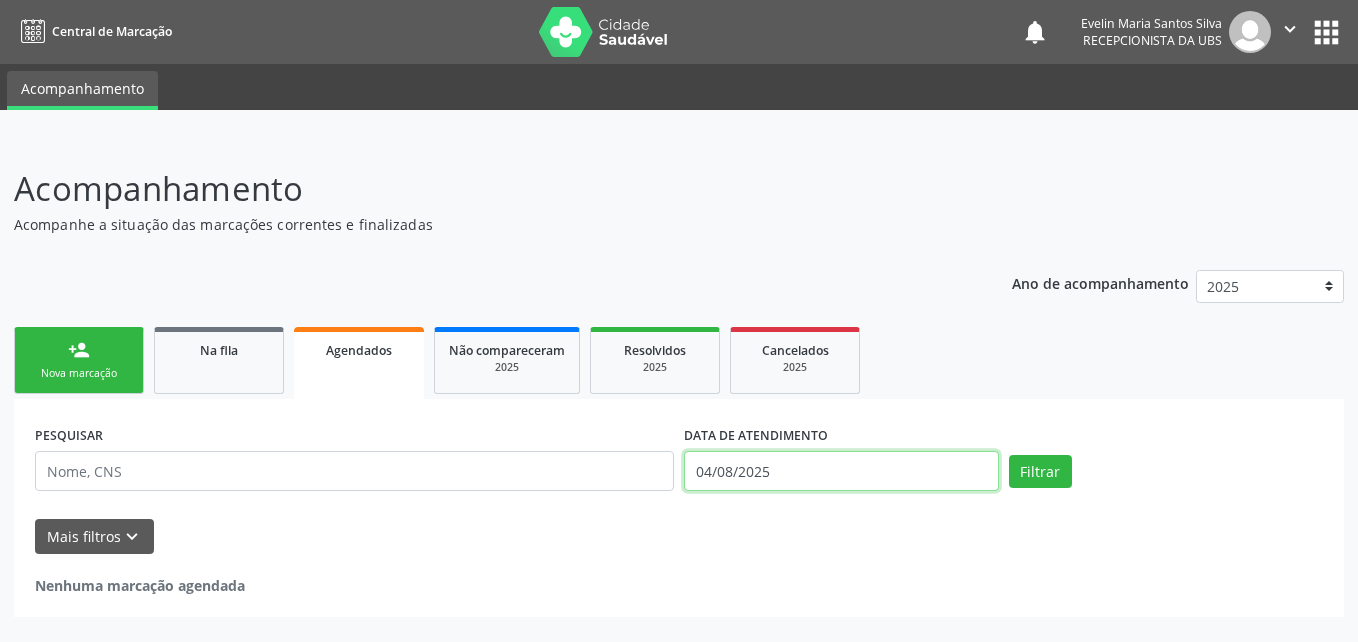 click on "04/08/2025" at bounding box center [841, 471] 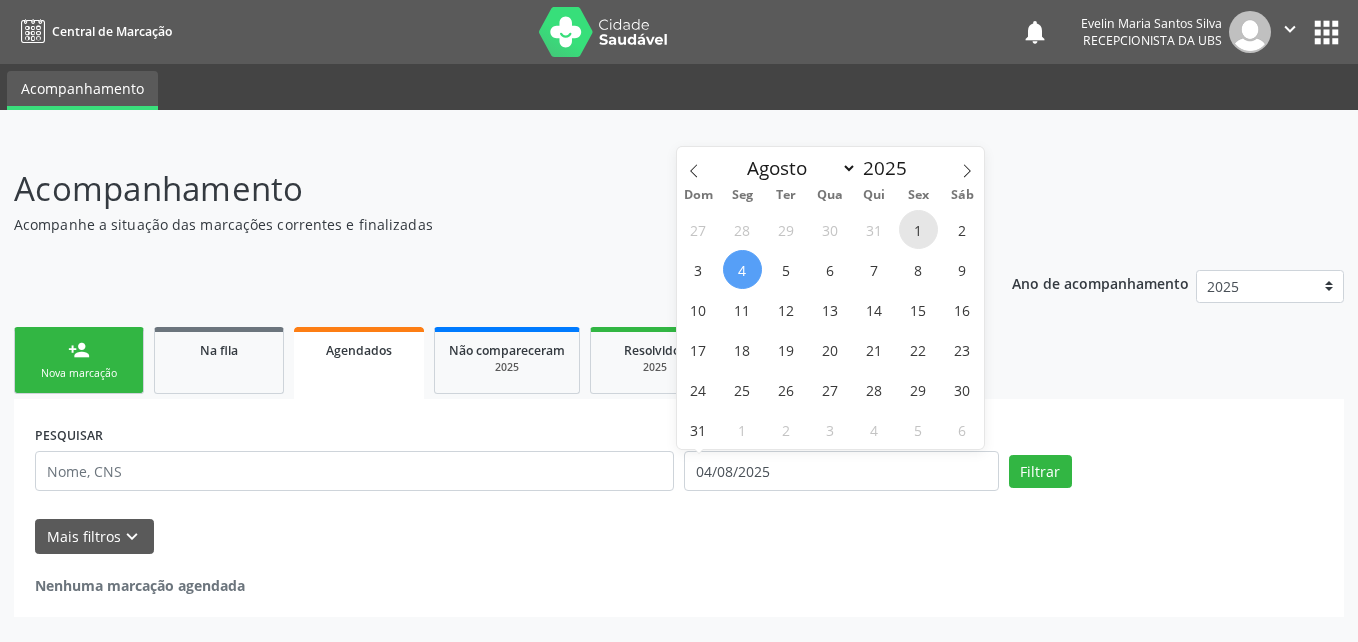 click on "1" at bounding box center (918, 229) 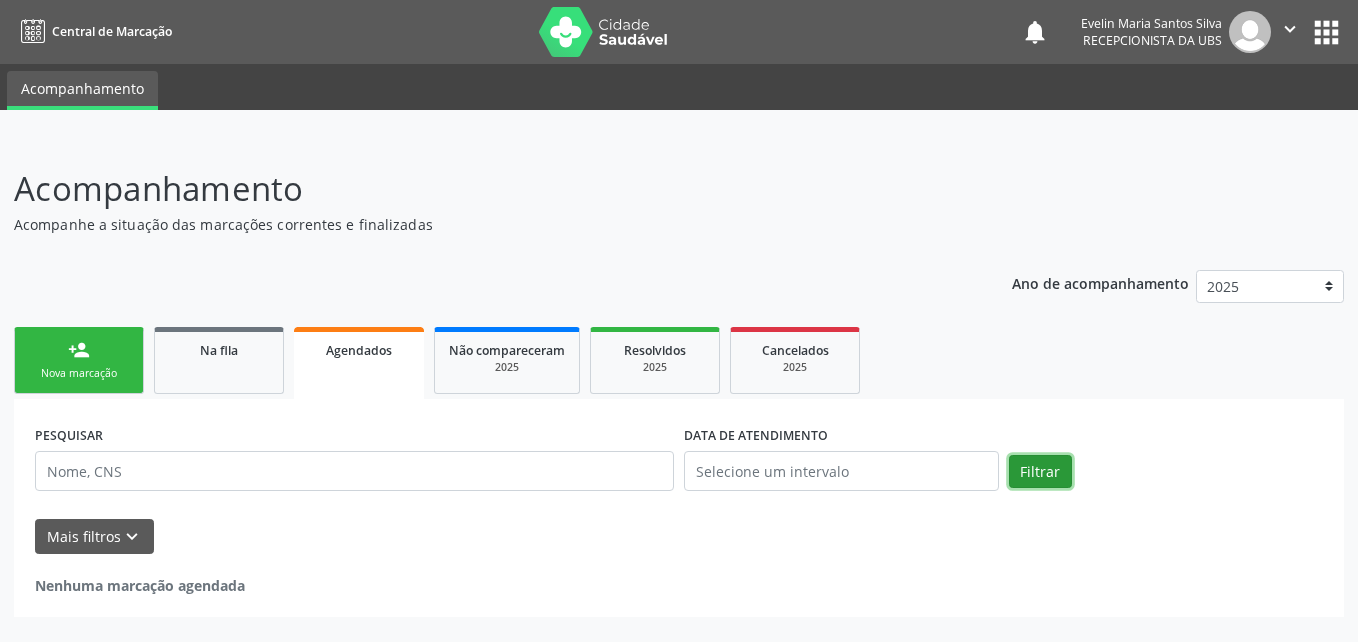 click on "Filtrar" at bounding box center (1040, 472) 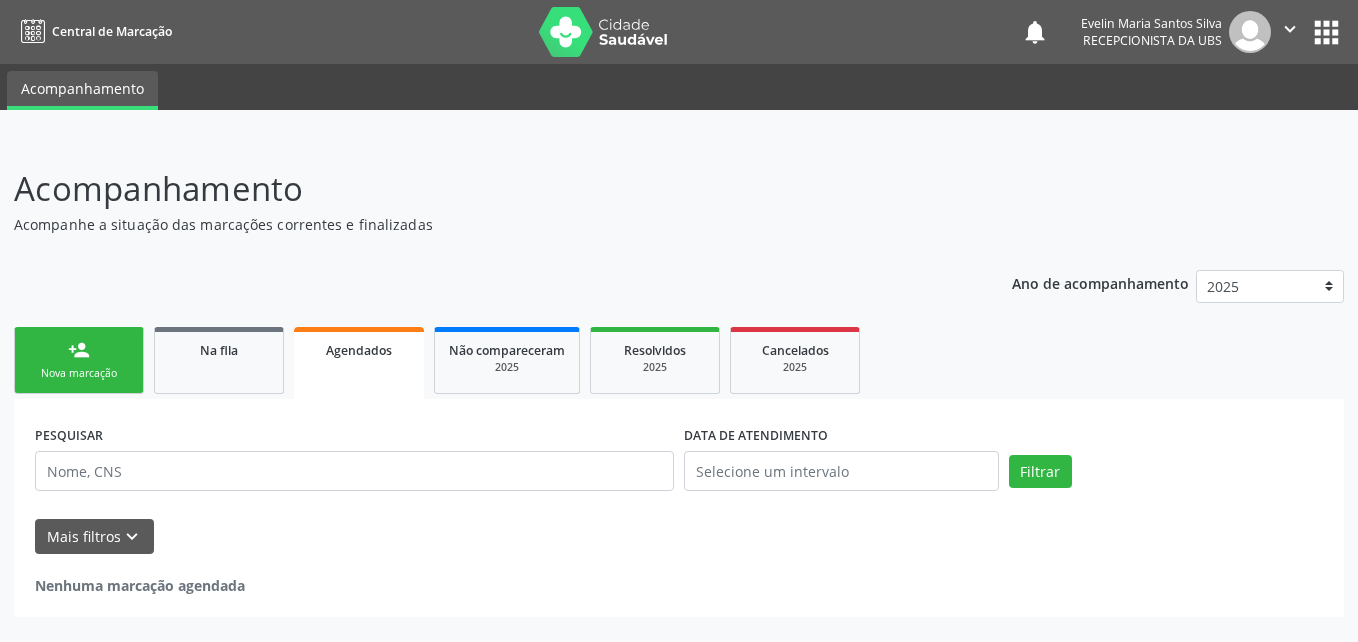 click on "person_add
Nova marcação" at bounding box center (79, 360) 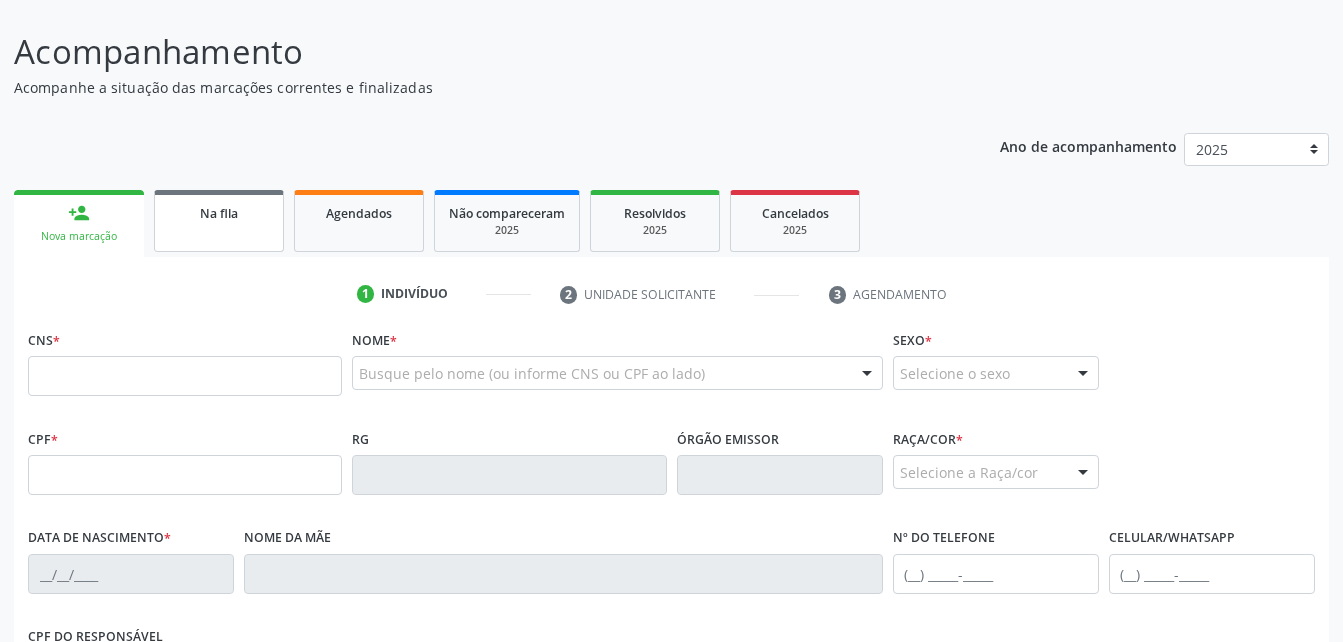 scroll, scrollTop: 300, scrollLeft: 0, axis: vertical 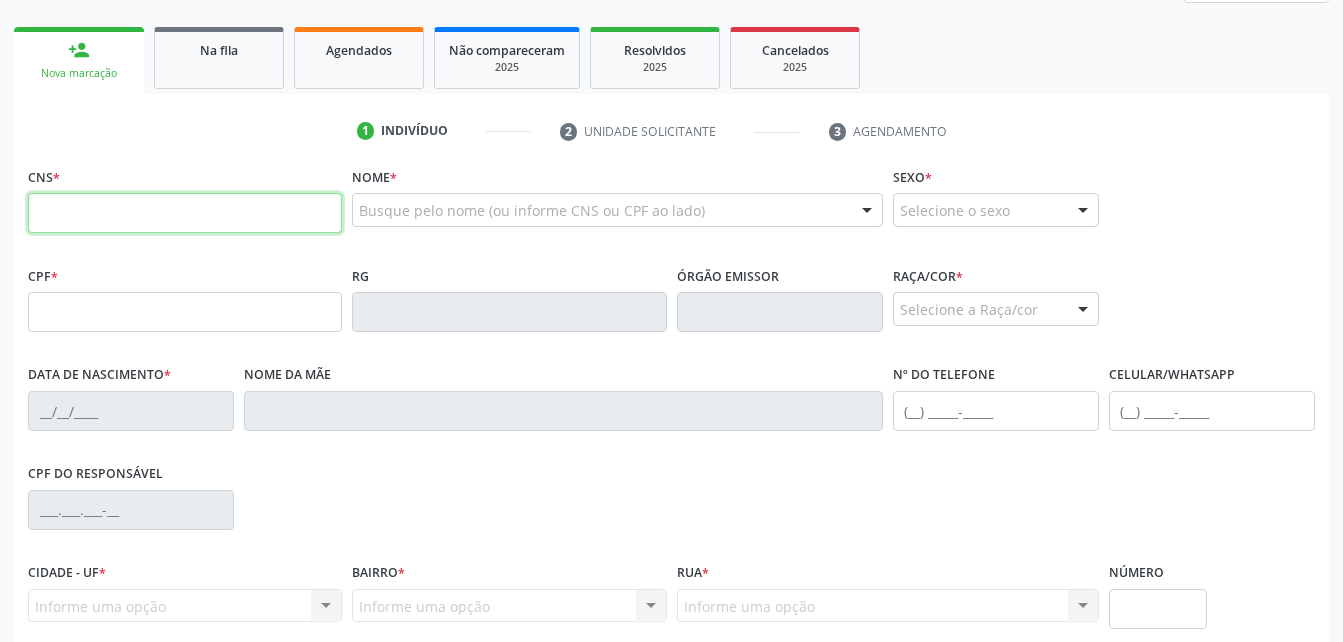 click at bounding box center [185, 213] 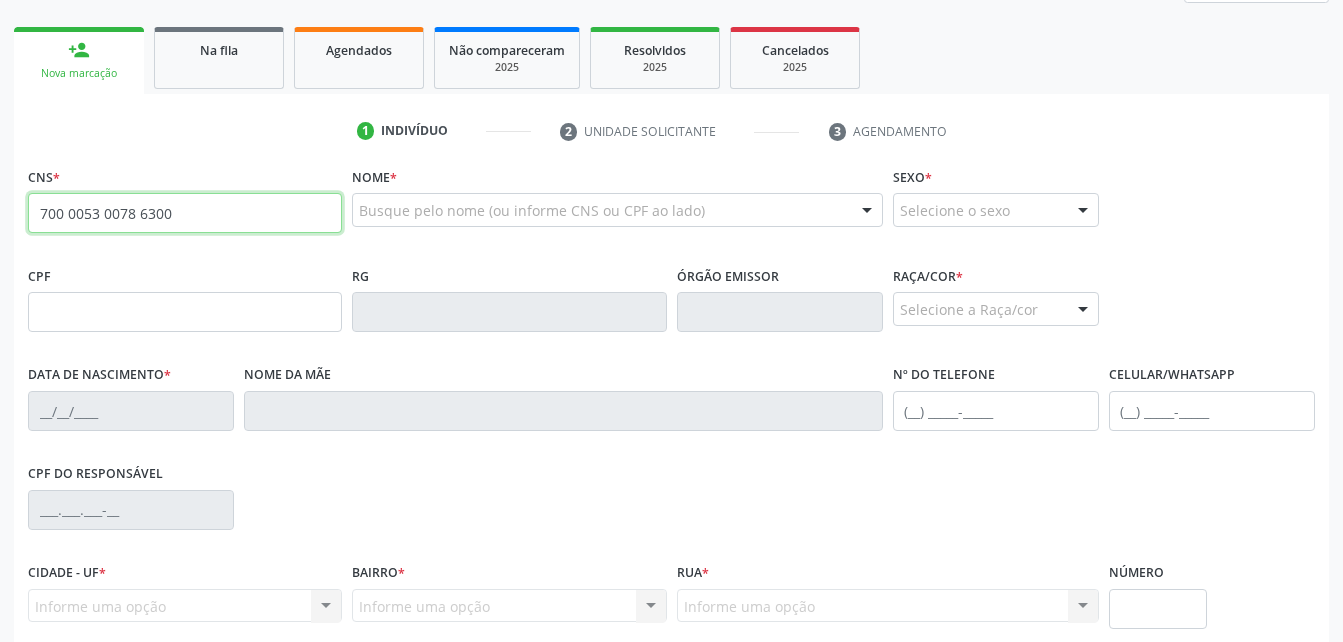 type on "700 0053 0078 6300" 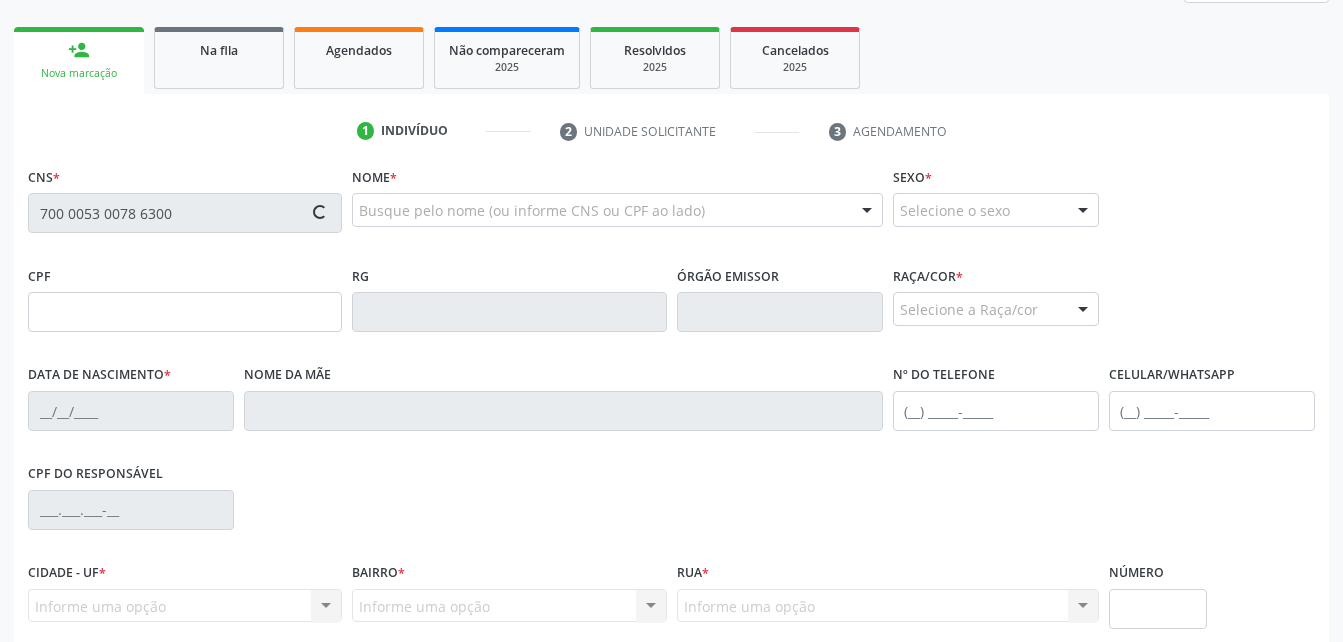 type on "[PHONE]" 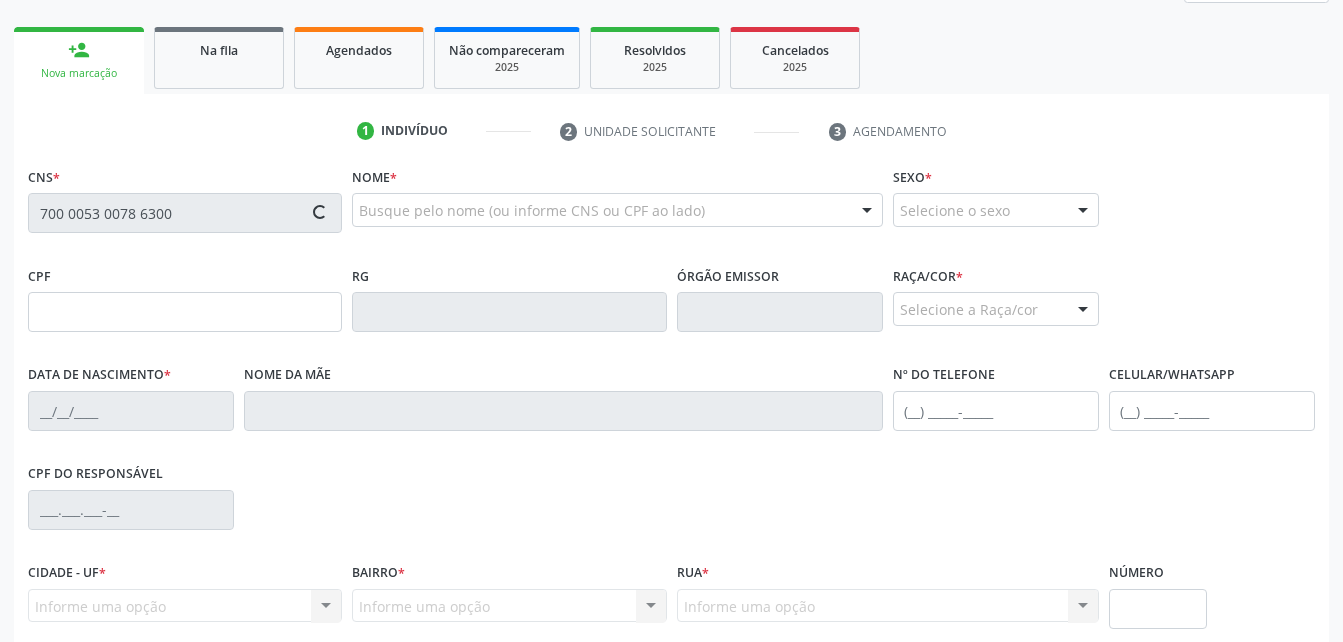 type on "[DATE]" 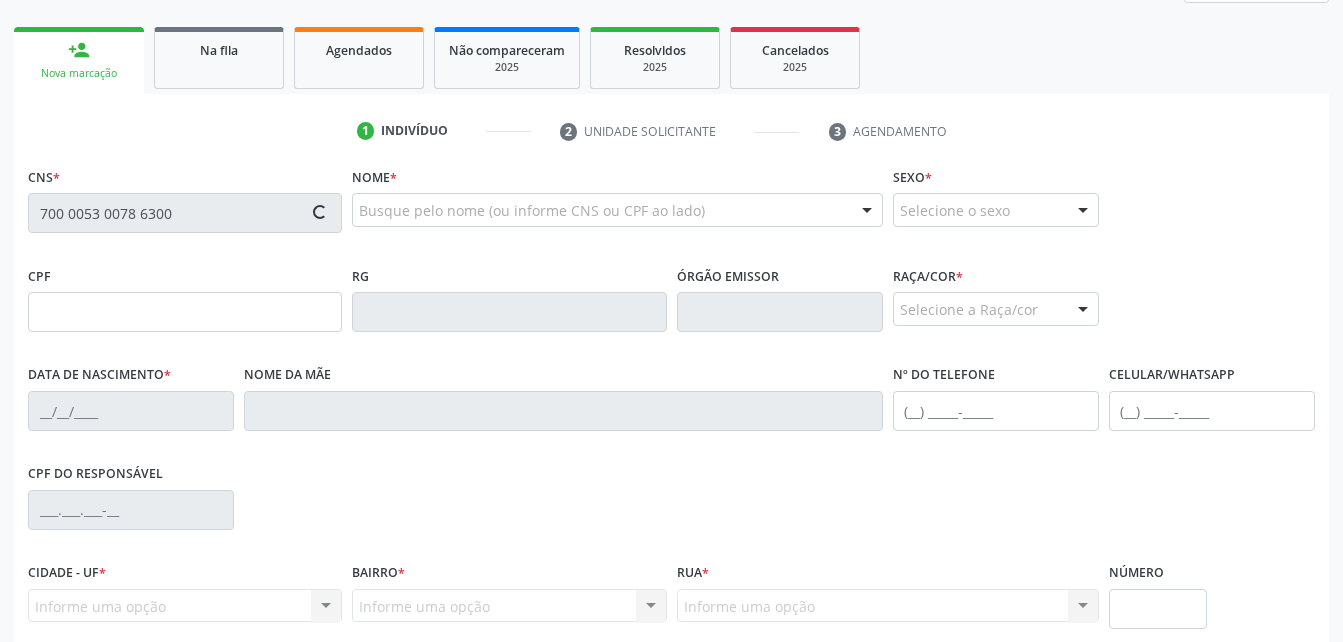 type on "[FIRST] [LAST] da Conceicão" 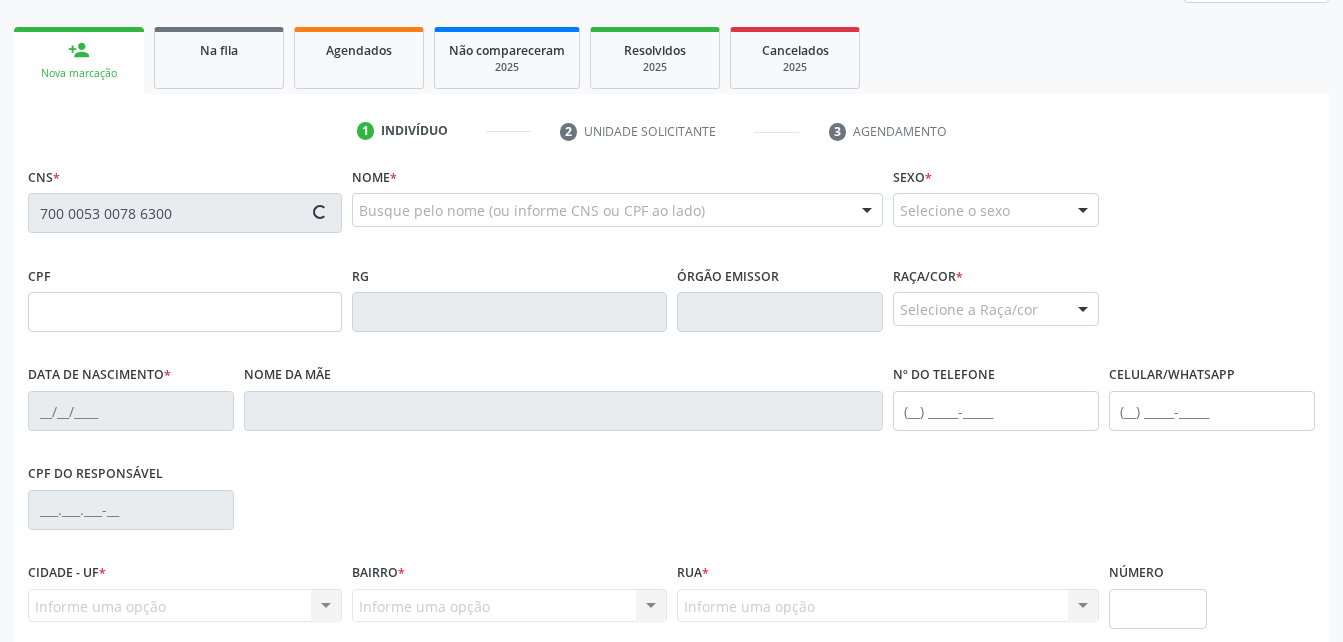 type on "([PHONE])" 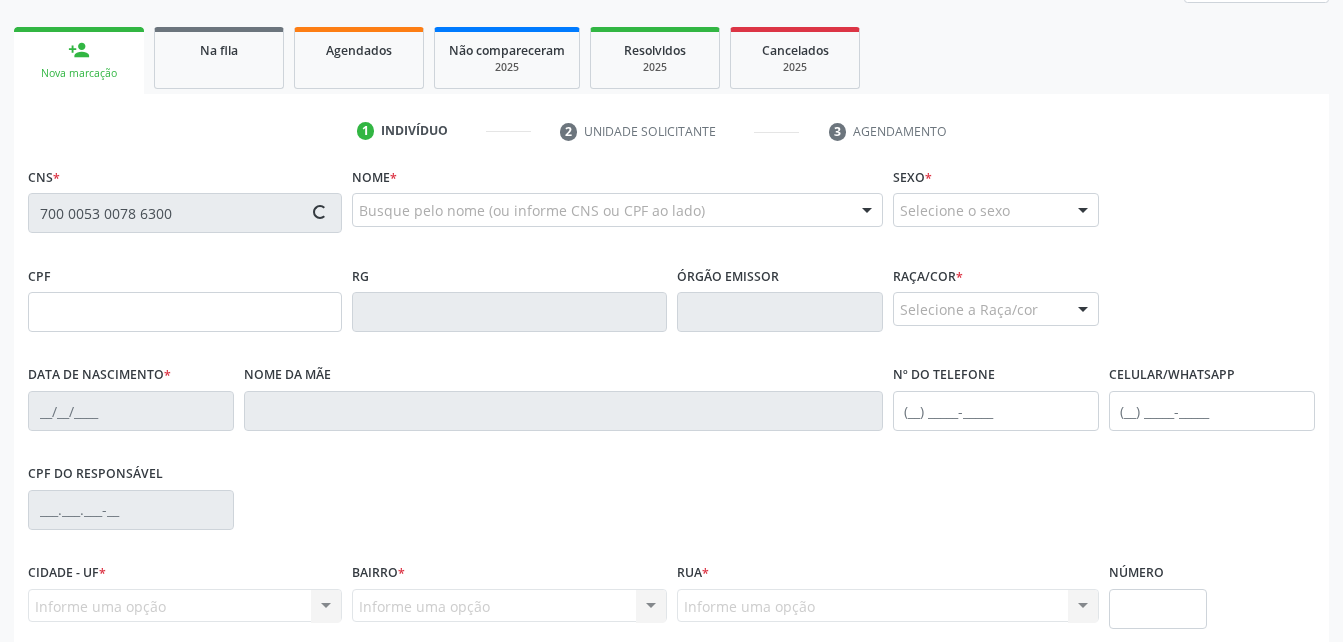 type on "([PHONE])" 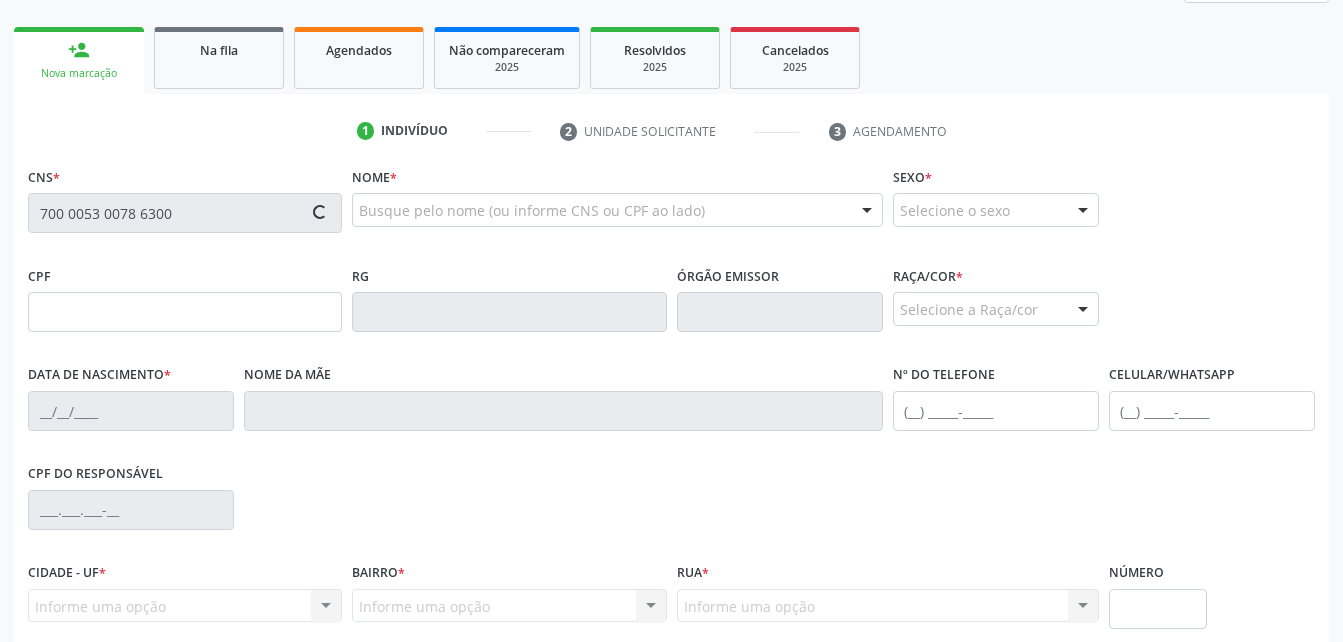 type on "88" 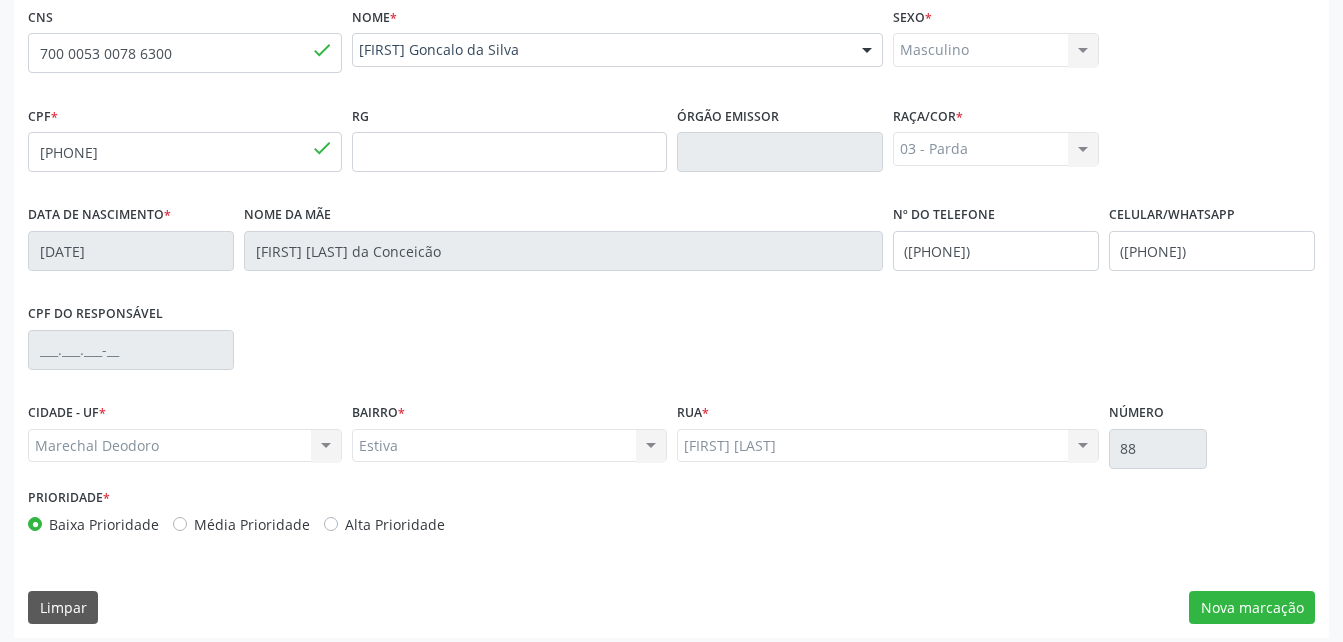 scroll, scrollTop: 470, scrollLeft: 0, axis: vertical 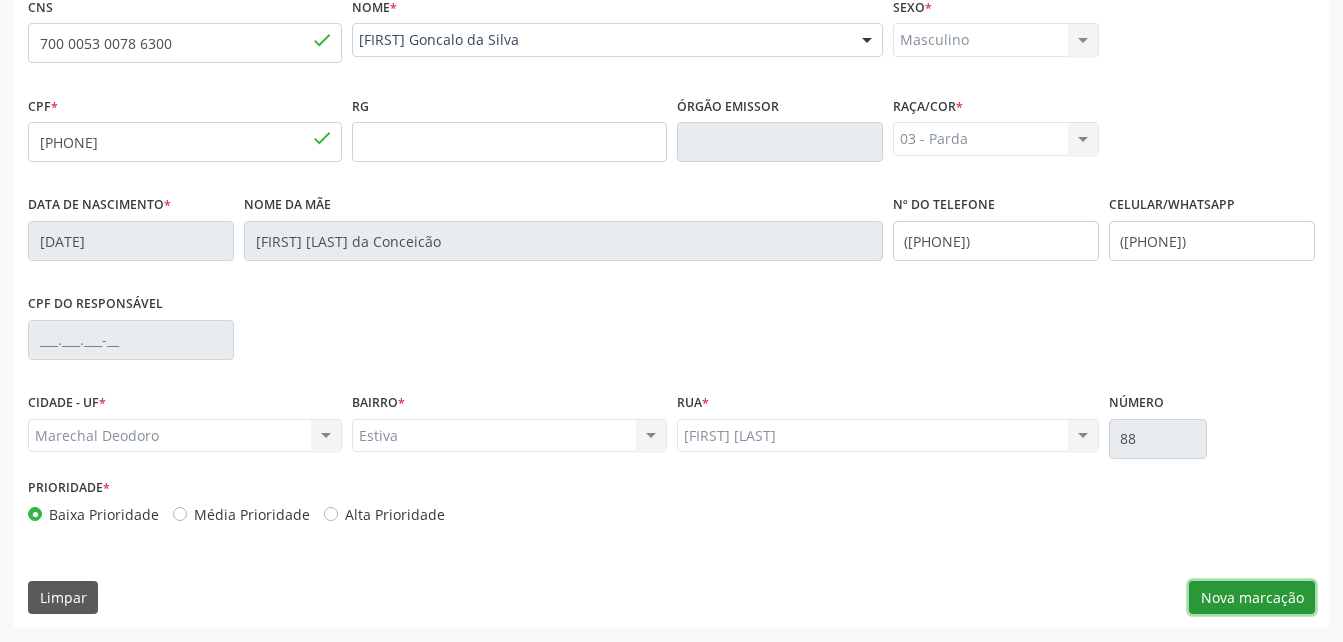 click on "Nova marcação" at bounding box center (1252, 598) 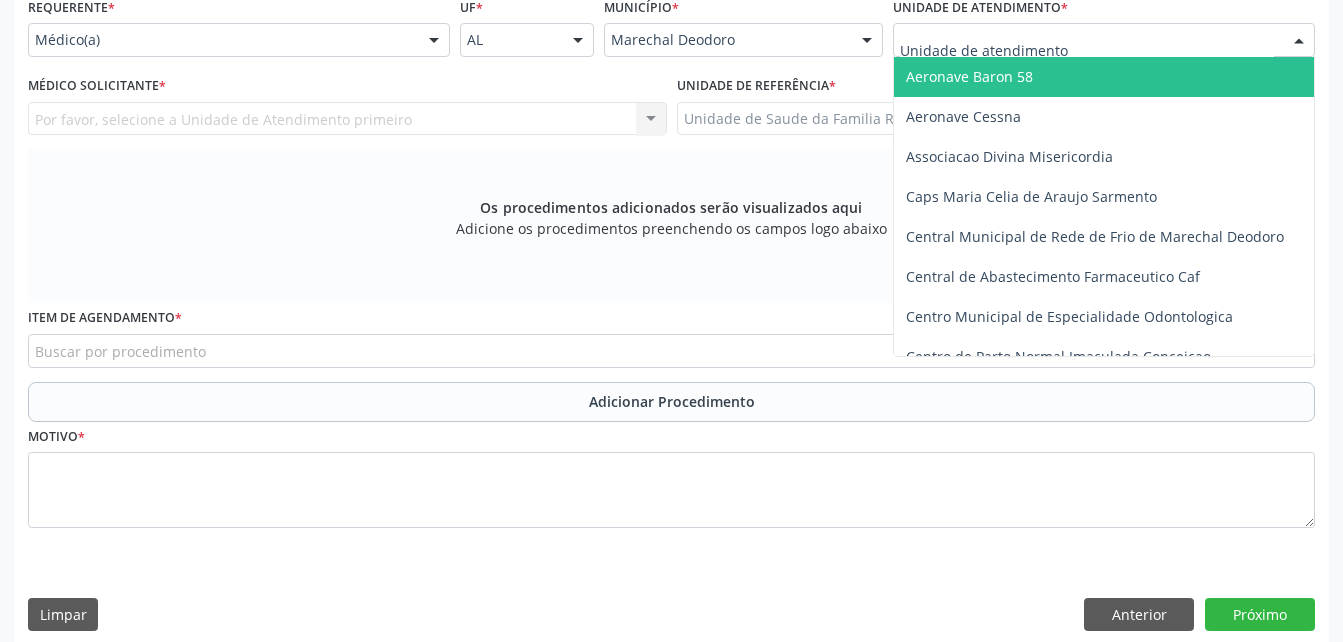 click at bounding box center [1104, 40] 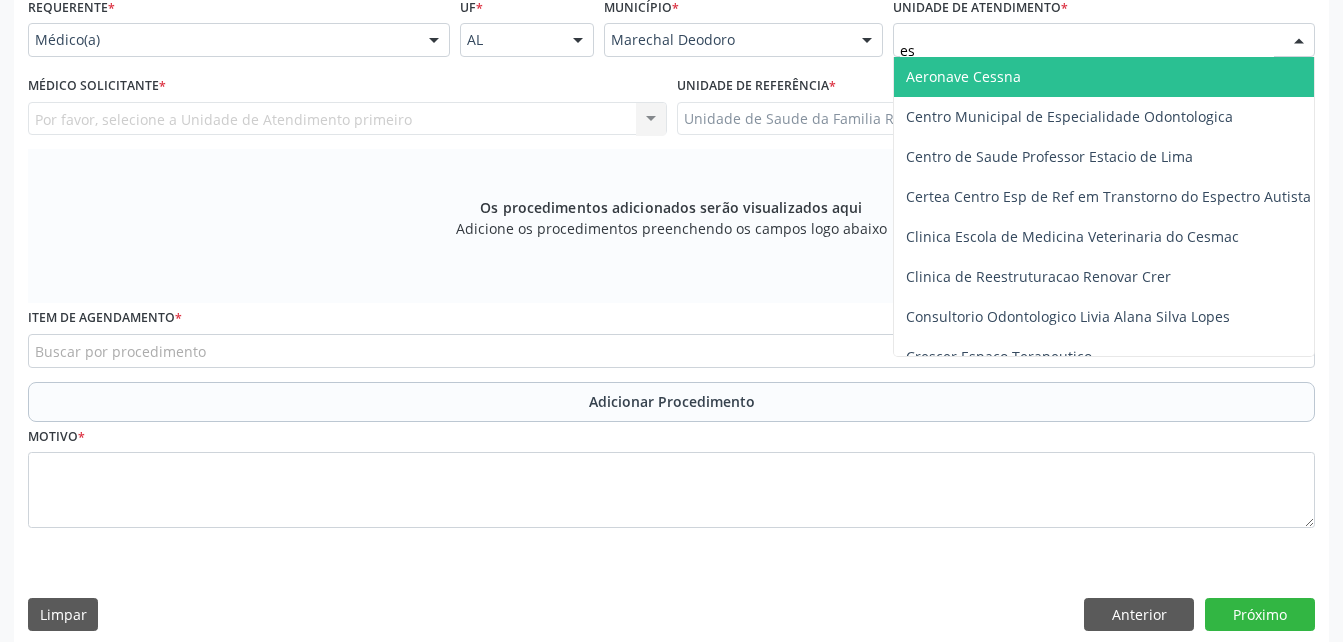 type on "est" 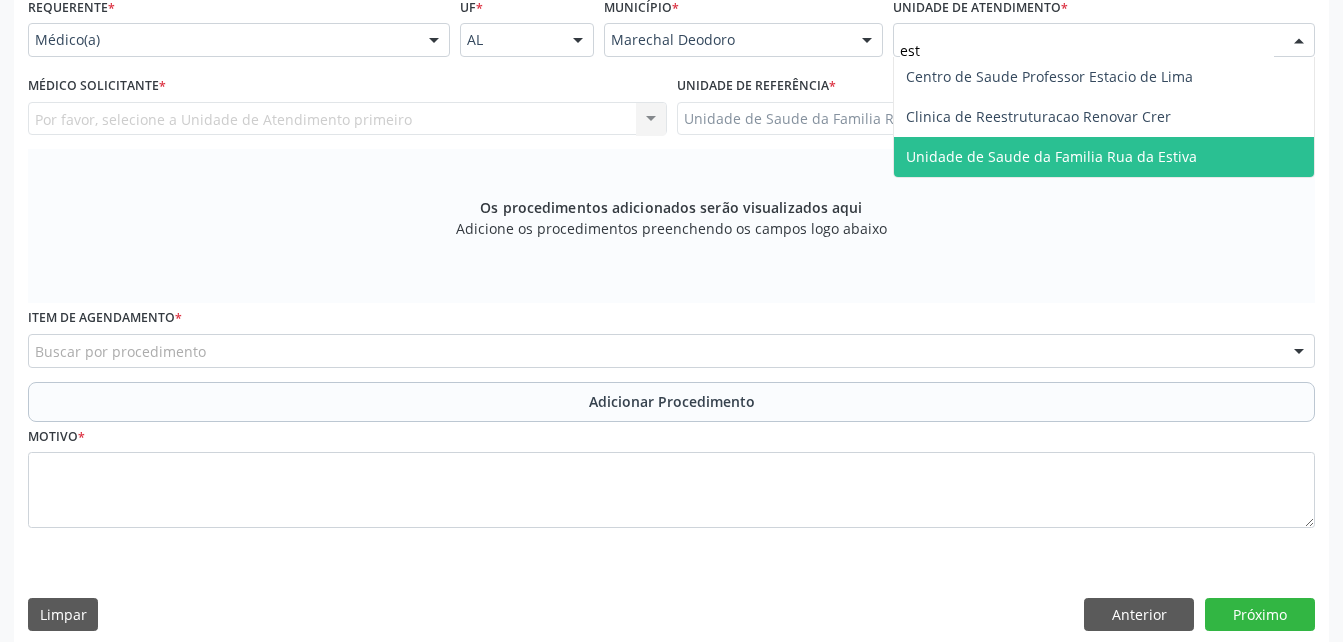 click on "Unidade de Saude da Familia Rua da Estiva" at bounding box center [1051, 156] 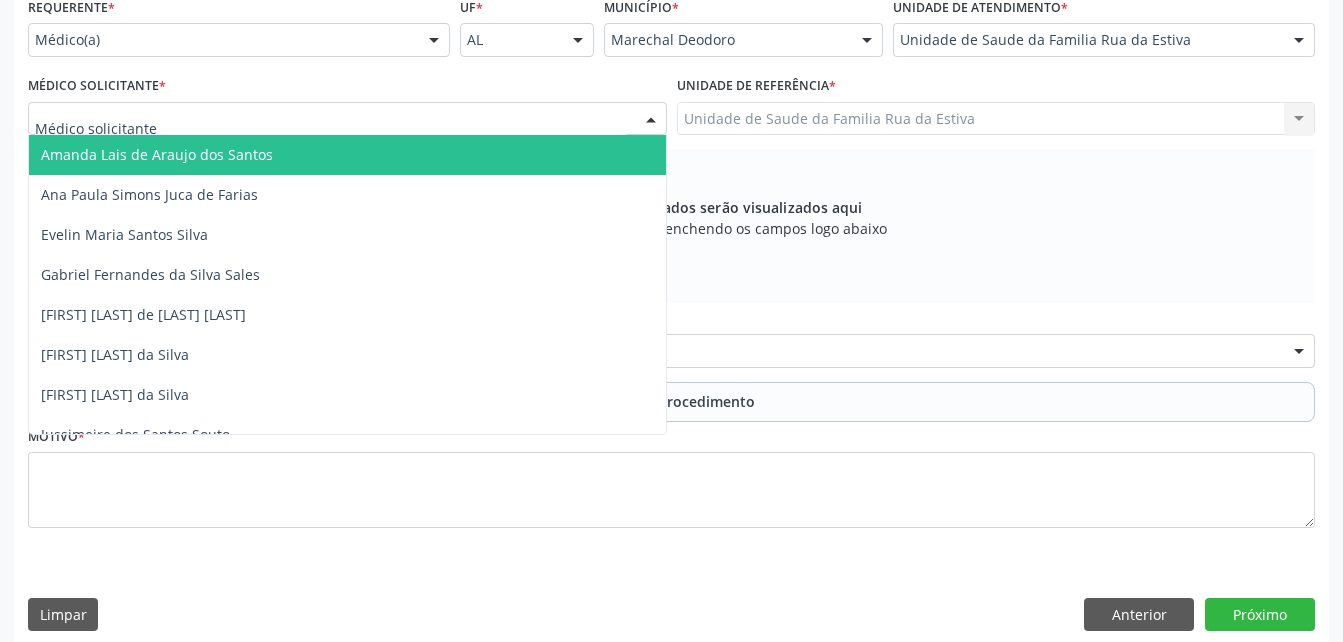 click at bounding box center [347, 119] 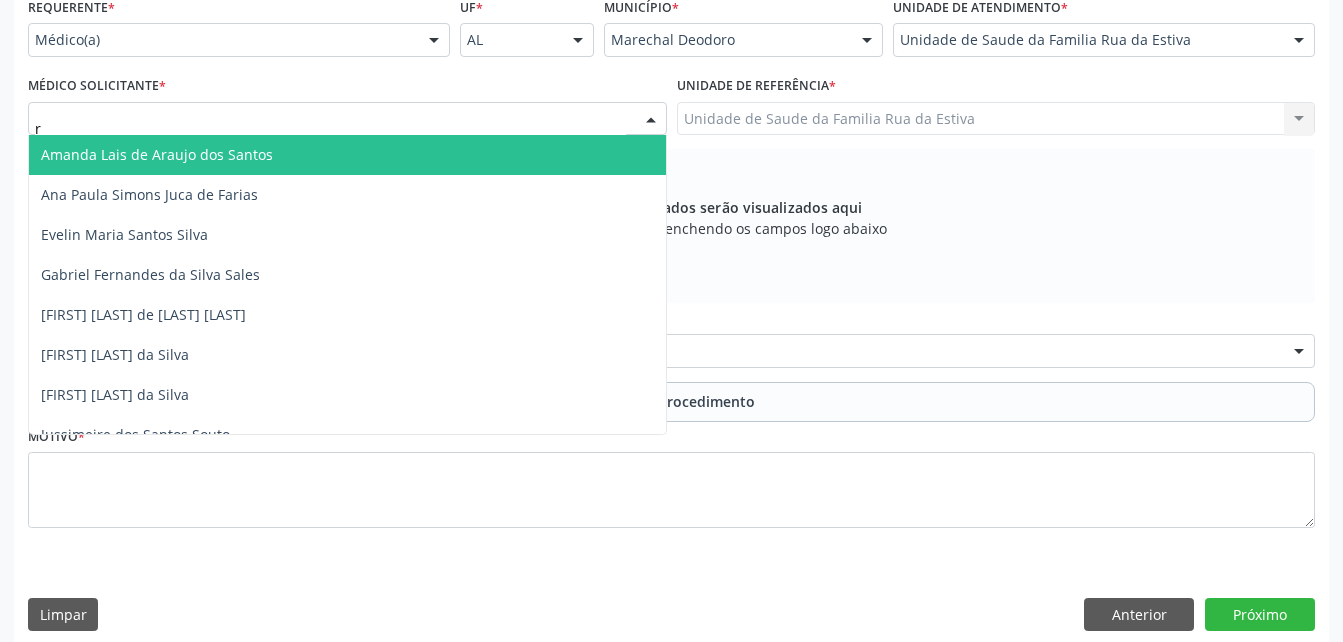 type on "ro" 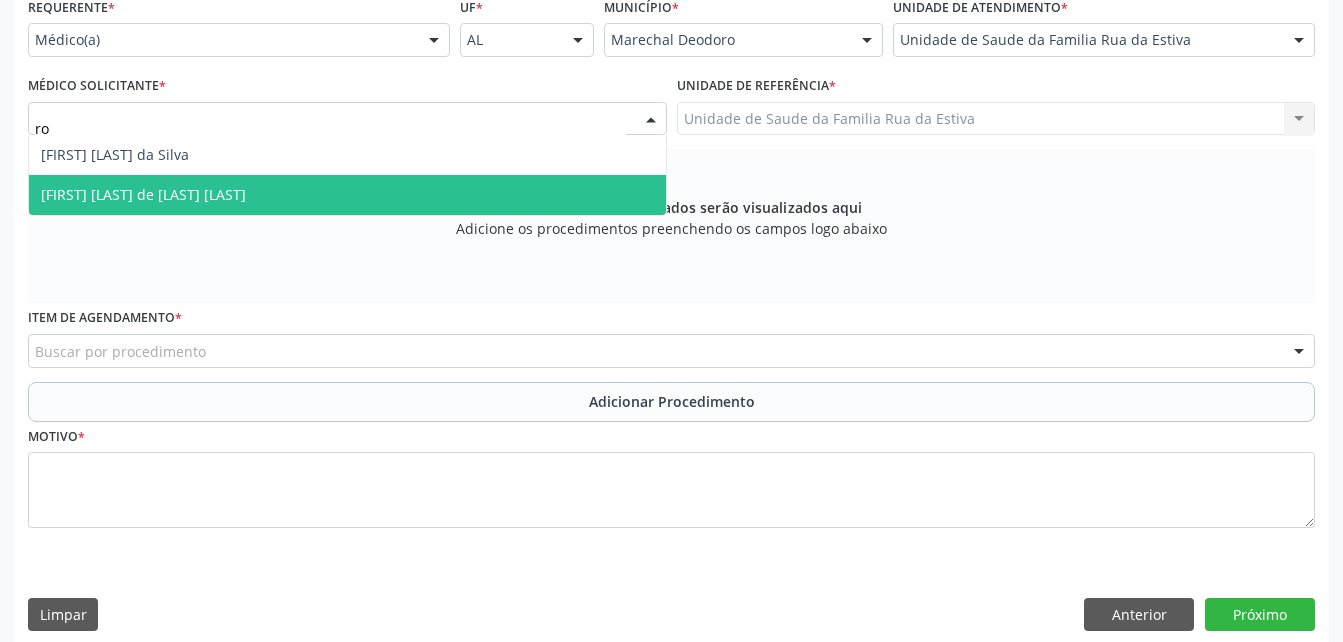 drag, startPoint x: 519, startPoint y: 184, endPoint x: 526, endPoint y: 209, distance: 25.96151 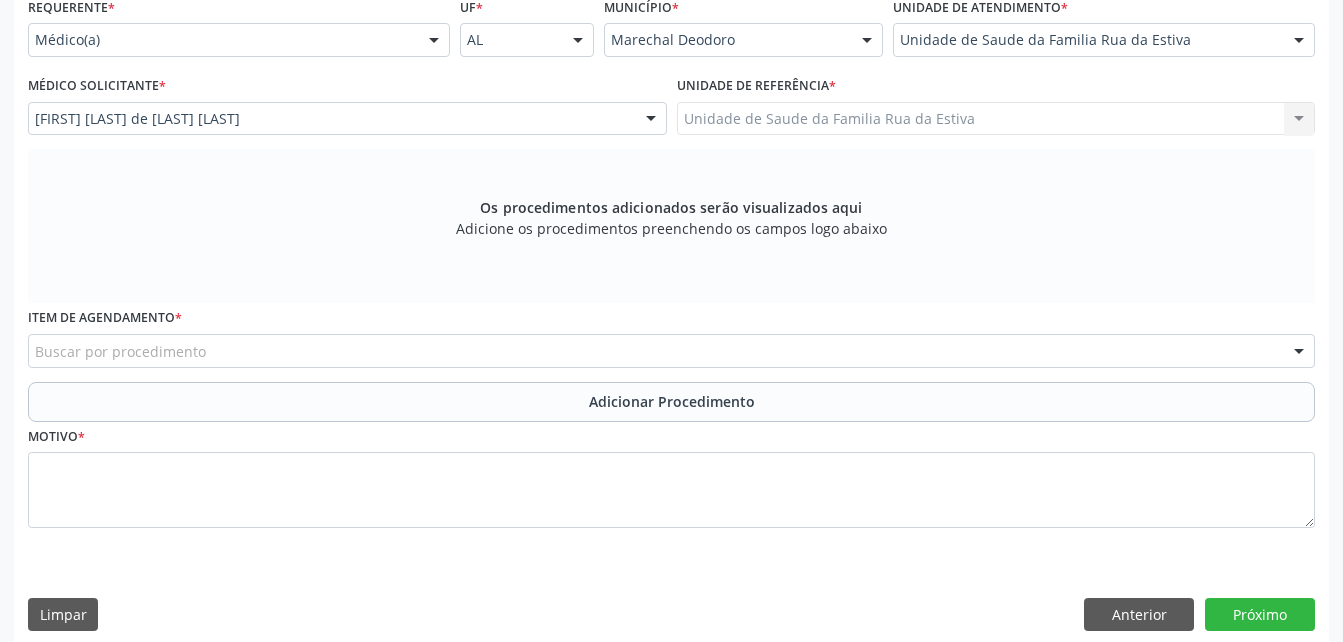 click on "Buscar por procedimento" at bounding box center [671, 351] 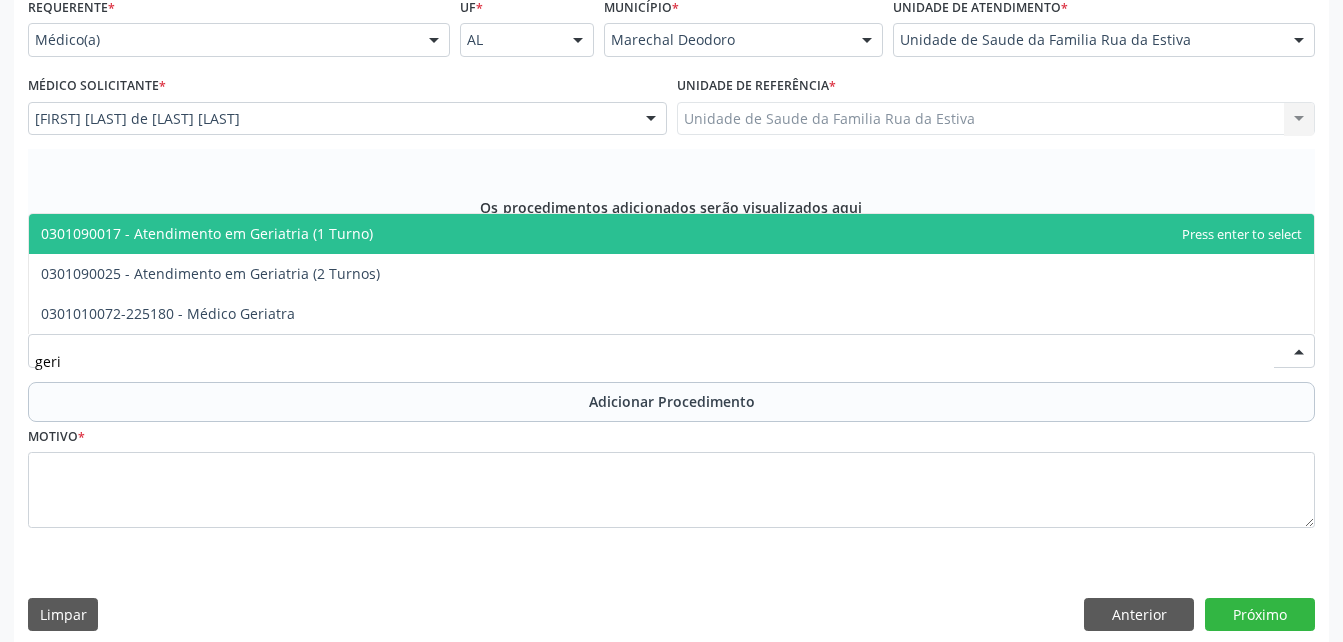 type on "geria" 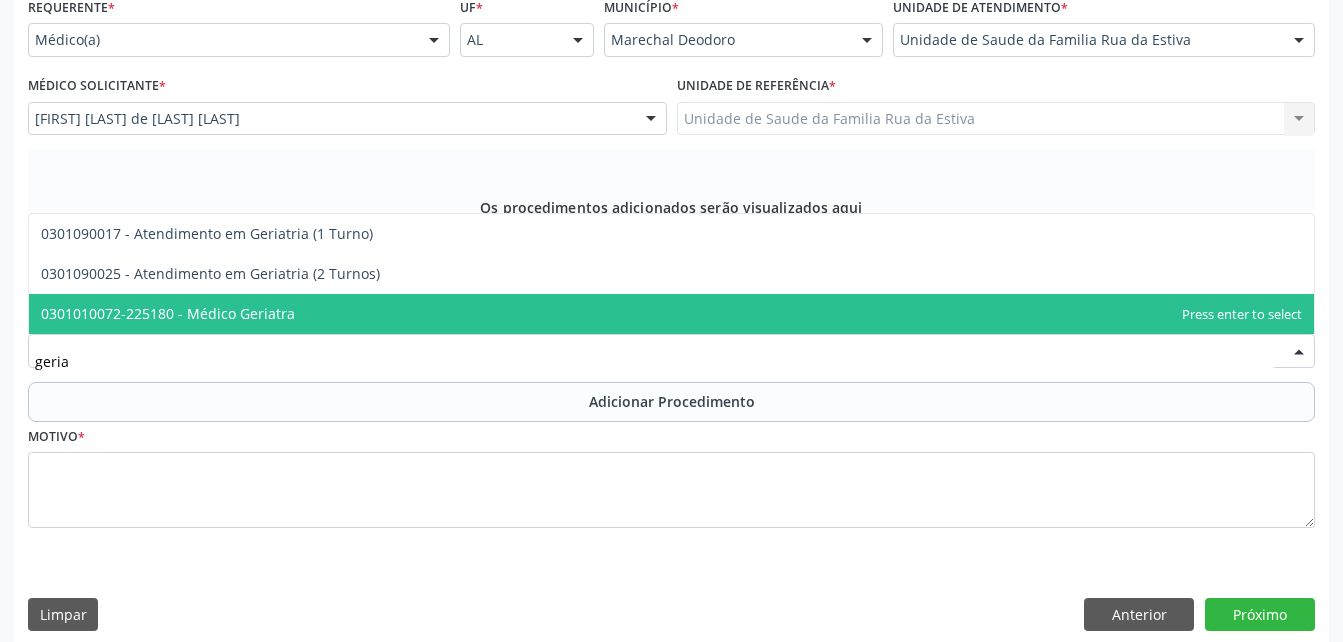 click on "0301010072-225180 - Médico Geriatra" at bounding box center (671, 314) 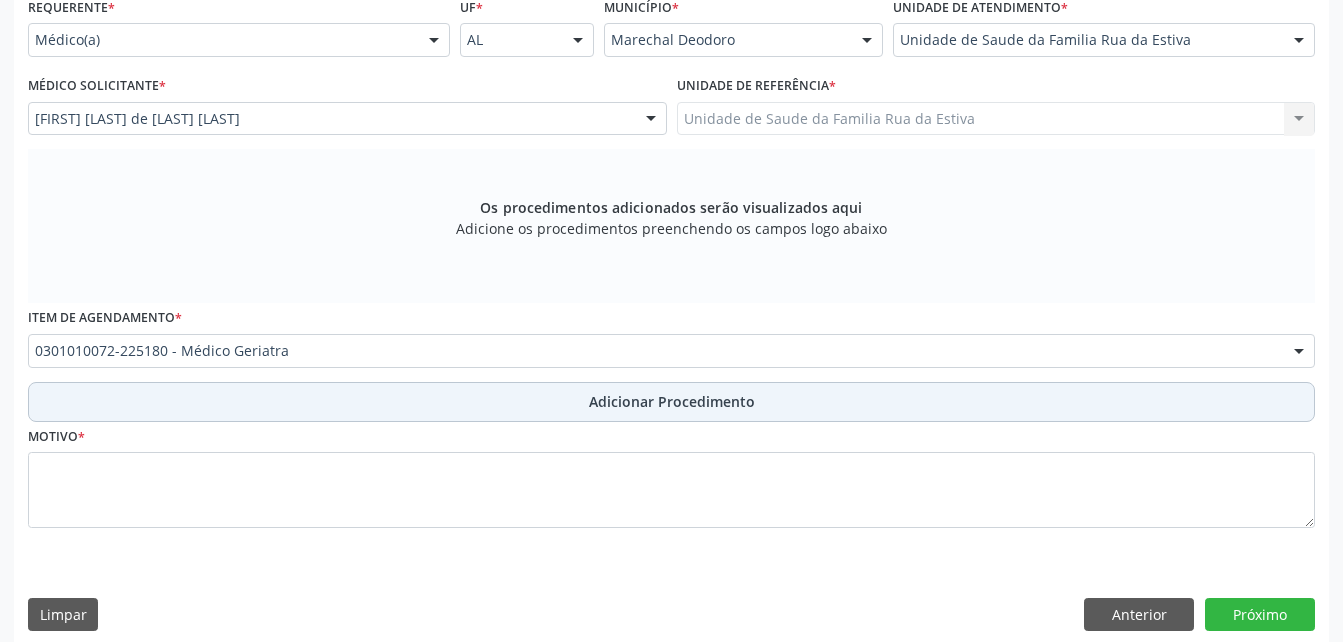 click on "Adicionar Procedimento" at bounding box center [671, 402] 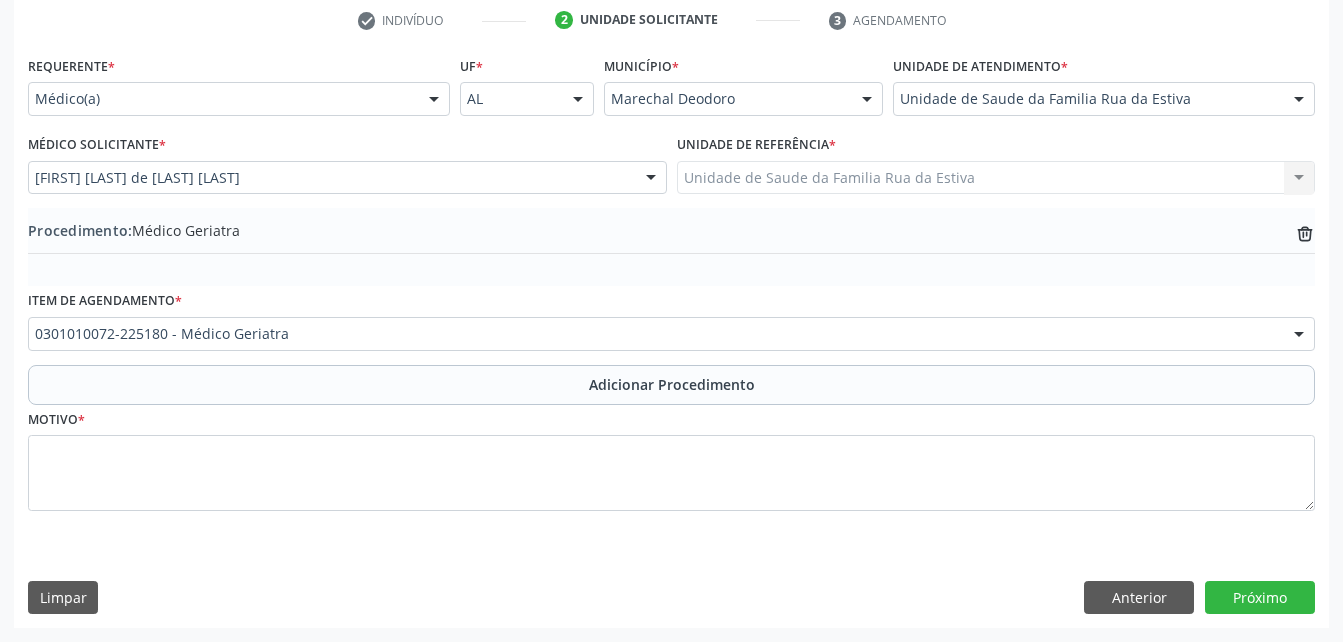 scroll, scrollTop: 411, scrollLeft: 0, axis: vertical 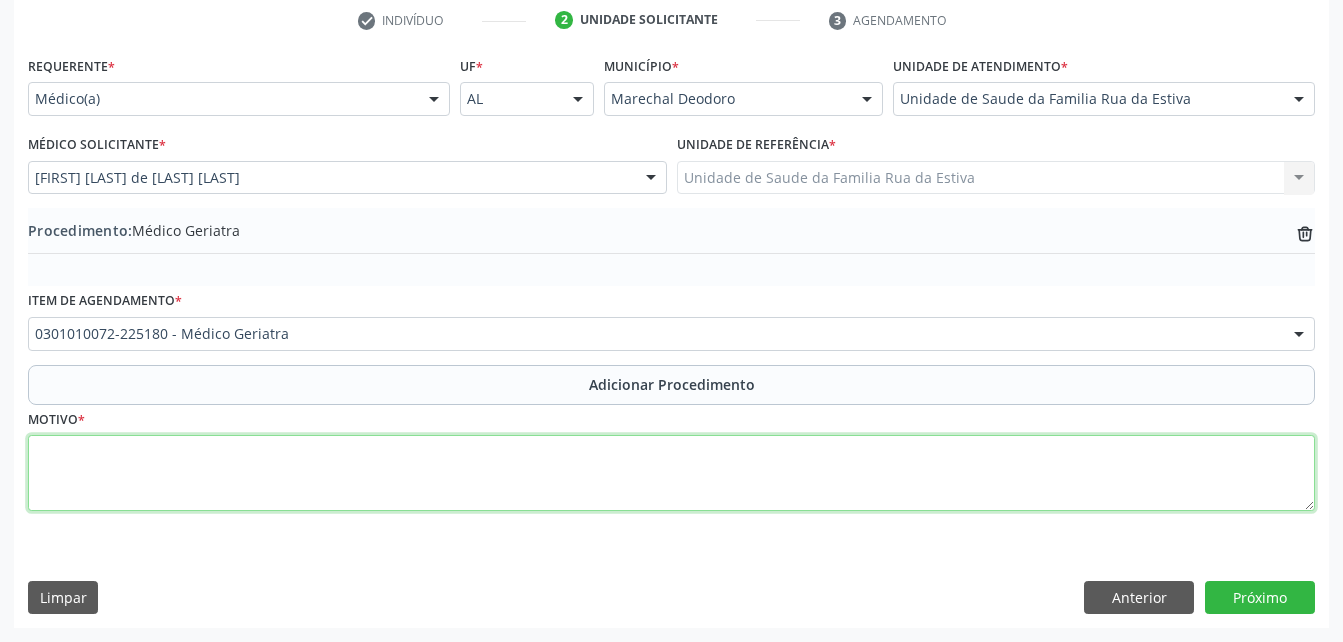 click at bounding box center (671, 473) 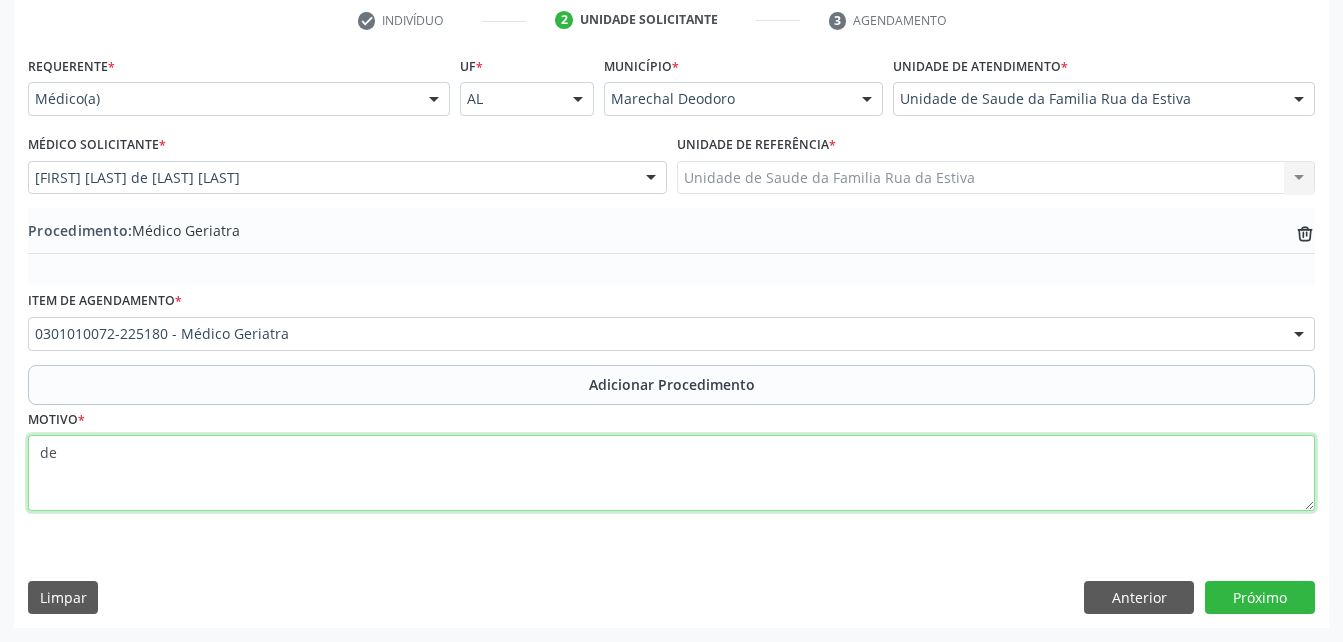 type on "d" 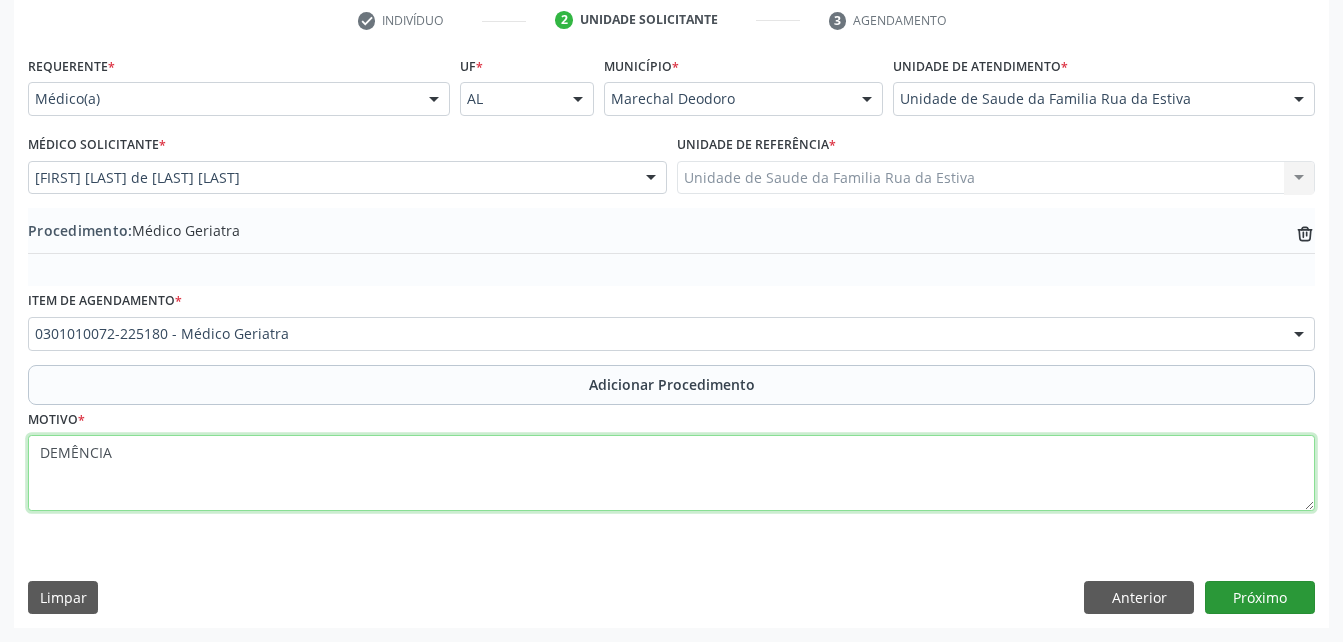 type on "DEMÊNCIA" 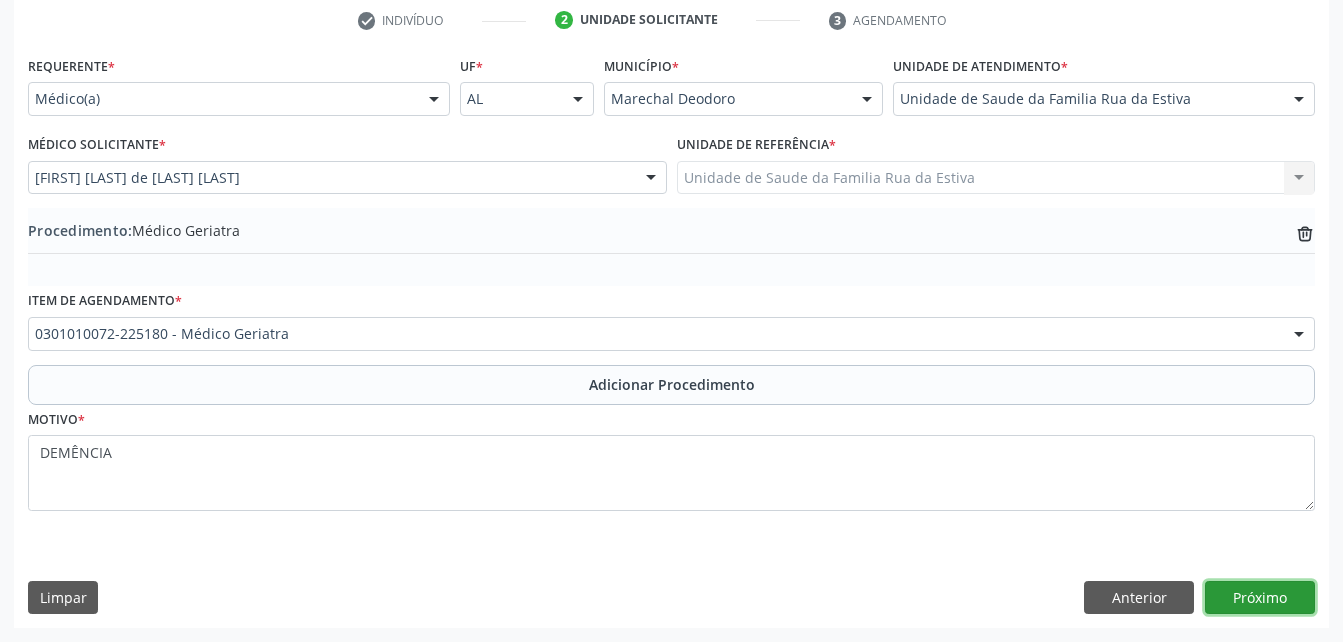 click on "Próximo" at bounding box center (1260, 598) 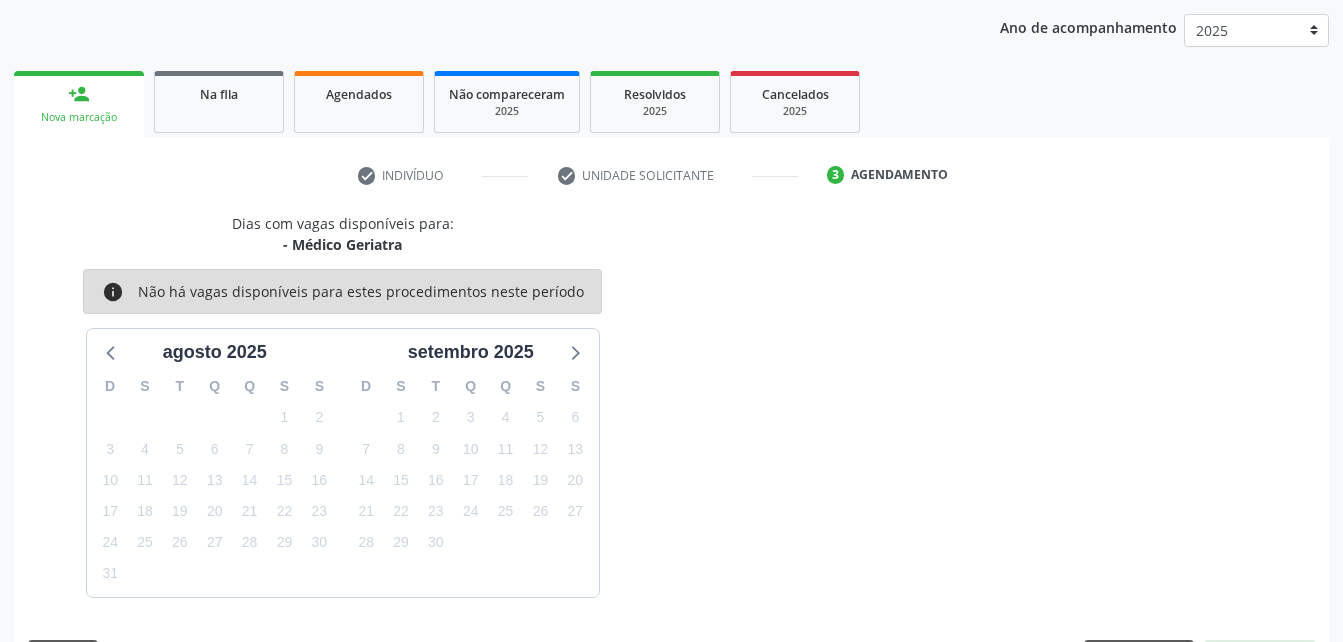 scroll, scrollTop: 315, scrollLeft: 0, axis: vertical 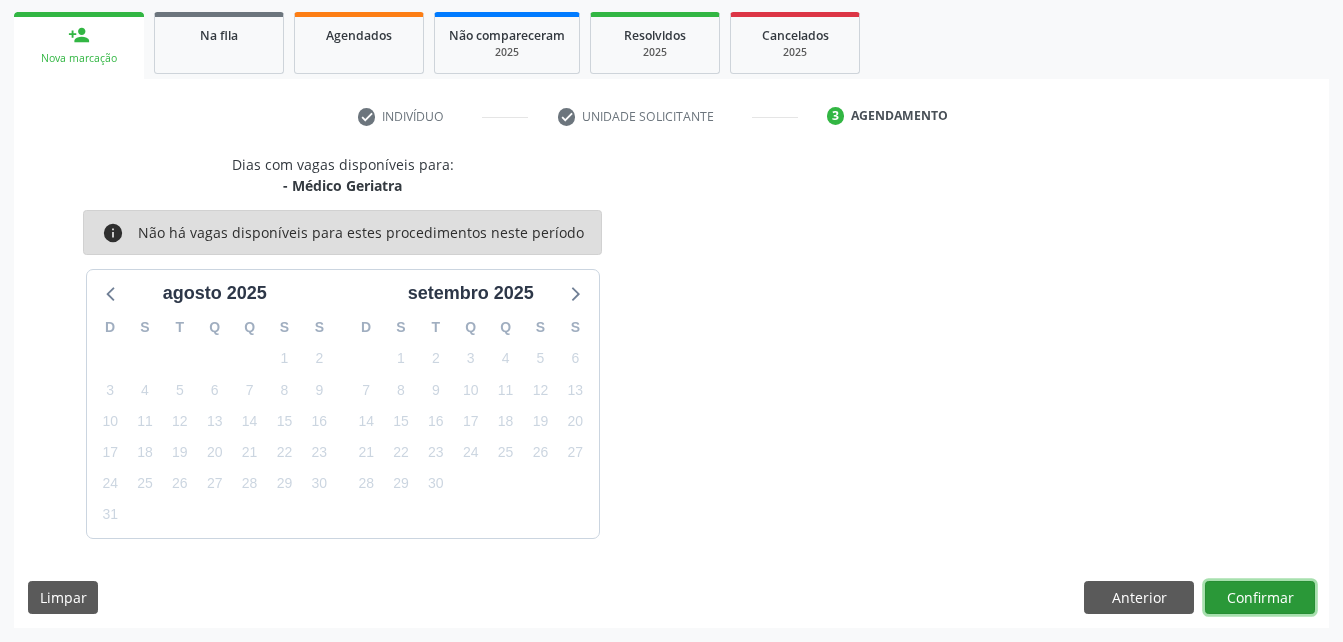 click on "Confirmar" at bounding box center (1260, 598) 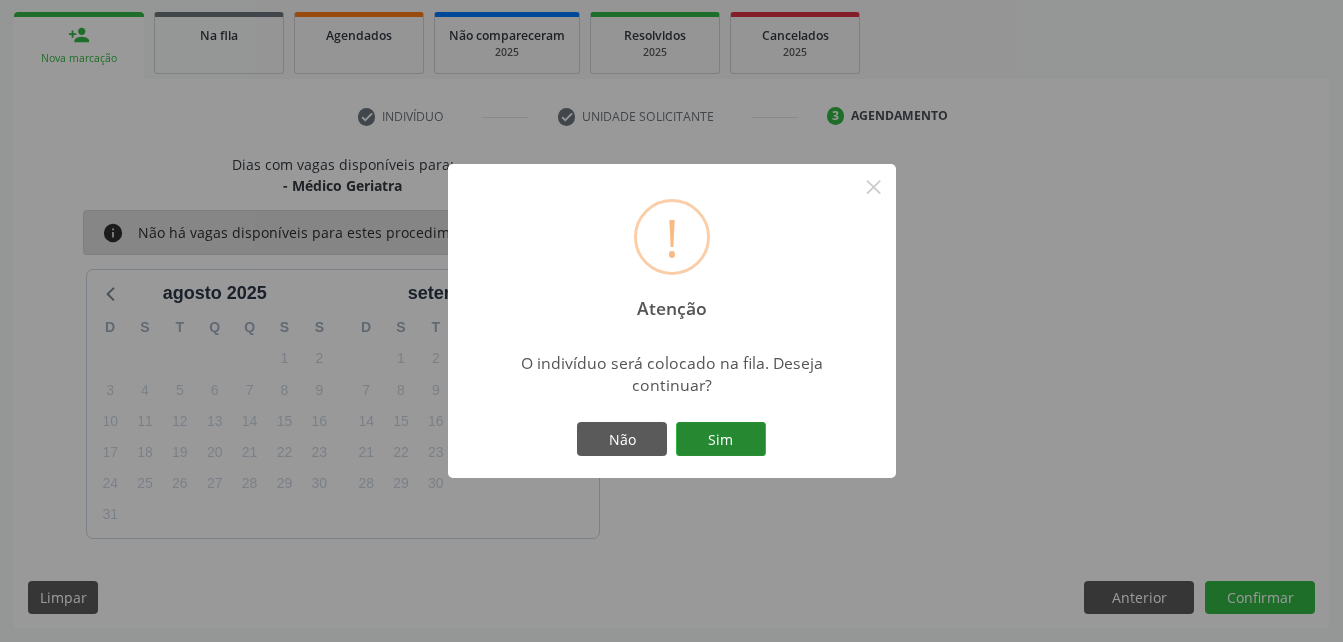 click on "Sim" at bounding box center (721, 439) 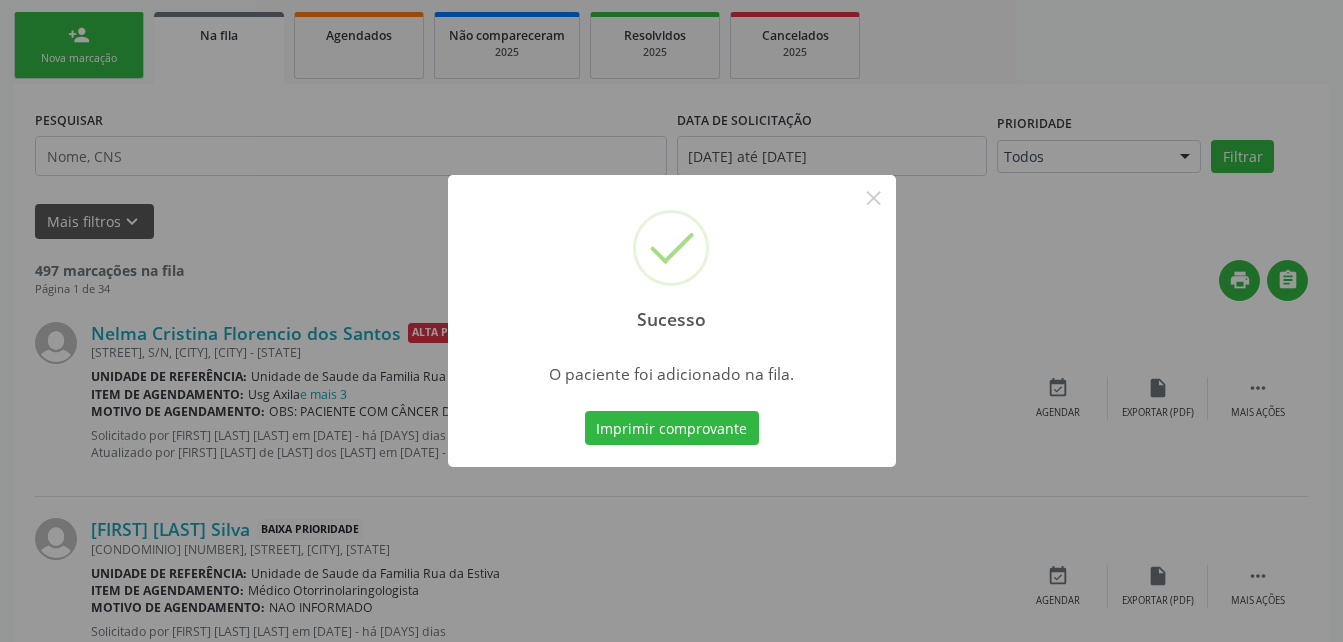 scroll, scrollTop: 53, scrollLeft: 0, axis: vertical 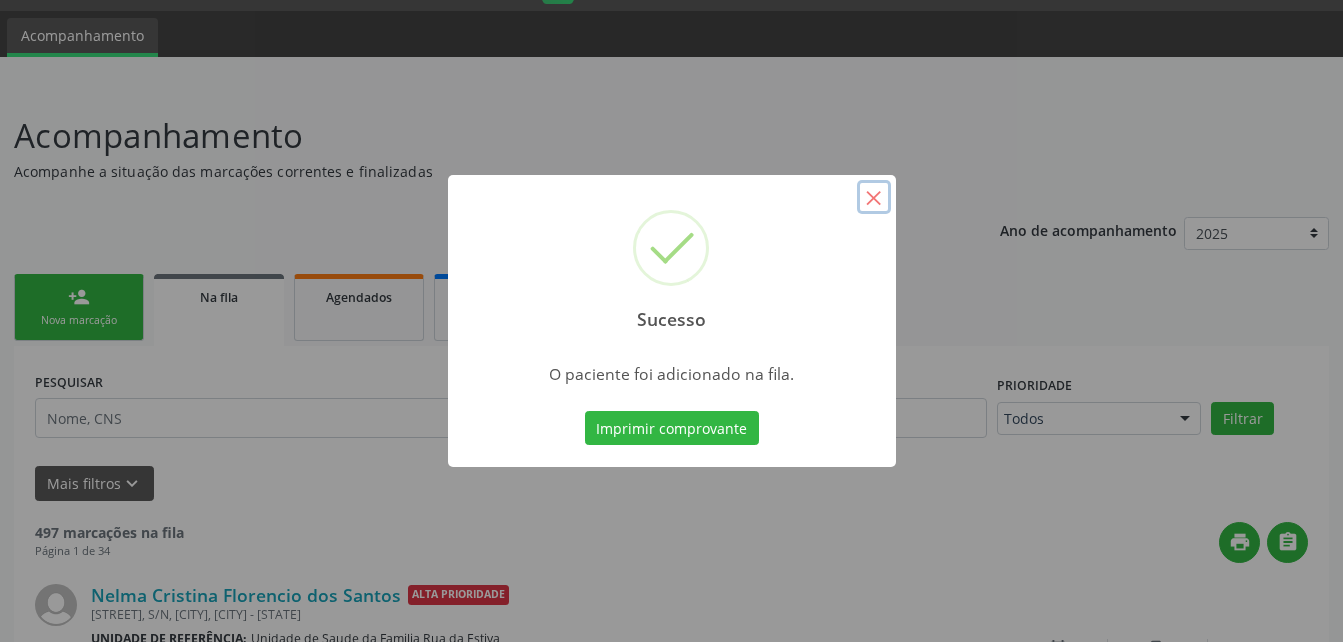 click on "×" at bounding box center [874, 197] 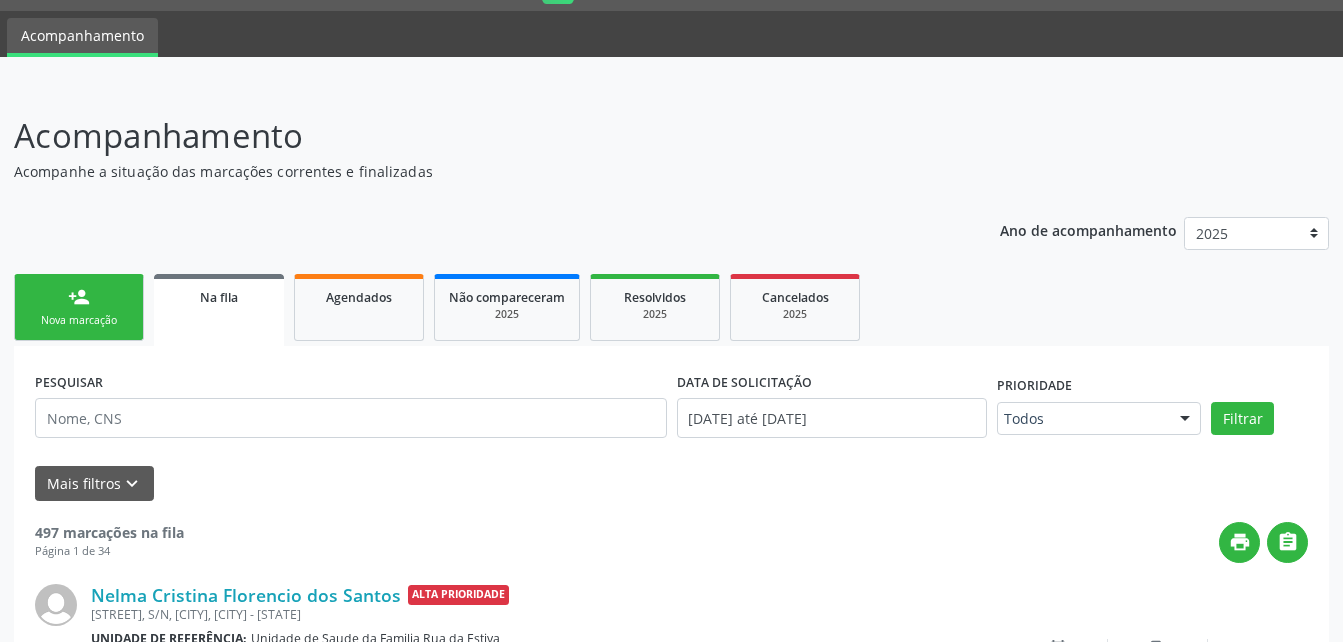 click on "Nova marcação" at bounding box center (79, 320) 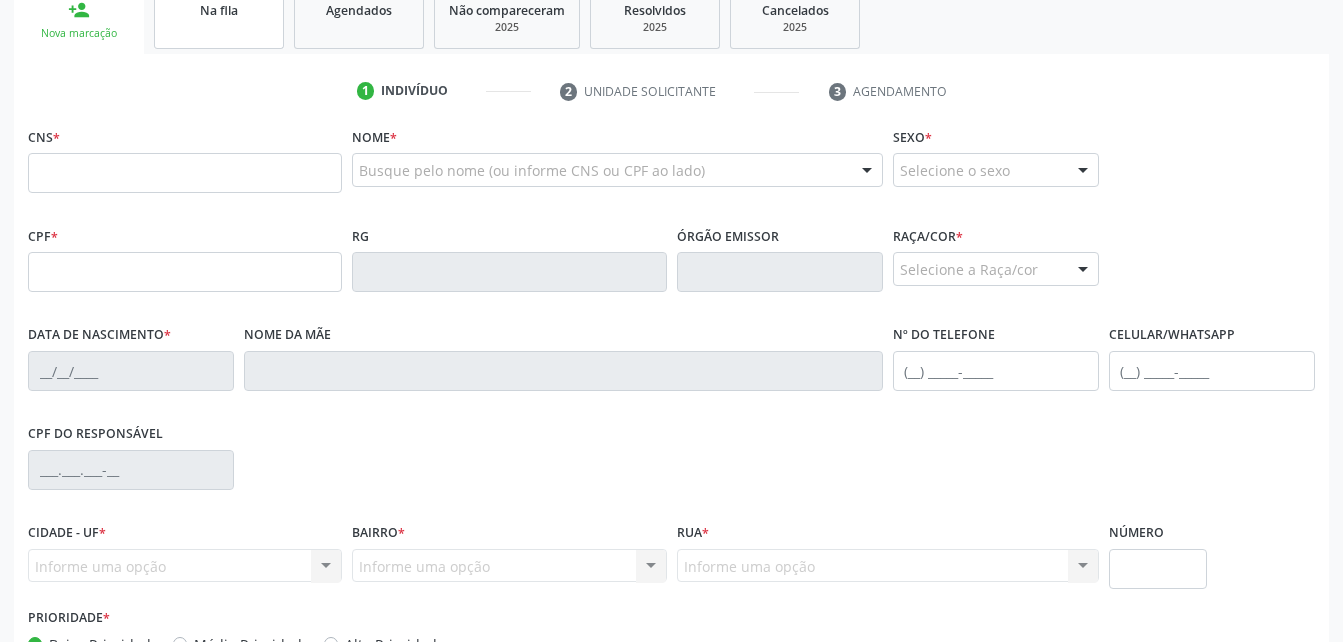 scroll, scrollTop: 270, scrollLeft: 0, axis: vertical 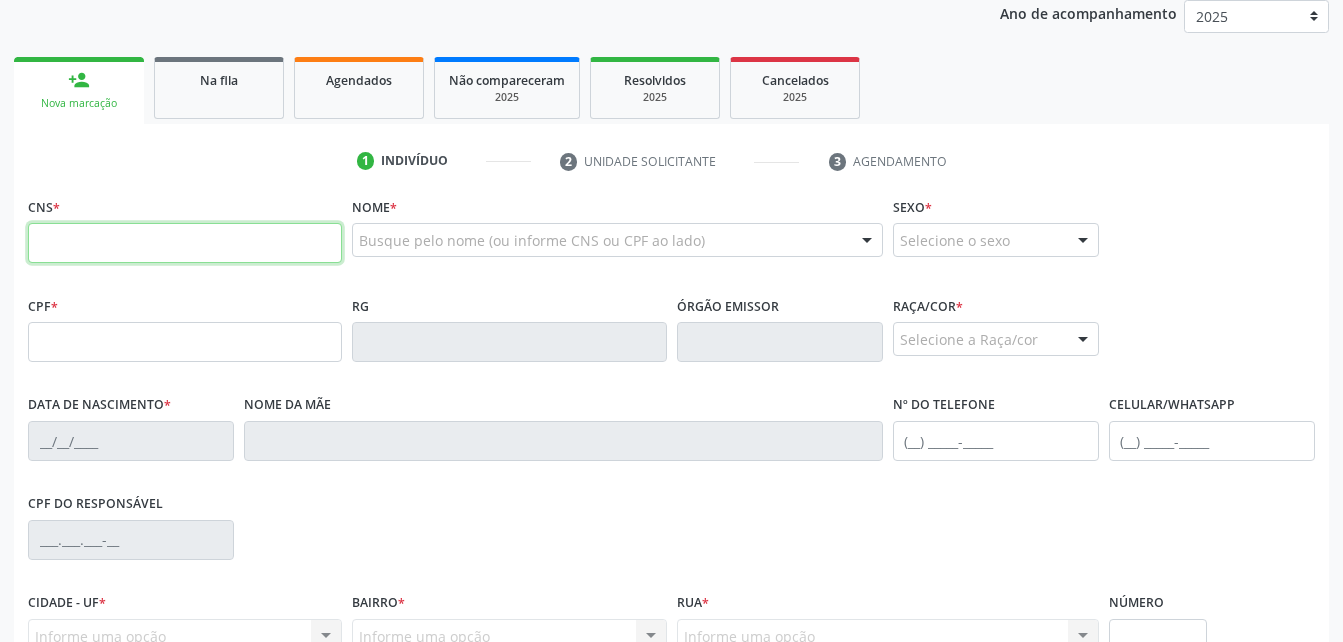 paste on "[CREDIT CARD]" 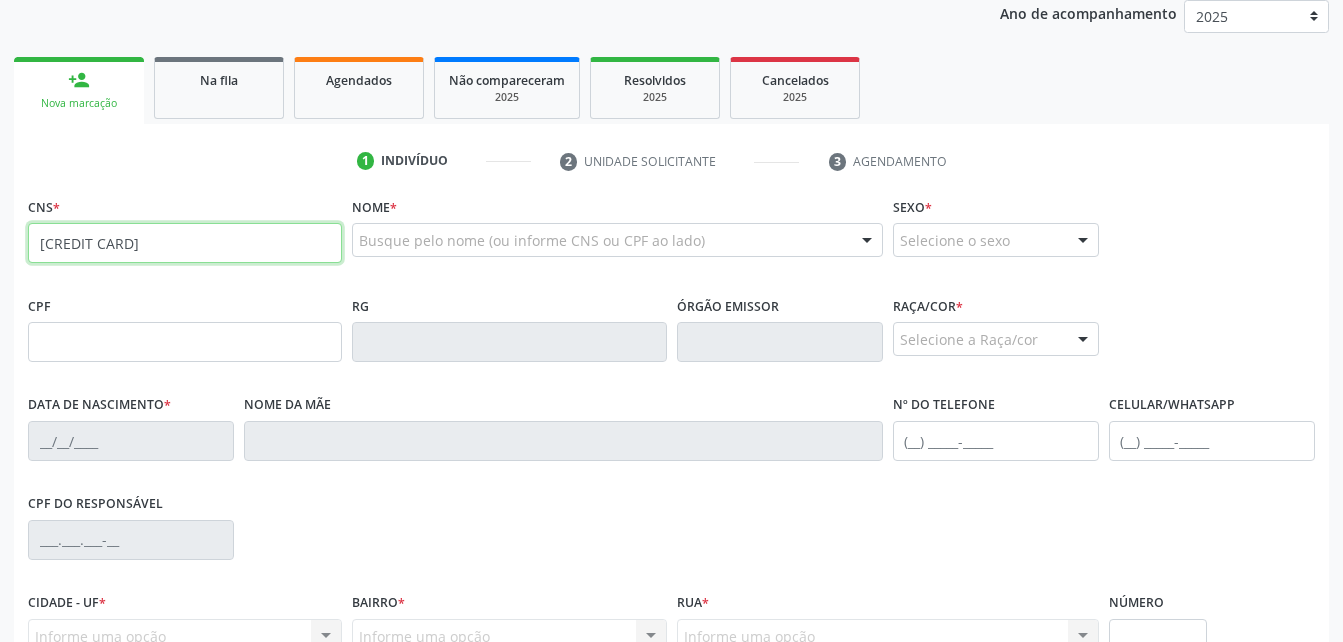 type on "[CREDIT CARD]" 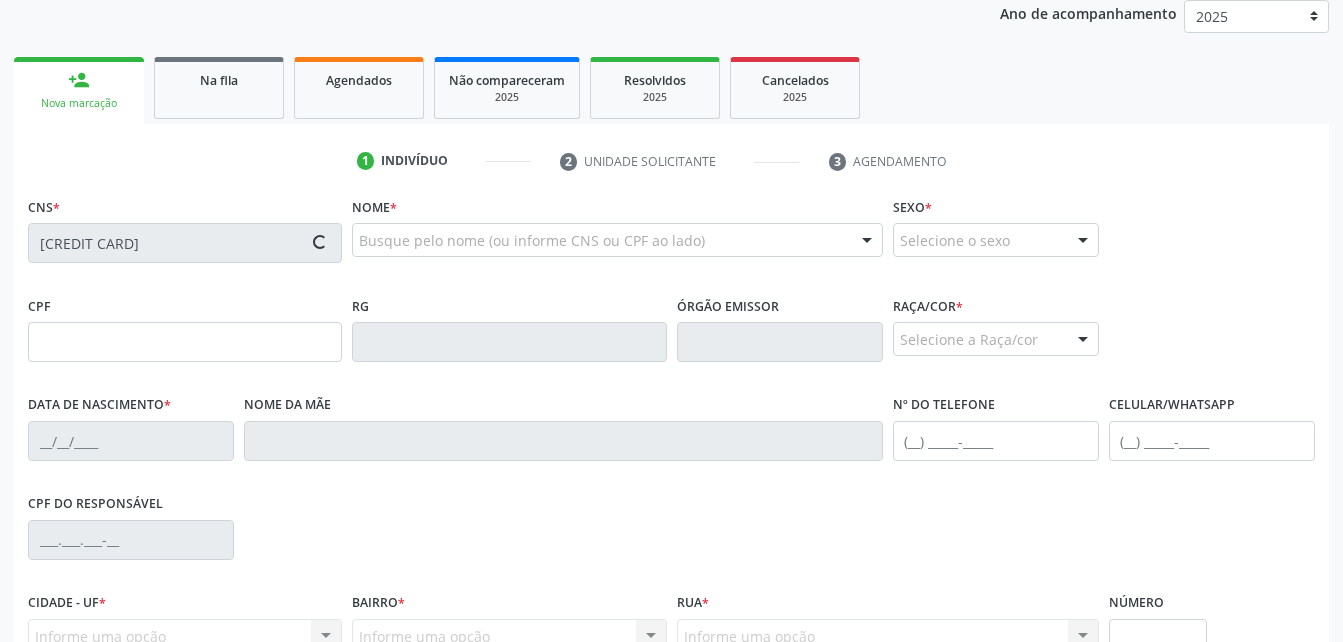 type on "[SSN]" 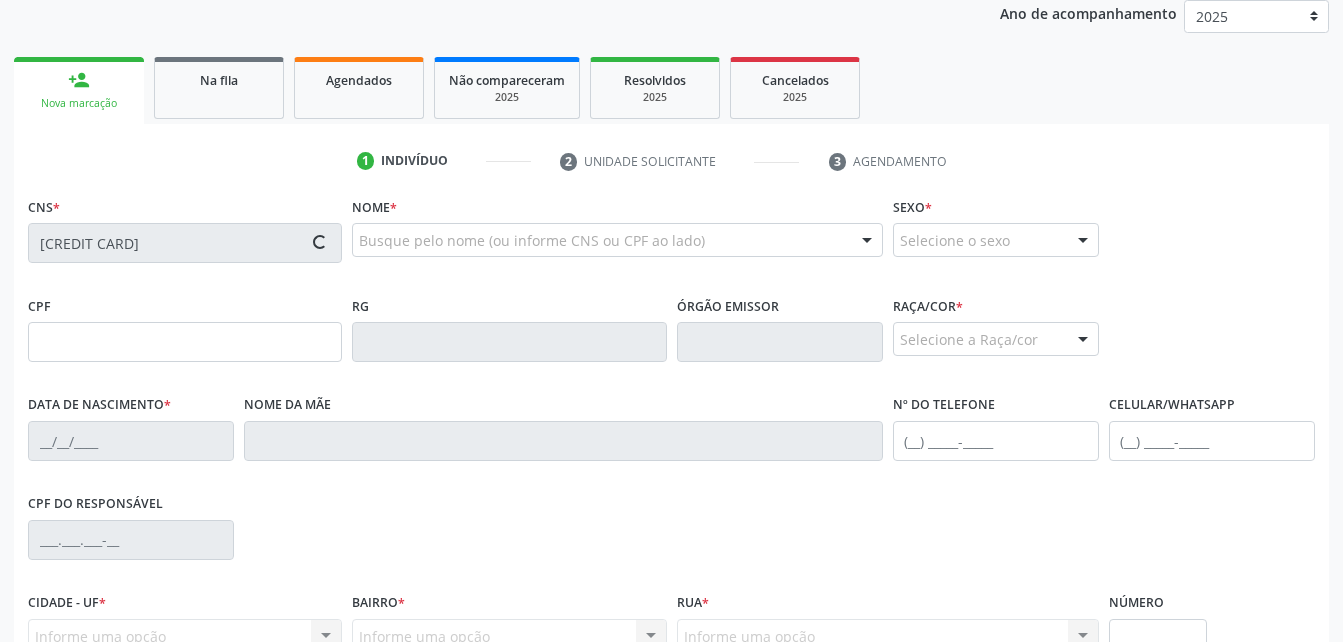 type on "[DATE]" 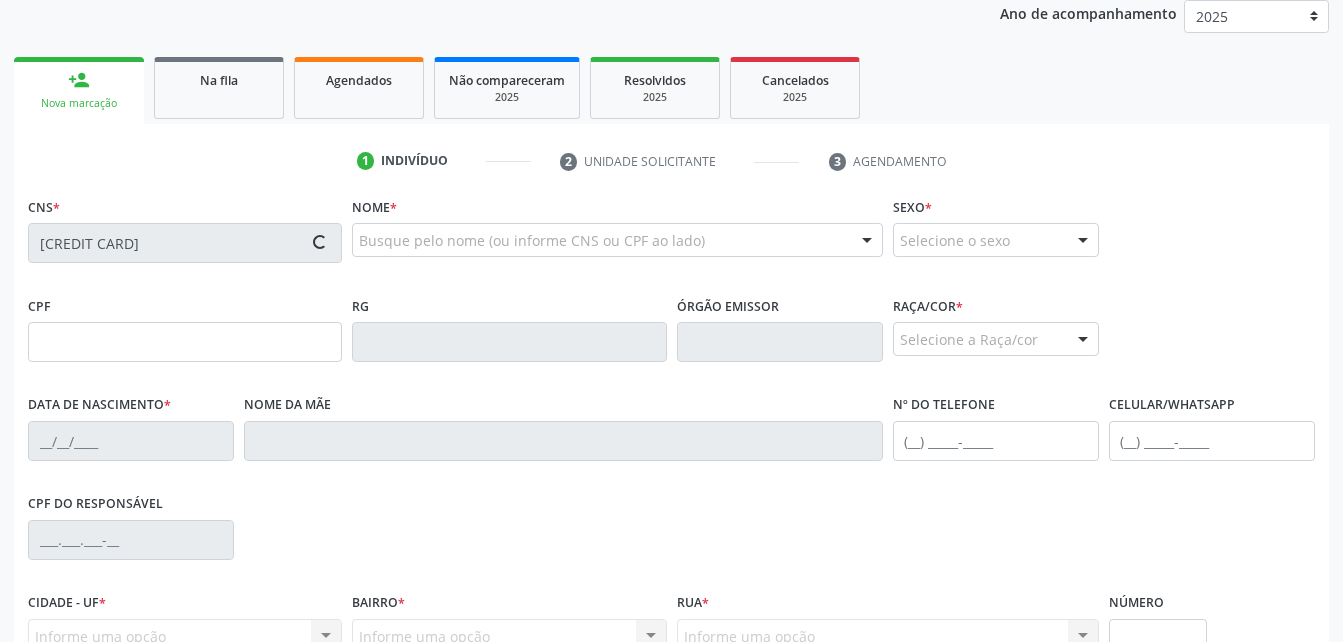 type on "[FIRST] [LAST] da Silva" 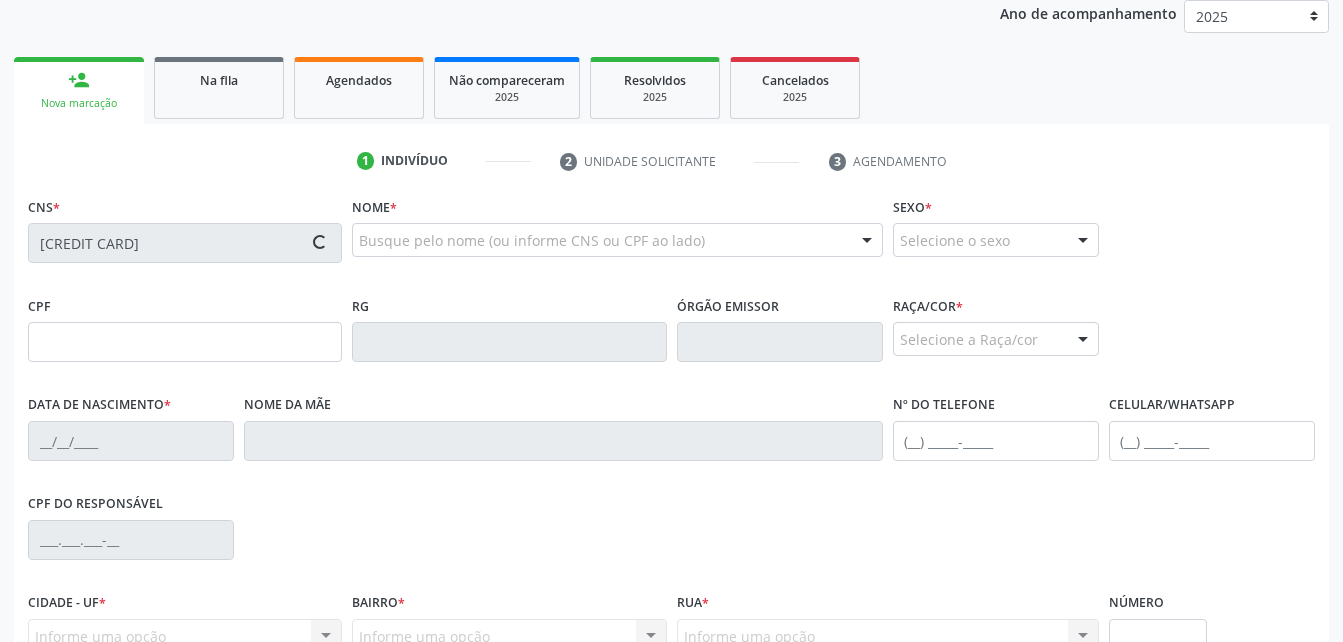 type on "([PHONE])" 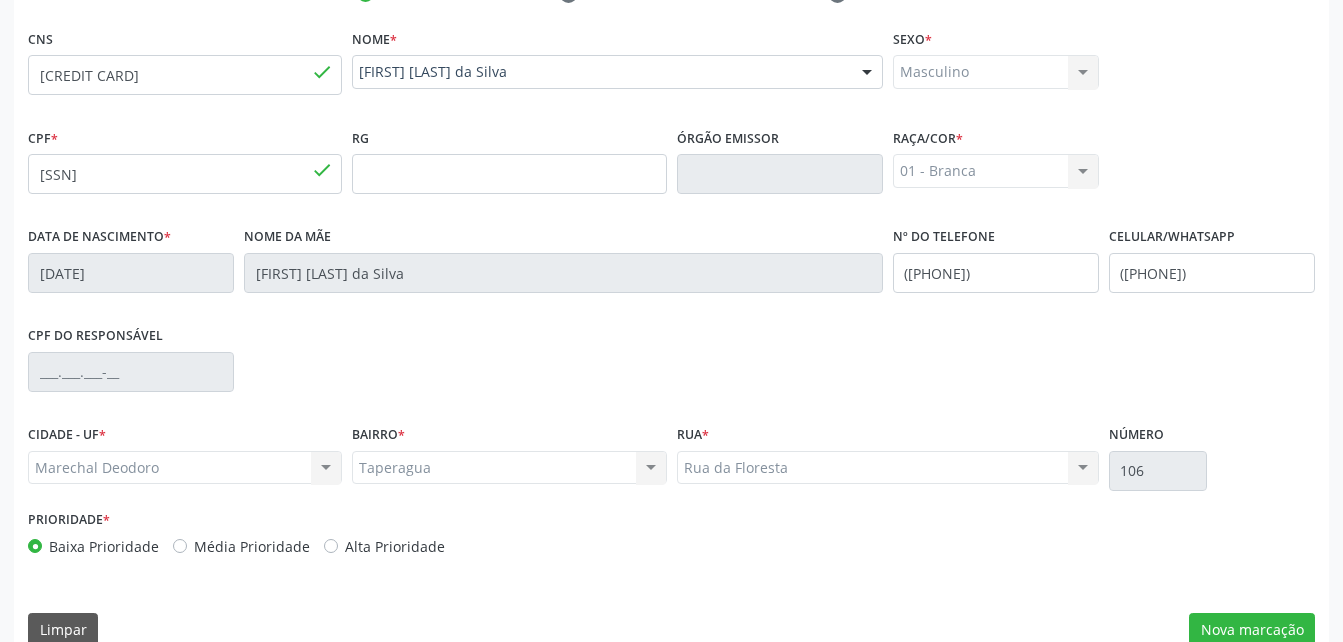 scroll, scrollTop: 470, scrollLeft: 0, axis: vertical 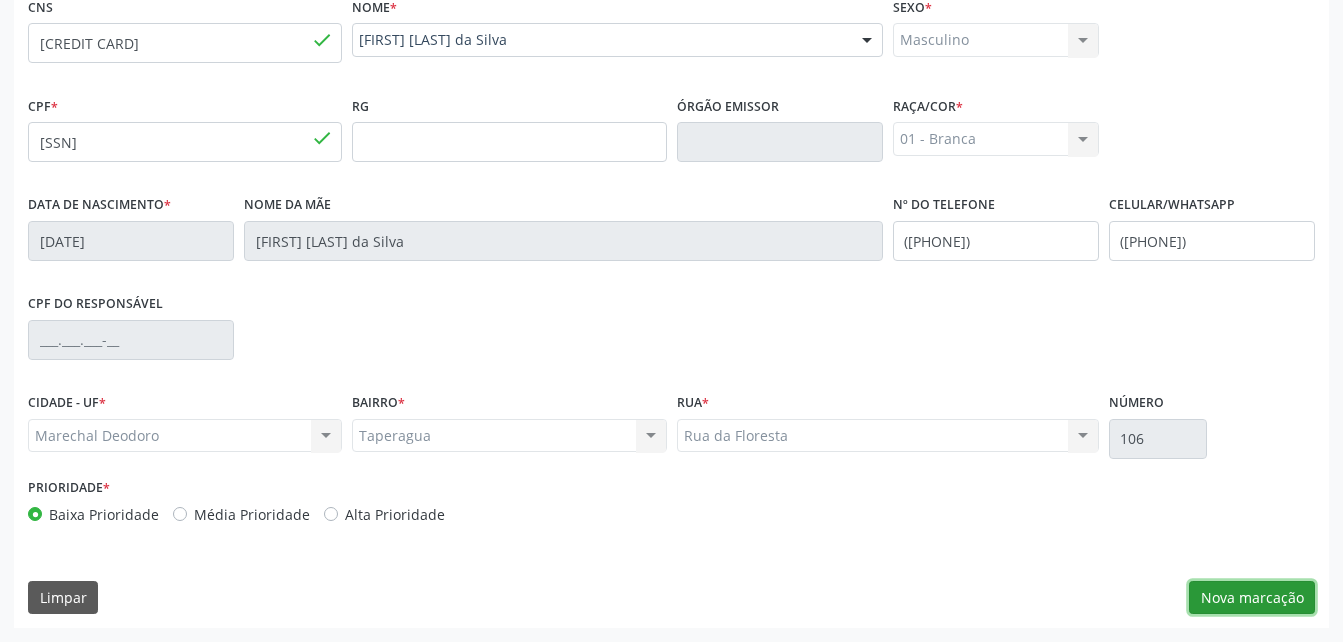 click on "Nova marcação" at bounding box center [1252, 598] 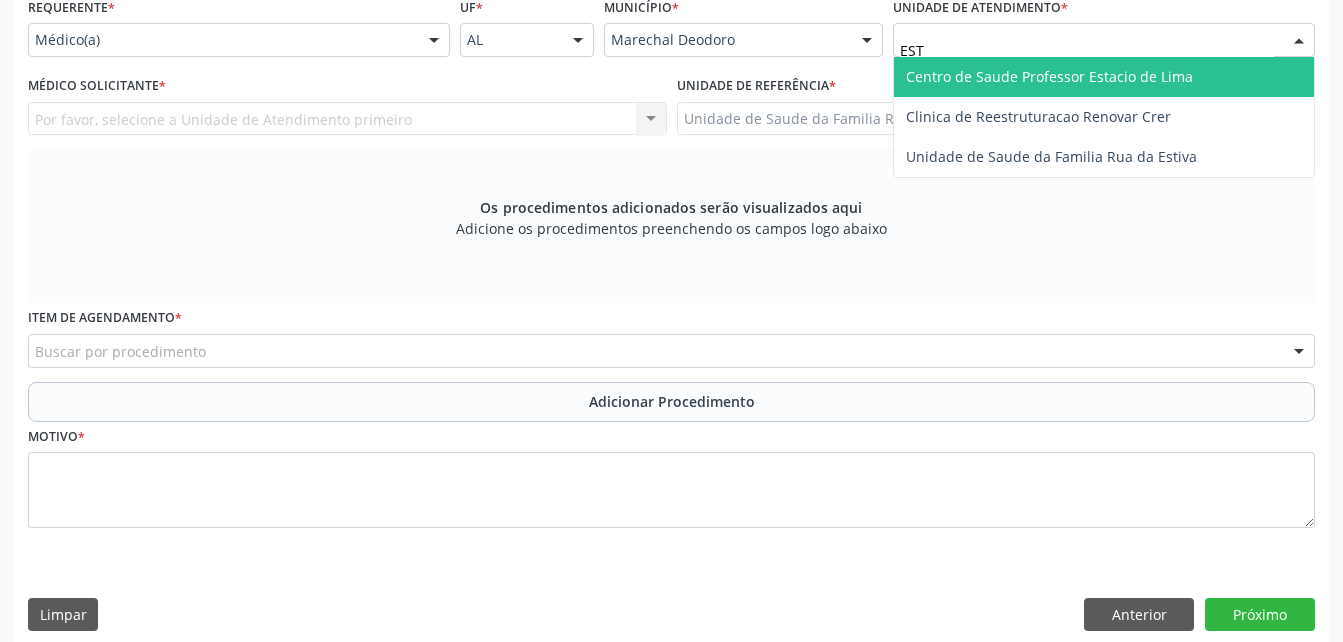 type on "ESTI" 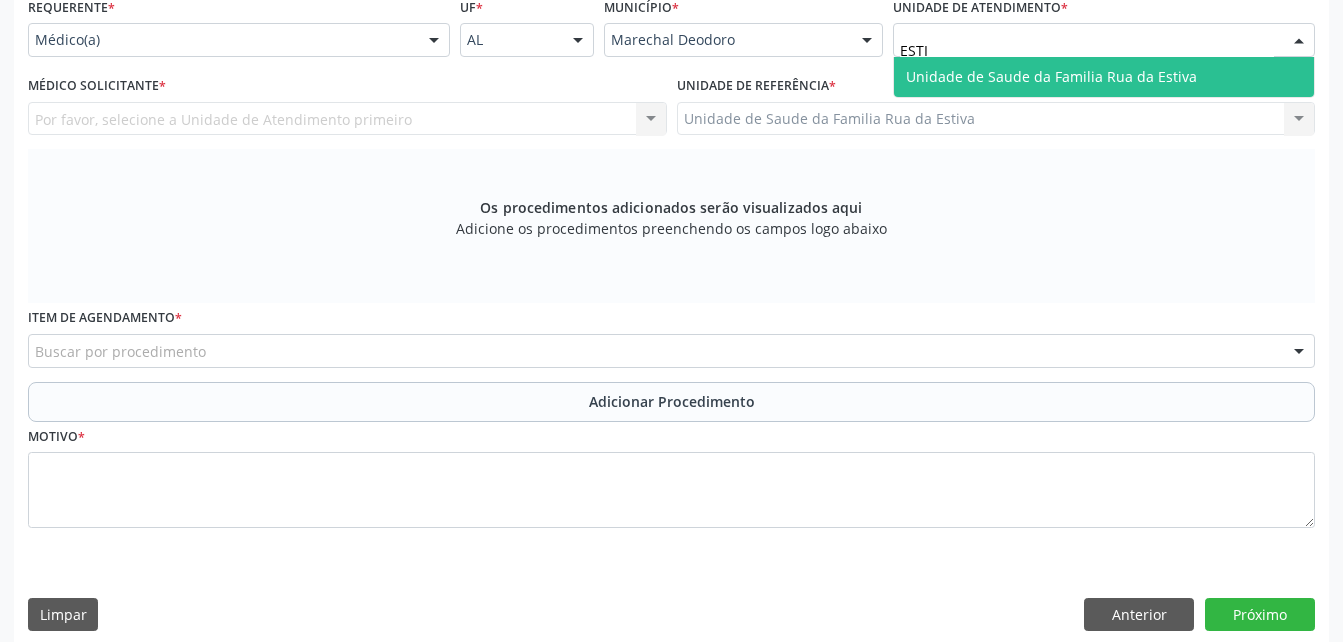 click on "Unidade de Saude da Familia Rua da Estiva" at bounding box center (1051, 76) 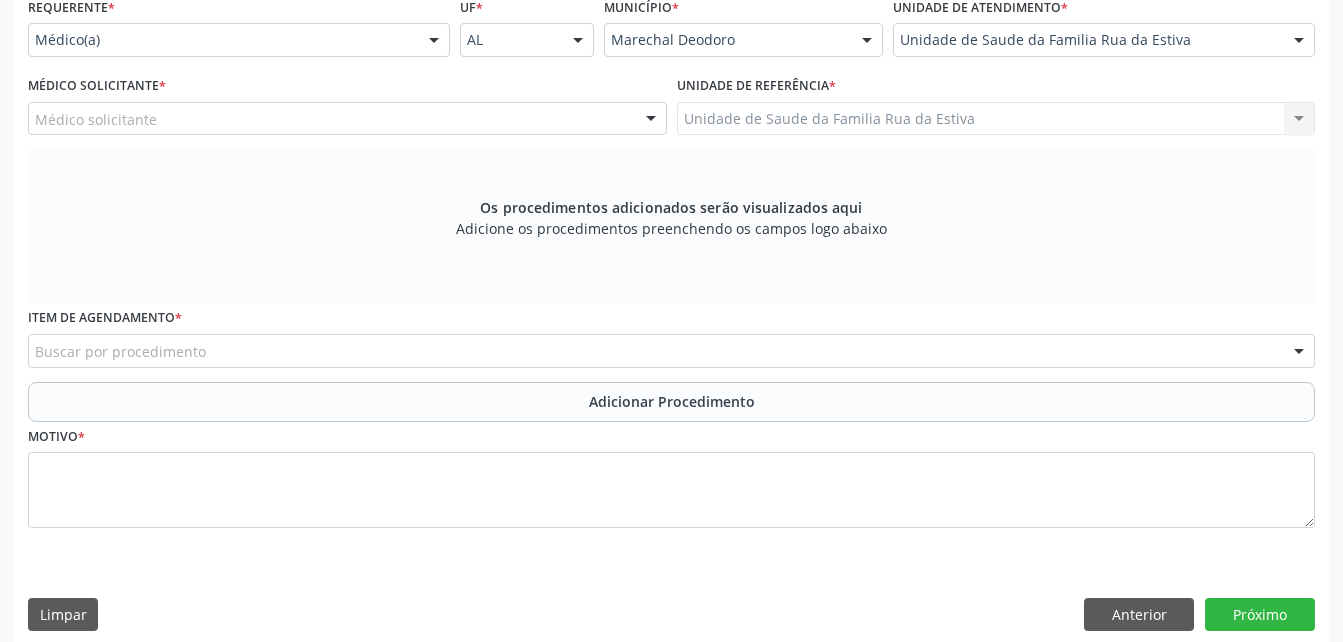 click on "Médico solicitante" at bounding box center (347, 119) 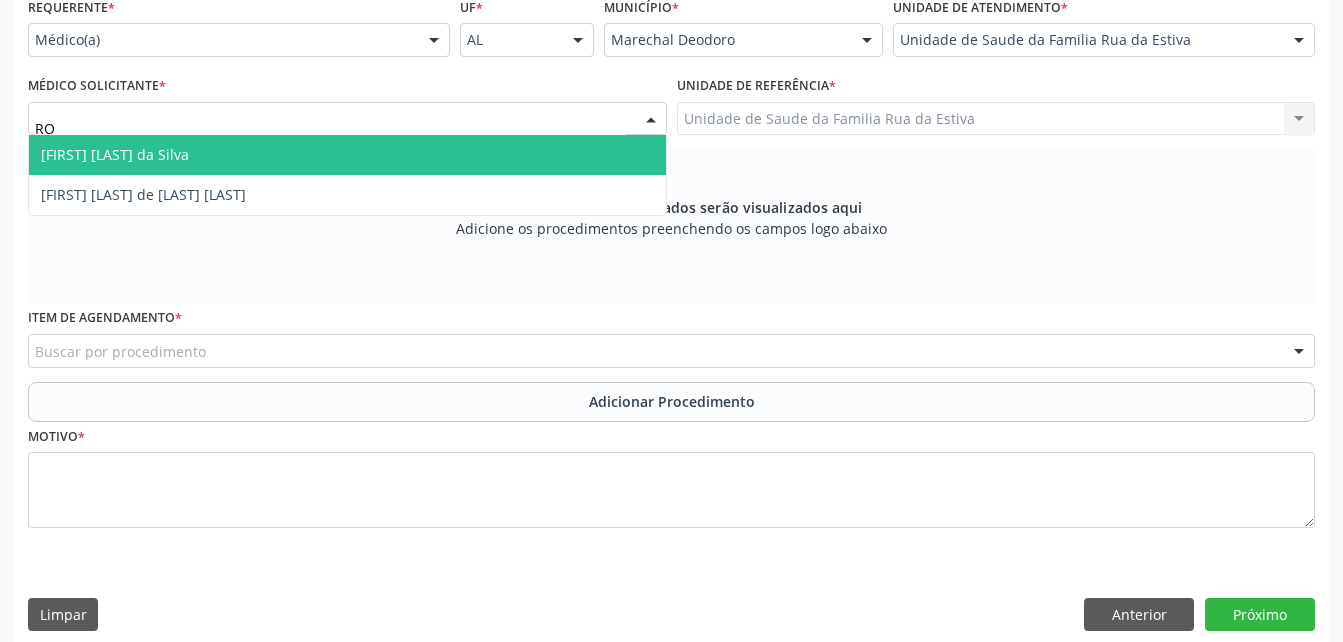 type on "ROD" 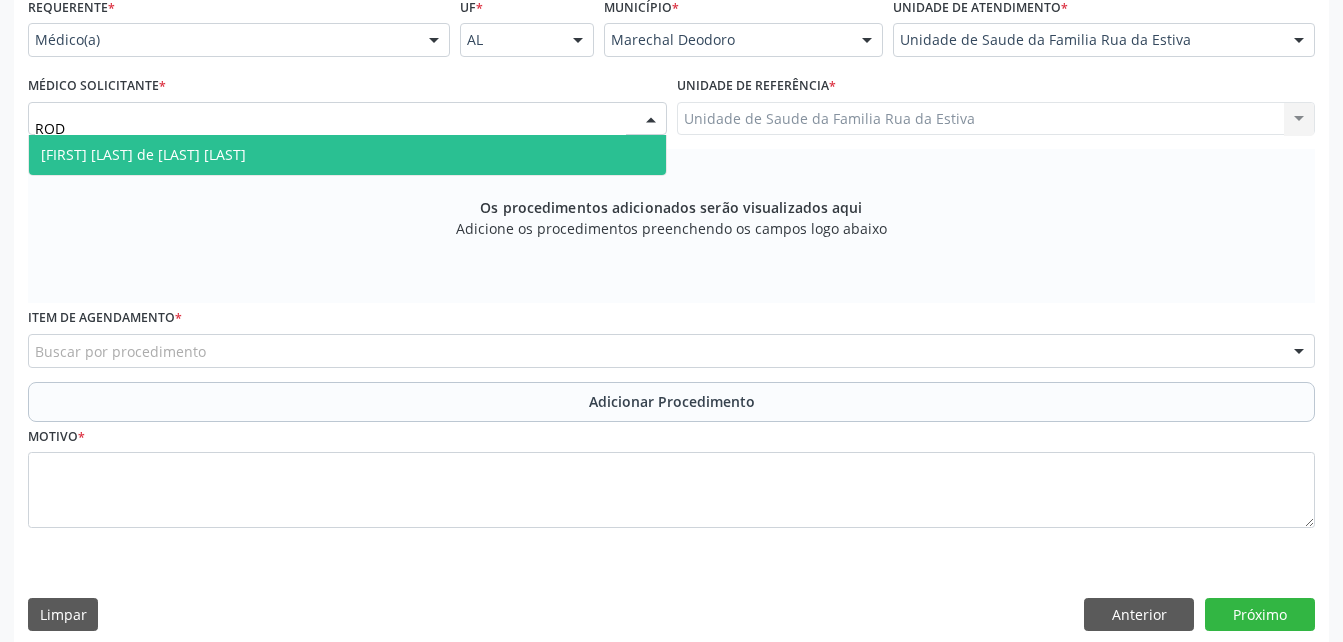 click on "[FIRST] [LAST] de [LAST] [LAST]" at bounding box center (347, 155) 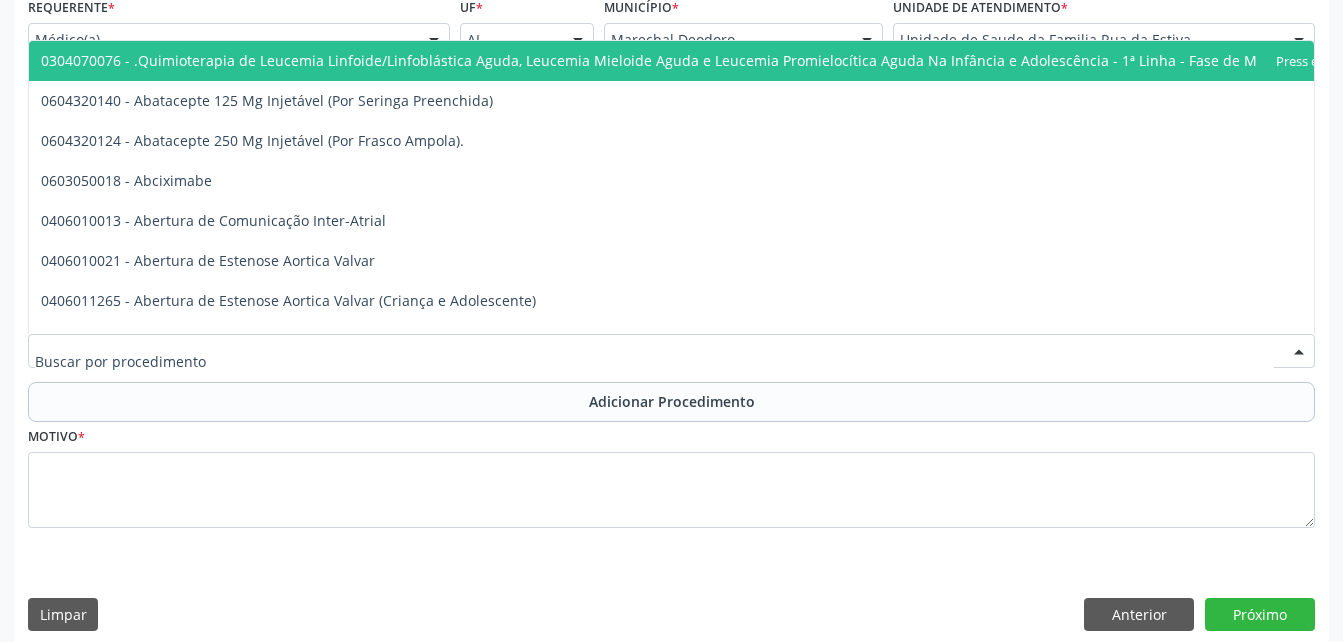 click at bounding box center [671, 351] 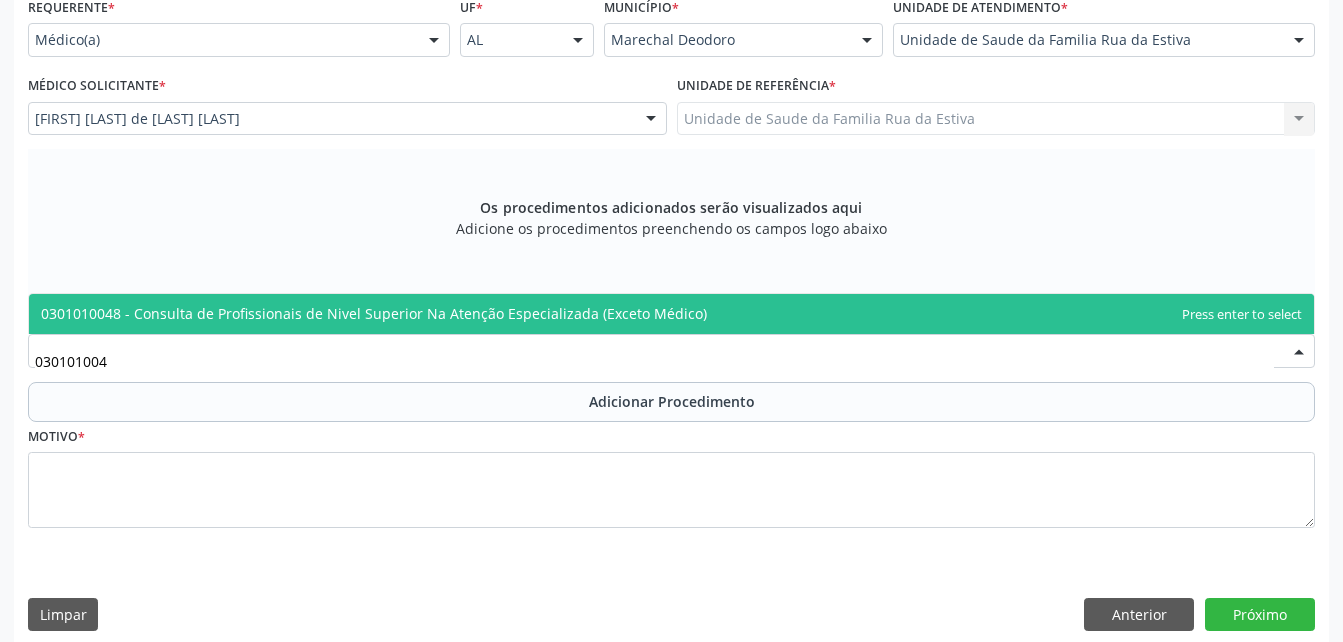 type on "0301010048" 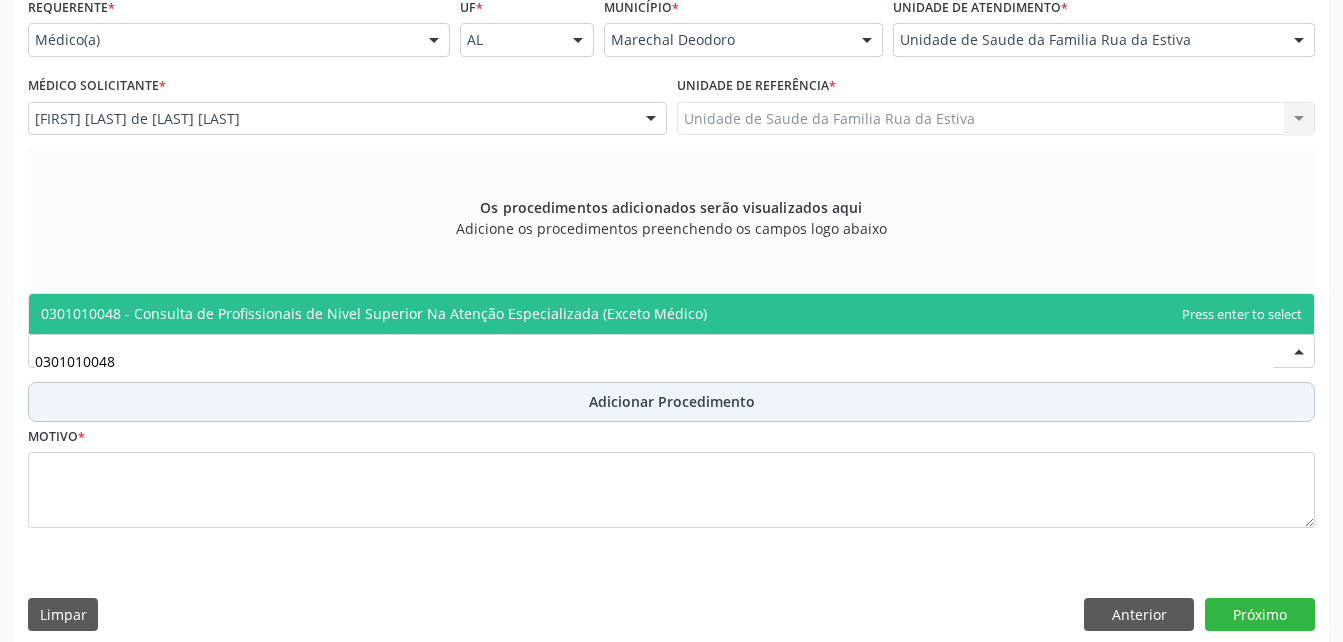 drag, startPoint x: 595, startPoint y: 315, endPoint x: 635, endPoint y: 409, distance: 102.156746 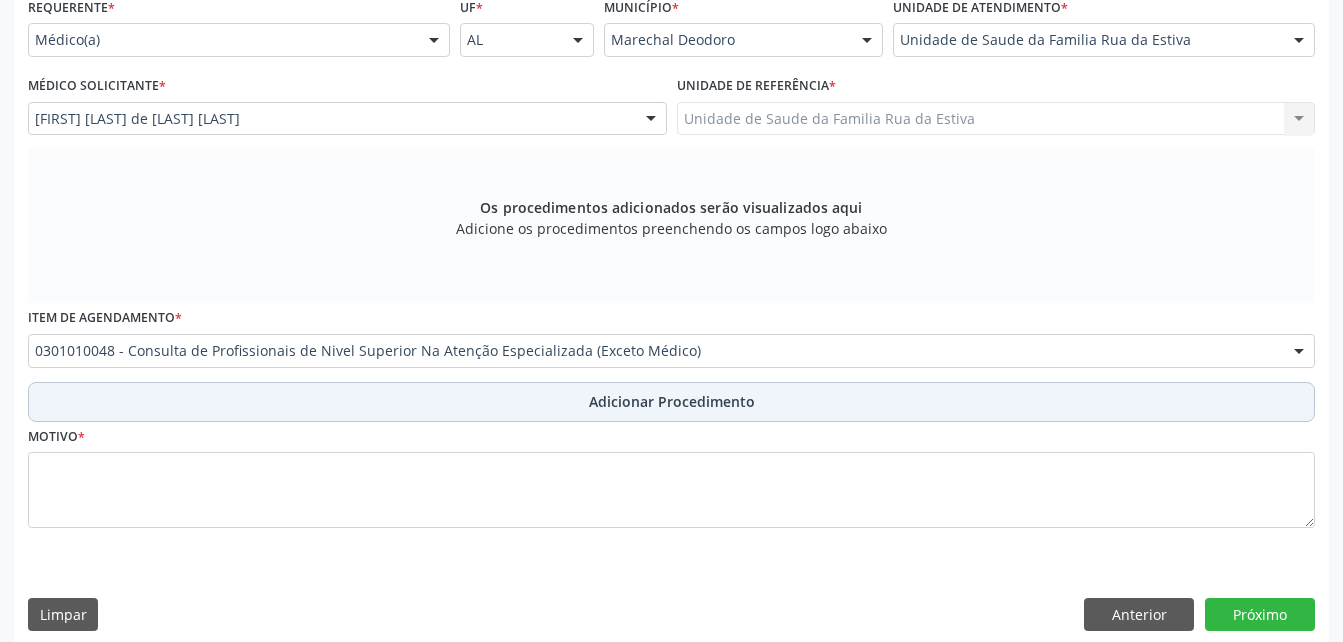 click on "Adicionar Procedimento" at bounding box center [672, 401] 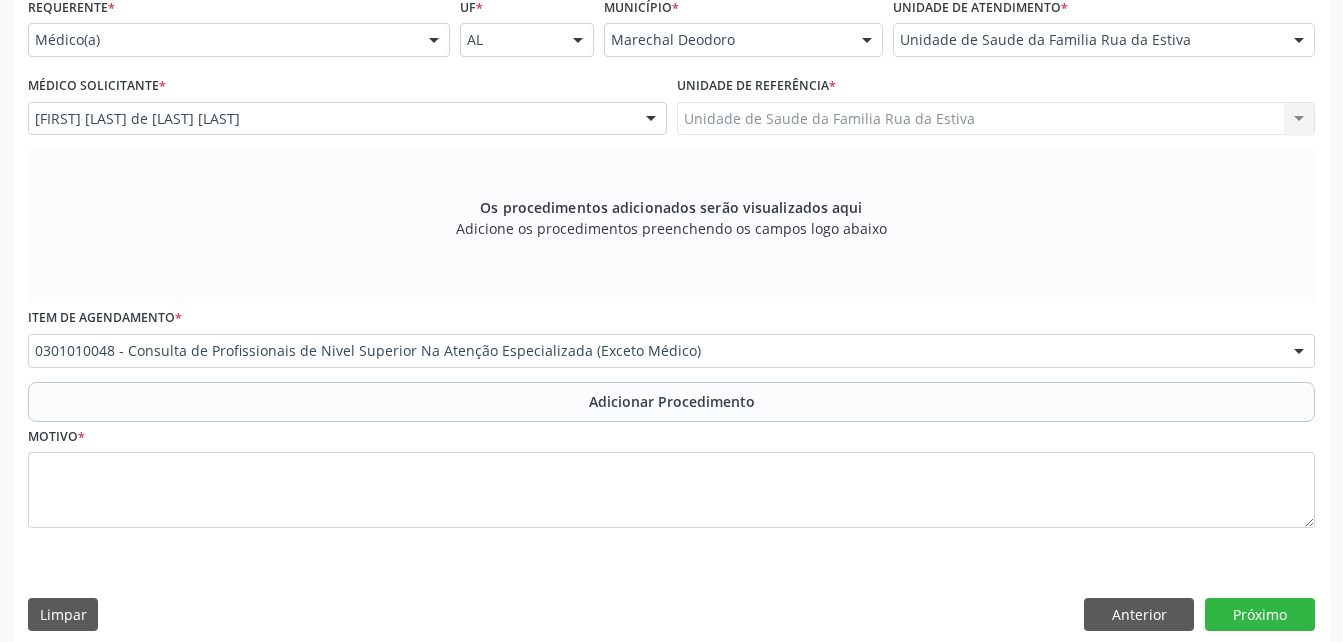 scroll, scrollTop: 411, scrollLeft: 0, axis: vertical 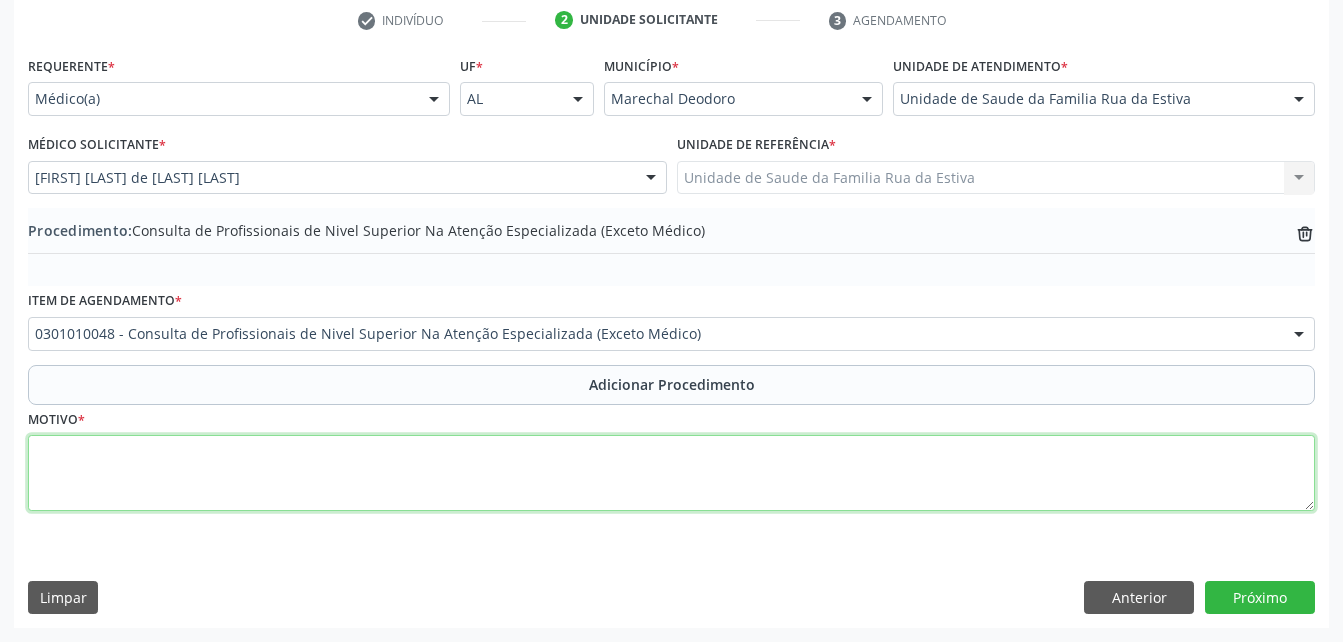 click at bounding box center [671, 473] 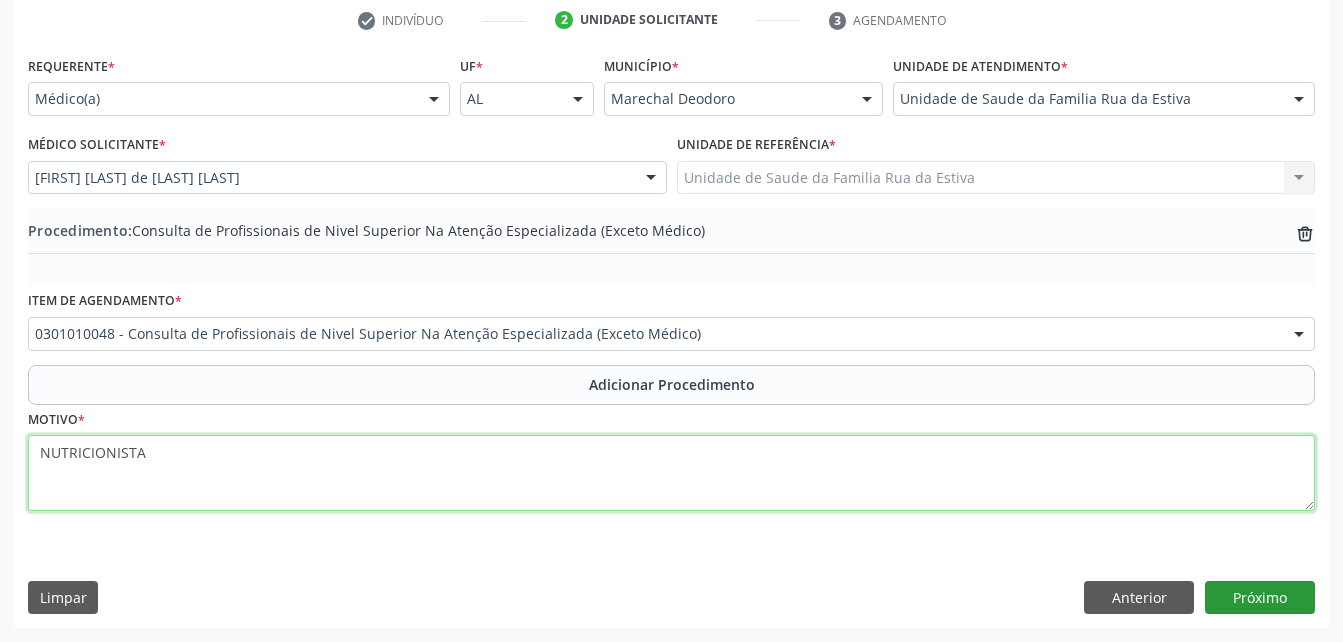type on "NUTRICIONISTA" 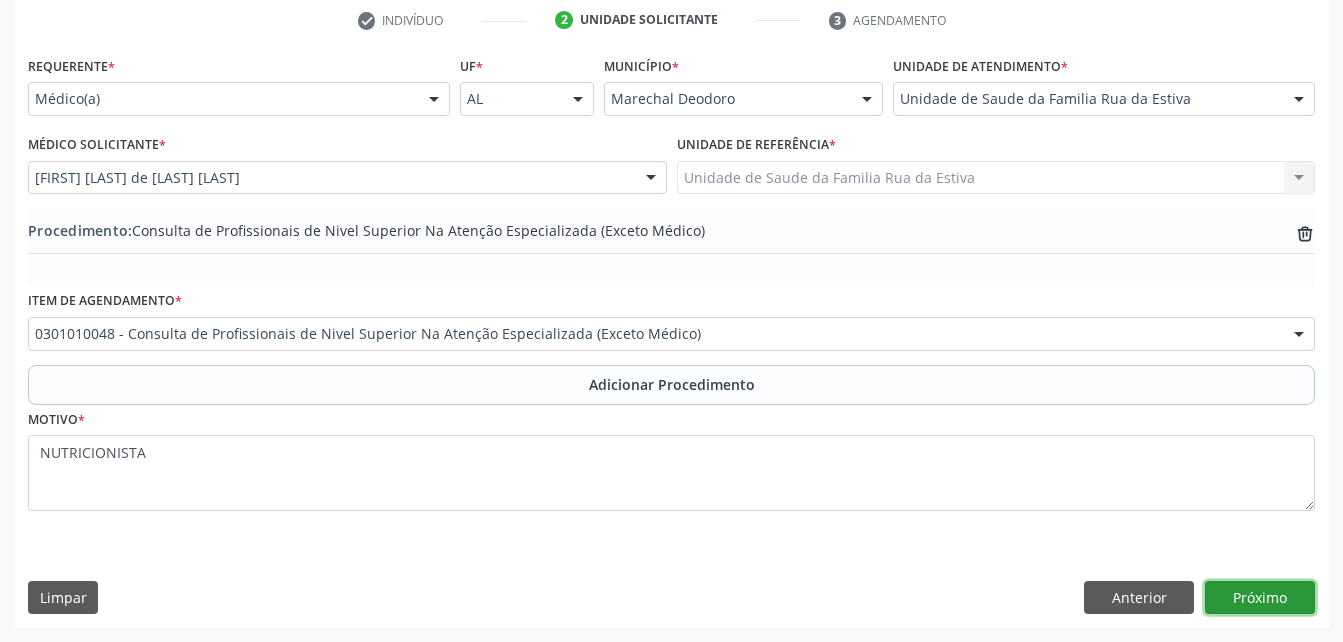 click on "Próximo" at bounding box center (1260, 598) 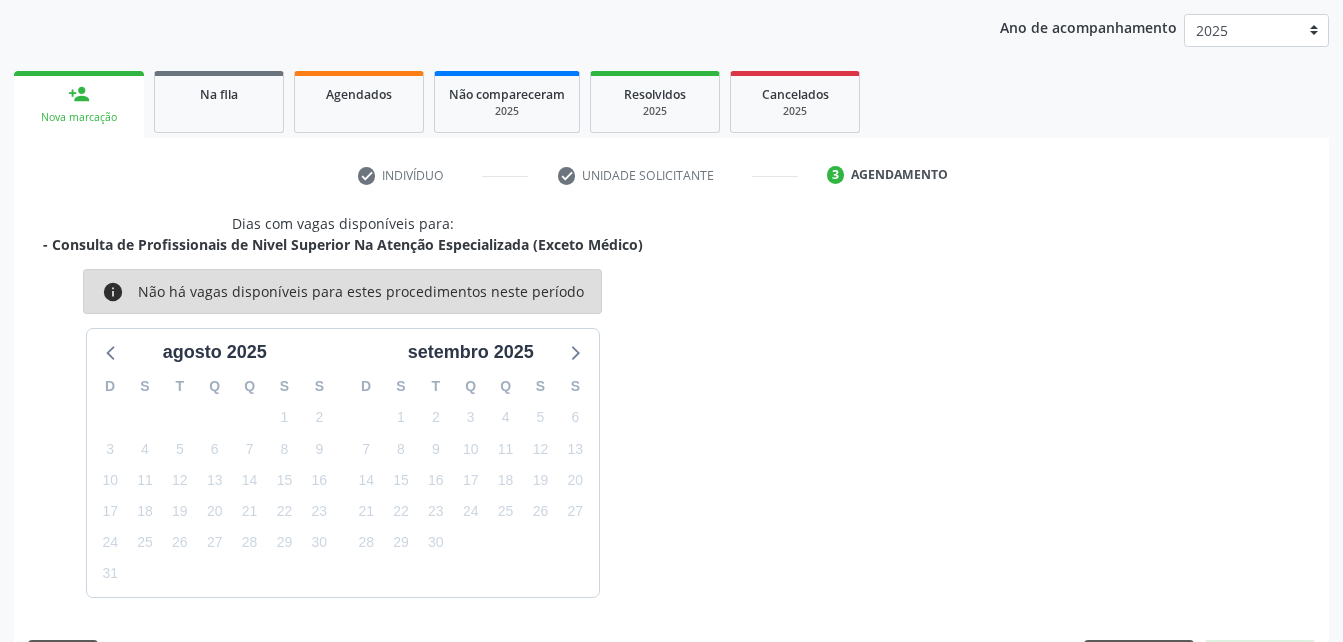 scroll, scrollTop: 315, scrollLeft: 0, axis: vertical 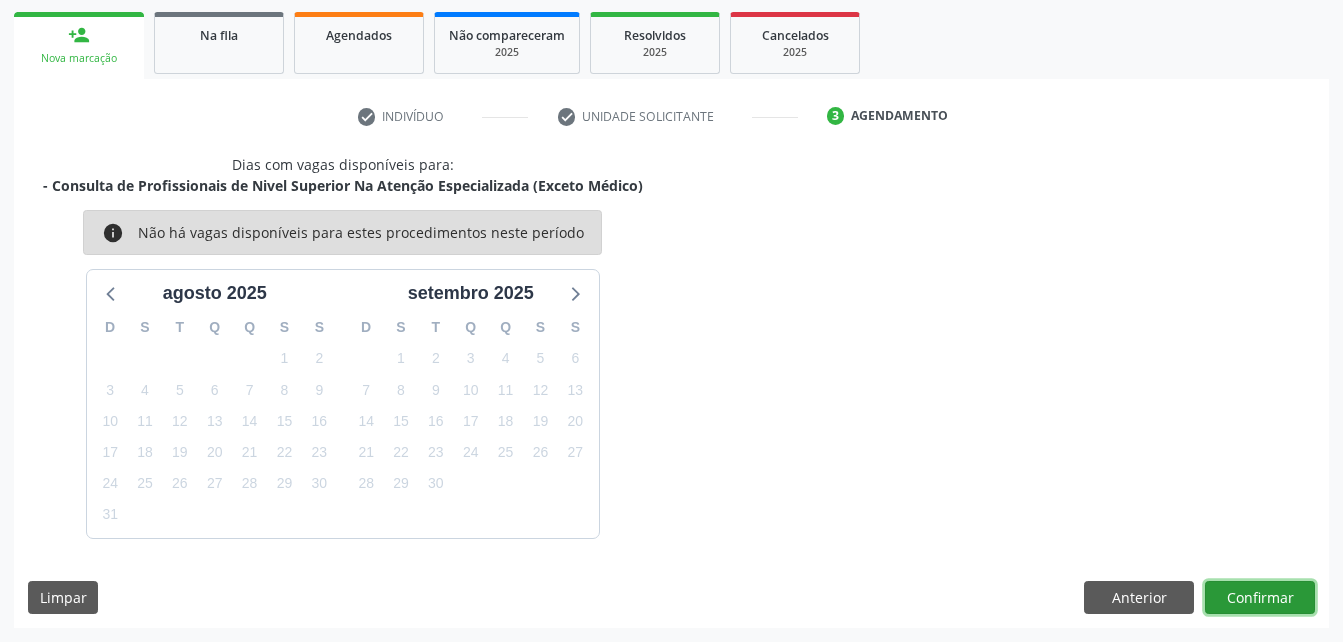 click on "Confirmar" at bounding box center (1260, 598) 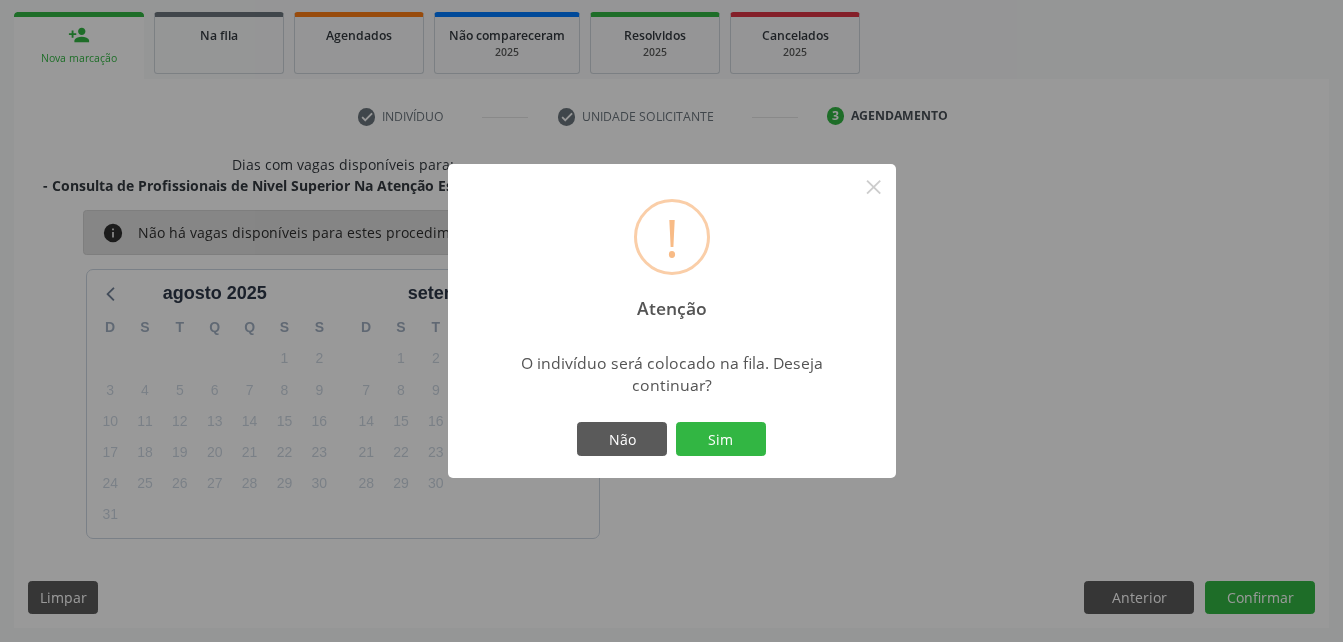 click on "! Atenção × O indivíduo será colocado na fila. Deseja continuar? Não Sim" at bounding box center (672, 321) 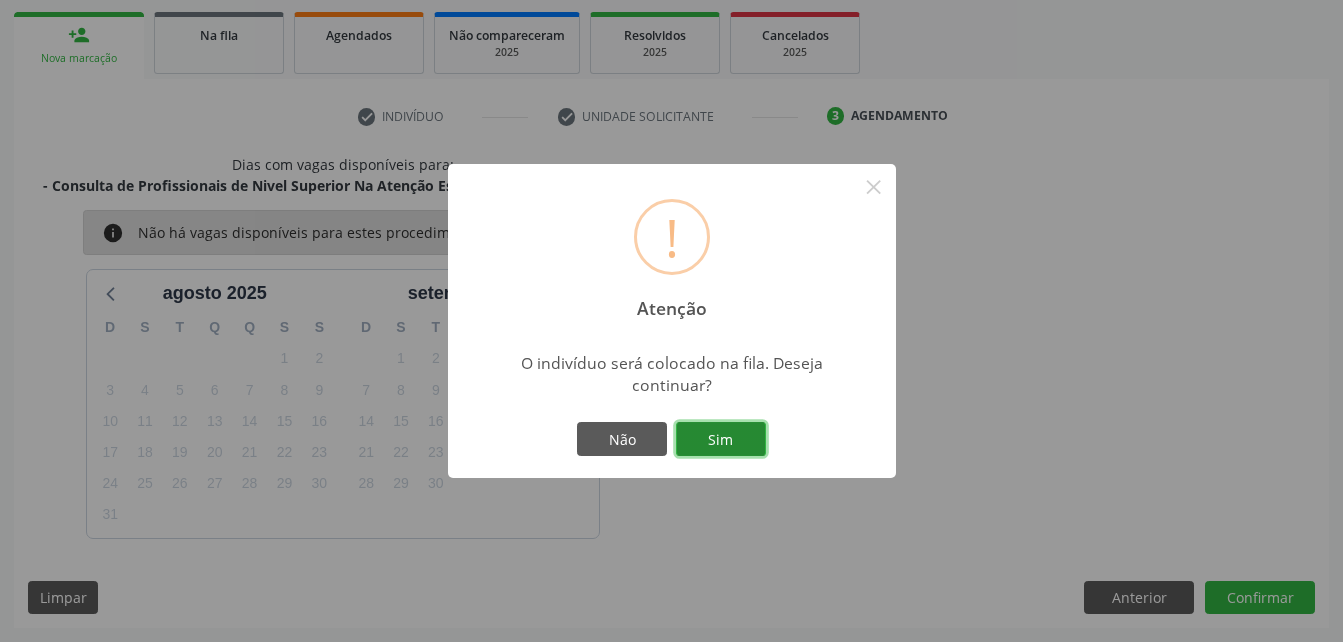 click on "Sim" at bounding box center (721, 439) 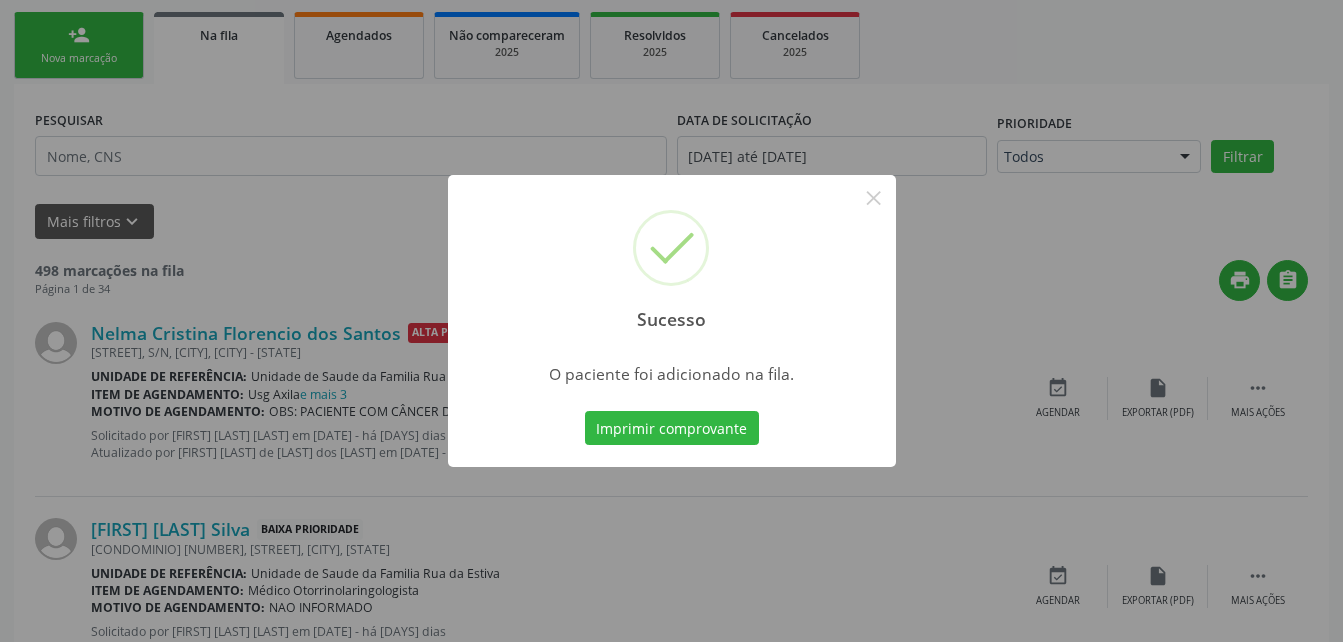 scroll, scrollTop: 53, scrollLeft: 0, axis: vertical 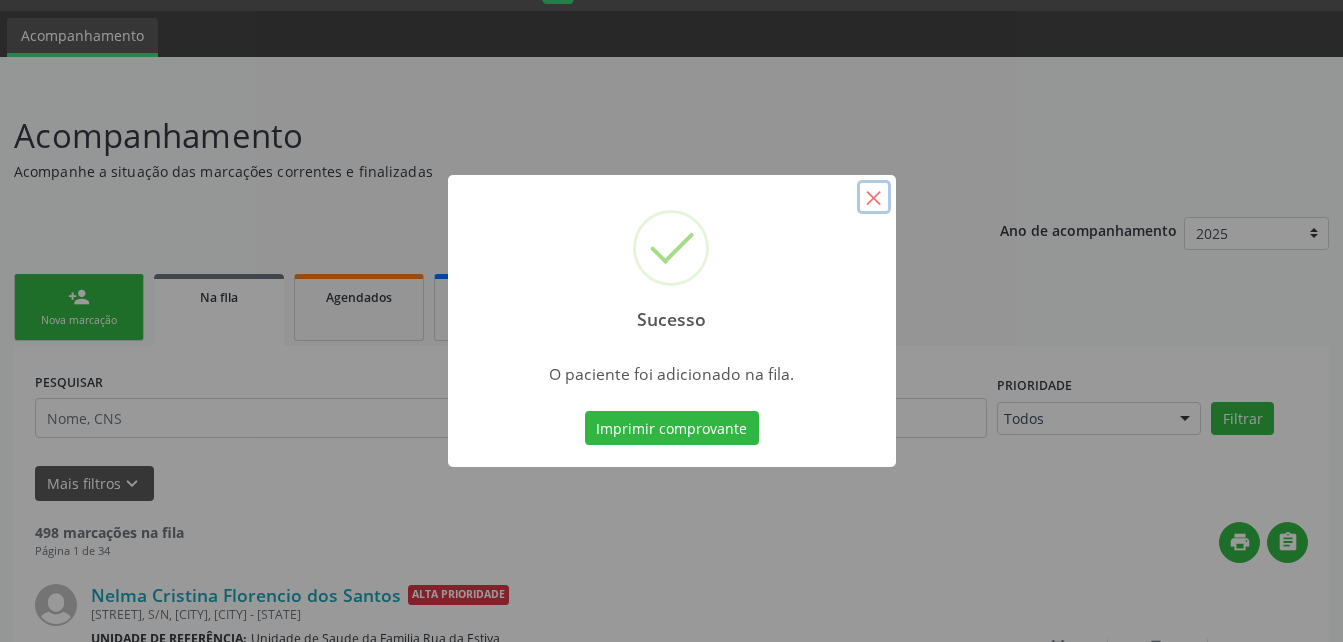 click on "×" at bounding box center [874, 197] 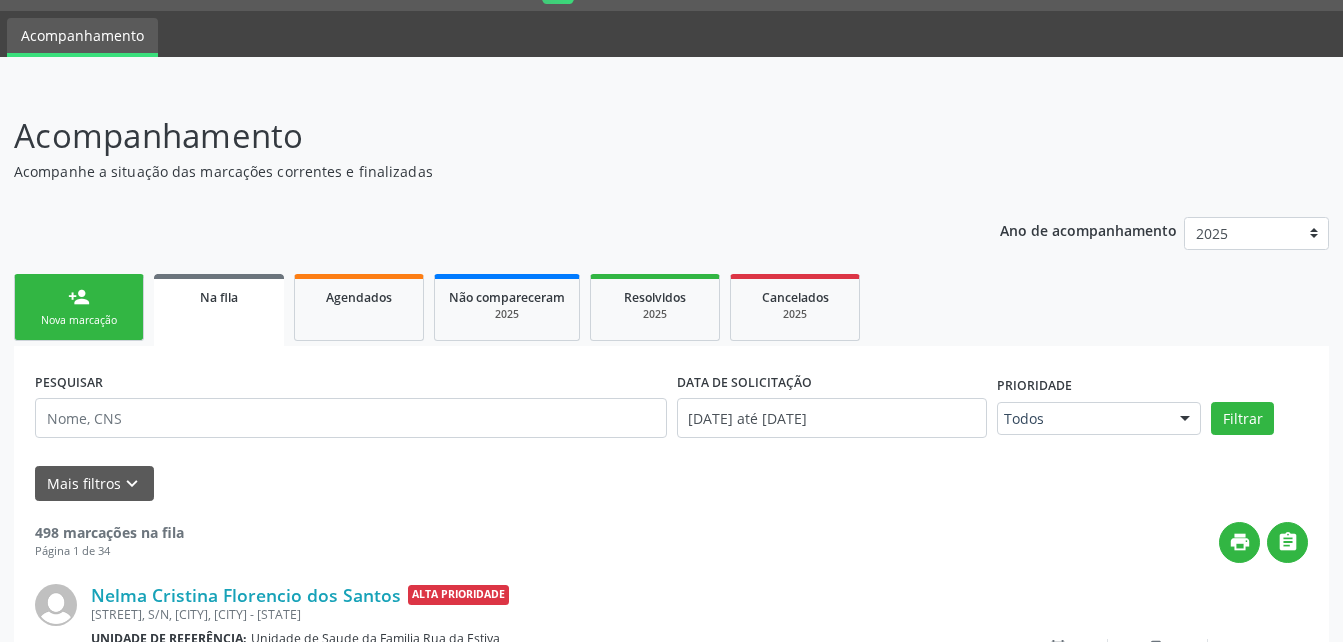 click on "Na fila" at bounding box center [219, 310] 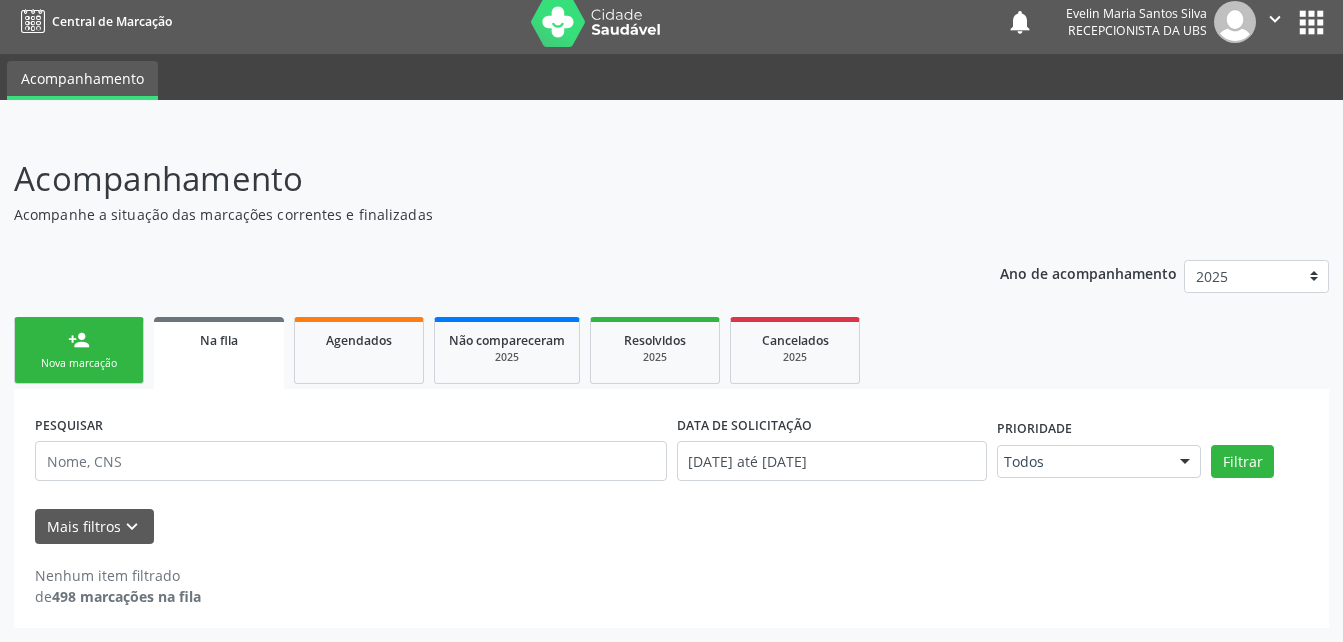 scroll, scrollTop: 10, scrollLeft: 0, axis: vertical 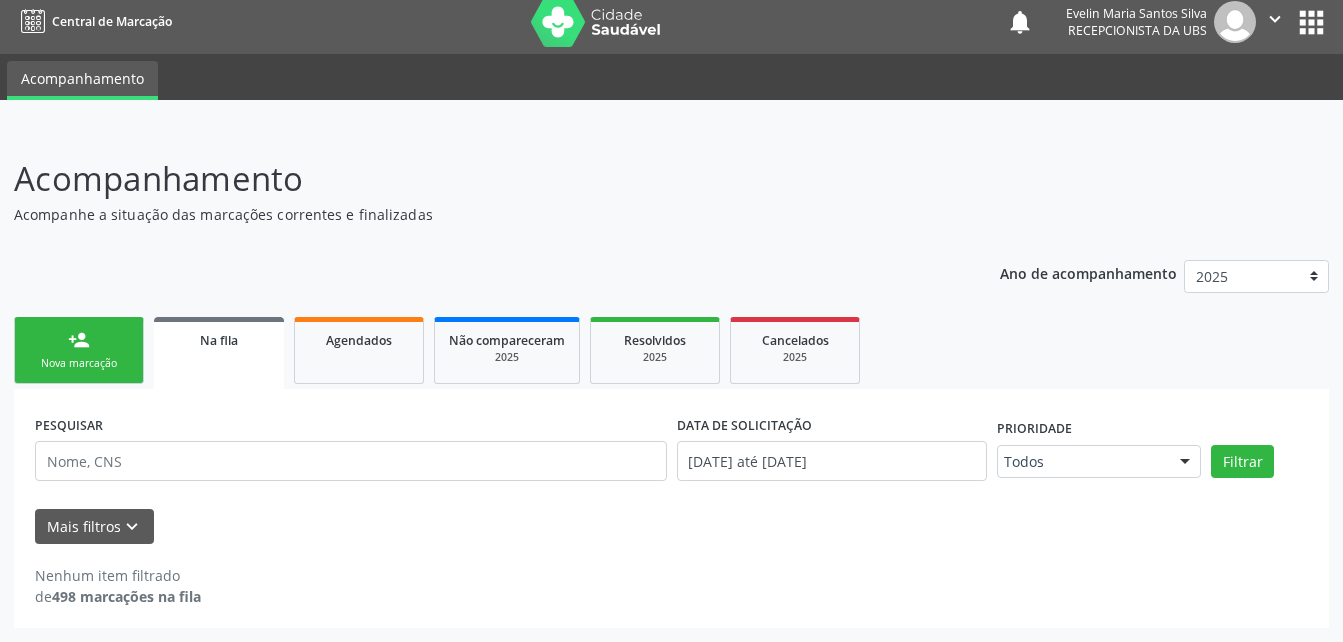 click on "person_add
Nova marcação" at bounding box center (79, 350) 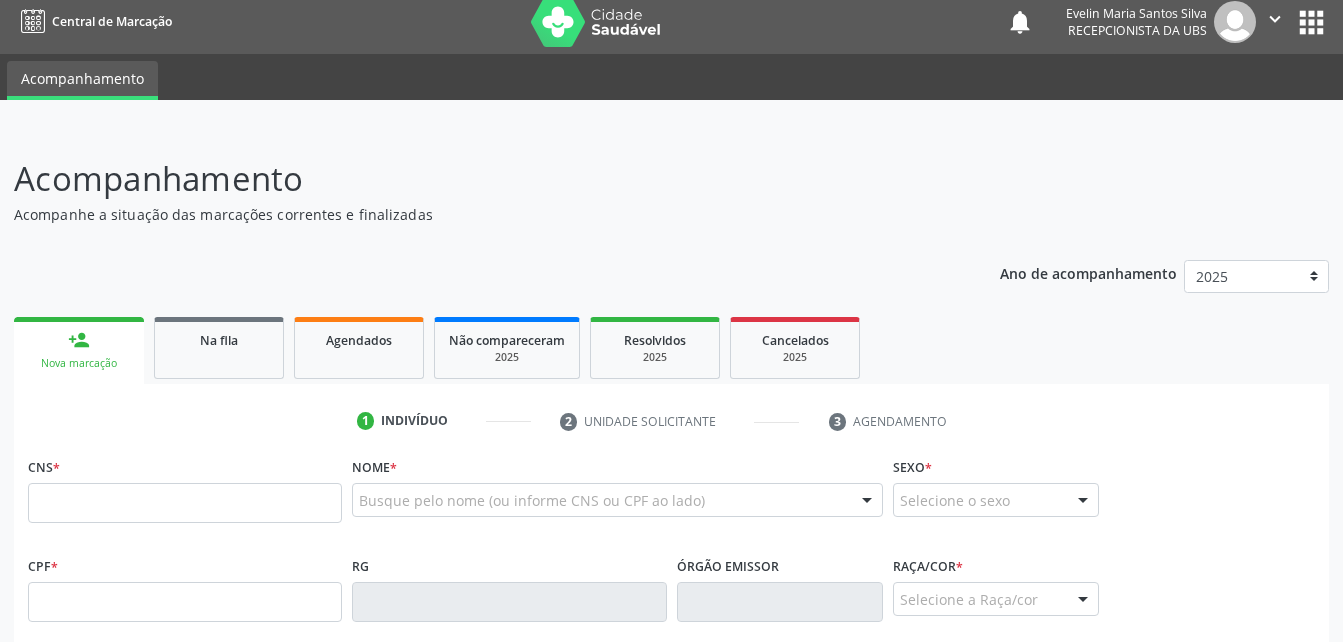 scroll, scrollTop: 310, scrollLeft: 0, axis: vertical 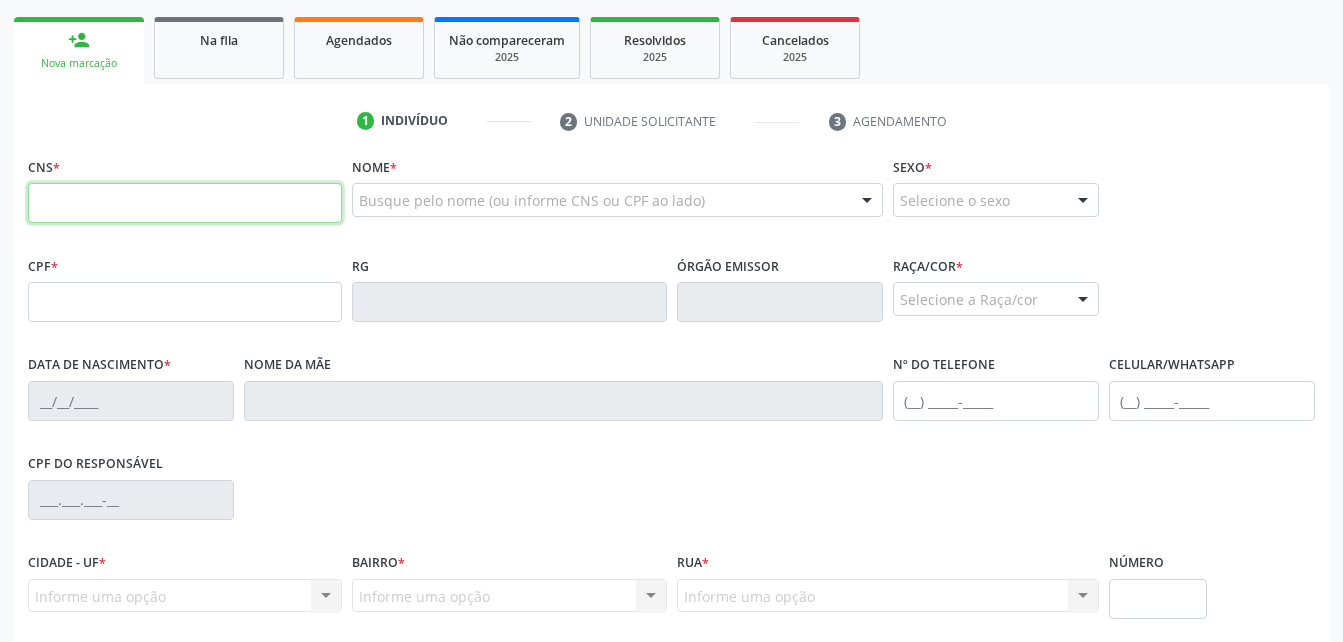 click at bounding box center [185, 203] 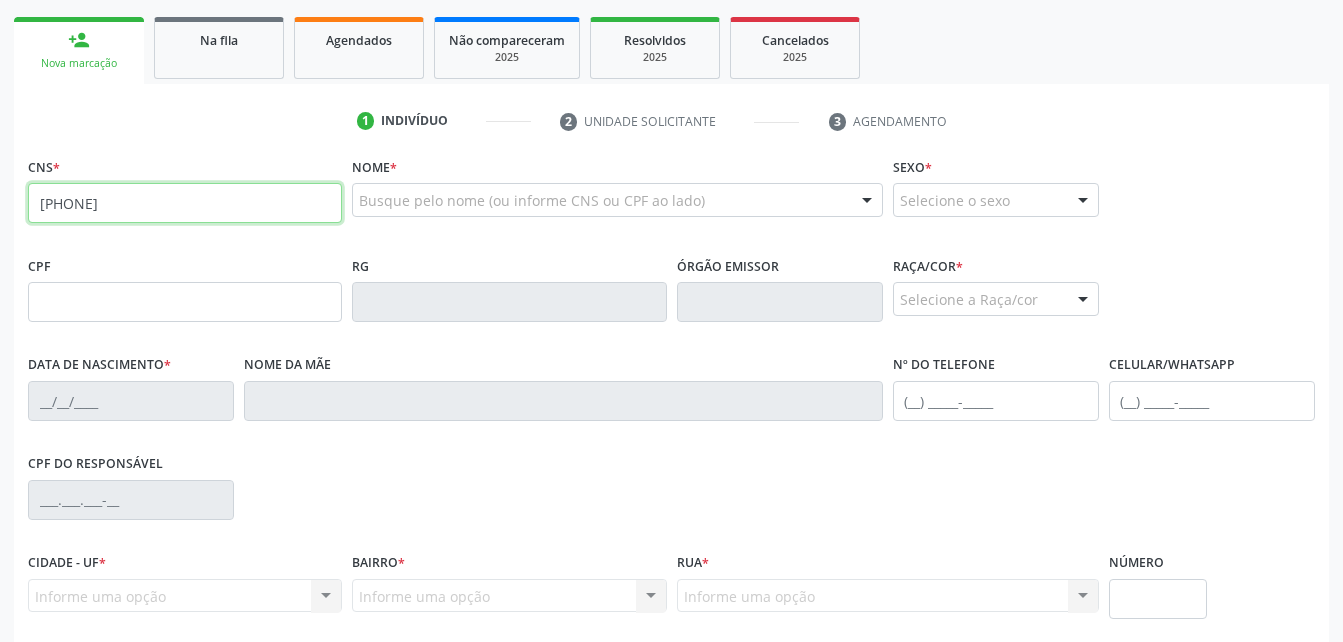 type on "[PHONE]" 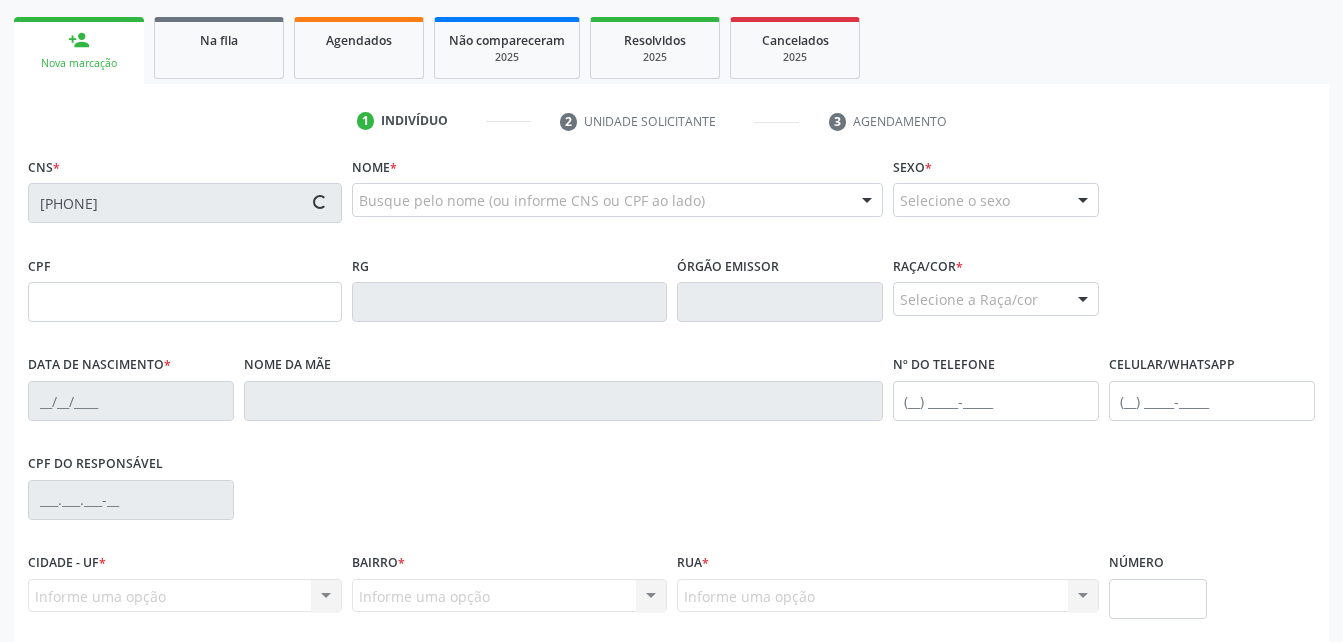 type on "[DATE]" 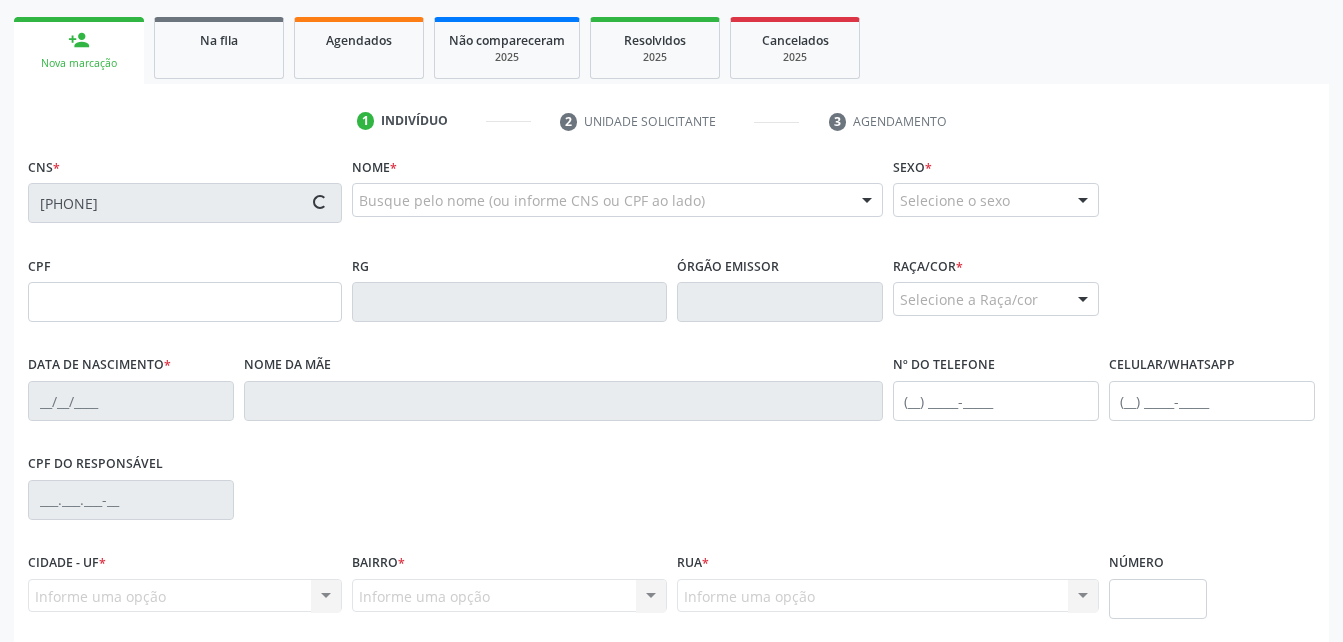 type on "[FIRST] de [LAST] dos [LAST] [LAST]" 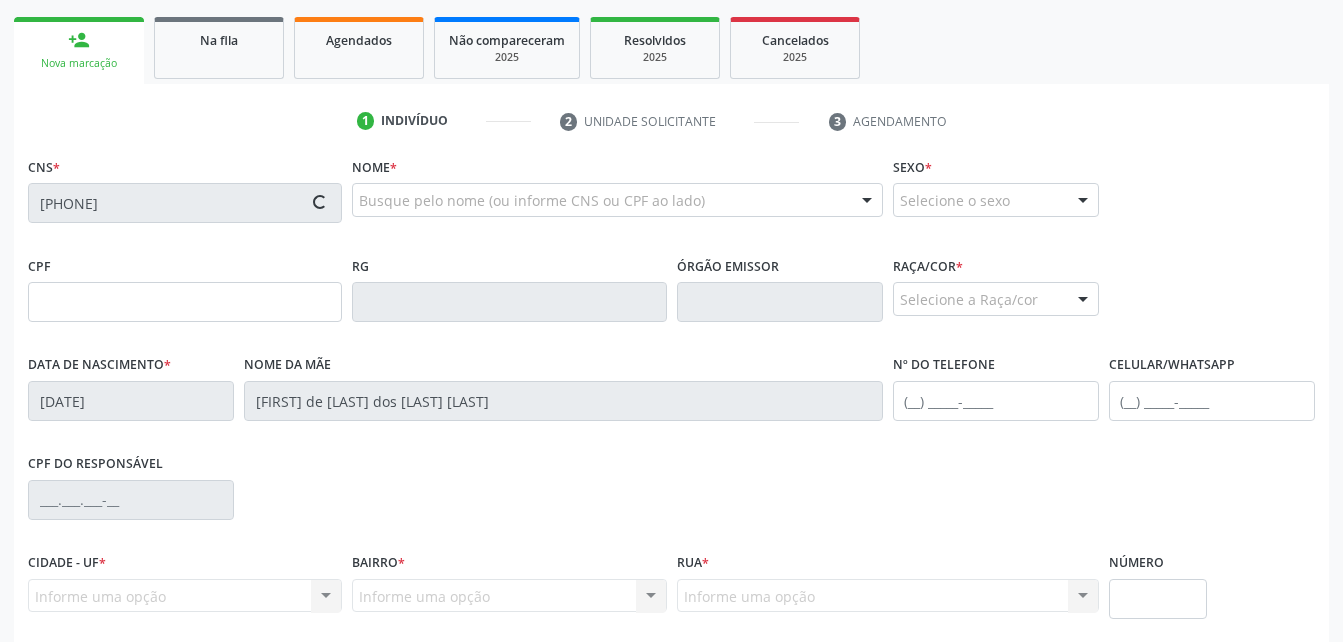 type on "([PHONE])" 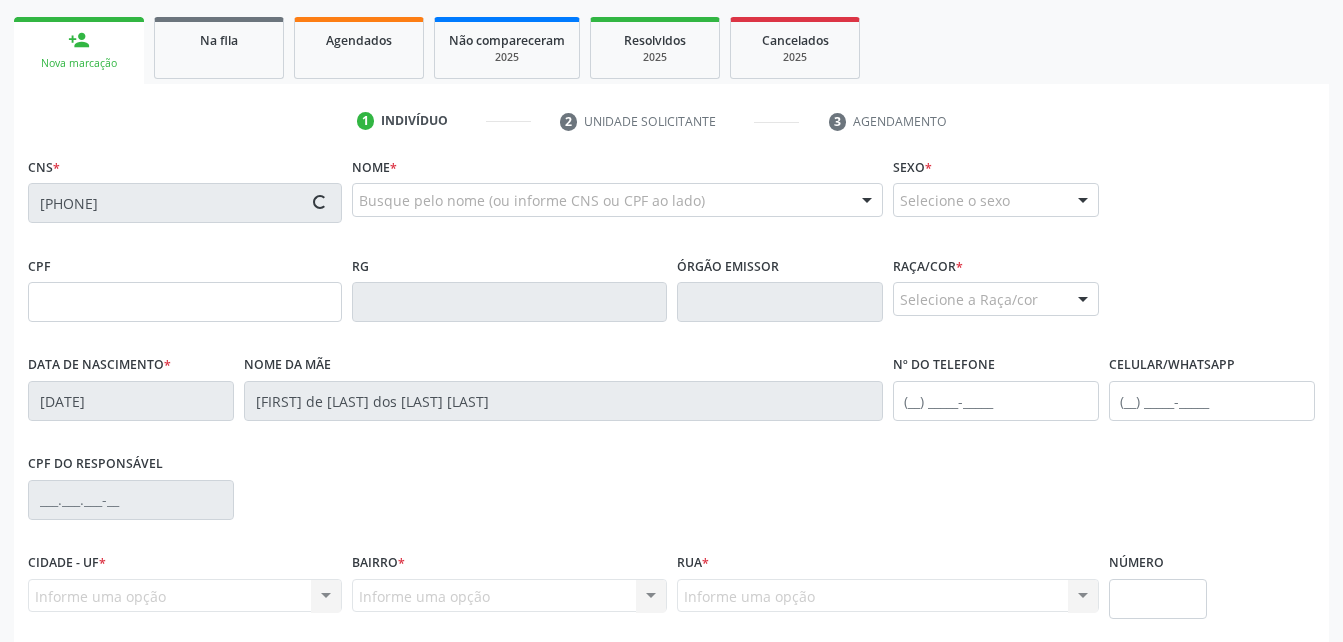type on "72" 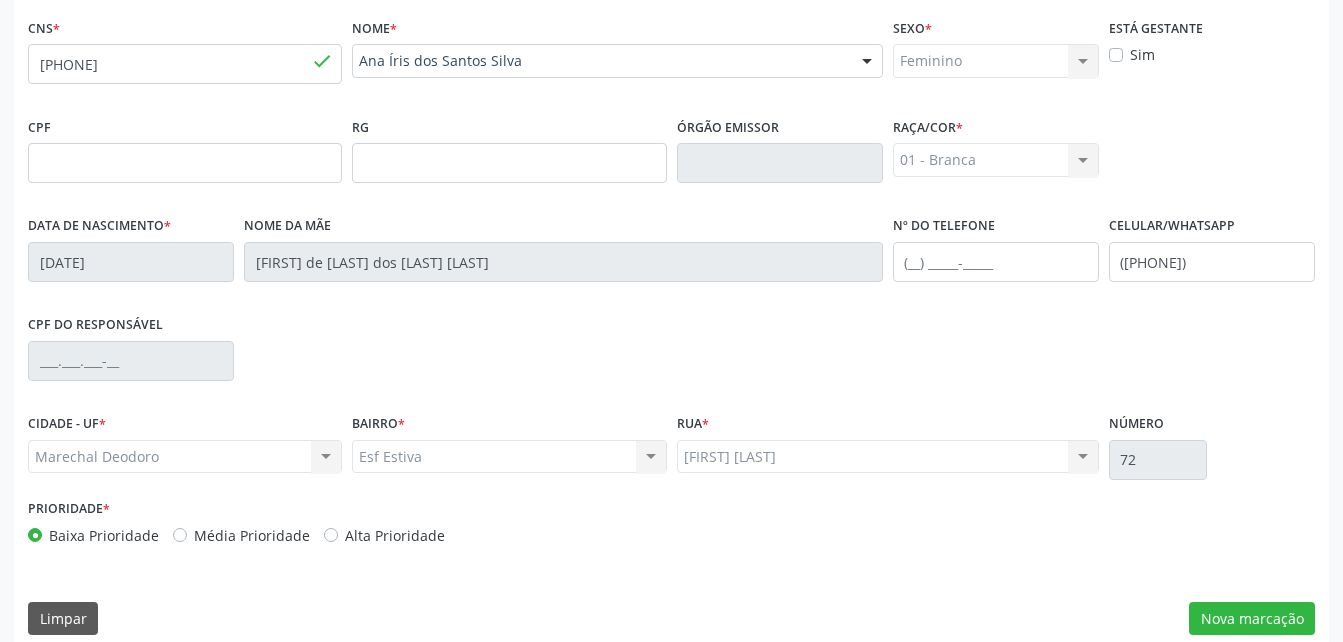 scroll, scrollTop: 470, scrollLeft: 0, axis: vertical 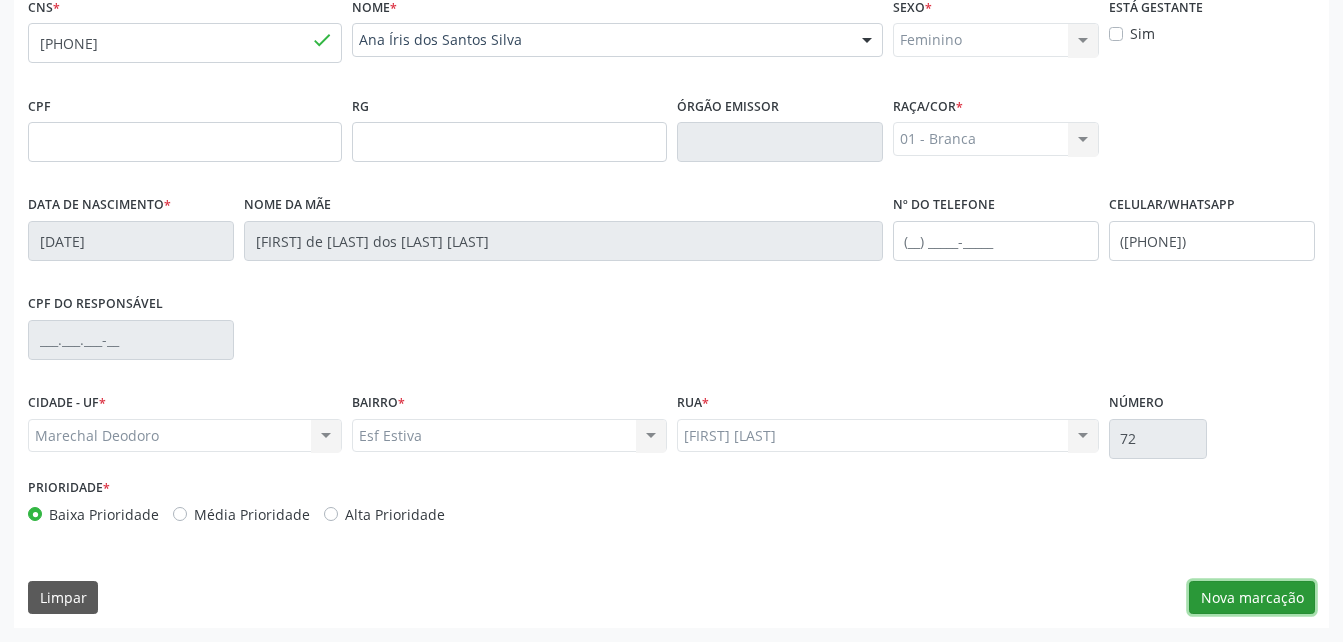 click on "Nova marcação" at bounding box center [1252, 598] 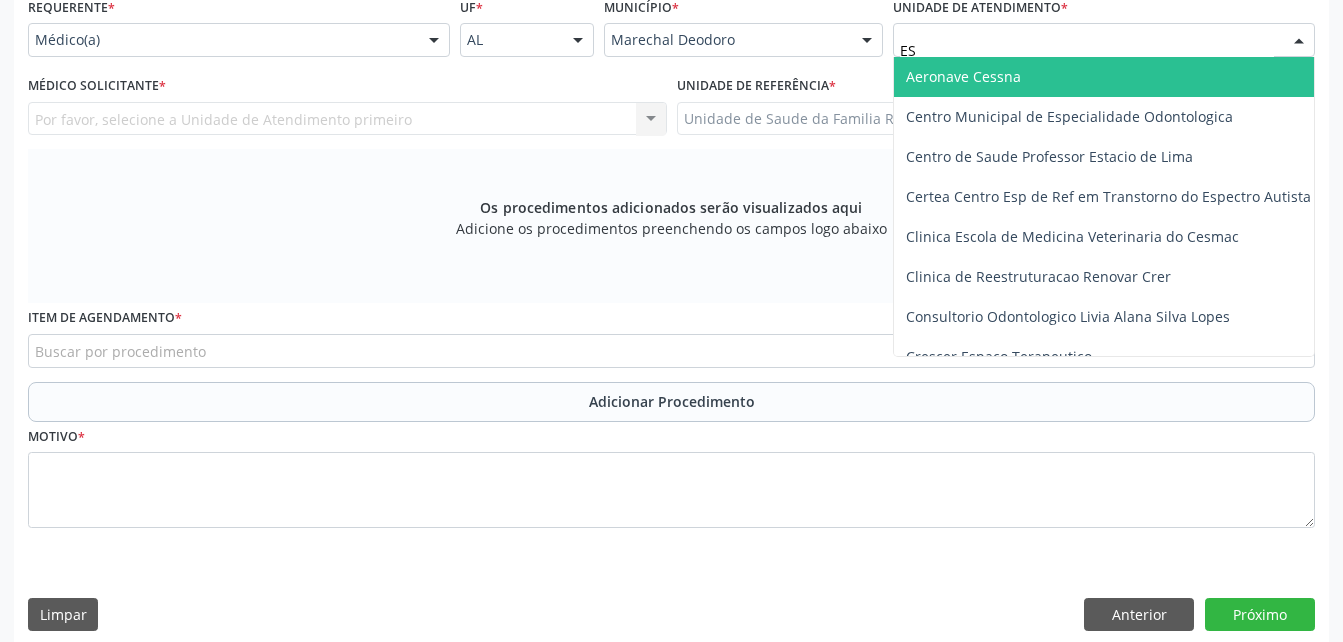 type on "EST" 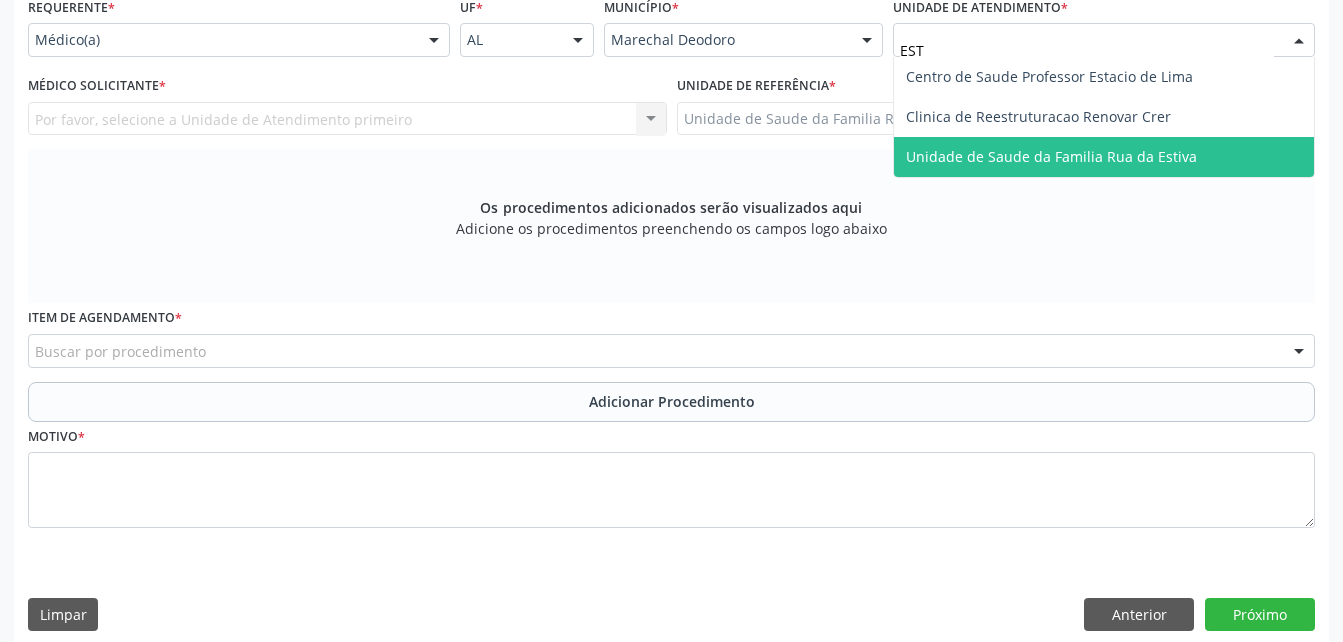click on "Unidade de Saude da Familia Rua da Estiva" at bounding box center [1051, 156] 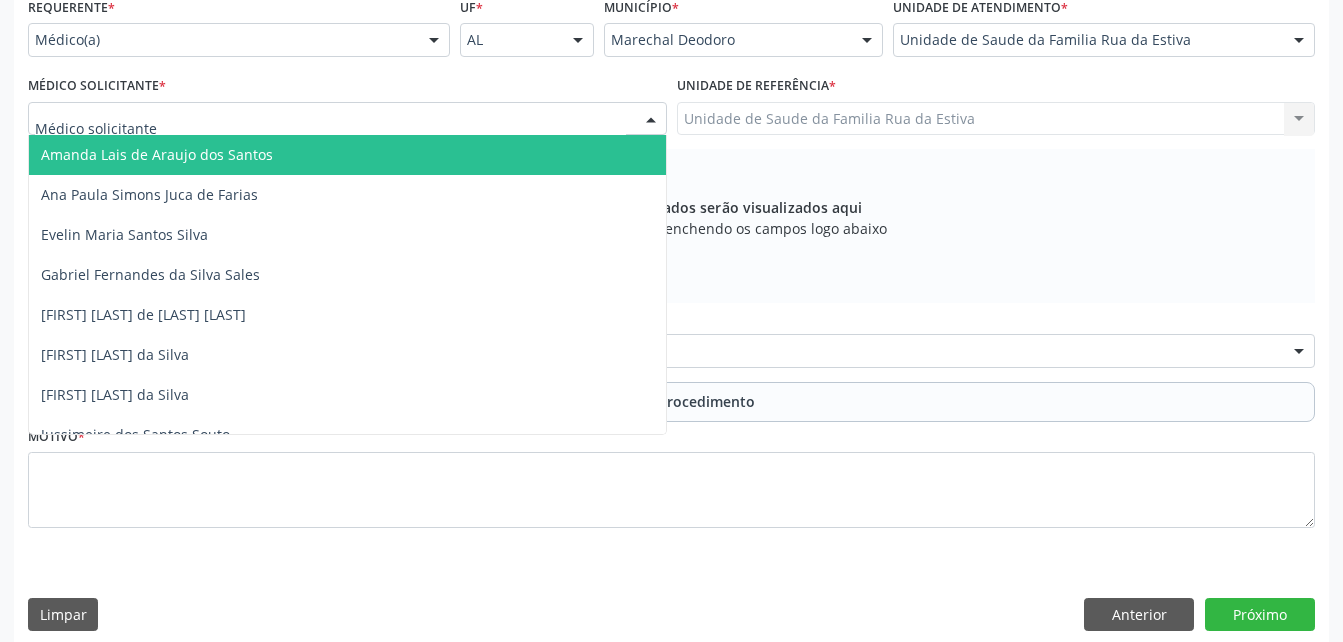 click at bounding box center [347, 119] 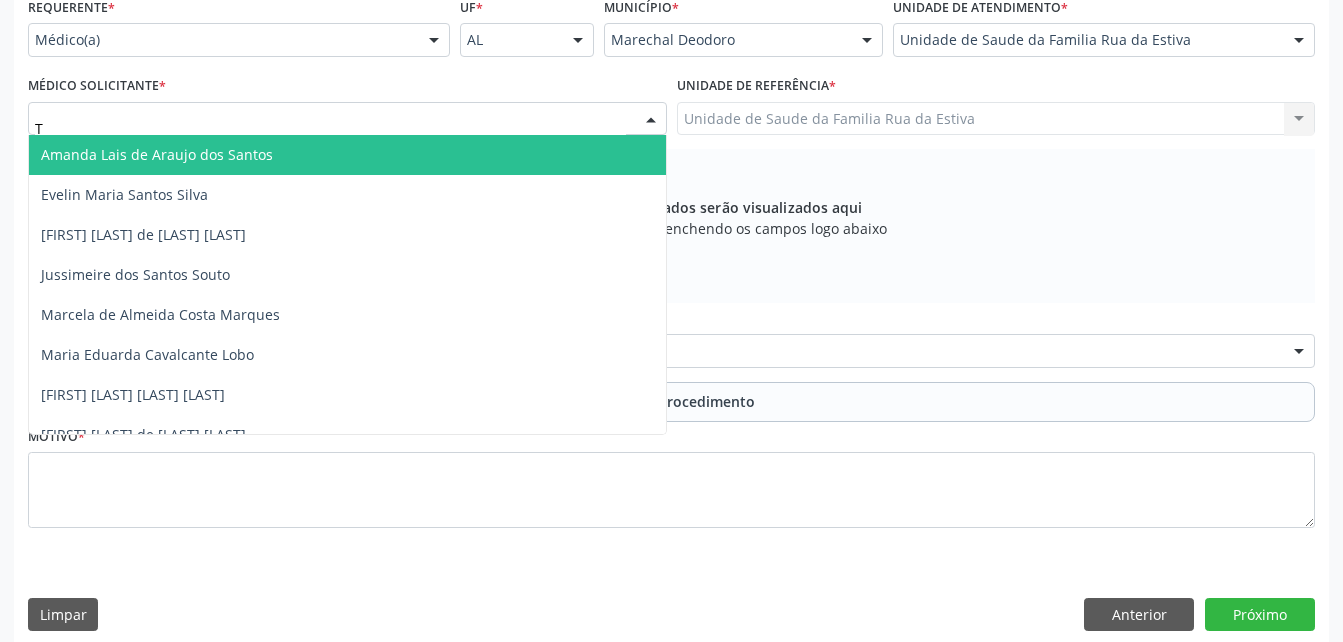 type on "TA" 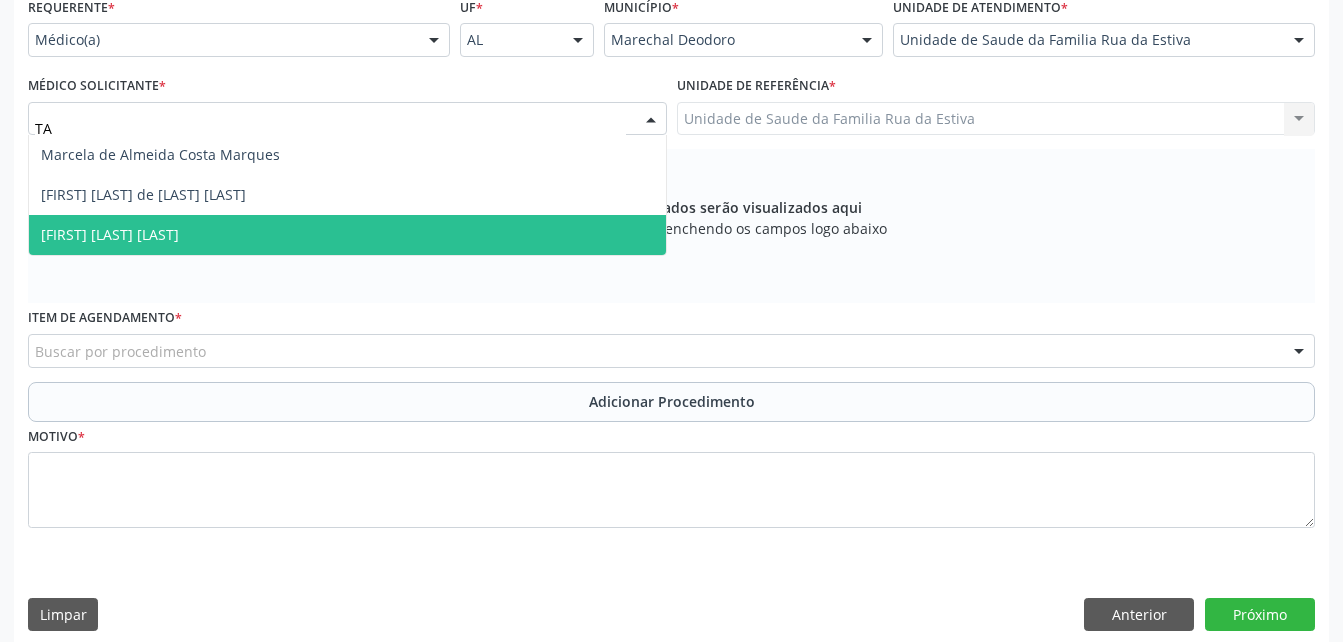 click on "[FIRST] [LAST] [LAST]" at bounding box center (347, 235) 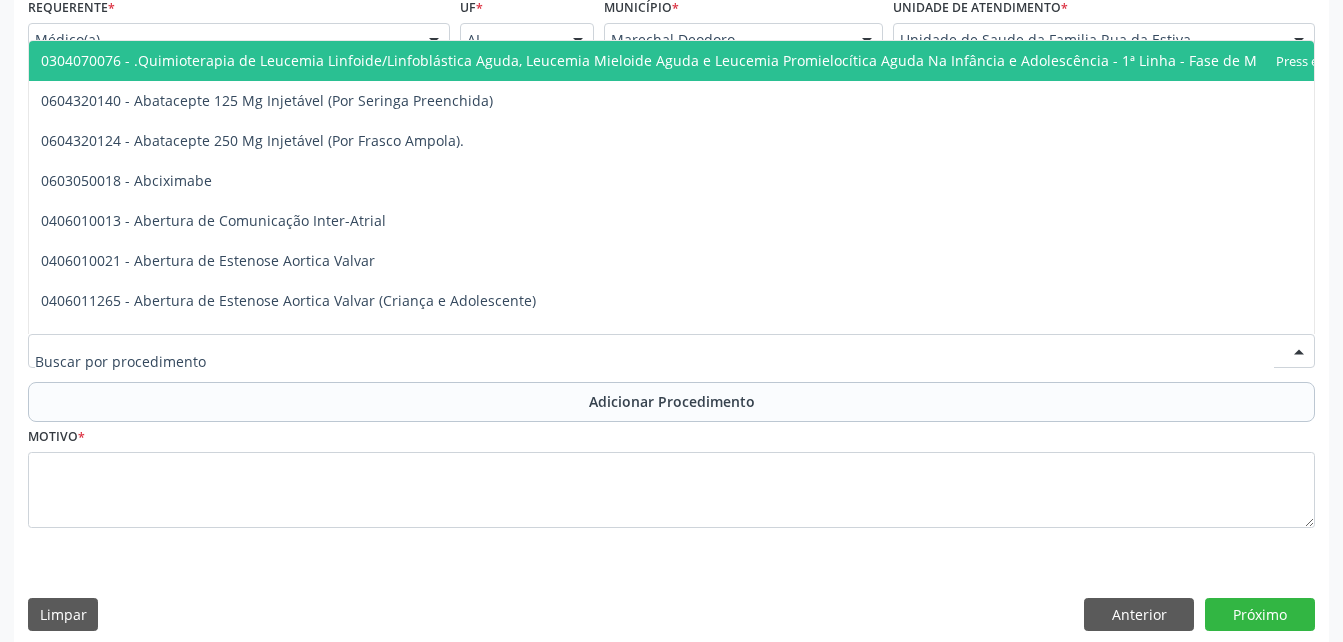 click at bounding box center [671, 351] 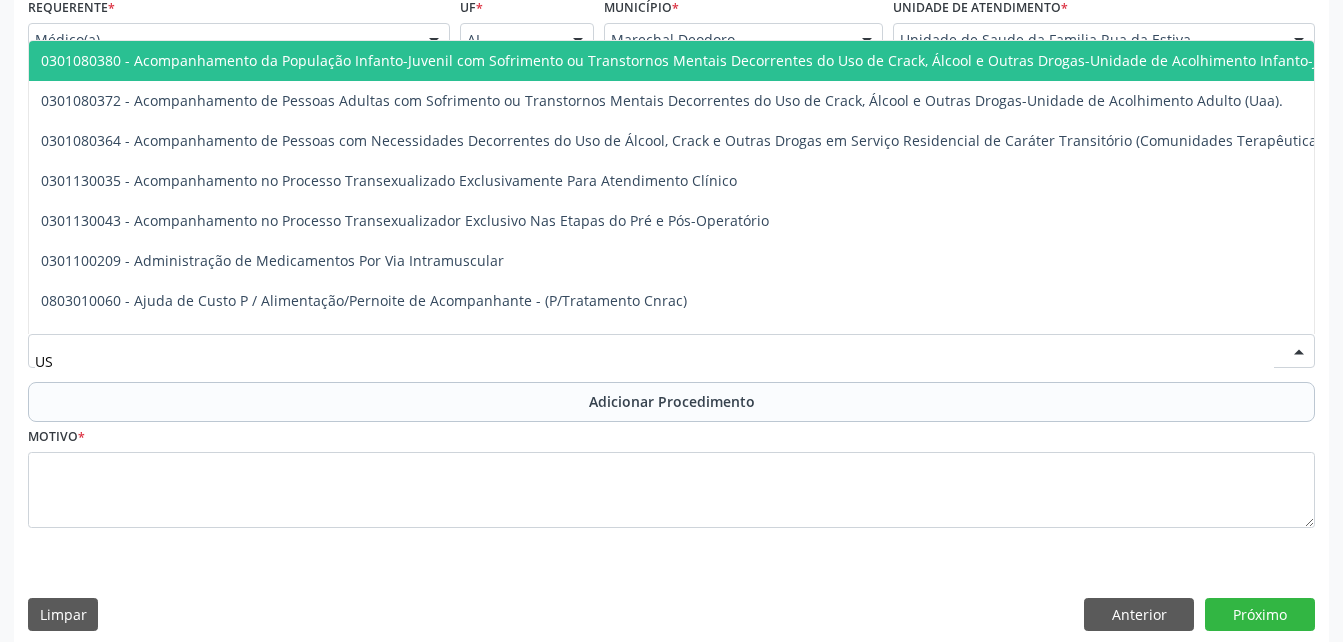 type on "USG" 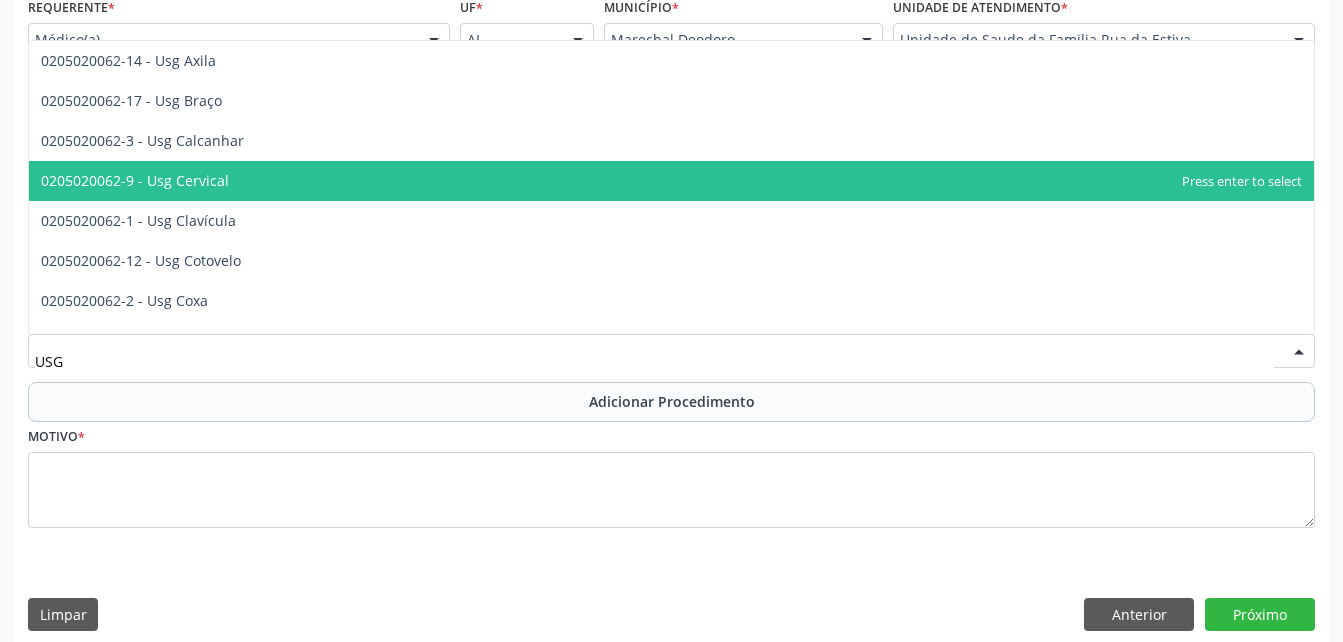 click on "0205020062-9 - Usg Cervical" at bounding box center (671, 181) 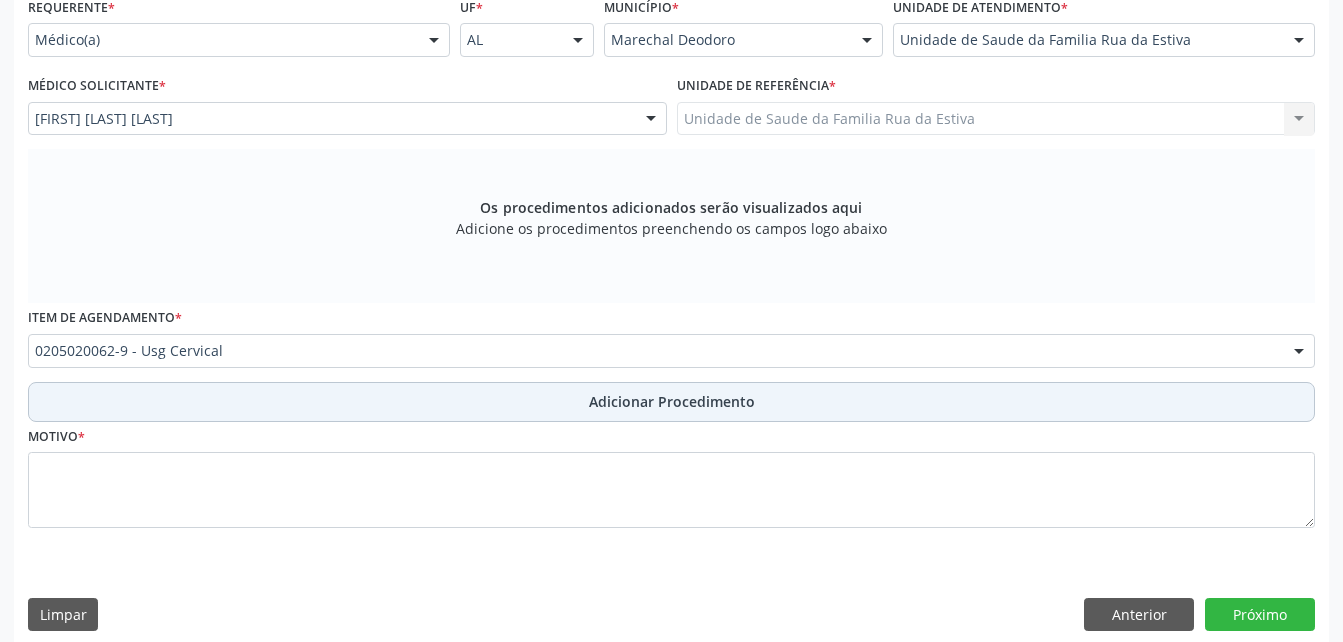 click on "Adicionar Procedimento" at bounding box center [672, 401] 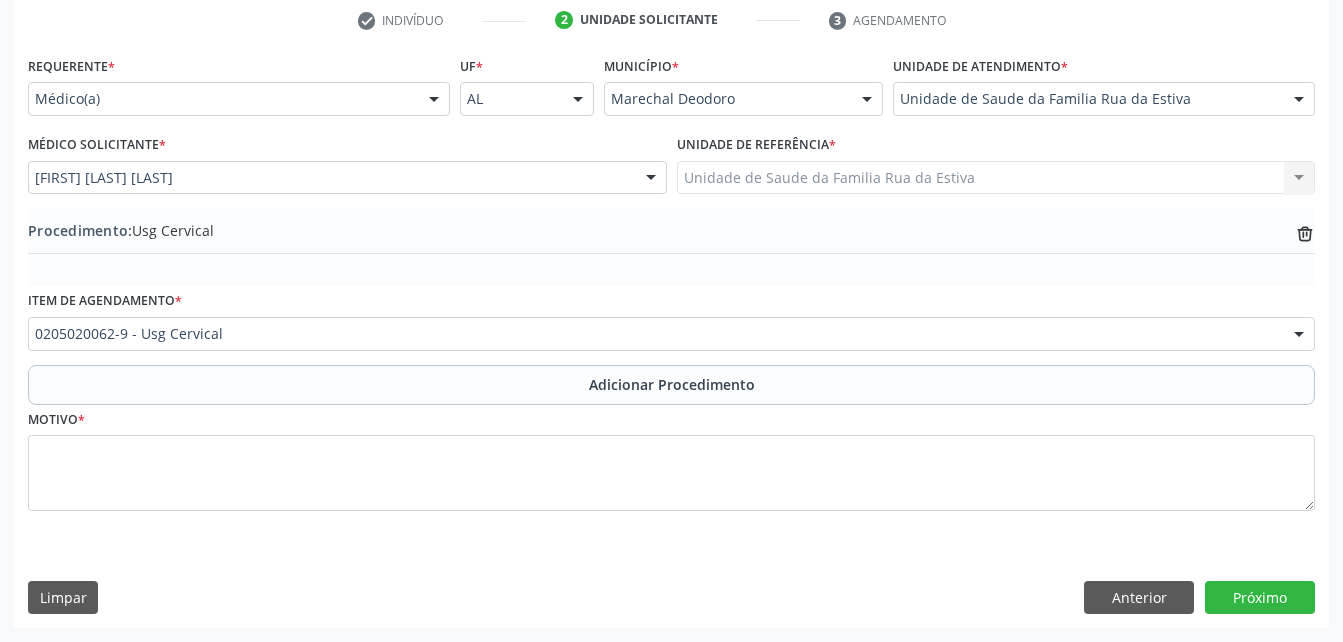 scroll, scrollTop: 411, scrollLeft: 0, axis: vertical 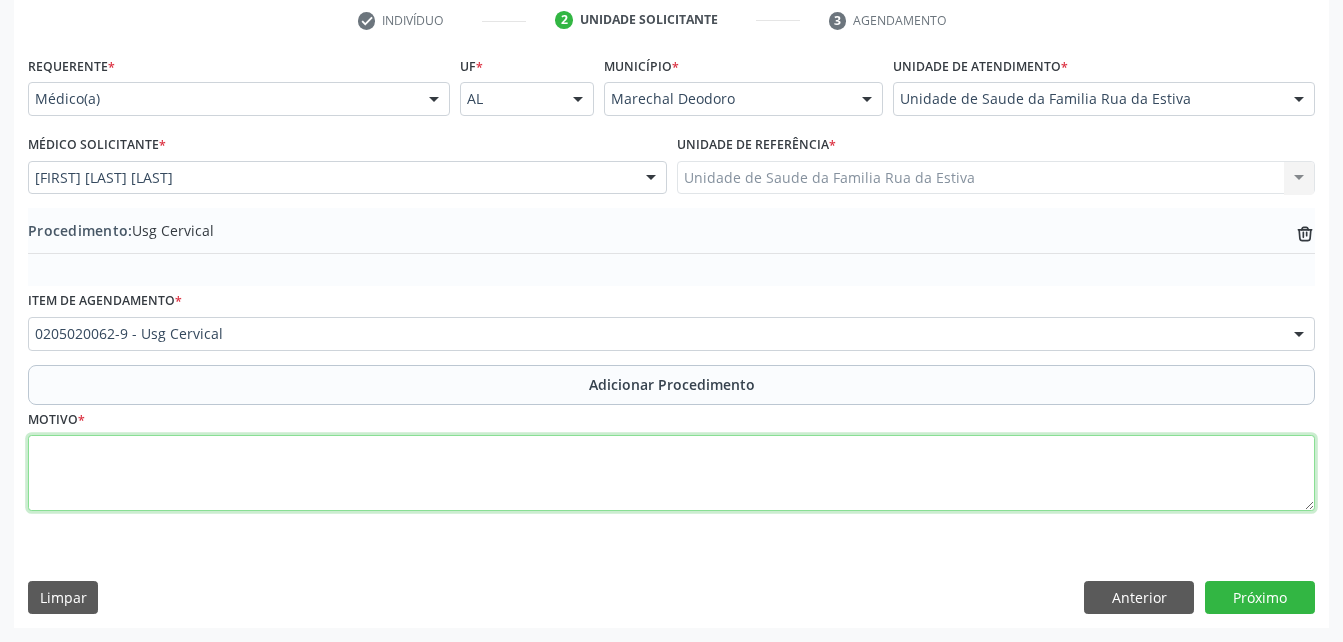 click at bounding box center [671, 473] 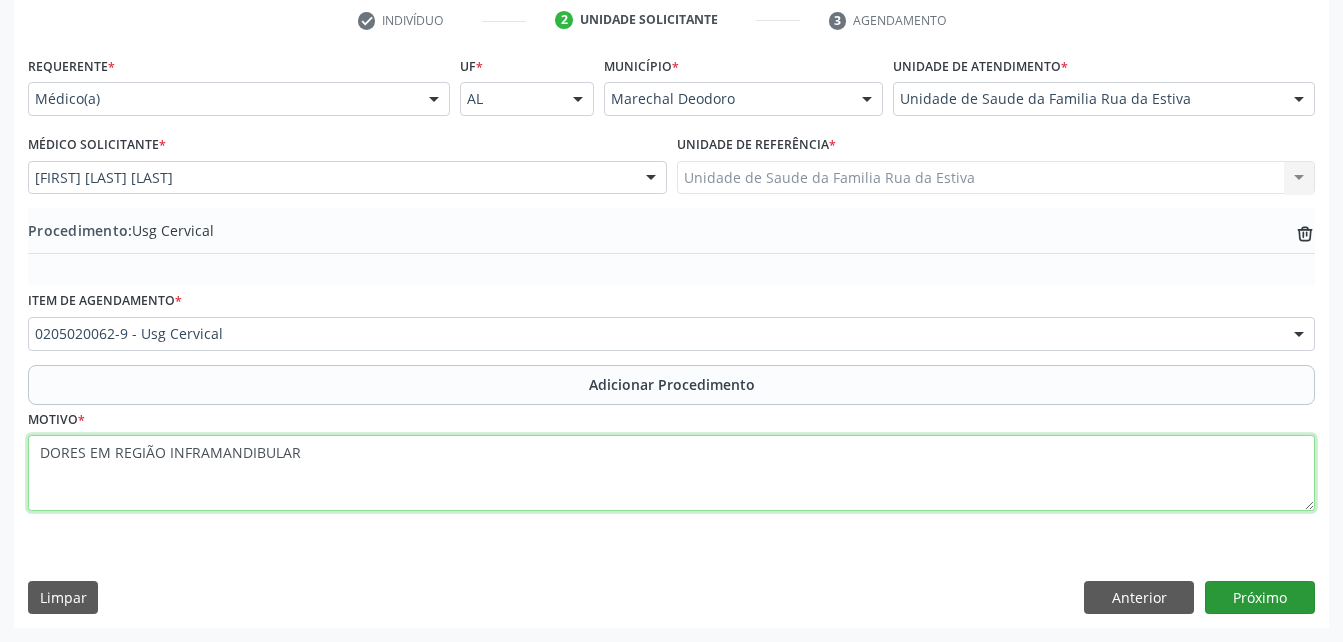 type on "DORES EM REGIÃO INFRAMANDIBULAR" 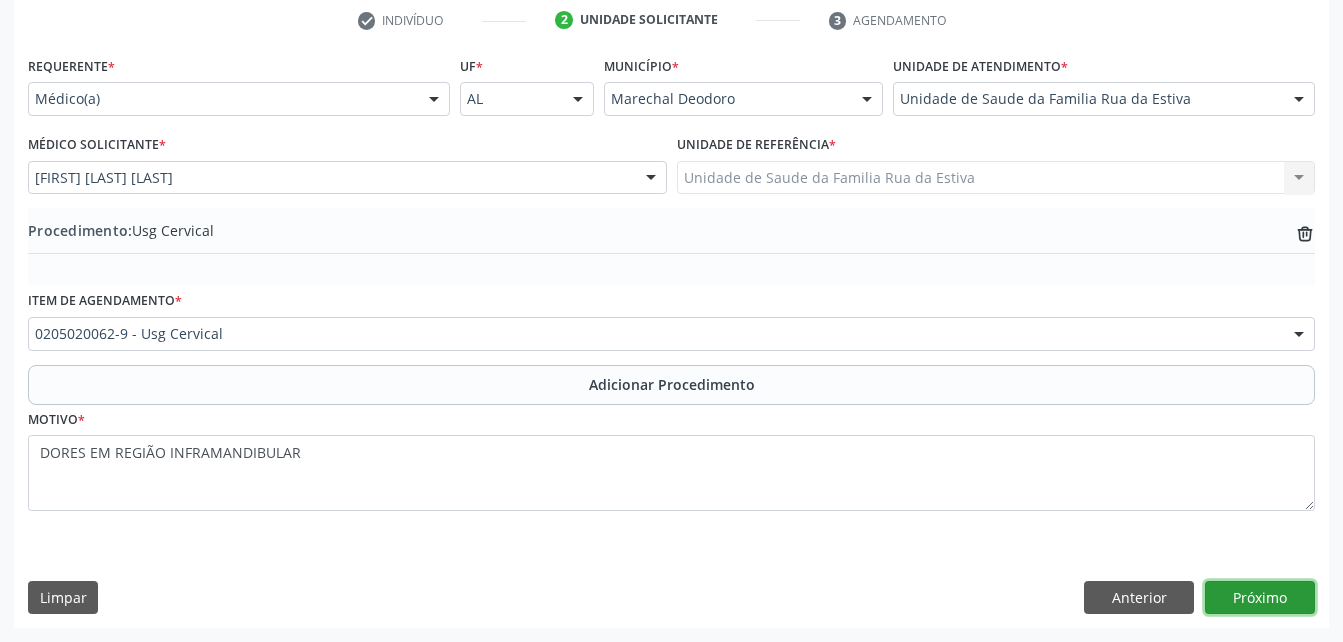 click on "Próximo" at bounding box center [1260, 598] 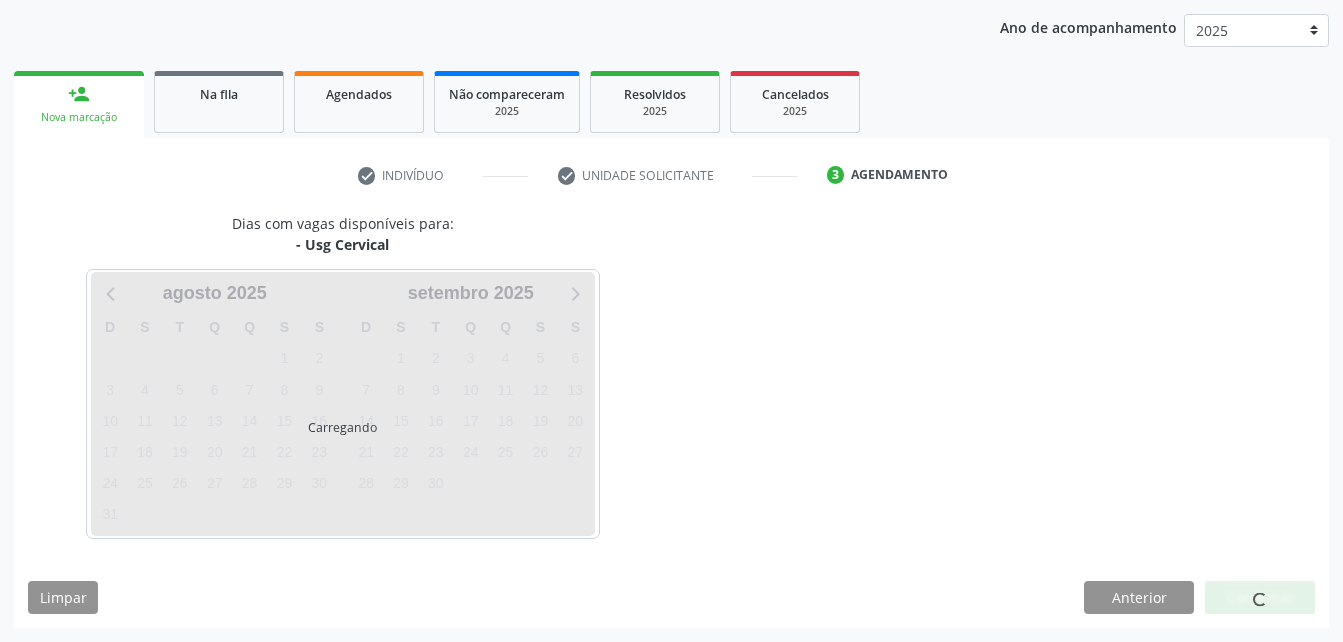 scroll, scrollTop: 315, scrollLeft: 0, axis: vertical 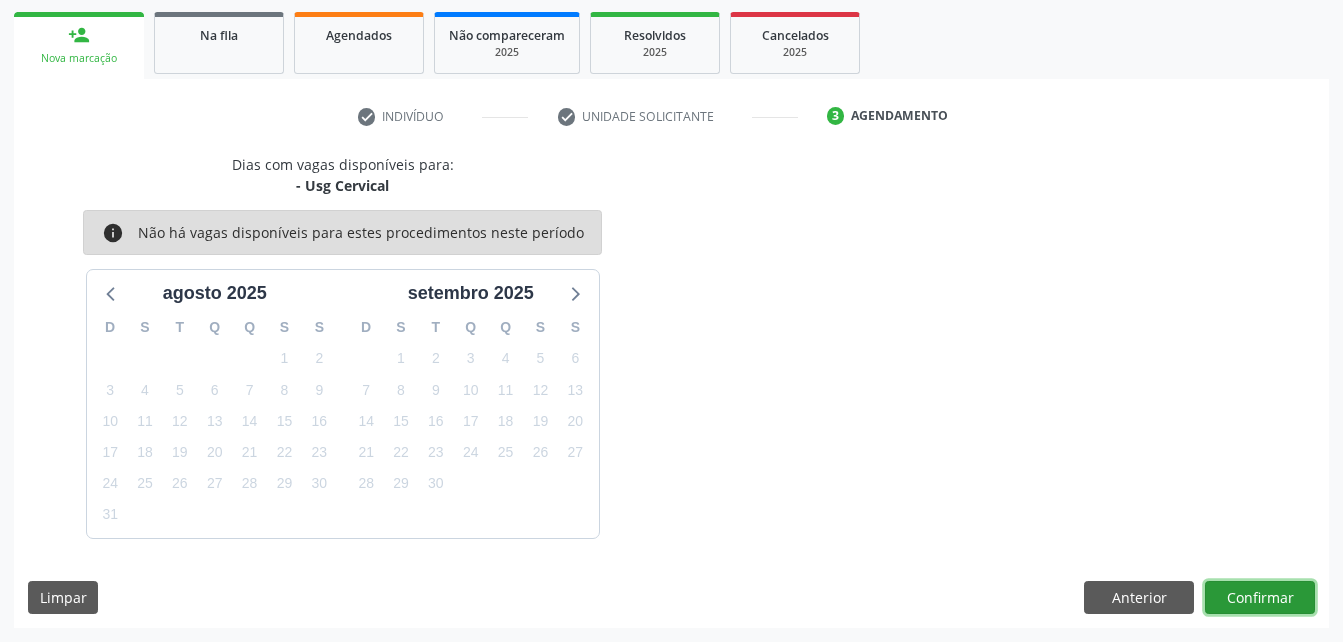 click on "Confirmar" at bounding box center (1260, 598) 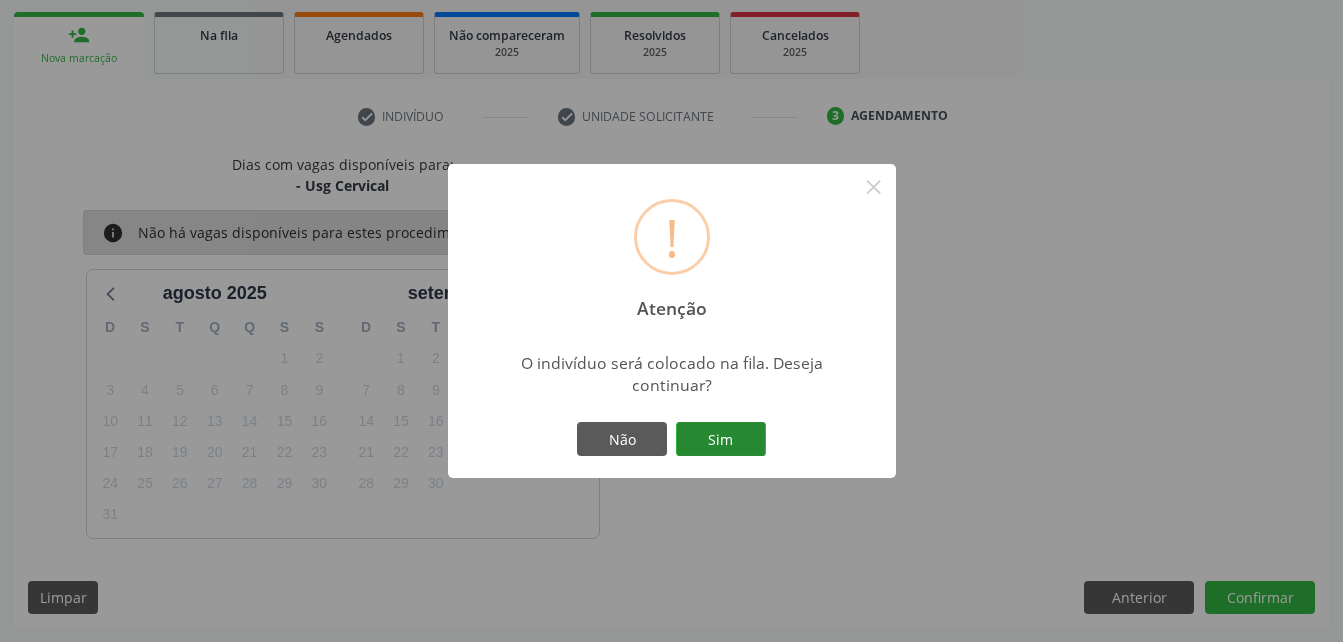 click on "Sim" at bounding box center (721, 439) 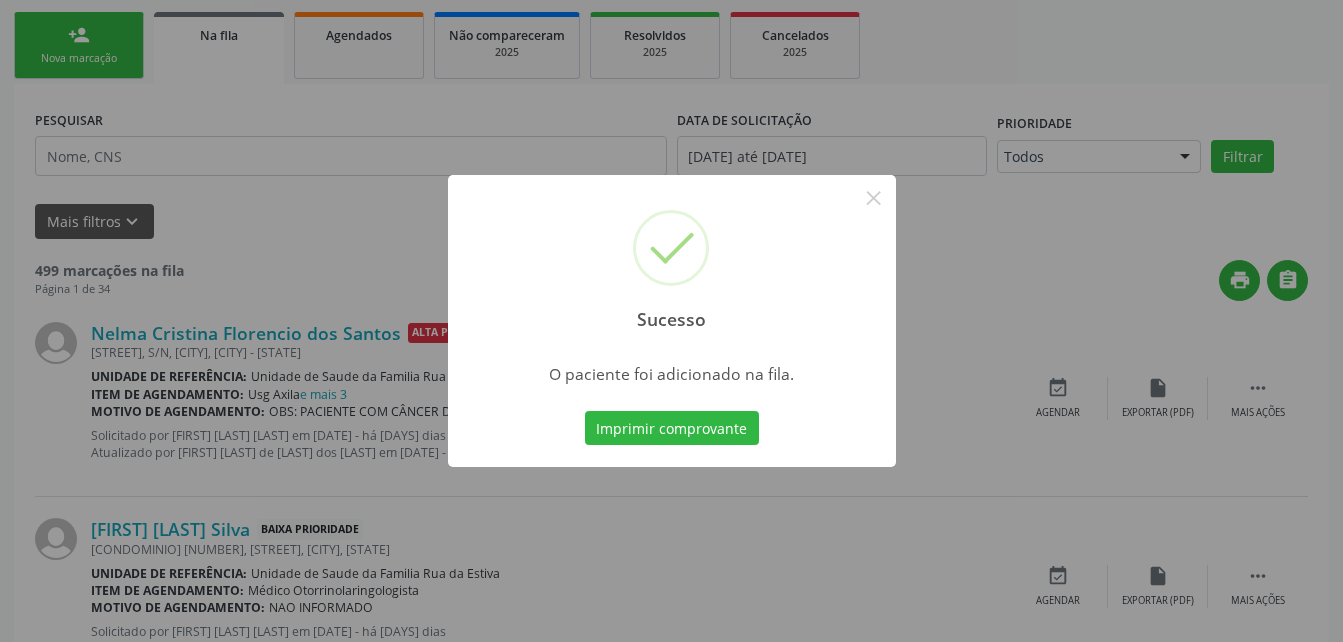 scroll, scrollTop: 53, scrollLeft: 0, axis: vertical 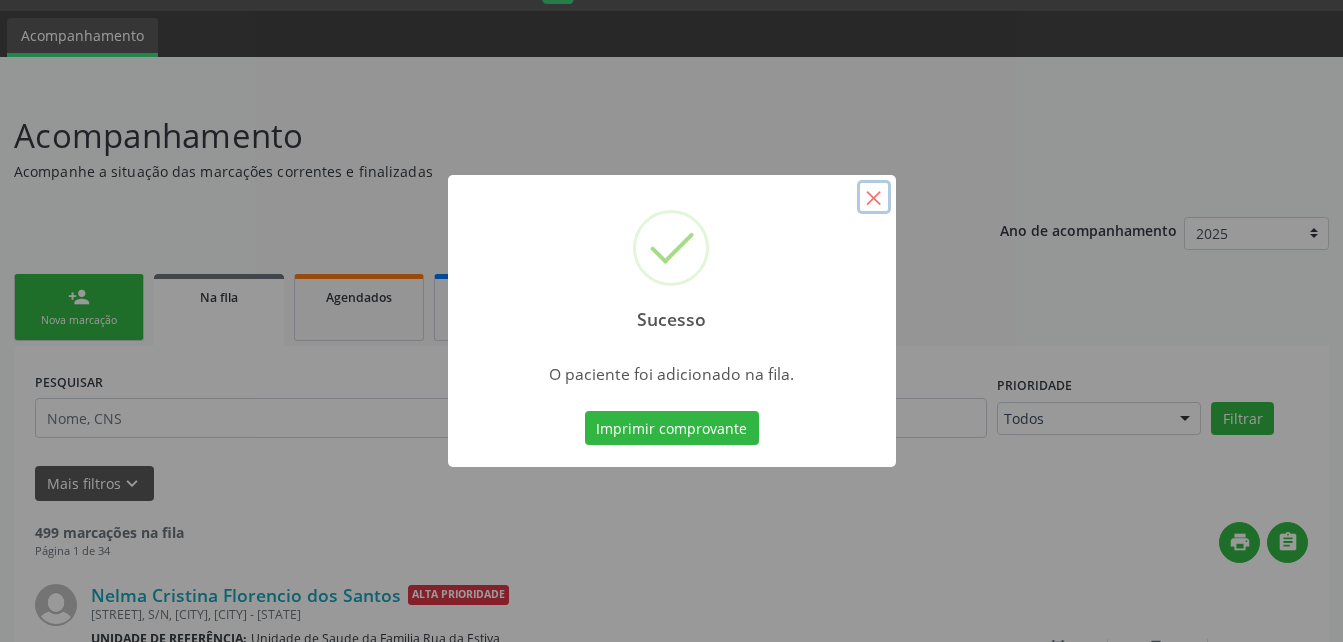 click on "×" at bounding box center (874, 197) 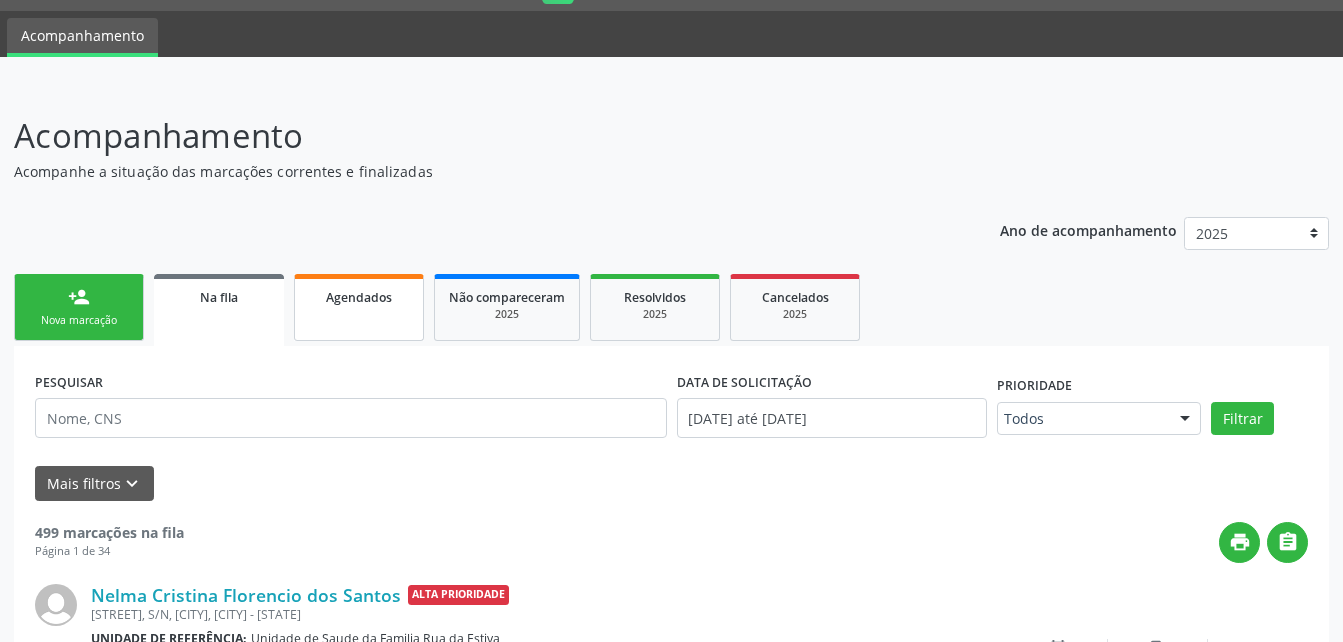drag, startPoint x: 137, startPoint y: 304, endPoint x: 356, endPoint y: 291, distance: 219.3855 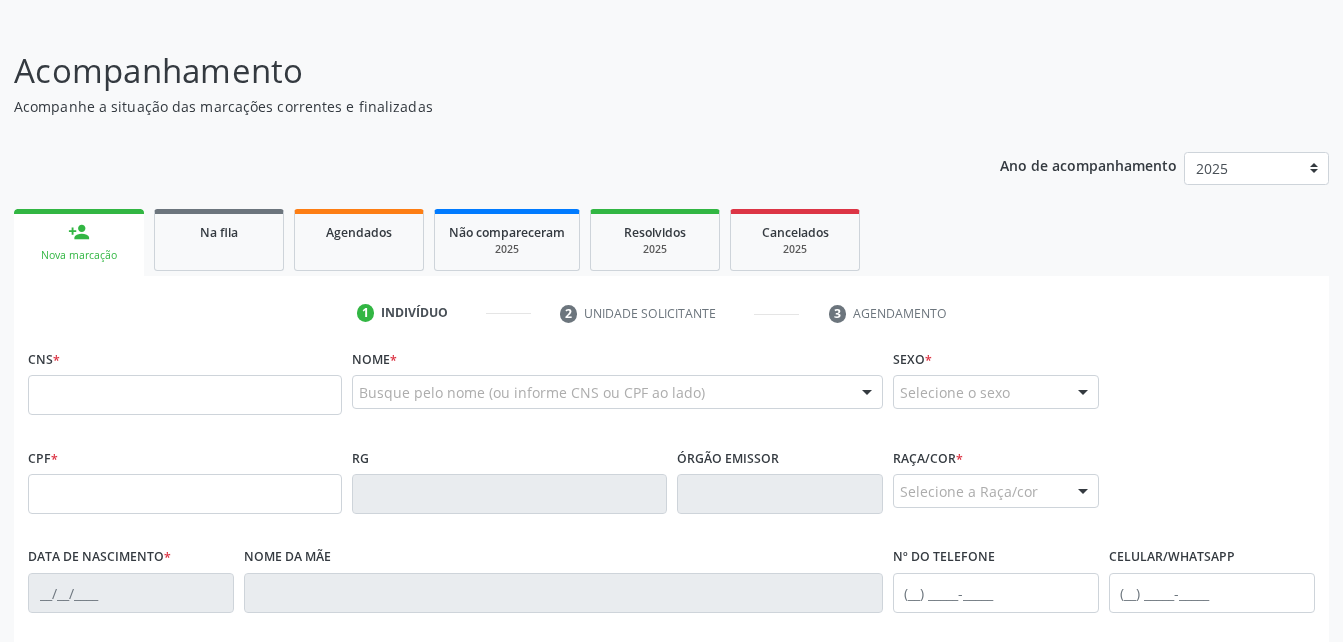 scroll, scrollTop: 153, scrollLeft: 0, axis: vertical 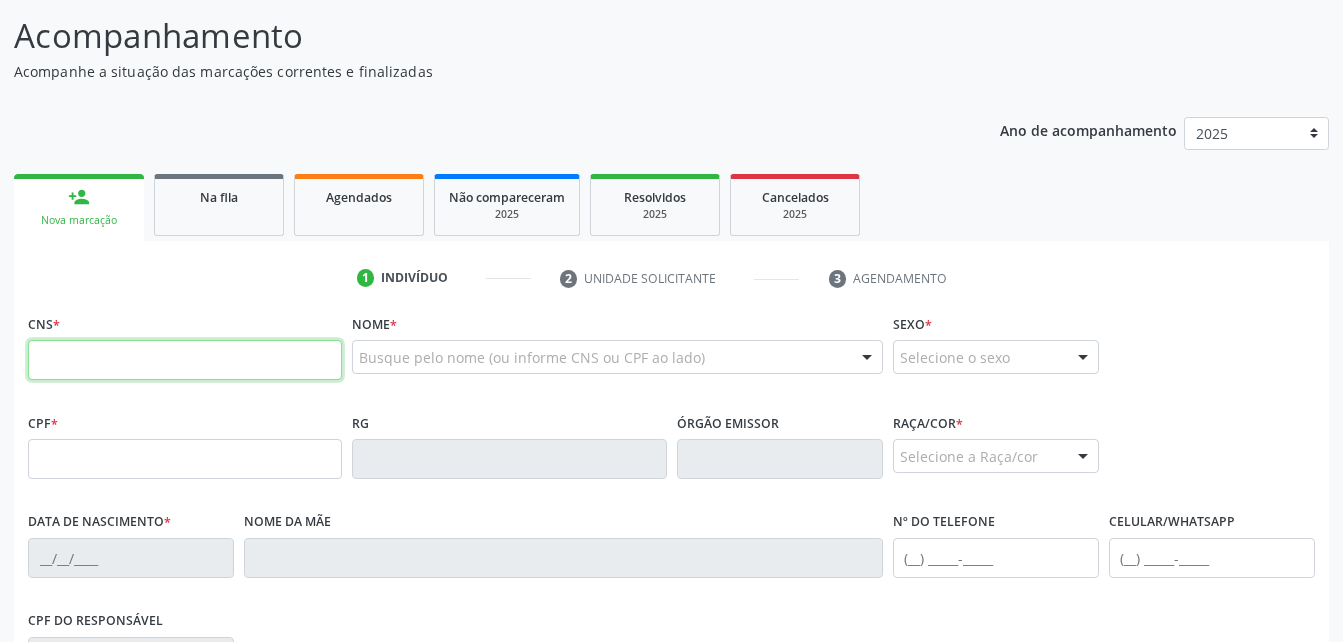 click at bounding box center (185, 360) 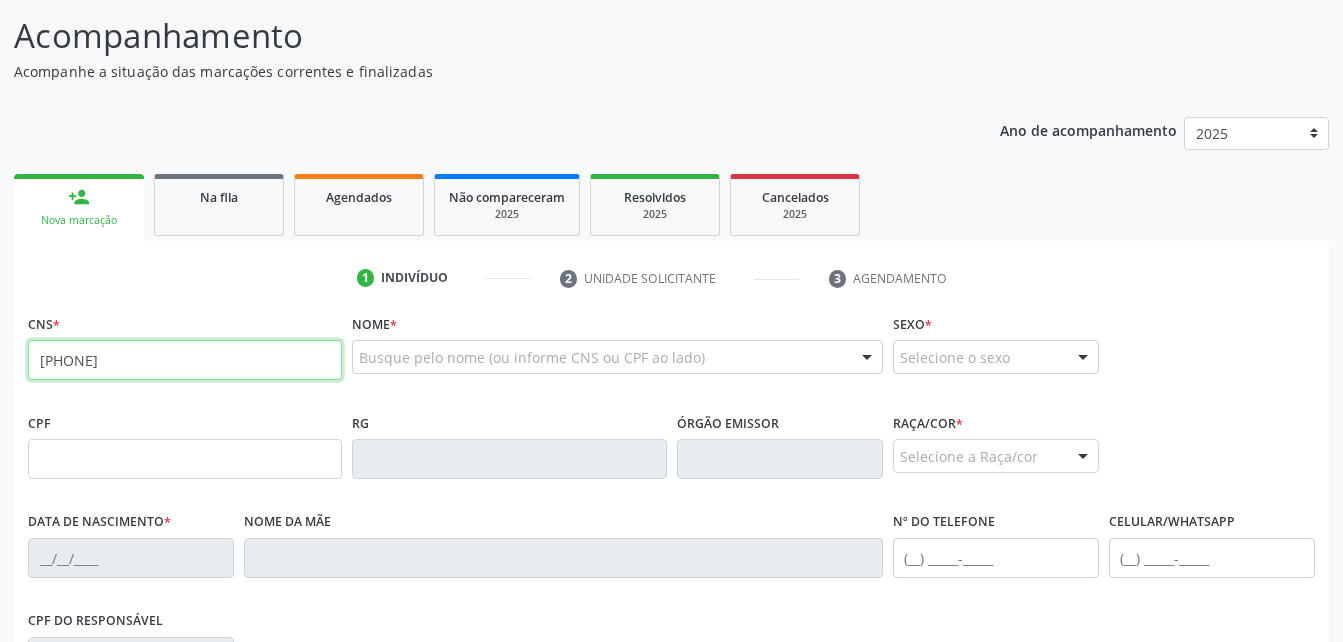 type on "[PHONE]" 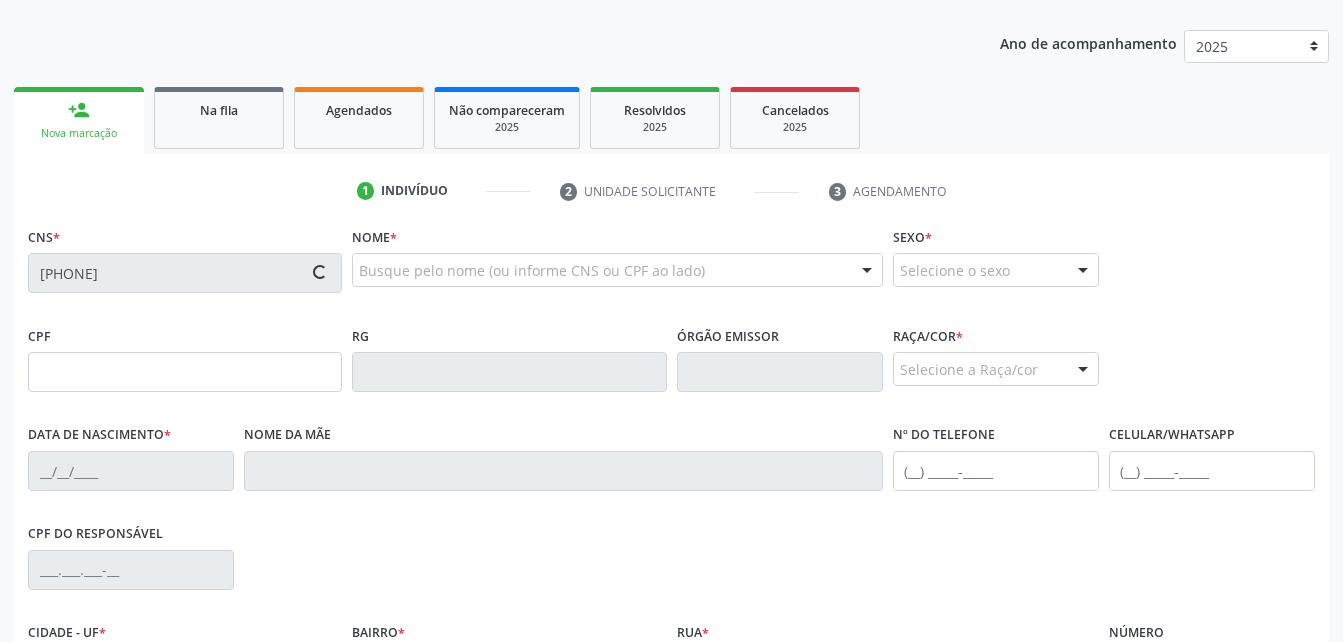 scroll, scrollTop: 353, scrollLeft: 0, axis: vertical 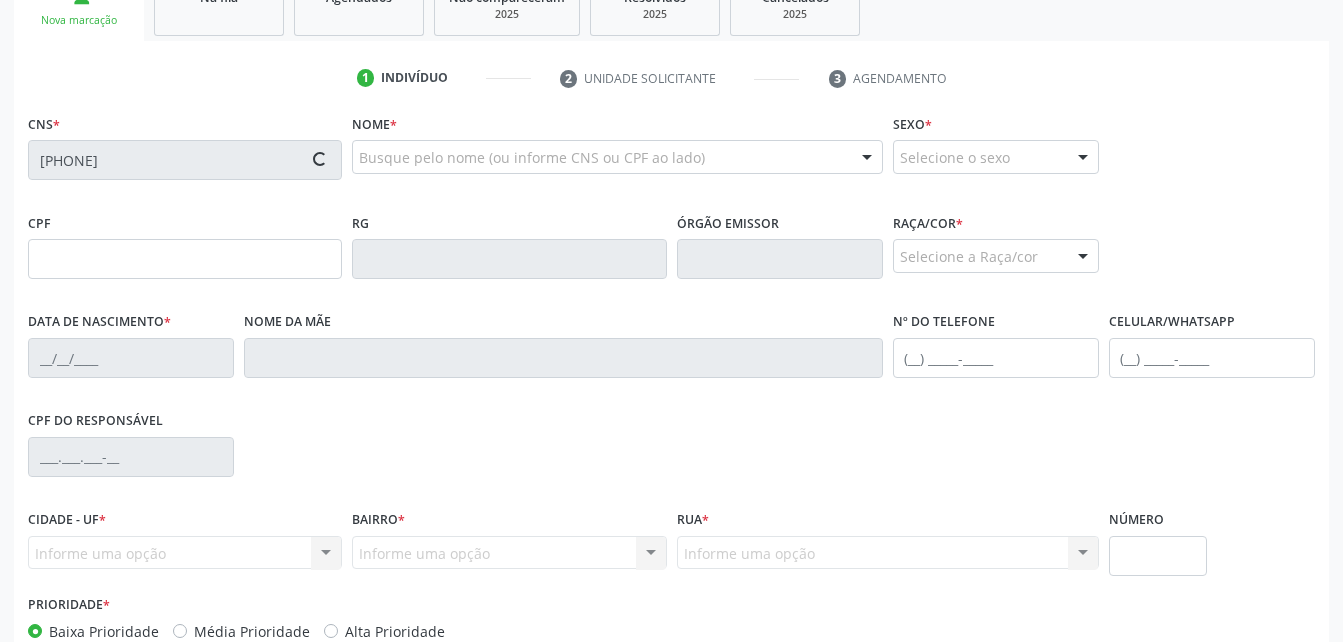 type on "[DATE]" 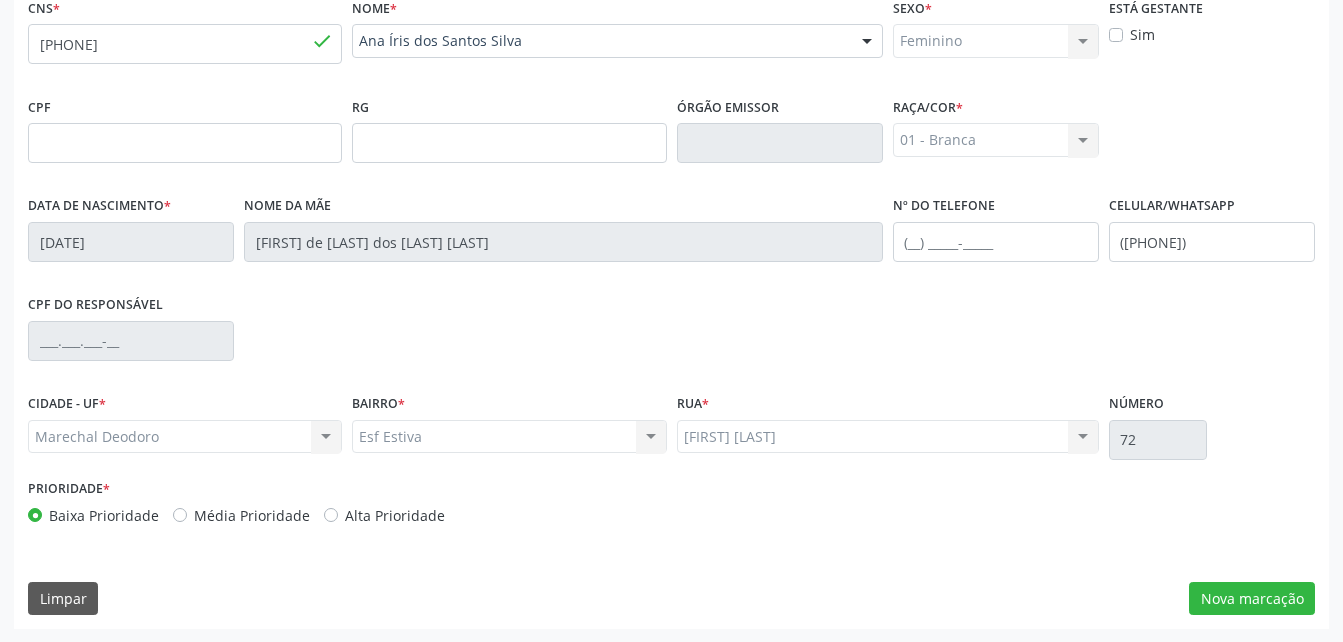scroll, scrollTop: 470, scrollLeft: 0, axis: vertical 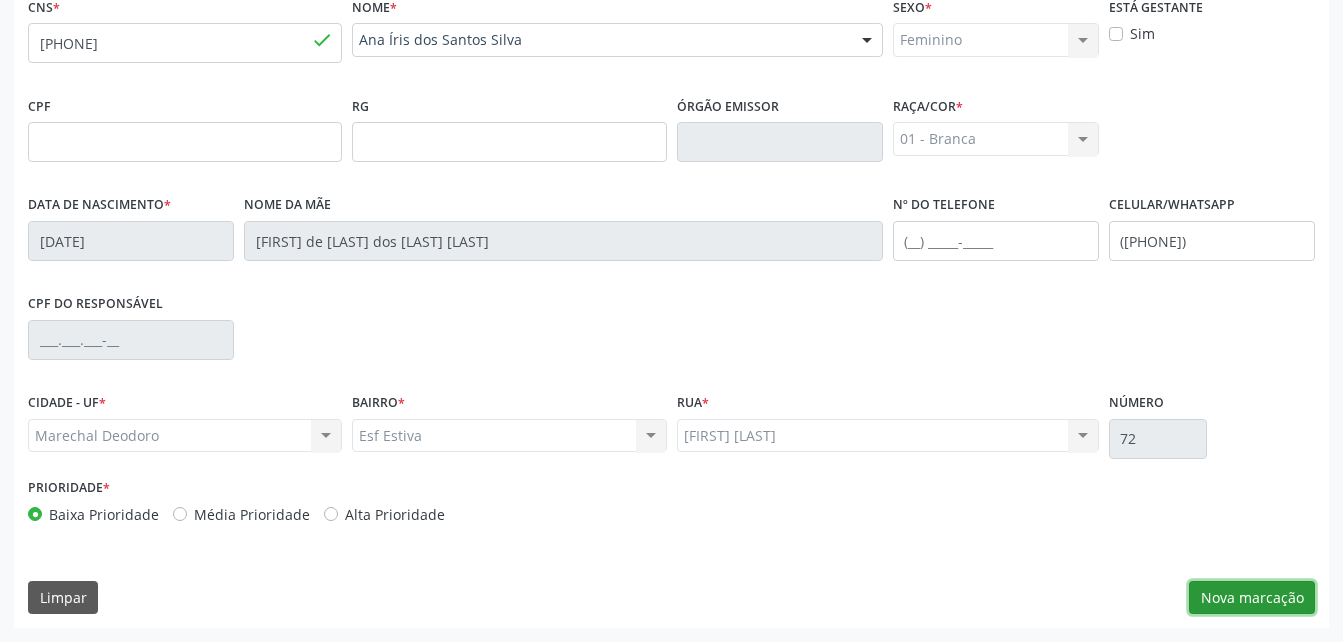 click on "Nova marcação" at bounding box center (1252, 598) 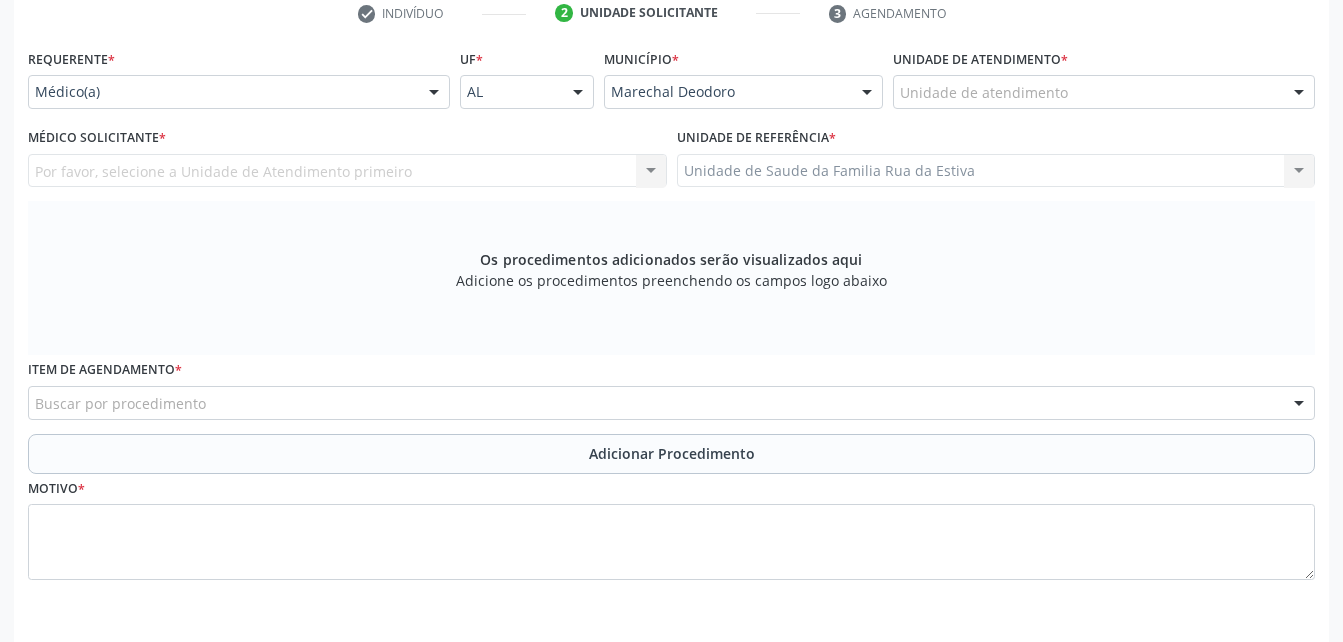 scroll, scrollTop: 370, scrollLeft: 0, axis: vertical 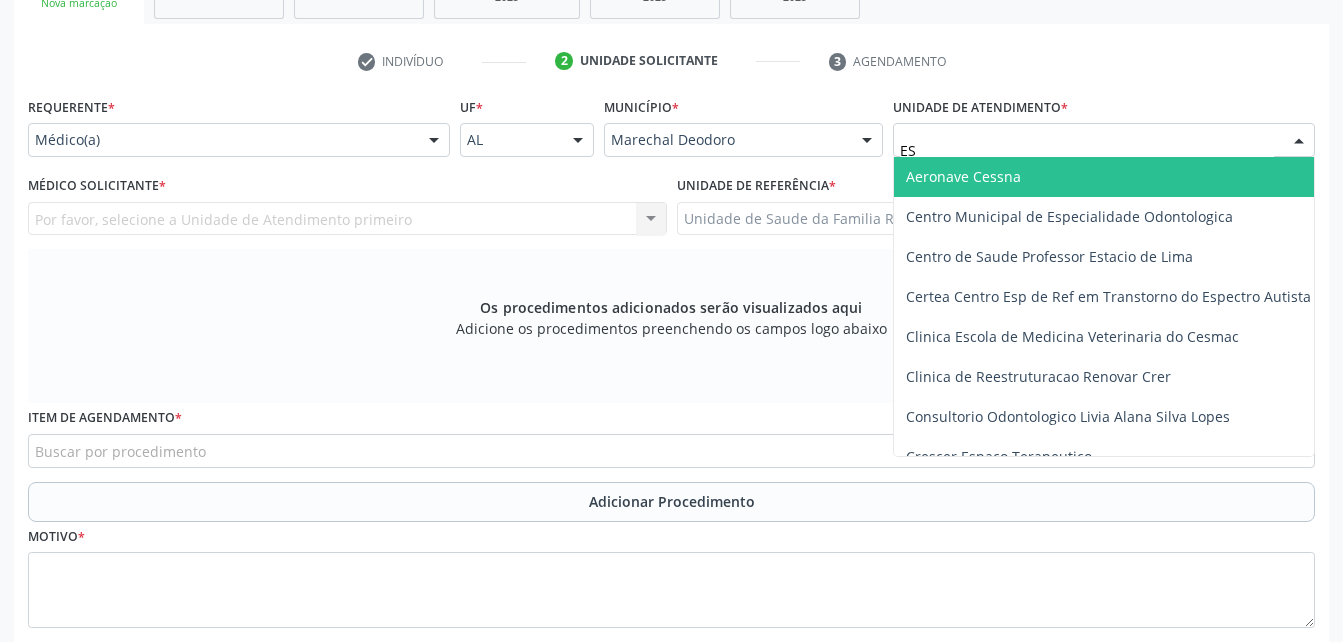 type on "EST" 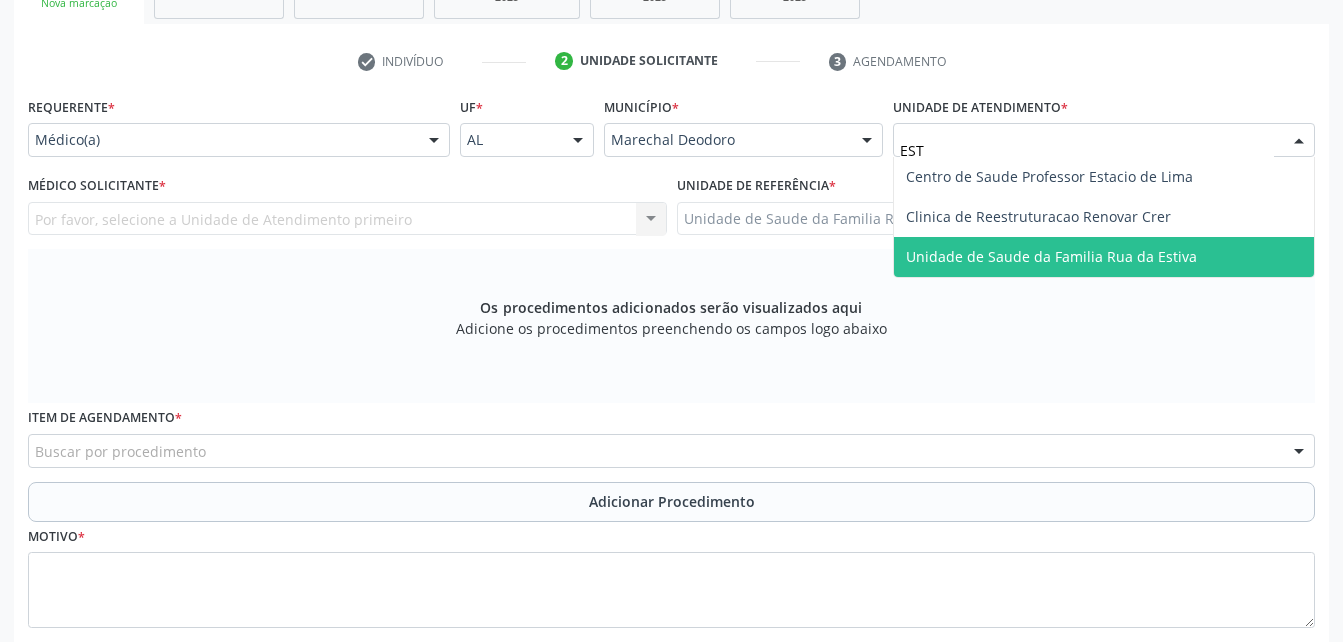 click on "Unidade de Saude da Familia Rua da Estiva" at bounding box center [1104, 257] 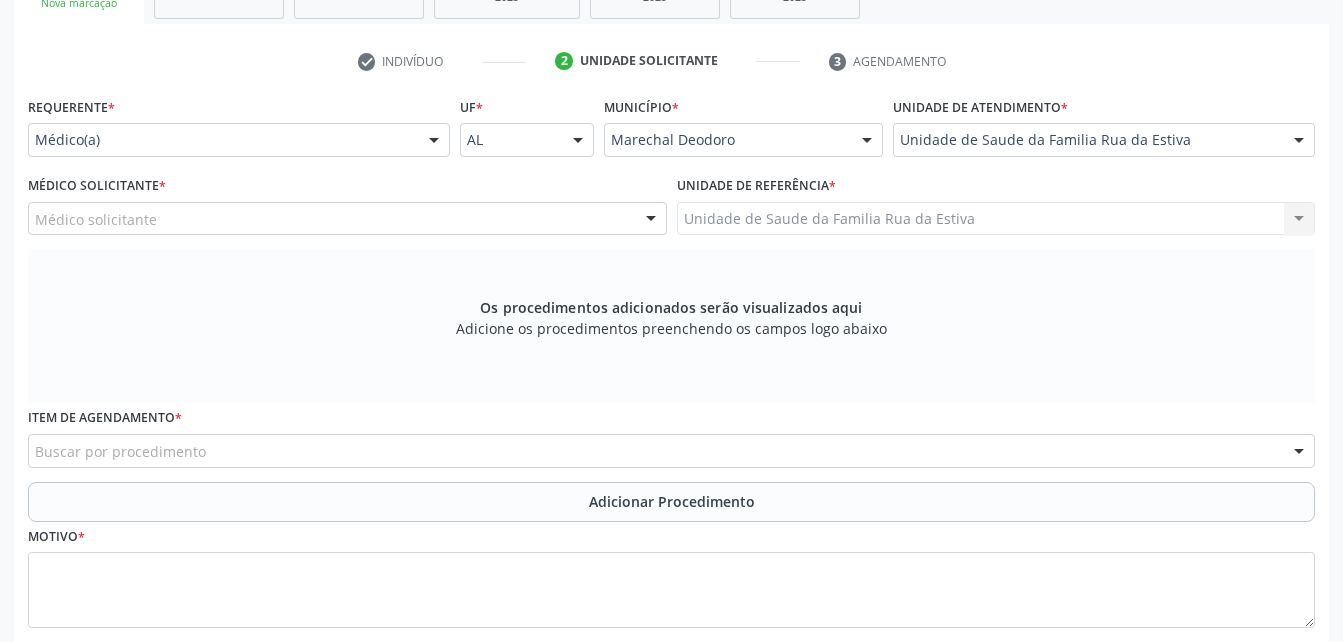 click on "Médico solicitante" at bounding box center (347, 219) 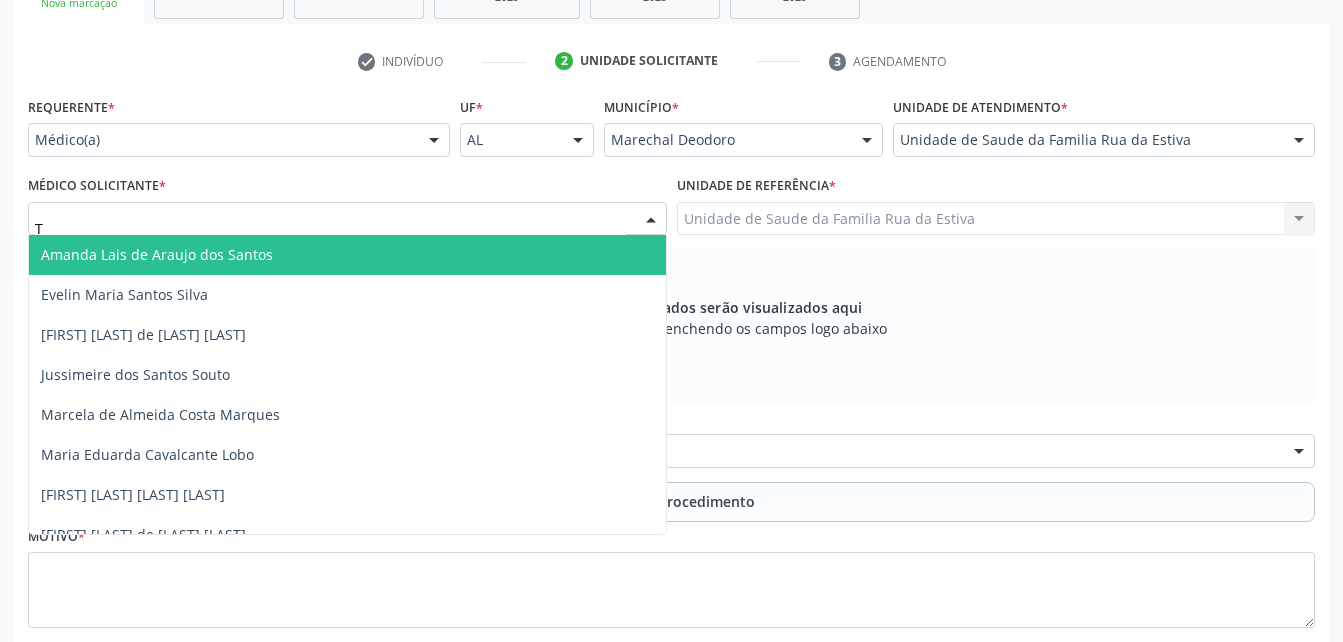 type on "TA" 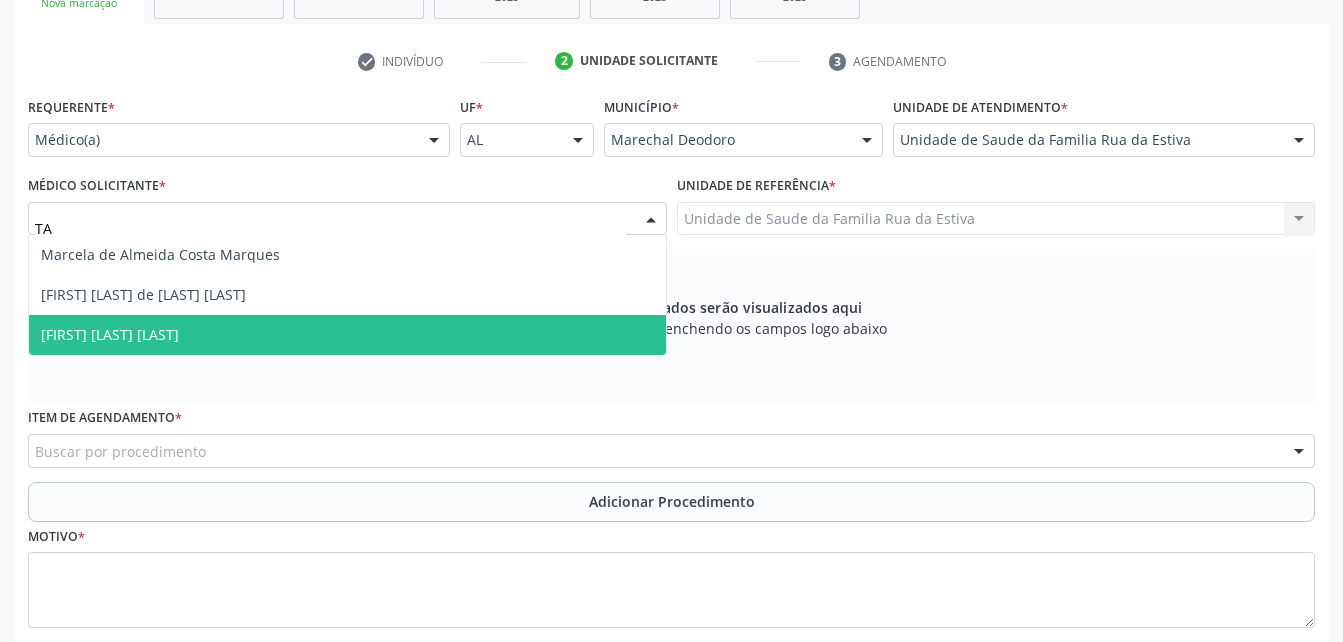 click on "[FIRST] [LAST] [LAST]" at bounding box center [347, 335] 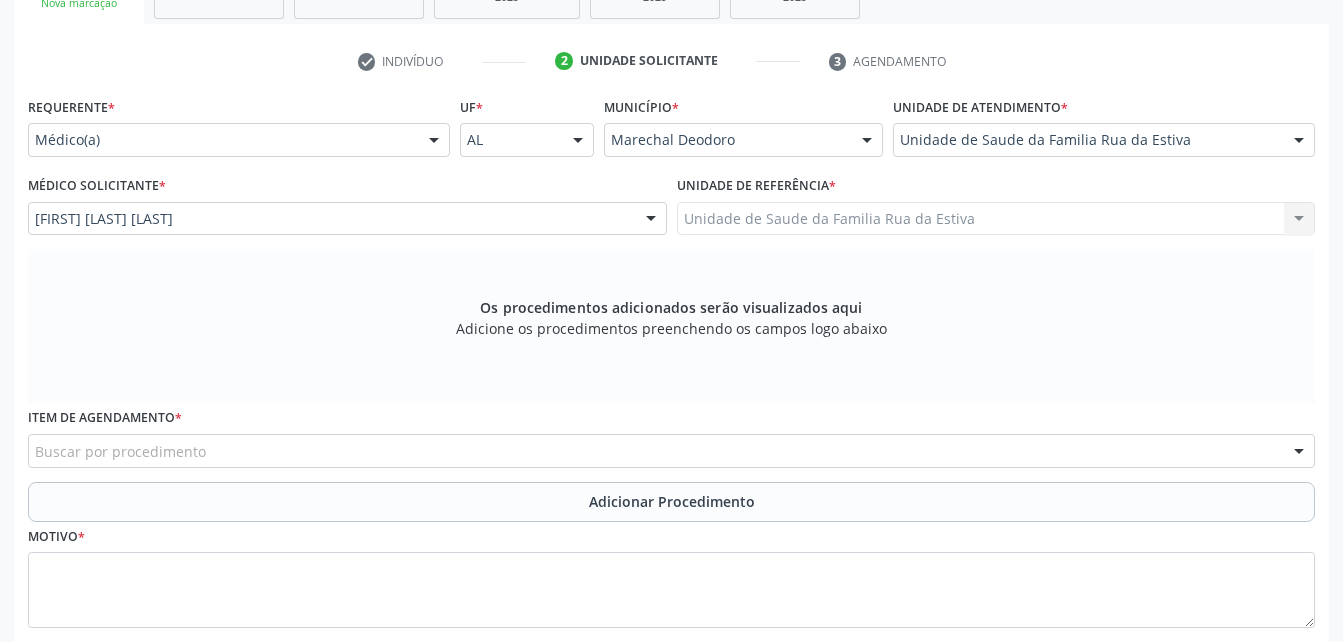 click on "Buscar por procedimento" at bounding box center [671, 451] 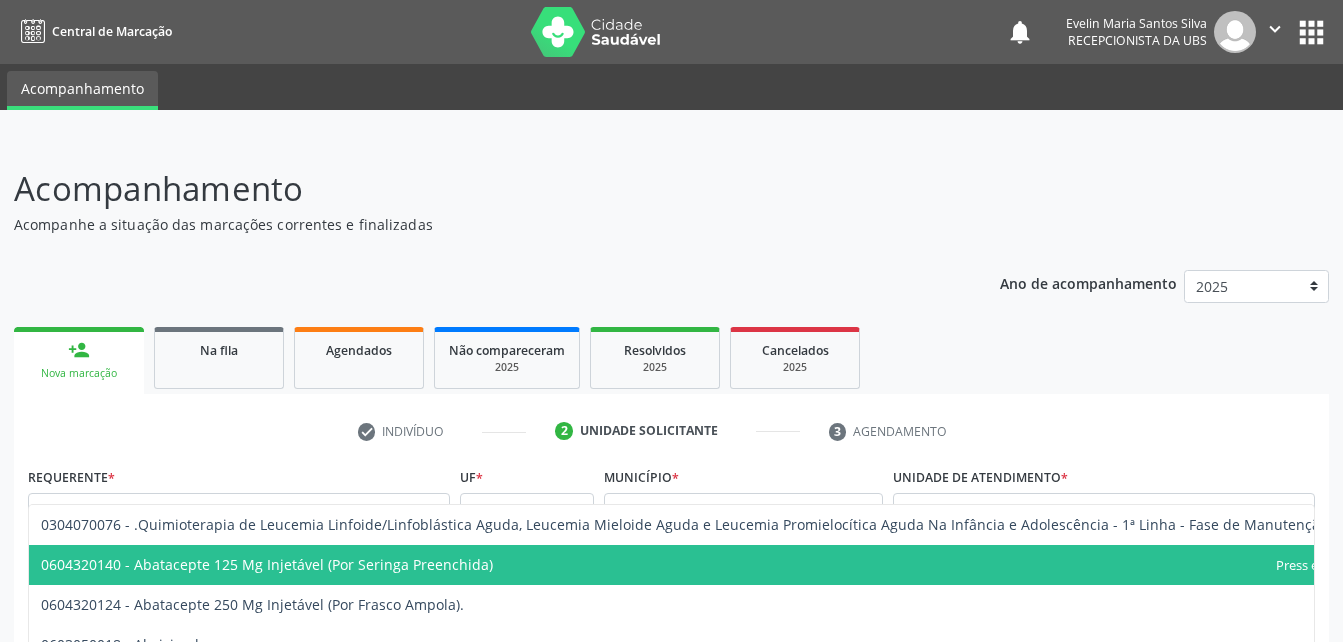 scroll, scrollTop: 199, scrollLeft: 0, axis: vertical 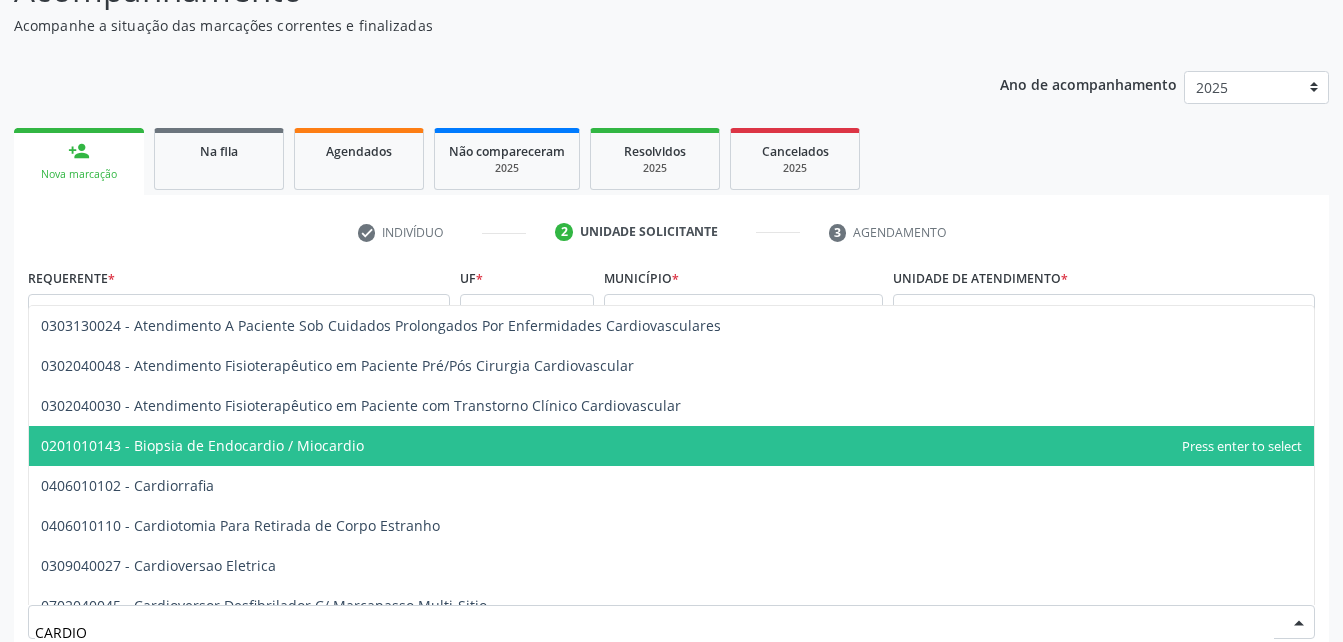type on "CARDIOL" 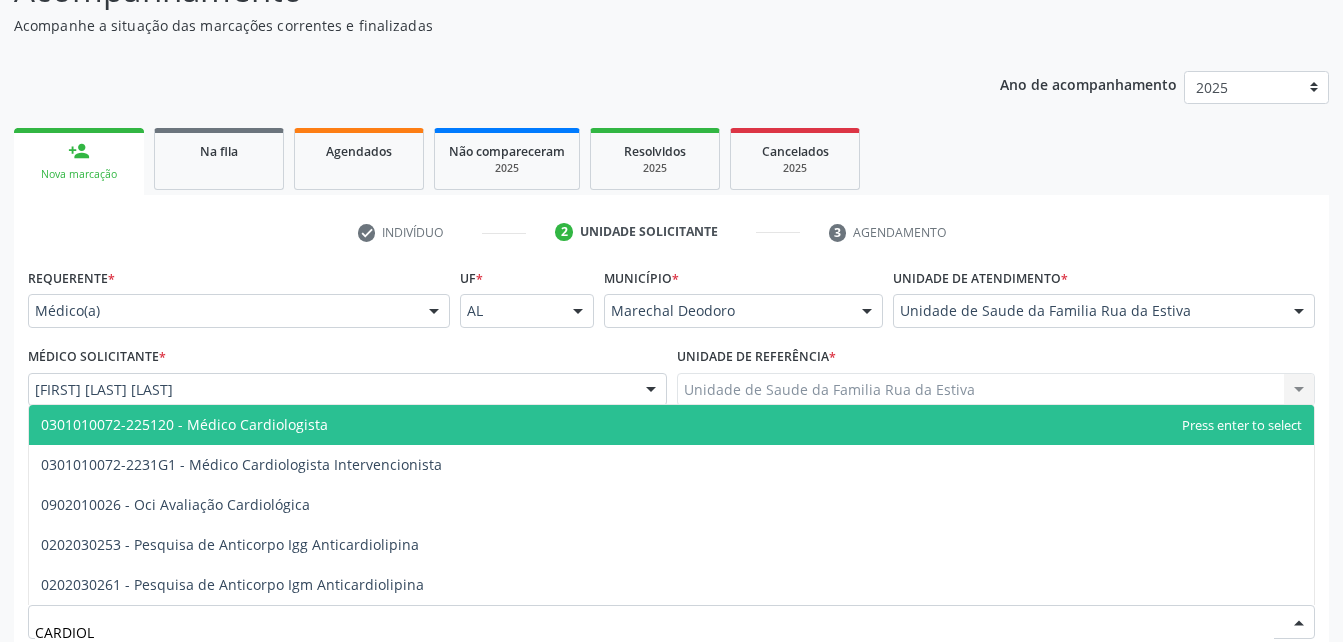 click on "0301010072-225120 - Médico Cardiologista" at bounding box center (671, 425) 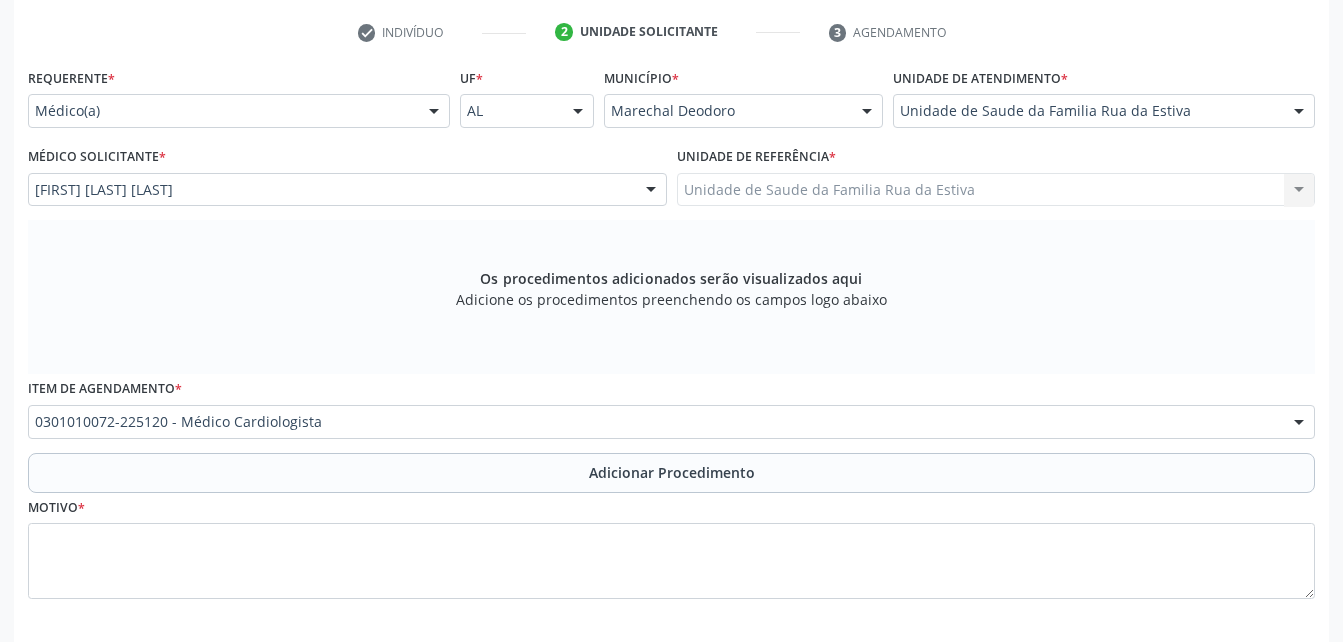 scroll, scrollTop: 487, scrollLeft: 0, axis: vertical 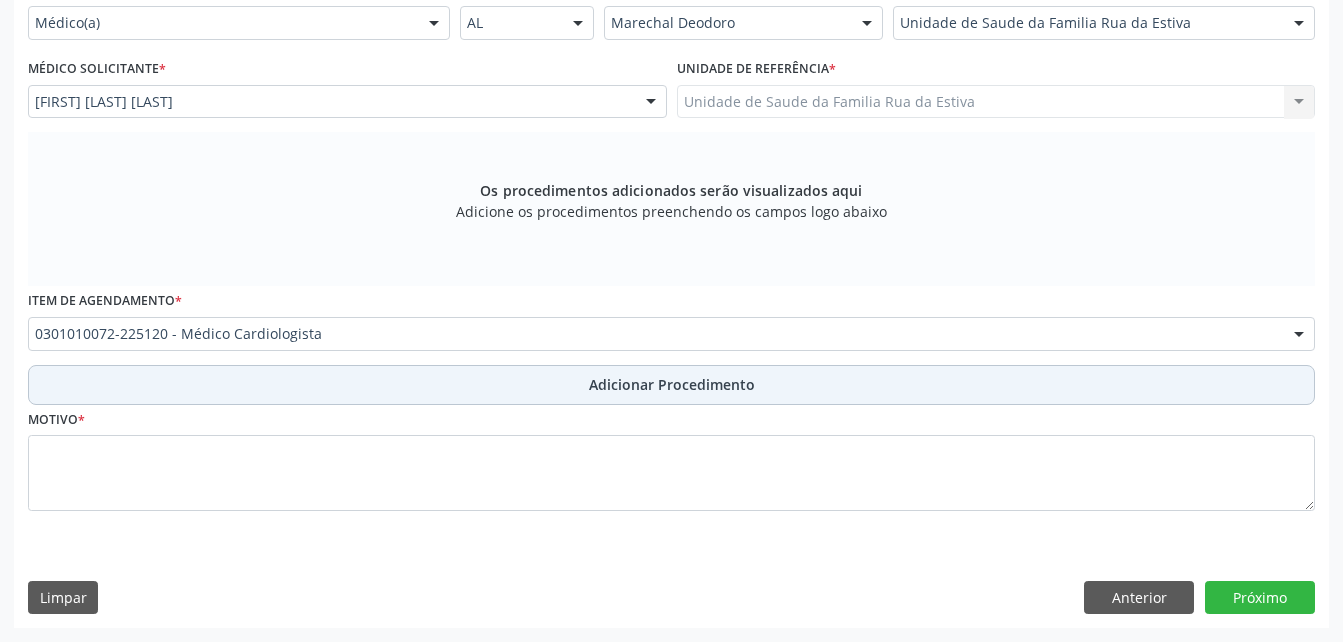 click on "Adicionar Procedimento" at bounding box center (672, 384) 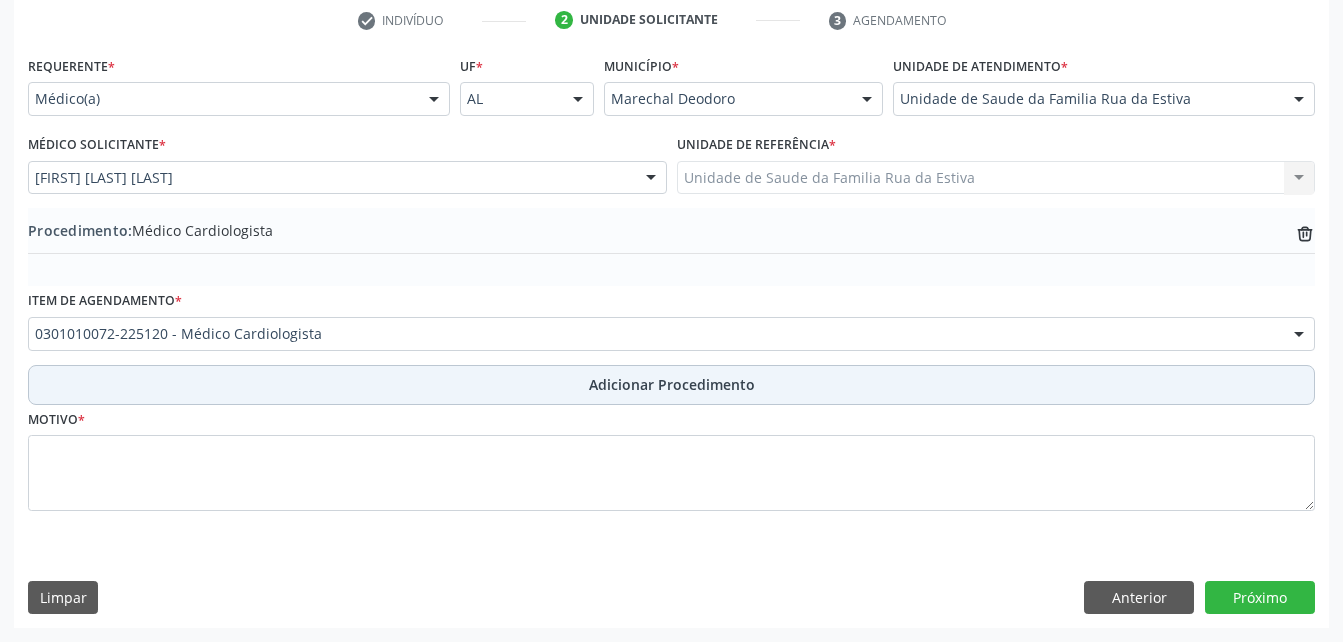scroll, scrollTop: 411, scrollLeft: 0, axis: vertical 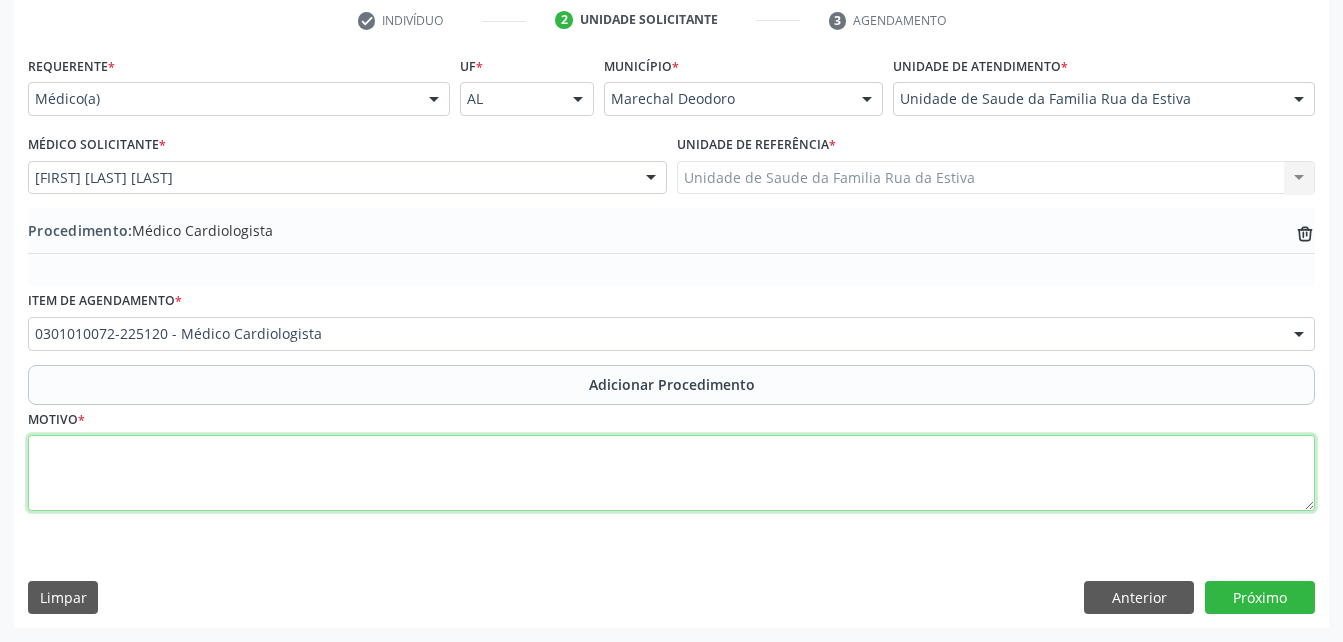 click at bounding box center (671, 473) 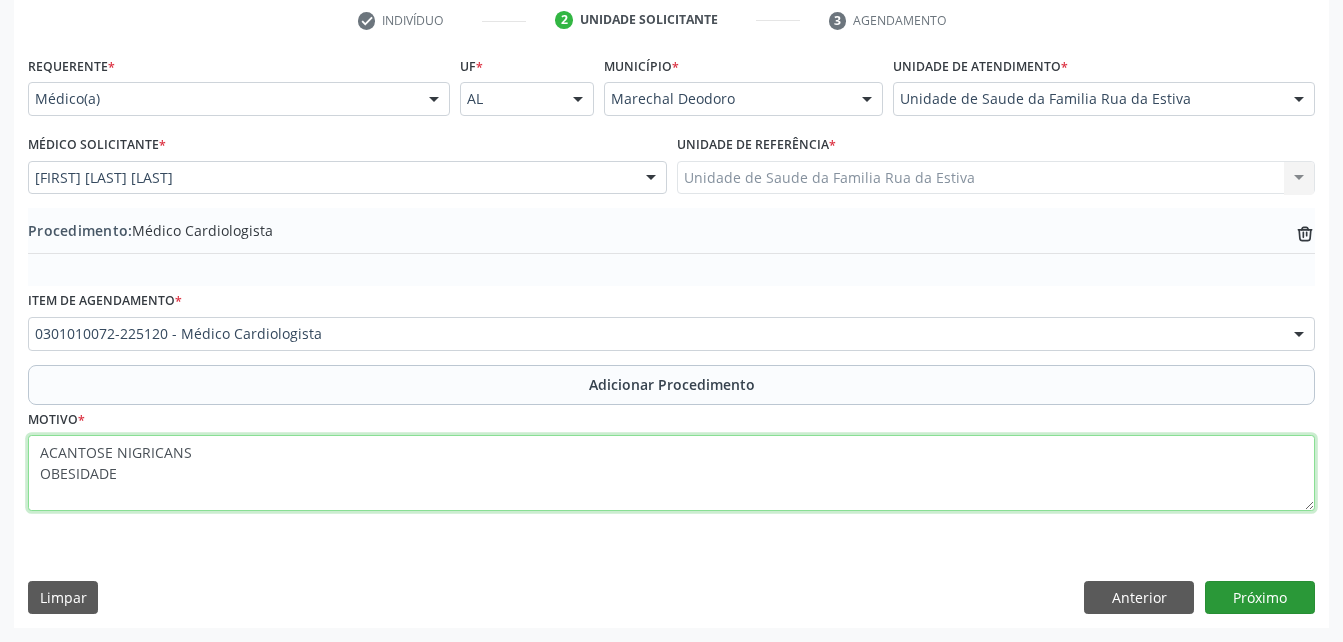 type on "ACANTOSE NIGRICANS
OBESIDADE" 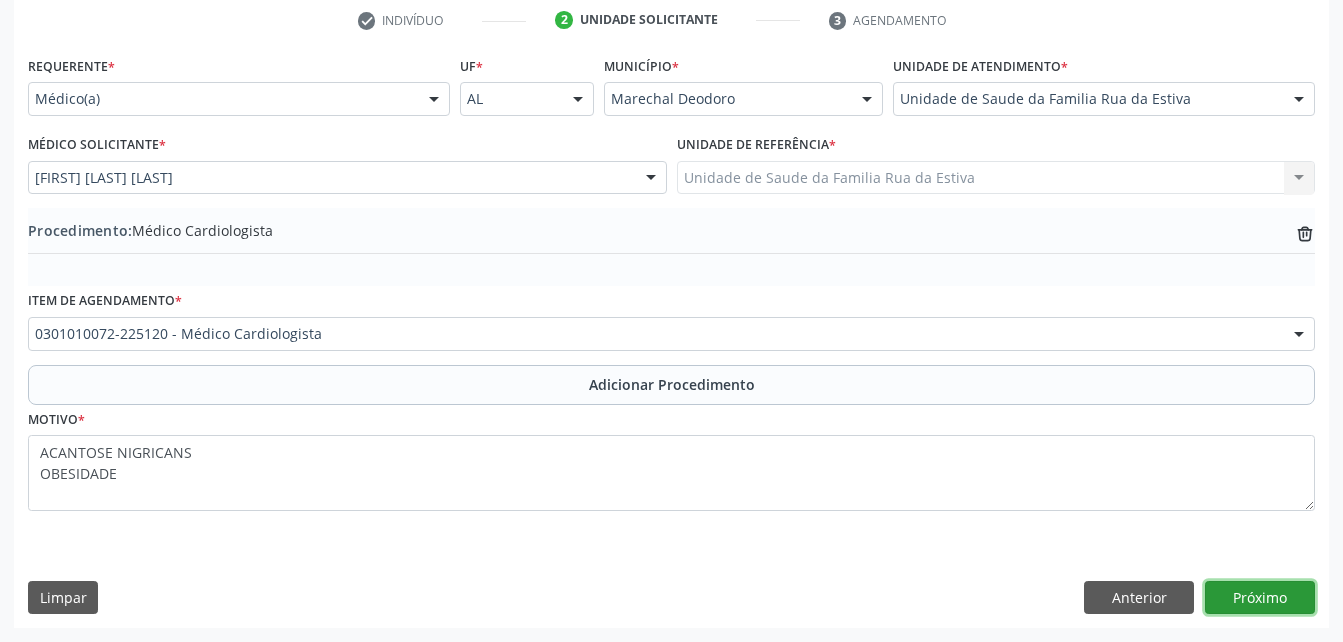 click on "Próximo" at bounding box center (1260, 598) 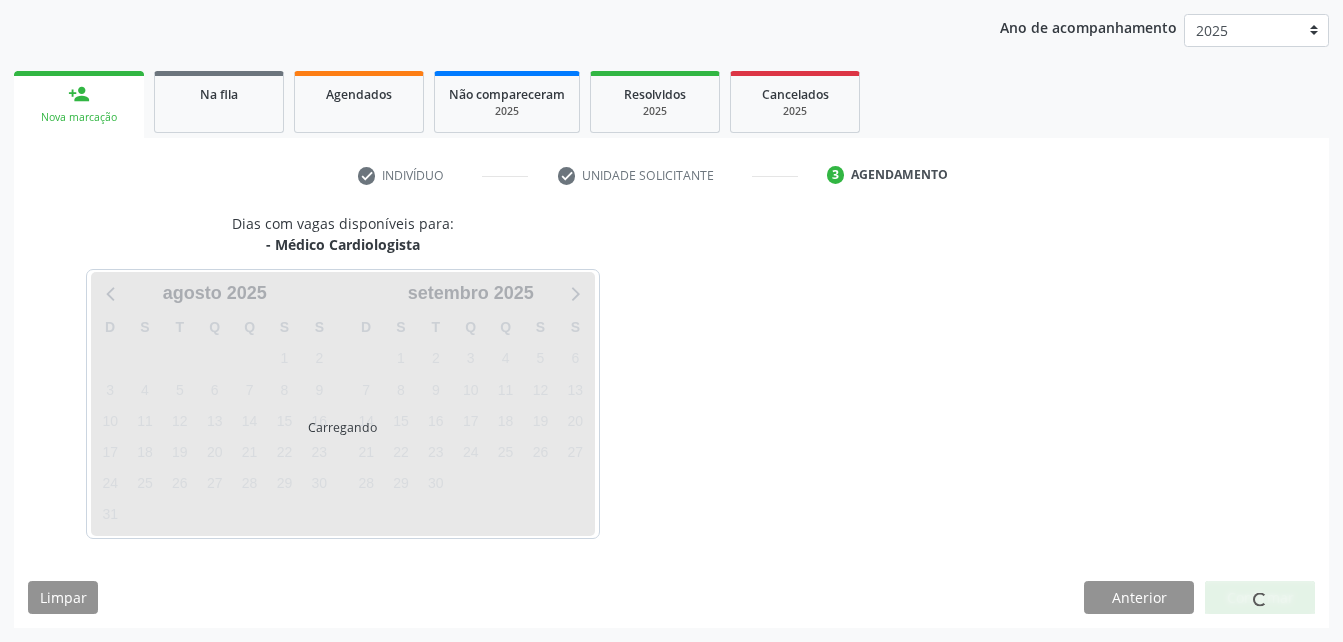 scroll, scrollTop: 315, scrollLeft: 0, axis: vertical 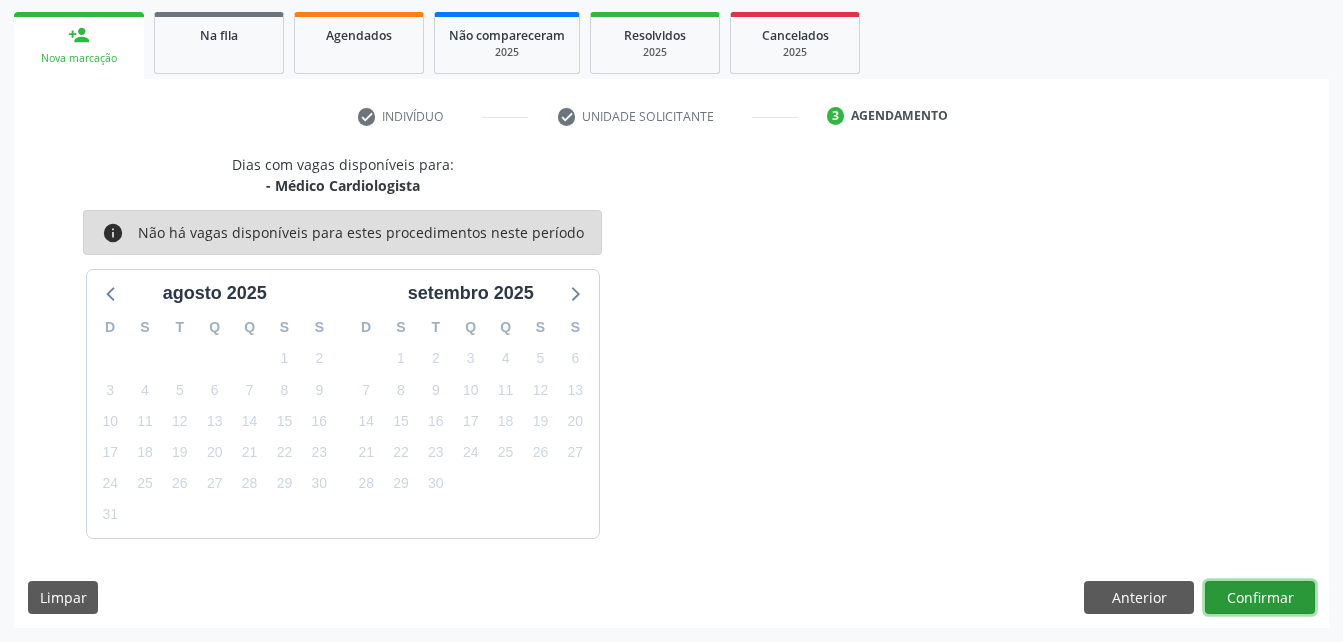 click on "Confirmar" at bounding box center [1260, 598] 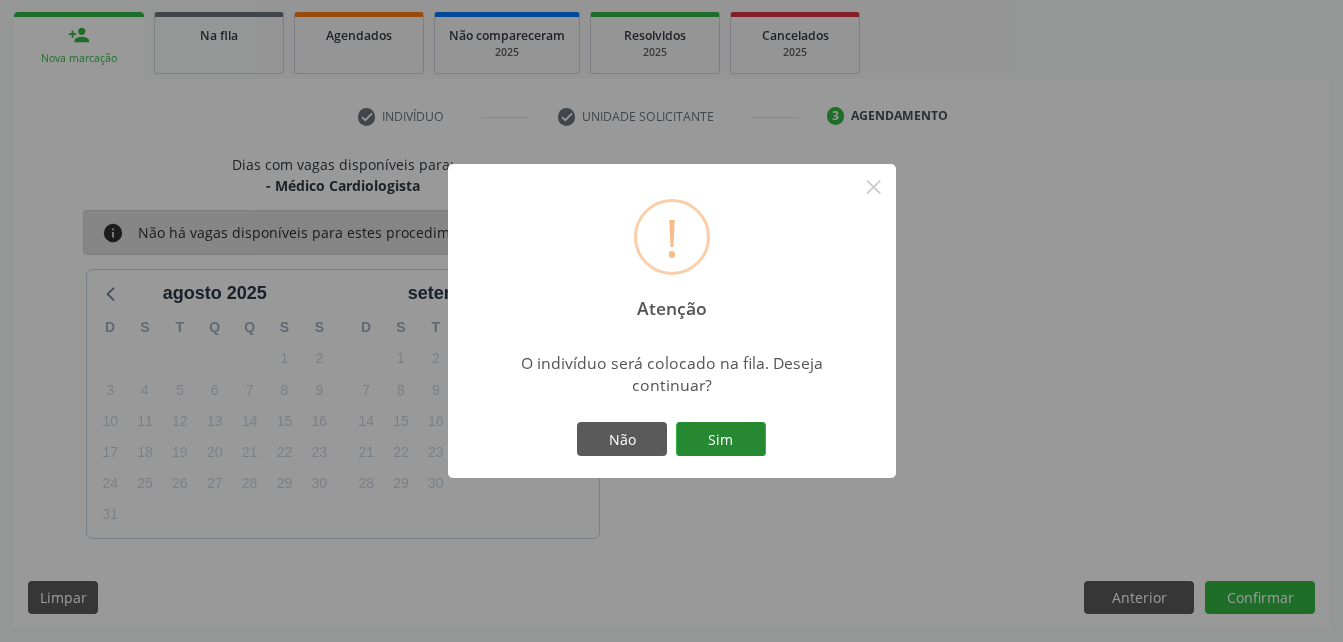 click on "Sim" at bounding box center [721, 439] 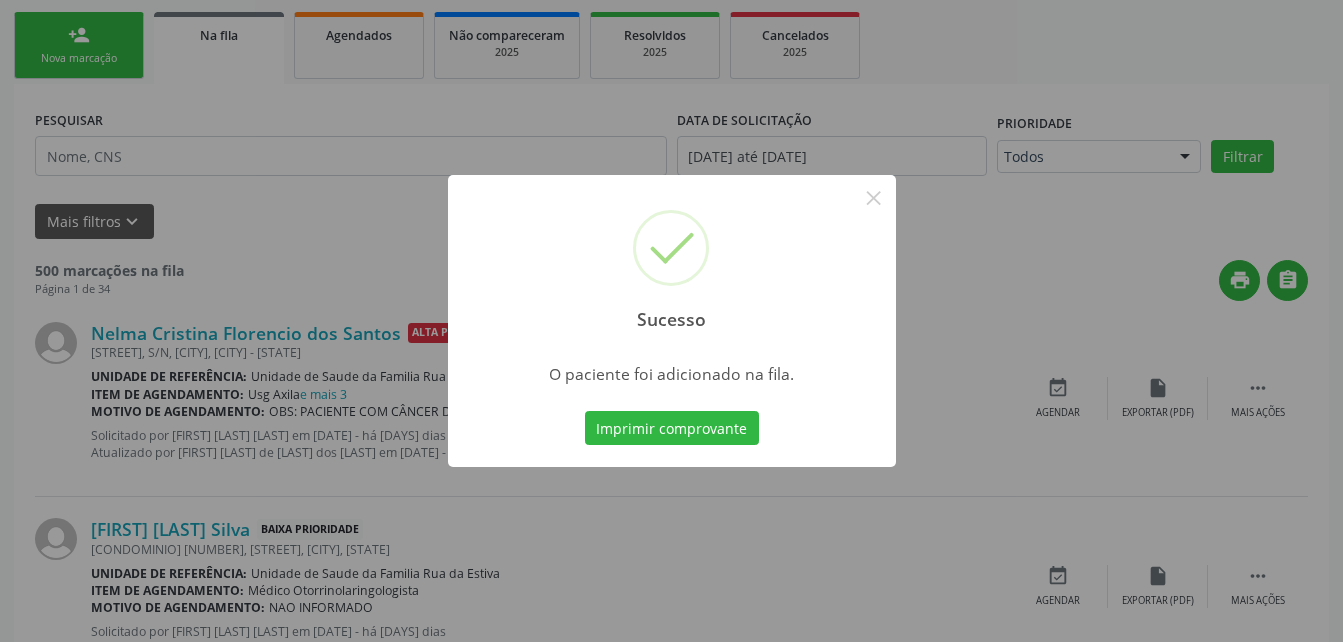 scroll, scrollTop: 53, scrollLeft: 0, axis: vertical 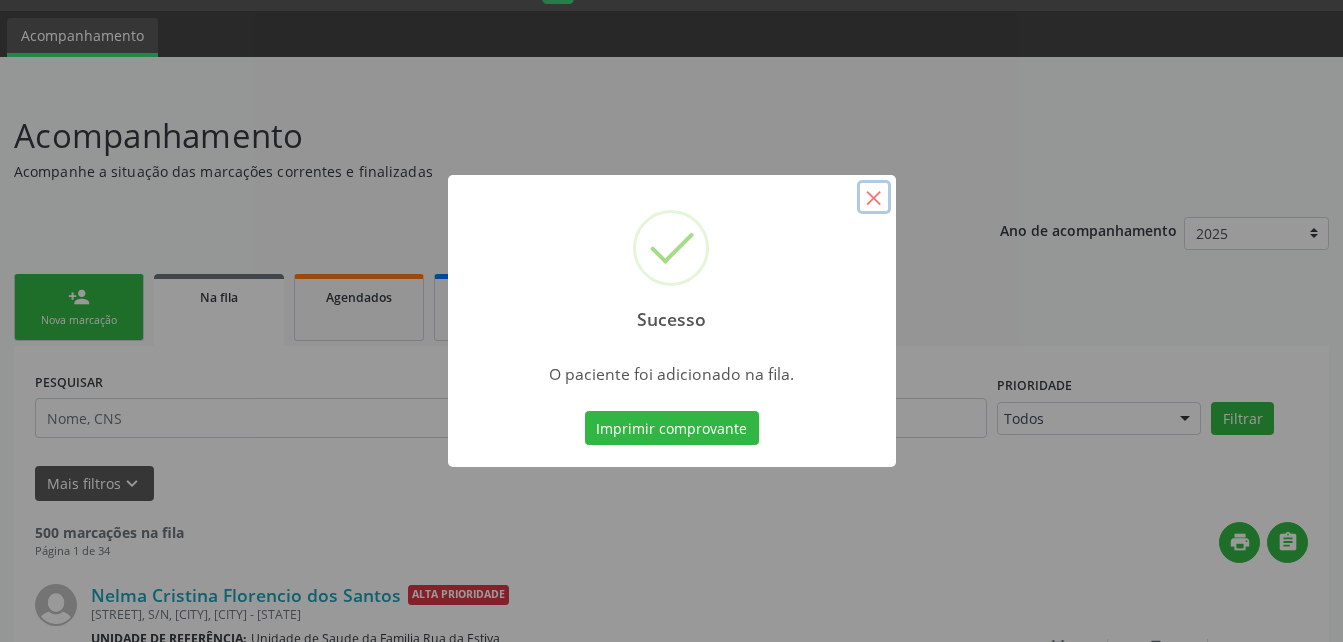 click on "×" at bounding box center [874, 197] 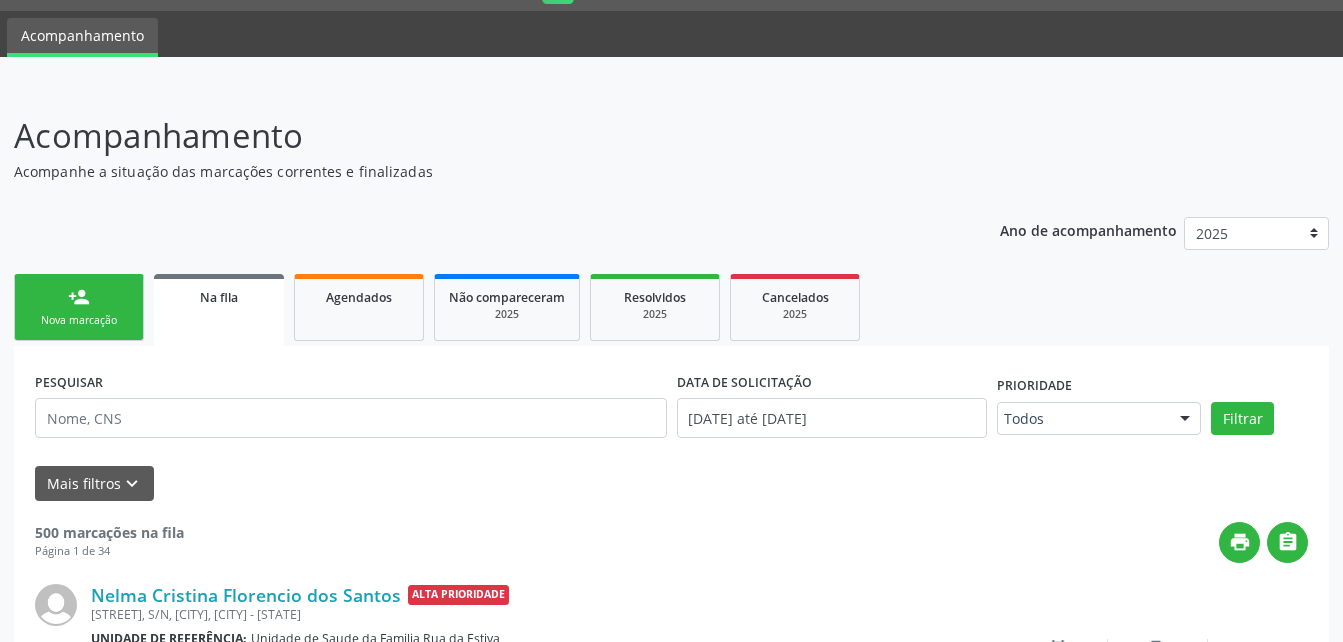 click on "PESQUISAR" at bounding box center [351, 409] 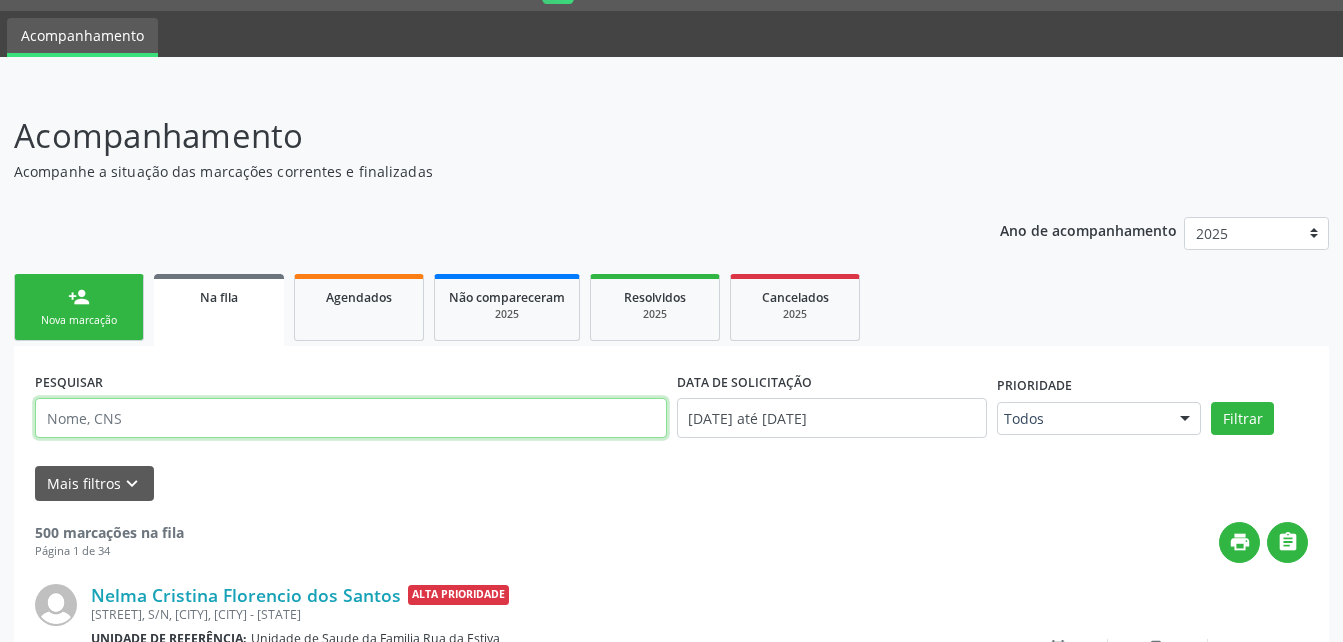 click at bounding box center (351, 418) 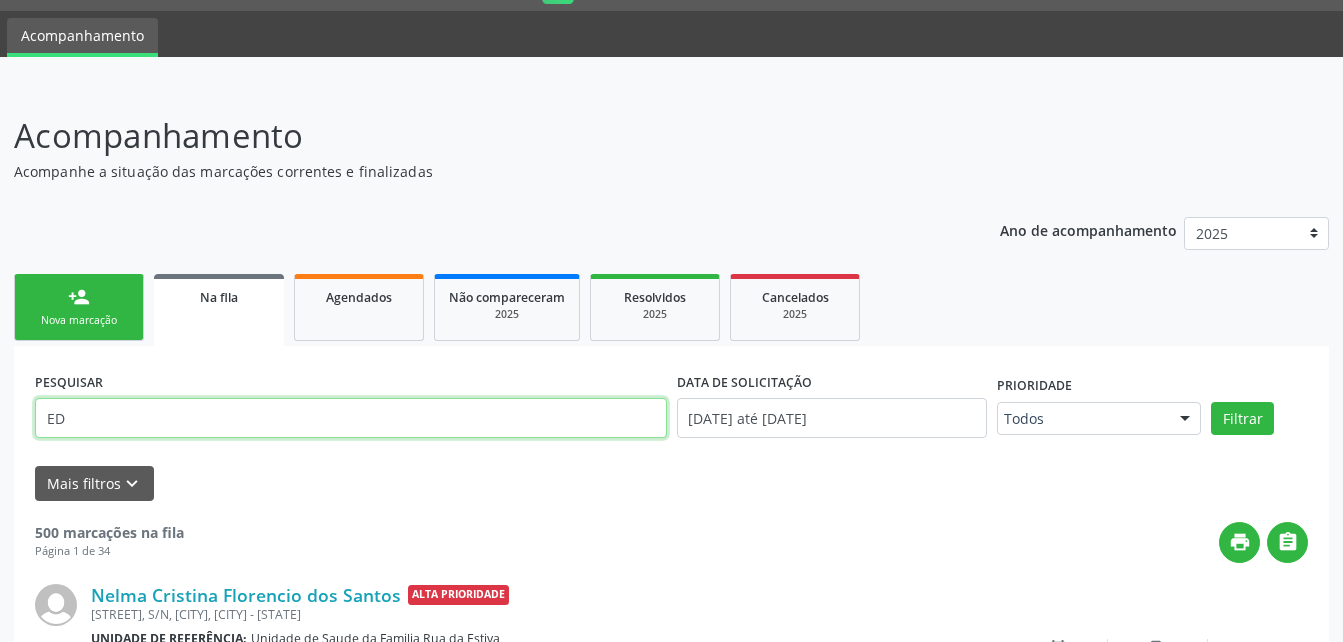 type on "E" 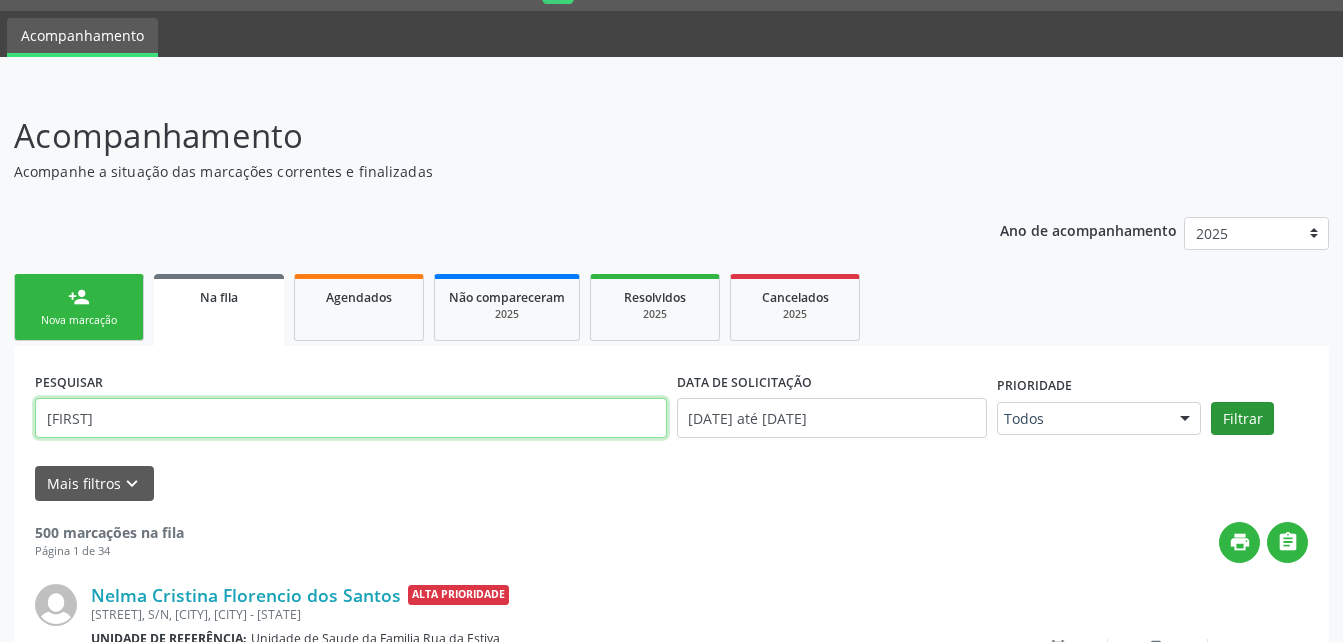 type on "[FIRST]" 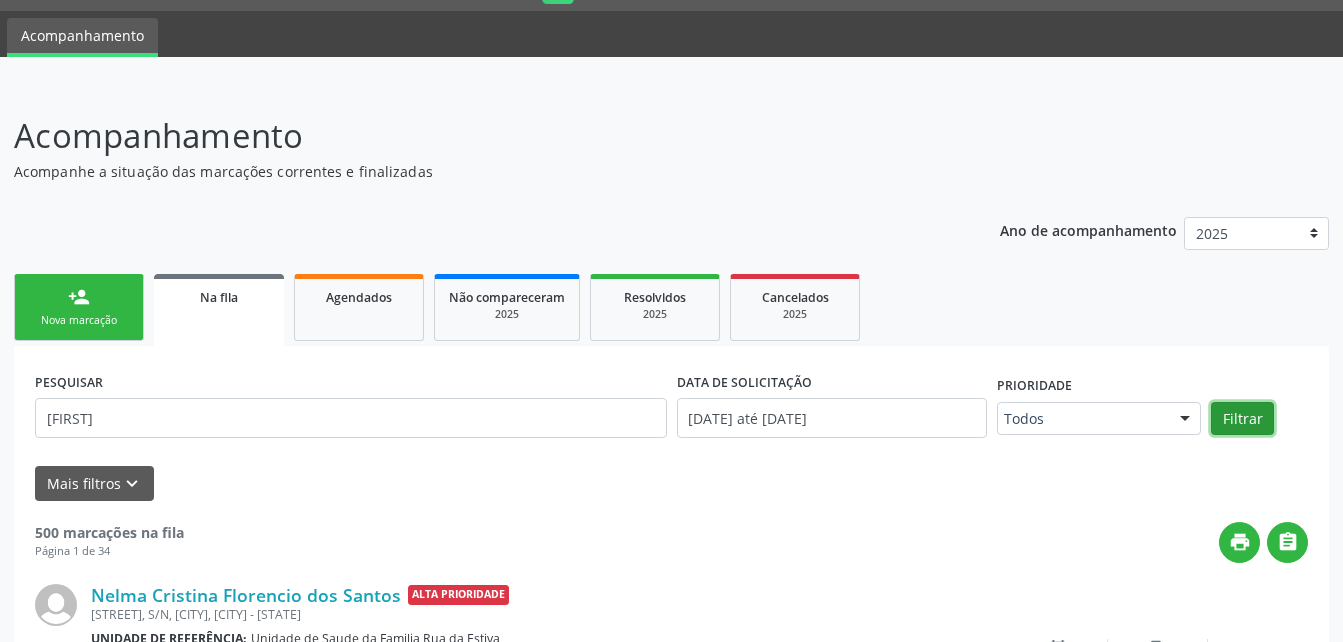 click on "Filtrar" at bounding box center [1242, 419] 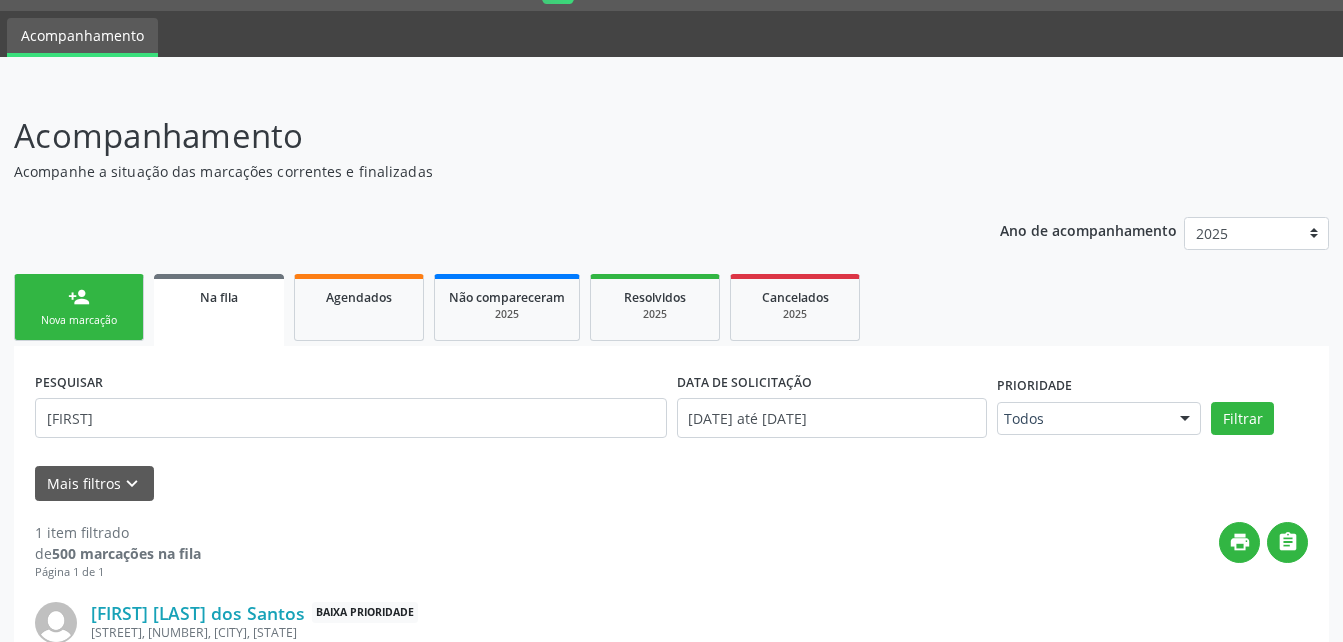 scroll, scrollTop: 205, scrollLeft: 0, axis: vertical 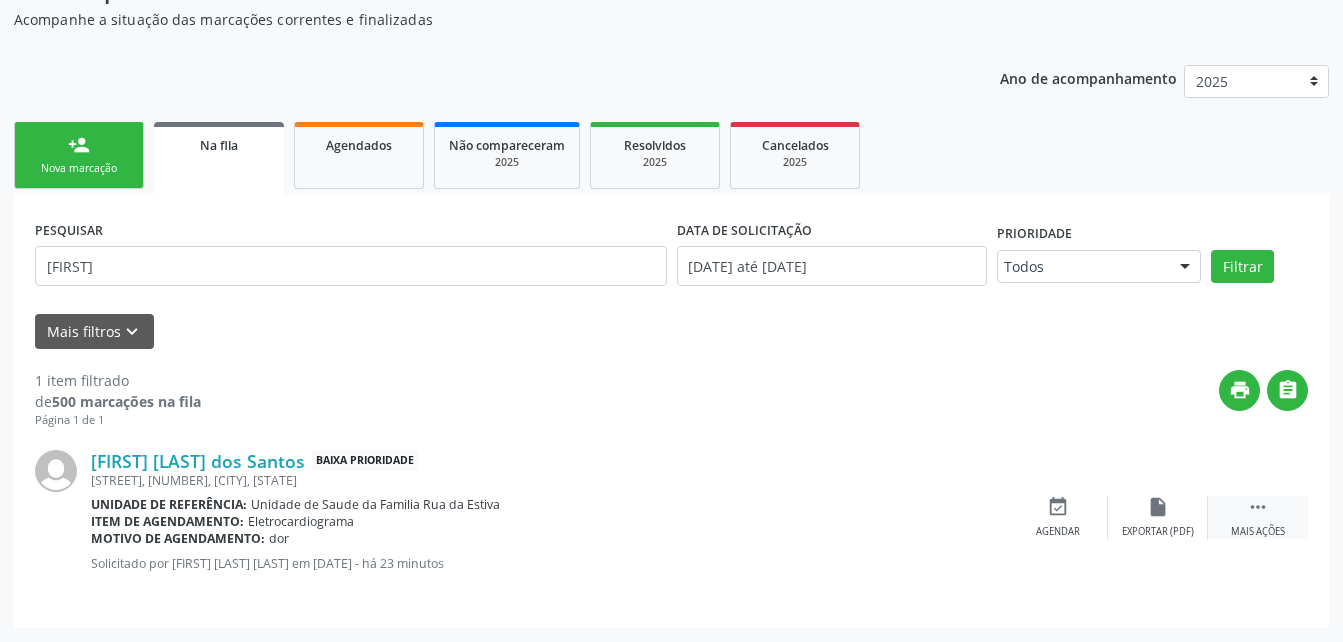 click on "" at bounding box center [1258, 507] 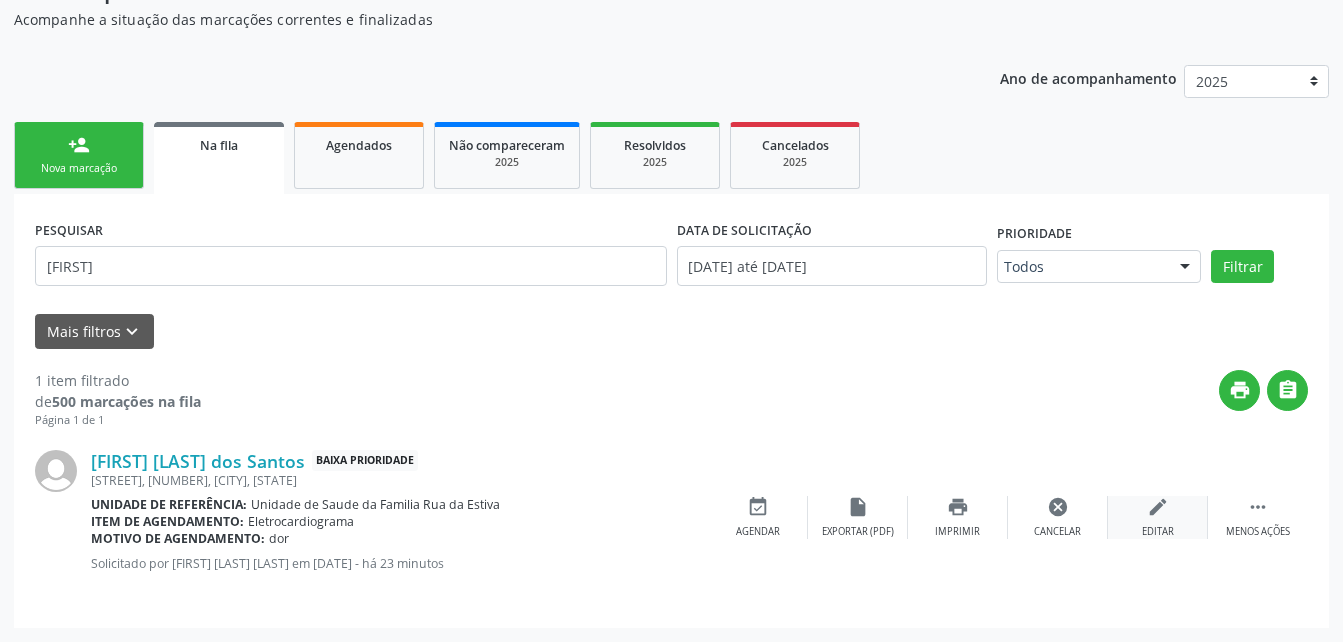 click on "edit" at bounding box center [1158, 507] 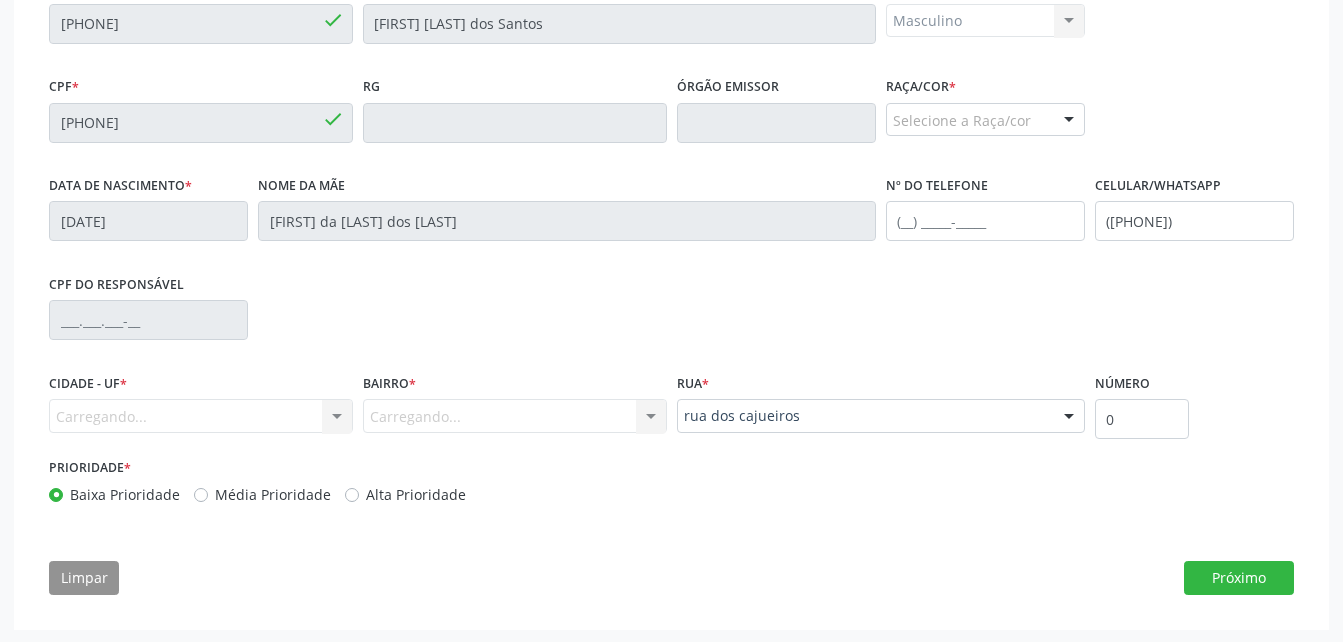 scroll, scrollTop: 497, scrollLeft: 0, axis: vertical 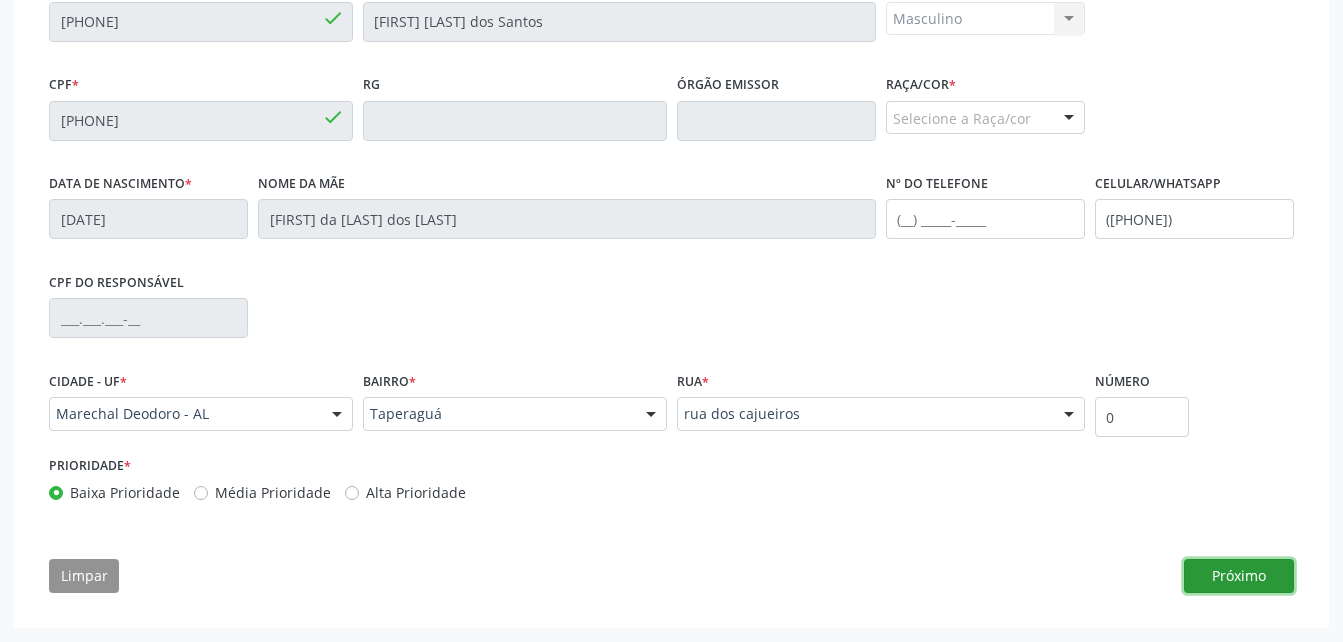 click on "Próximo" at bounding box center (1239, 576) 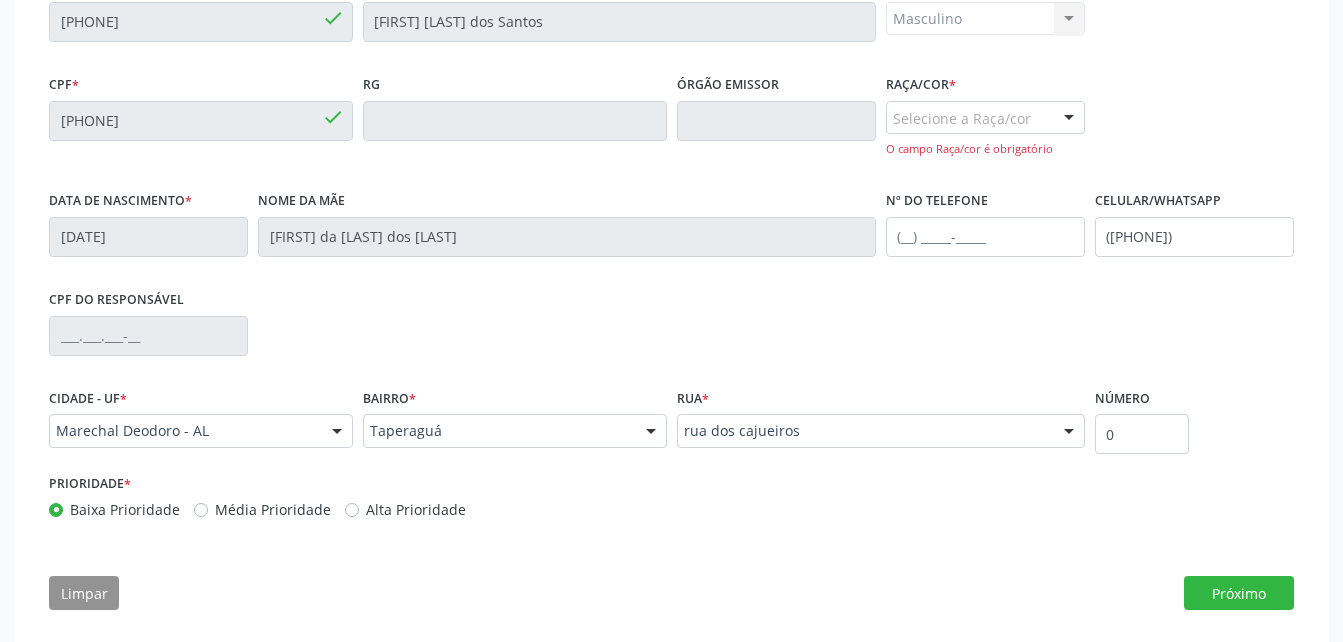 click on "Selecione a Raça/cor" at bounding box center [985, 118] 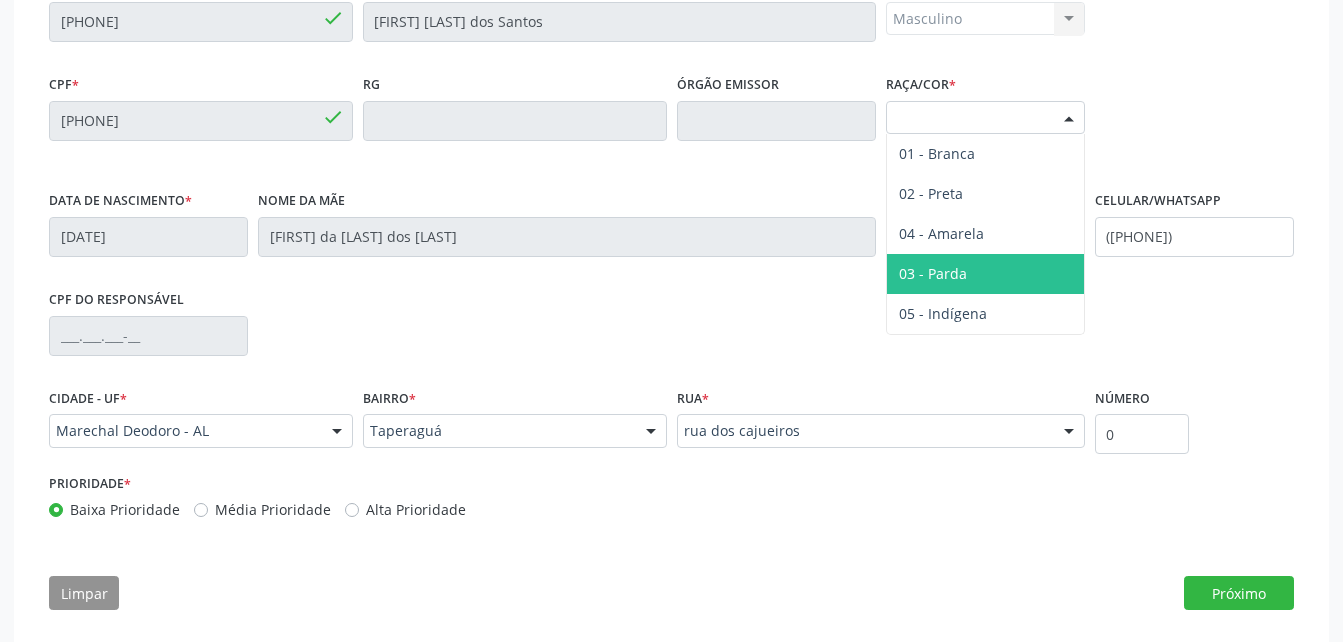 click on "03 - Parda" at bounding box center (985, 274) 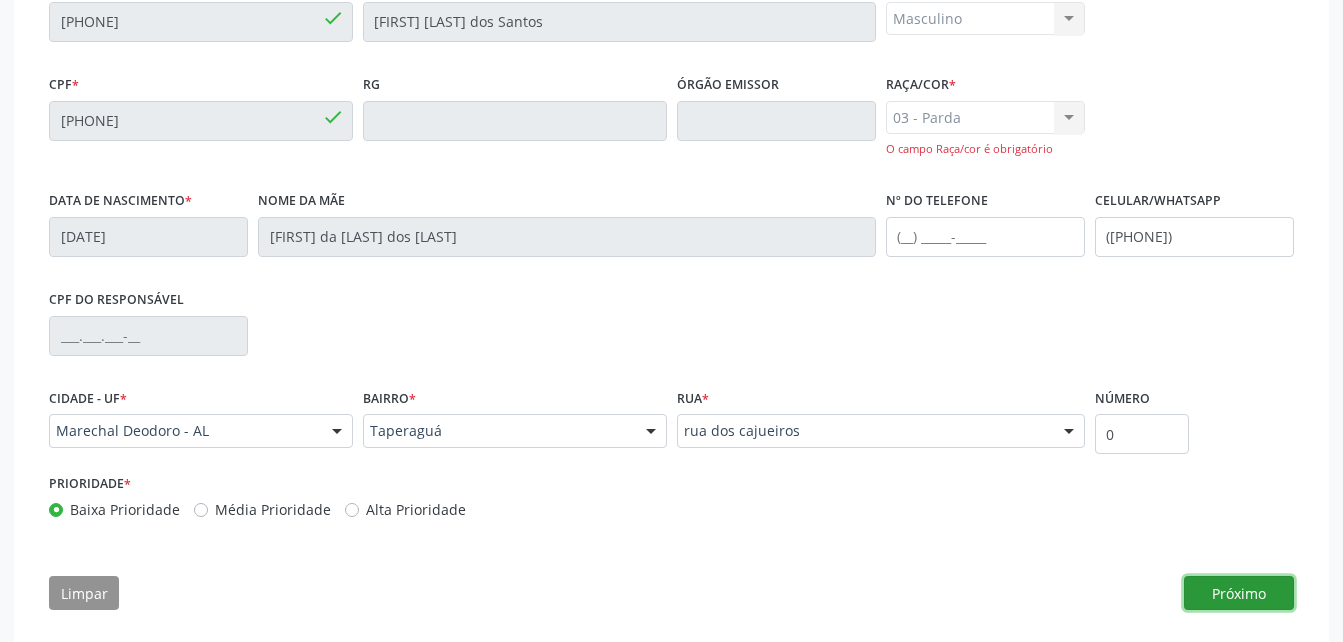 click on "Próximo" at bounding box center (1239, 593) 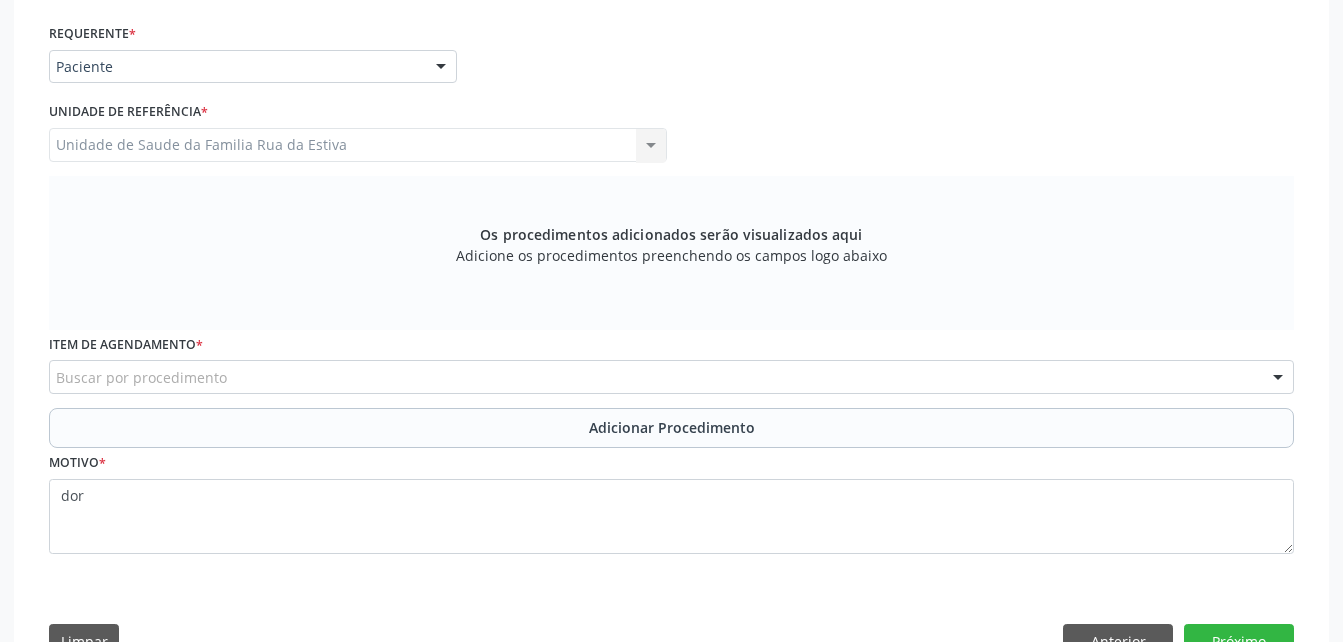 scroll, scrollTop: 497, scrollLeft: 0, axis: vertical 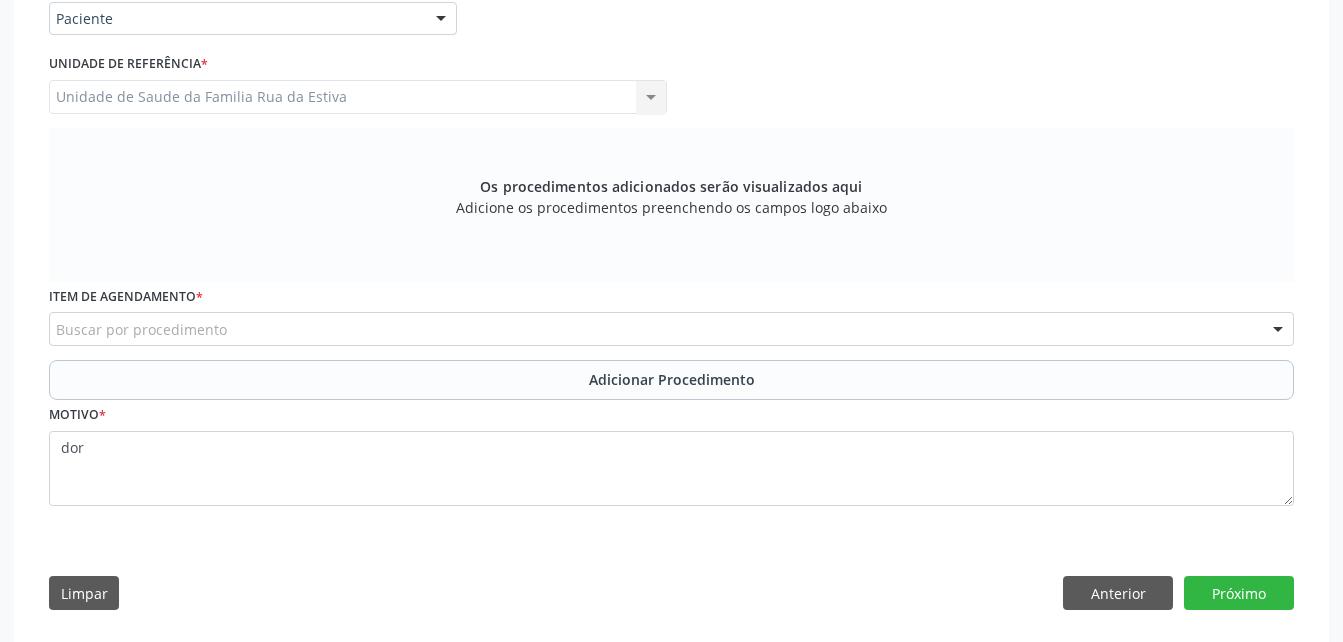 click on "Buscar por procedimento" at bounding box center (671, 329) 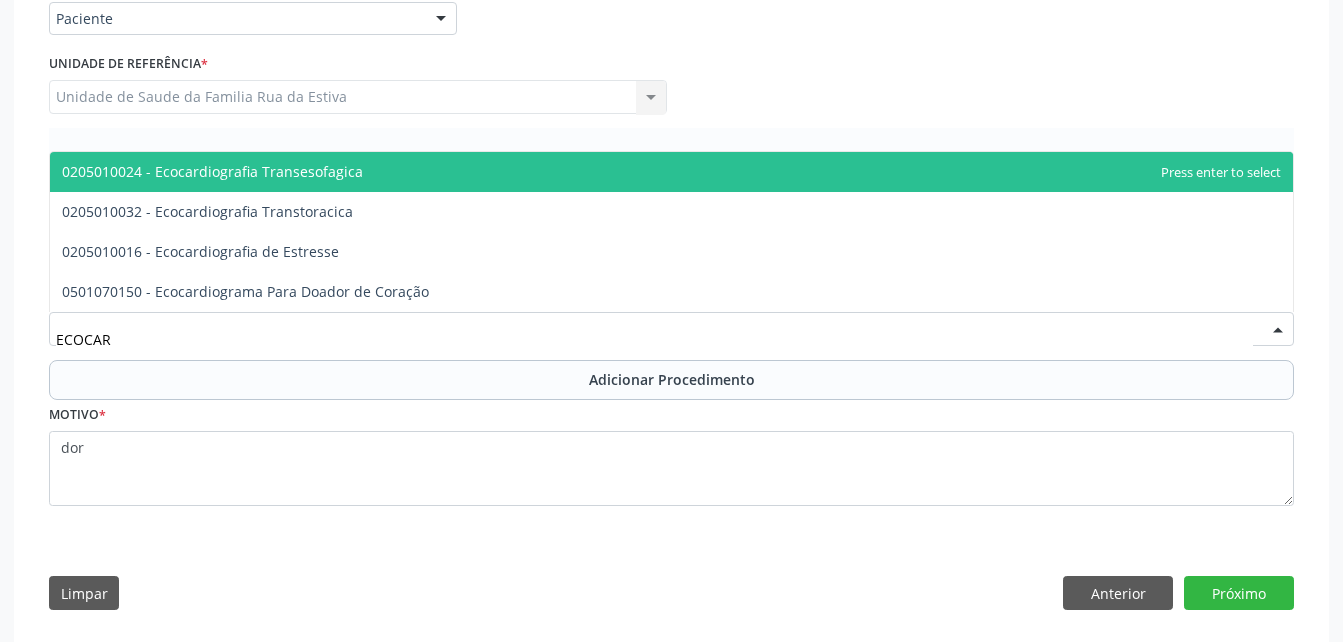 click on "0205010024 - Ecocardiografia Transesofagica" at bounding box center (671, 172) 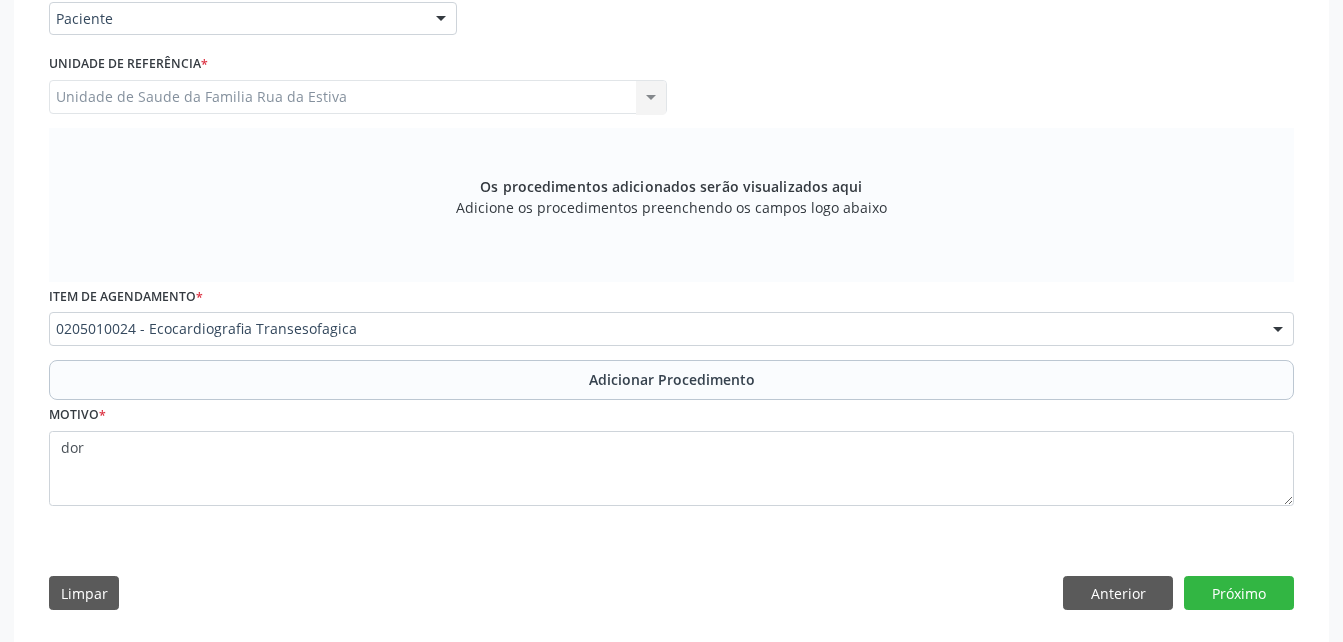 drag, startPoint x: 539, startPoint y: 339, endPoint x: 529, endPoint y: 335, distance: 10.770329 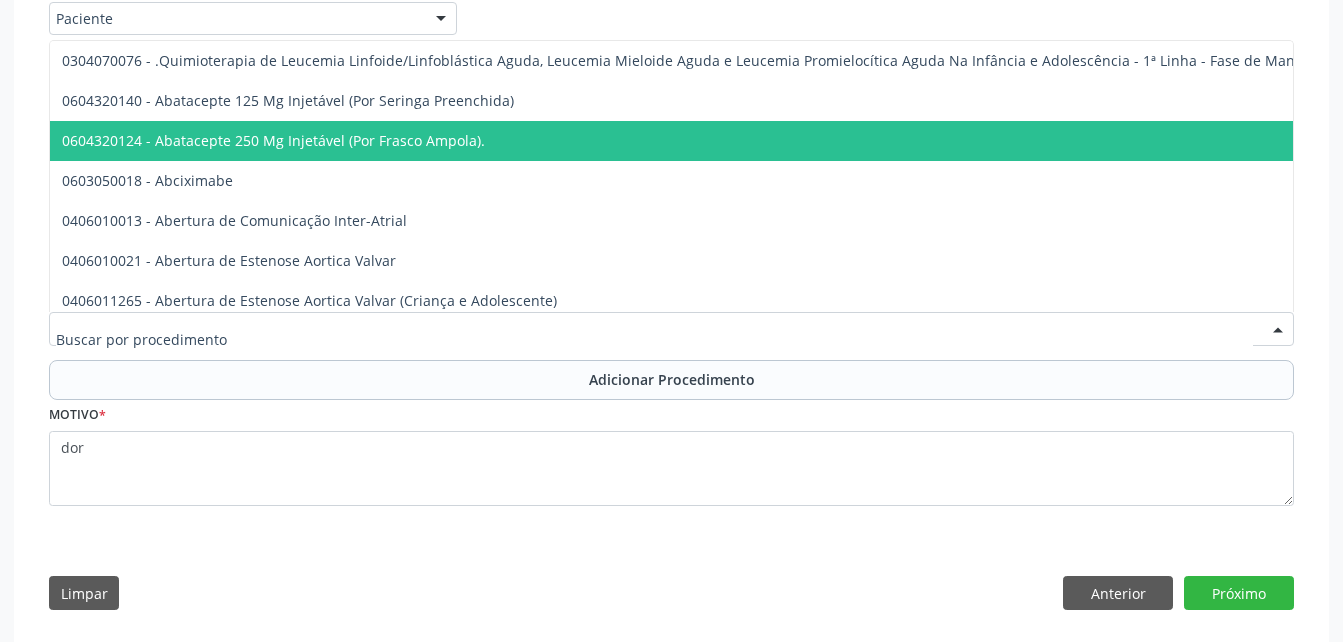click at bounding box center (654, 339) 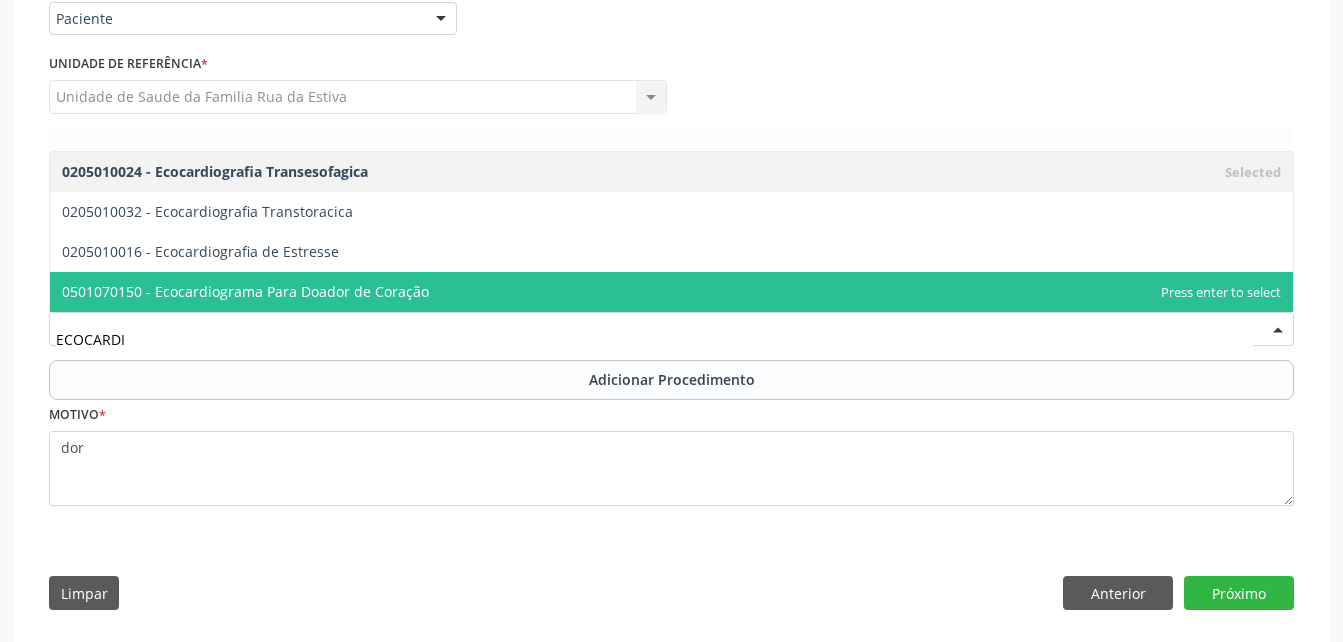 type on "ECOCARDIO" 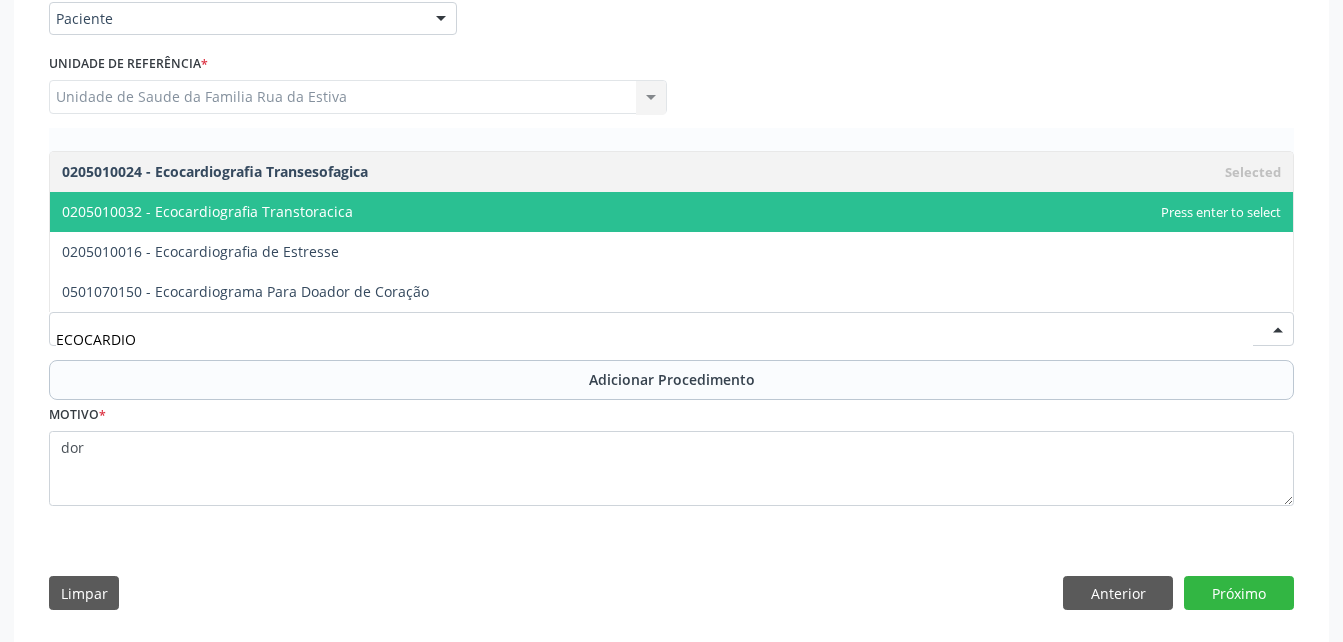 click on "0205010032 - Ecocardiografia Transtoracica" at bounding box center (671, 212) 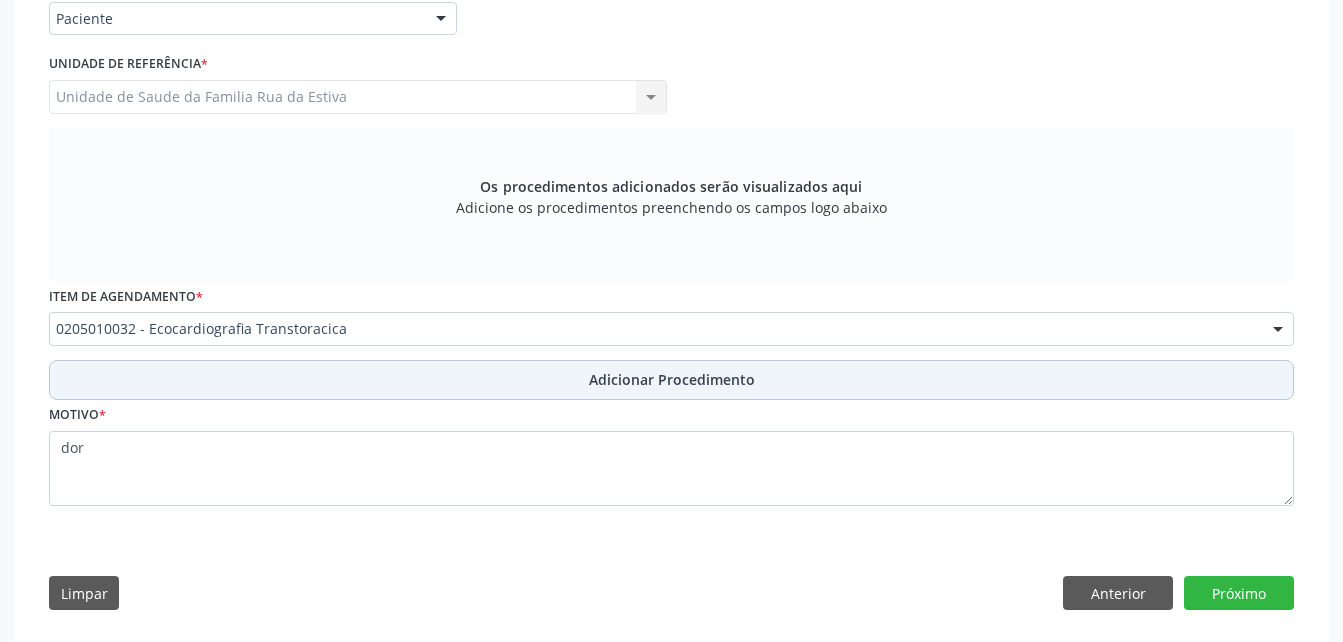 click on "Adicionar Procedimento" at bounding box center [671, 380] 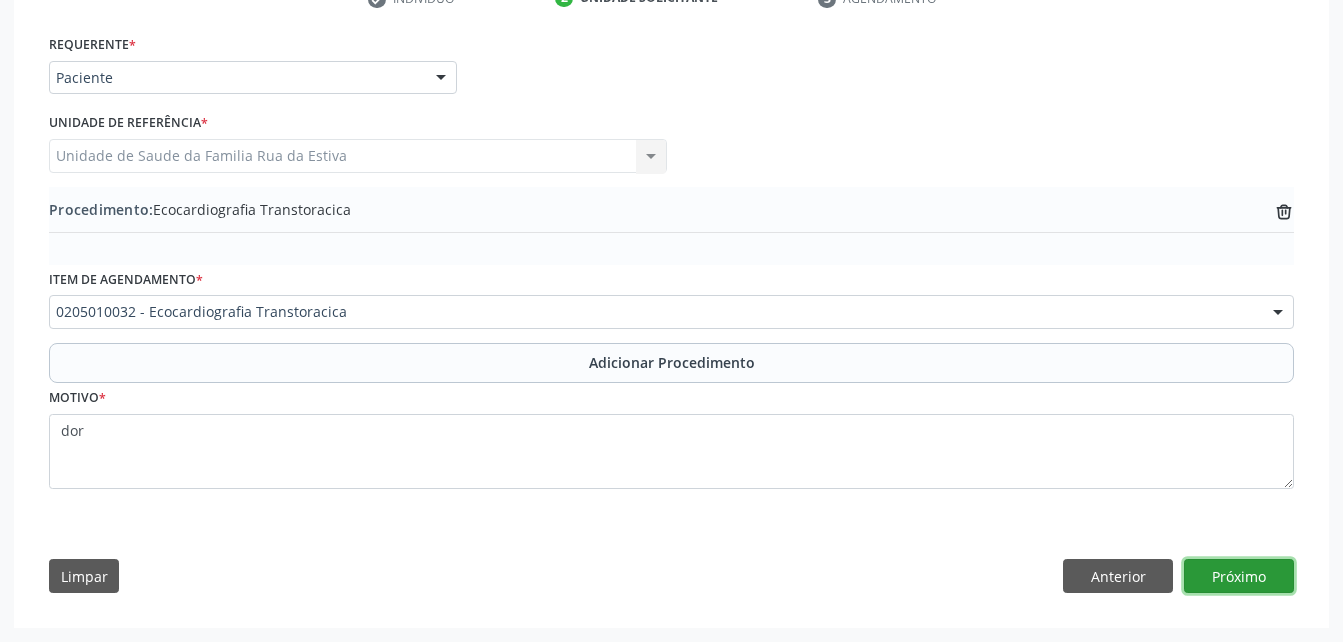 click on "Próximo" at bounding box center (1239, 576) 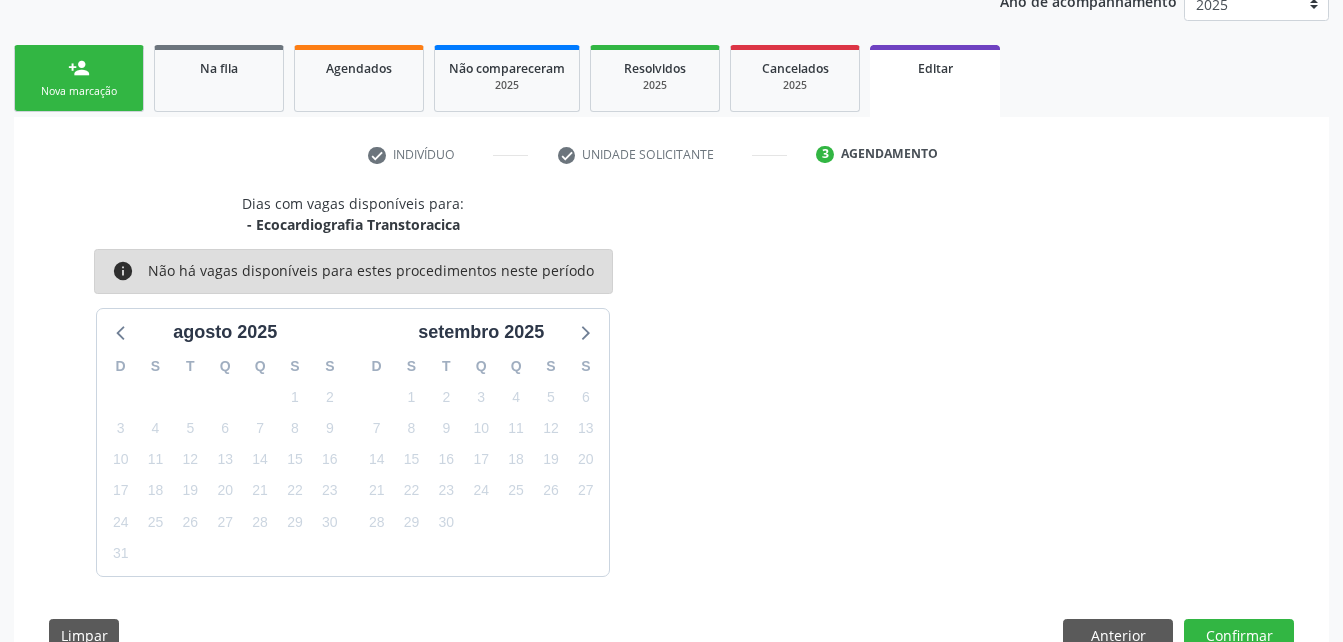 scroll, scrollTop: 341, scrollLeft: 0, axis: vertical 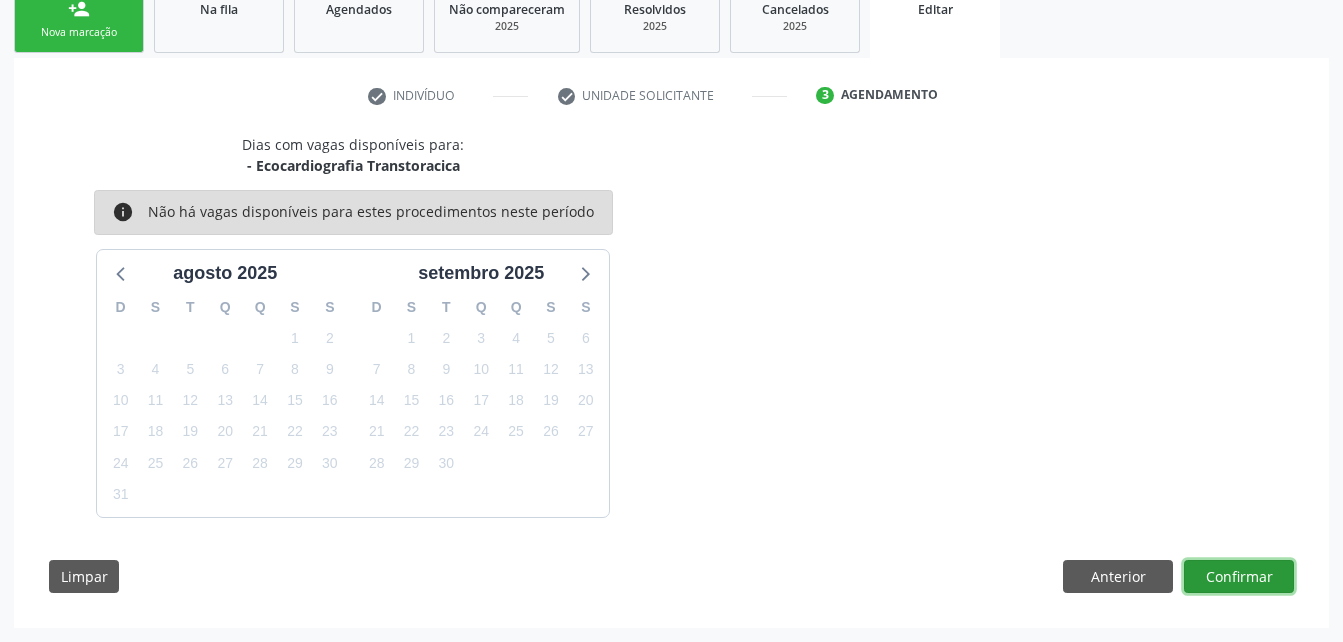 click on "Confirmar" at bounding box center (1239, 577) 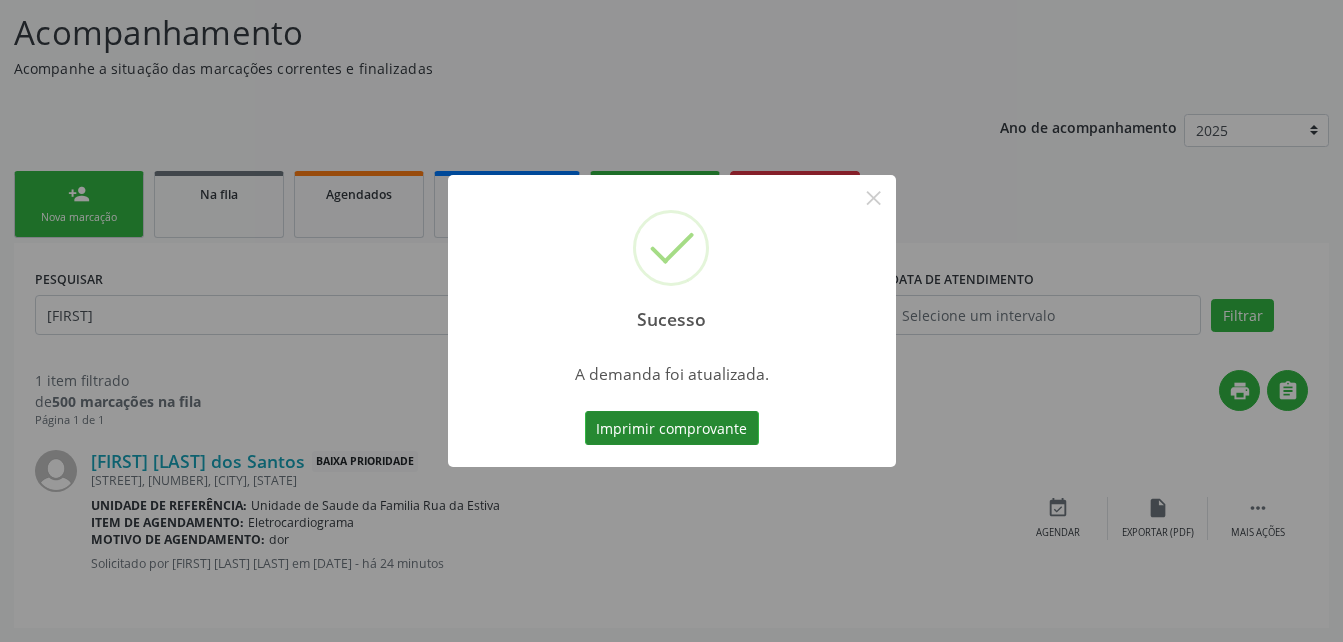 scroll, scrollTop: 0, scrollLeft: 0, axis: both 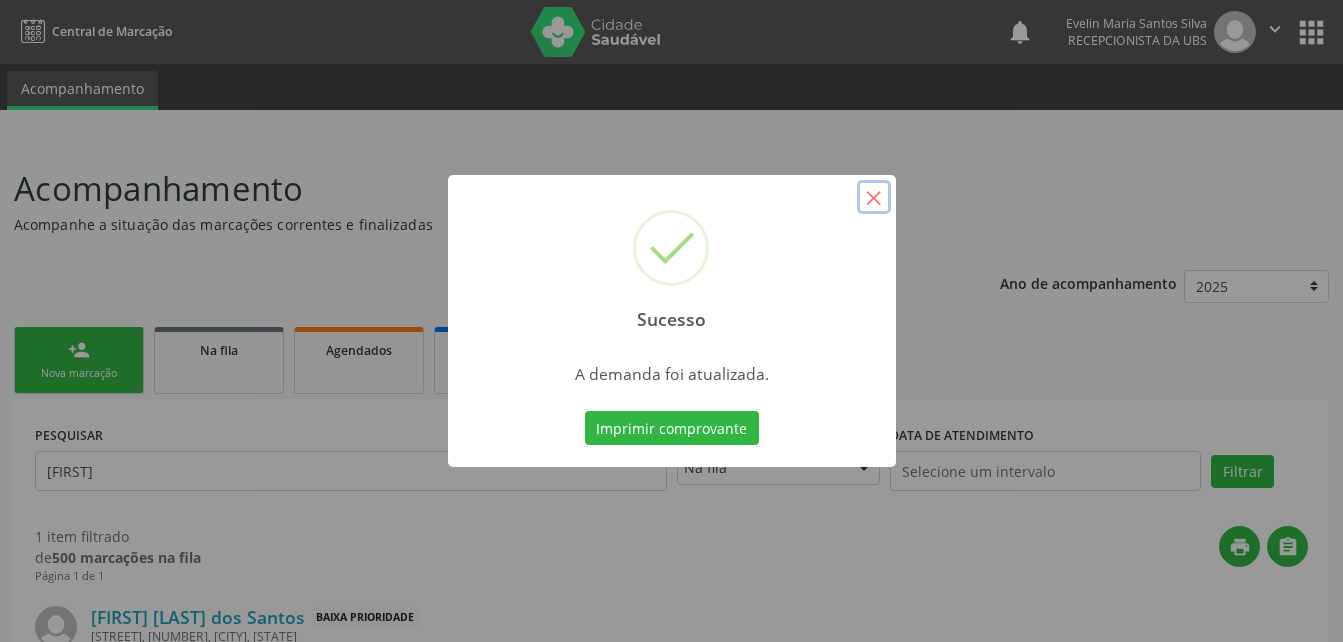 click on "×" at bounding box center [874, 197] 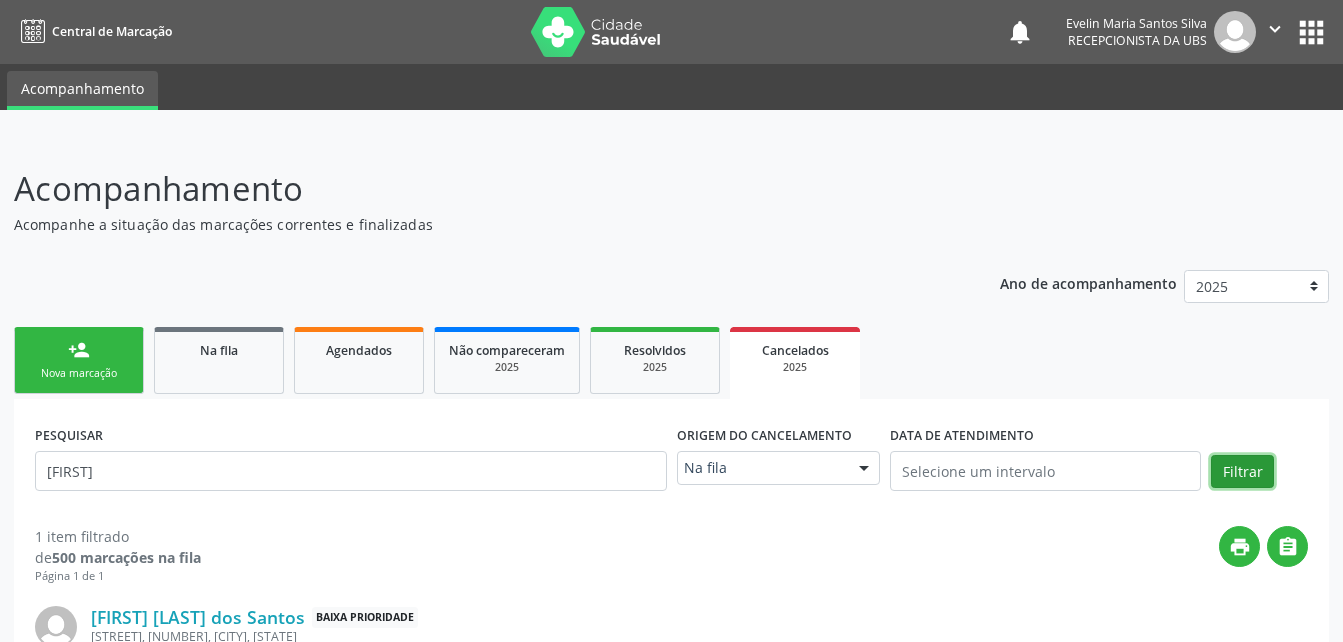click on "Filtrar" at bounding box center [1242, 472] 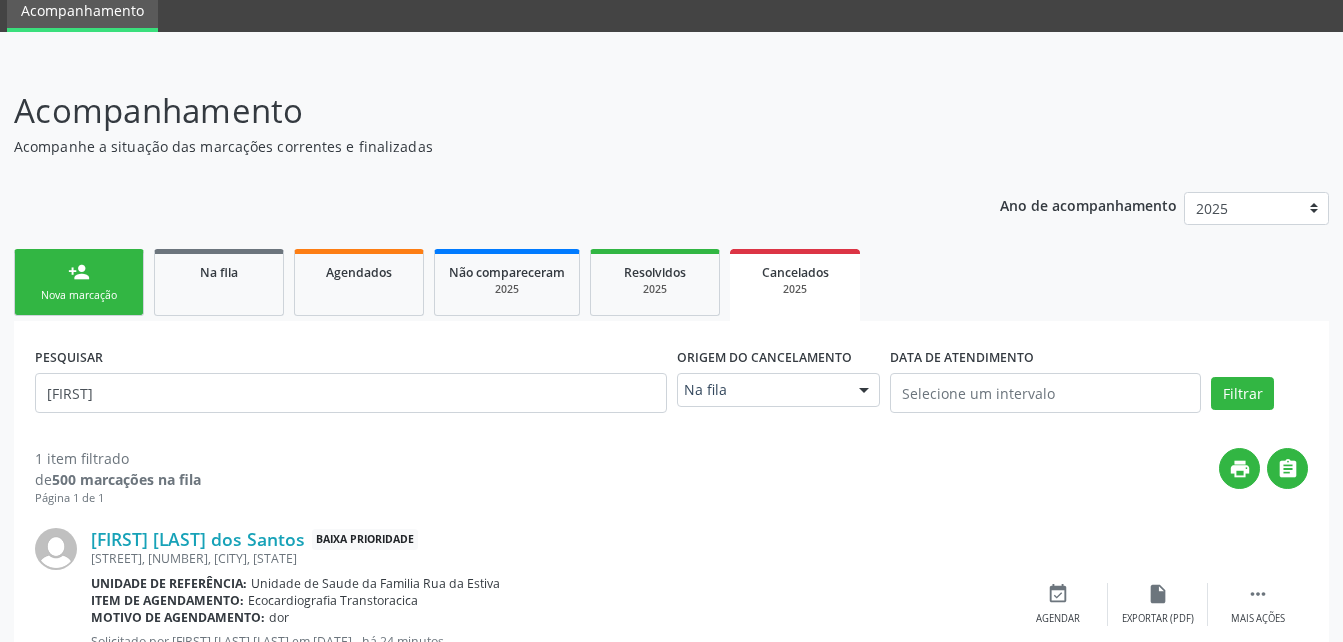 scroll, scrollTop: 173, scrollLeft: 0, axis: vertical 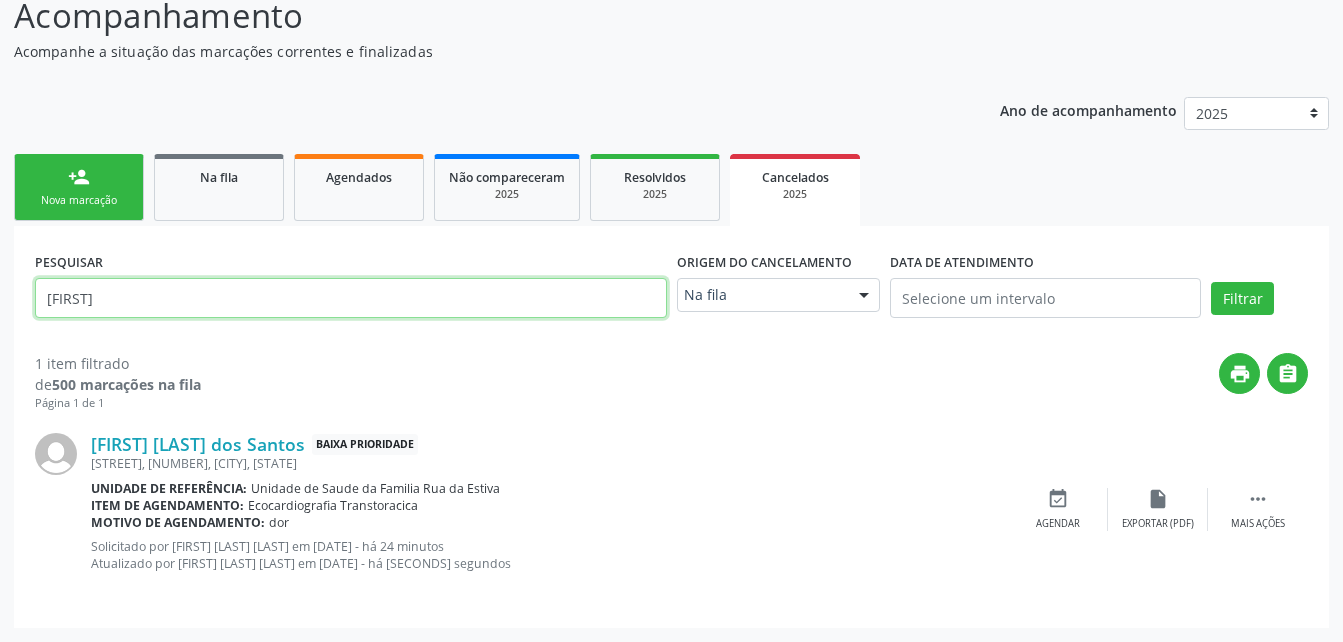 drag, startPoint x: 580, startPoint y: 301, endPoint x: 581, endPoint y: 291, distance: 10.049875 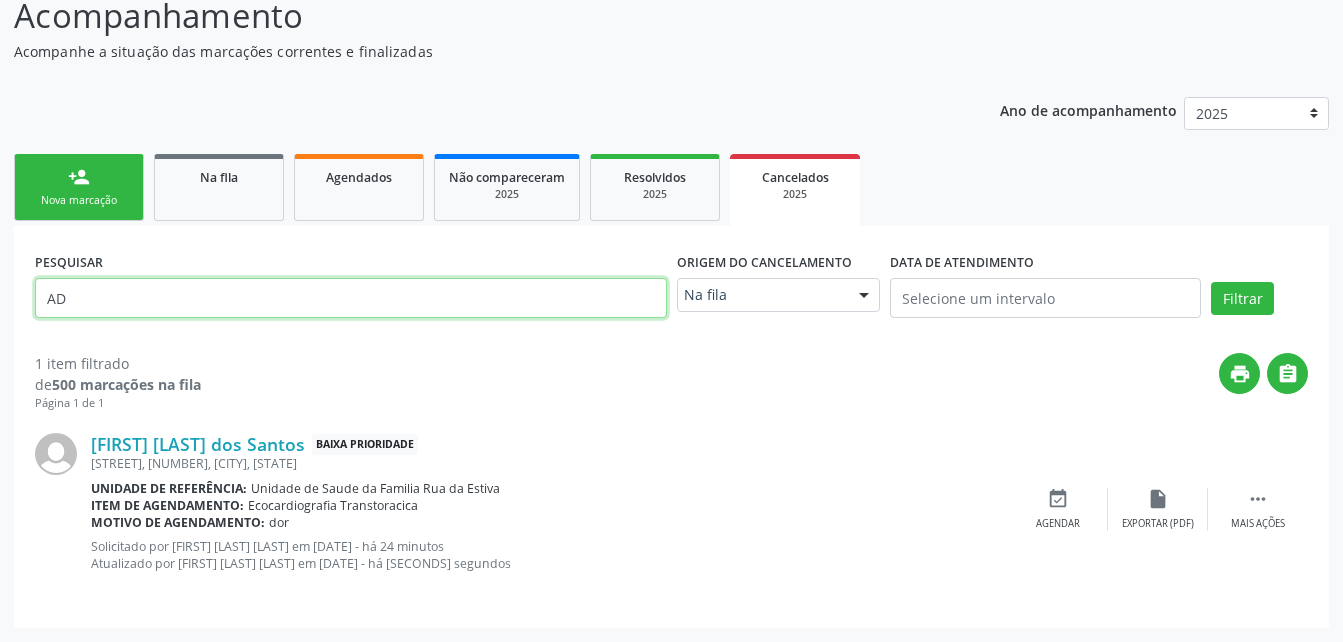 type on "A" 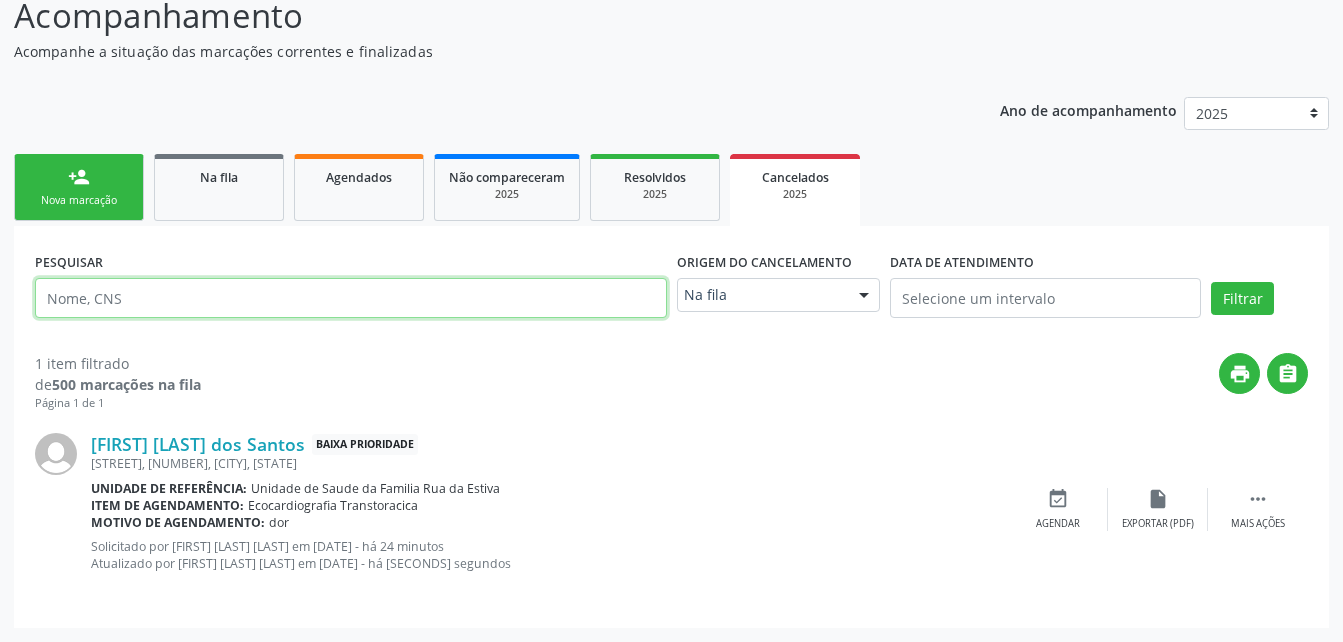 type 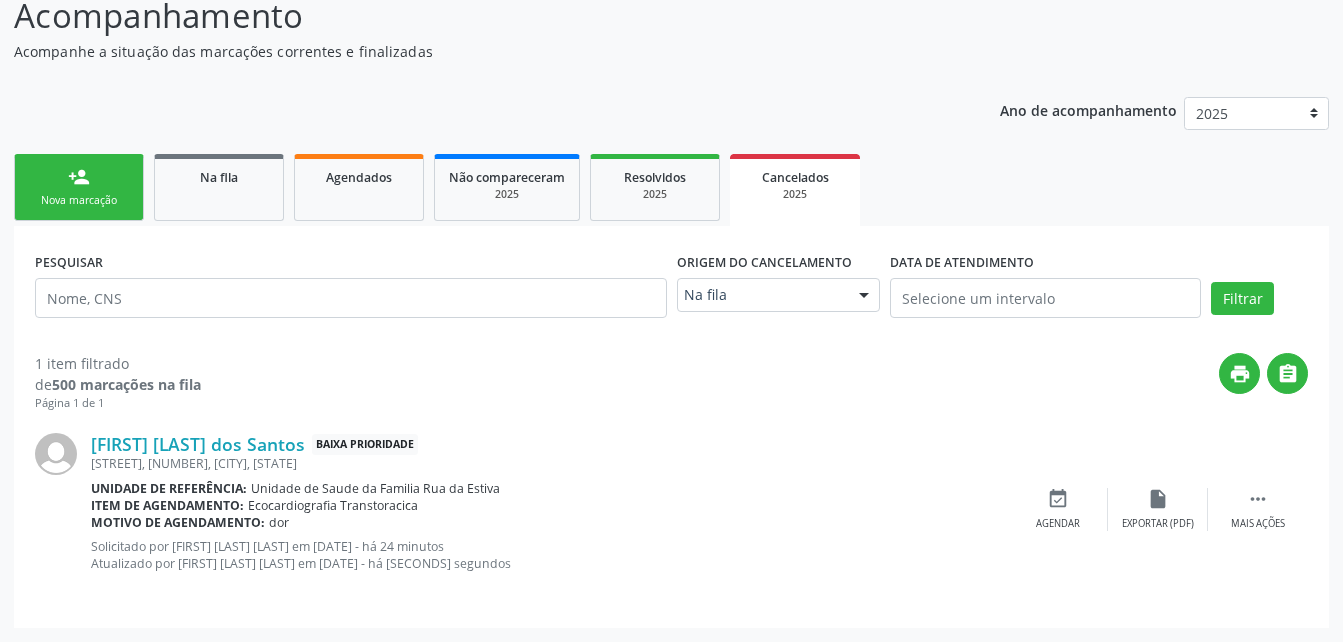 click on "Nova marcação" at bounding box center [79, 200] 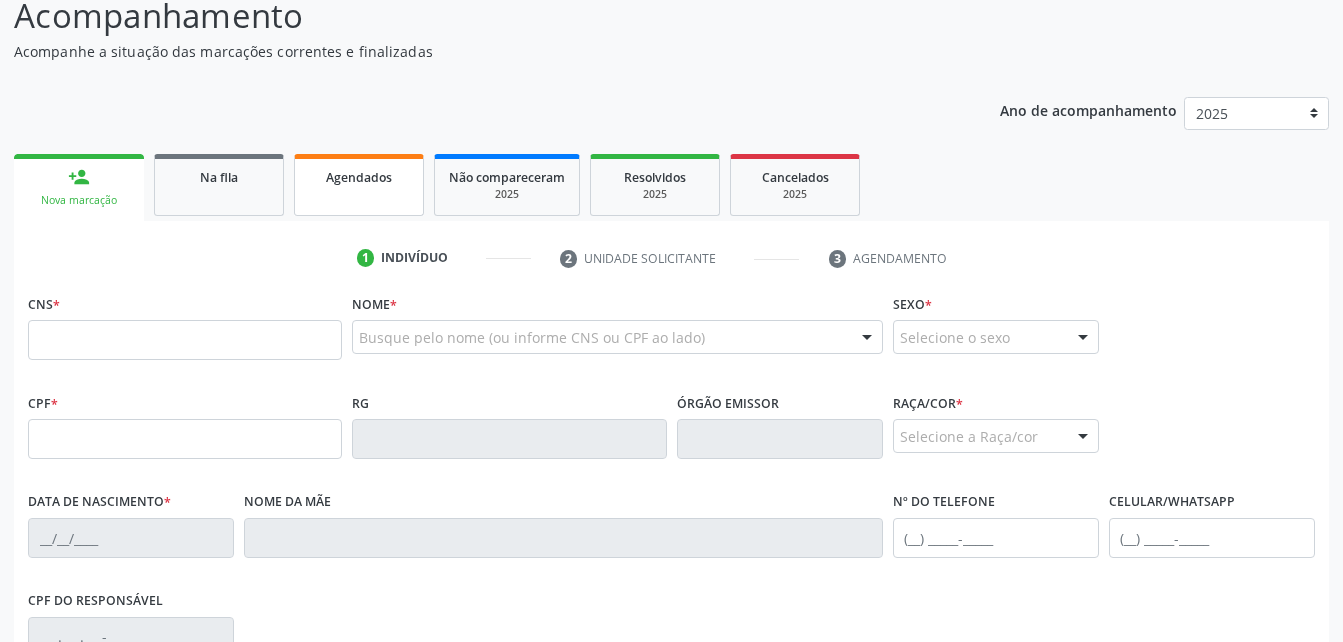 click on "Agendados" at bounding box center [359, 185] 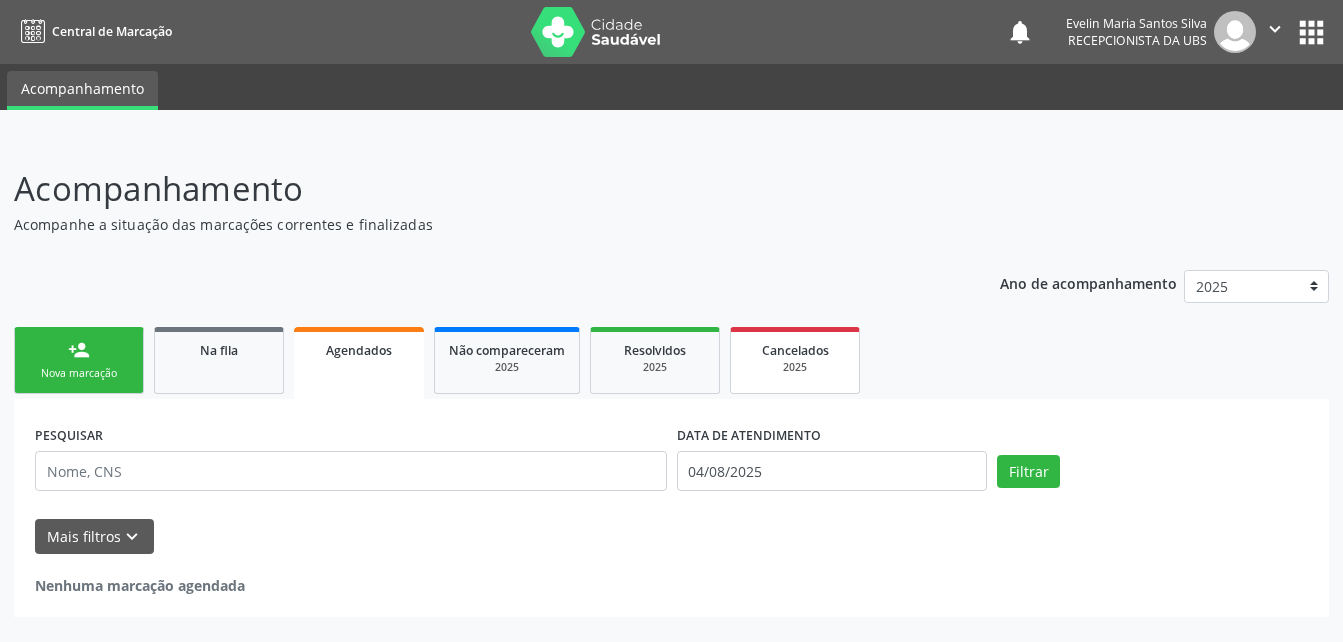 scroll, scrollTop: 0, scrollLeft: 0, axis: both 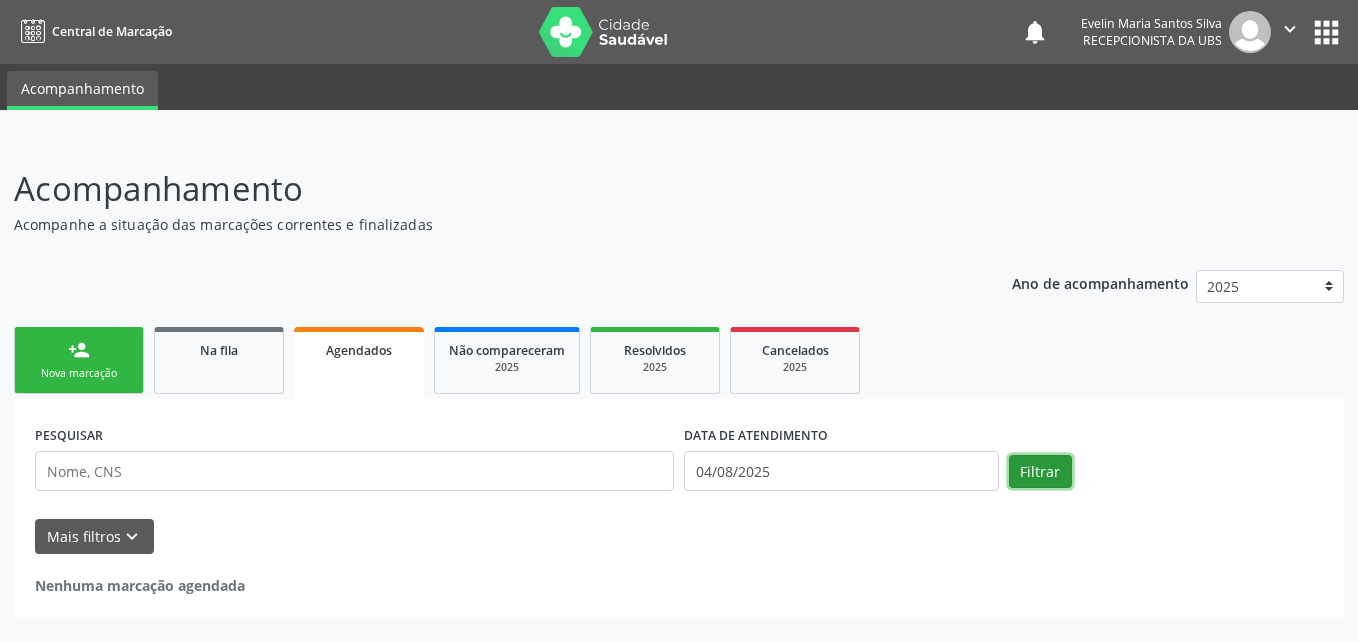 click on "Filtrar" at bounding box center (1040, 472) 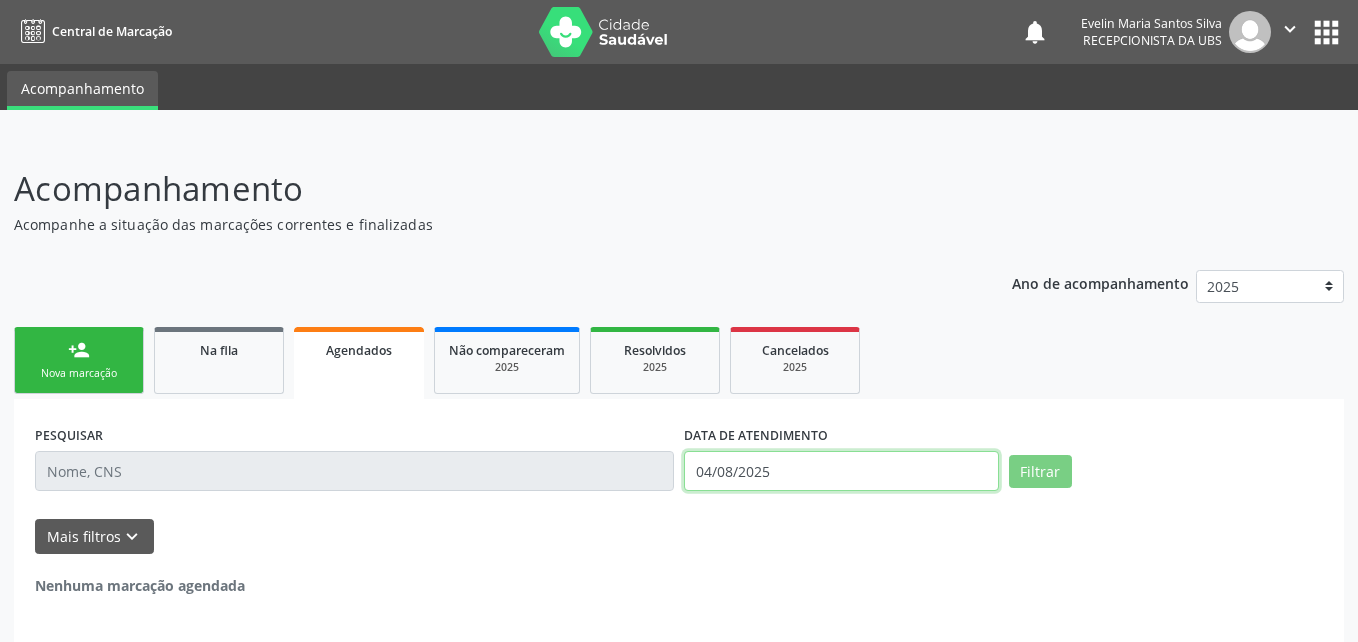 click on "04/08/2025" at bounding box center [841, 471] 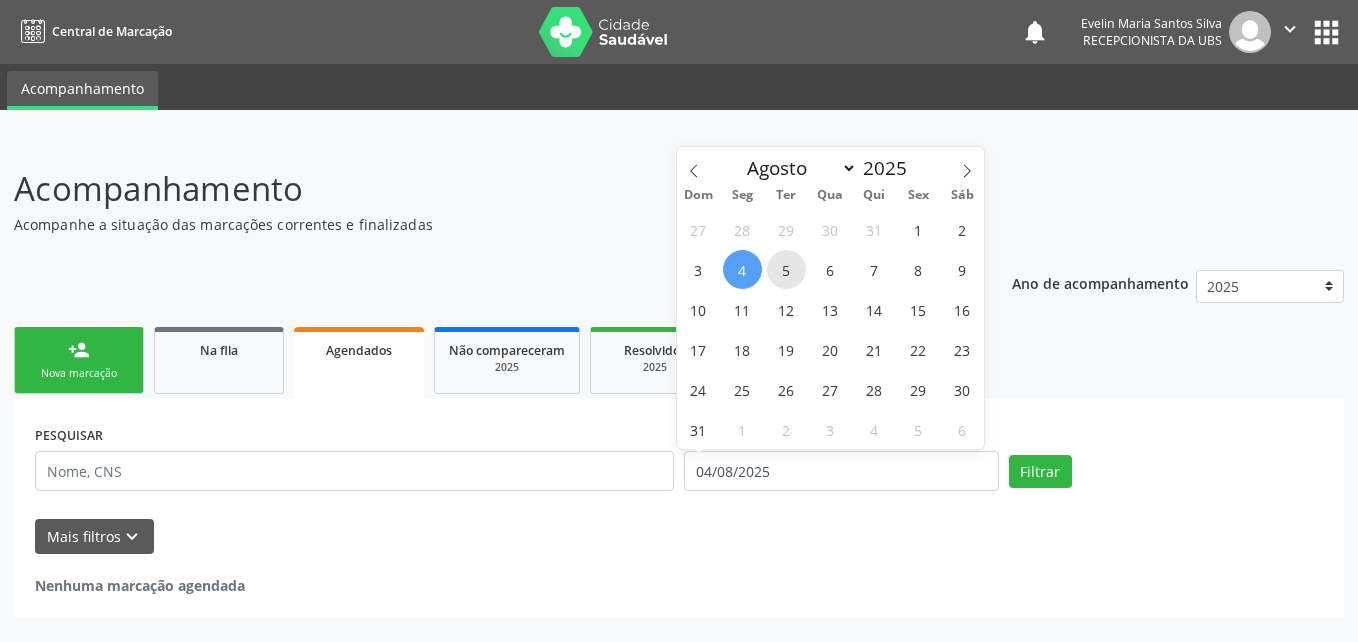 click on "5" at bounding box center [786, 269] 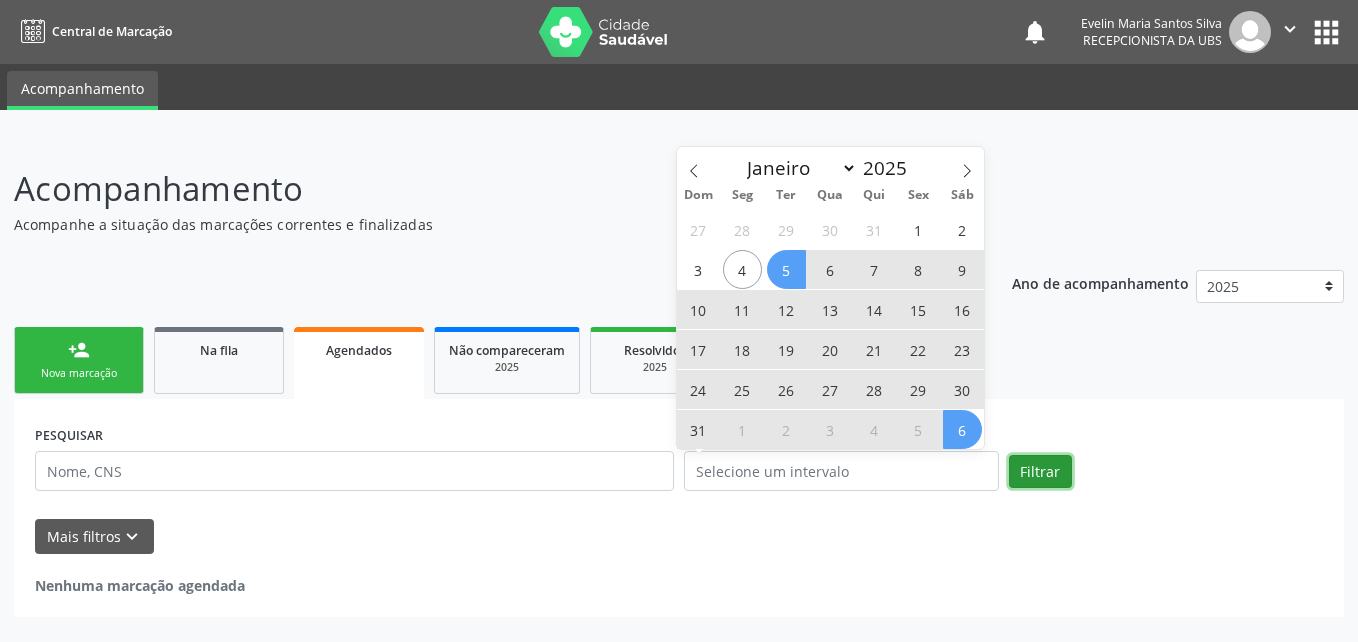 click on "Filtrar" at bounding box center [1040, 472] 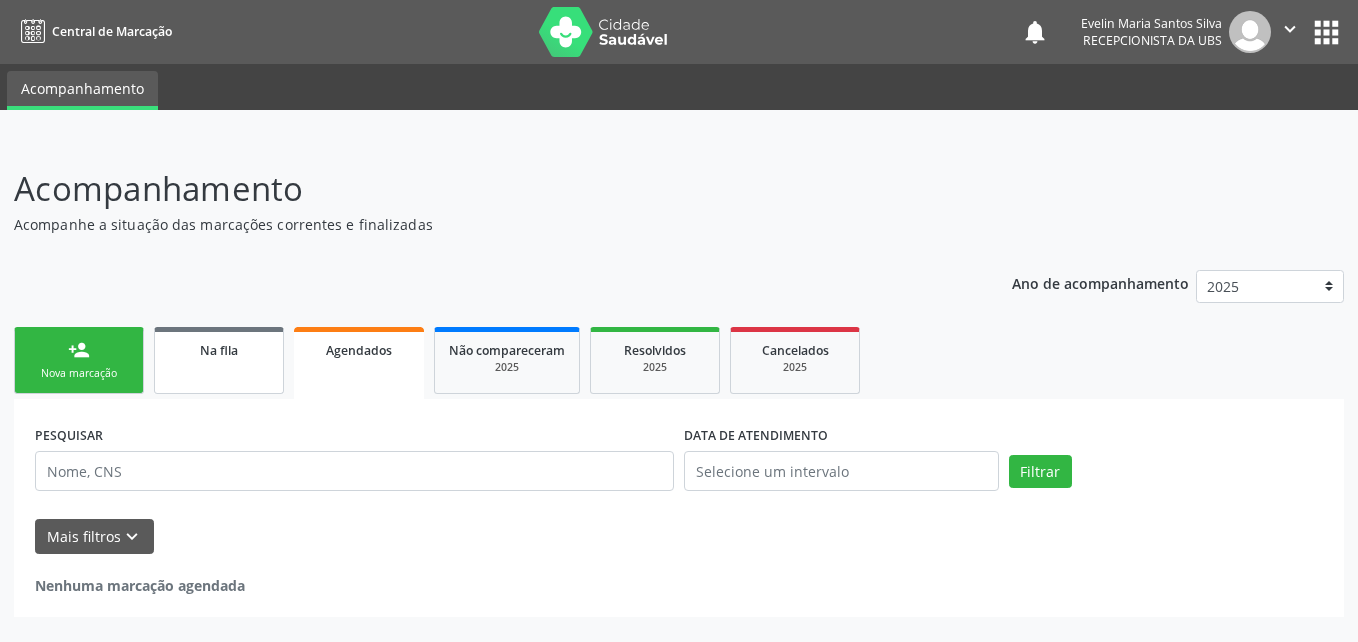 click on "Na fila" at bounding box center [219, 360] 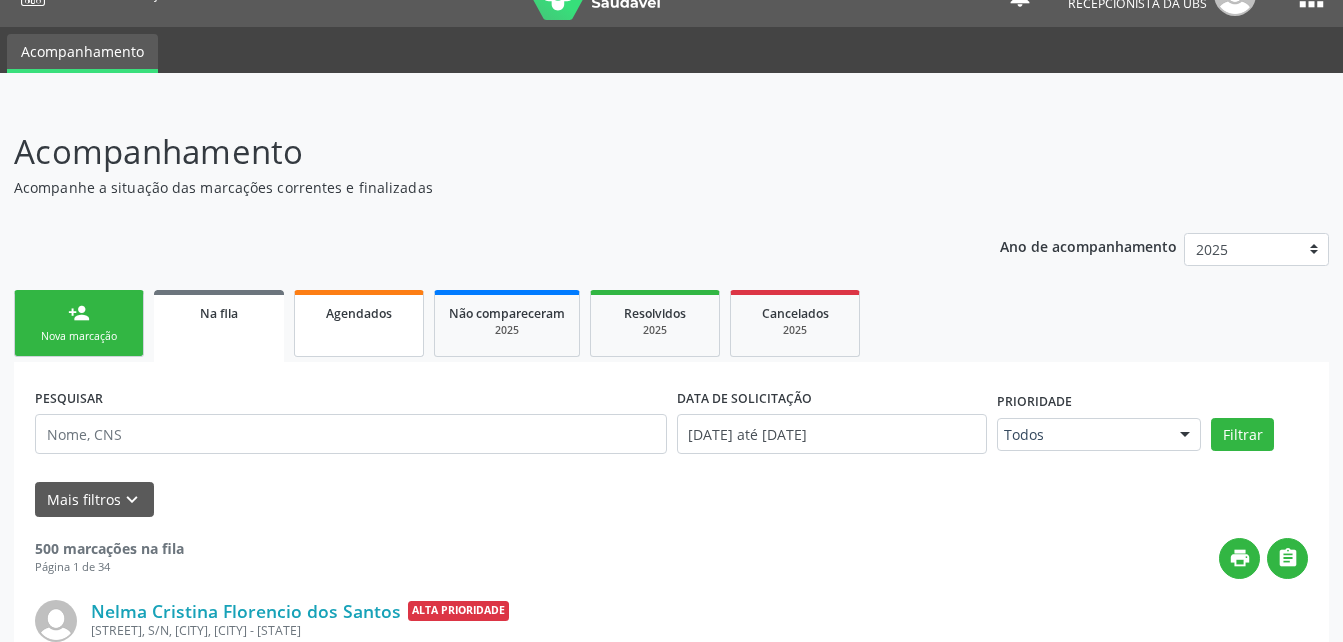 scroll, scrollTop: 0, scrollLeft: 0, axis: both 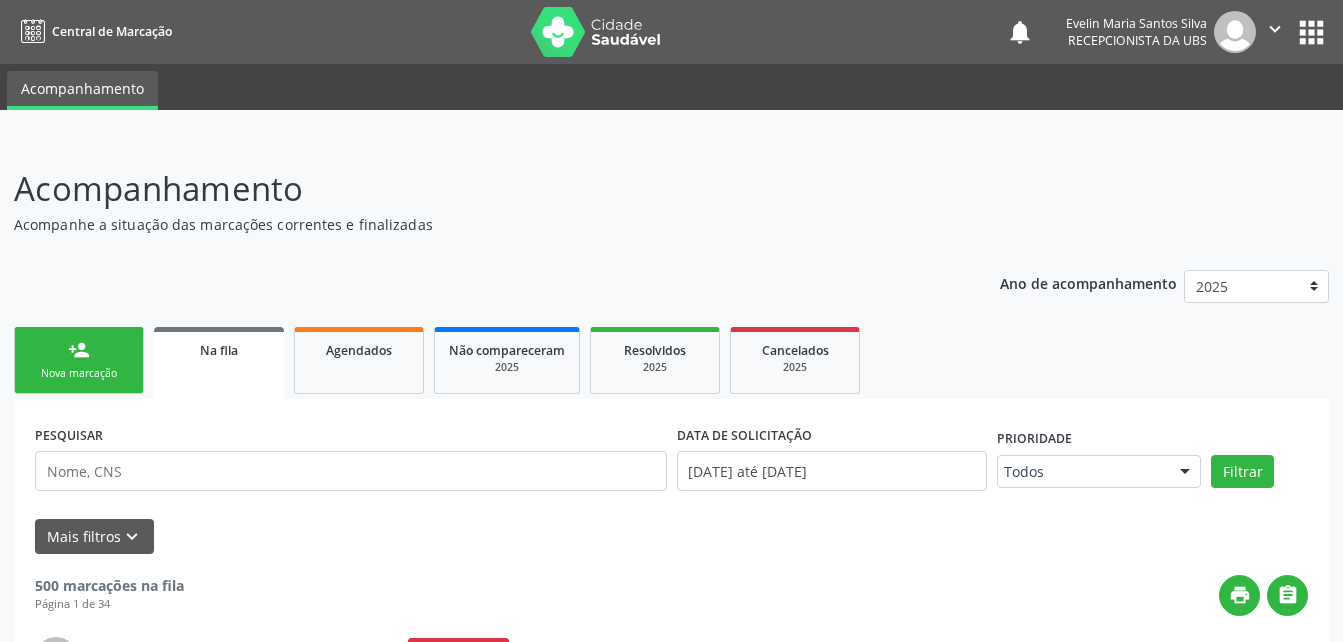 drag, startPoint x: 102, startPoint y: 327, endPoint x: 115, endPoint y: 334, distance: 14.764823 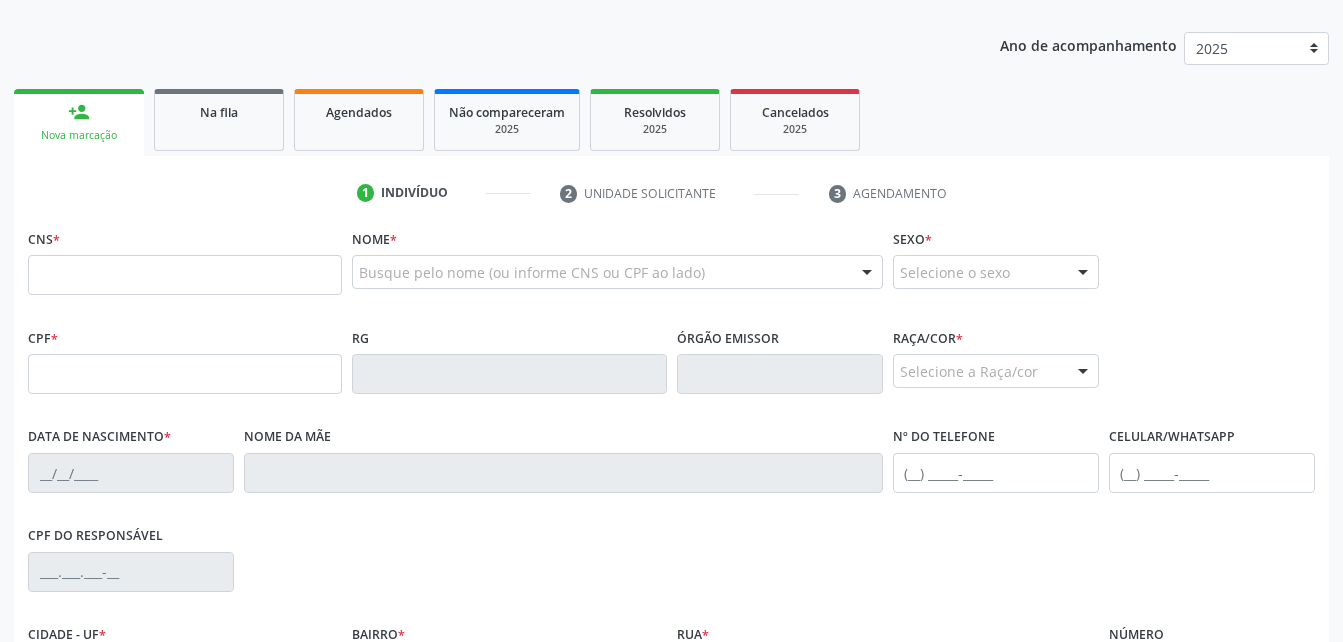 scroll, scrollTop: 200, scrollLeft: 0, axis: vertical 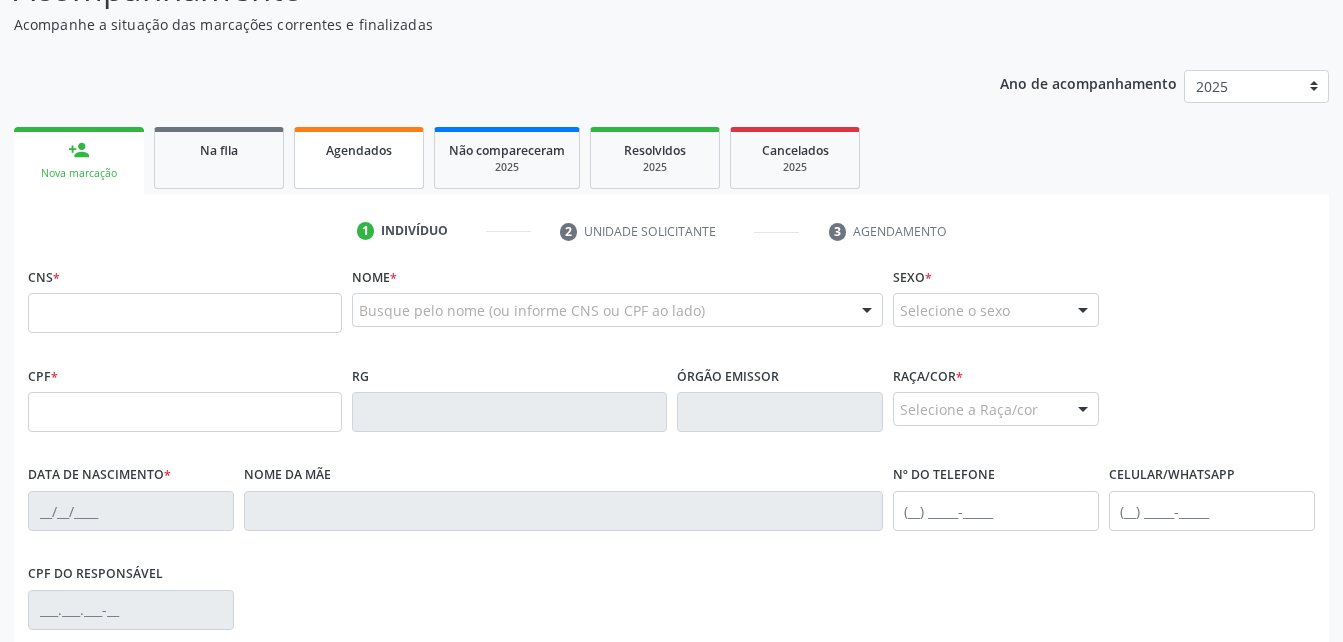 click on "Agendados" at bounding box center [359, 158] 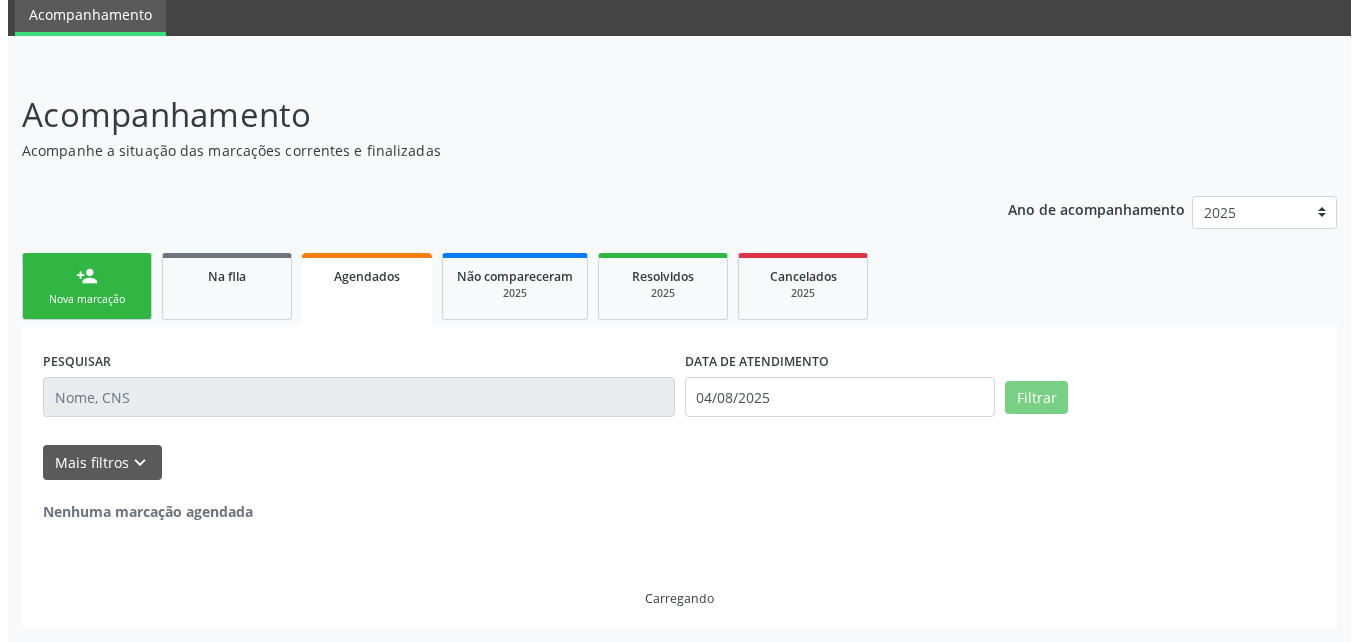 scroll, scrollTop: 0, scrollLeft: 0, axis: both 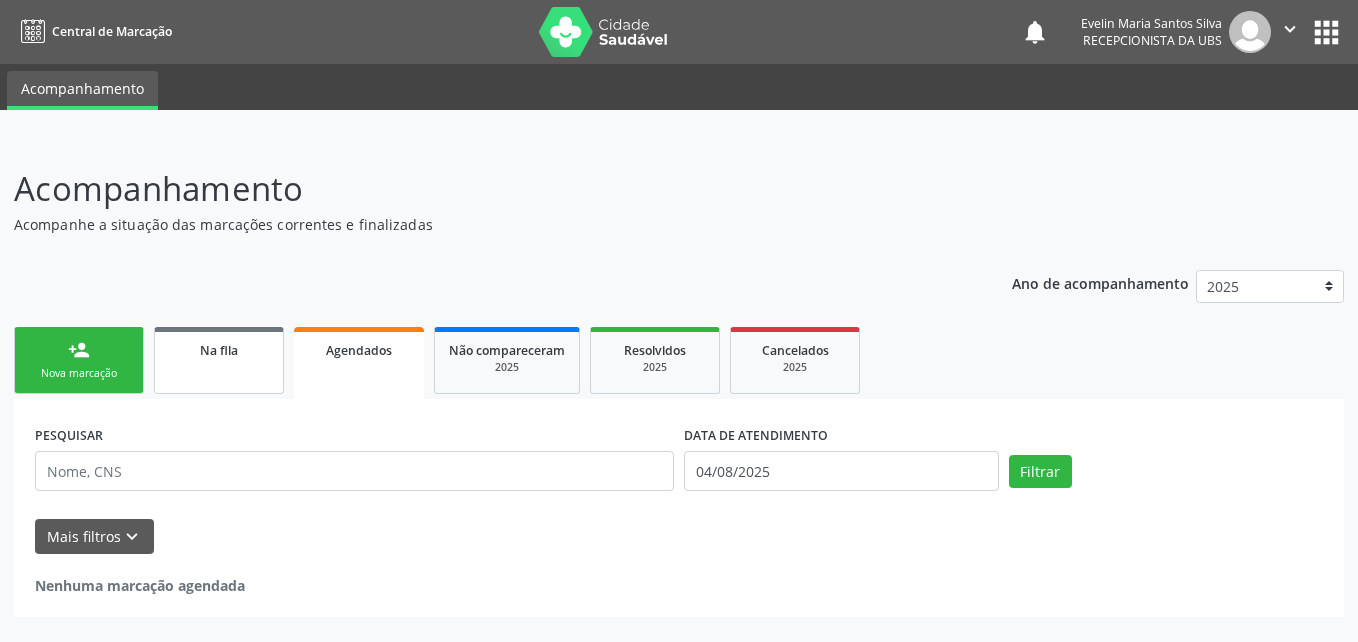 drag, startPoint x: 278, startPoint y: 344, endPoint x: 186, endPoint y: 356, distance: 92.779305 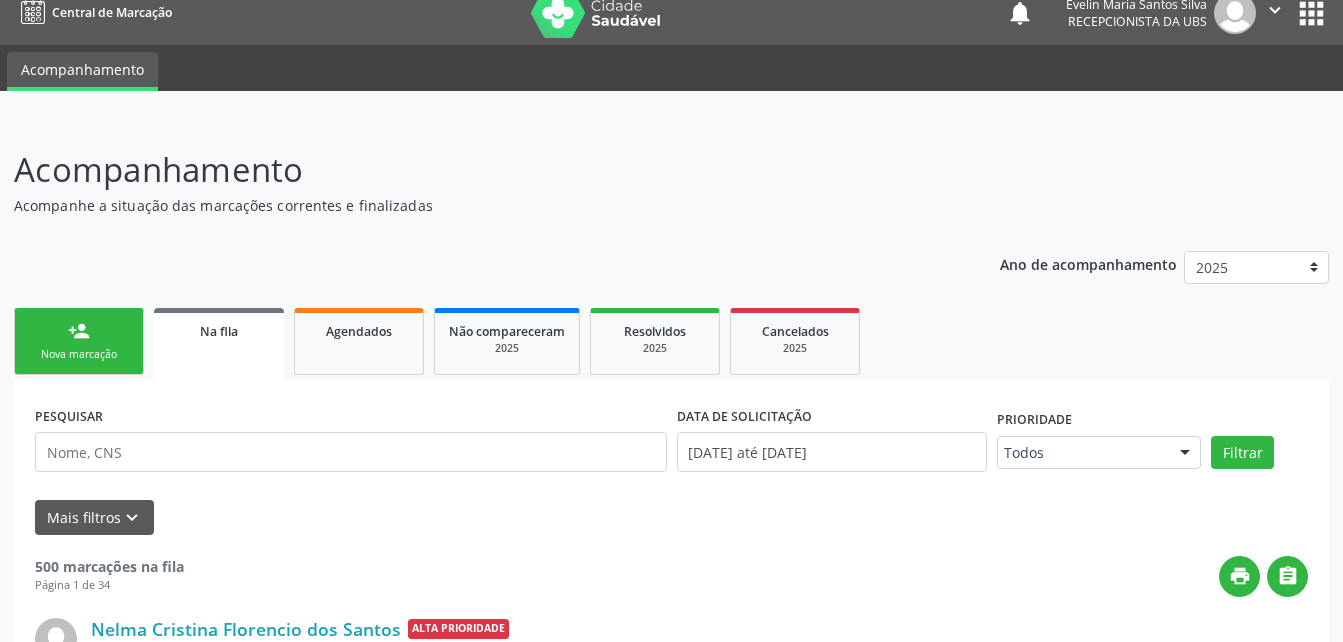 scroll, scrollTop: 174, scrollLeft: 0, axis: vertical 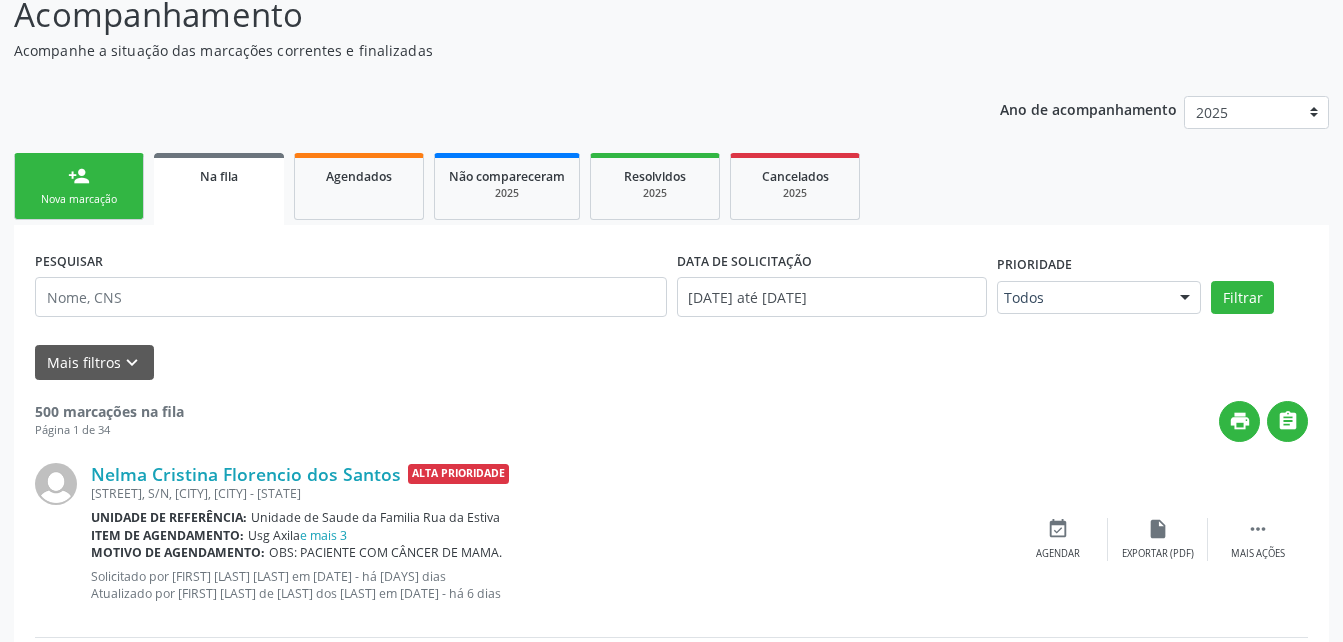 click on "person_add
Nova marcação" at bounding box center (79, 186) 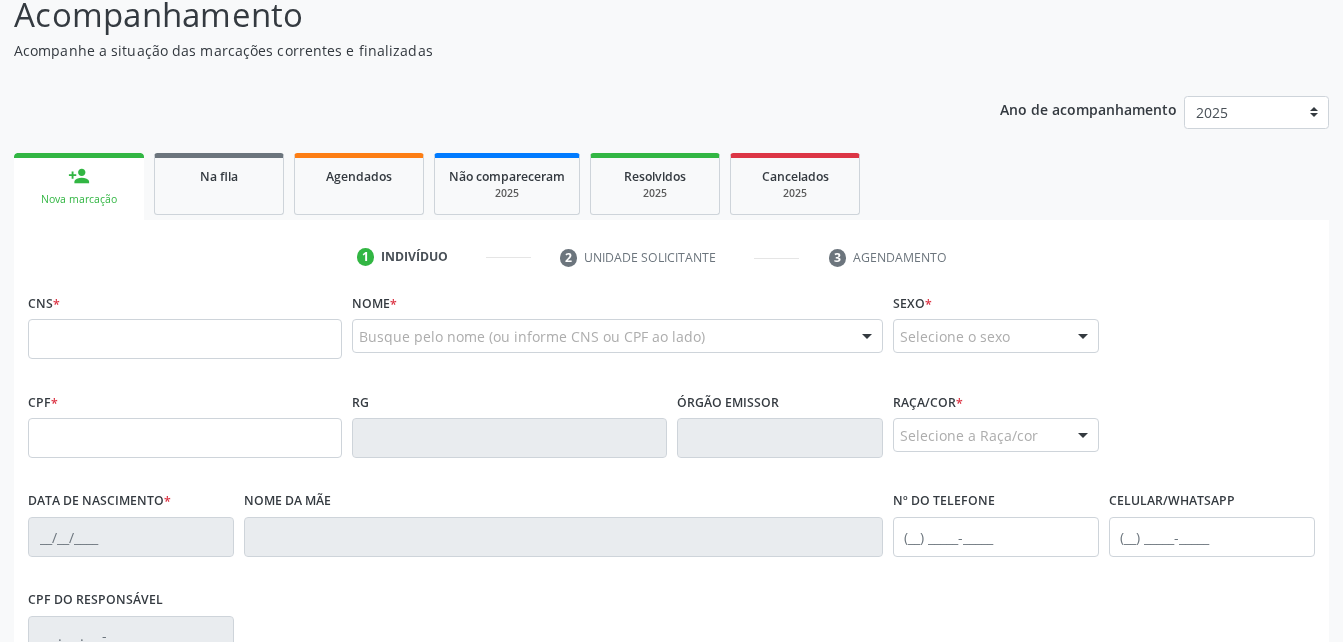 click on "person_add
Nova marcação" at bounding box center (79, 186) 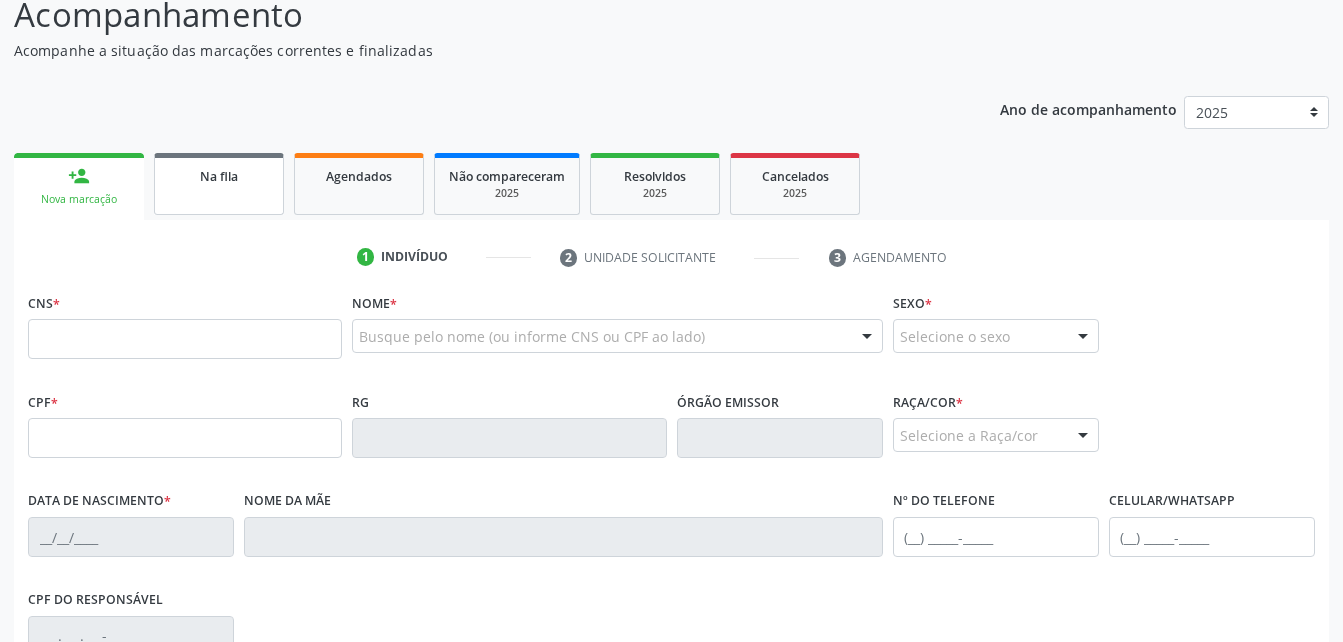scroll, scrollTop: 274, scrollLeft: 0, axis: vertical 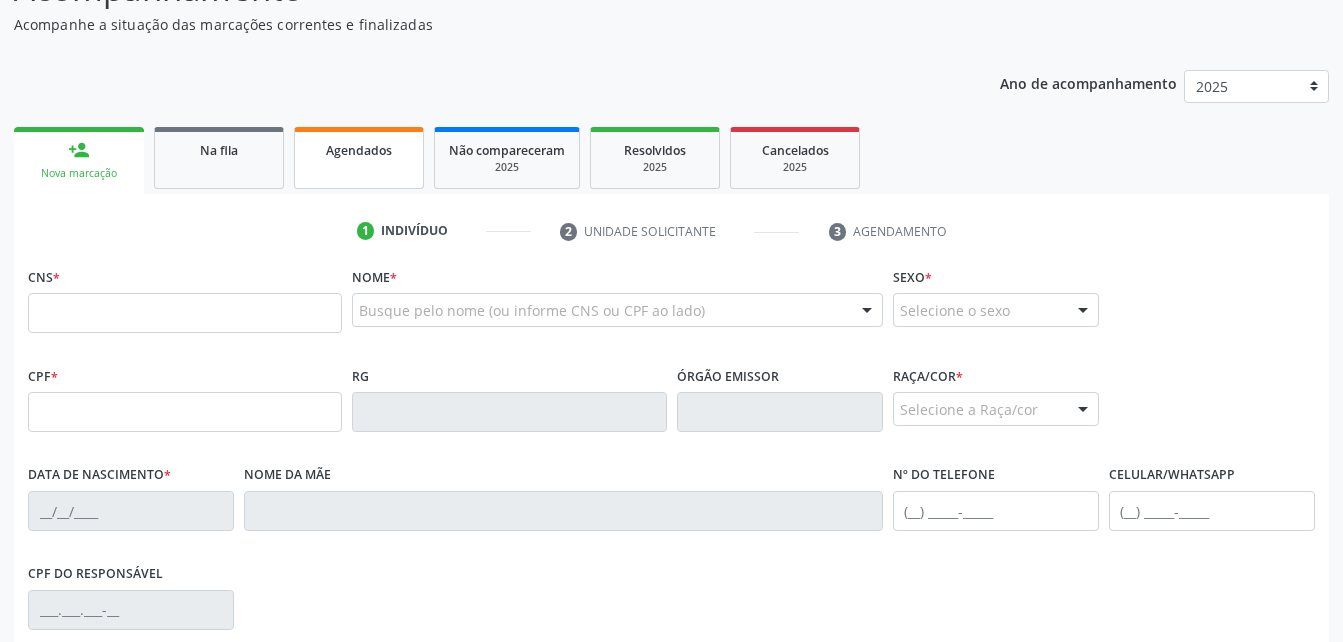 click on "Agendados" at bounding box center [359, 158] 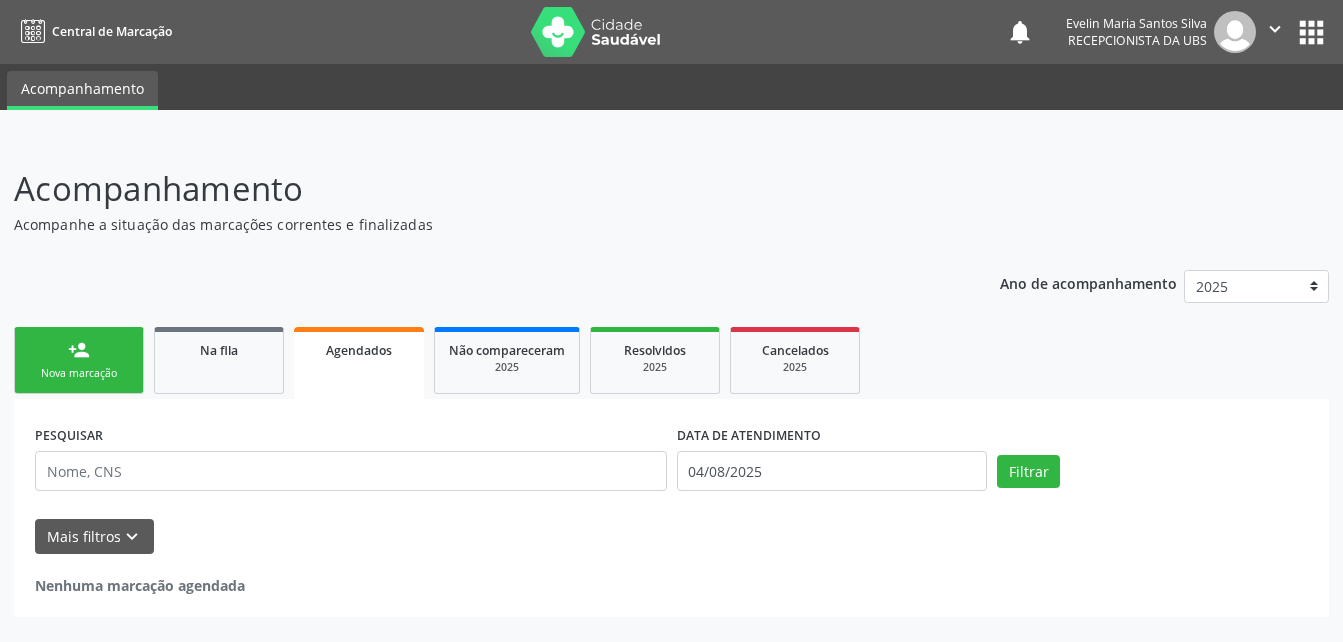 scroll, scrollTop: 0, scrollLeft: 0, axis: both 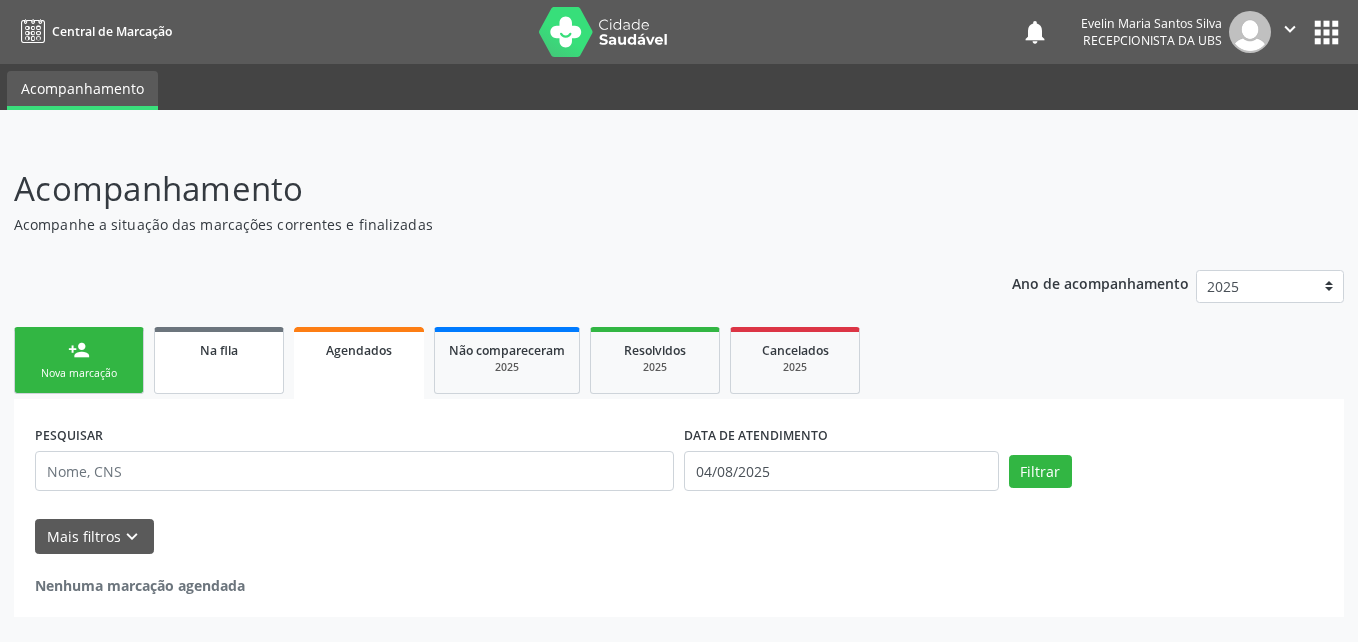 click on "Na fila" at bounding box center [219, 360] 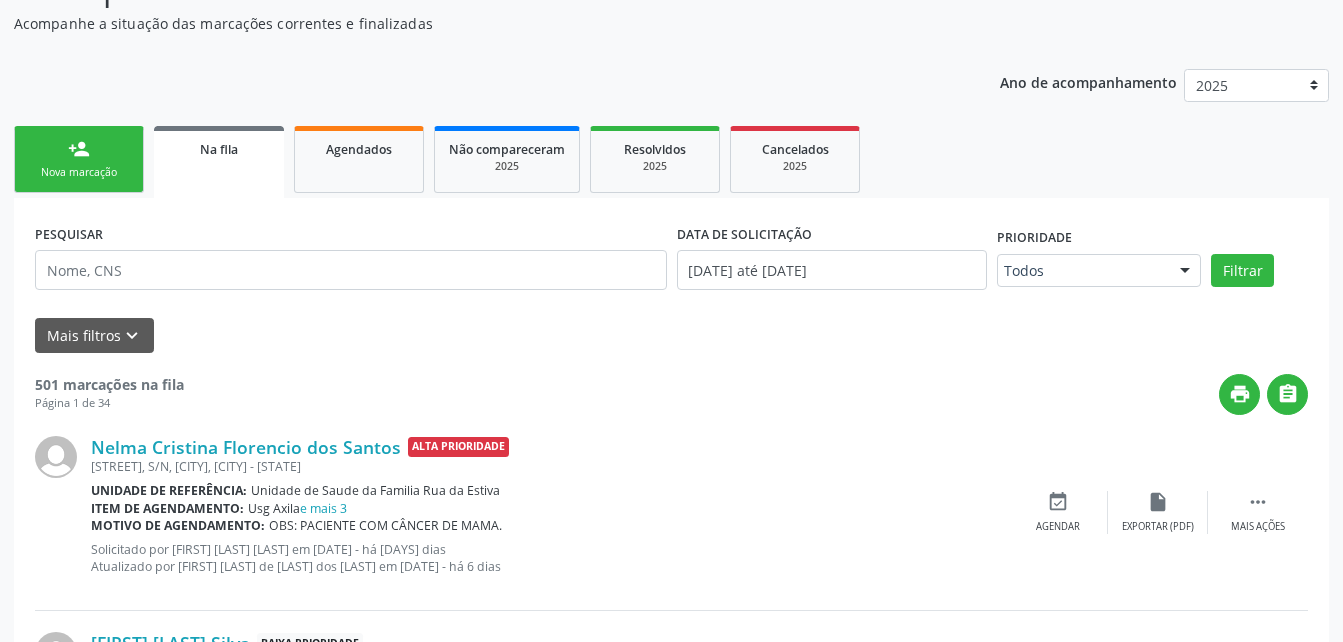 scroll, scrollTop: 200, scrollLeft: 0, axis: vertical 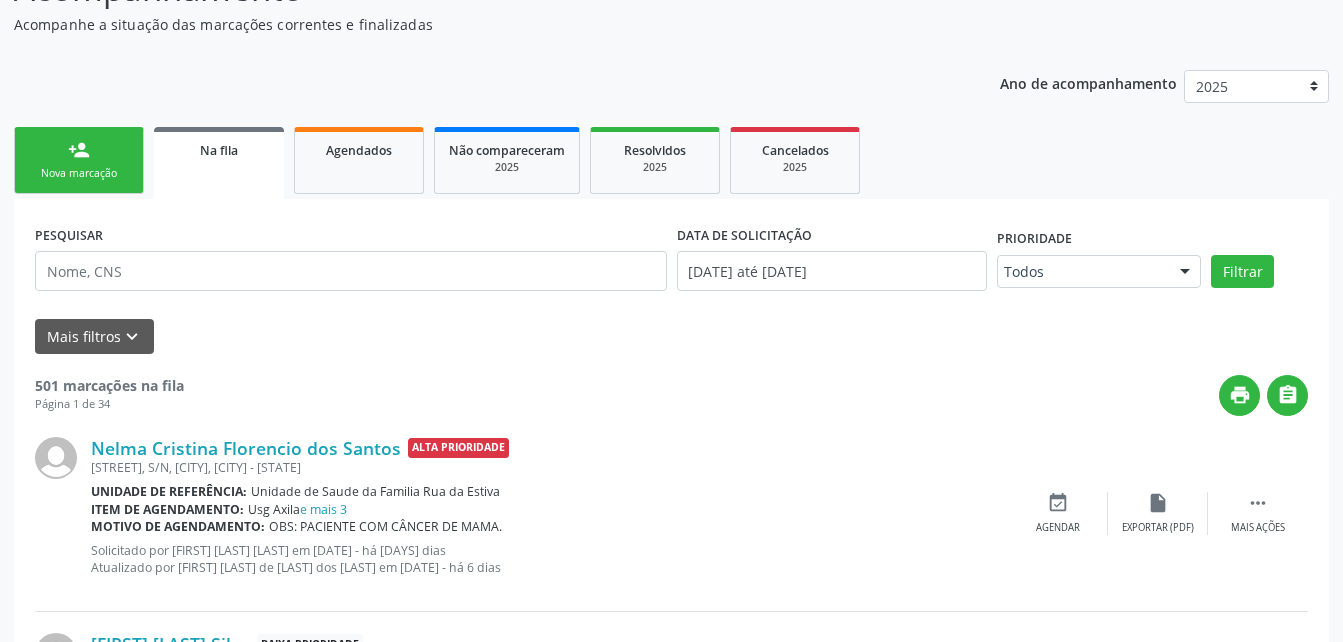 click on "person_add
Nova marcação" at bounding box center (79, 160) 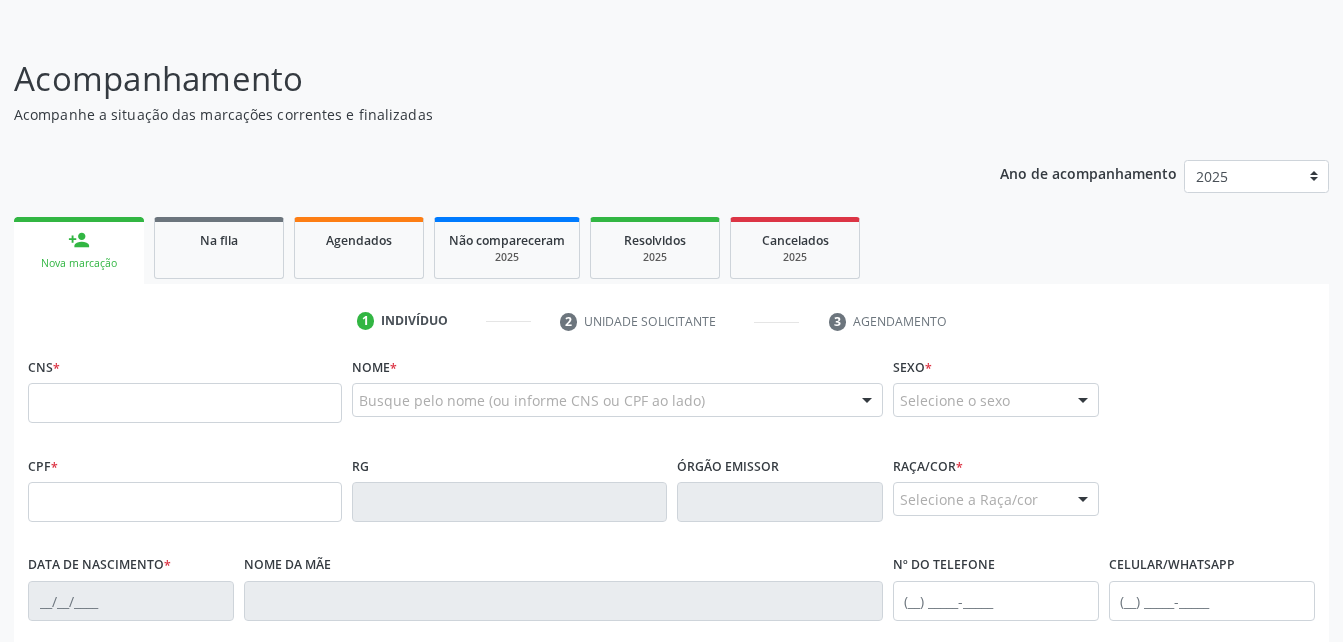 scroll, scrollTop: 0, scrollLeft: 0, axis: both 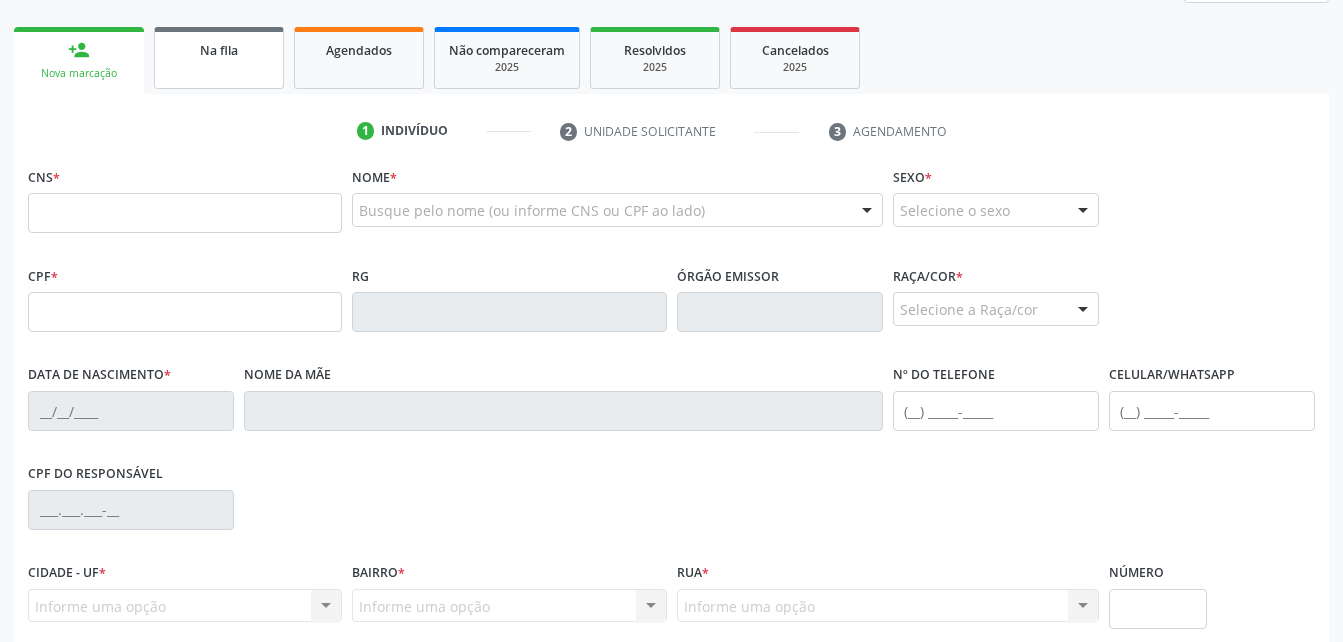 click on "Na fila" at bounding box center [219, 58] 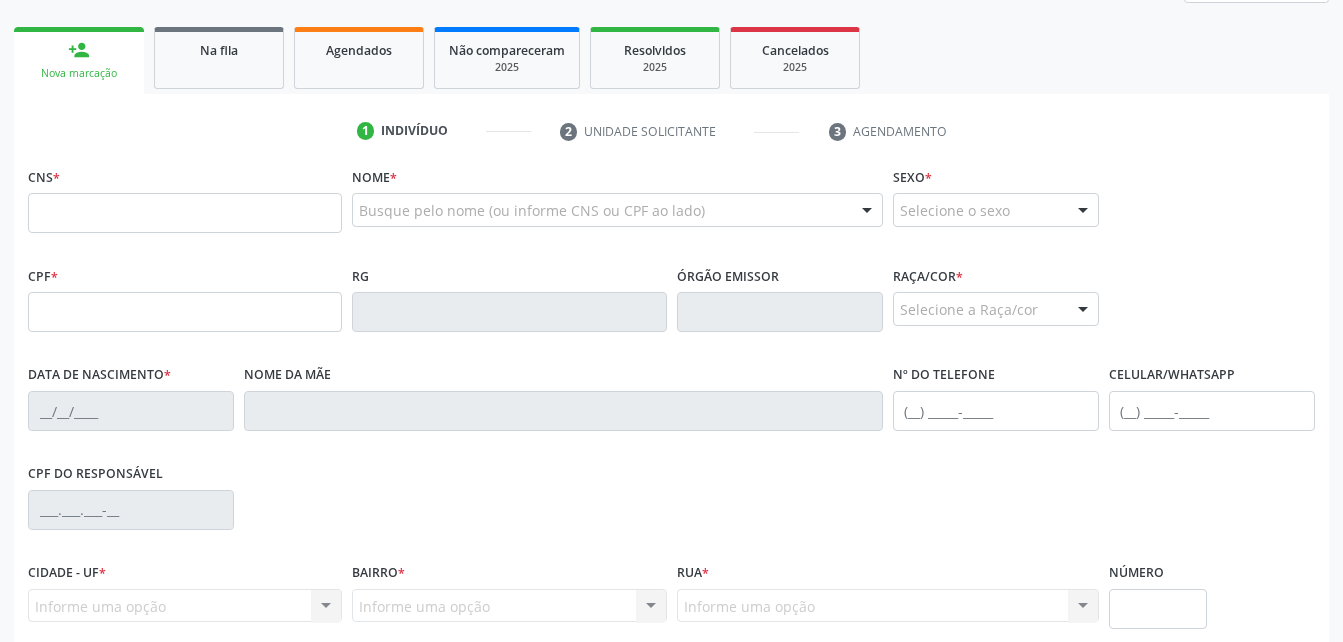 click on "Ano de acompanhamento
2025
person_add
Nova marcação
Na fila   Agendados   Não compareceram
2025
Resolvidos
2025
Cancelados
2025
1
Indivíduo
2
Unidade solicitante
3
Agendamento
CNS
*
Nome
*
Busque pelo nome (ou informe CNS ou CPF ao lado)
Nenhum resultado encontrado para: "   "
Digite o nome
Sexo
*
Selecione o sexo
Masculino   Feminino
Nenhum resultado encontrado para: "   "
Não há nenhuma opção para ser exibida.
CPF
*
RG
Órgão emissor
Raça/cor
*
Selecione a Raça/cor
01 - Branca   02 - Preta   04 - Amarela" at bounding box center [671, 377] 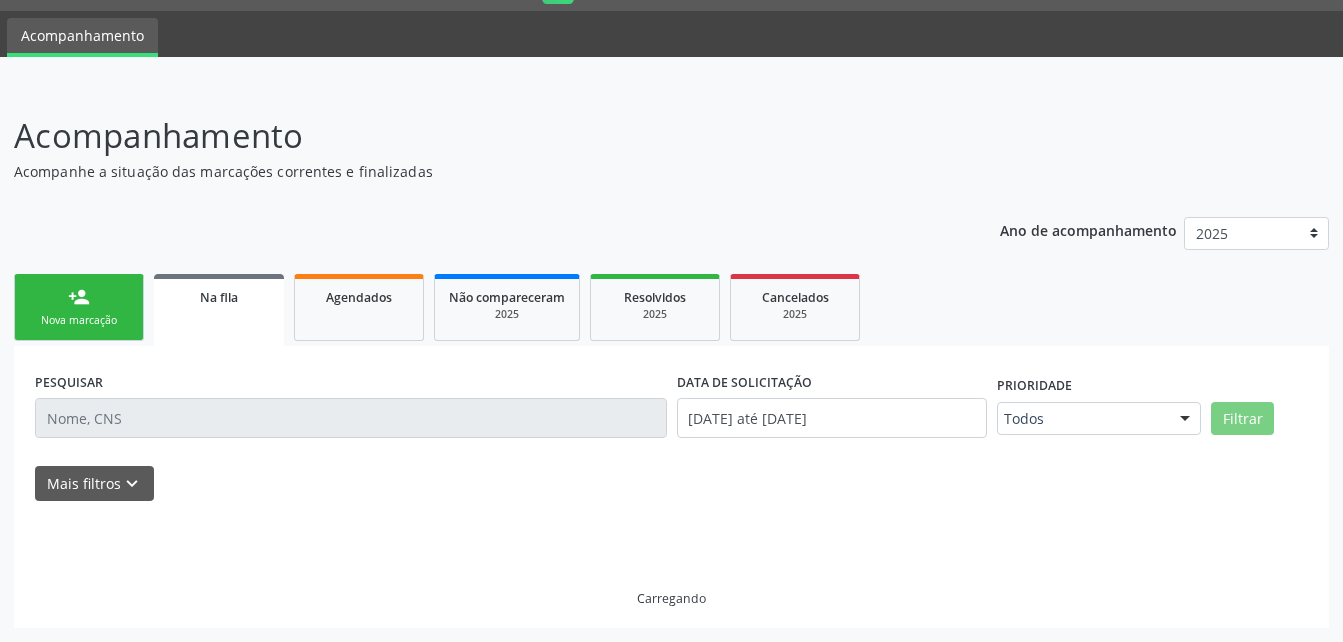 scroll, scrollTop: 53, scrollLeft: 0, axis: vertical 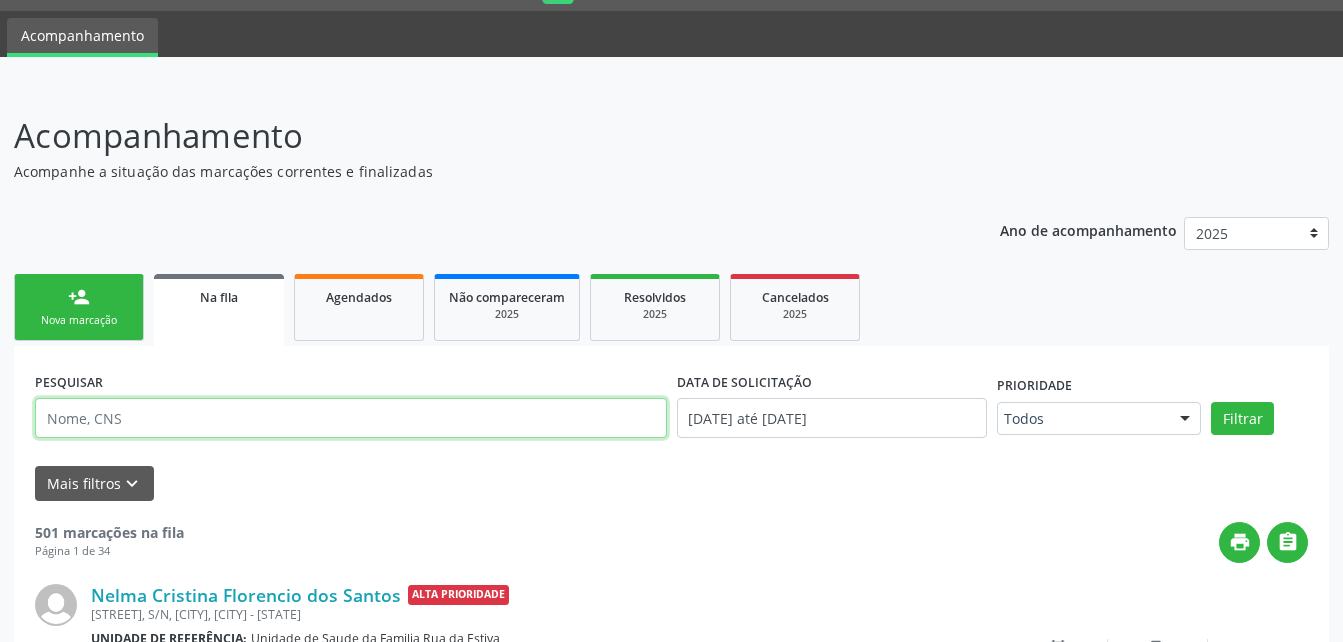 click at bounding box center (351, 418) 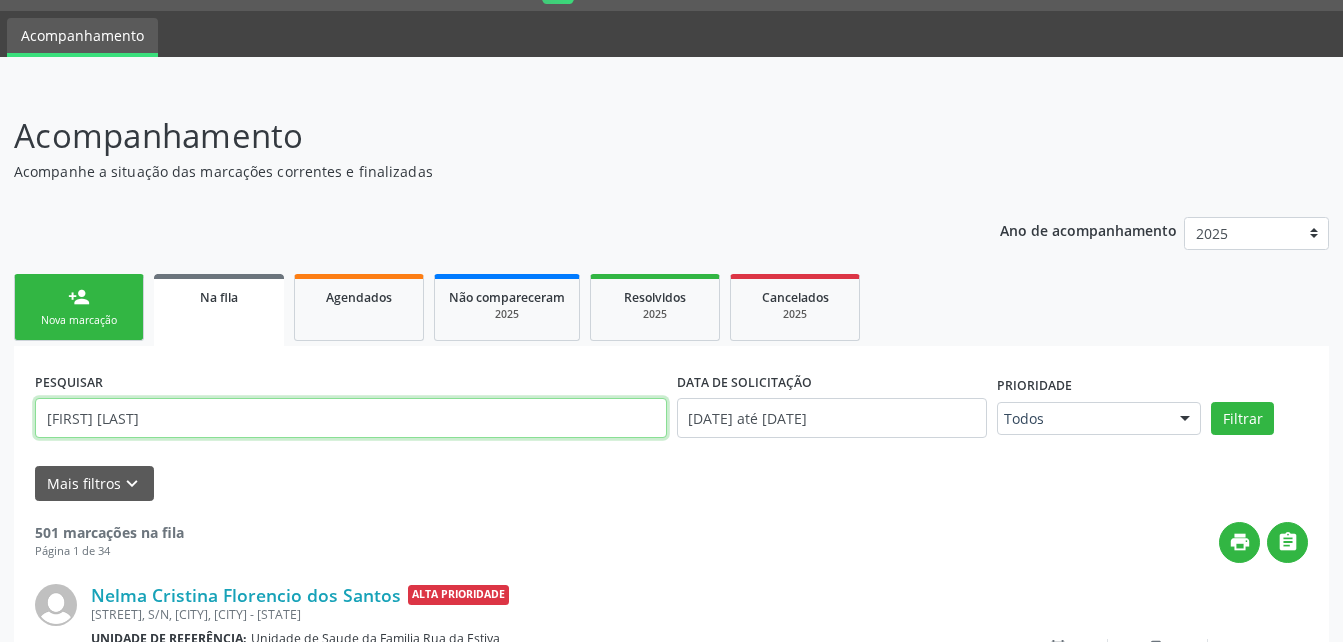 click on "[FIRST] [LAST]" at bounding box center (351, 418) 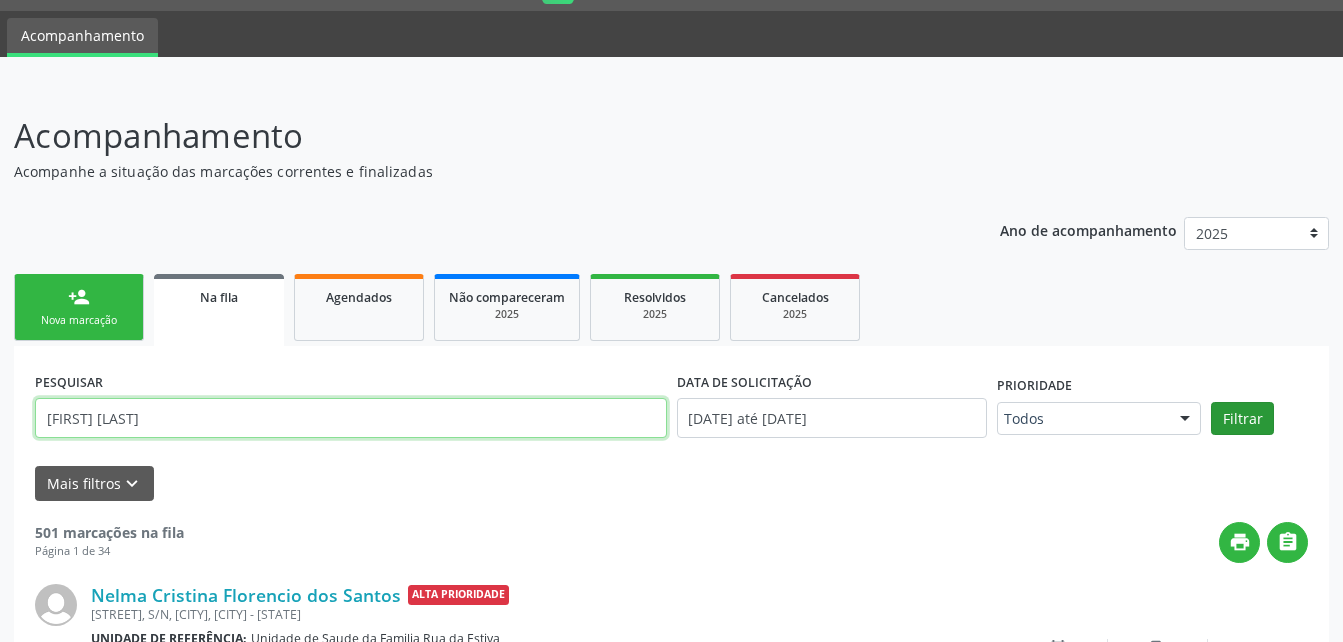 type on "[FIRST] [LAST]" 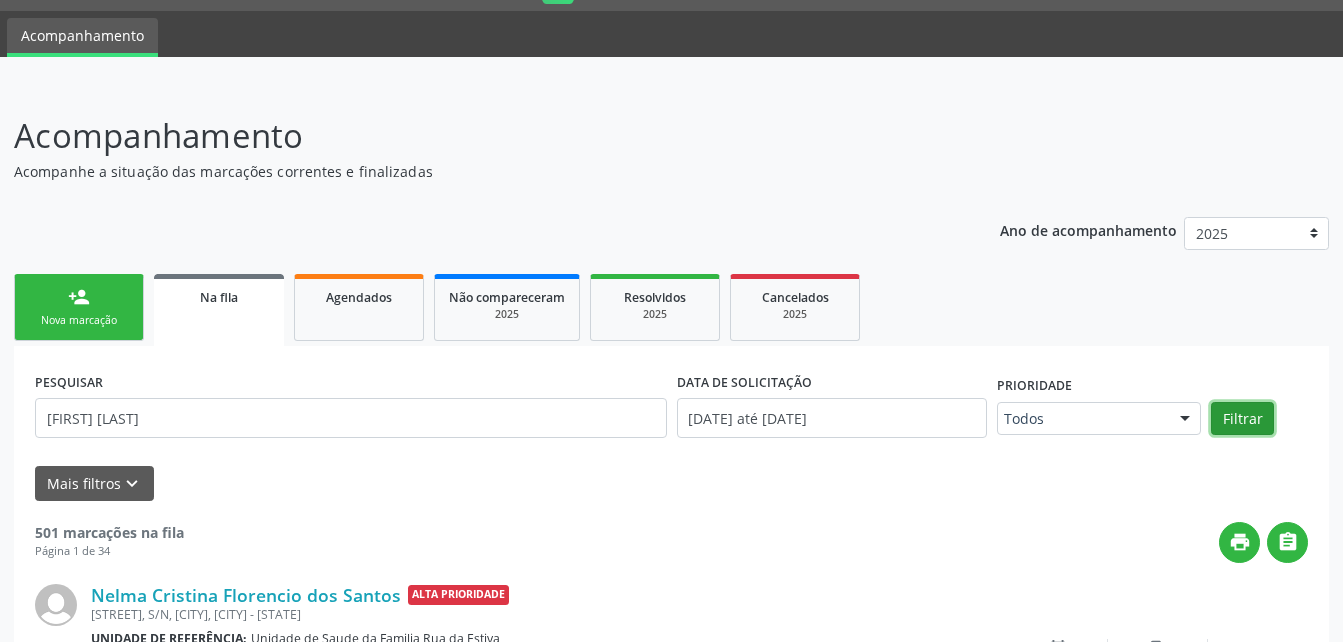 click on "Filtrar" at bounding box center [1242, 419] 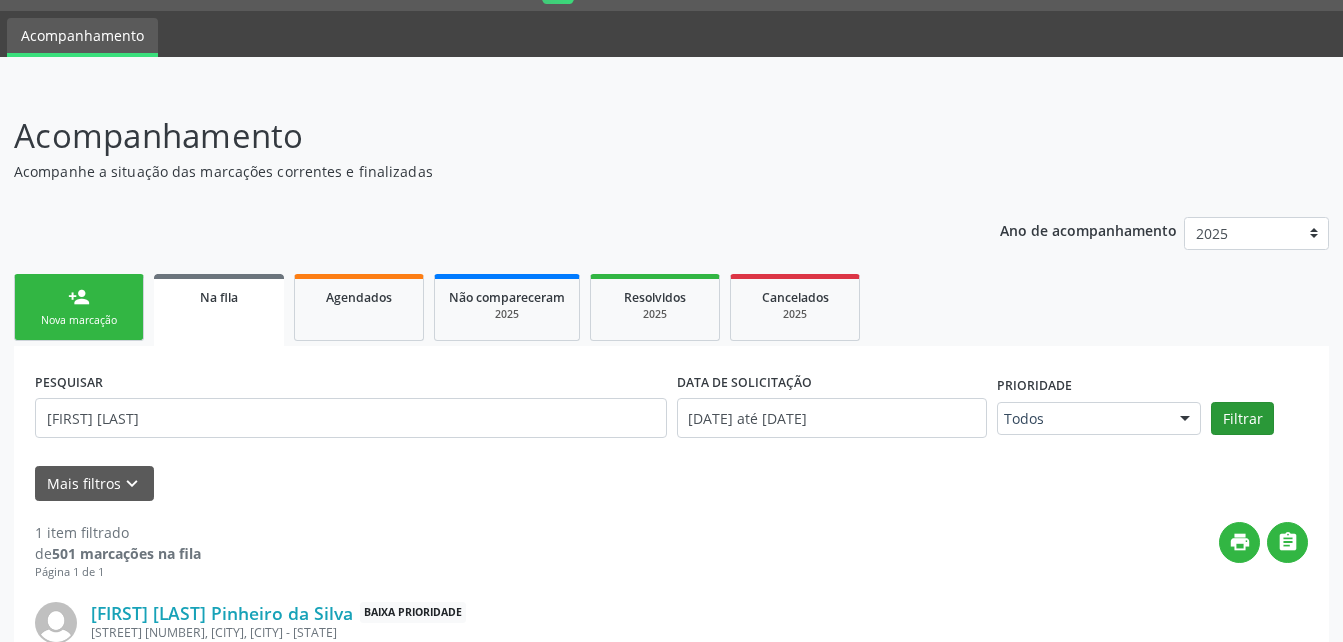 scroll, scrollTop: 205, scrollLeft: 0, axis: vertical 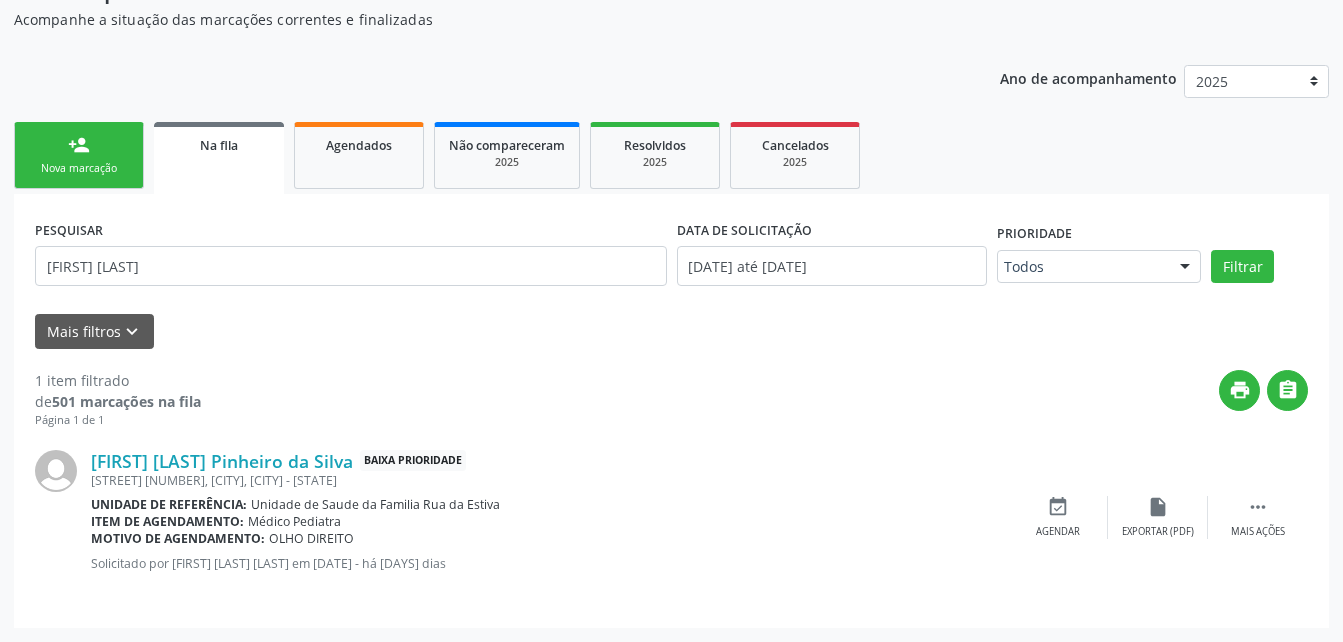 drag, startPoint x: 126, startPoint y: 135, endPoint x: 200, endPoint y: 97, distance: 83.18654 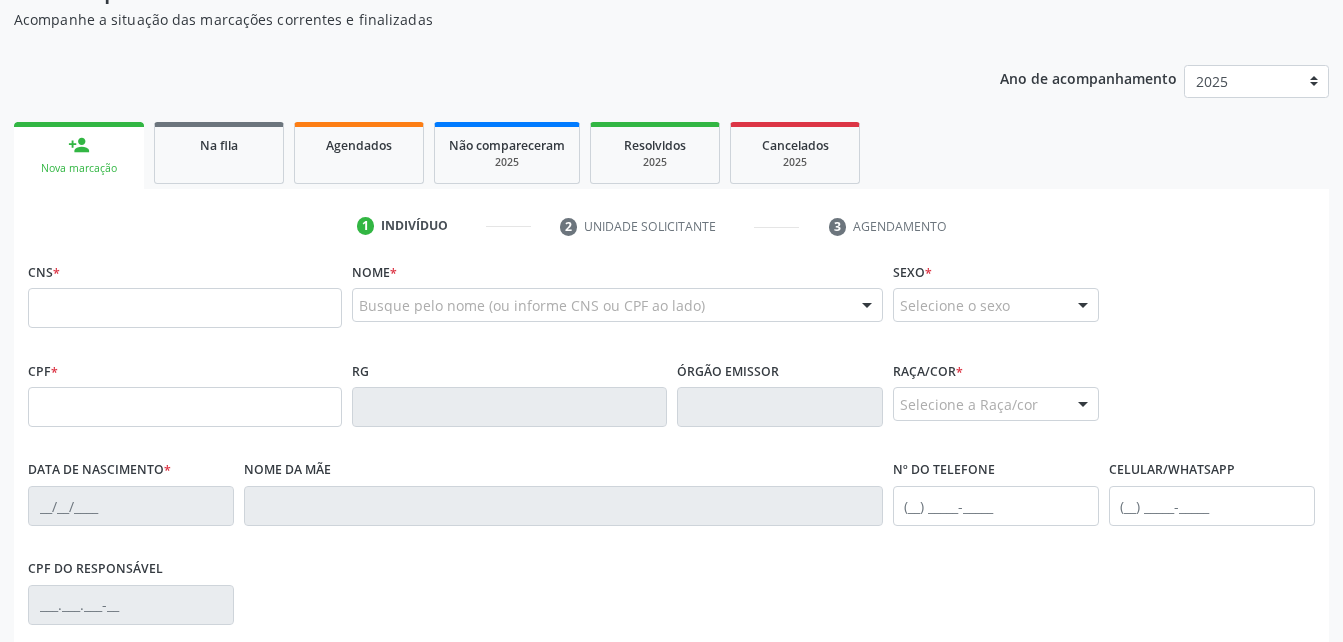 click on "Na fila" at bounding box center [219, 153] 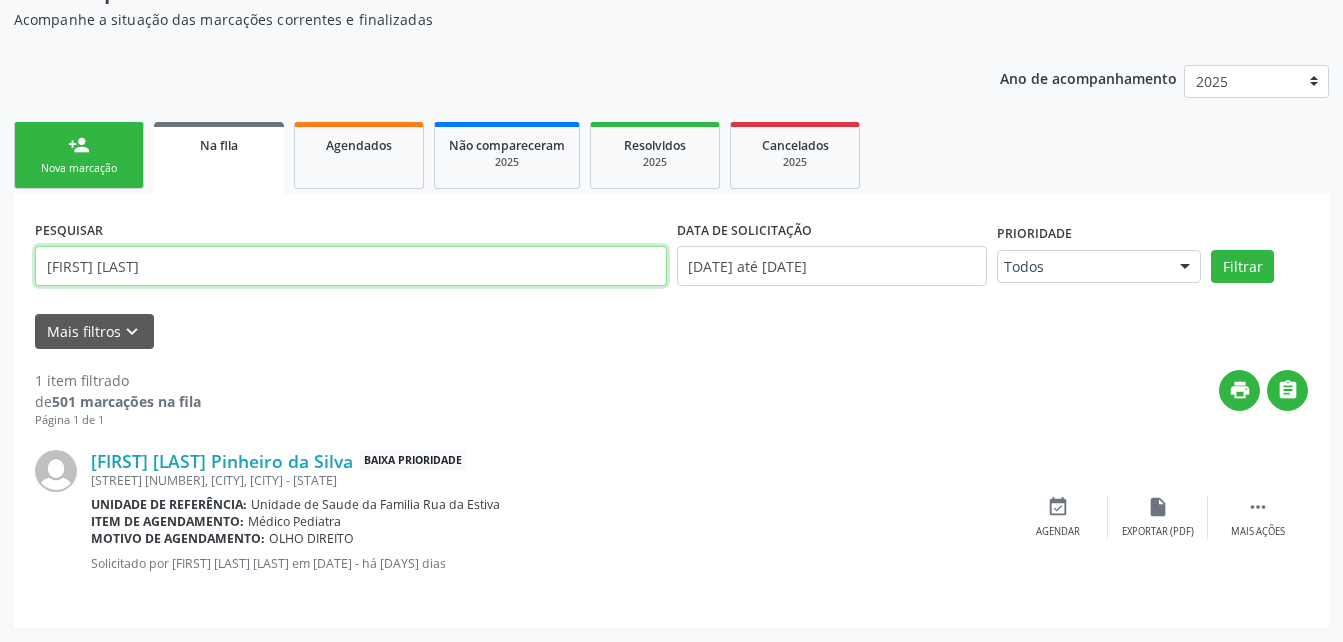 click on "[FIRST] [LAST]" at bounding box center (351, 266) 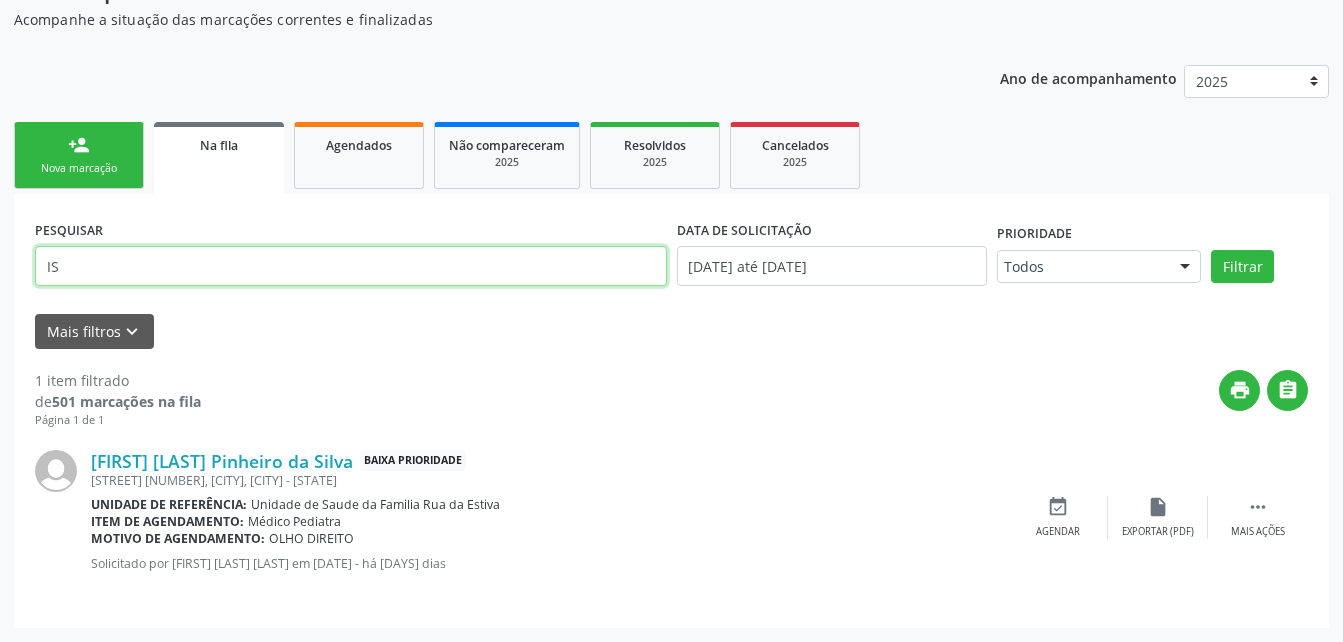 type on "I" 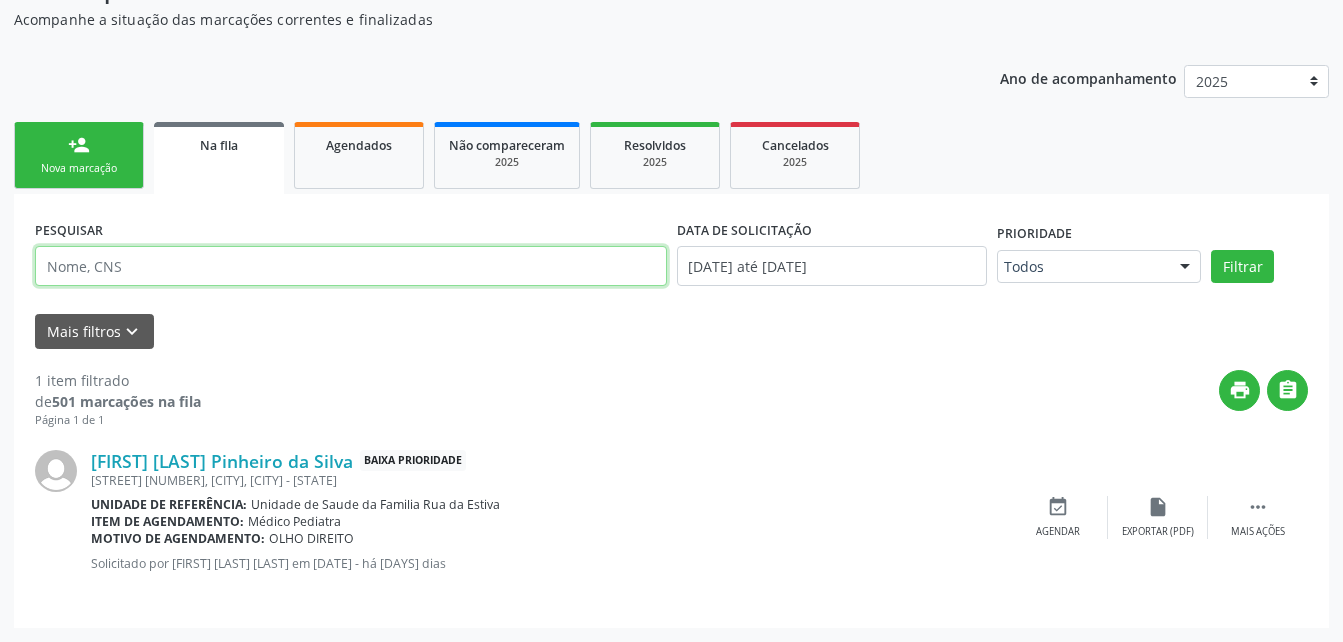 type 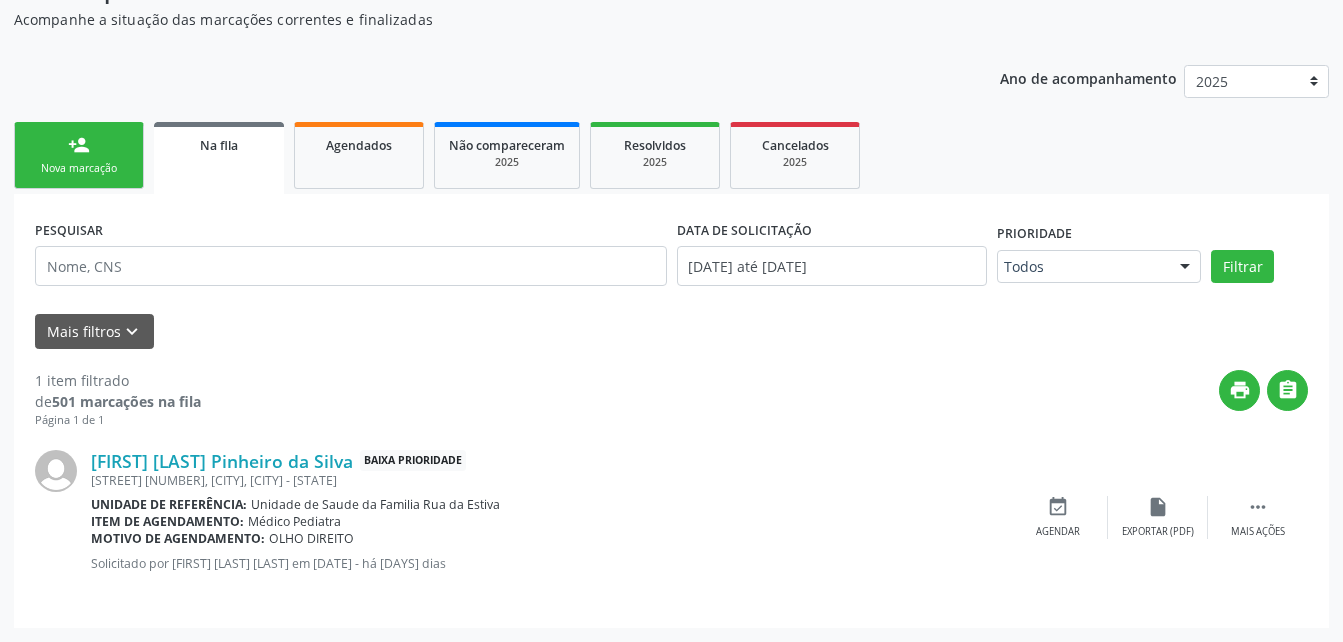 click on "person_add
Nova marcação" at bounding box center [79, 155] 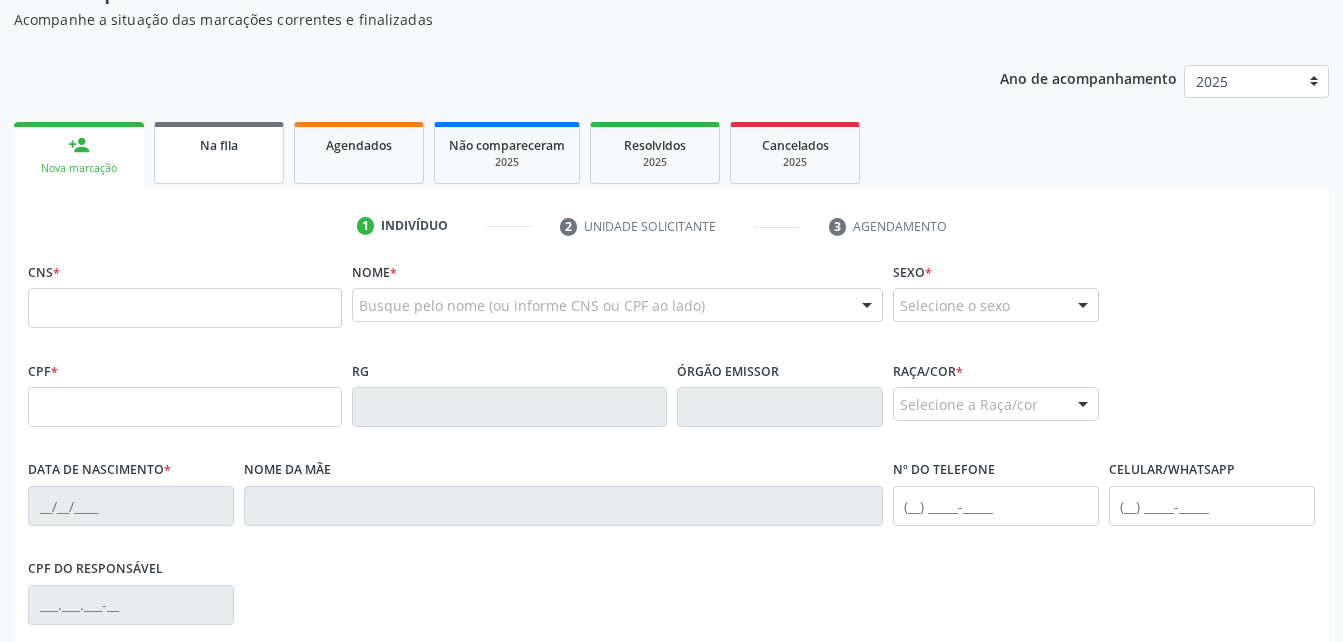 click on "Na fila" at bounding box center (219, 153) 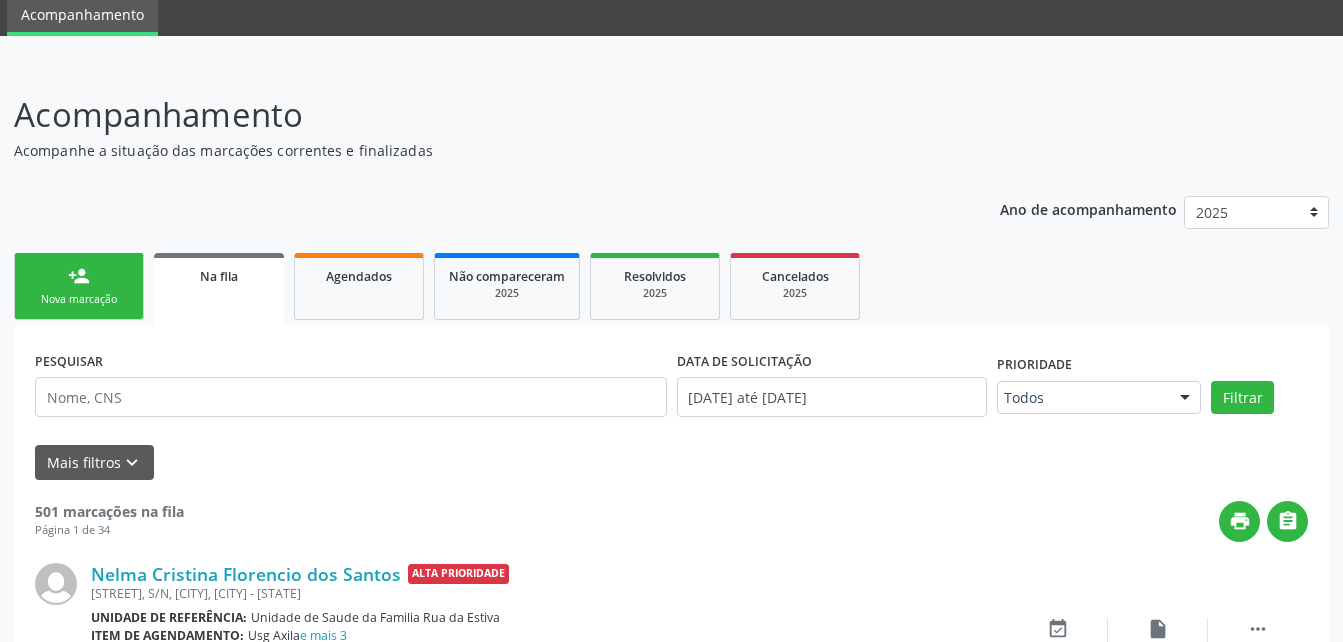 scroll, scrollTop: 205, scrollLeft: 0, axis: vertical 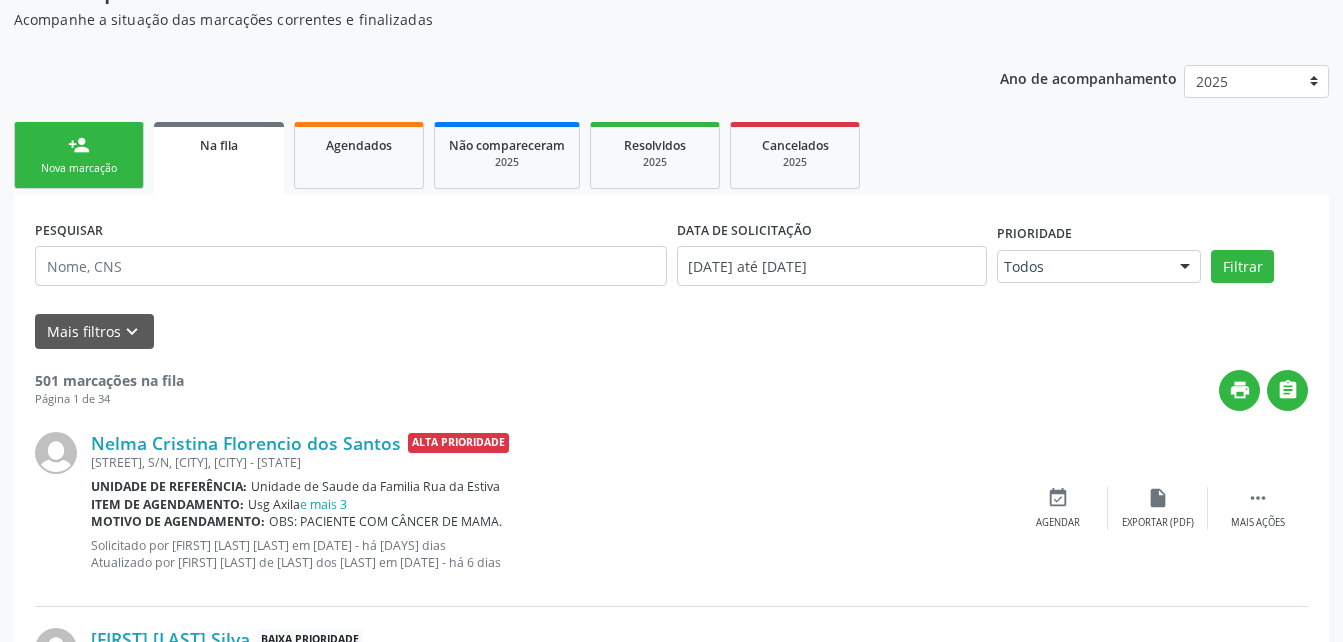 click on "print   " at bounding box center [746, 390] 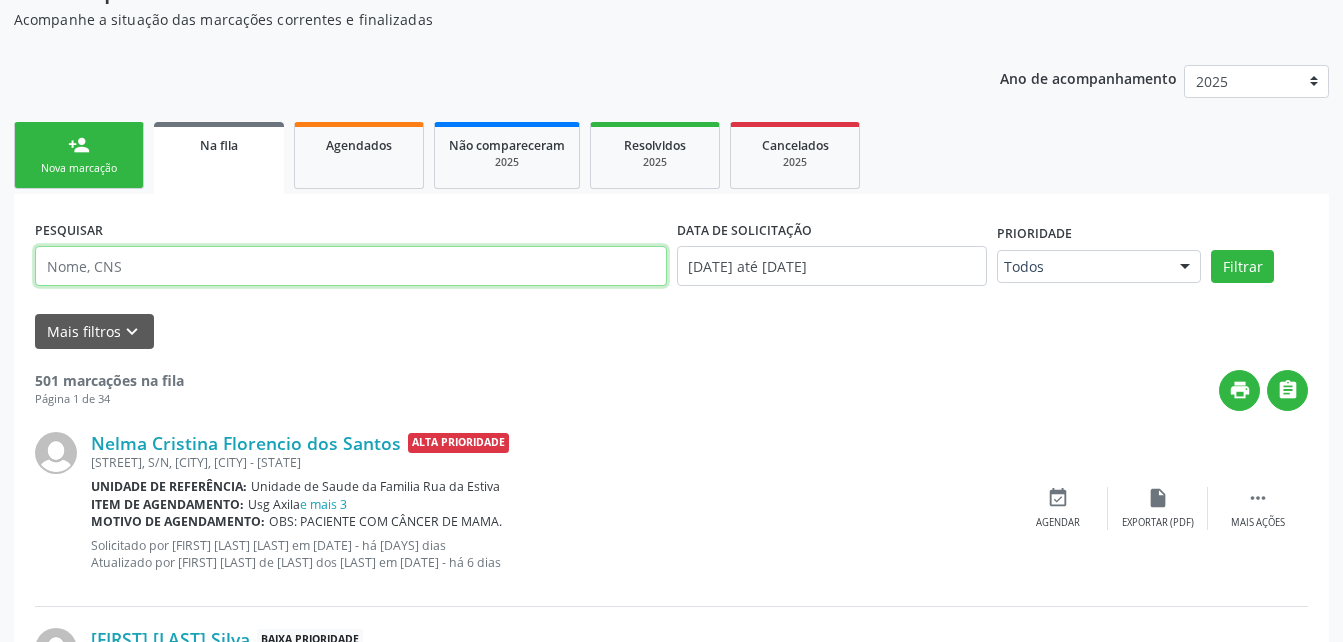 click at bounding box center (351, 266) 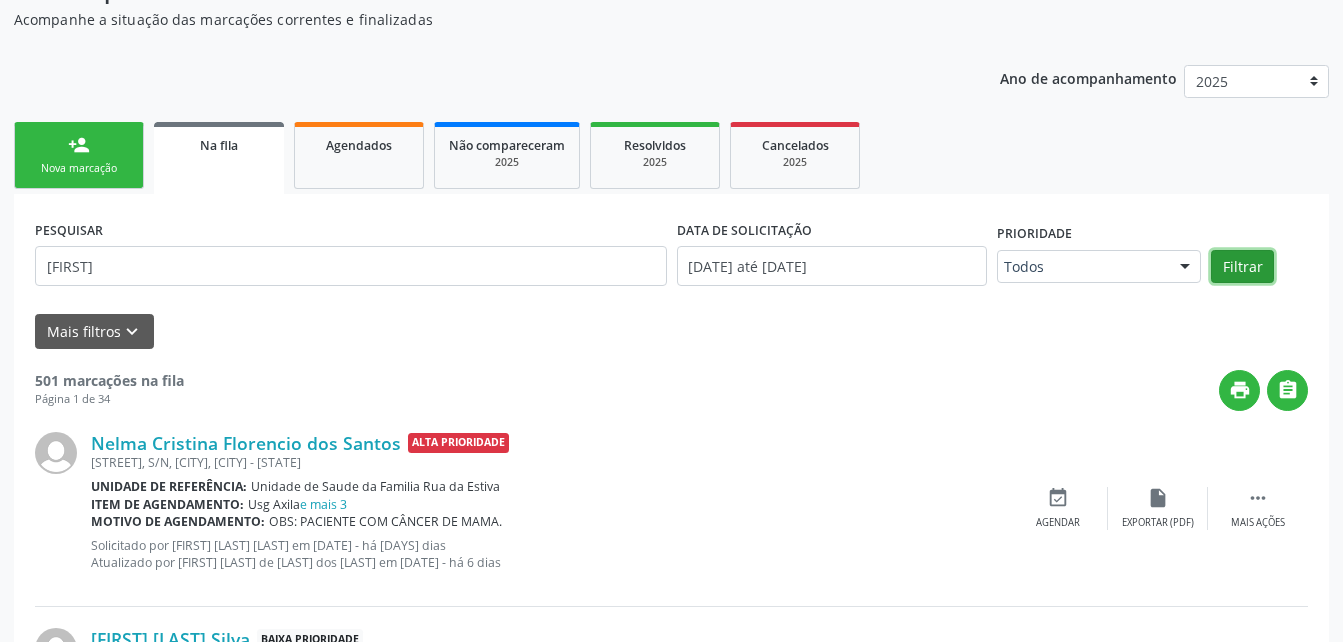 click on "Filtrar" at bounding box center (1242, 267) 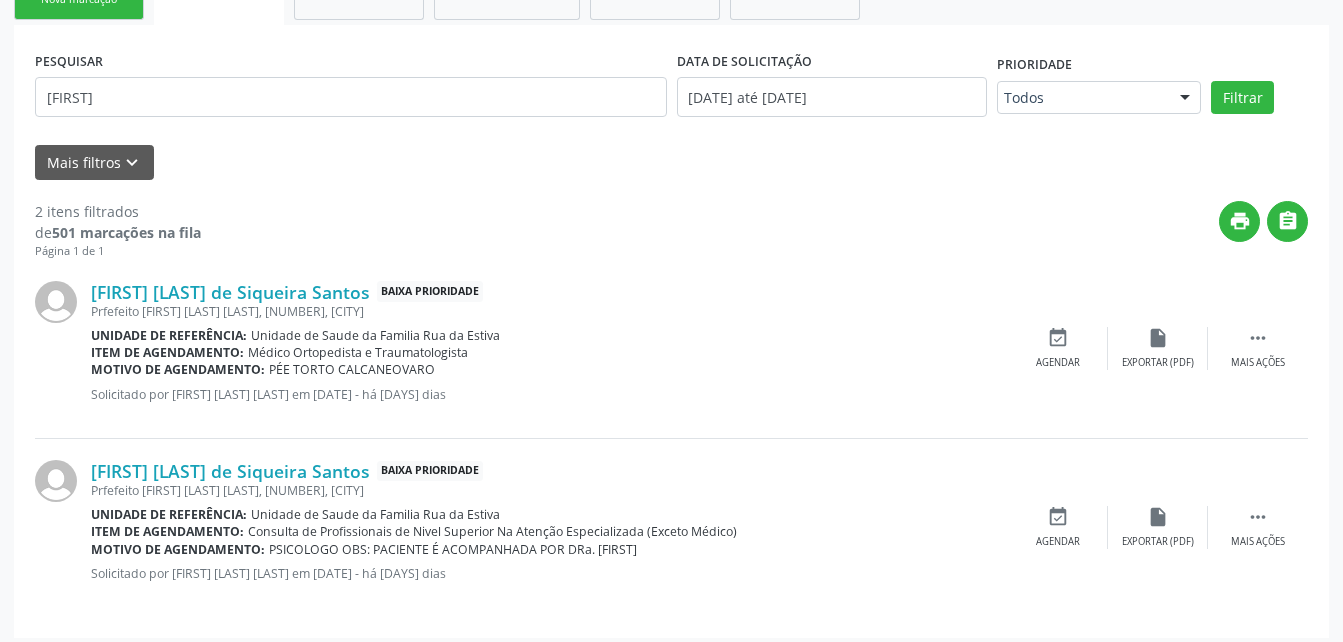 scroll, scrollTop: 384, scrollLeft: 0, axis: vertical 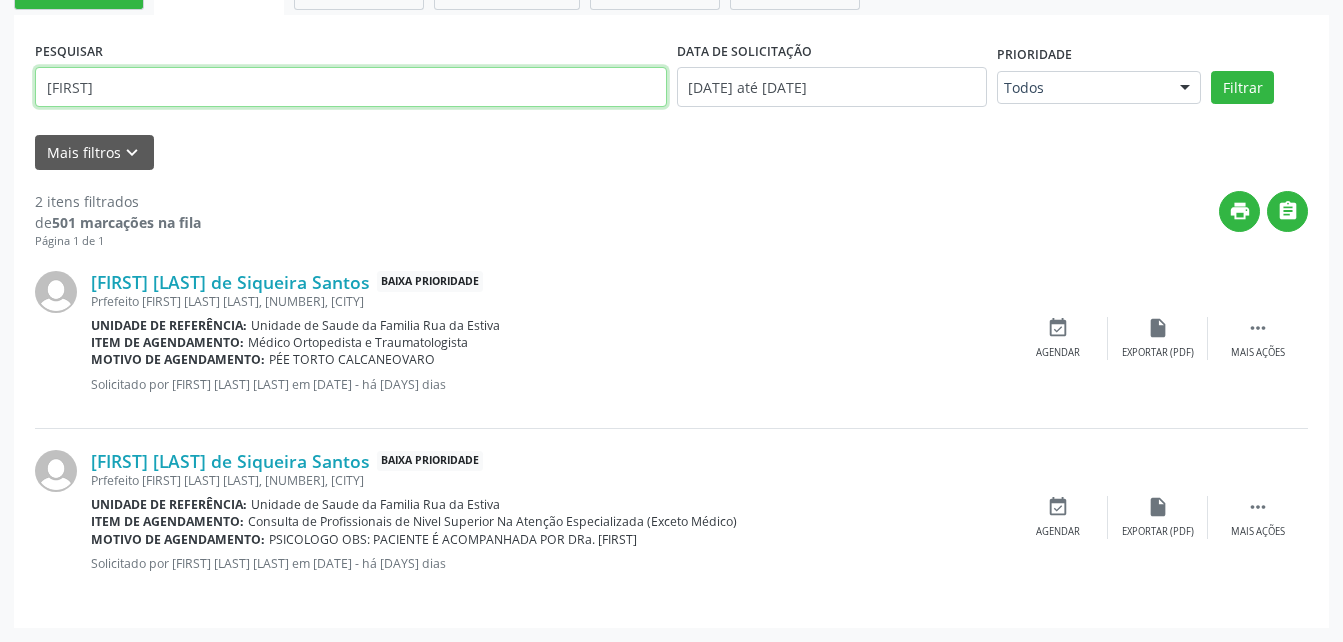 click on "[FIRST]" at bounding box center (351, 87) 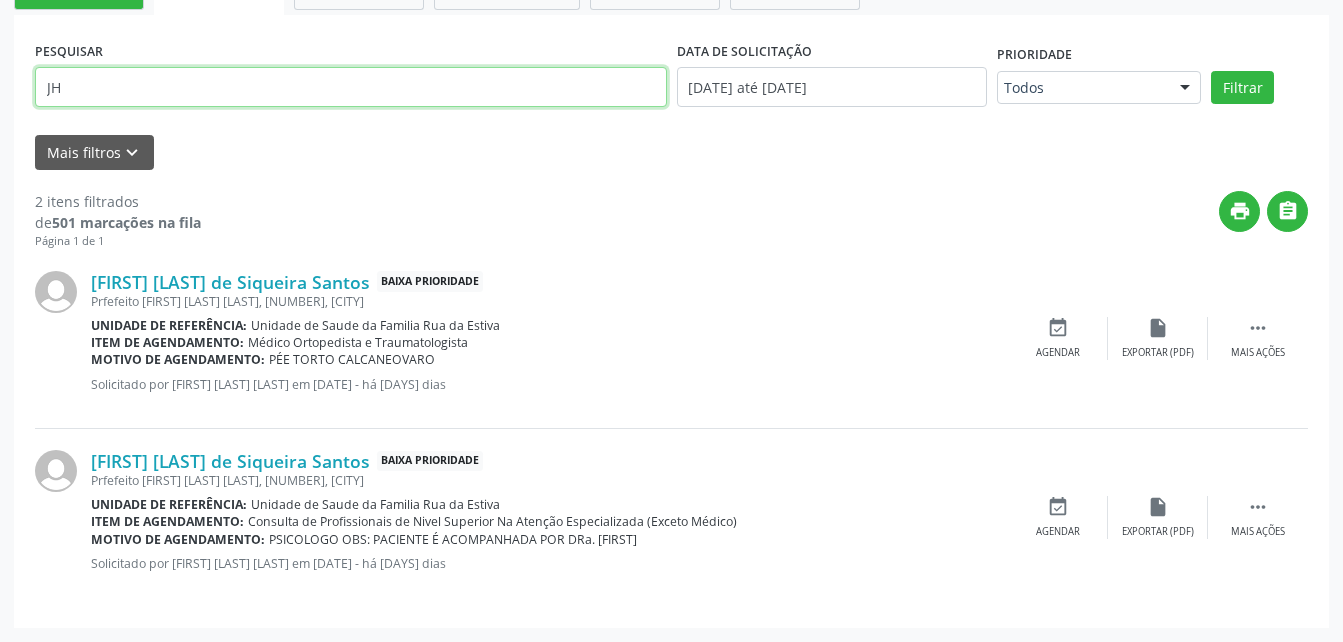 type on "J" 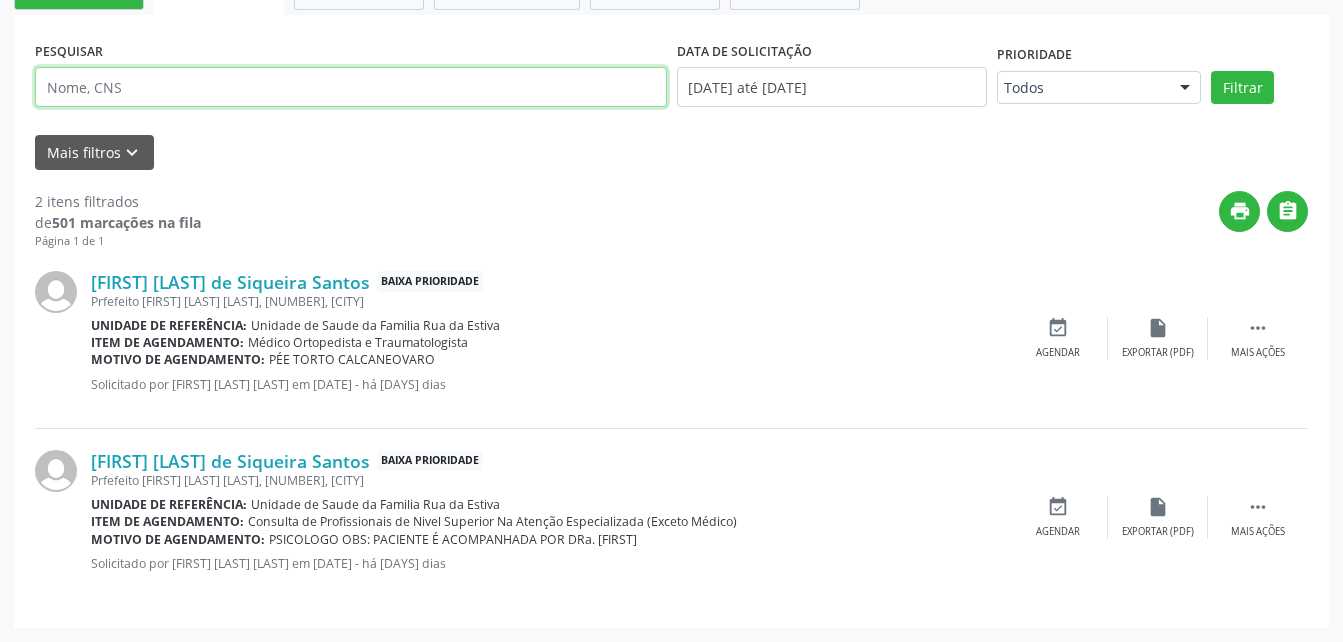 type 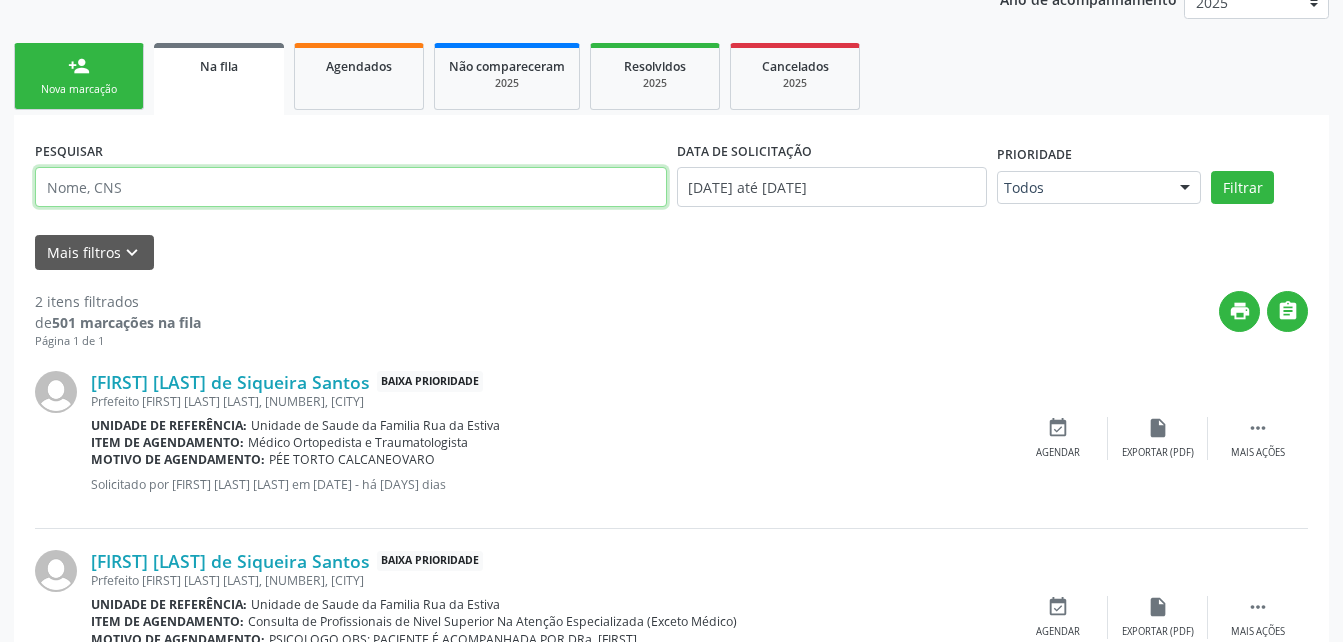 scroll, scrollTop: 184, scrollLeft: 0, axis: vertical 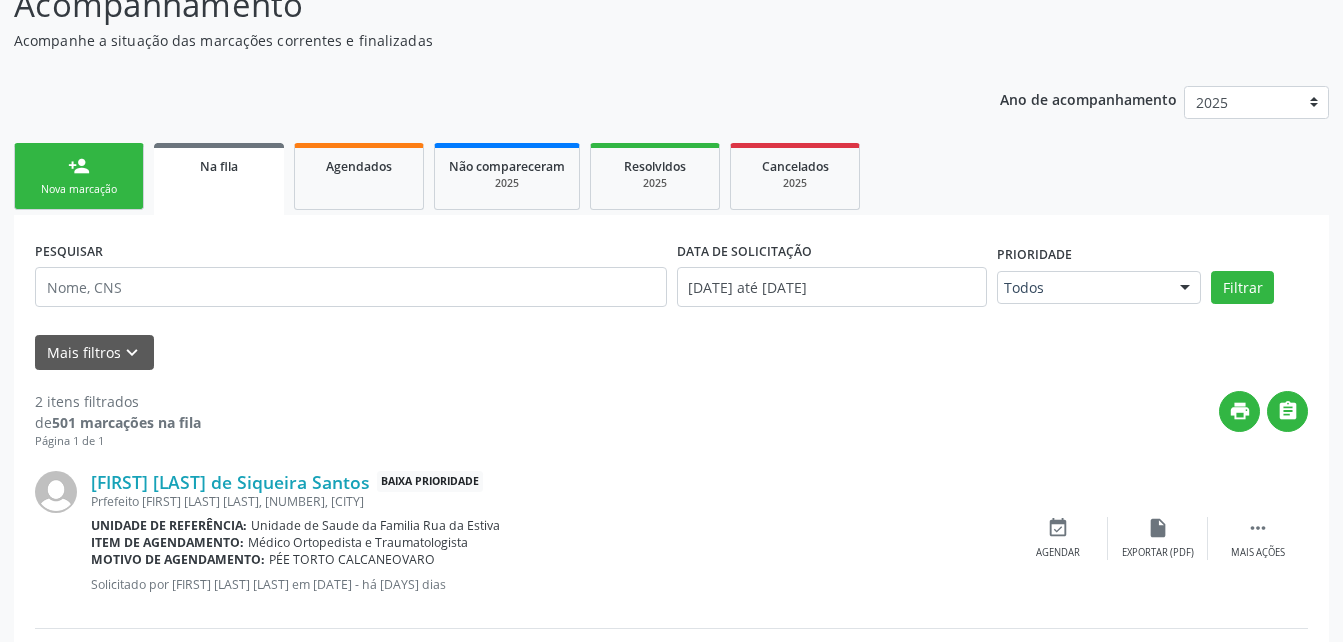 click on "person_add
Nova marcação" at bounding box center [79, 176] 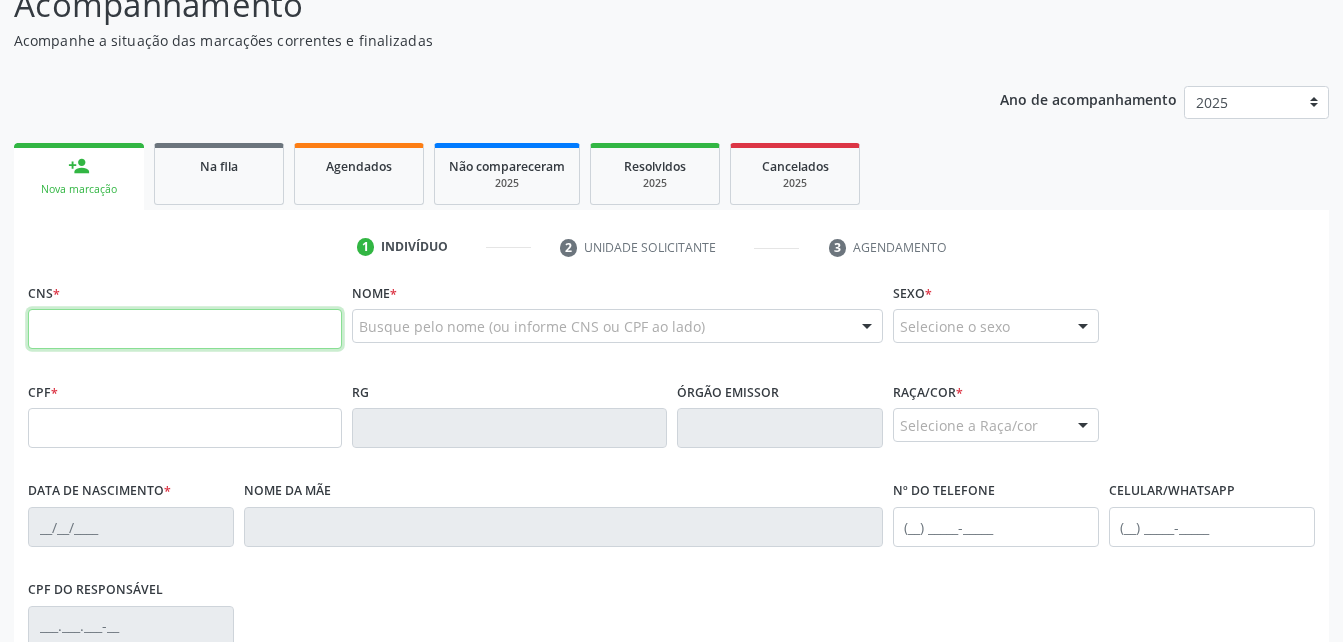 drag, startPoint x: 186, startPoint y: 334, endPoint x: 183, endPoint y: 321, distance: 13.341664 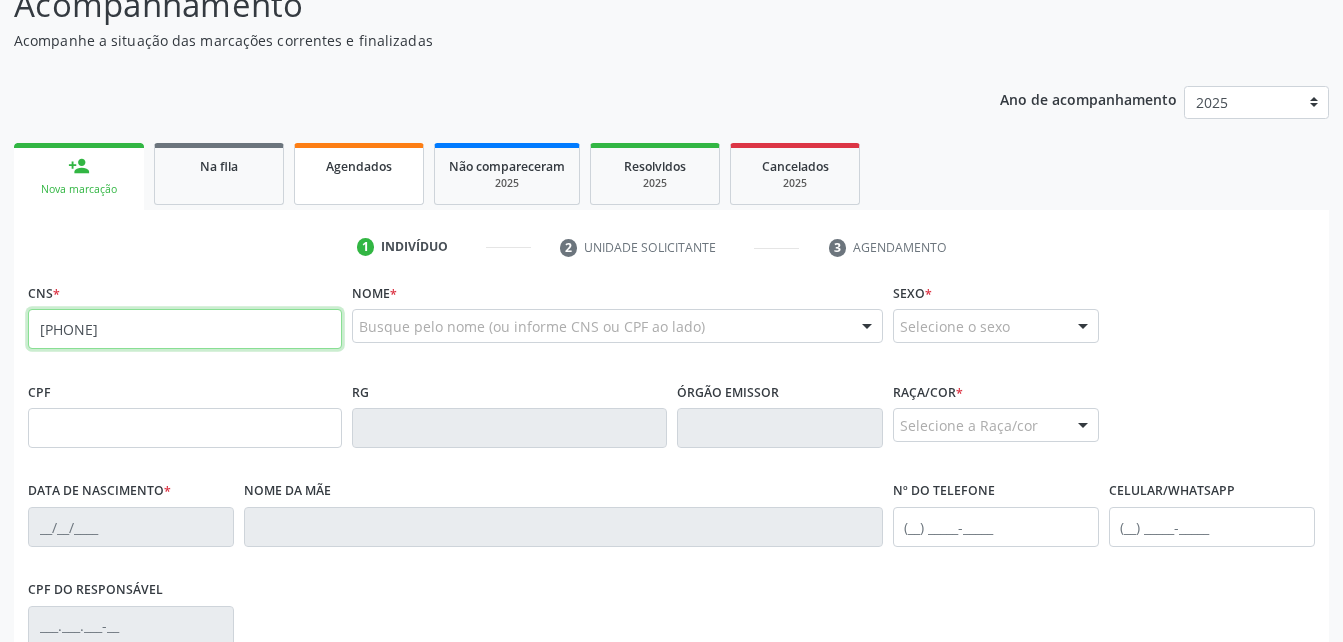 type on "[PHONE]" 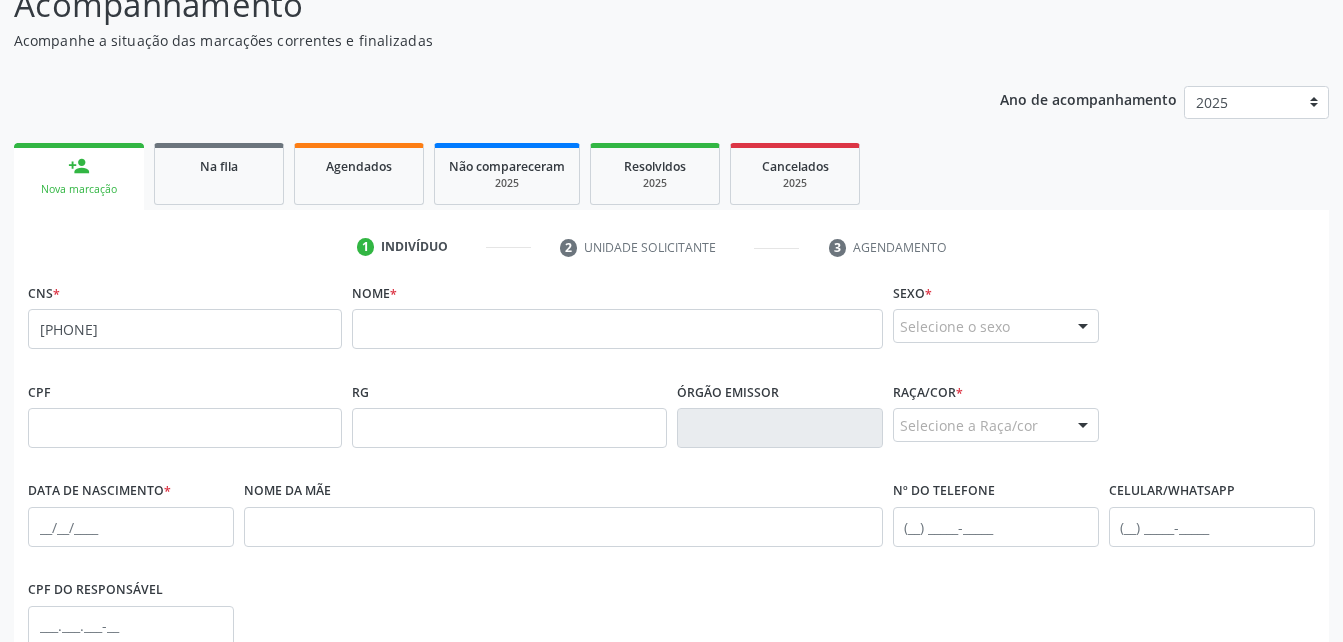 scroll, scrollTop: 284, scrollLeft: 0, axis: vertical 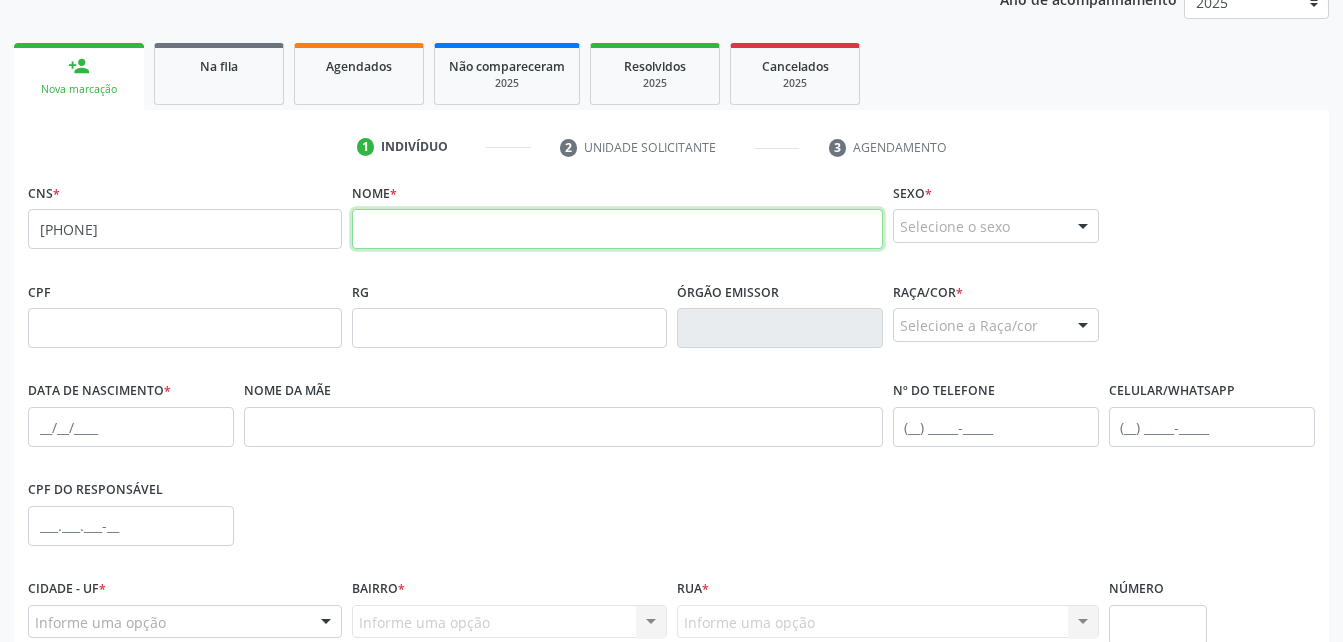 drag, startPoint x: 412, startPoint y: 243, endPoint x: 368, endPoint y: 156, distance: 97.49359 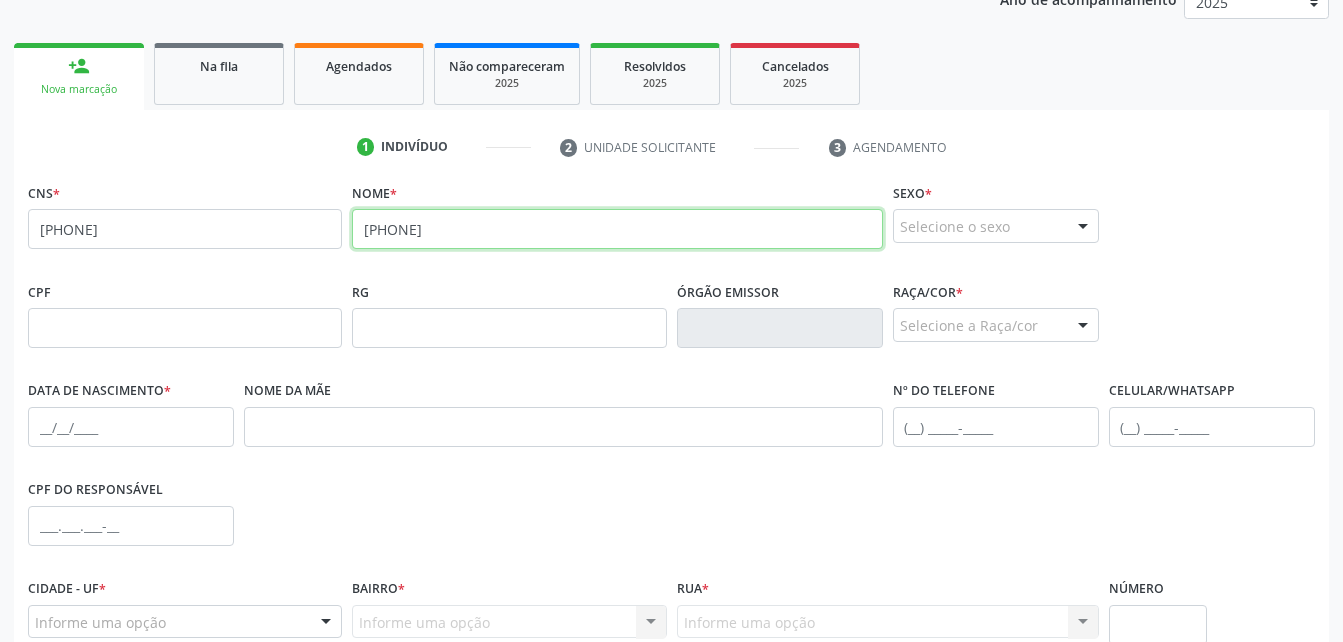 type on "[PHONE]" 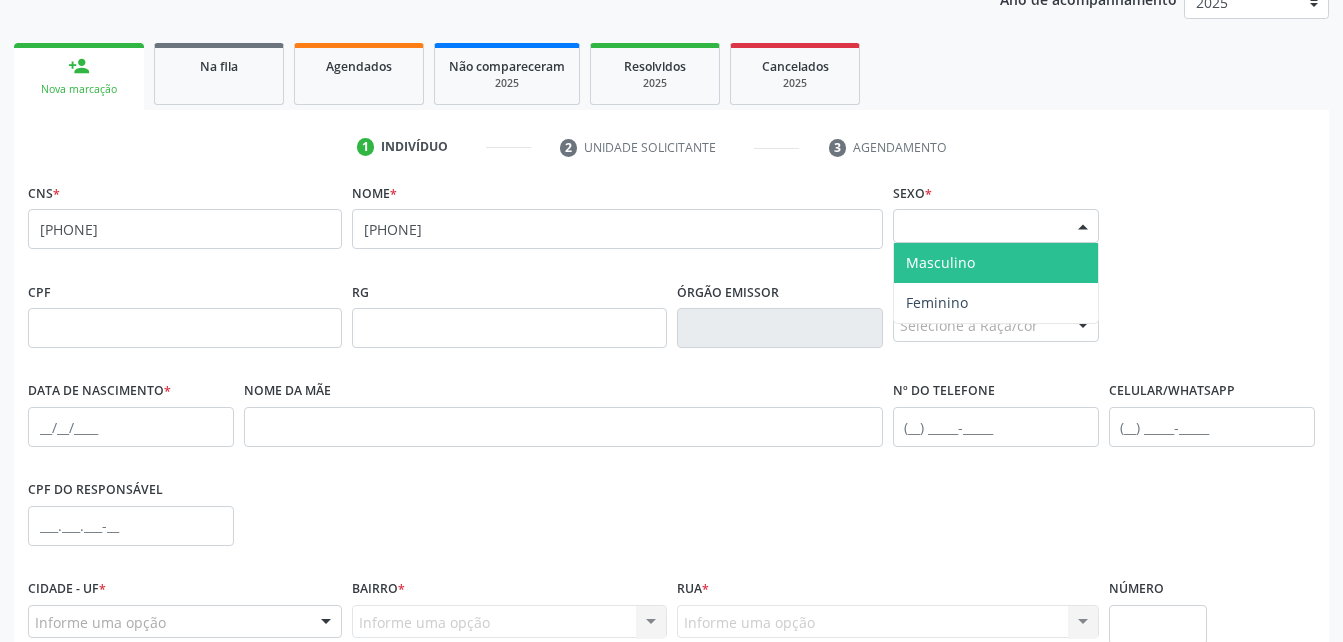 click at bounding box center (1083, 227) 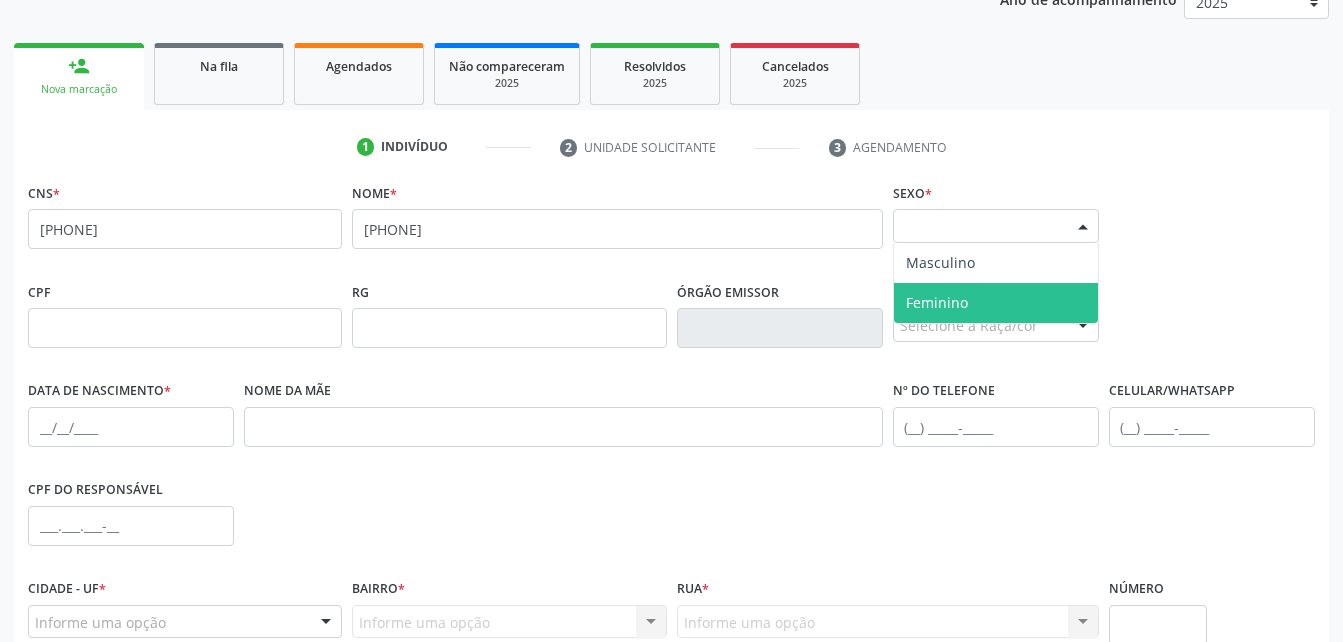 click on "Feminino" at bounding box center [996, 303] 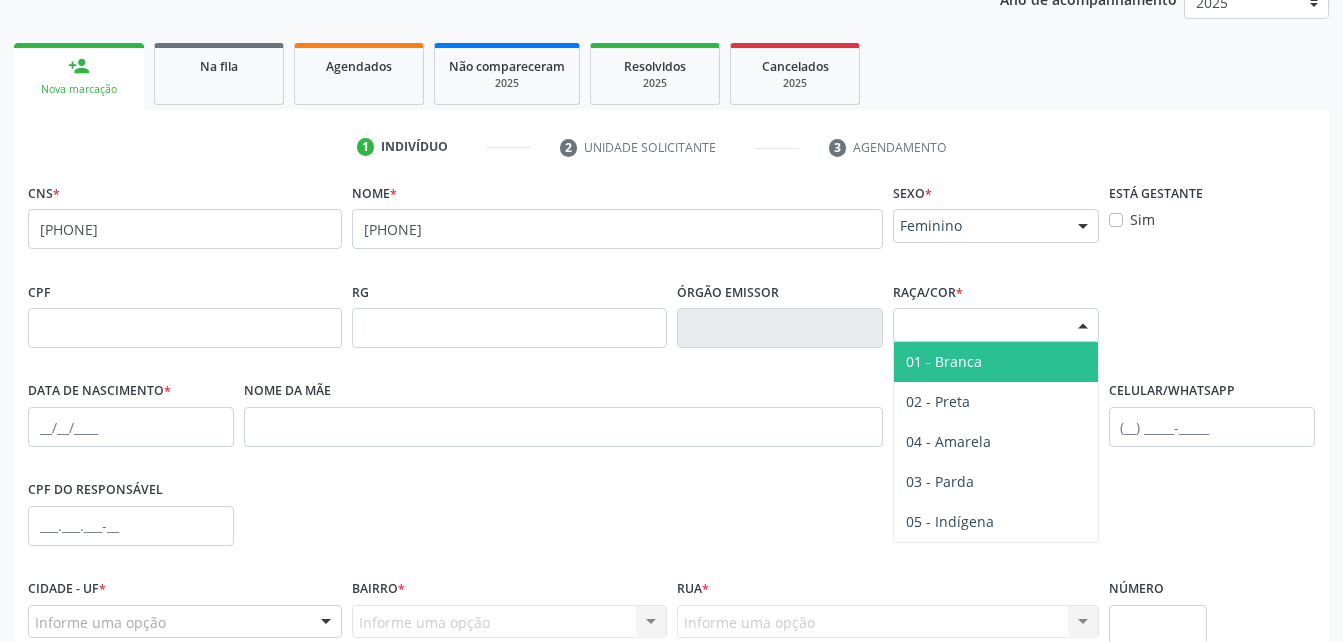 click on "Selecione a Raça/cor" at bounding box center [996, 325] 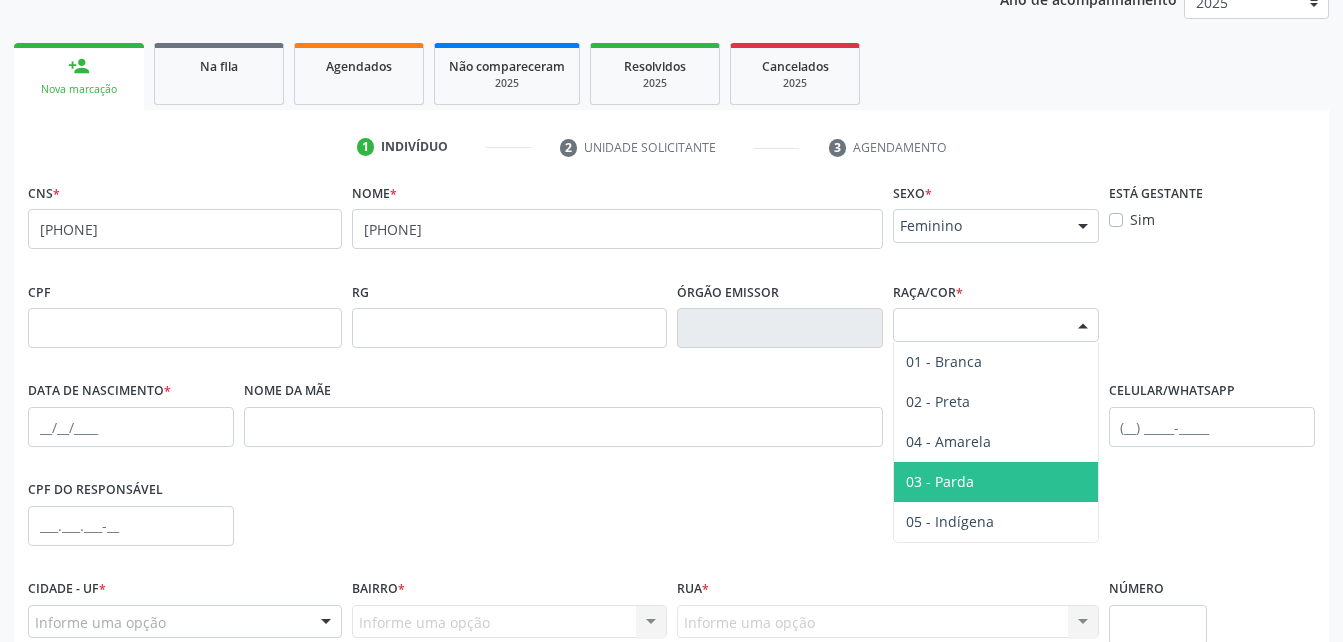 drag, startPoint x: 1054, startPoint y: 481, endPoint x: 717, endPoint y: 269, distance: 398.1369 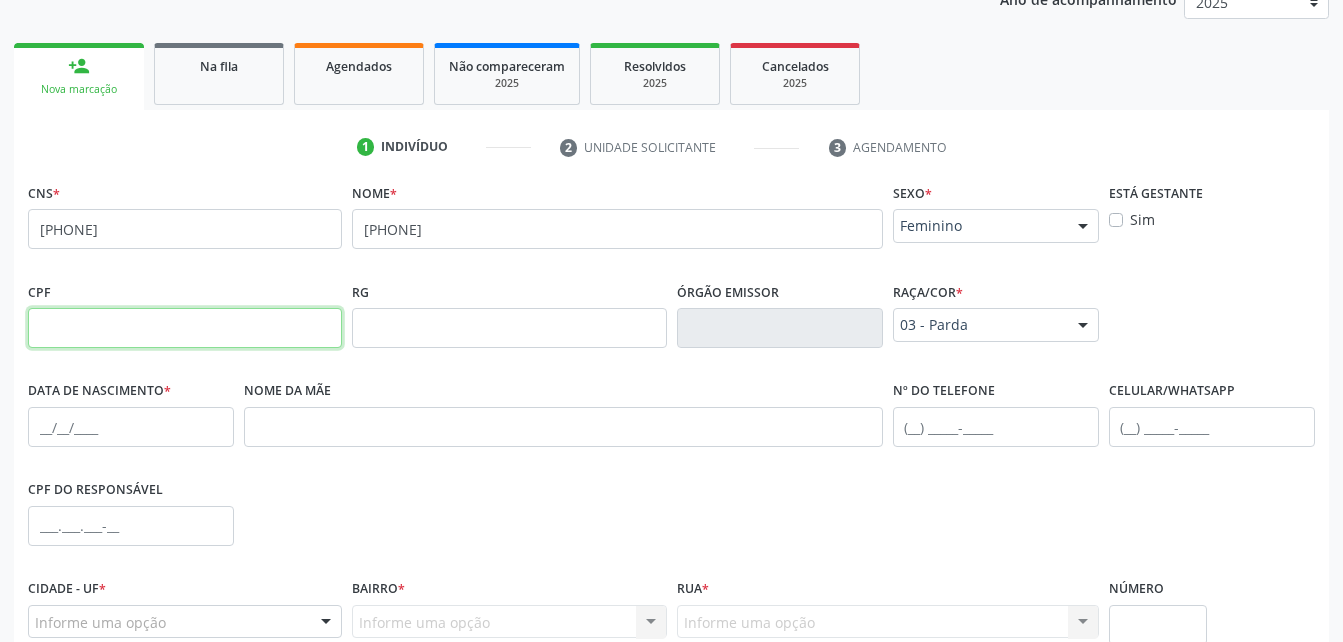 click at bounding box center (185, 328) 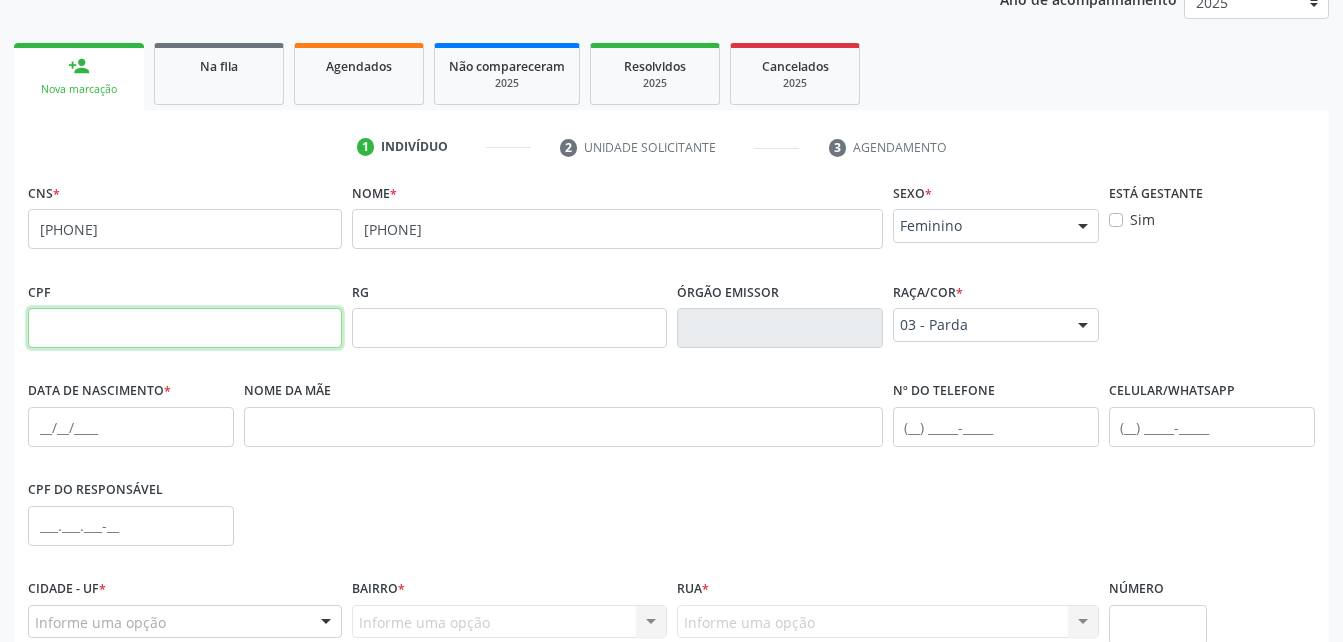 click at bounding box center (185, 328) 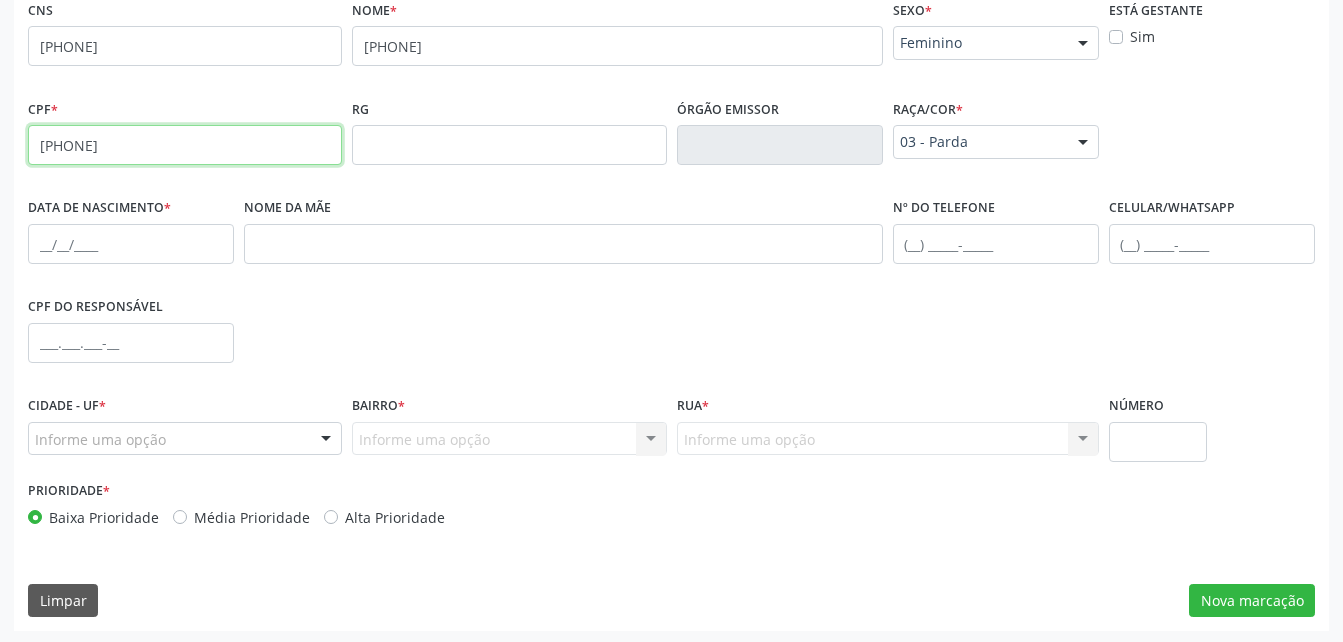 scroll, scrollTop: 470, scrollLeft: 0, axis: vertical 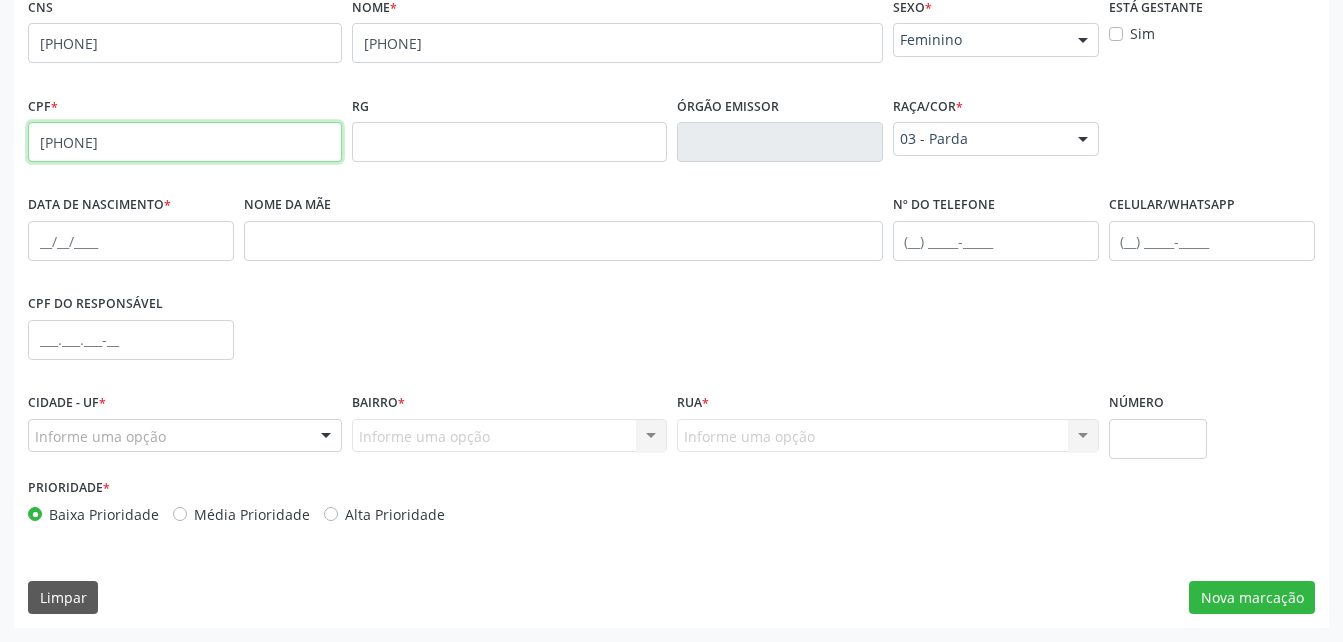 type on "[PHONE]" 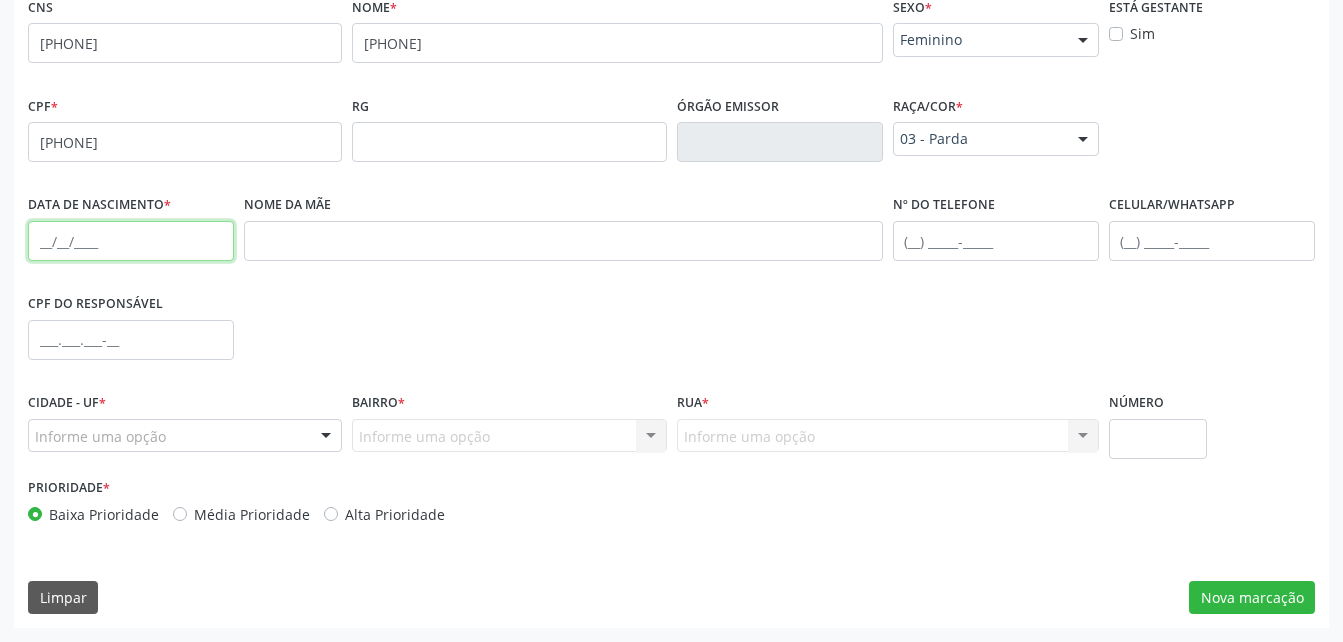 drag, startPoint x: 178, startPoint y: 242, endPoint x: 178, endPoint y: 180, distance: 62 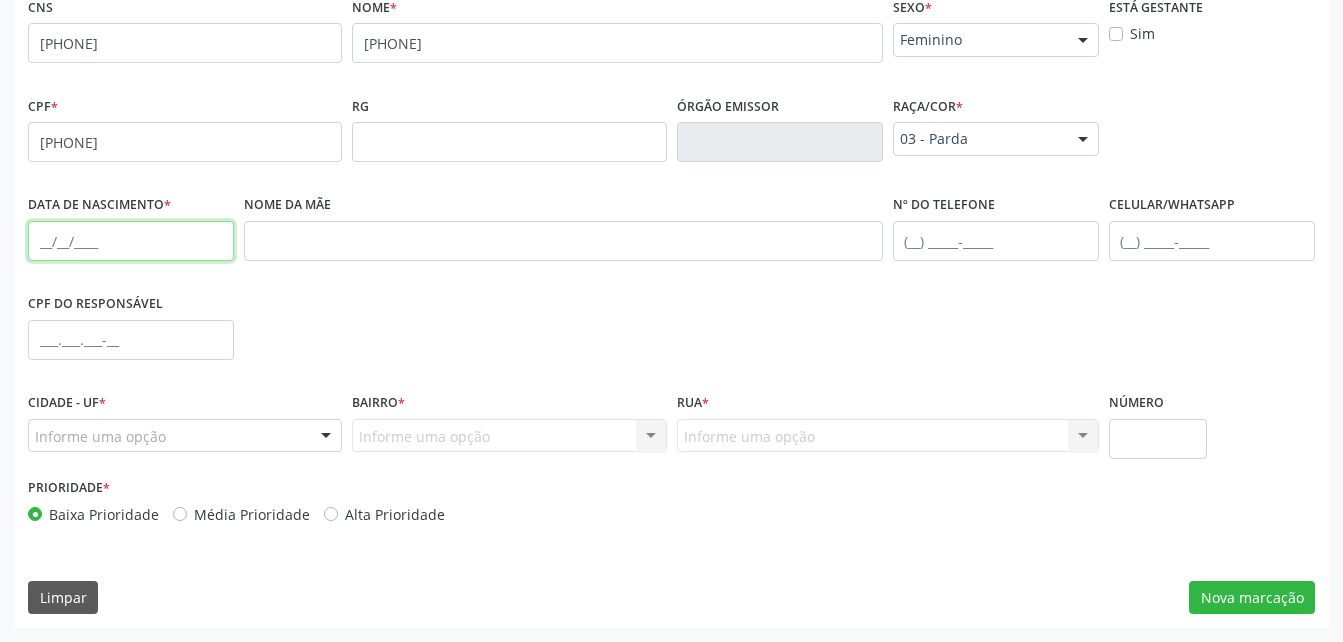 click at bounding box center (131, 241) 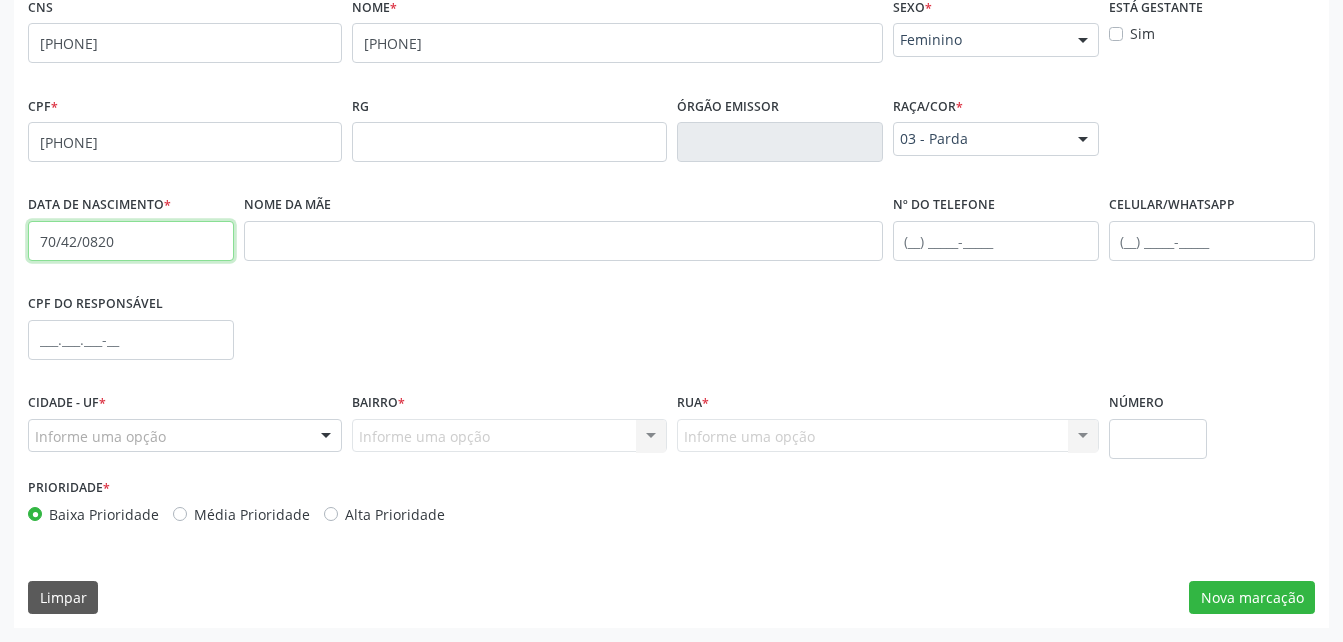 type on "70/42/0820" 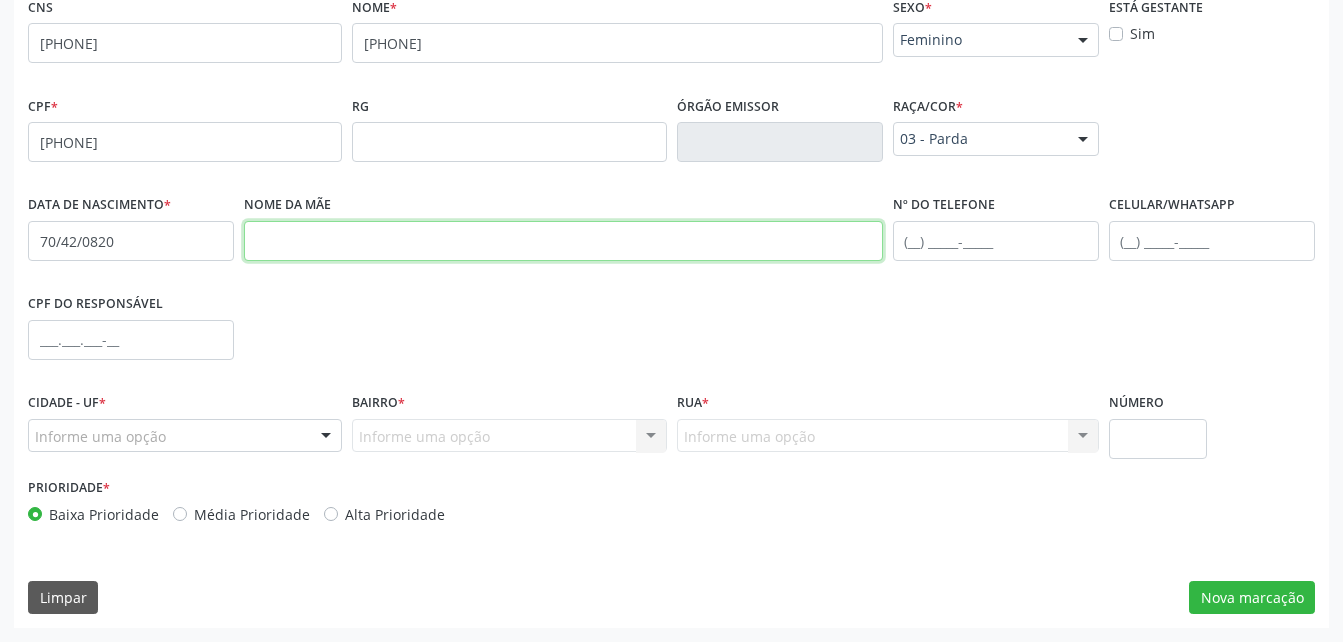 drag, startPoint x: 664, startPoint y: 238, endPoint x: 599, endPoint y: 219, distance: 67.72001 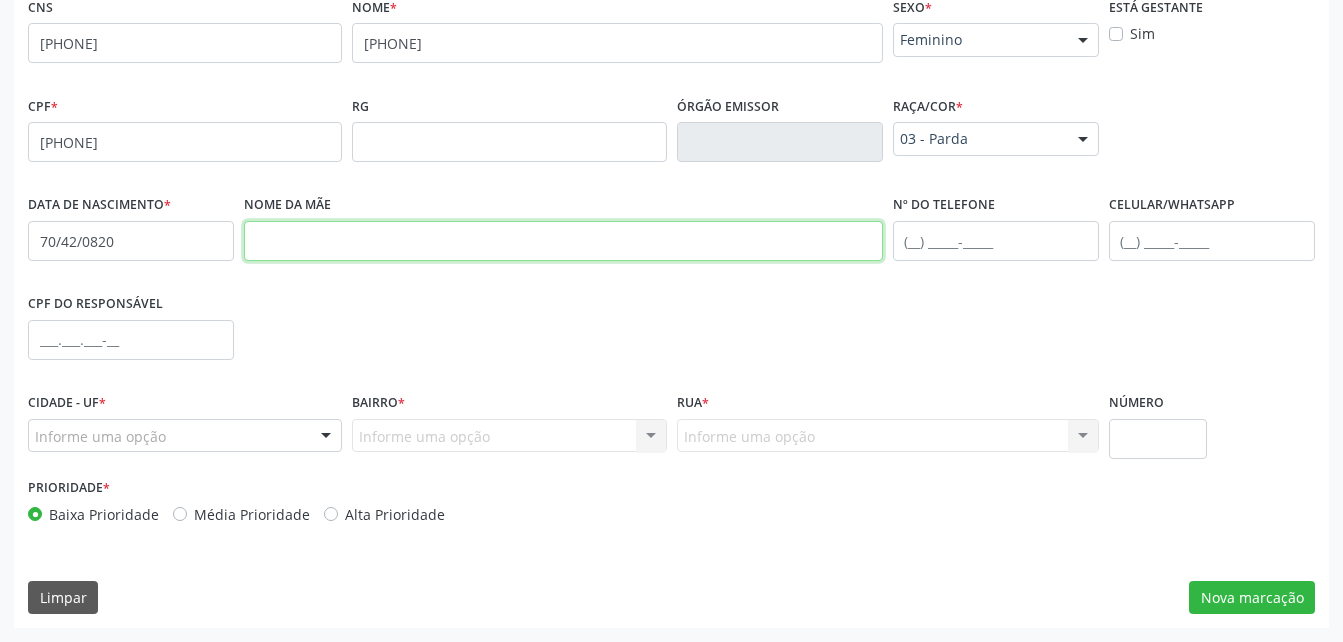 click at bounding box center (563, 241) 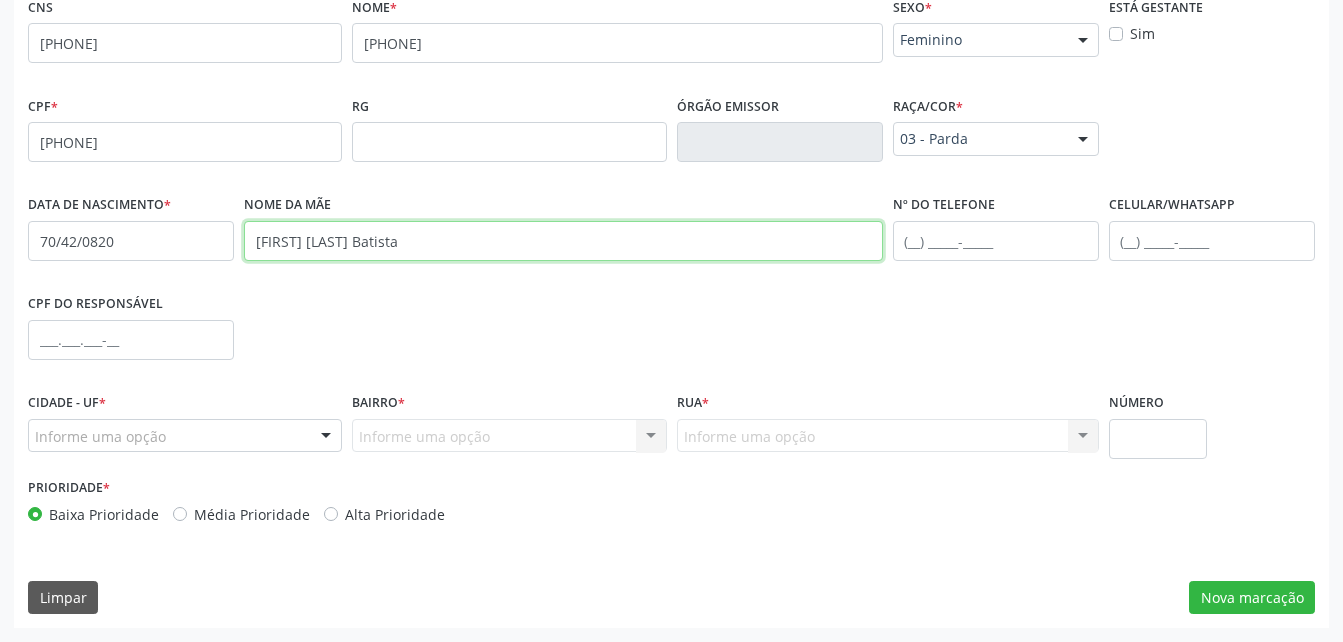 type on "[FIRST] [LAST] Batista" 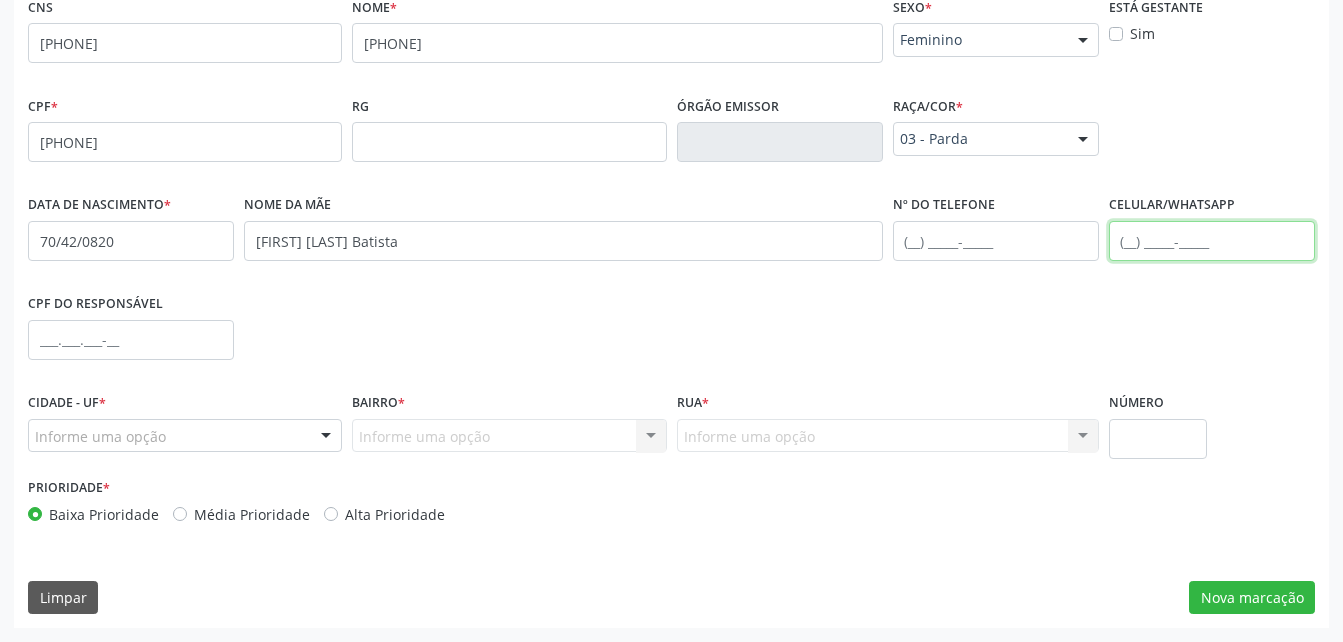 drag, startPoint x: 1149, startPoint y: 252, endPoint x: 1144, endPoint y: 234, distance: 18.681541 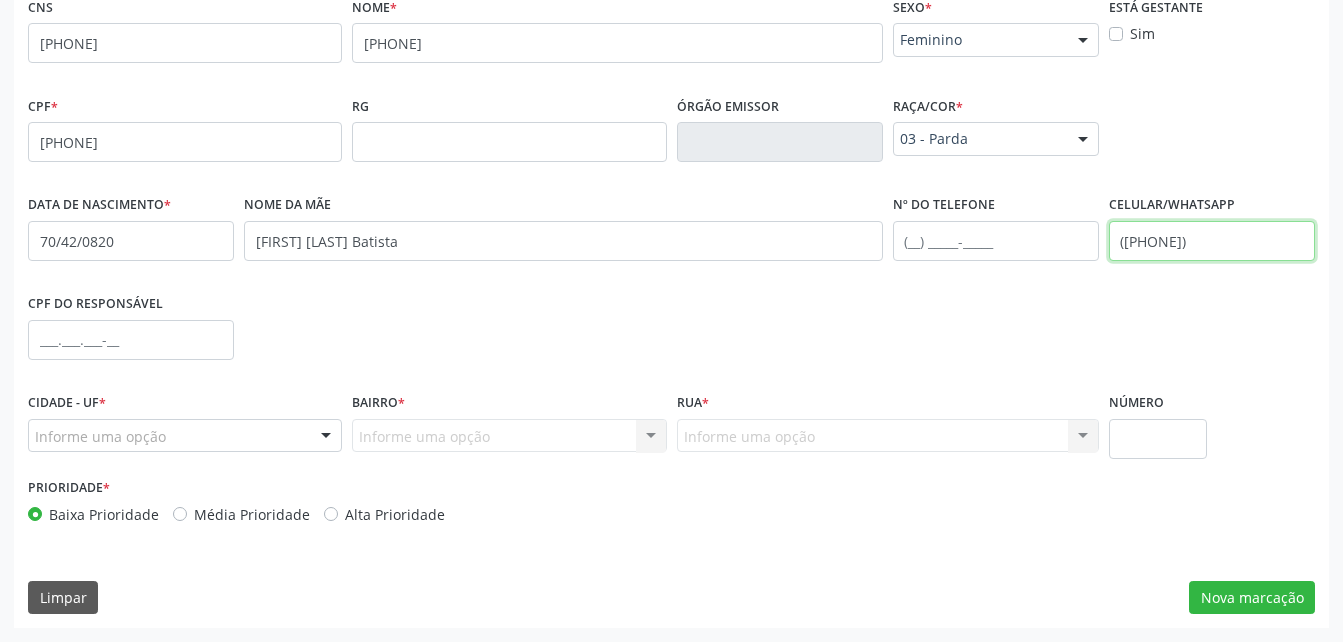 type on "([PHONE])" 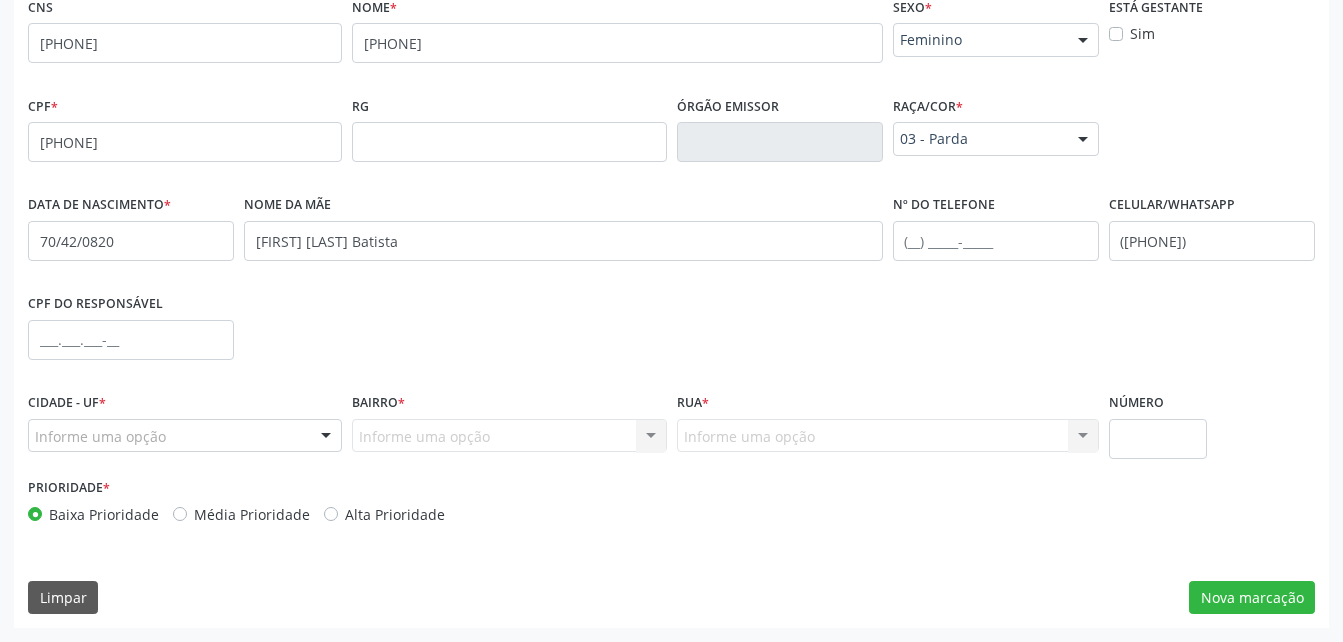 click on "Informe uma opção" at bounding box center [185, 436] 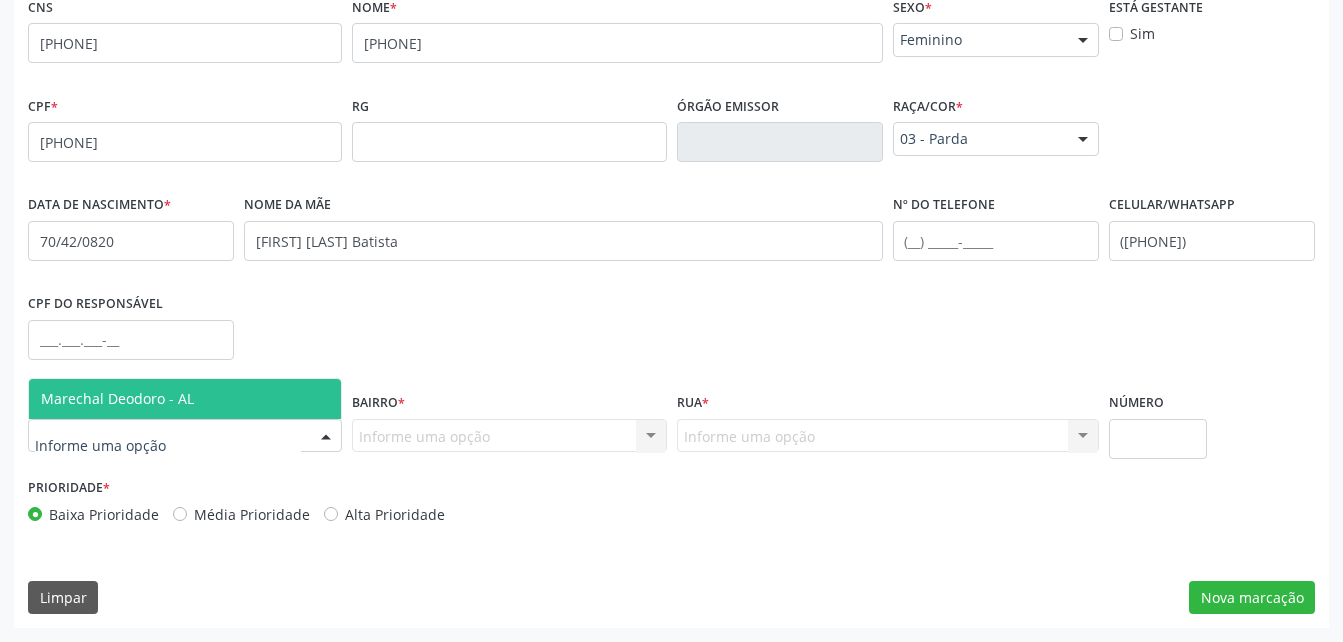 drag, startPoint x: 273, startPoint y: 389, endPoint x: 370, endPoint y: 425, distance: 103.46497 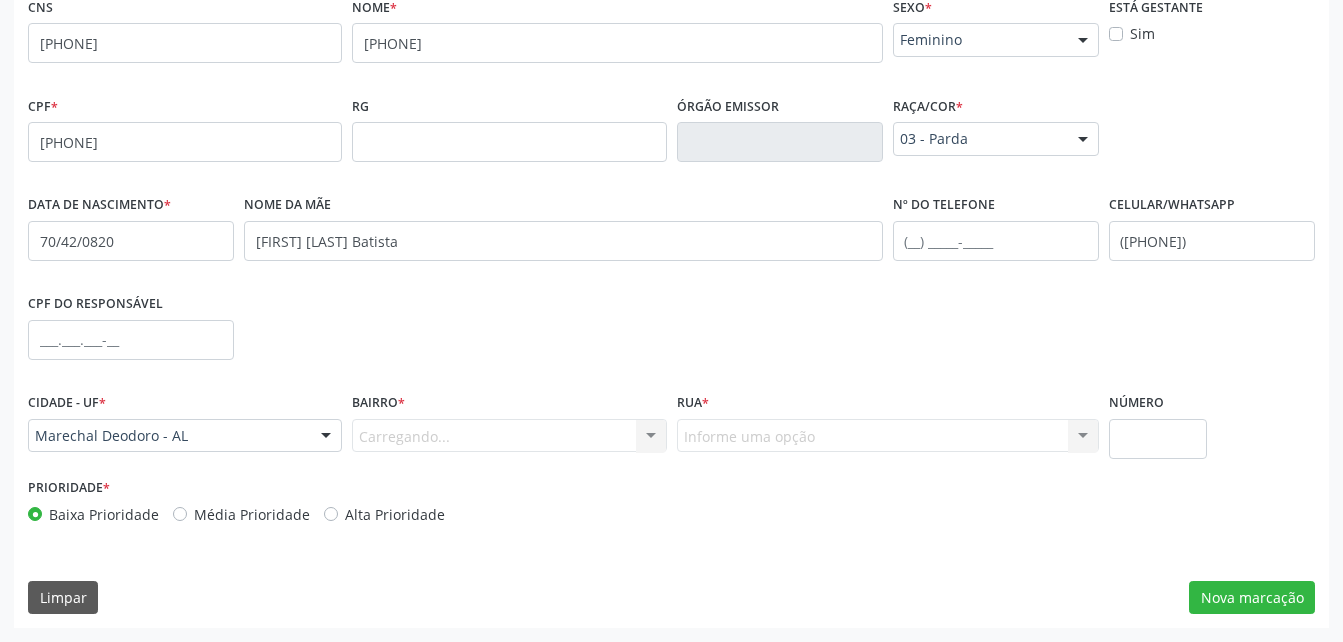 click on "Carregando...
Nenhum resultado encontrado para: "   "
Nenhuma opção encontrada. Digite para adicionar." at bounding box center [509, 436] 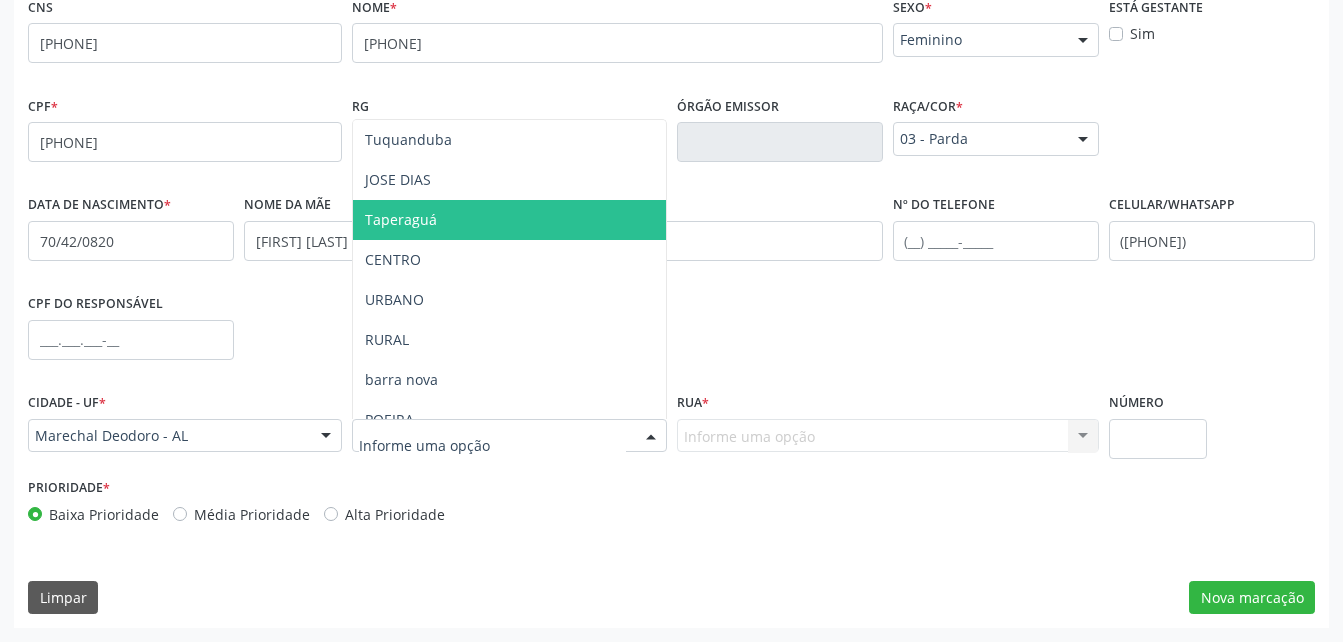 drag, startPoint x: 421, startPoint y: 226, endPoint x: 686, endPoint y: 346, distance: 290.90378 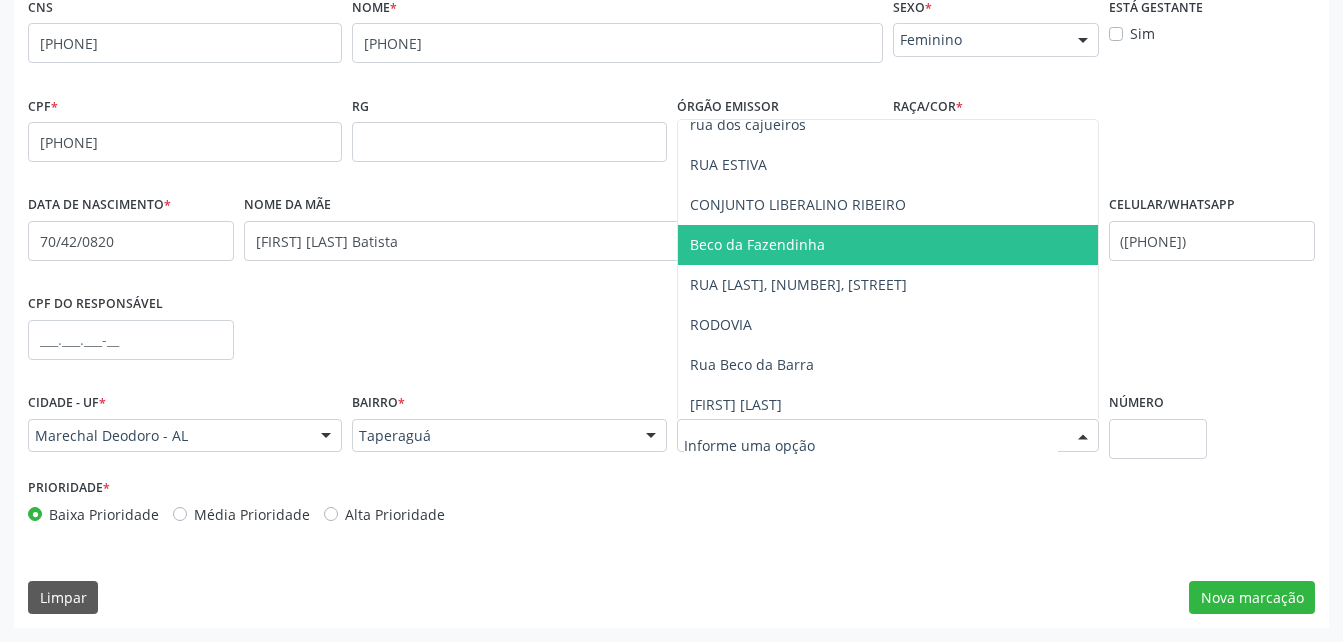 scroll, scrollTop: 500, scrollLeft: 0, axis: vertical 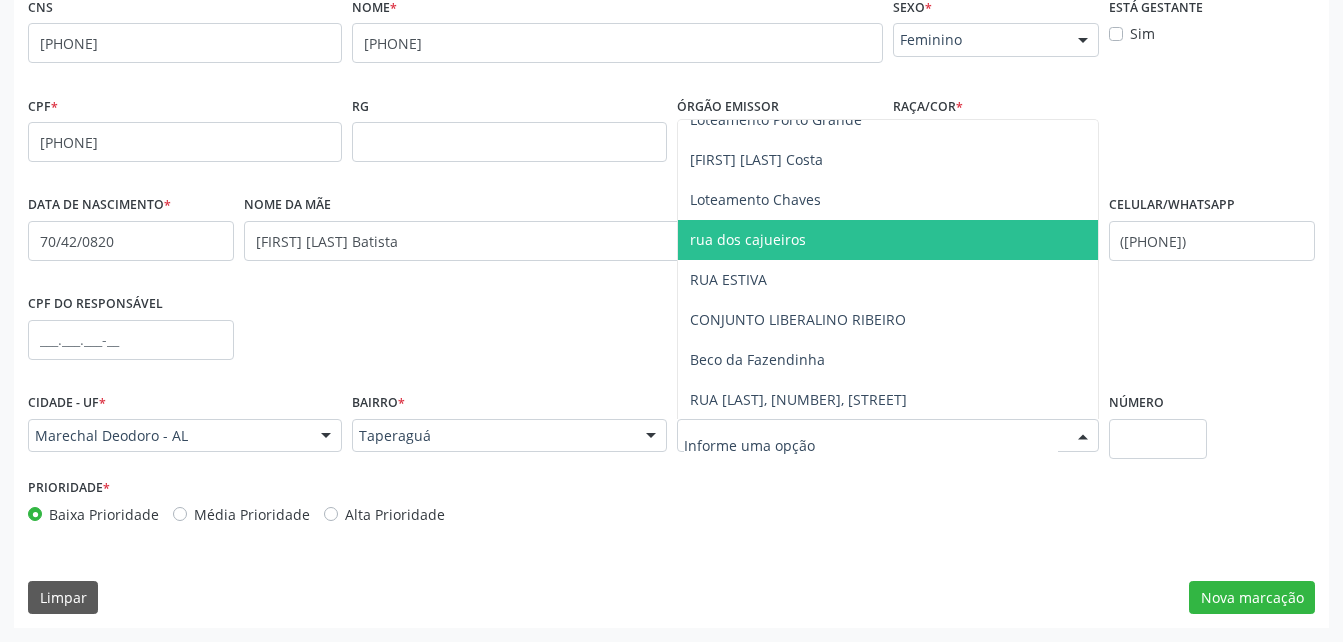 click on "rua dos cajueiros" at bounding box center [888, 240] 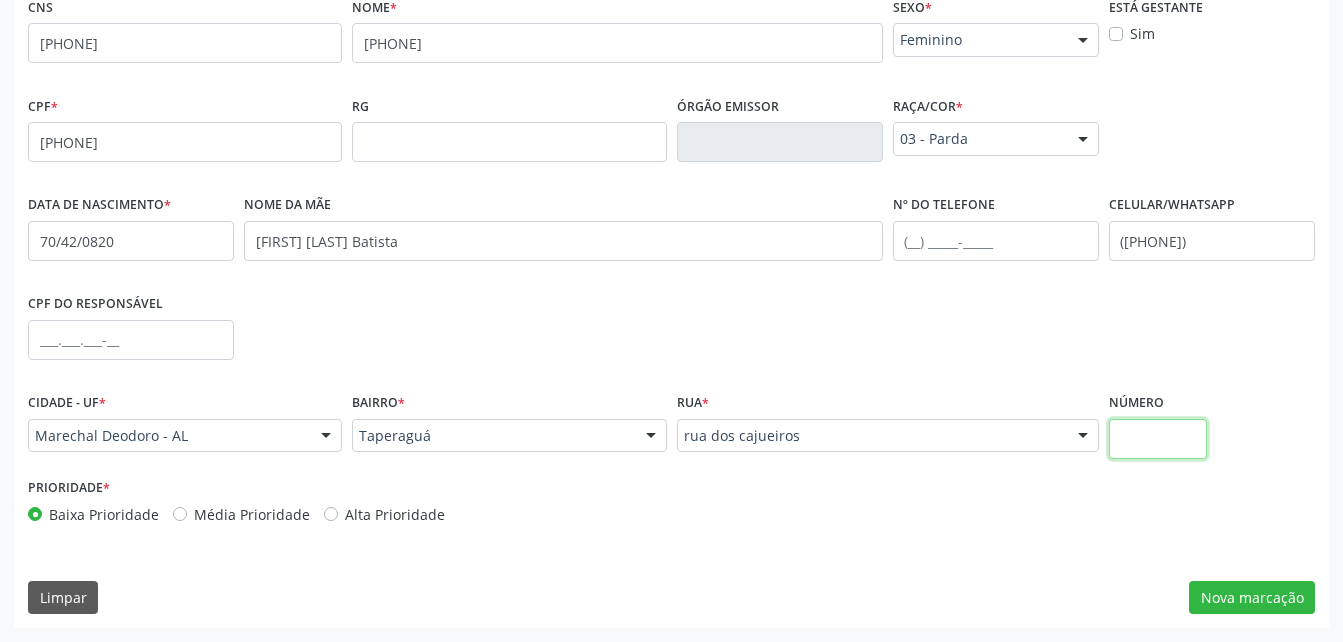 click at bounding box center (1158, 439) 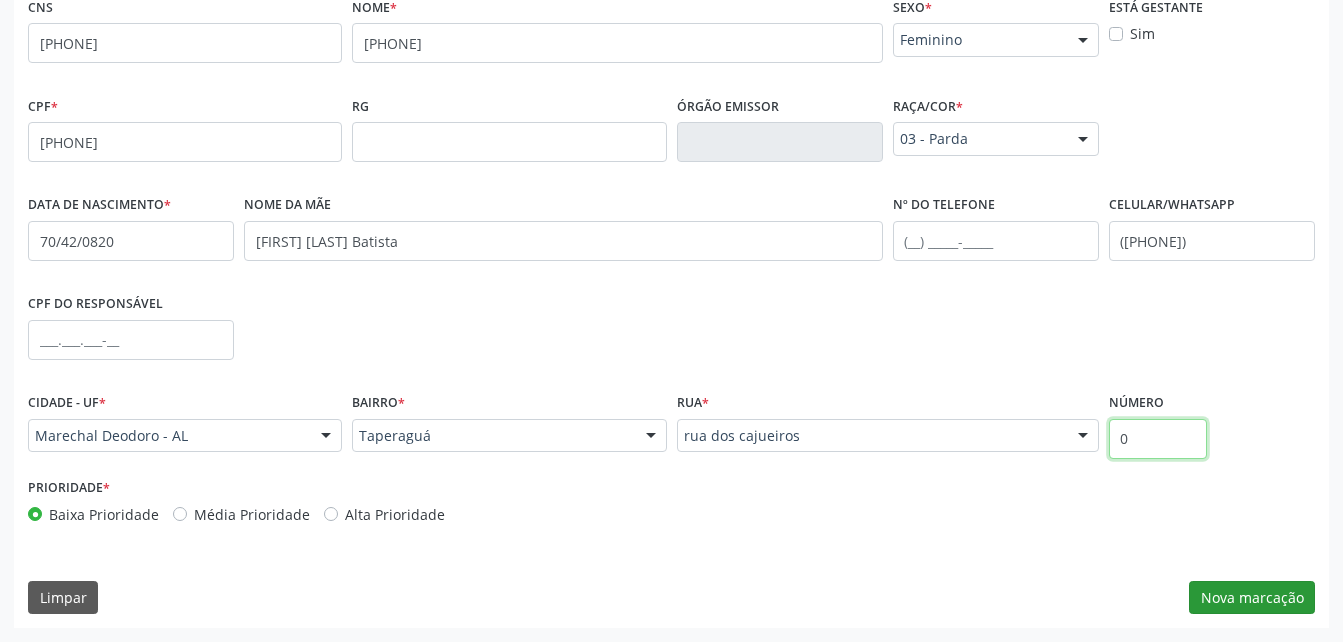 type on "0" 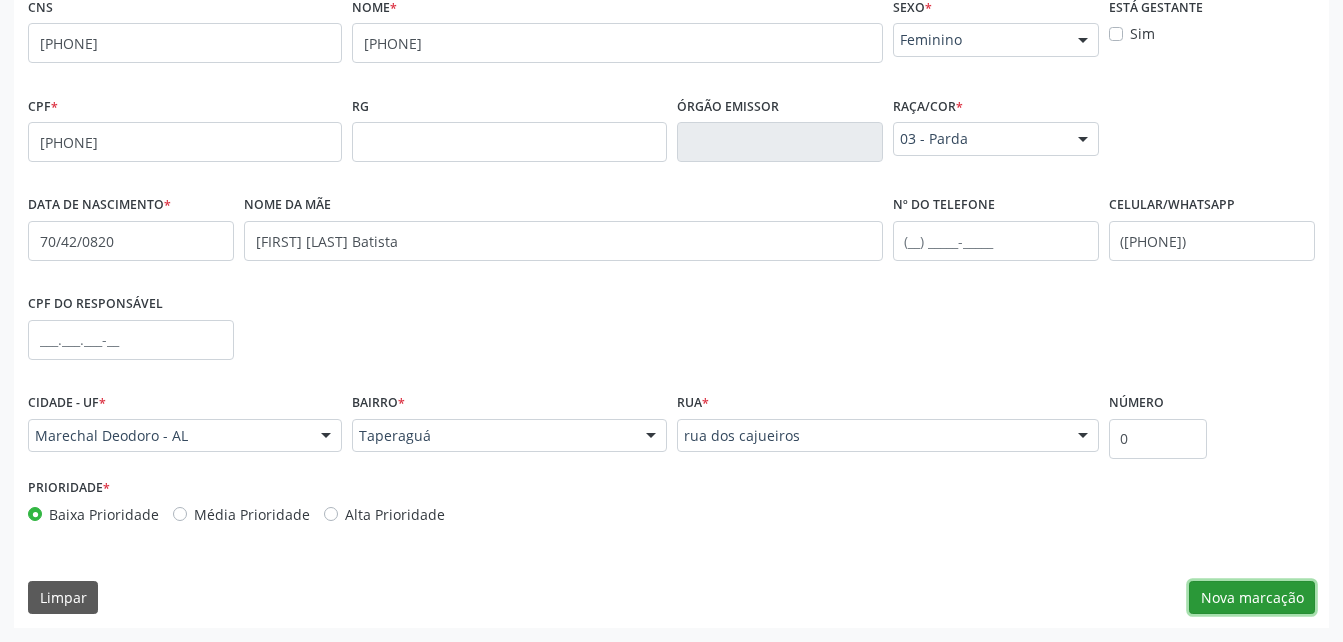 click on "Nova marcação" at bounding box center [1252, 598] 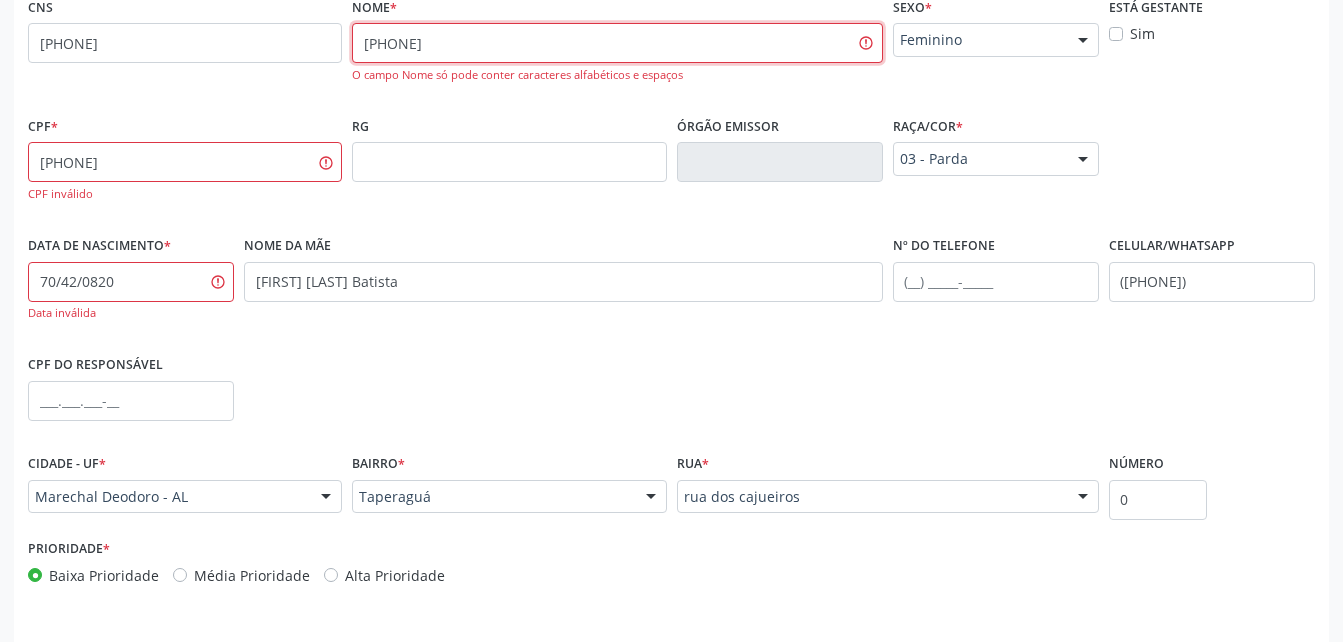 click on "[PHONE]" at bounding box center [617, 43] 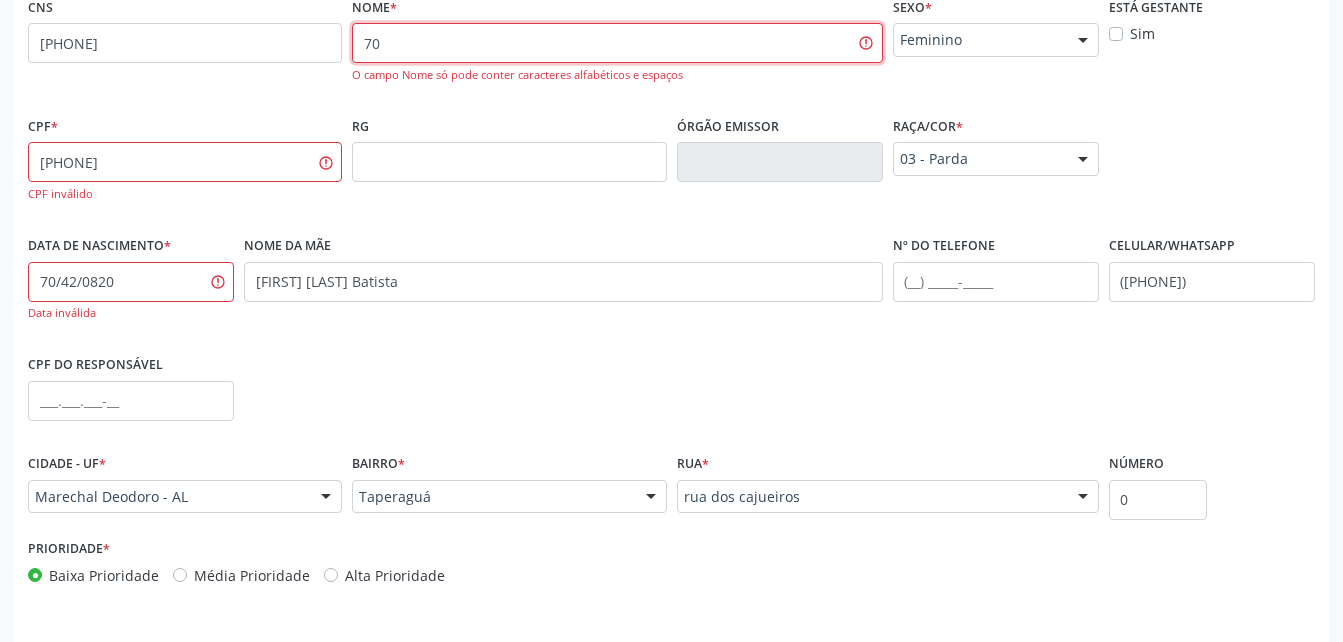 type on "7" 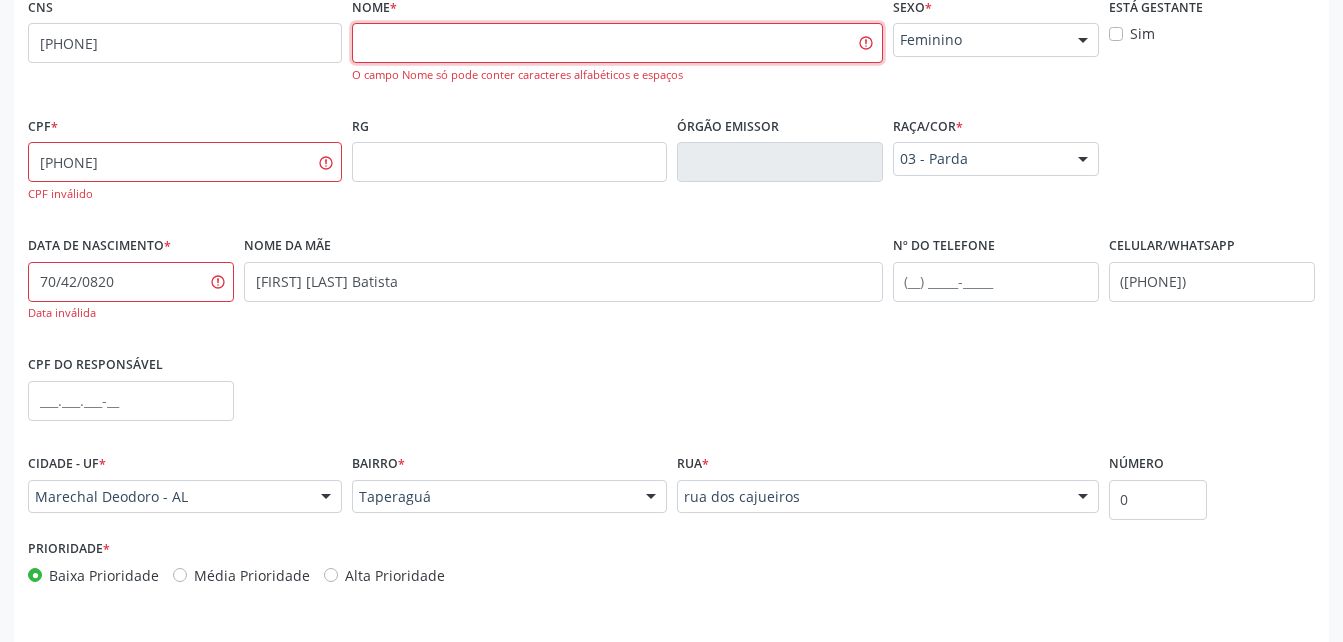 type 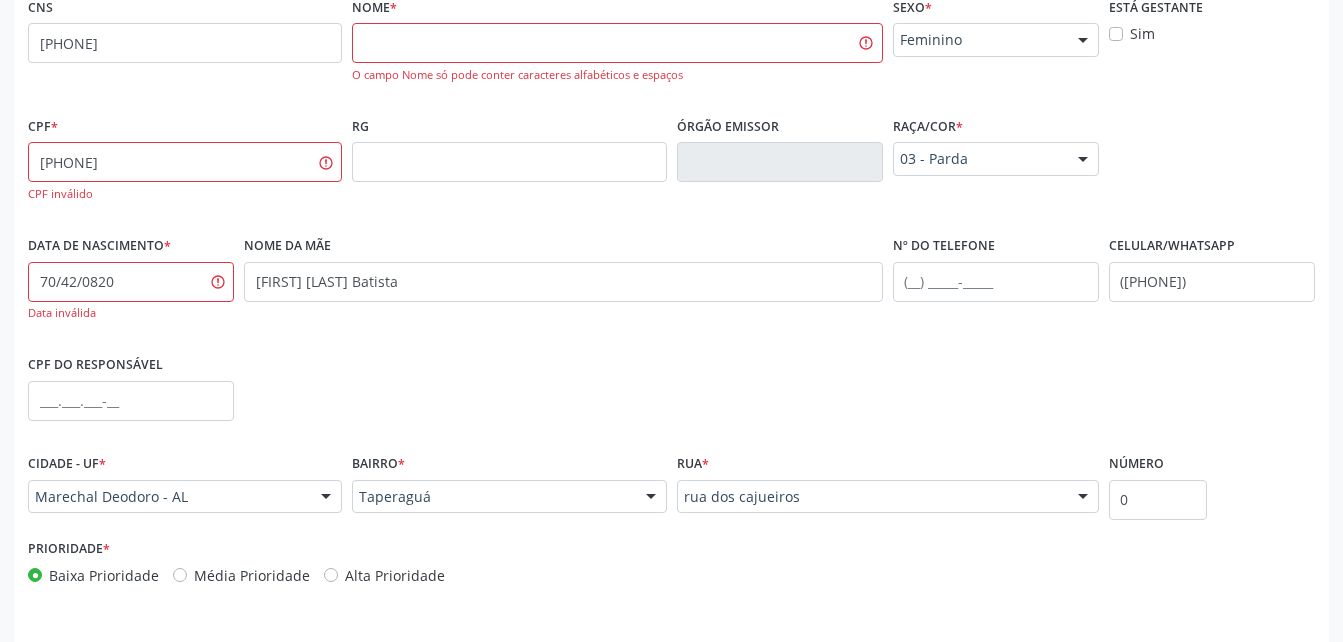 click on "none" at bounding box center [289, 159] 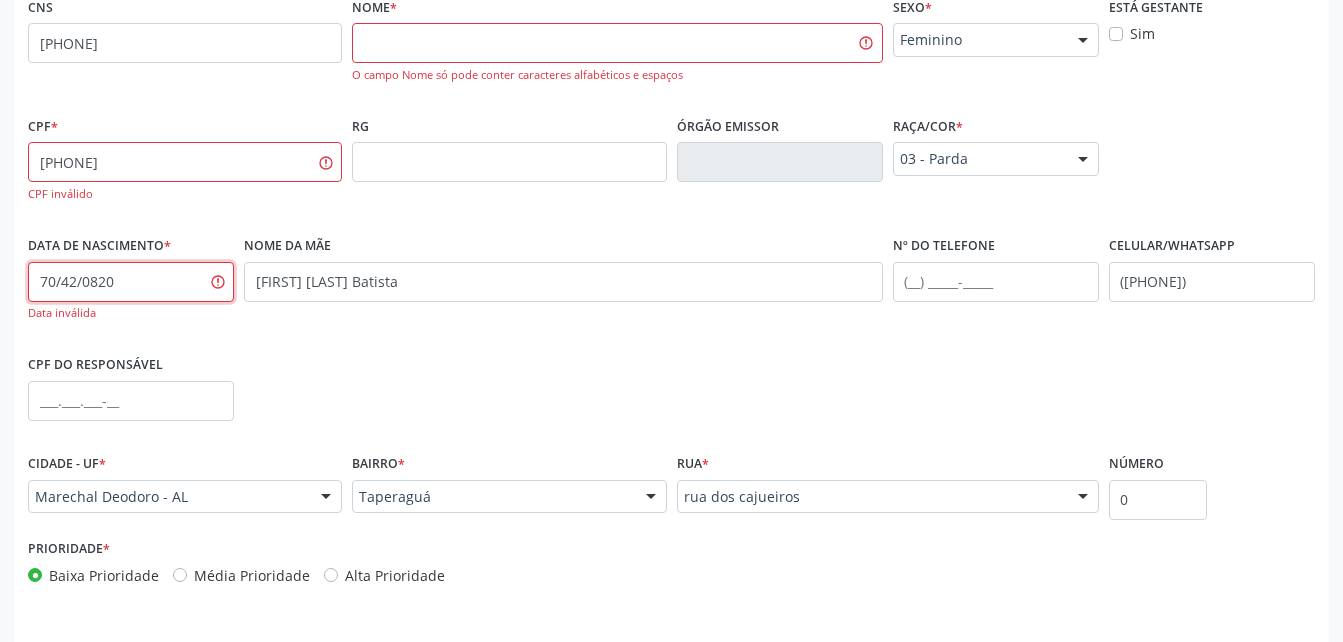 click on "70/42/0820" at bounding box center (131, 282) 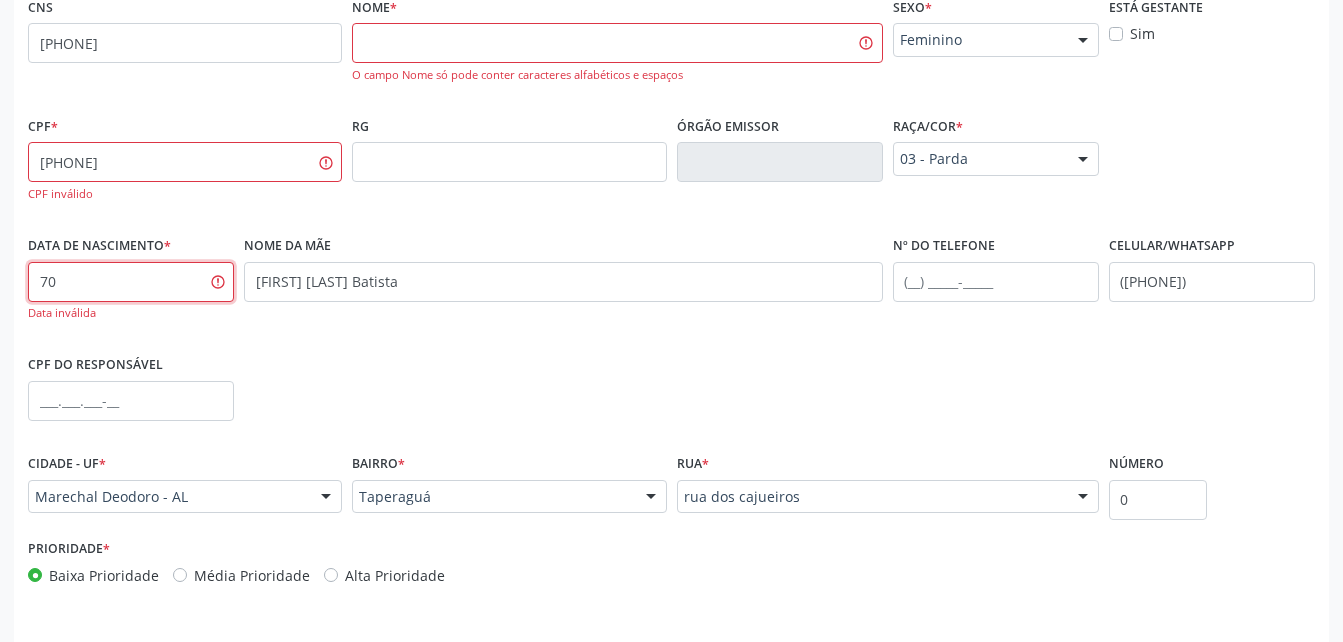 type on "7" 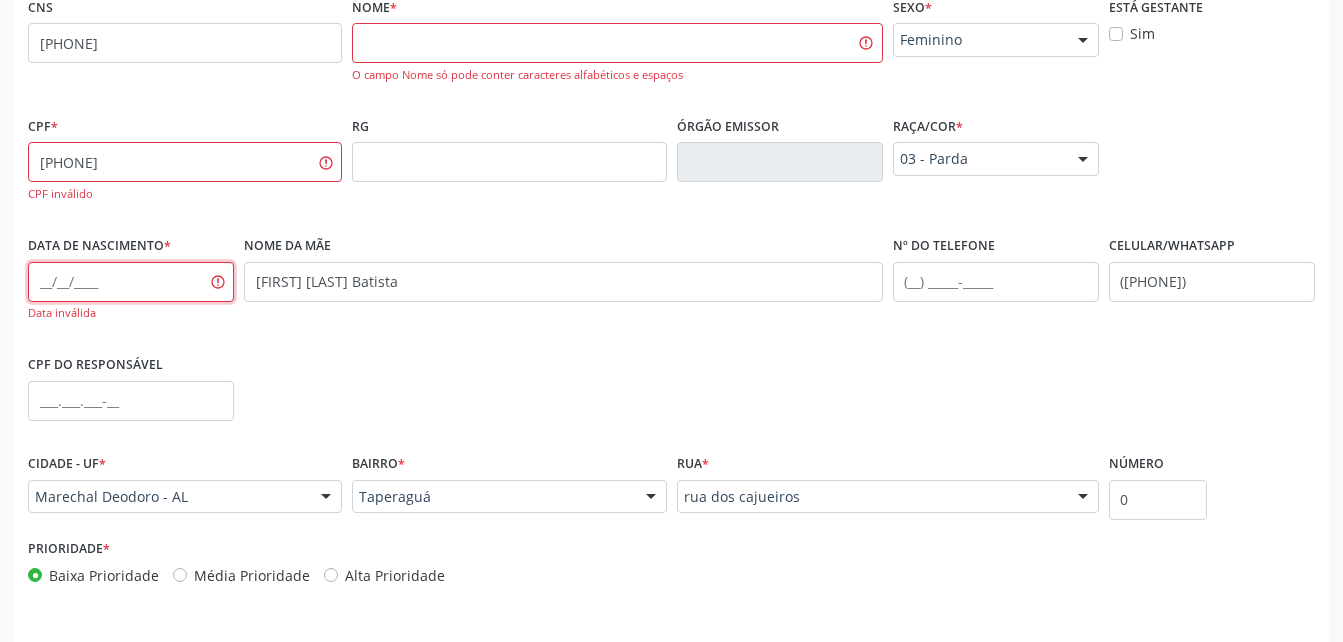 click at bounding box center (131, 282) 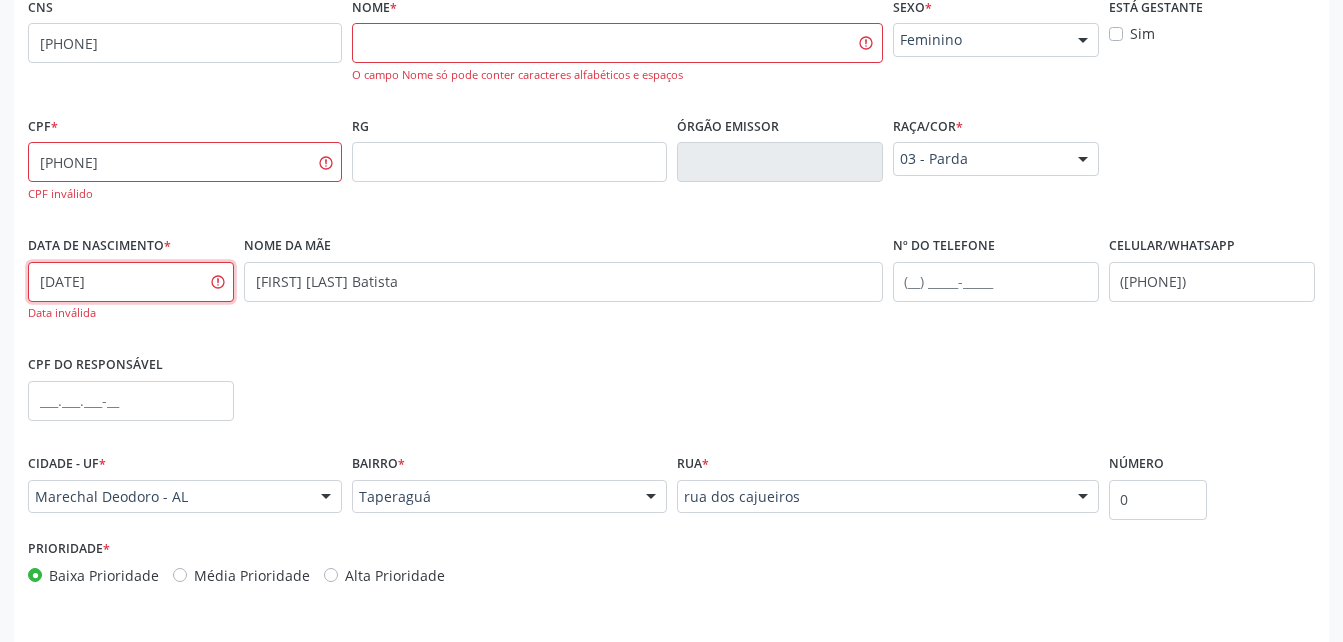 type on "[DATE]" 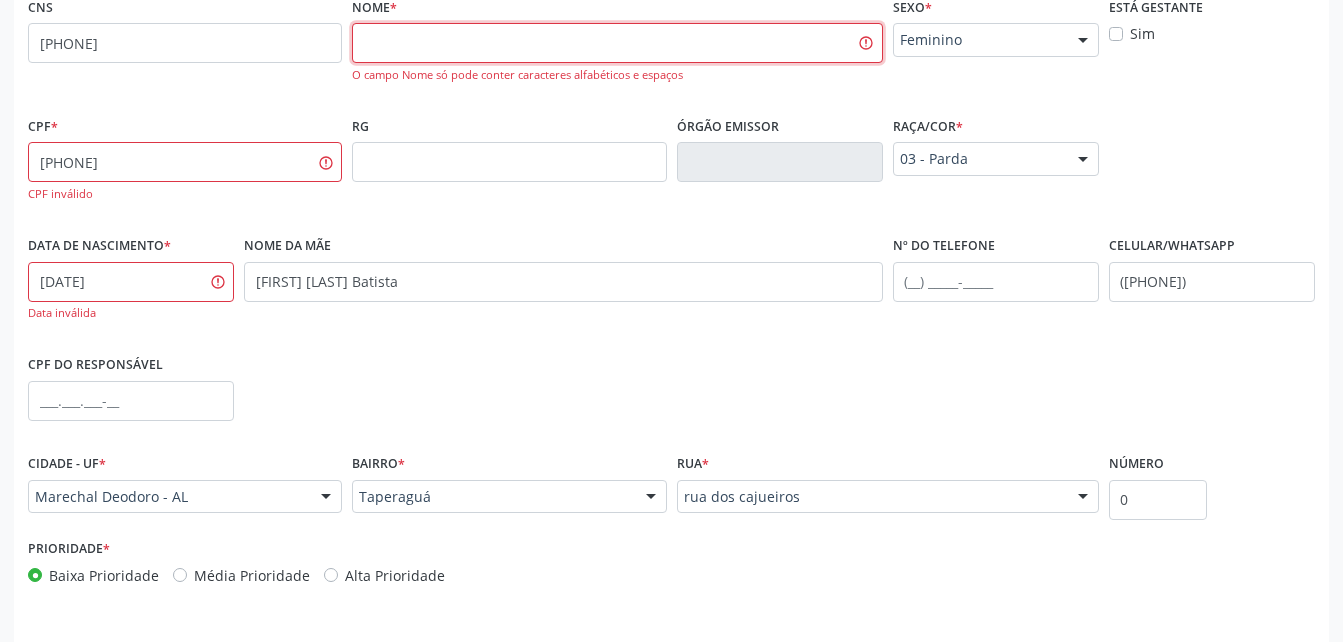 drag, startPoint x: 430, startPoint y: 51, endPoint x: 430, endPoint y: 40, distance: 11 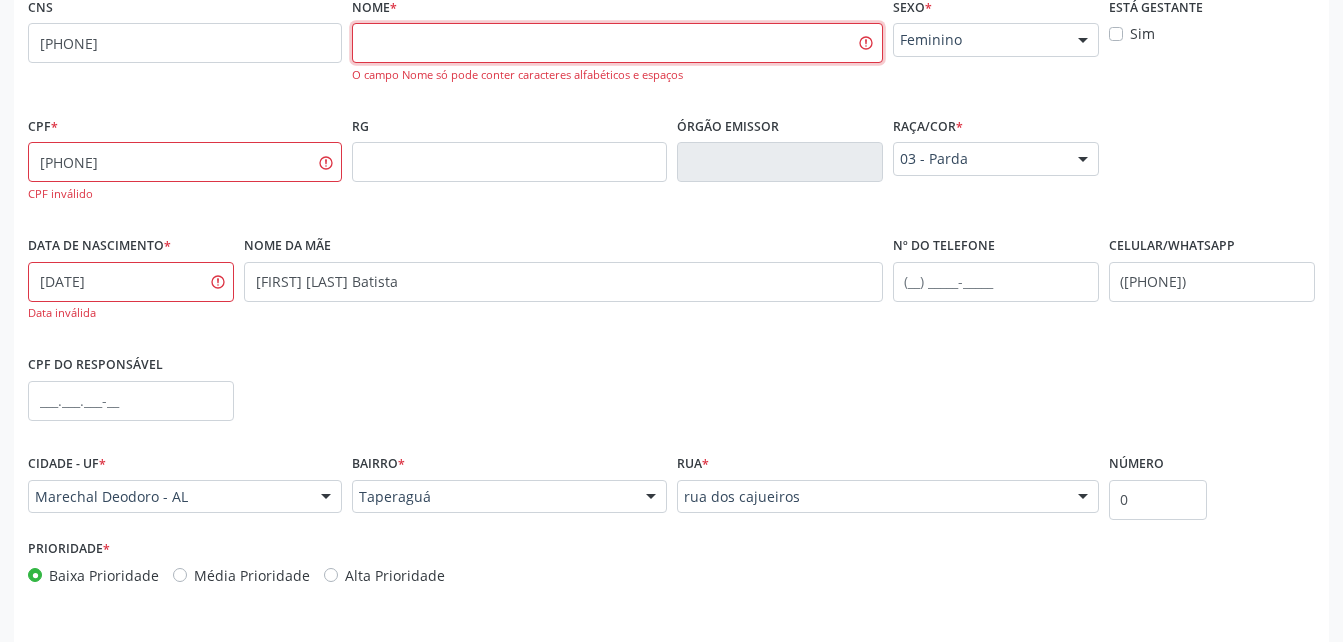 click at bounding box center (617, 43) 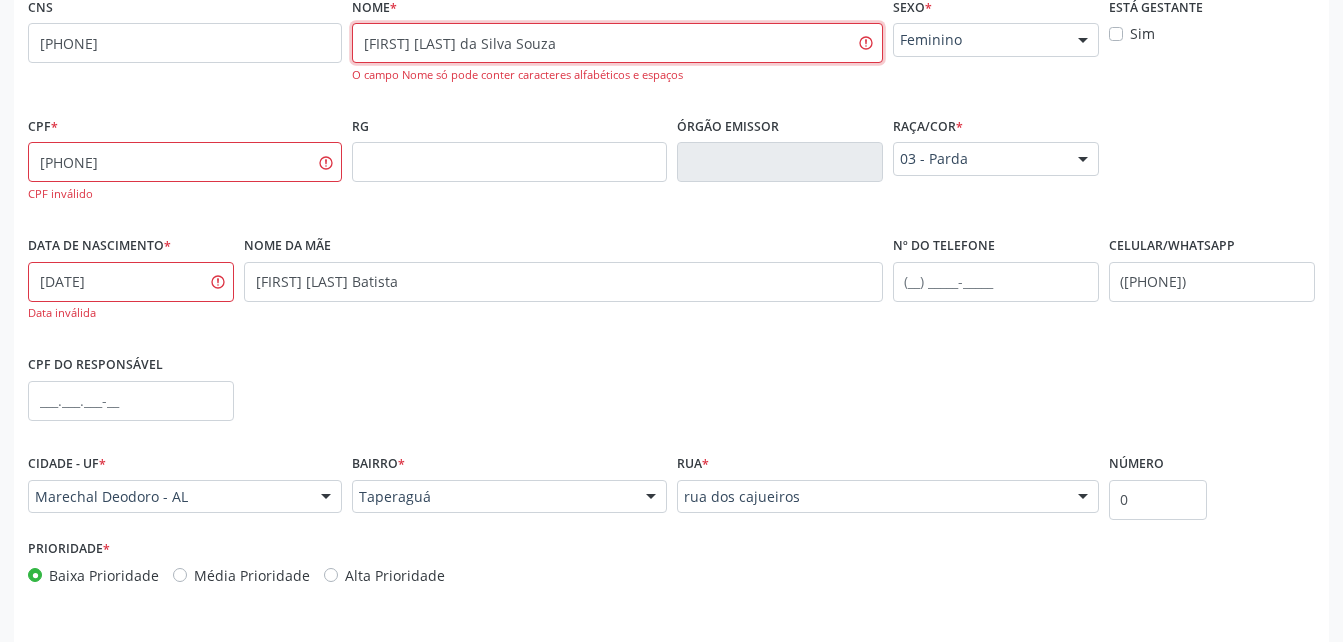 type on "[FIRST] [LAST] da Silva Souza" 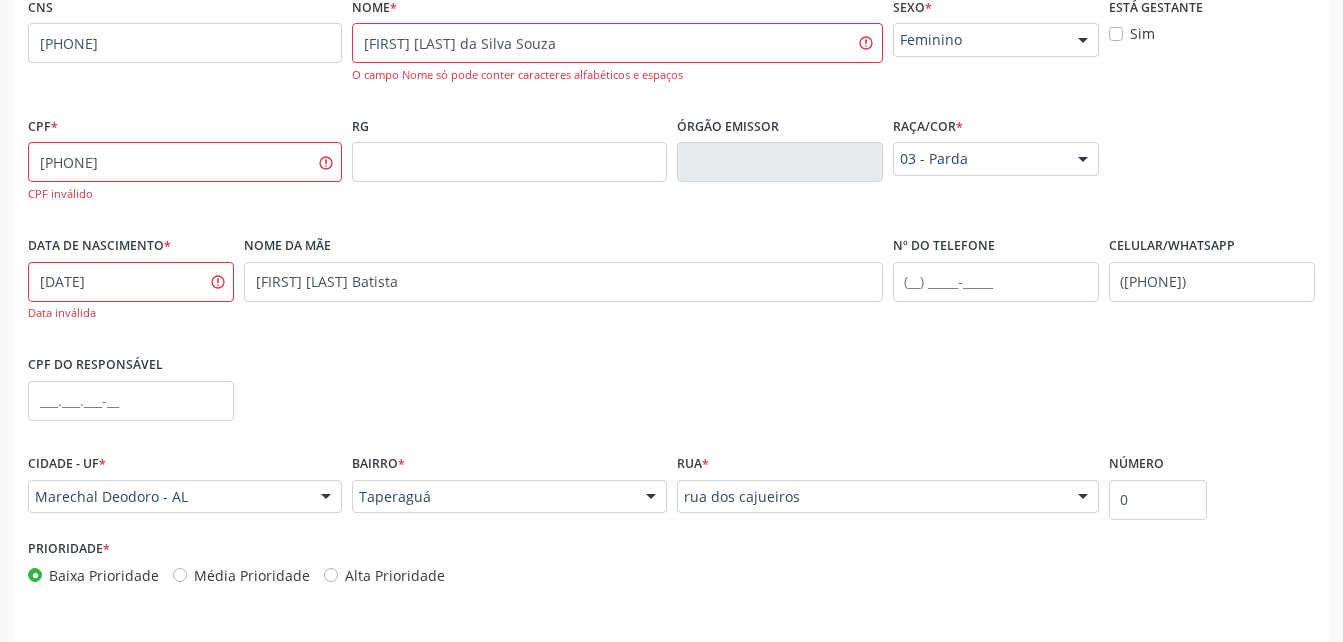click on "none" at bounding box center [289, 159] 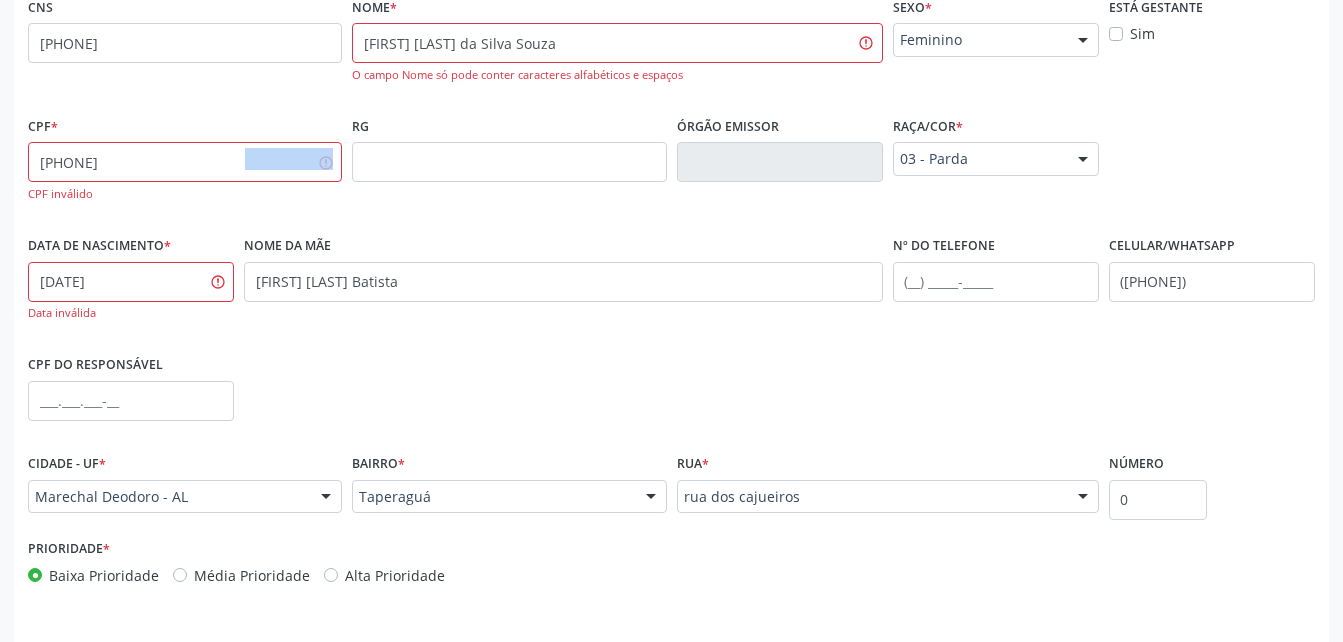 click on "none" at bounding box center [289, 159] 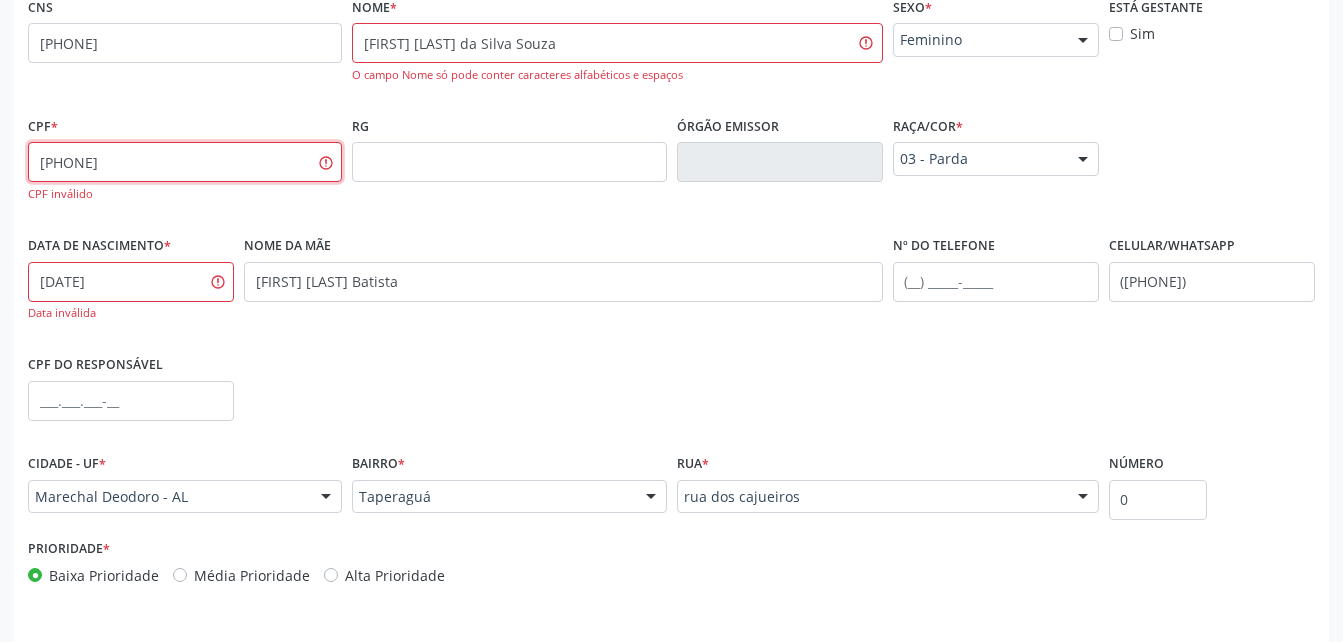 click on "[PHONE]" at bounding box center (185, 162) 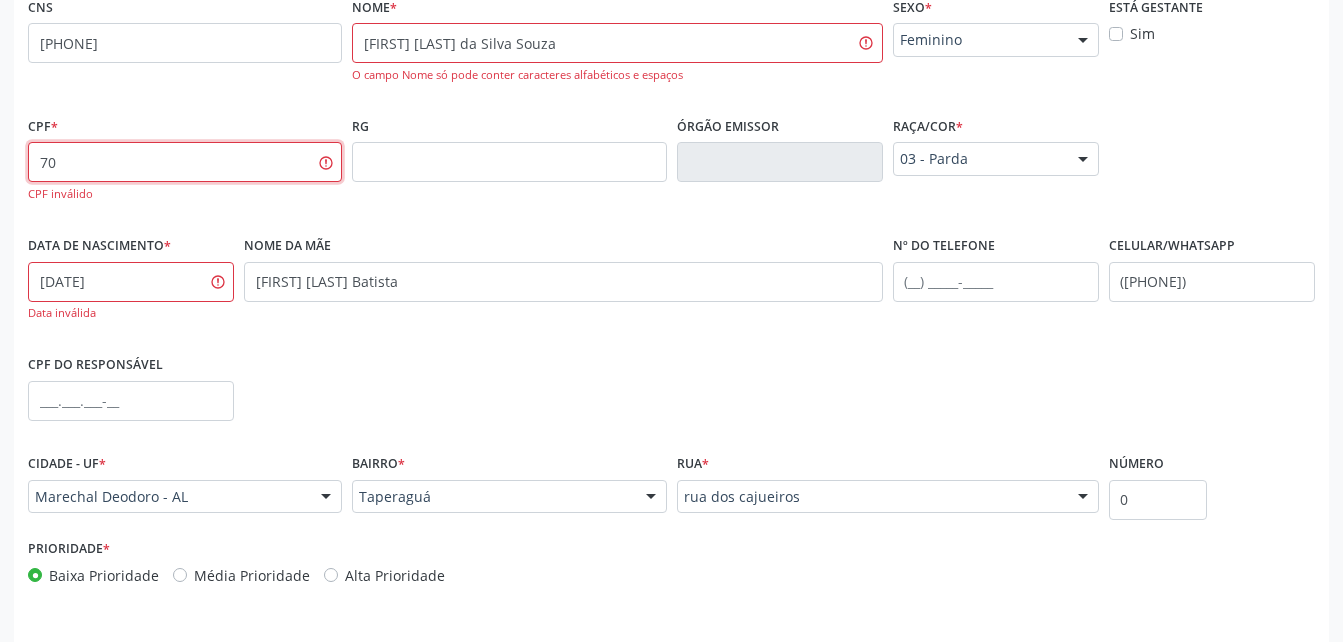 type on "7" 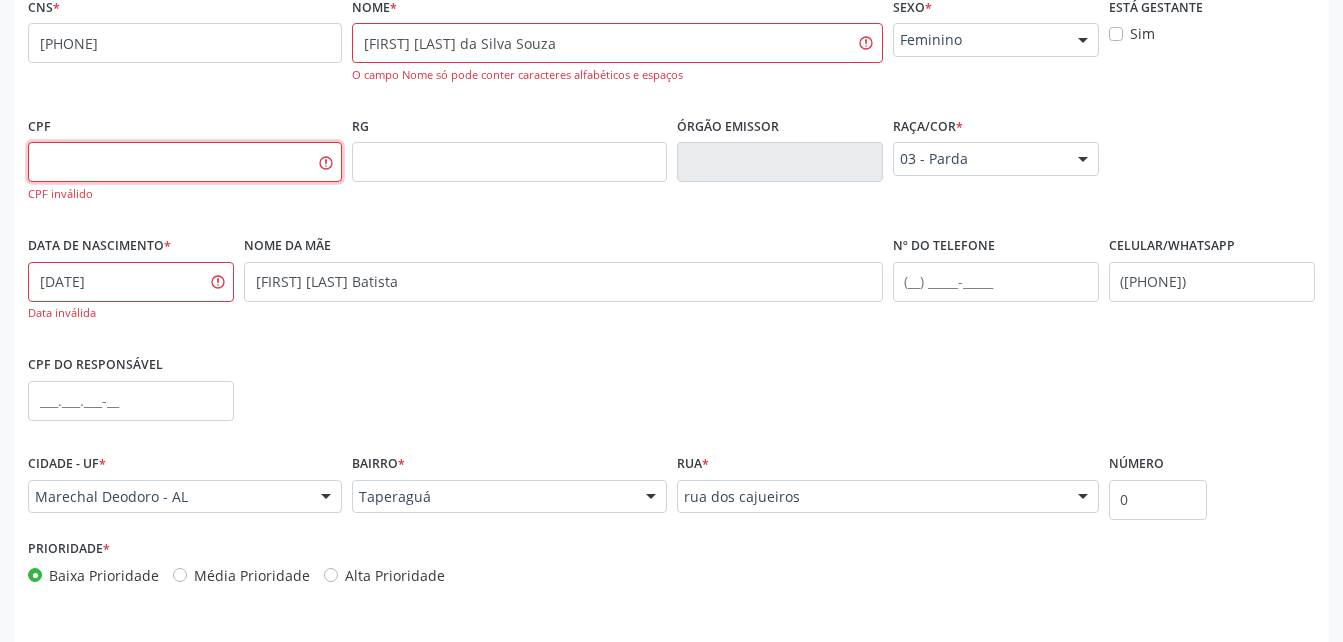 click at bounding box center [185, 162] 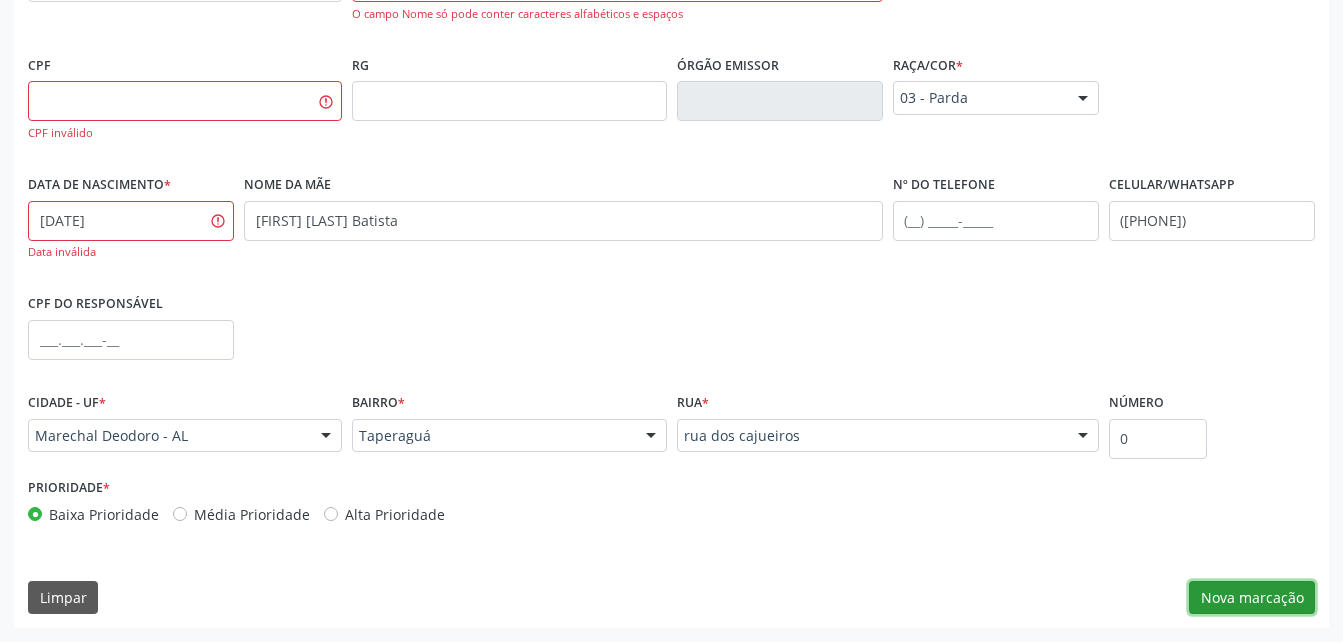 click on "Nova marcação" at bounding box center (1252, 598) 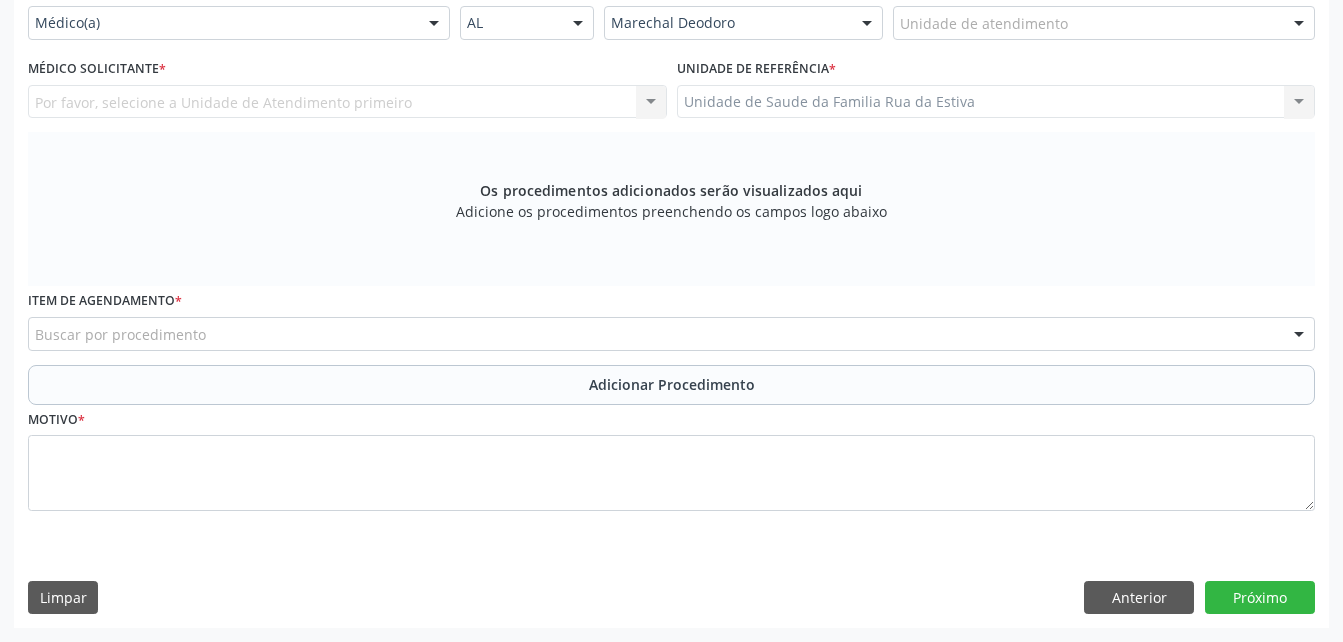 scroll, scrollTop: 387, scrollLeft: 0, axis: vertical 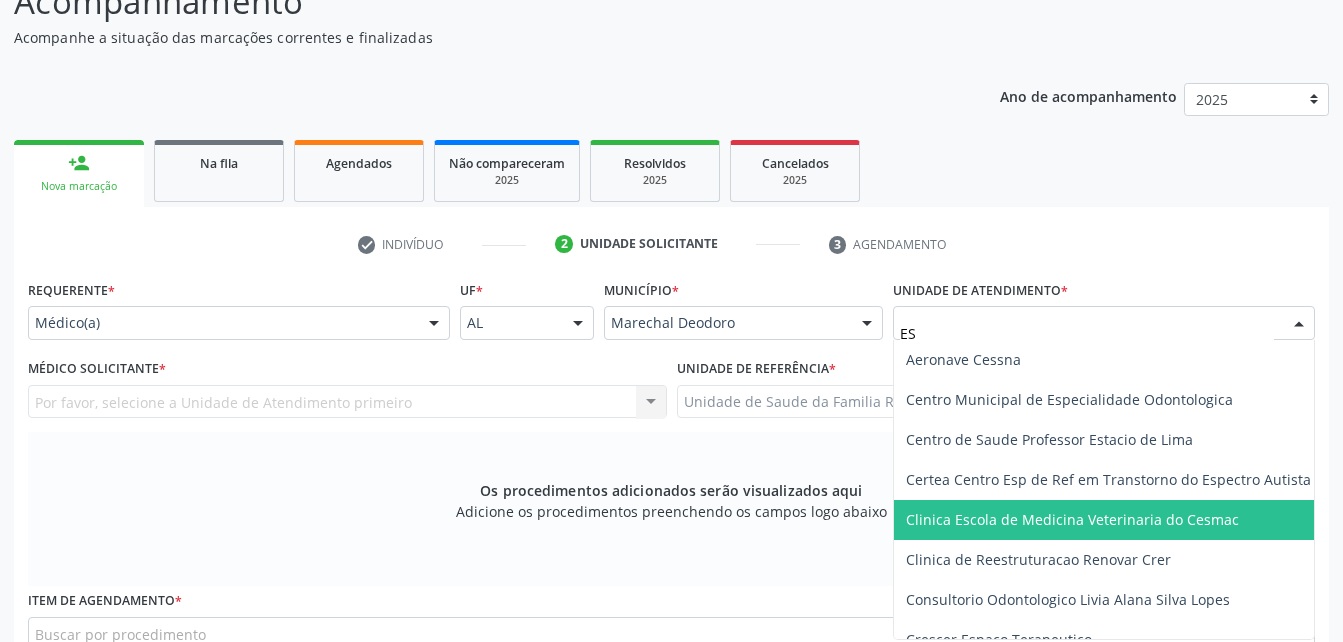 type on "EST" 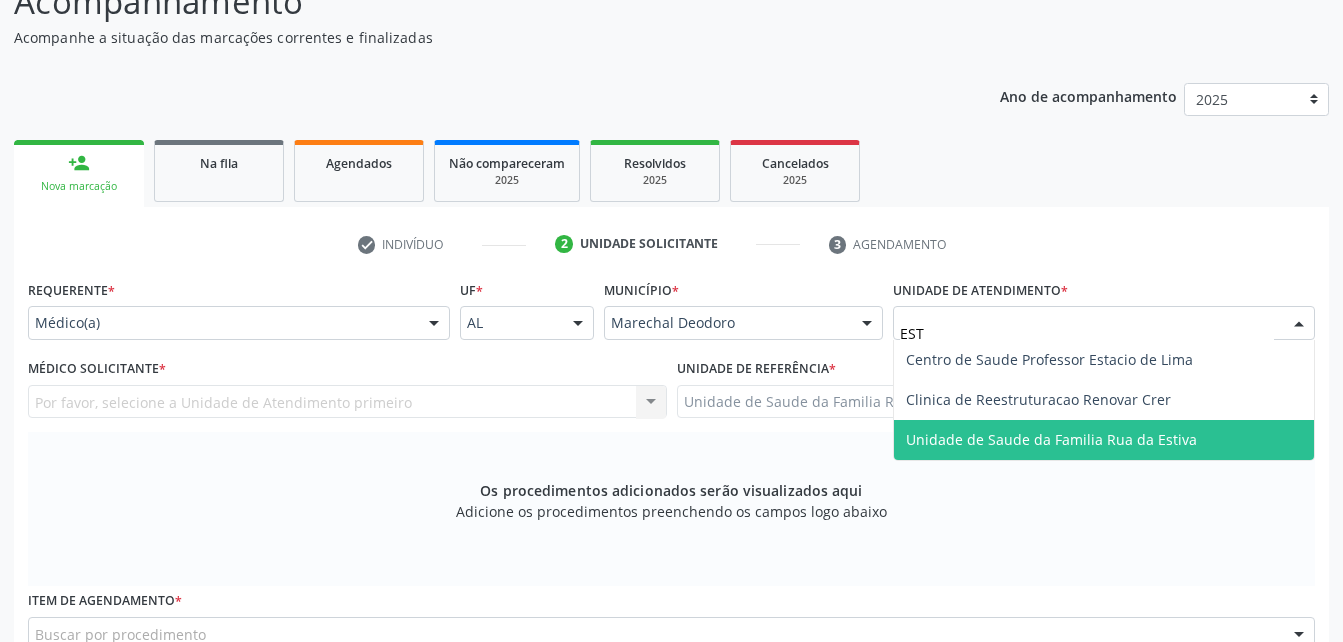 drag, startPoint x: 1070, startPoint y: 428, endPoint x: 681, endPoint y: 390, distance: 390.85162 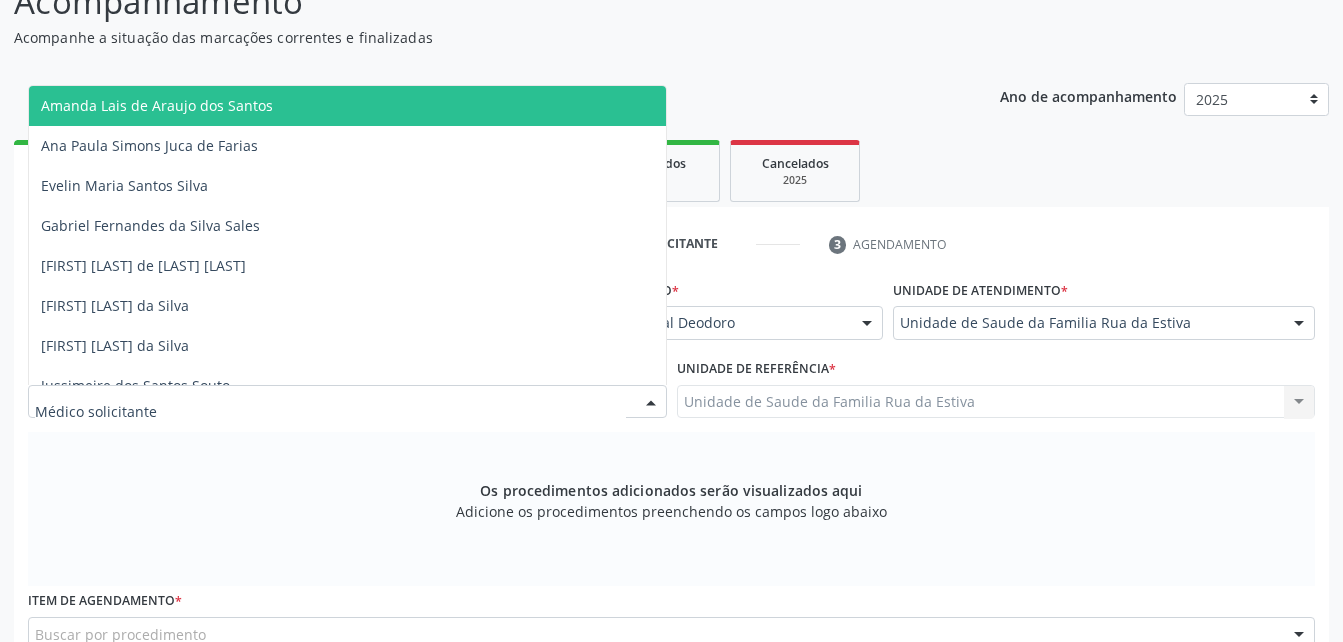 click at bounding box center [347, 402] 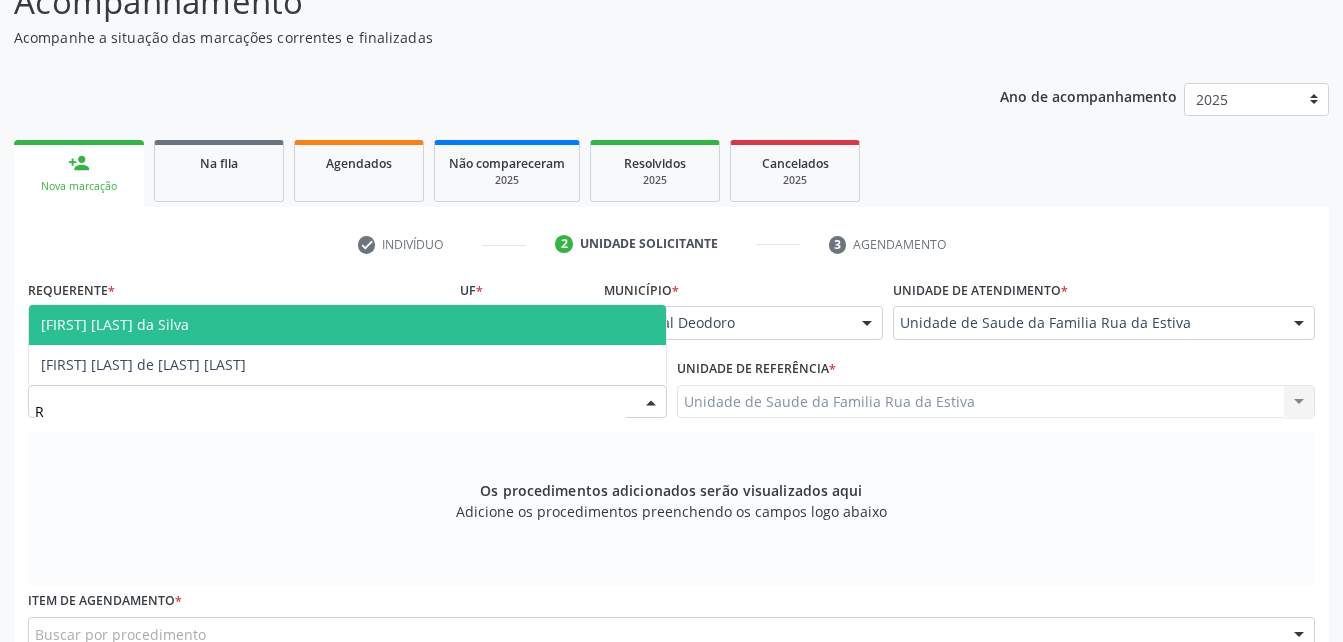 type on "RO" 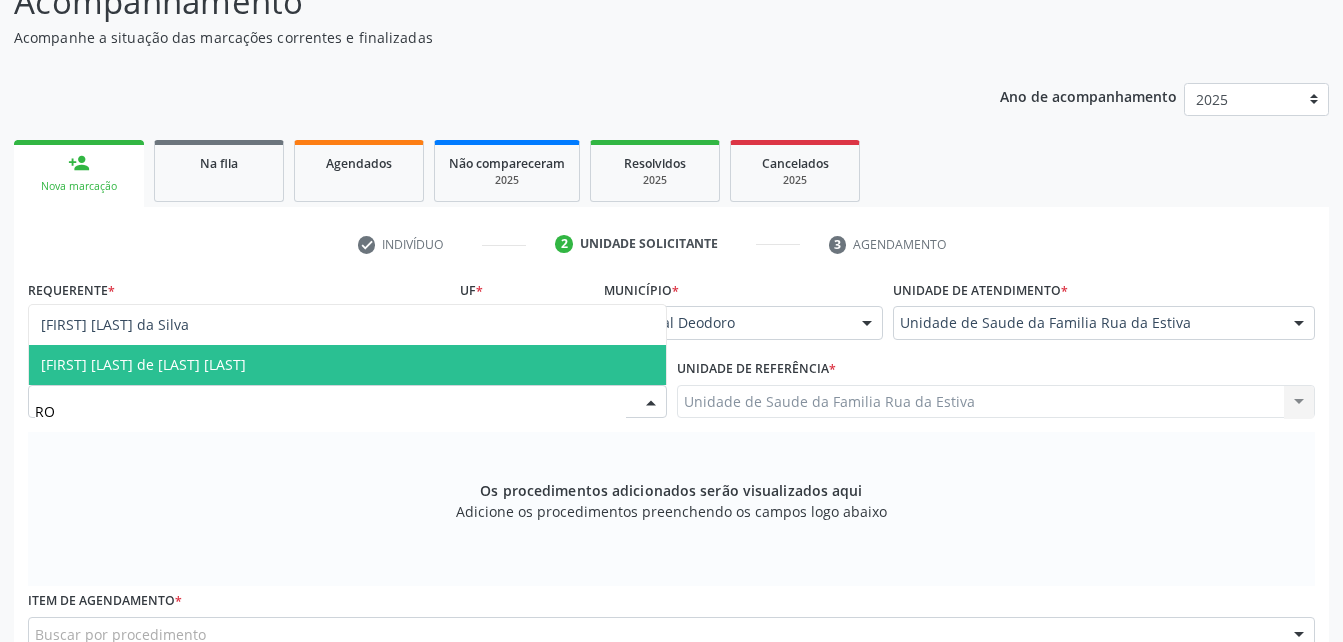 click on "[FIRST] [LAST] de [LAST] [LAST]" at bounding box center [347, 365] 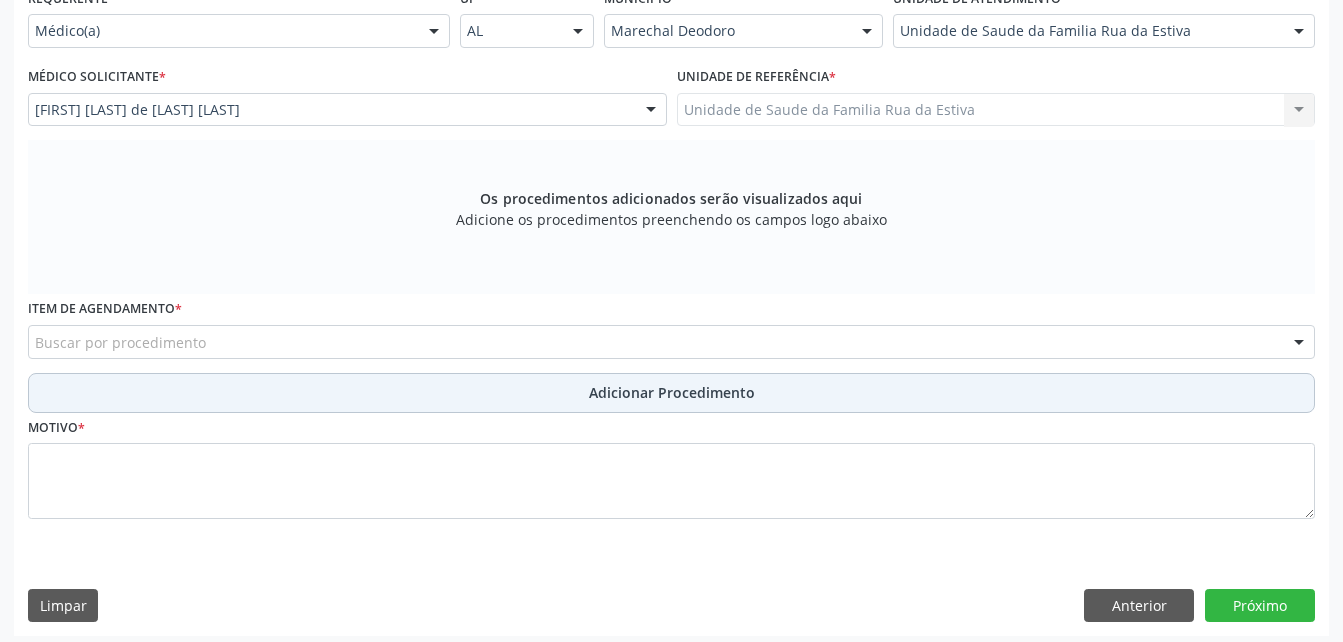 scroll, scrollTop: 487, scrollLeft: 0, axis: vertical 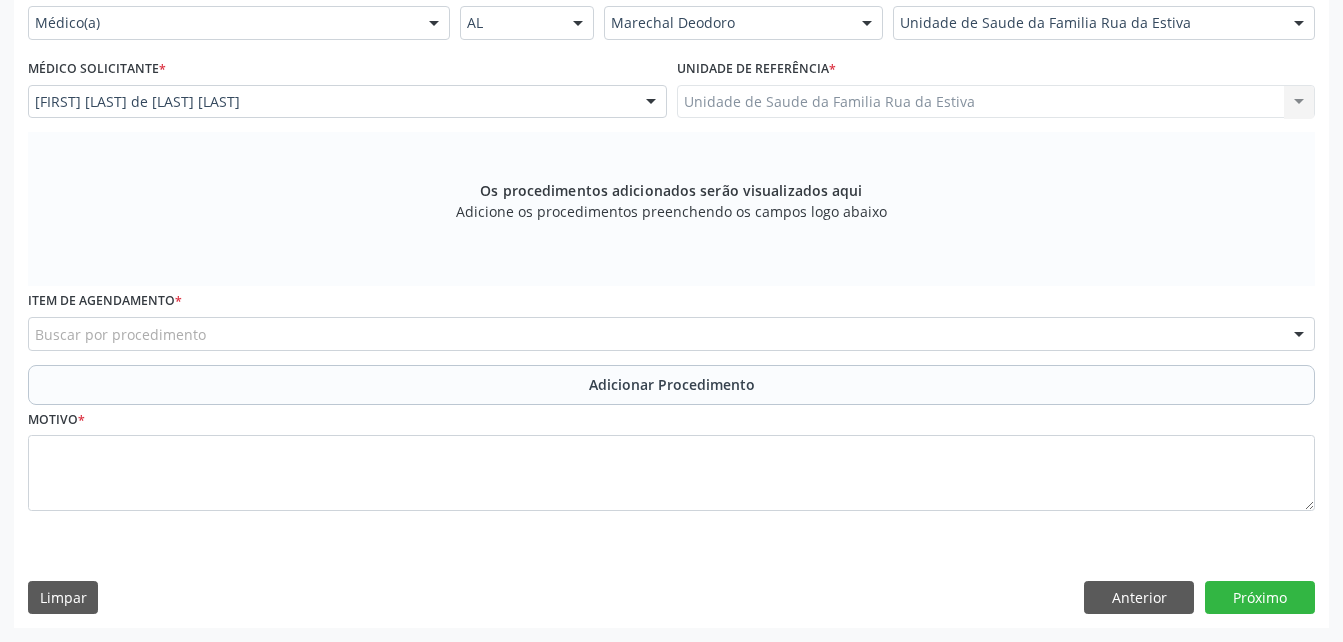 click on "Buscar por procedimento" at bounding box center (671, 334) 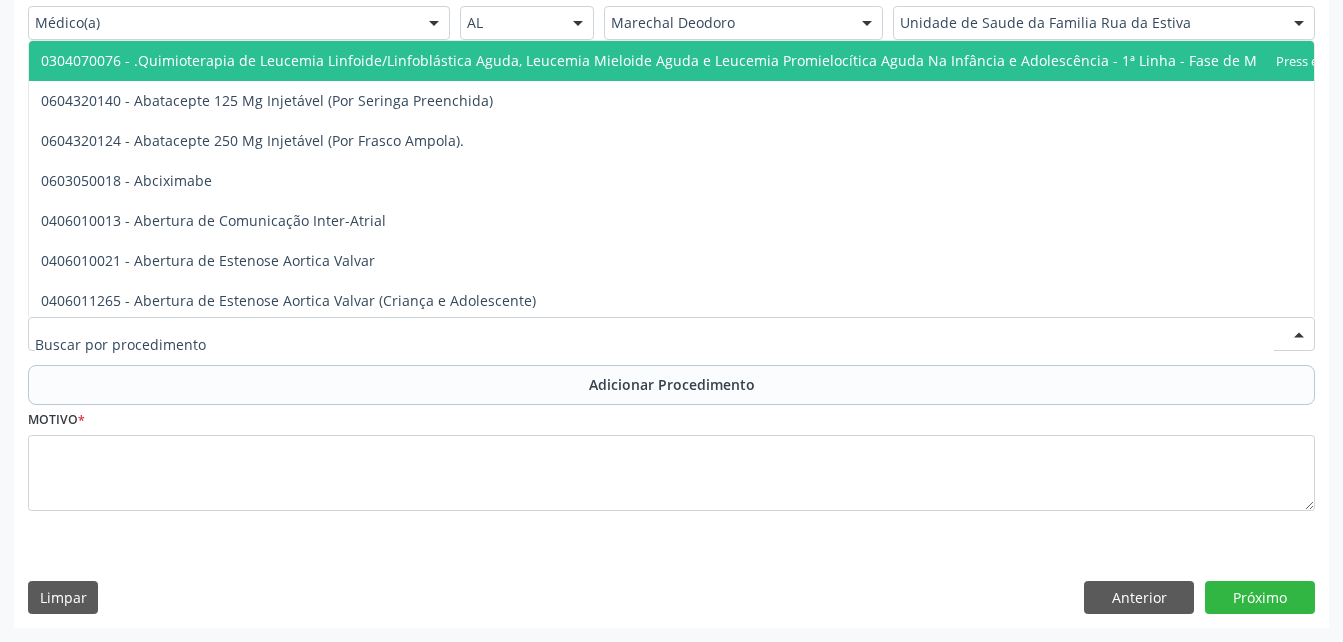 click at bounding box center [671, 334] 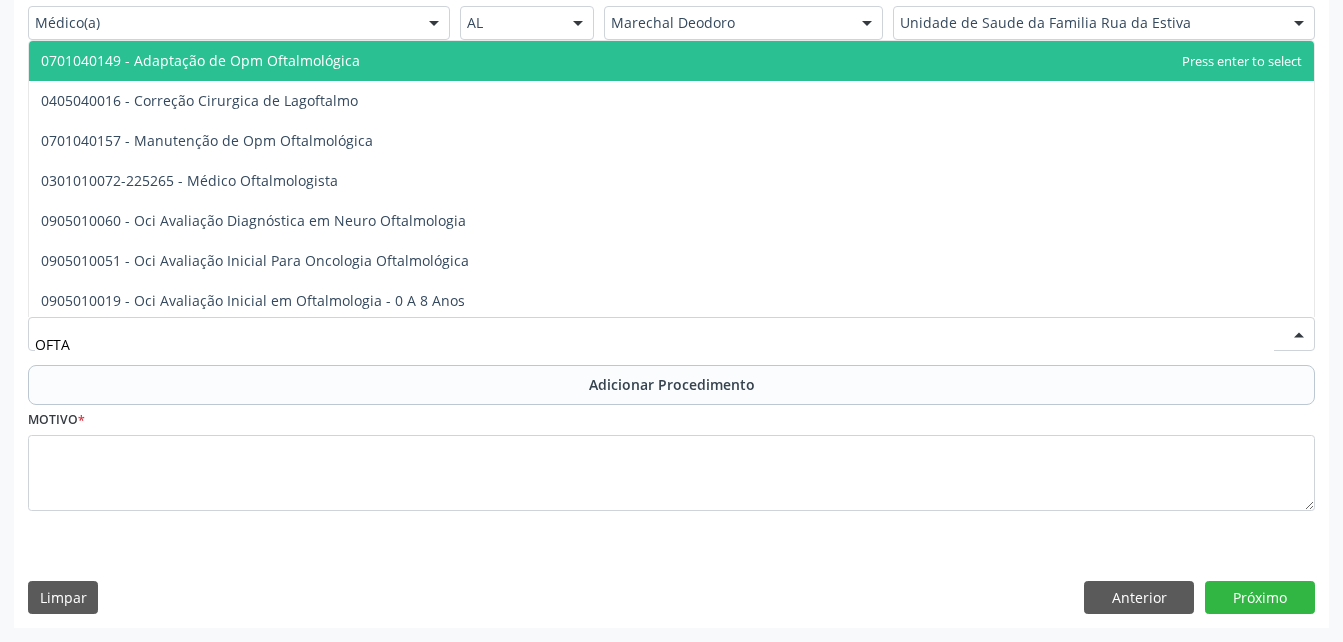 type on "OFTAL" 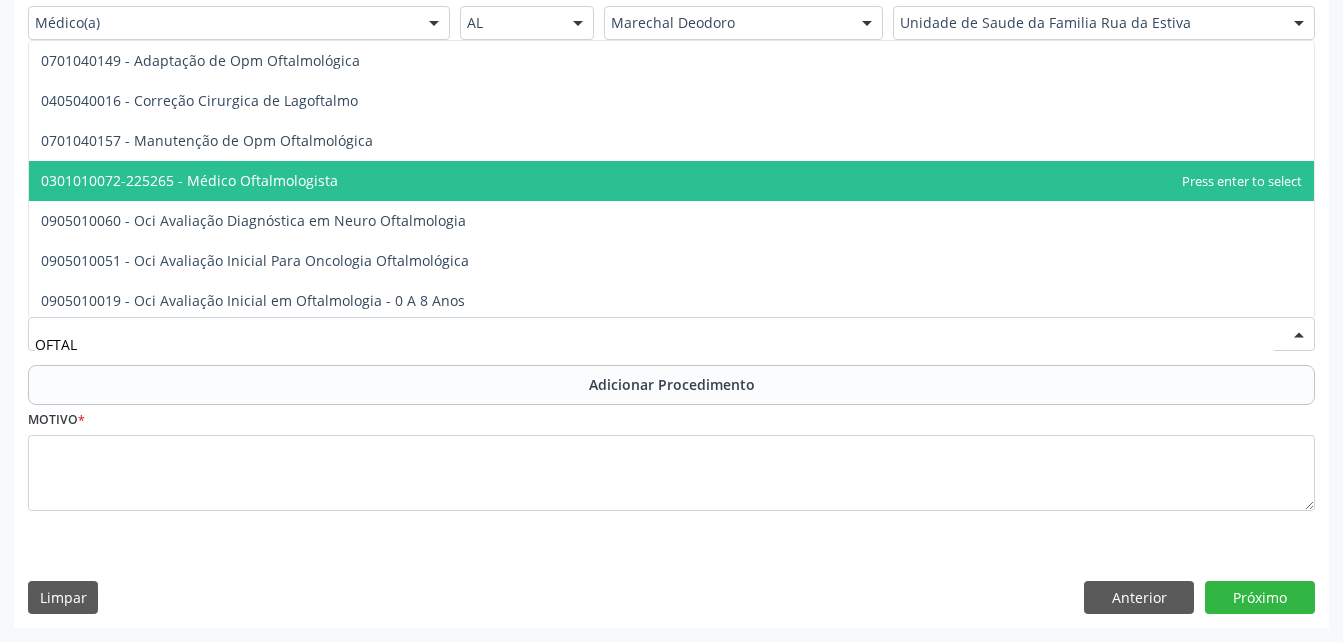 click on "0301010072-225265 - Médico Oftalmologista" at bounding box center [671, 181] 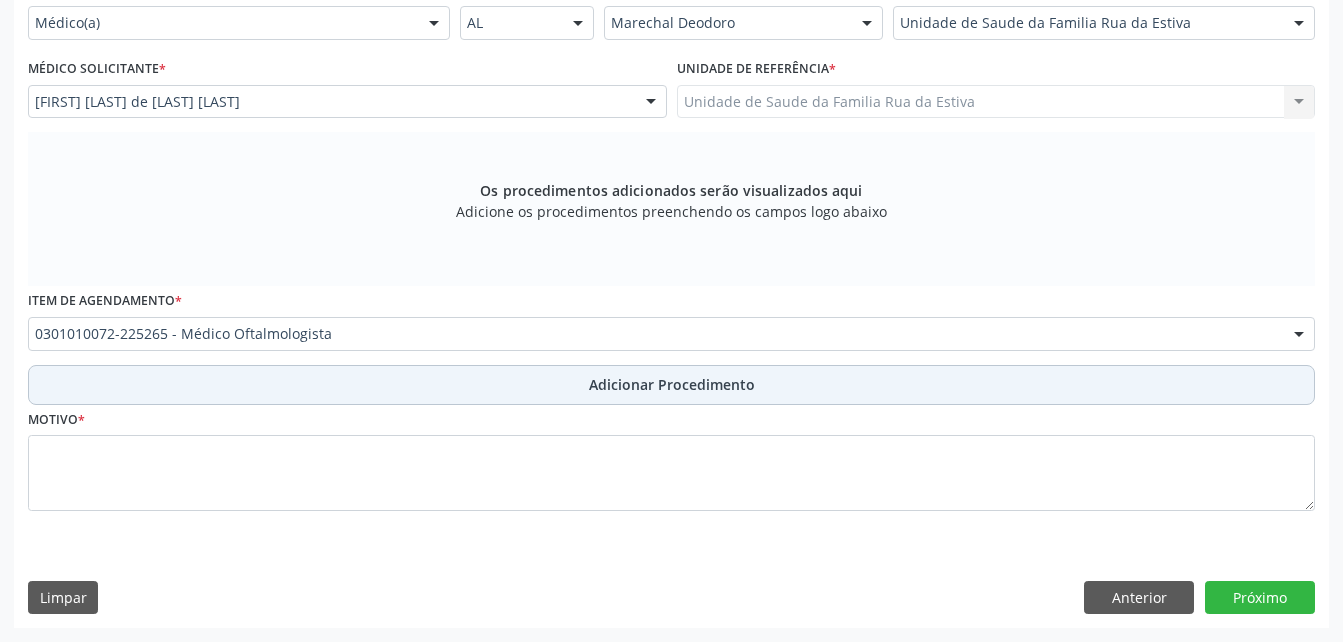 click on "Adicionar Procedimento" at bounding box center [671, 385] 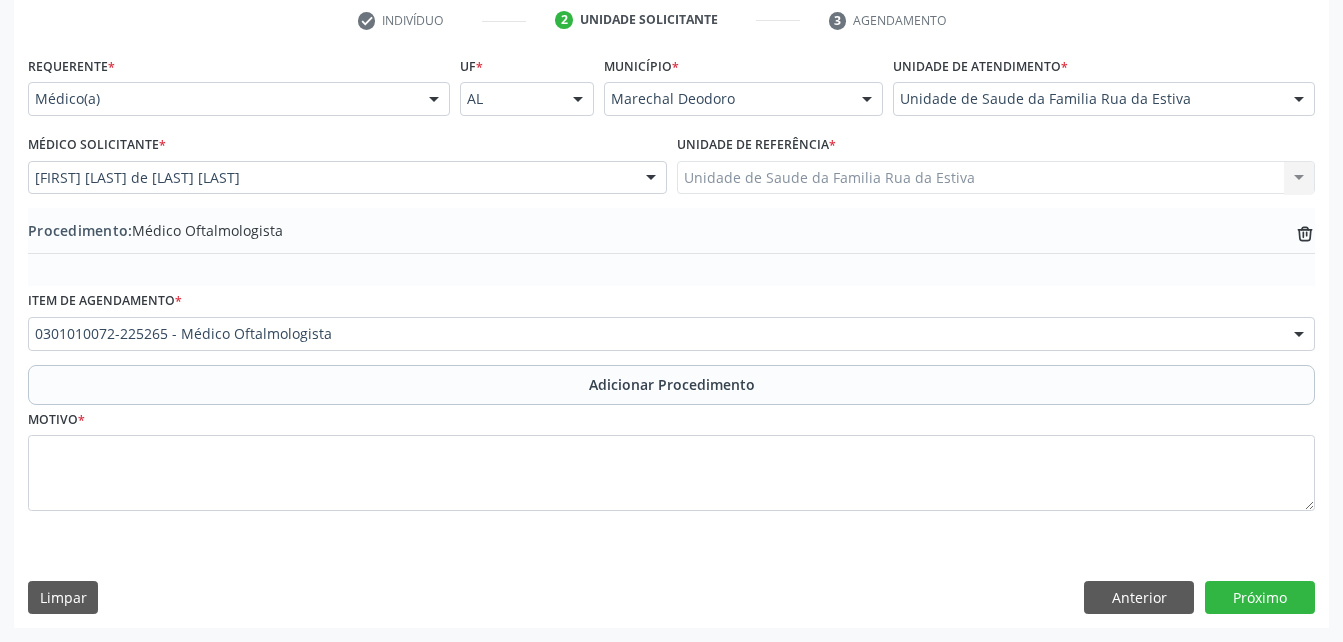 scroll, scrollTop: 411, scrollLeft: 0, axis: vertical 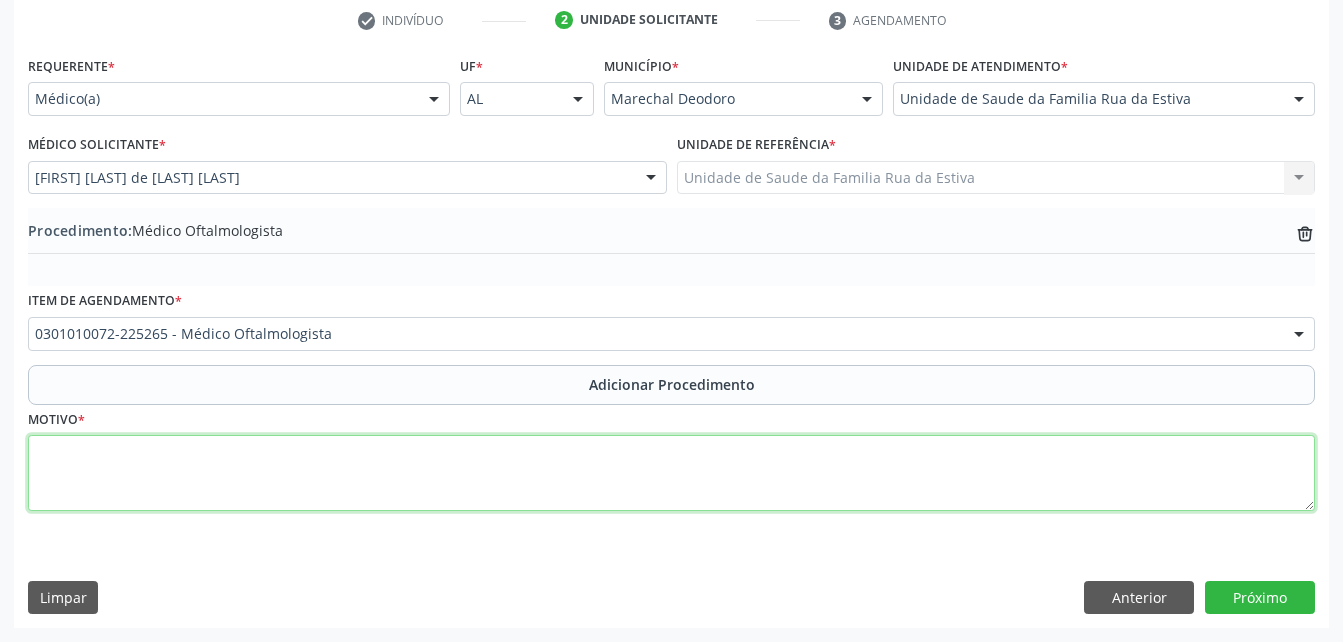 click at bounding box center (671, 473) 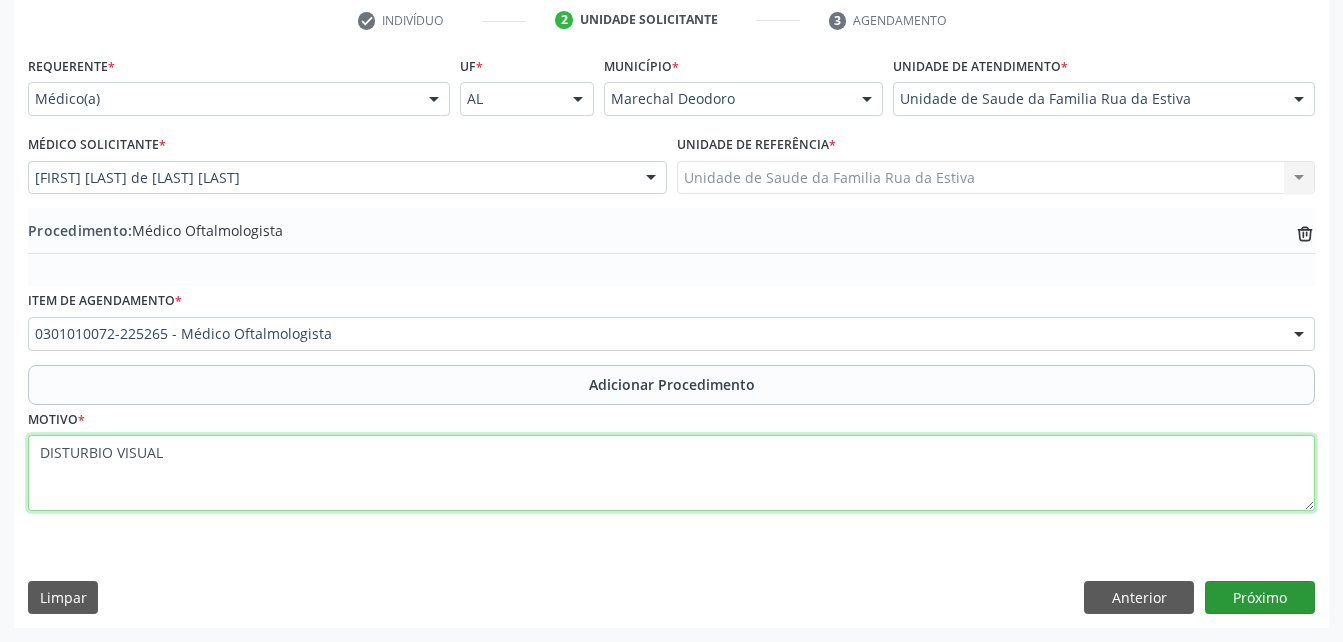 type on "DISTURBIO VISUAL" 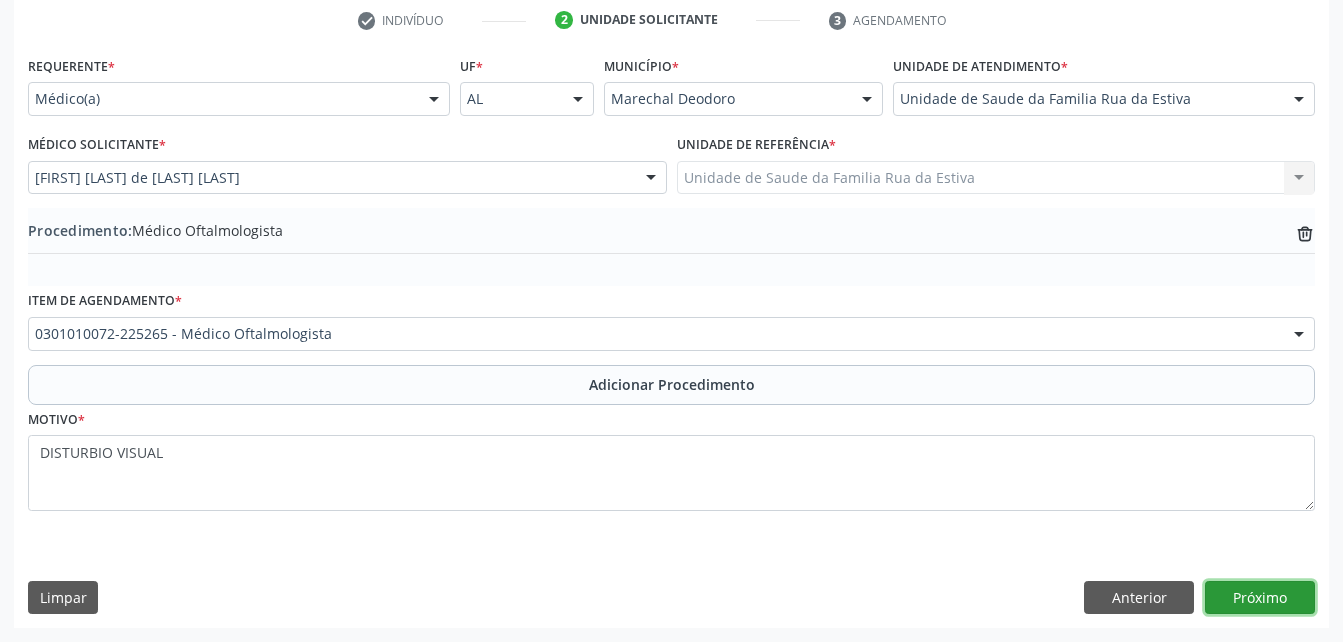 click on "Próximo" at bounding box center [1260, 598] 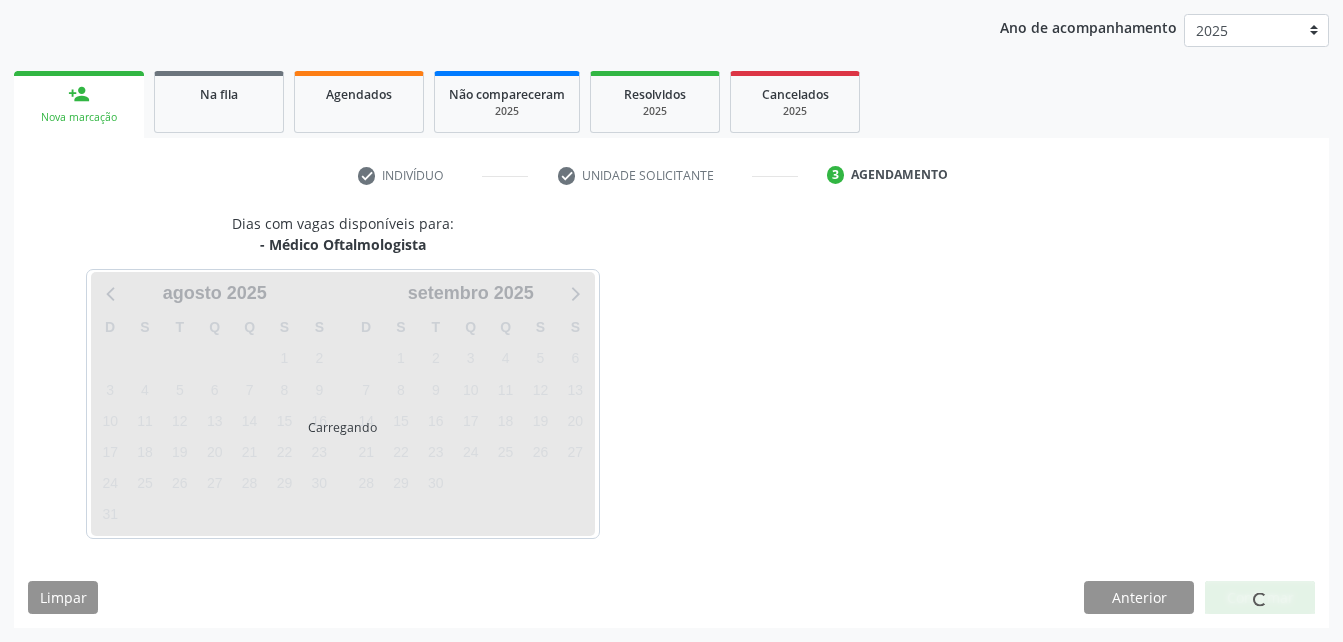 scroll, scrollTop: 315, scrollLeft: 0, axis: vertical 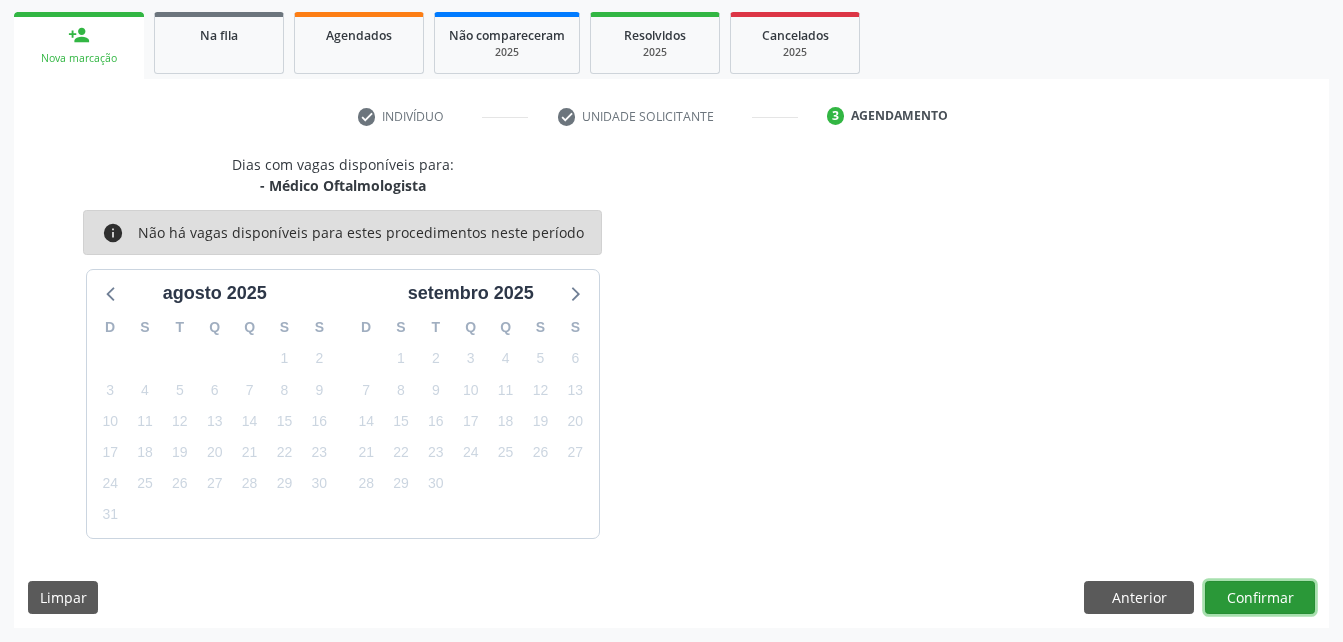 click on "Confirmar" at bounding box center [1260, 598] 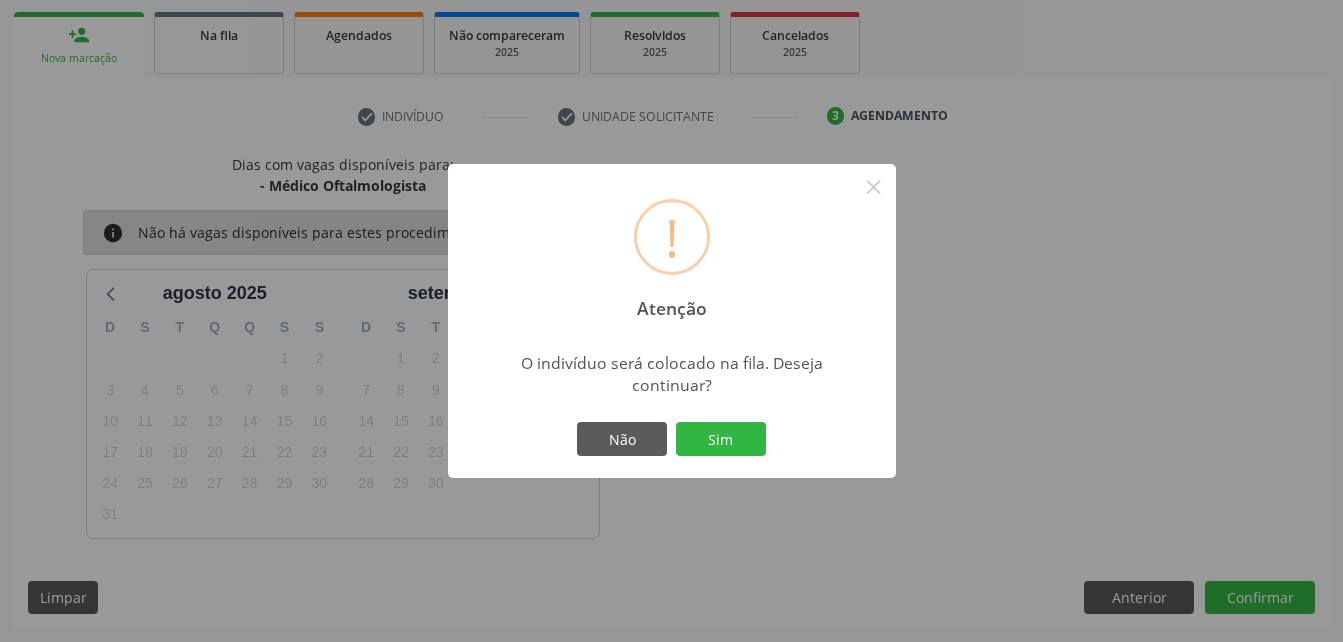 drag, startPoint x: 716, startPoint y: 442, endPoint x: 768, endPoint y: 477, distance: 62.681736 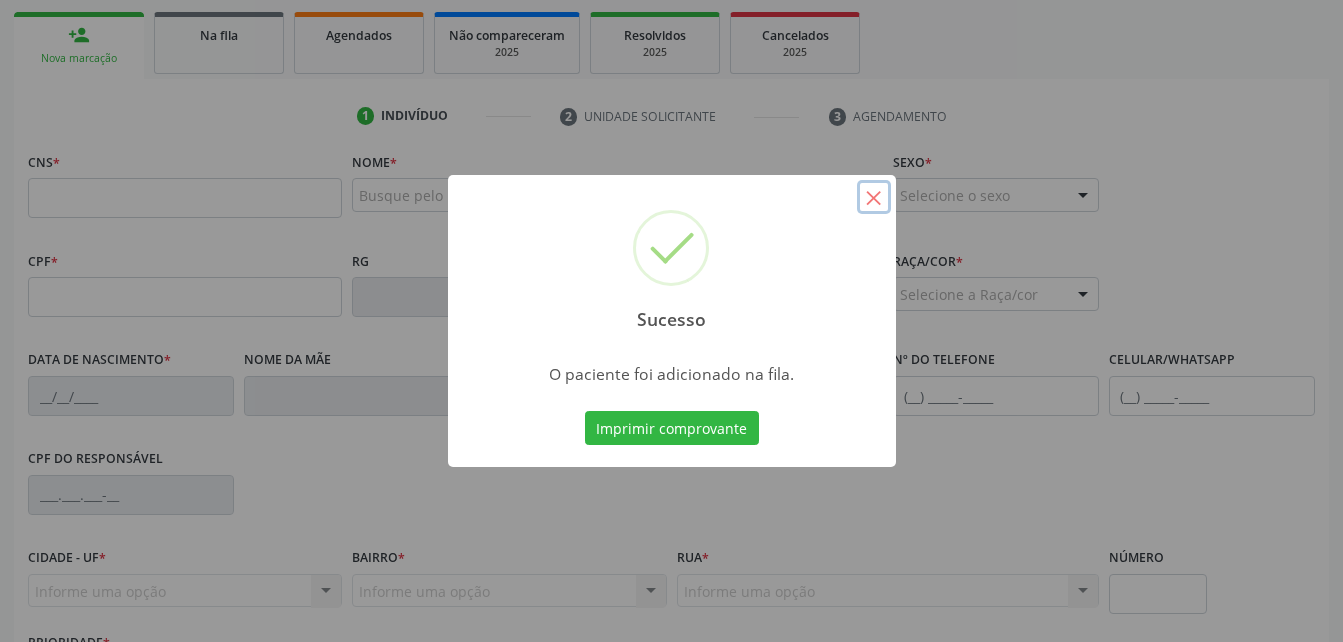 click on "×" at bounding box center [874, 197] 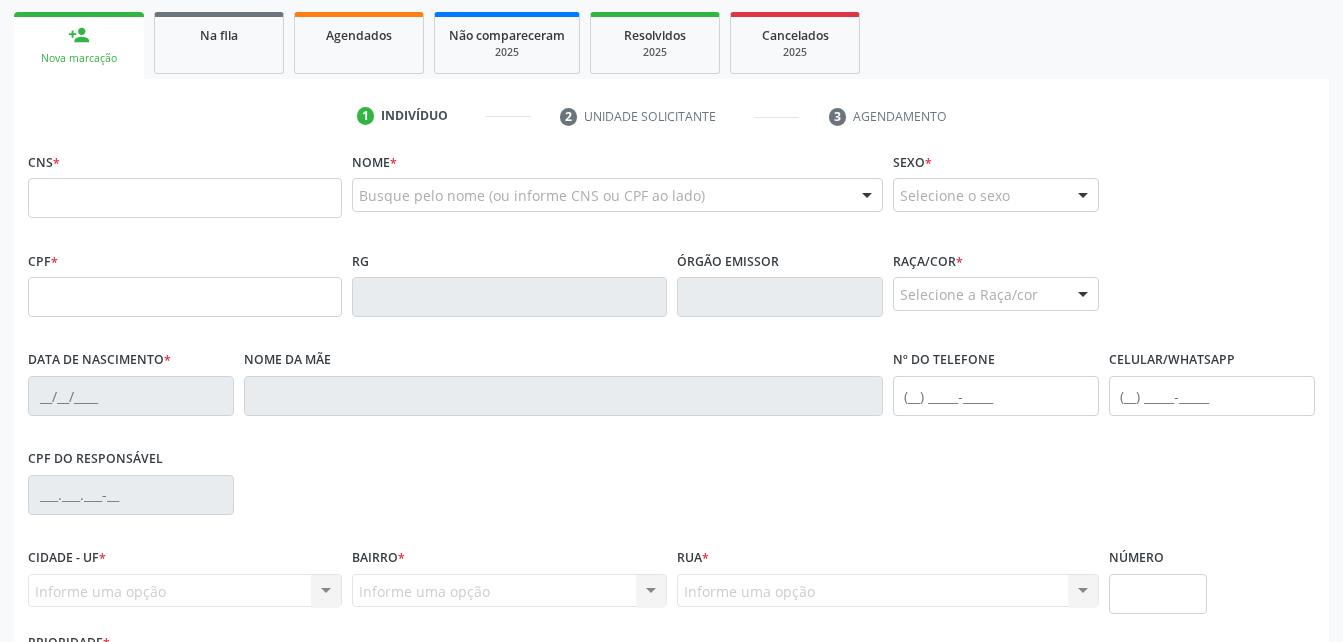 drag, startPoint x: 343, startPoint y: 191, endPoint x: 328, endPoint y: 194, distance: 15.297058 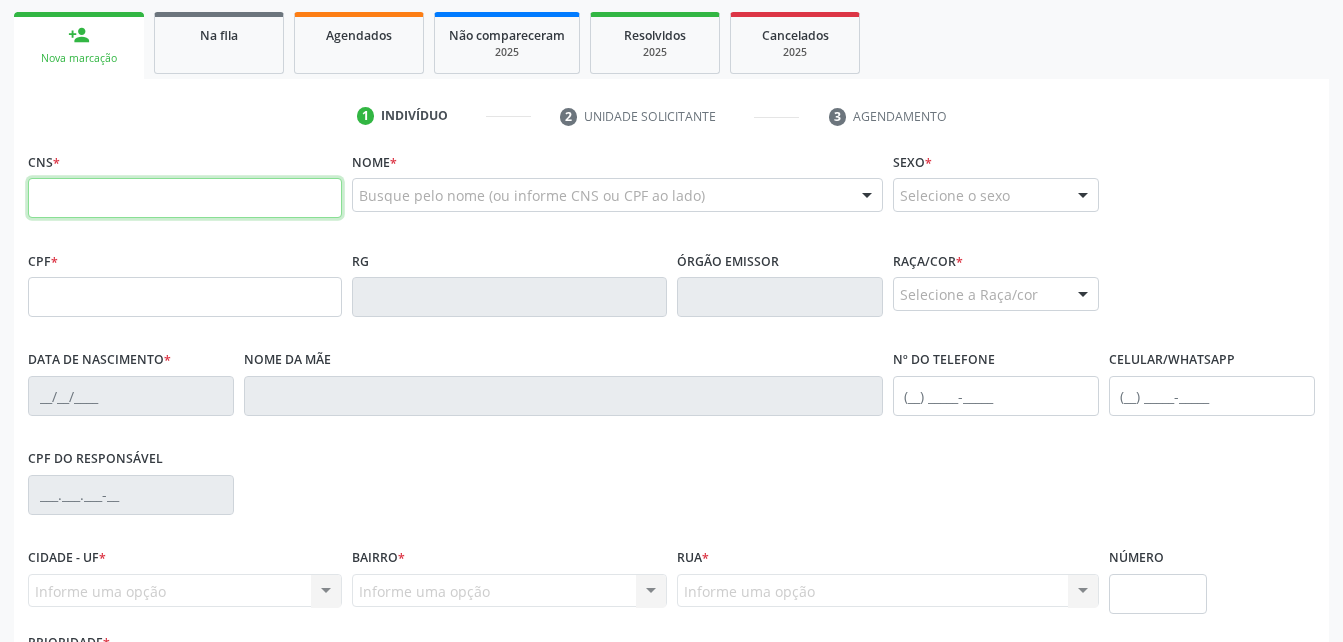click at bounding box center [185, 198] 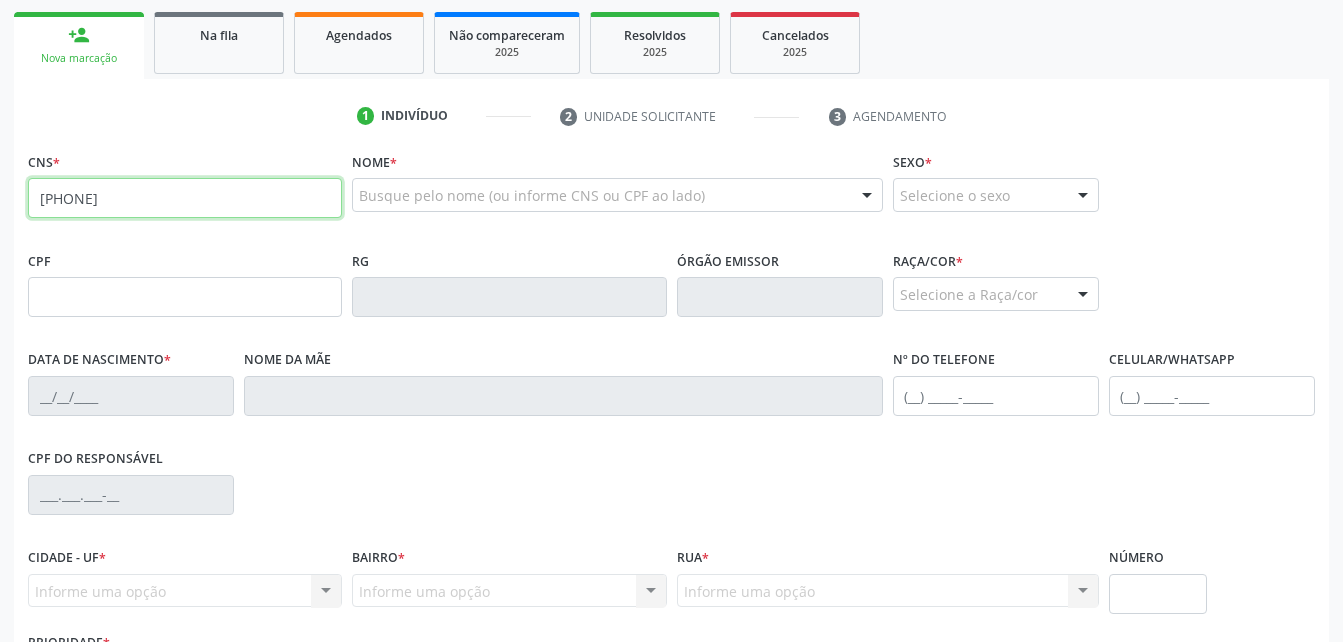 type on "[PHONE]" 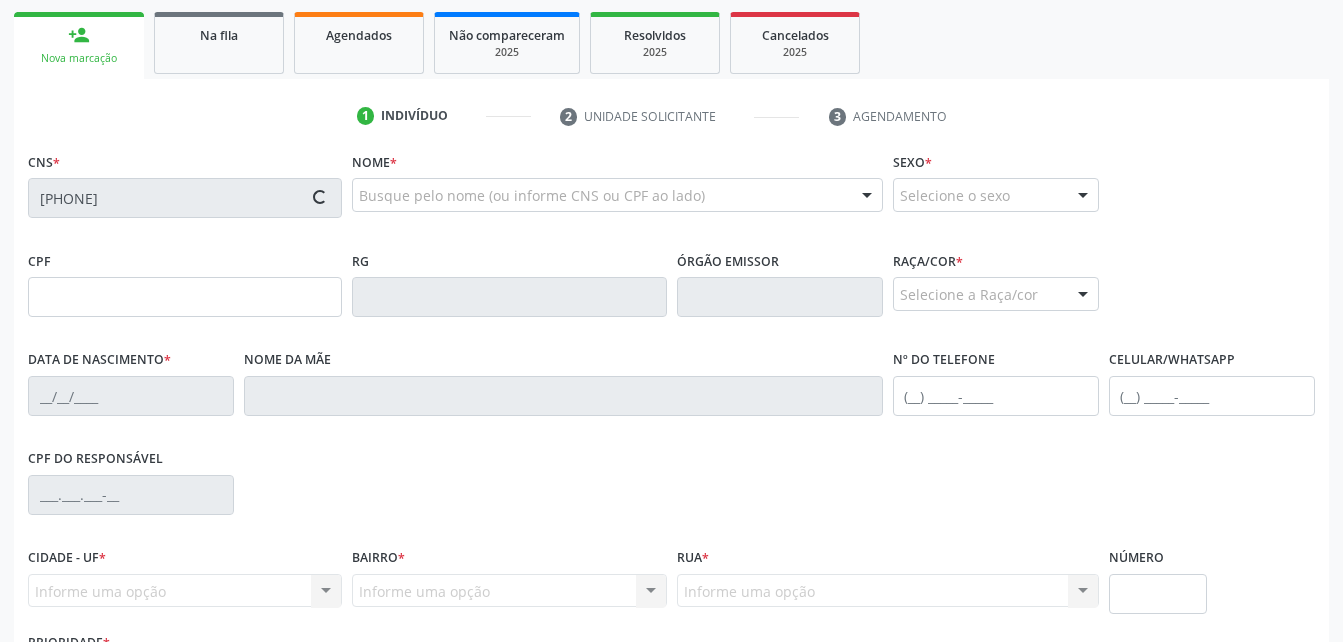 type on "[DATE]" 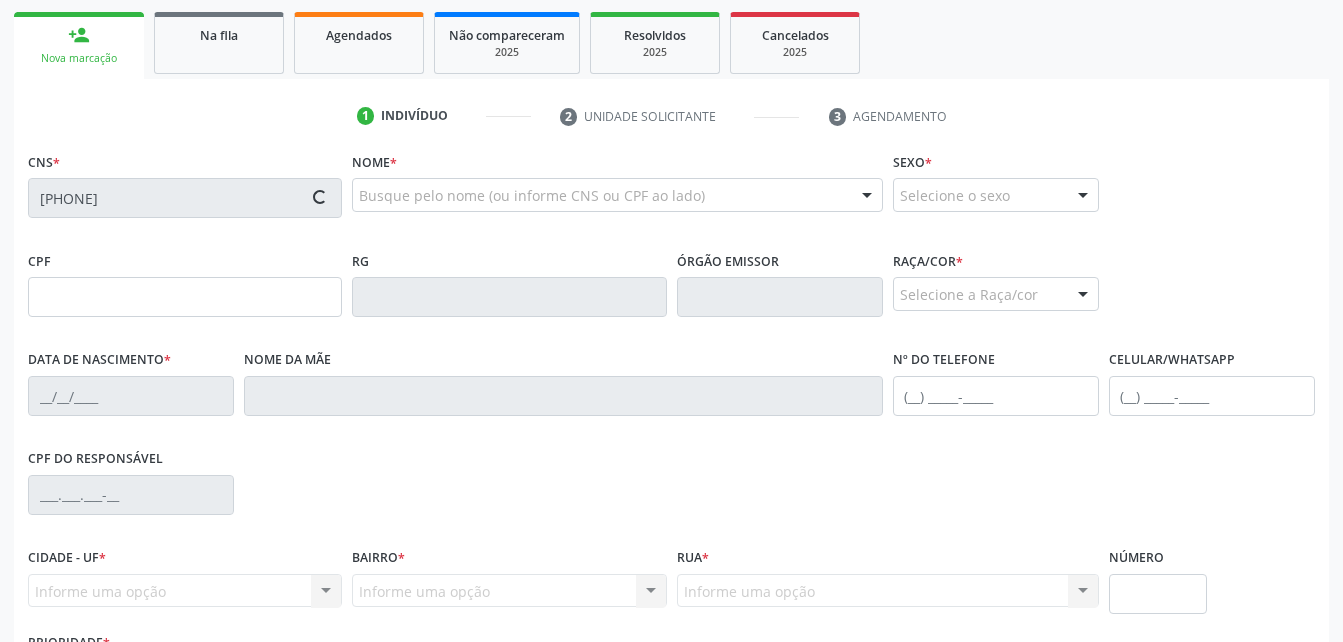 type on "[FIRST] [LAST] Batista" 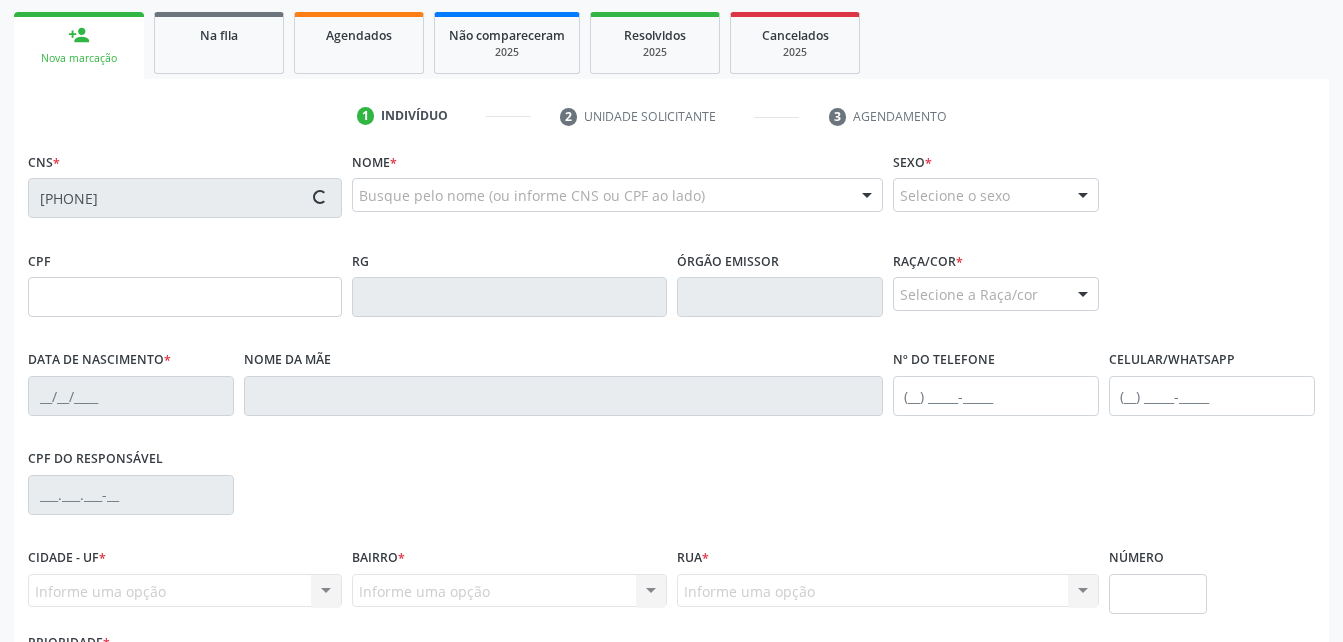 type on "([PHONE])" 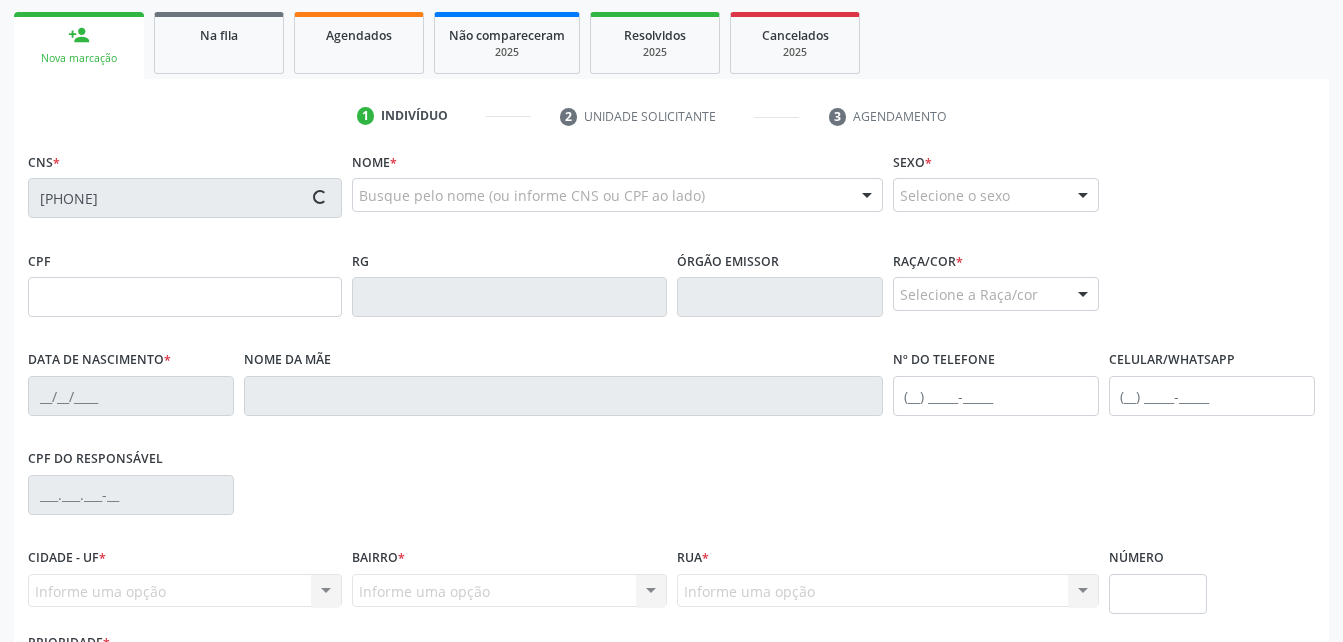 type on "0" 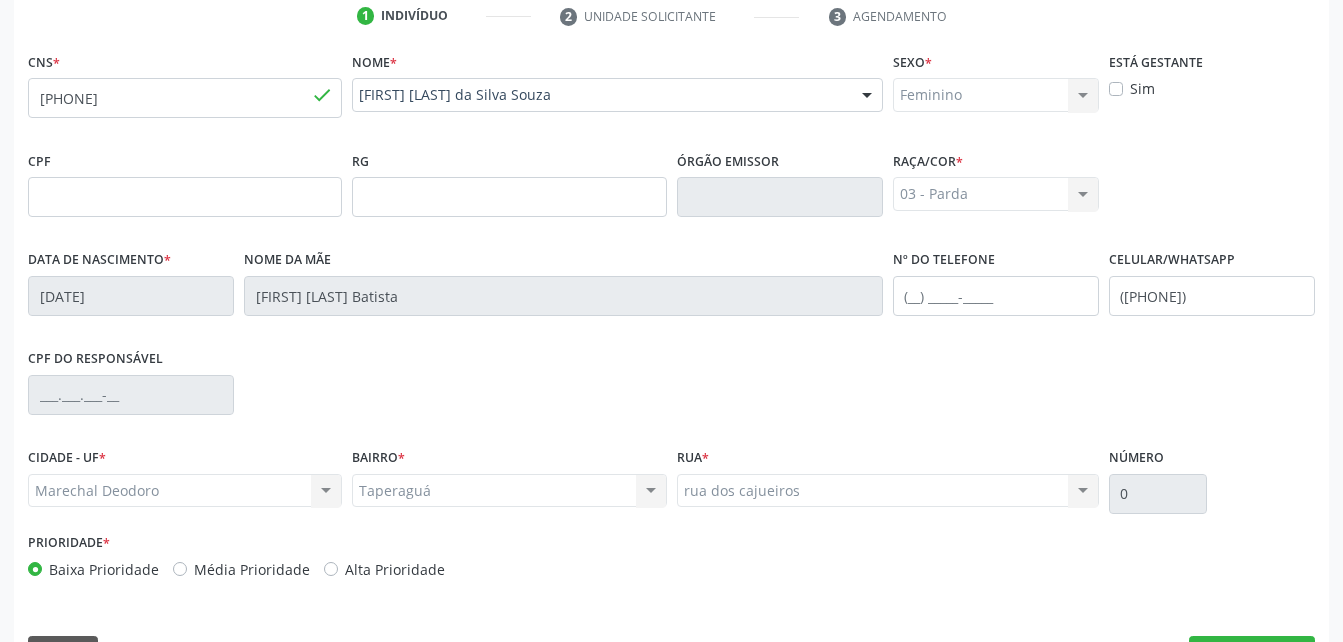 scroll, scrollTop: 470, scrollLeft: 0, axis: vertical 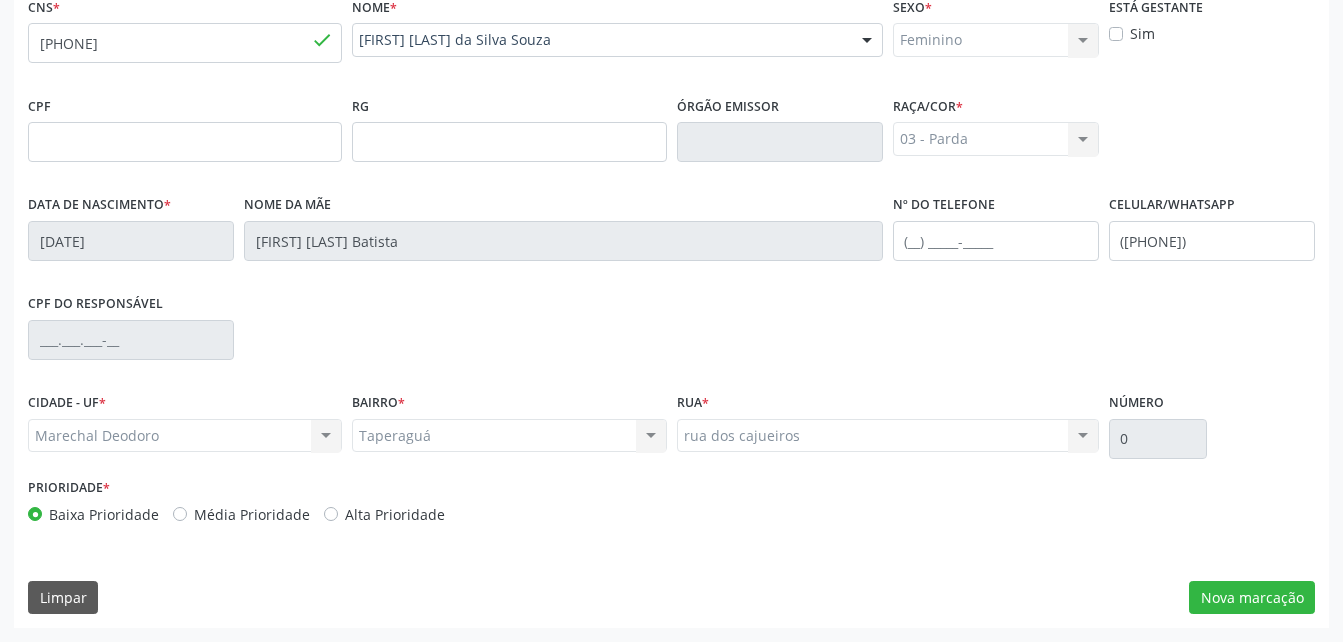 click on "CNS
*
[PHONE]       done
[FIRST] [LAST] [LAST]   CNS:
[PHONE]
CPF:    --   Nascimento:
[DATE]
Nenhum resultado encontrado para: "   "
Digite o nome
Sexo
*
Feminino         Masculino   Feminino
Nenhum resultado encontrado para: "   "
Não há nenhuma opção para ser exibida.
Está gestante
Sim
CPF
RG
Órgão emissor
Raça/cor
*
03 - Parda         01 - Branca   02 - Preta   04 - Amarela   03 - Parda   05 - Indígena
Nenhum resultado encontrado para: "   "
Não há nenhuma opção para ser exibida.
Data de nascimento
*
[DATE]
Nome da mãe" at bounding box center [671, 310] 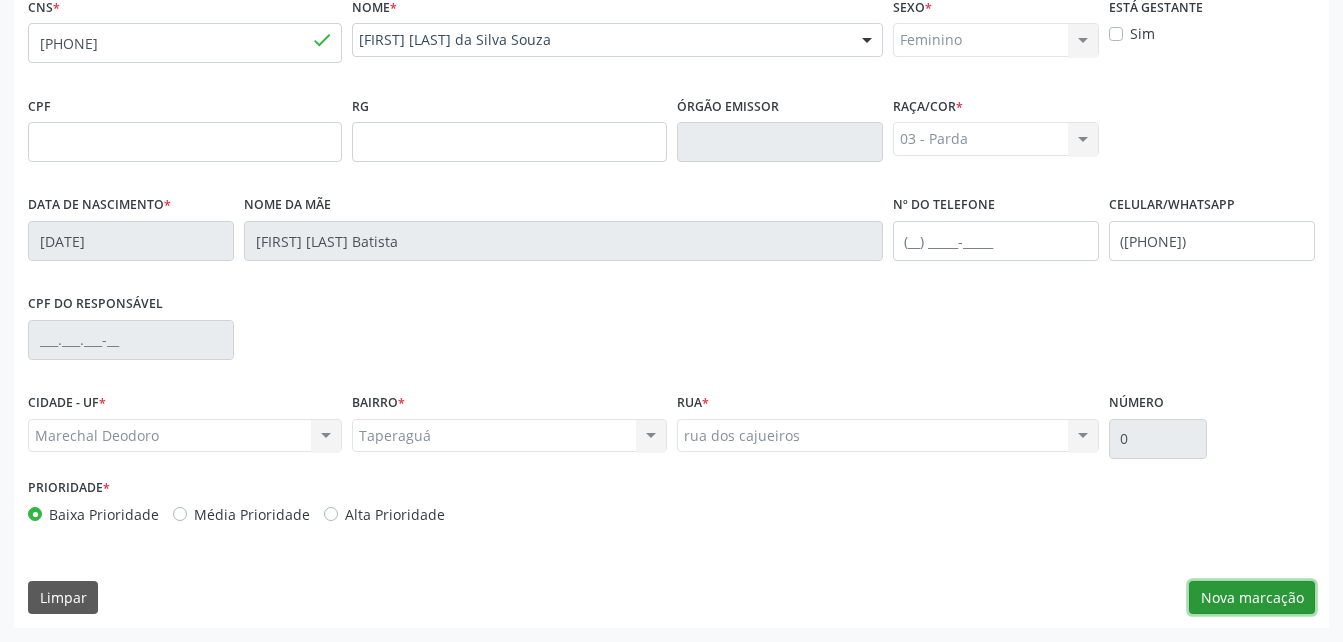 click on "Nova marcação" at bounding box center (1252, 598) 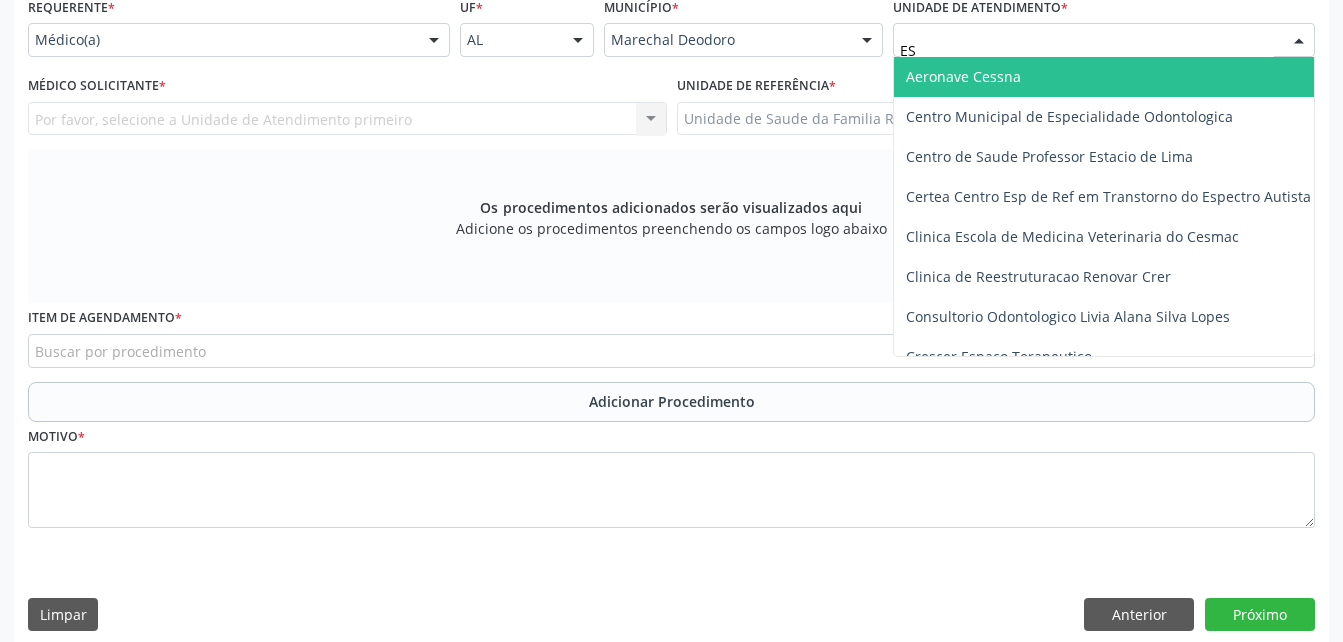type on "EST" 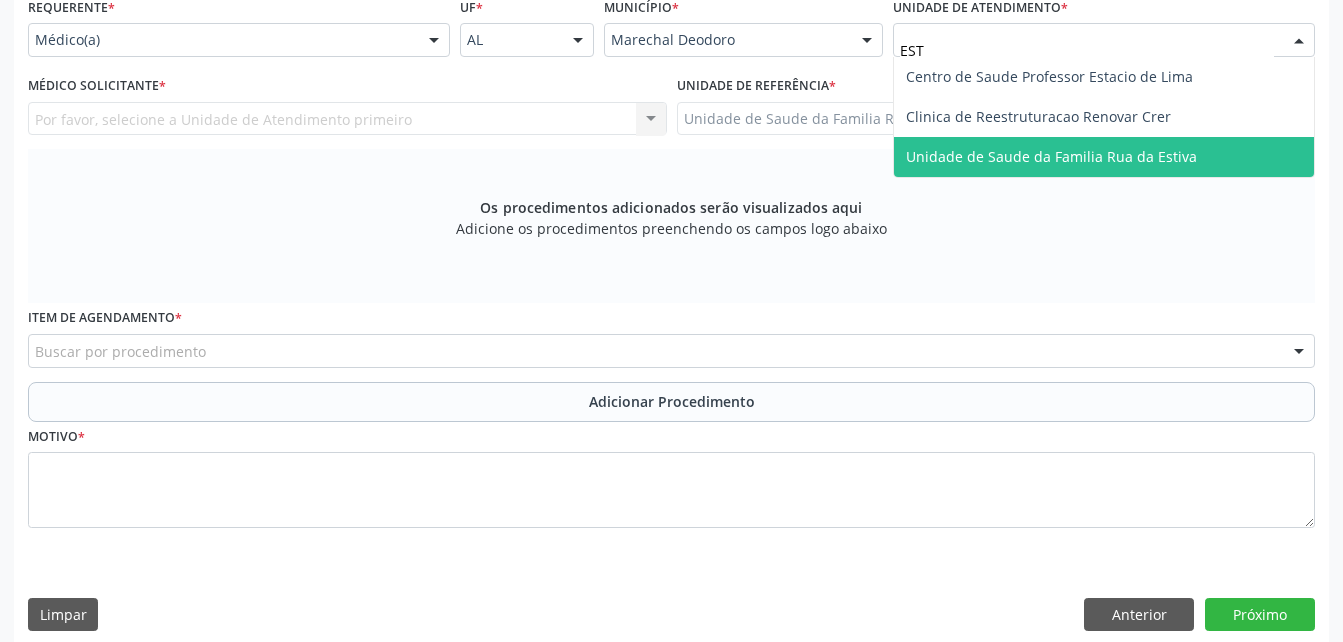 drag, startPoint x: 1052, startPoint y: 147, endPoint x: 893, endPoint y: 154, distance: 159.154 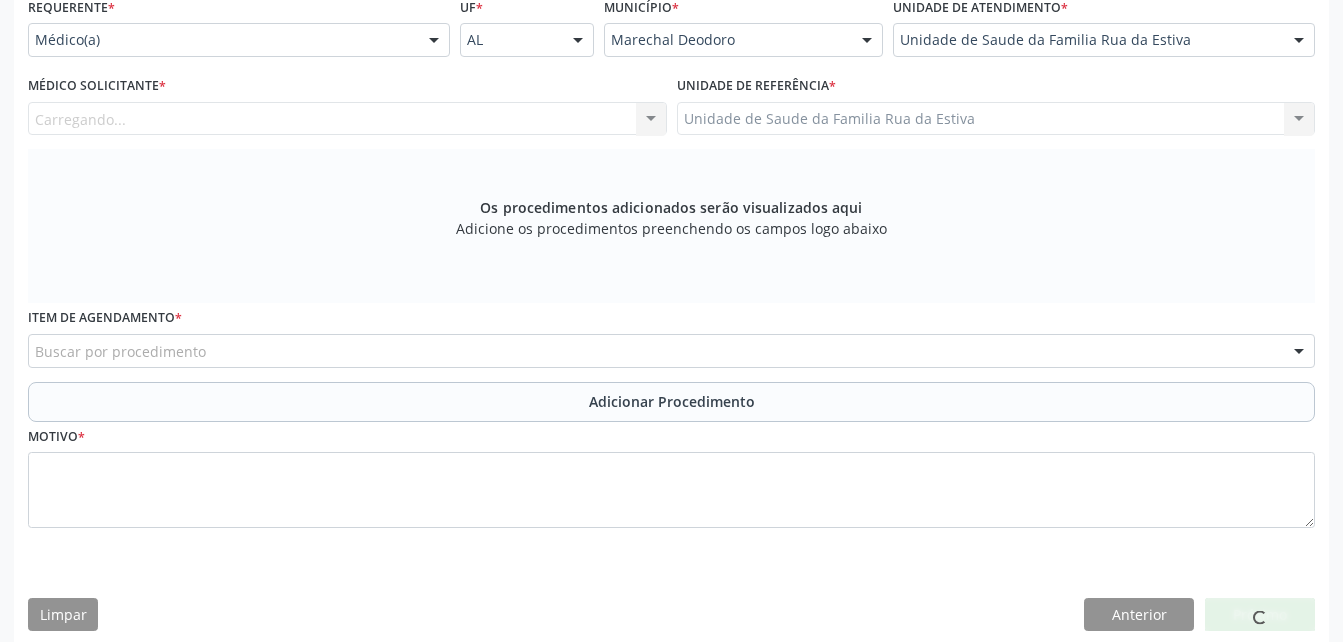 click on "Carregando...
Nenhum resultado encontrado para: "   "
Não há nenhuma opção para ser exibida." at bounding box center (347, 119) 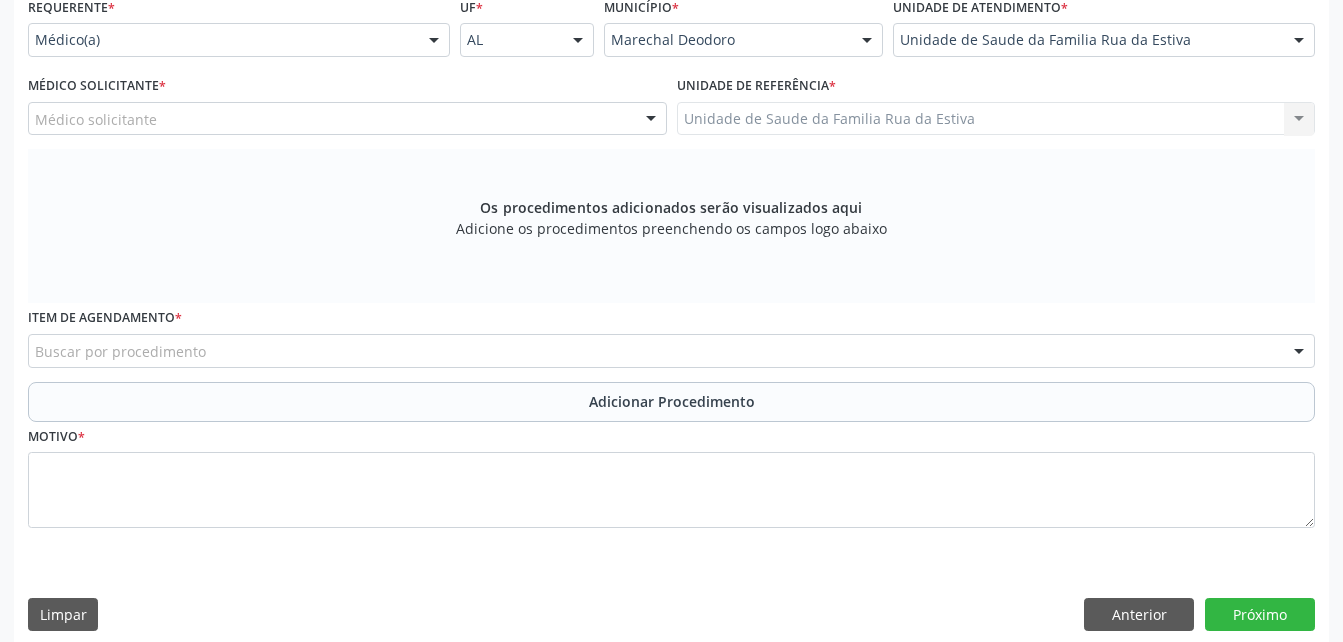 click on "Médico solicitante" at bounding box center (347, 119) 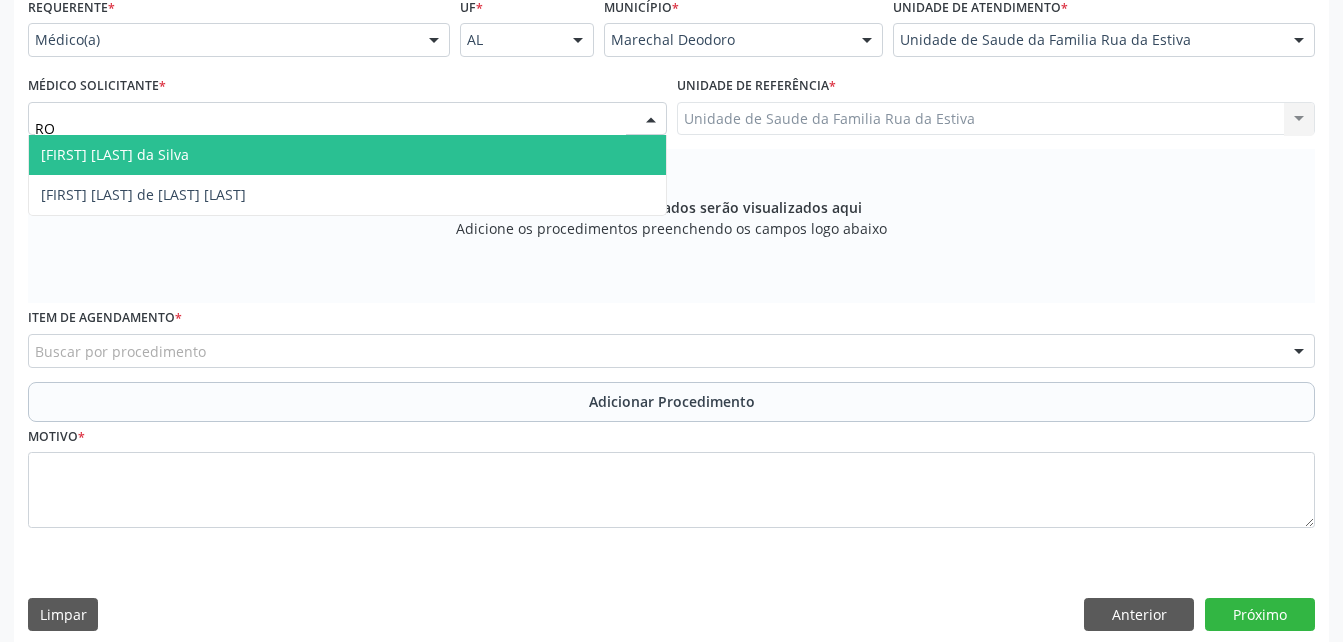 type on "ROD" 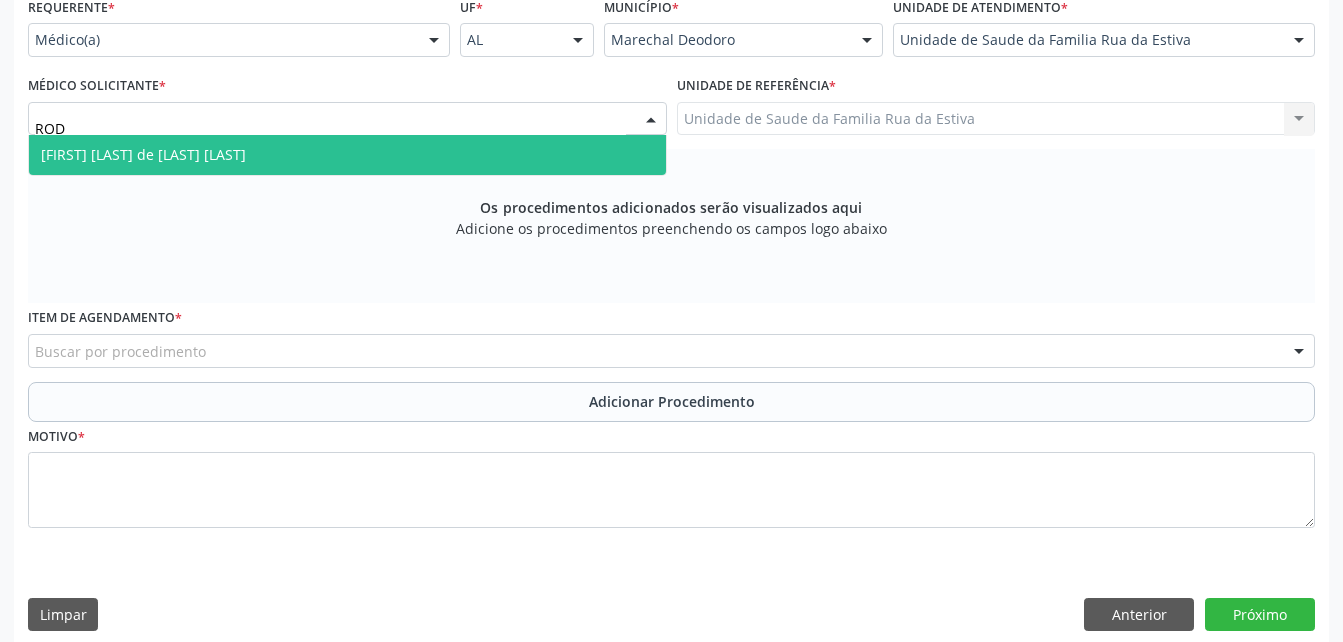 click on "[FIRST] [LAST] de [LAST] [LAST]" at bounding box center (347, 155) 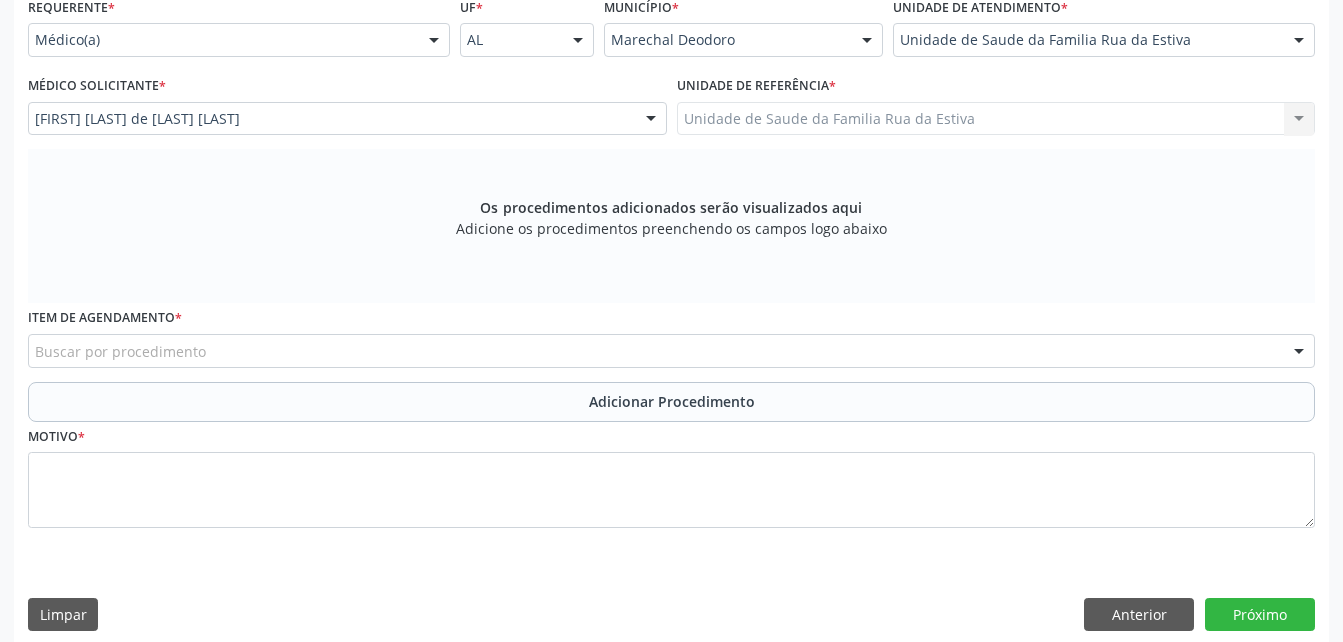 click on "Buscar por procedimento" at bounding box center [671, 351] 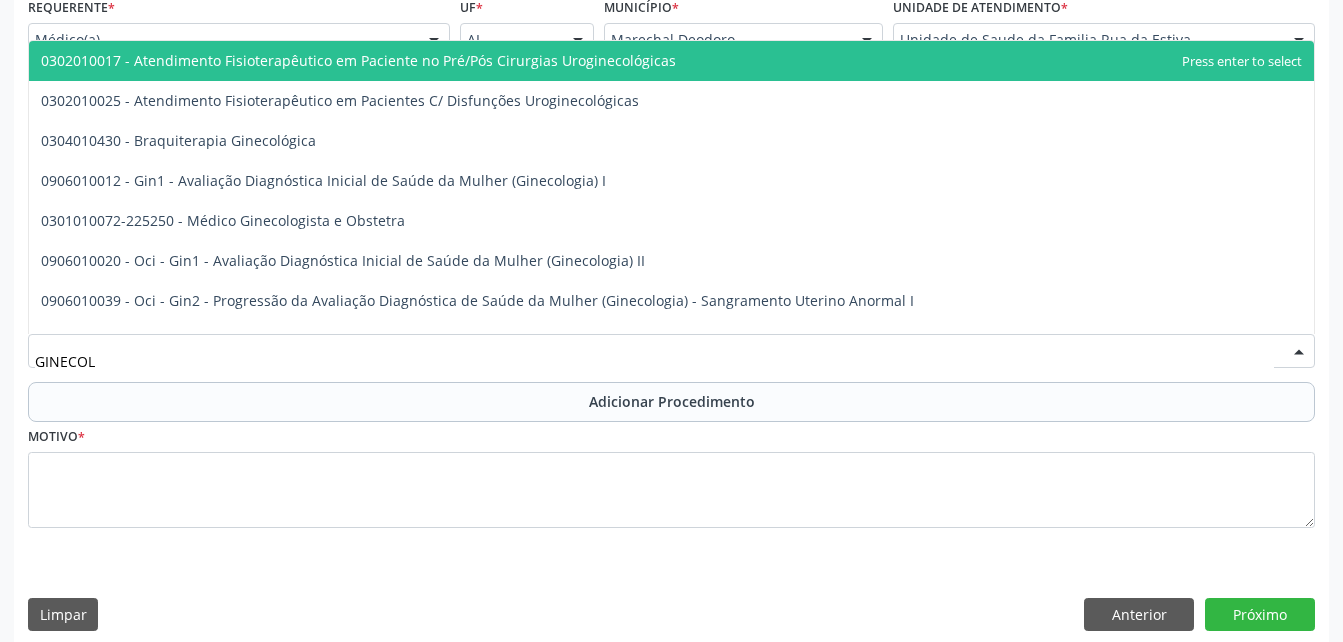 type on "GINECOLO" 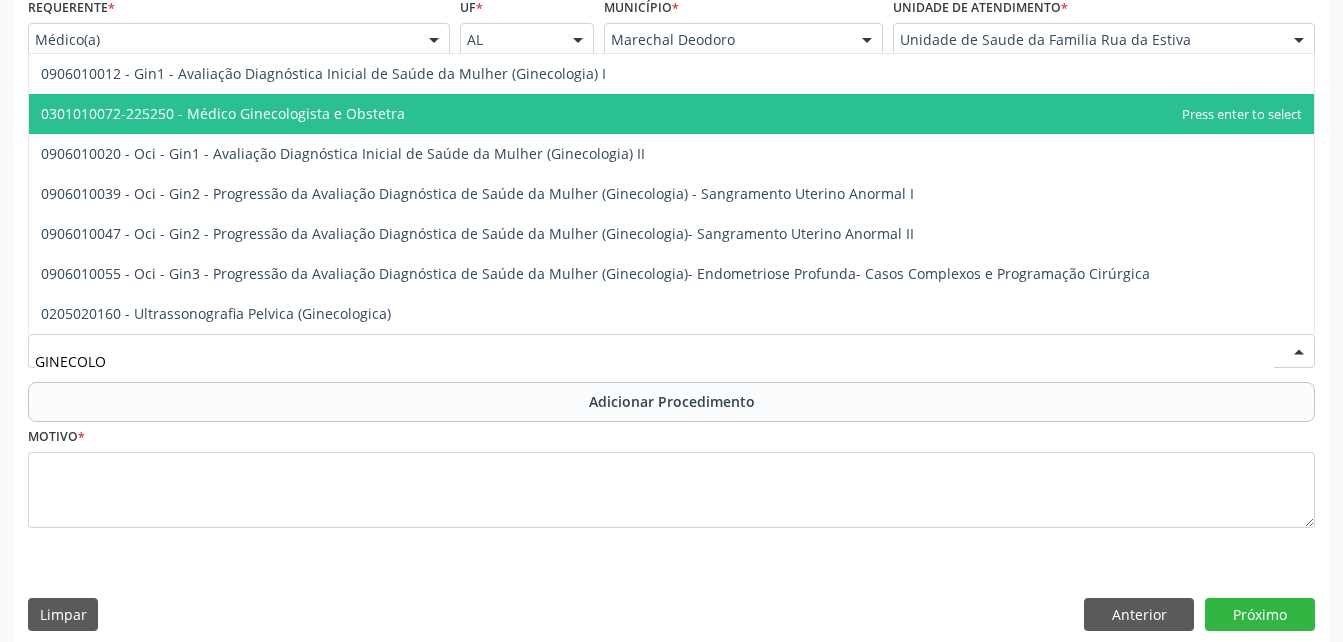 click on "0301010072-225250 - Médico Ginecologista e Obstetra" at bounding box center [671, 114] 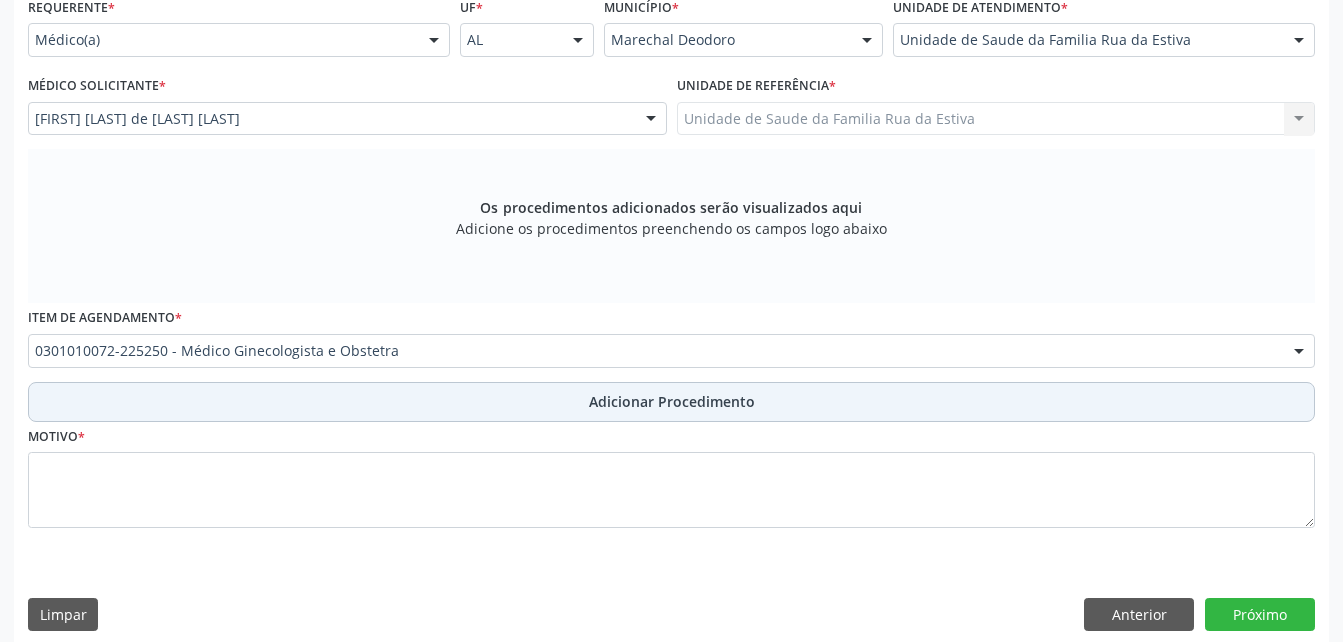 click on "Adicionar Procedimento" at bounding box center [672, 401] 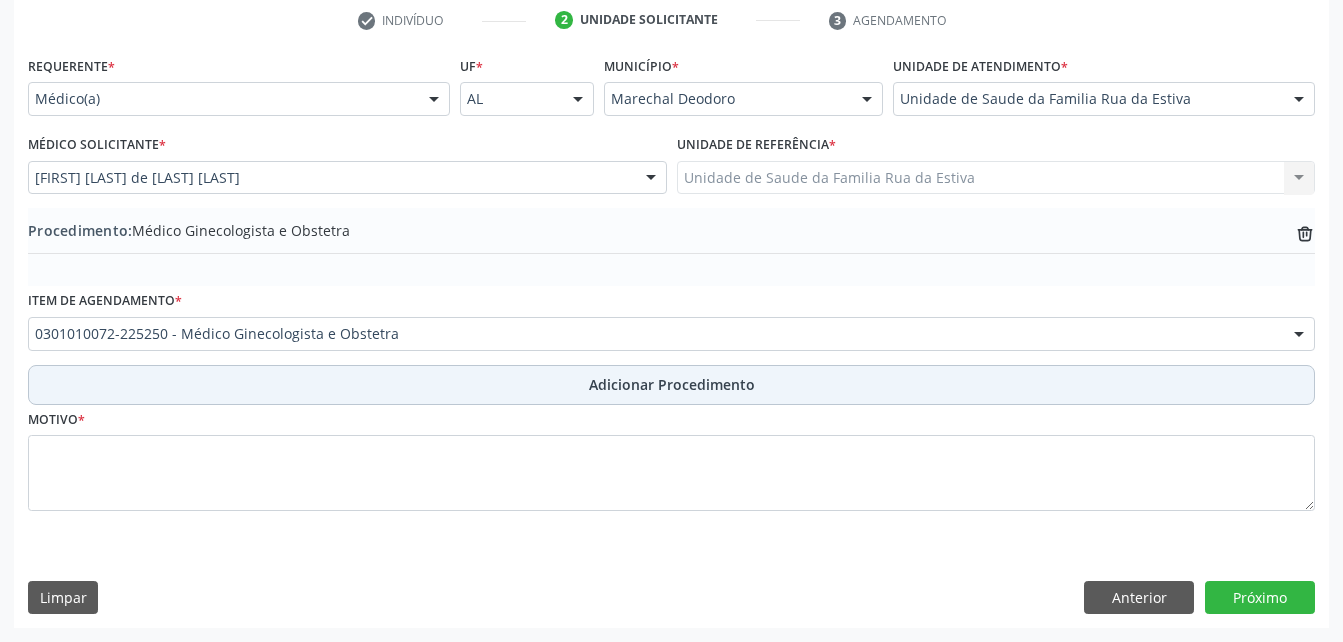 scroll, scrollTop: 411, scrollLeft: 0, axis: vertical 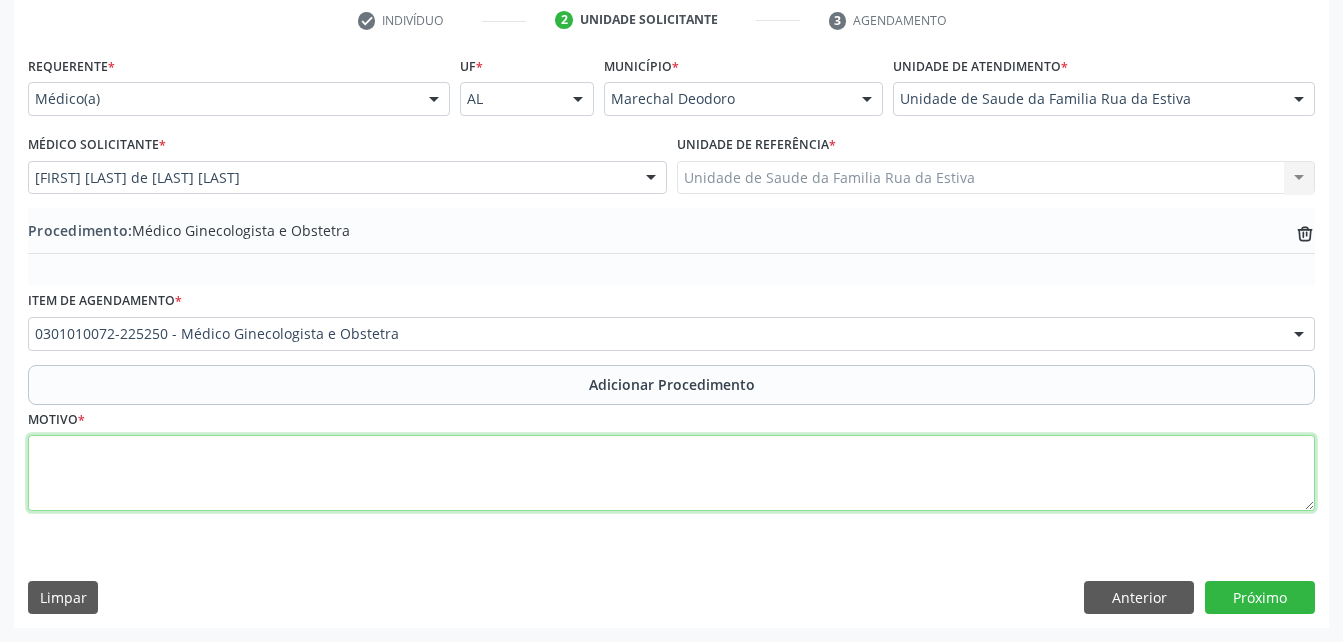 click at bounding box center (671, 473) 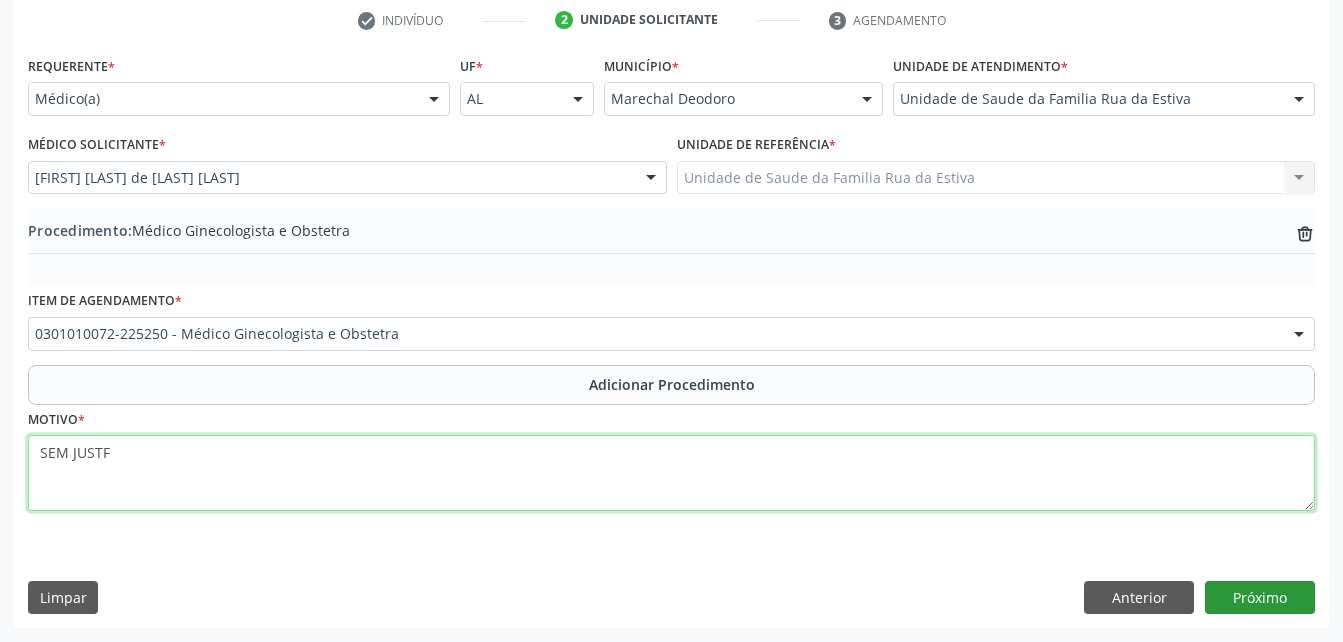 type on "SEM JUSTF" 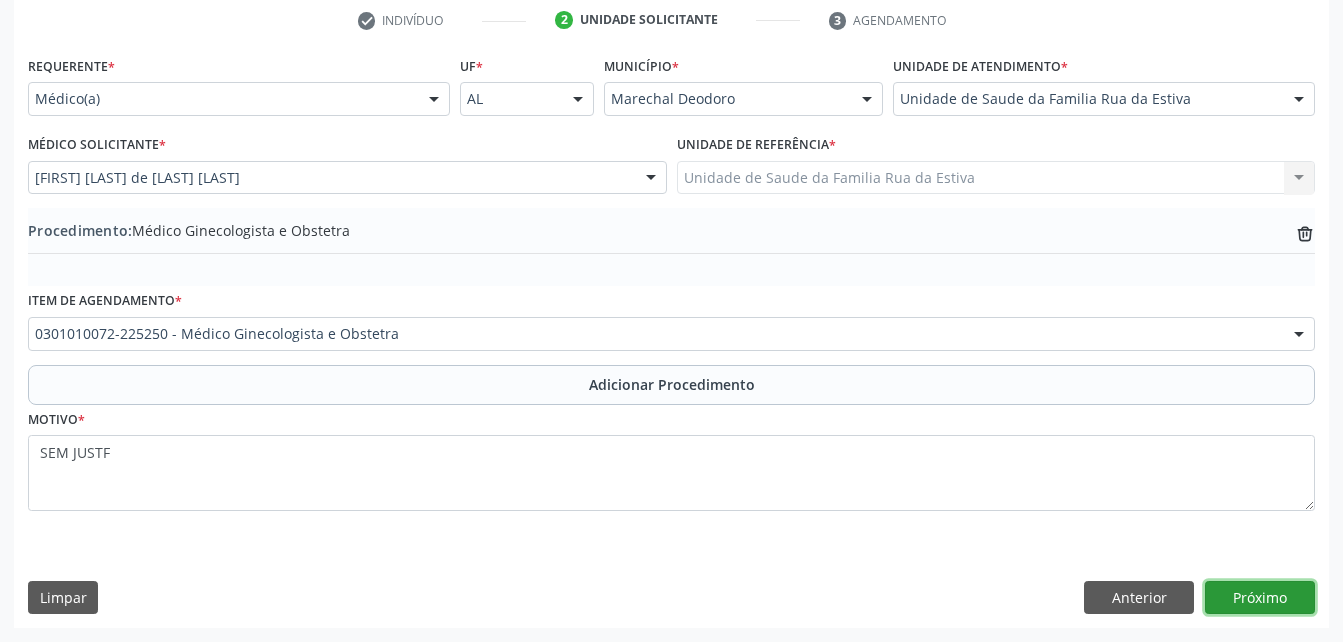 click on "Próximo" at bounding box center [1260, 598] 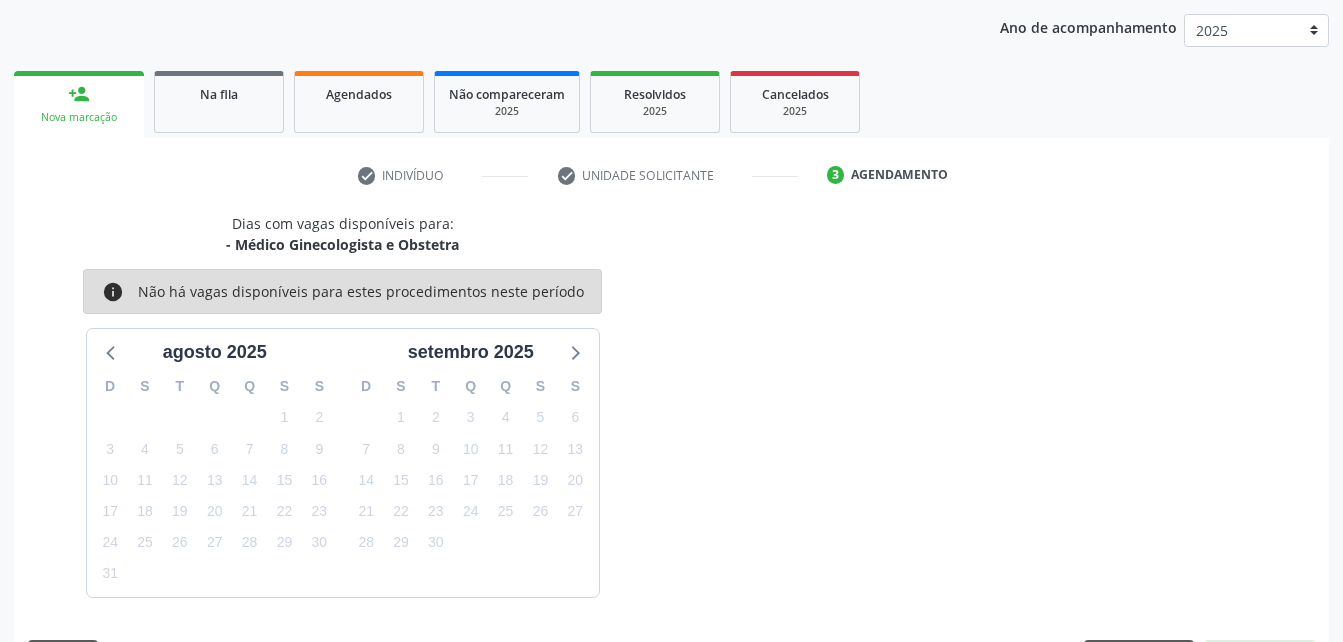 scroll, scrollTop: 315, scrollLeft: 0, axis: vertical 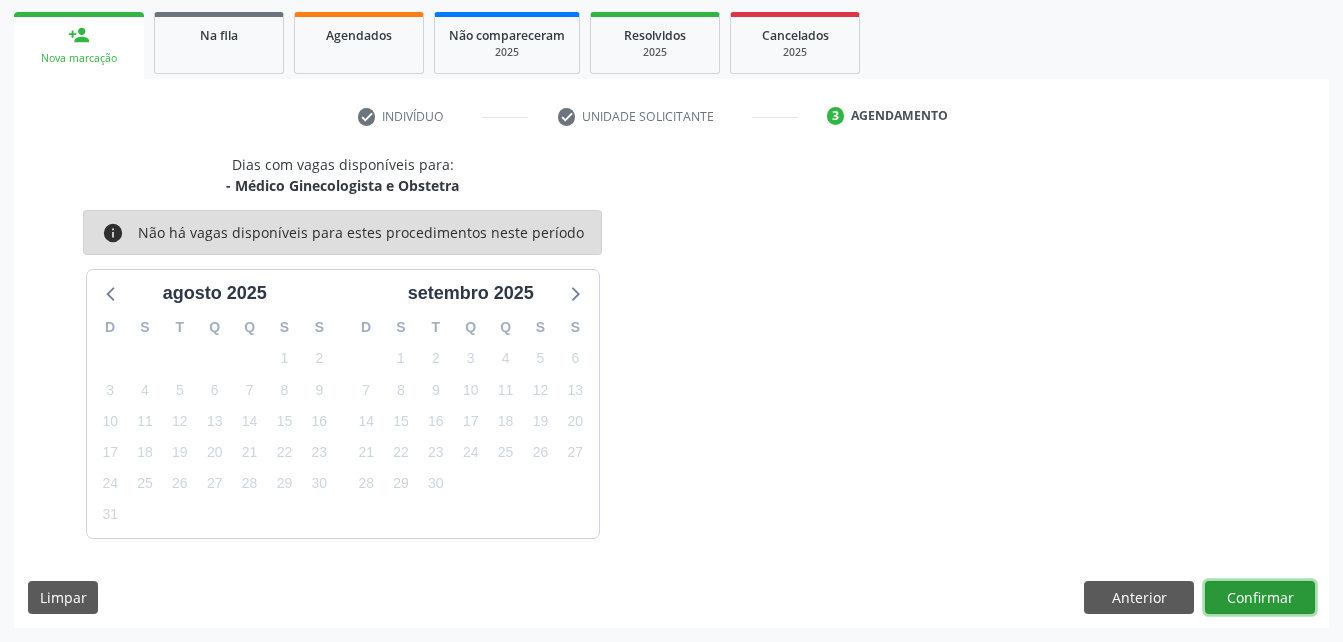 click on "Confirmar" at bounding box center [1260, 598] 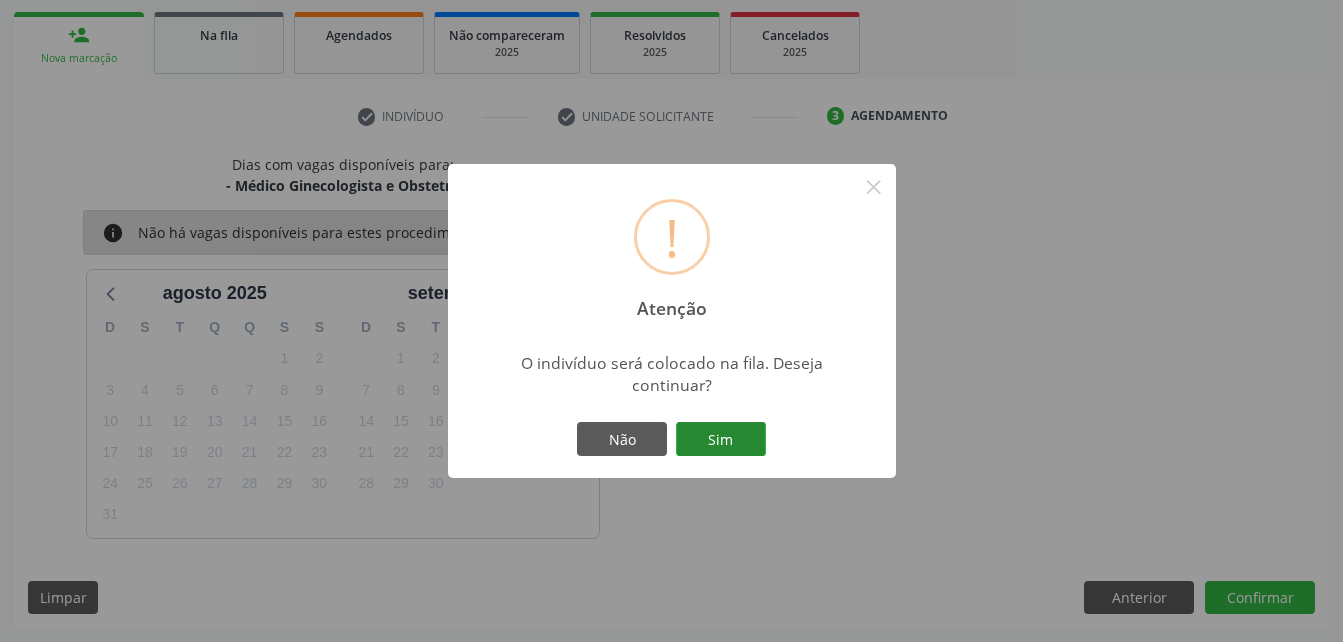 click on "Sim" at bounding box center (721, 439) 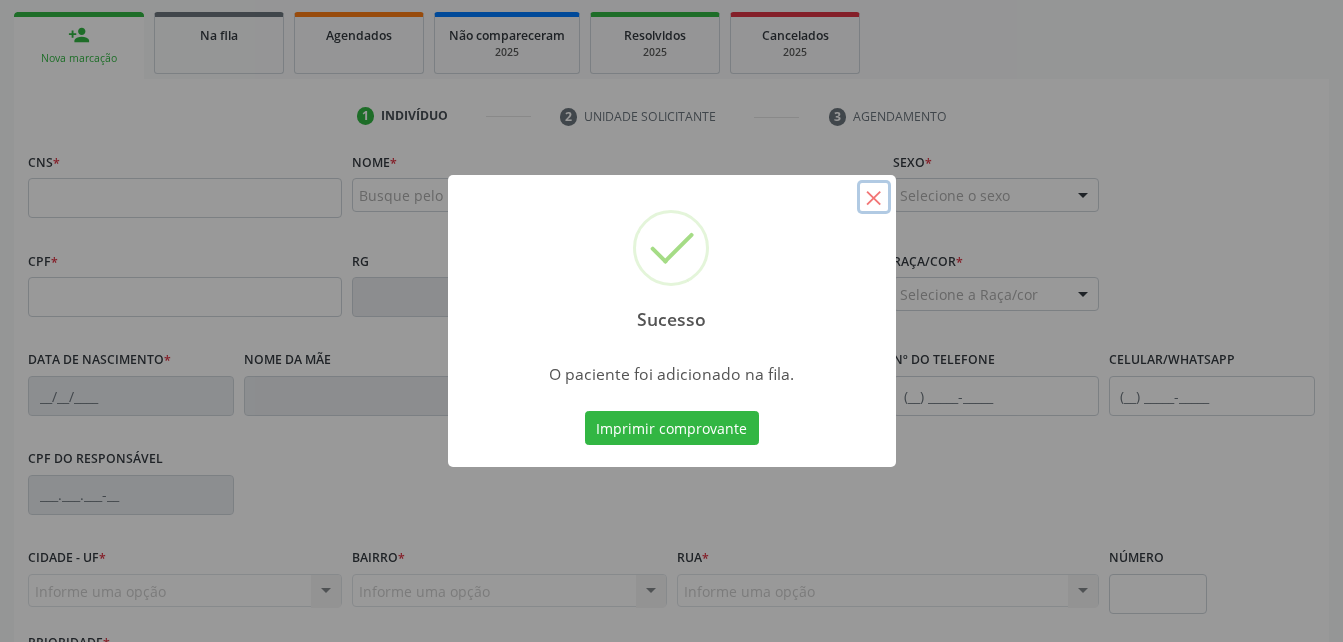 click on "×" at bounding box center [874, 197] 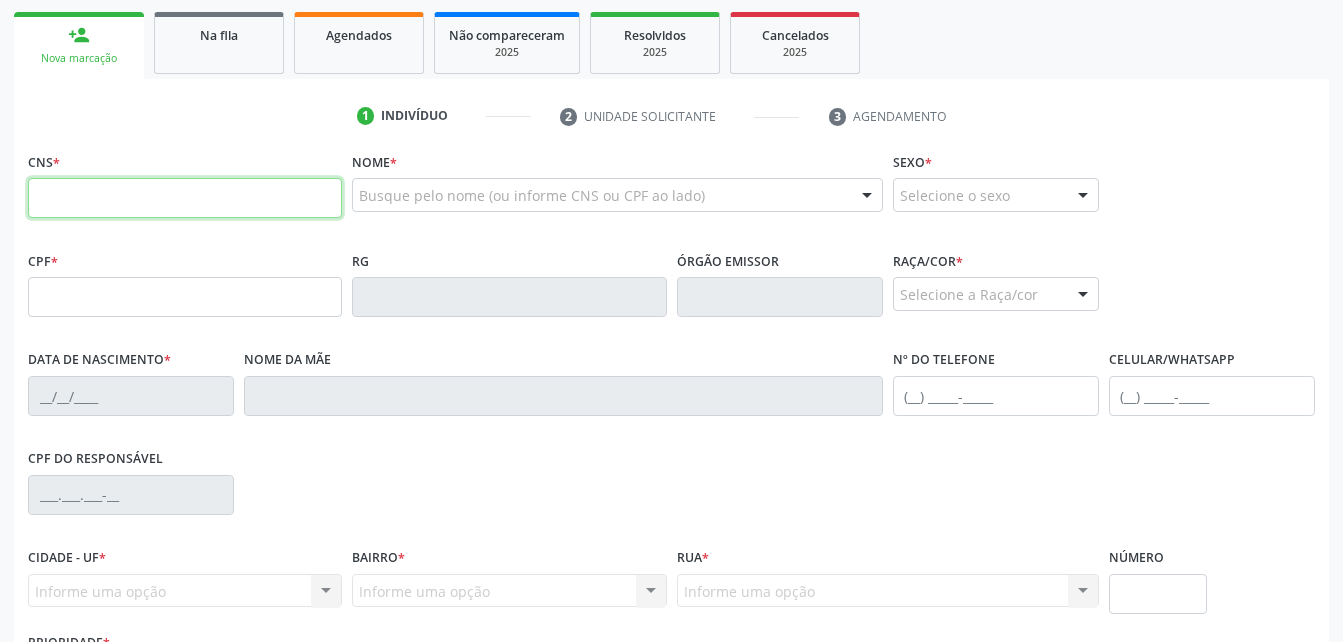 click at bounding box center [185, 198] 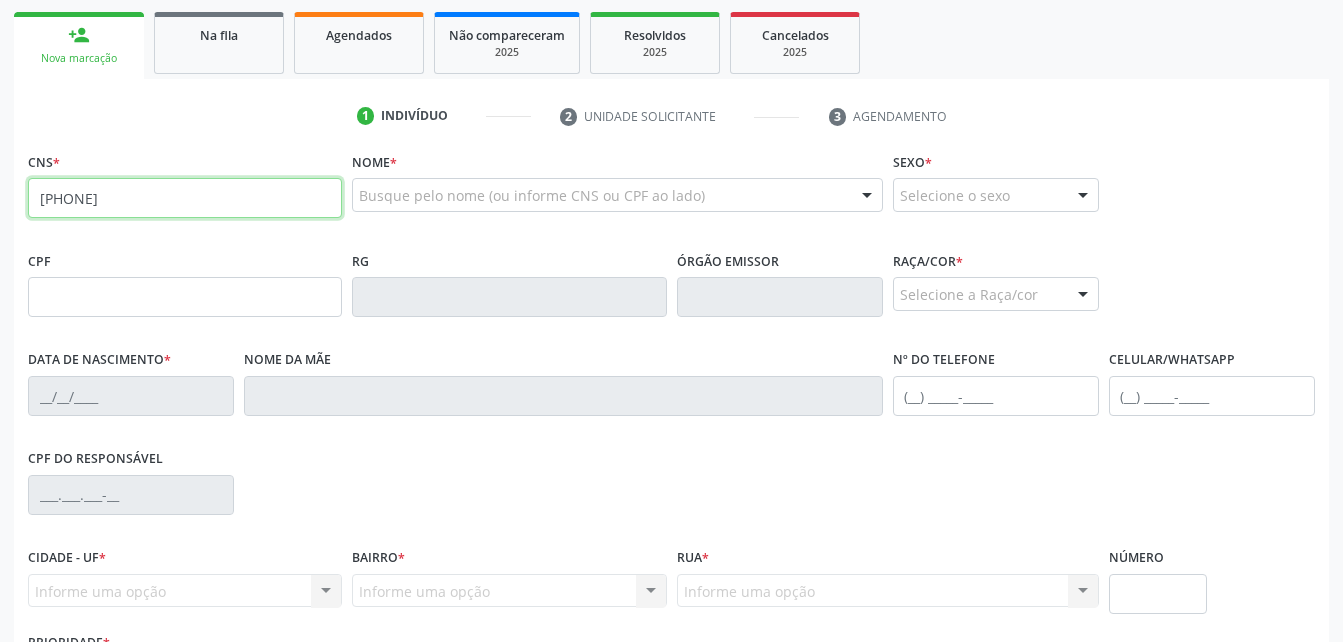 type on "[PHONE]" 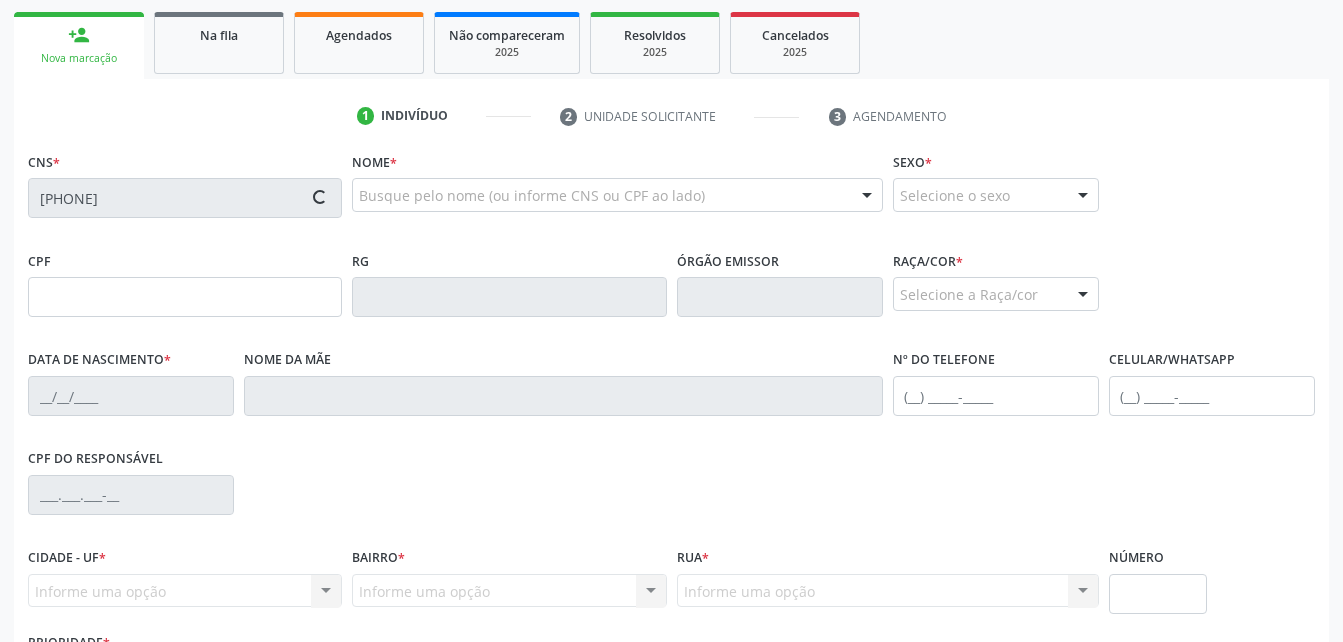type on "[DATE]" 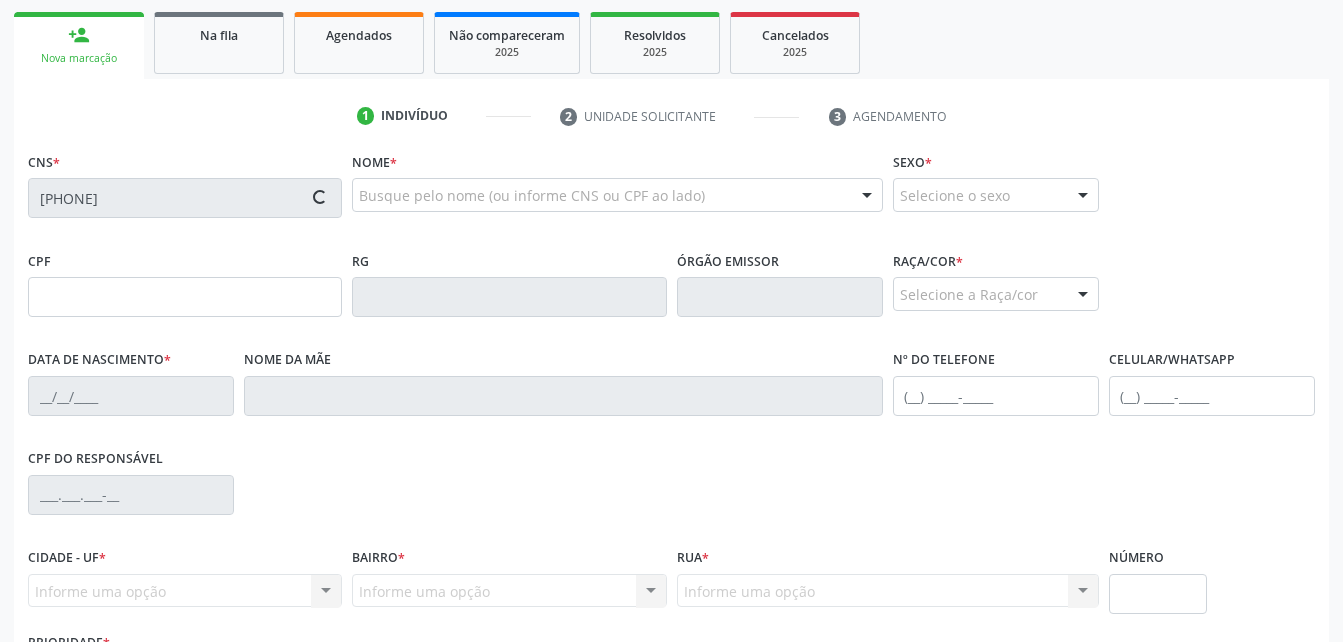 type on "[FIRST] [LAST] Batista" 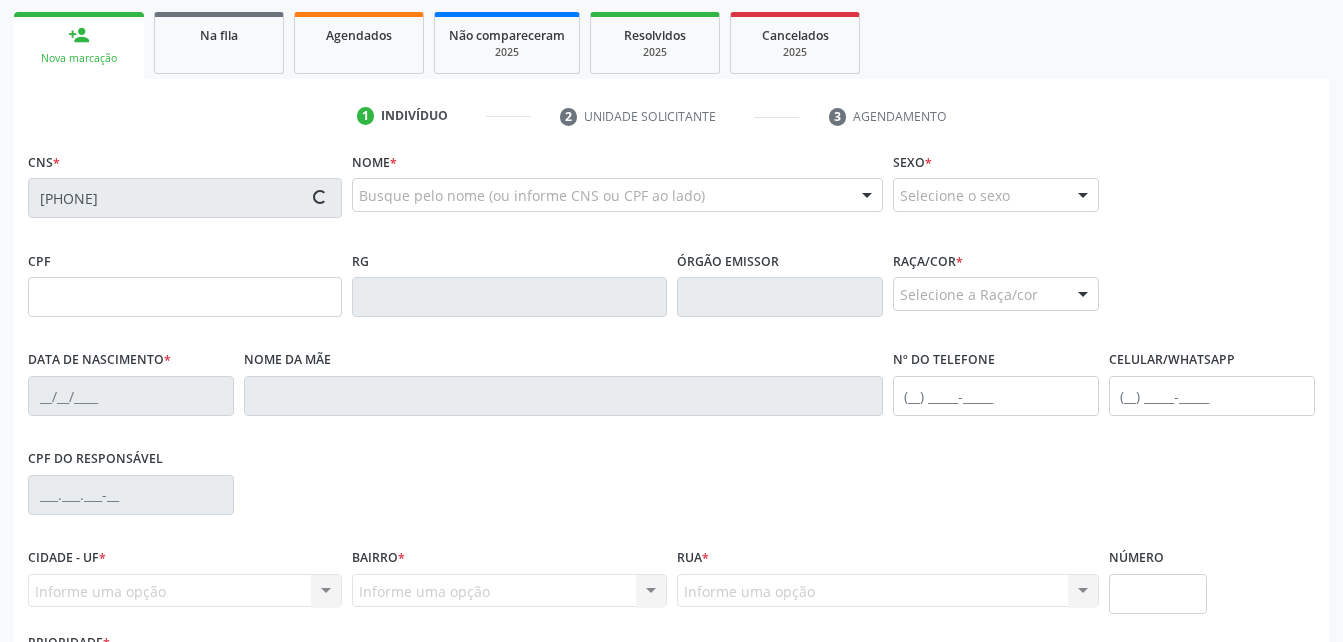 type on "([PHONE])" 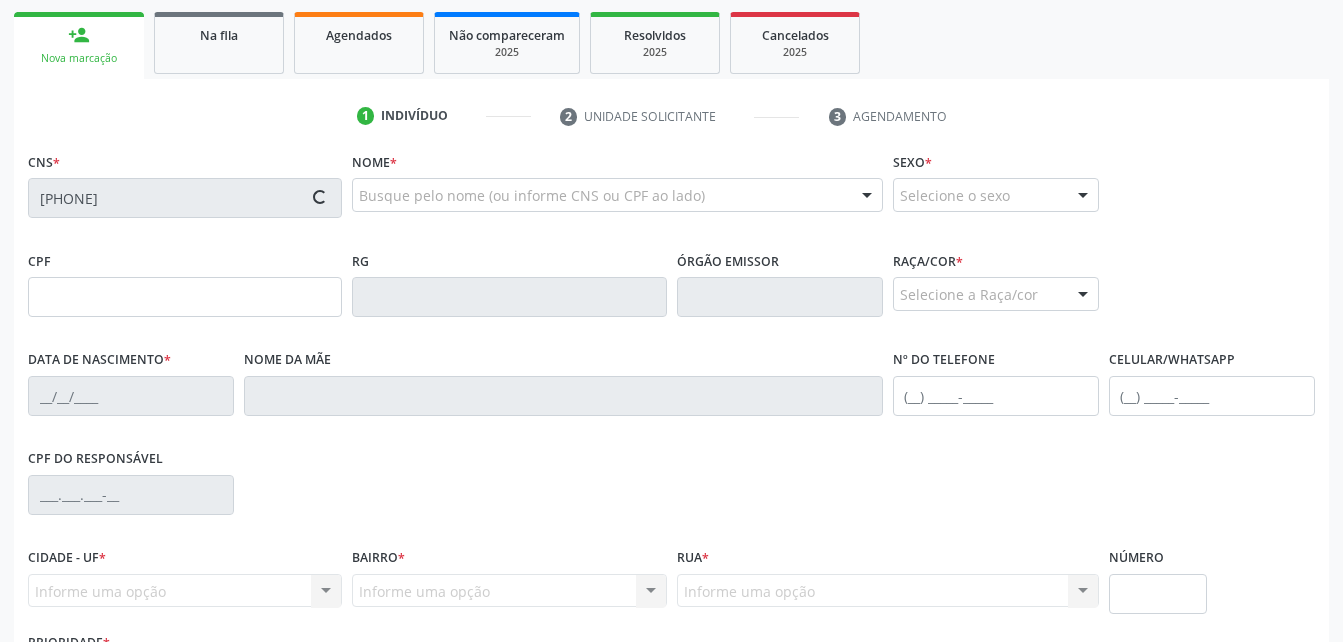 type on "0" 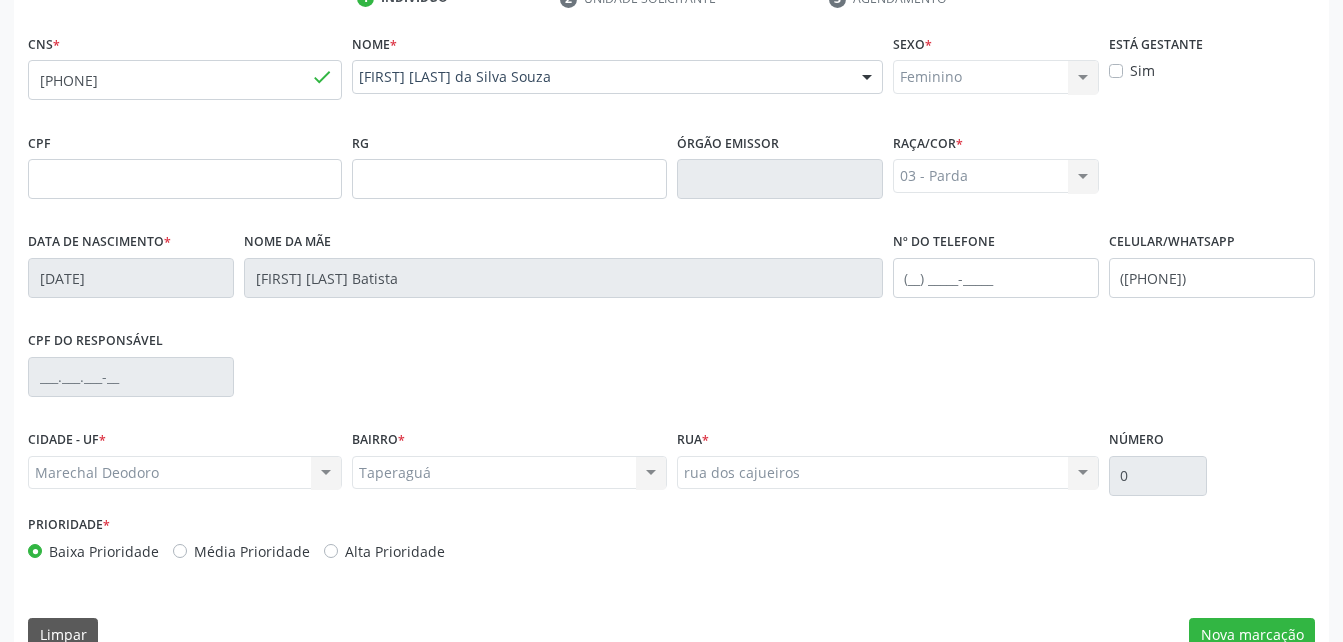 scroll, scrollTop: 470, scrollLeft: 0, axis: vertical 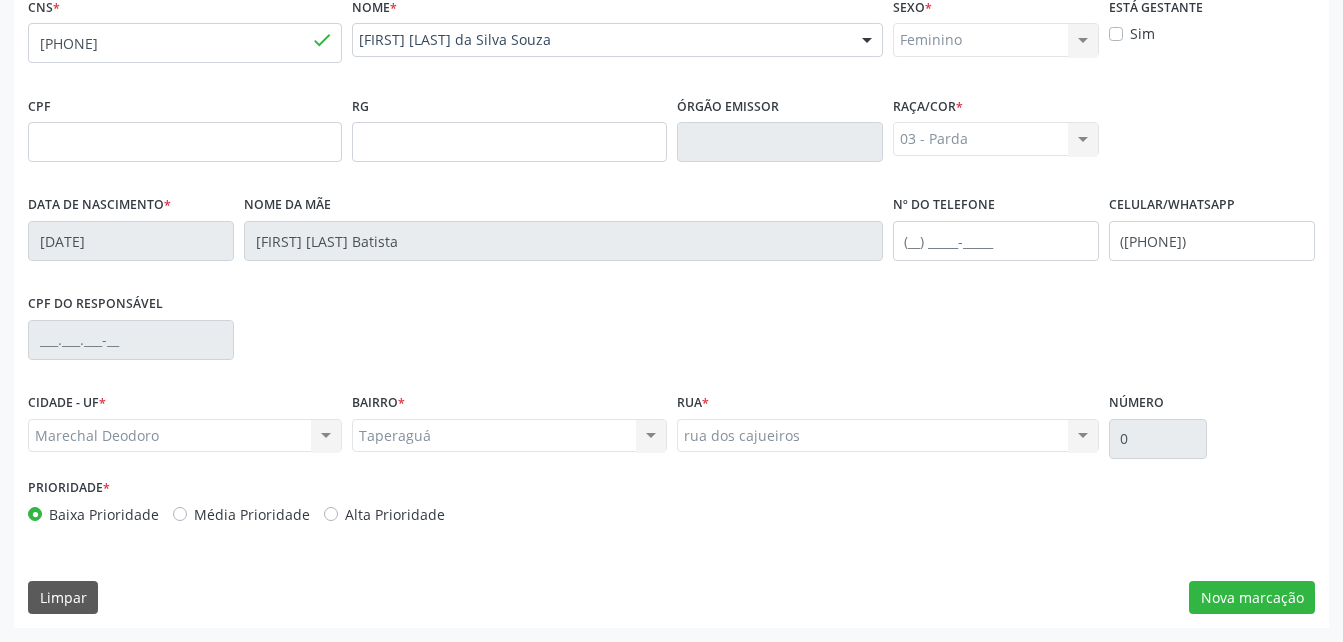 click on "CNS
*
[PHONE]       done
[FIRST] [LAST] [LAST]   CNS:
[PHONE]
CPF:    --   Nascimento:
[DATE]
Nenhum resultado encontrado para: "   "
Digite o nome
Sexo
*
Feminino         Masculino   Feminino
Nenhum resultado encontrado para: "   "
Não há nenhuma opção para ser exibida.
Está gestante
Sim
CPF
RG
Órgão emissor
Raça/cor
*
03 - Parda         01 - Branca   02 - Preta   04 - Amarela   03 - Parda   05 - Indígena
Nenhum resultado encontrado para: "   "
Não há nenhuma opção para ser exibida.
Data de nascimento
*
[DATE]
Nome da mãe" at bounding box center (671, 310) 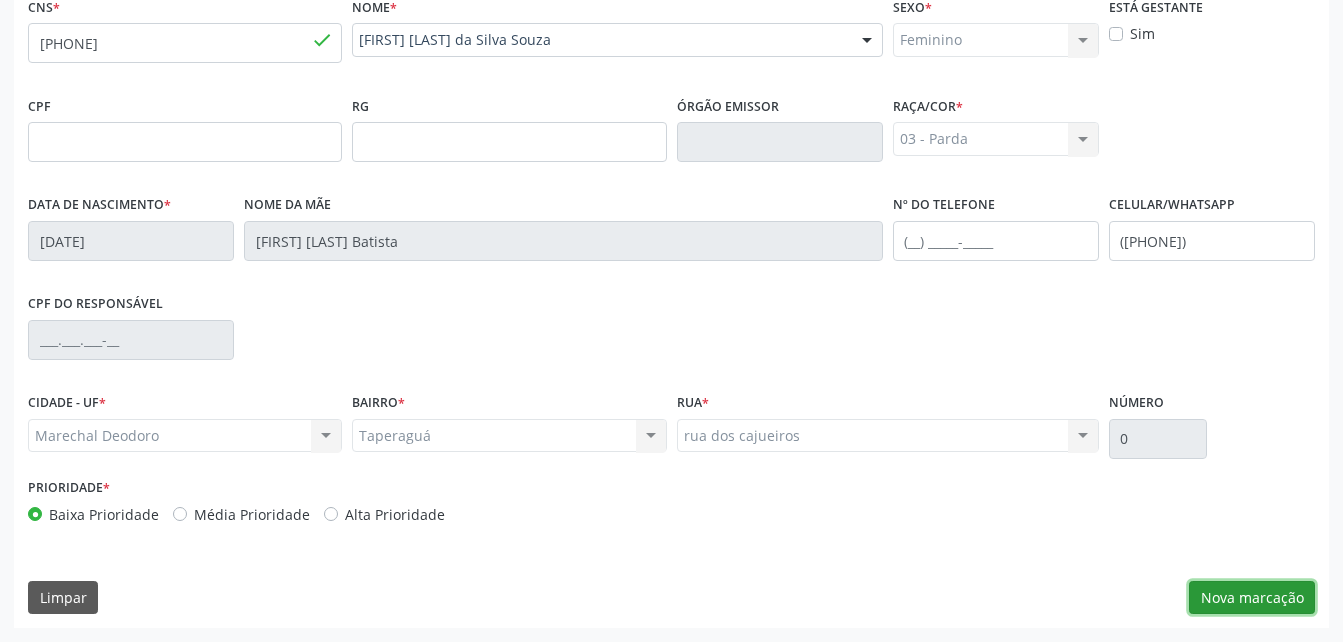 click on "Nova marcação" at bounding box center (1252, 598) 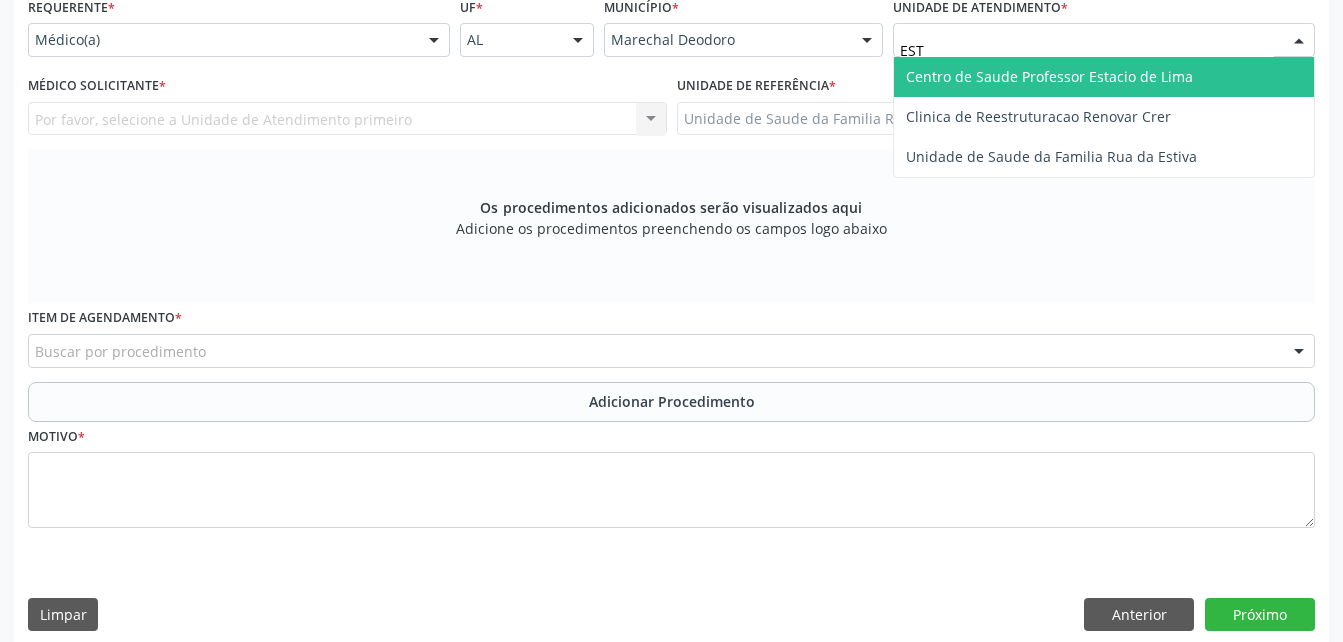 type on "ESTI" 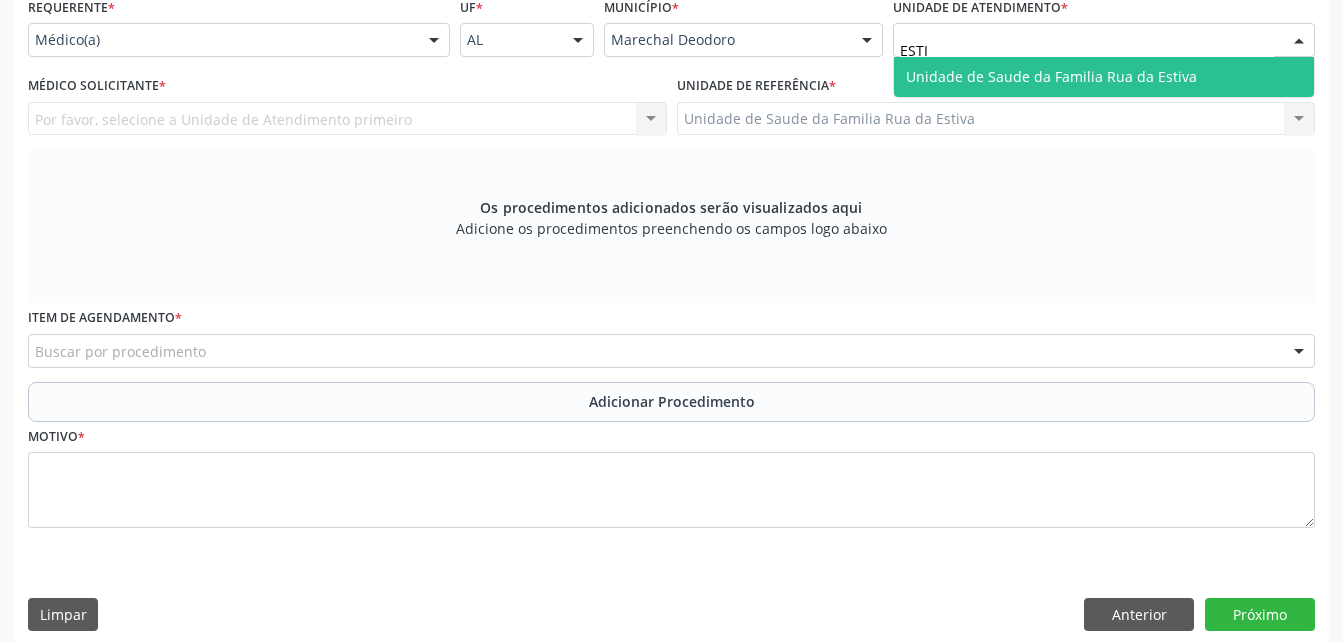 click on "Unidade de Saude da Familia Rua da Estiva" at bounding box center (1051, 76) 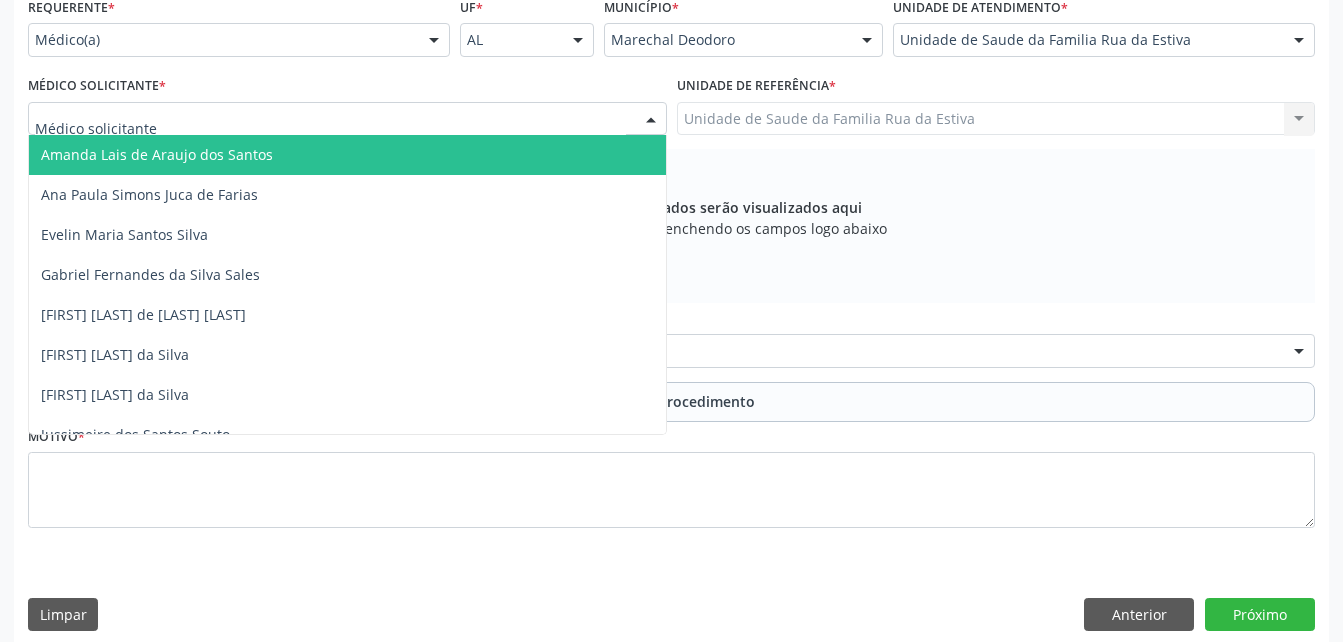 click at bounding box center [347, 119] 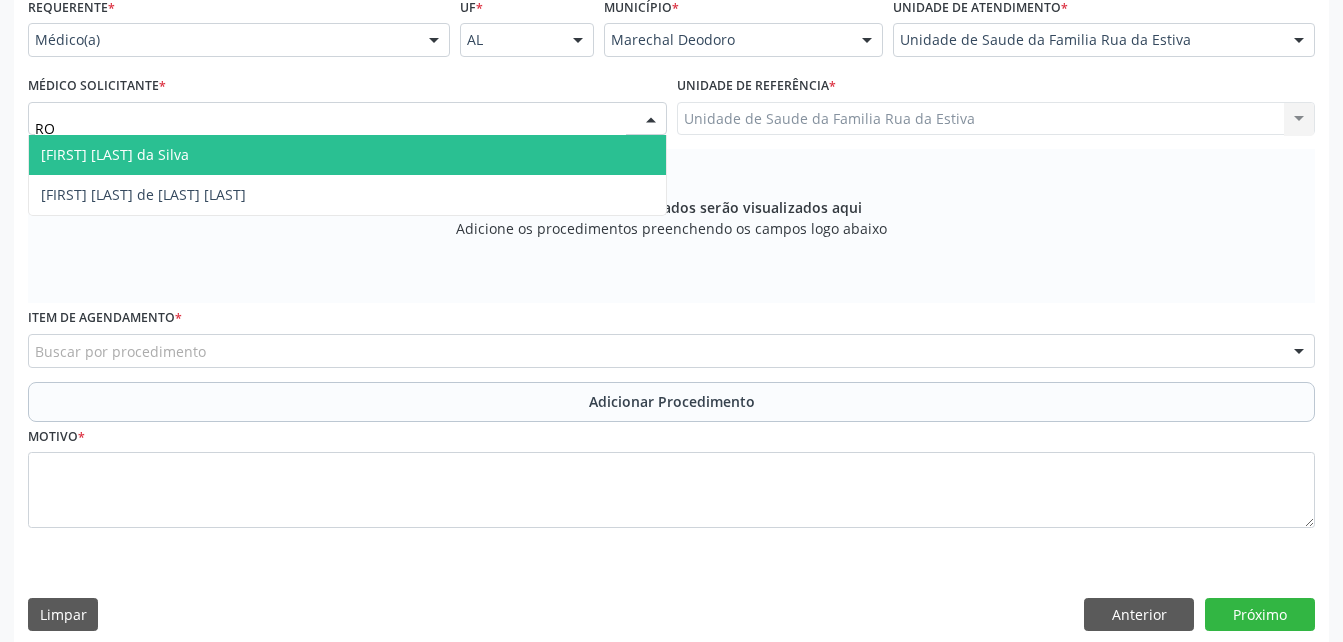 type on "ROD" 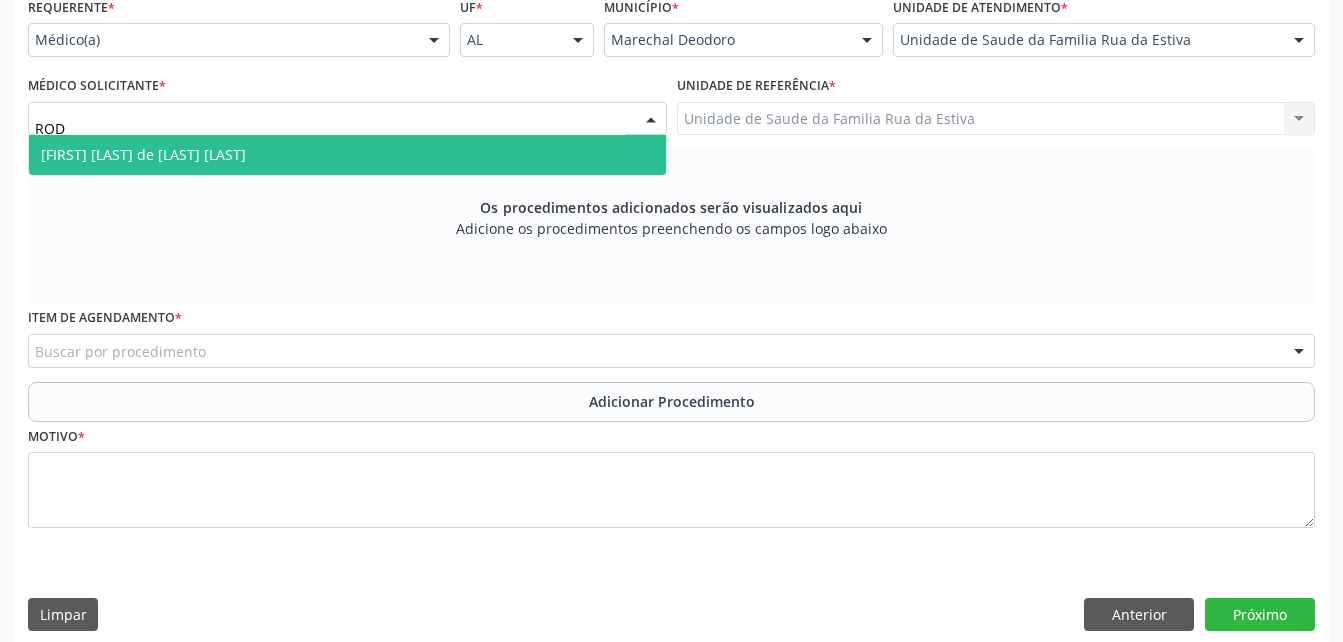 click on "[FIRST] [LAST] de [LAST] [LAST]" at bounding box center [347, 155] 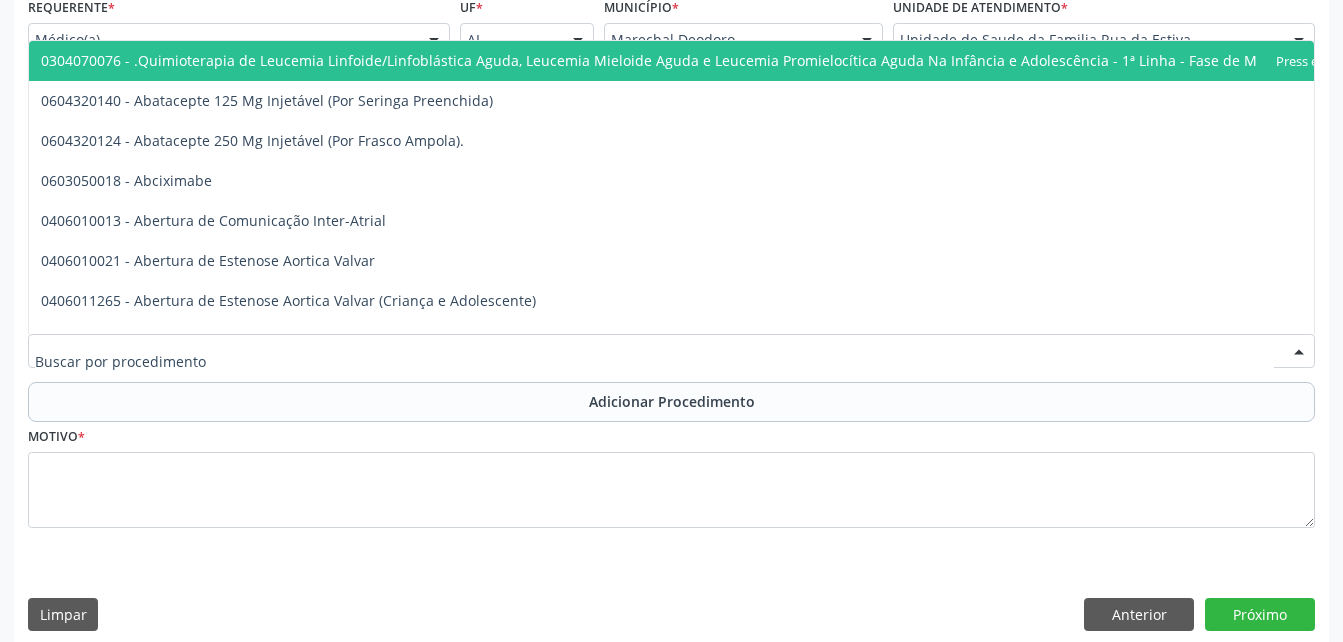 click at bounding box center (671, 351) 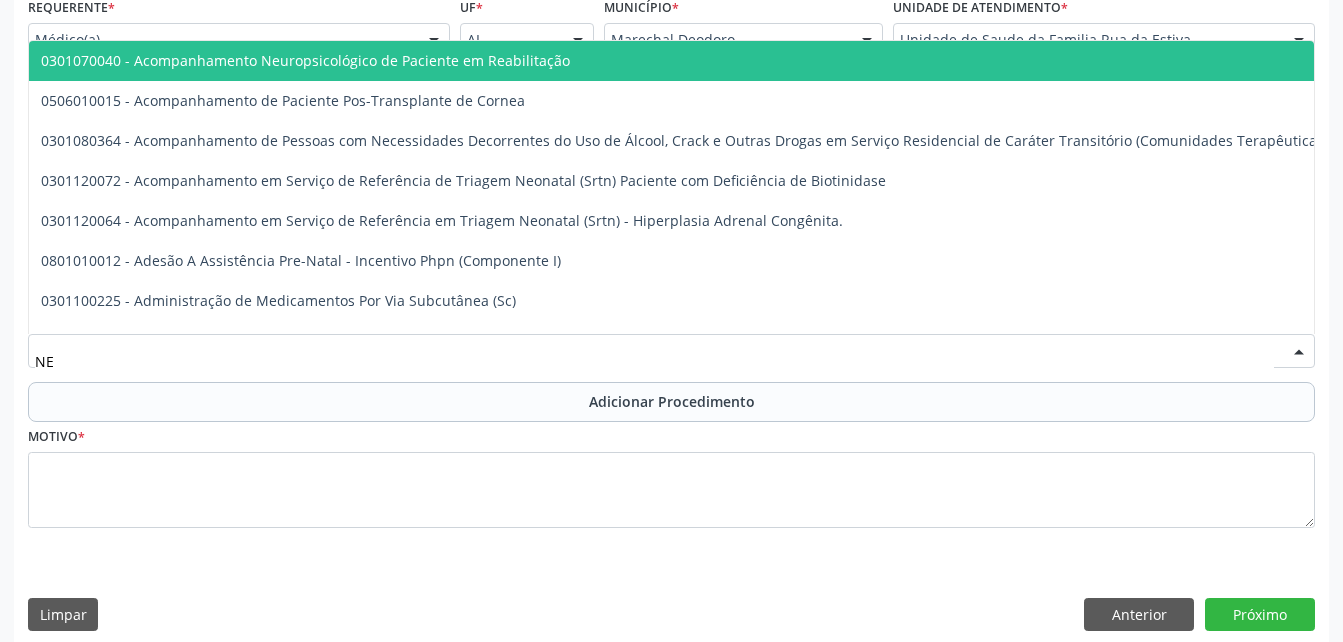 type on "N" 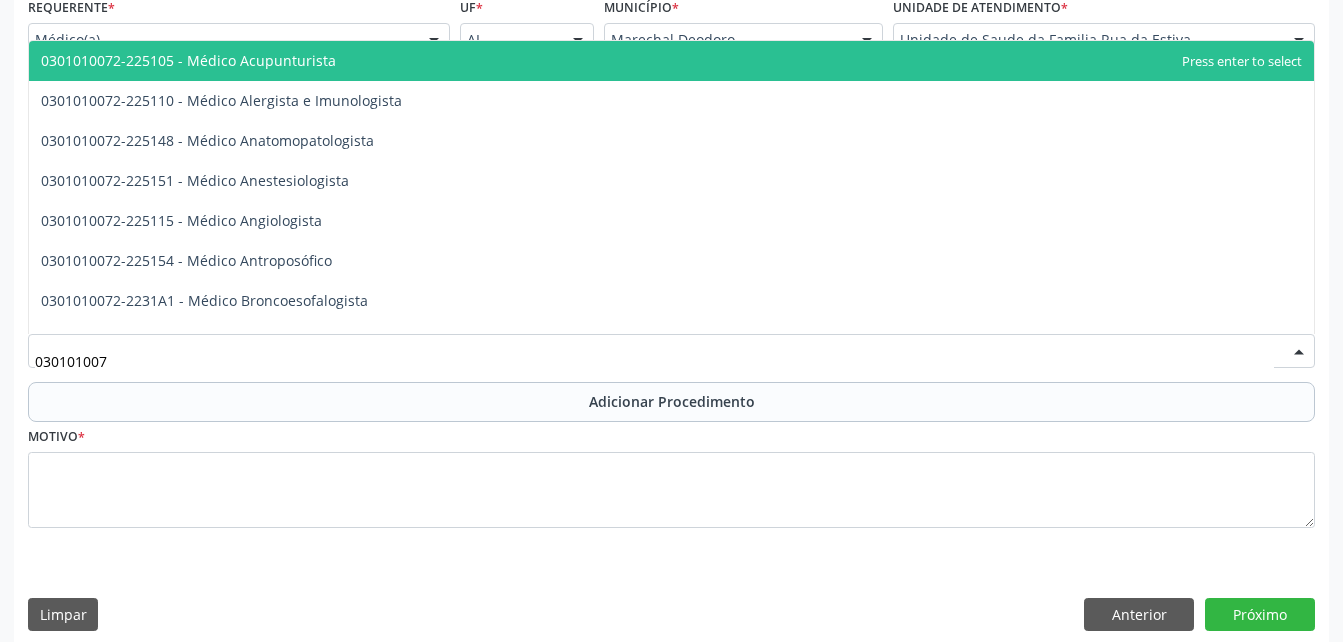 type on "0301010072" 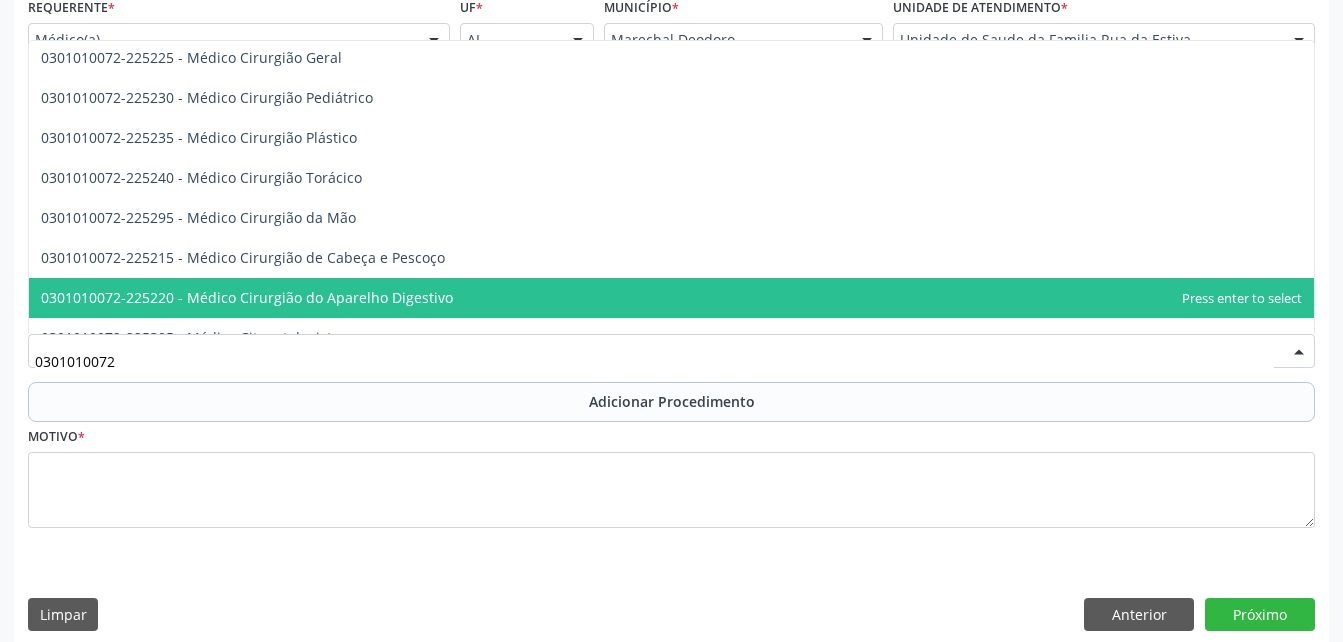 scroll, scrollTop: 467, scrollLeft: 0, axis: vertical 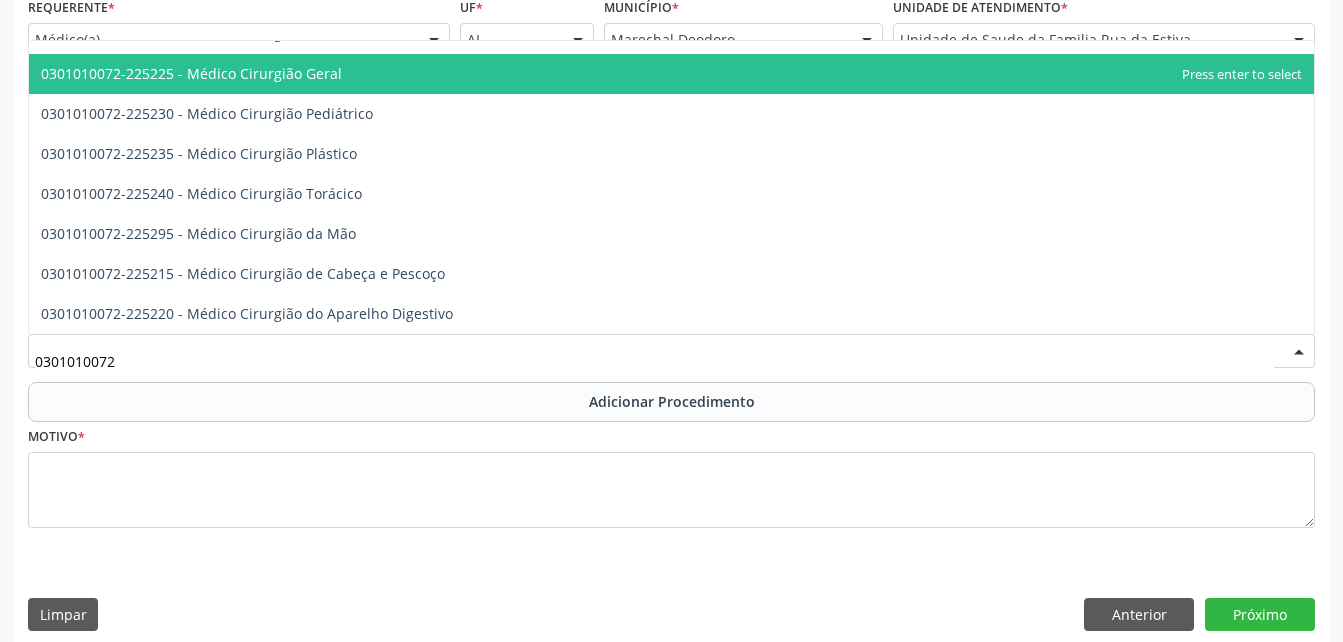 click on "0301010072-225225 - Médico Cirurgião Geral" at bounding box center (671, 74) 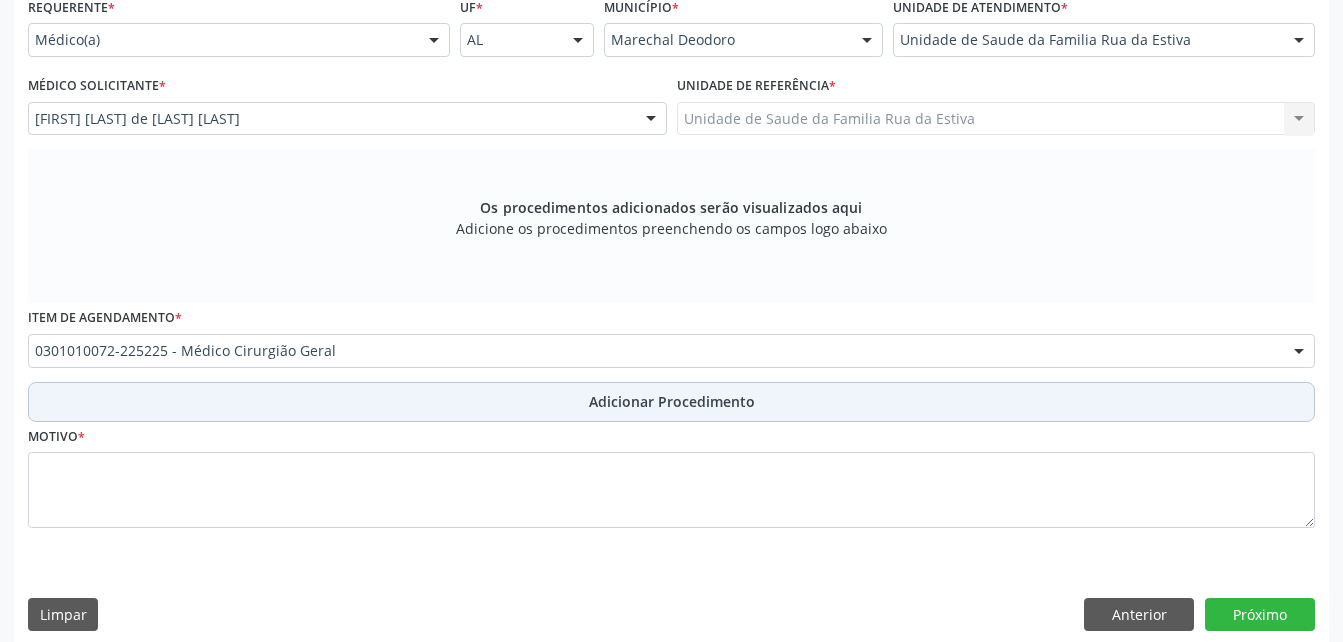 click on "Adicionar Procedimento" at bounding box center (671, 402) 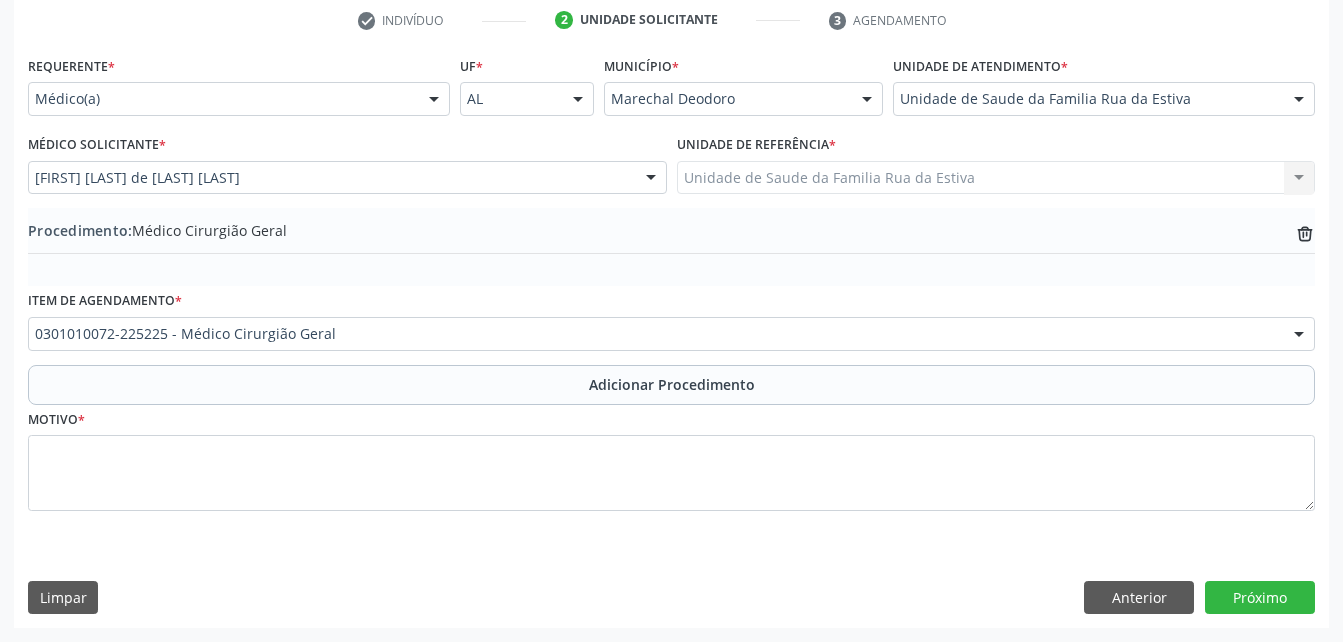 scroll, scrollTop: 411, scrollLeft: 0, axis: vertical 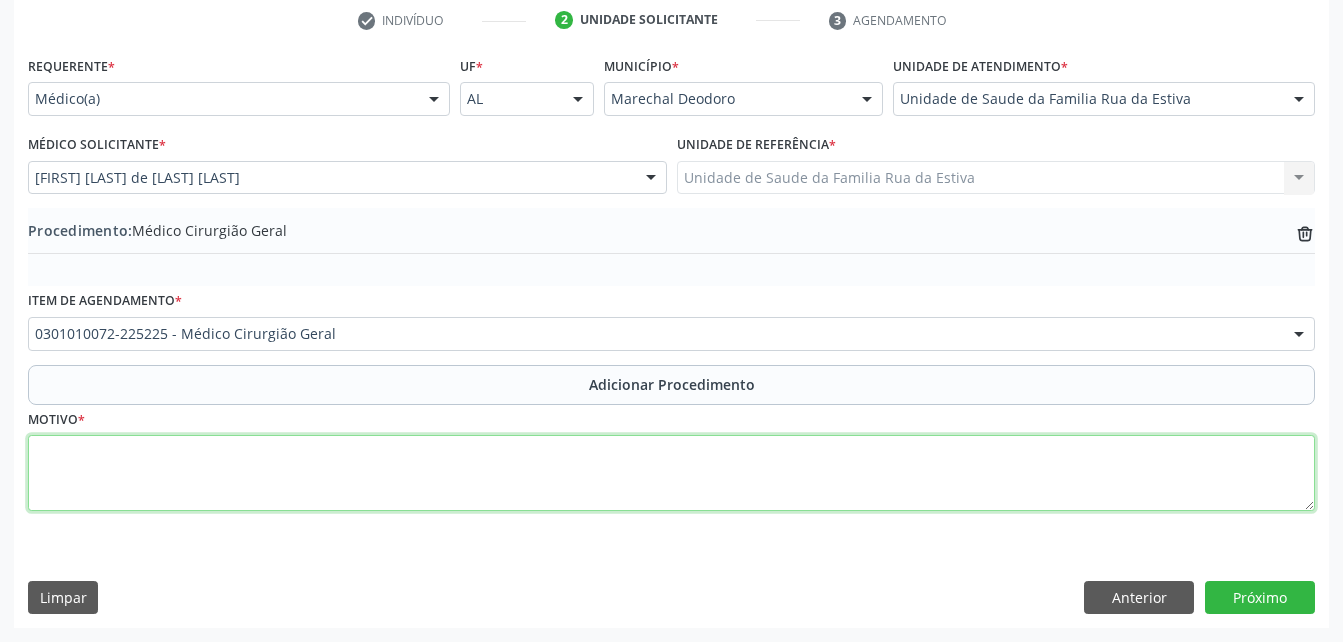 click at bounding box center (671, 473) 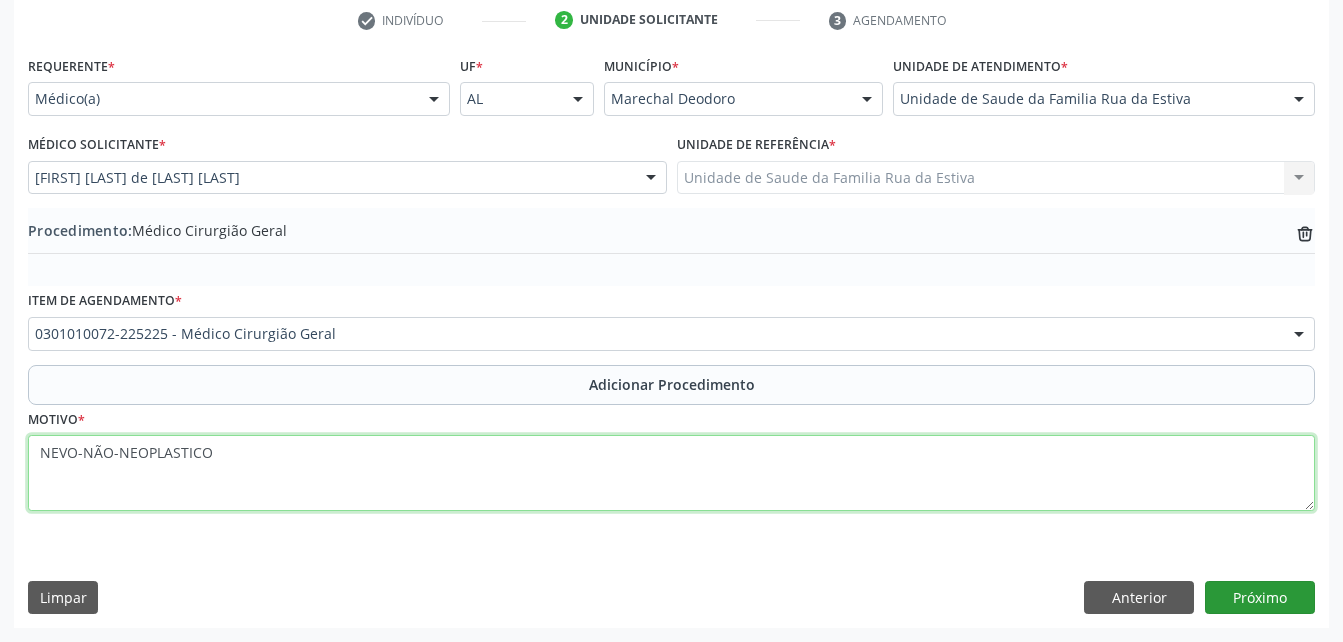 type on "NEVO-NÃO-NEOPLASTICO" 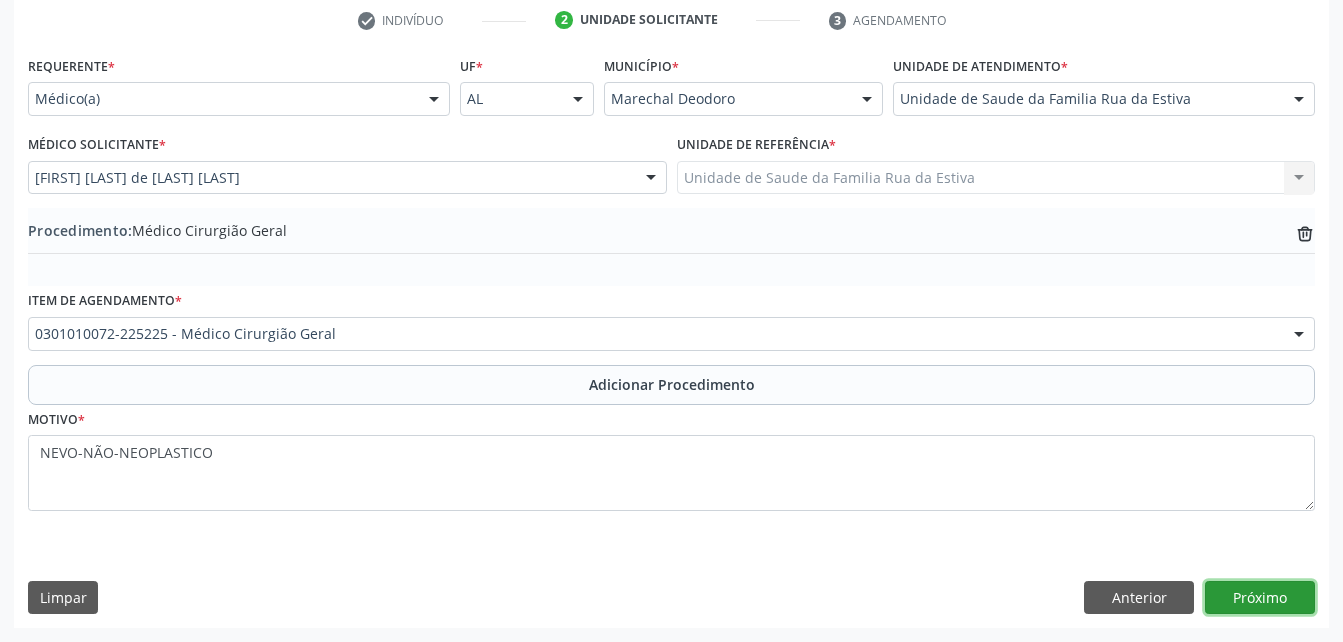 click on "Próximo" at bounding box center [1260, 598] 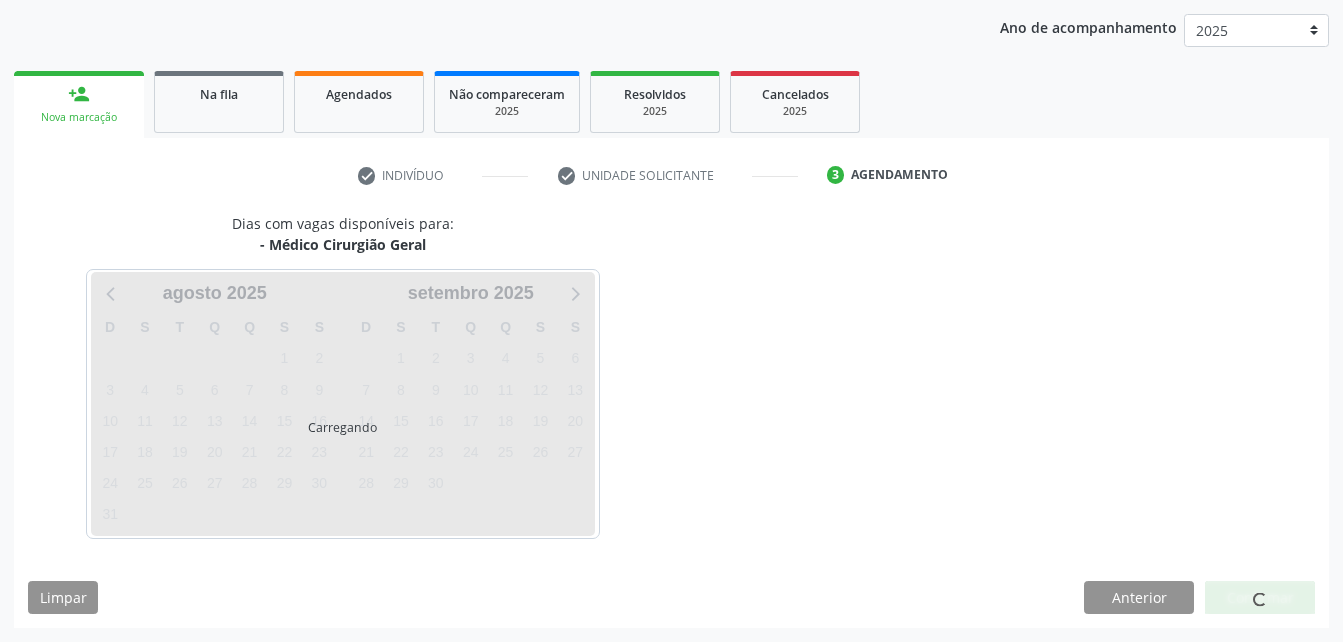 scroll, scrollTop: 315, scrollLeft: 0, axis: vertical 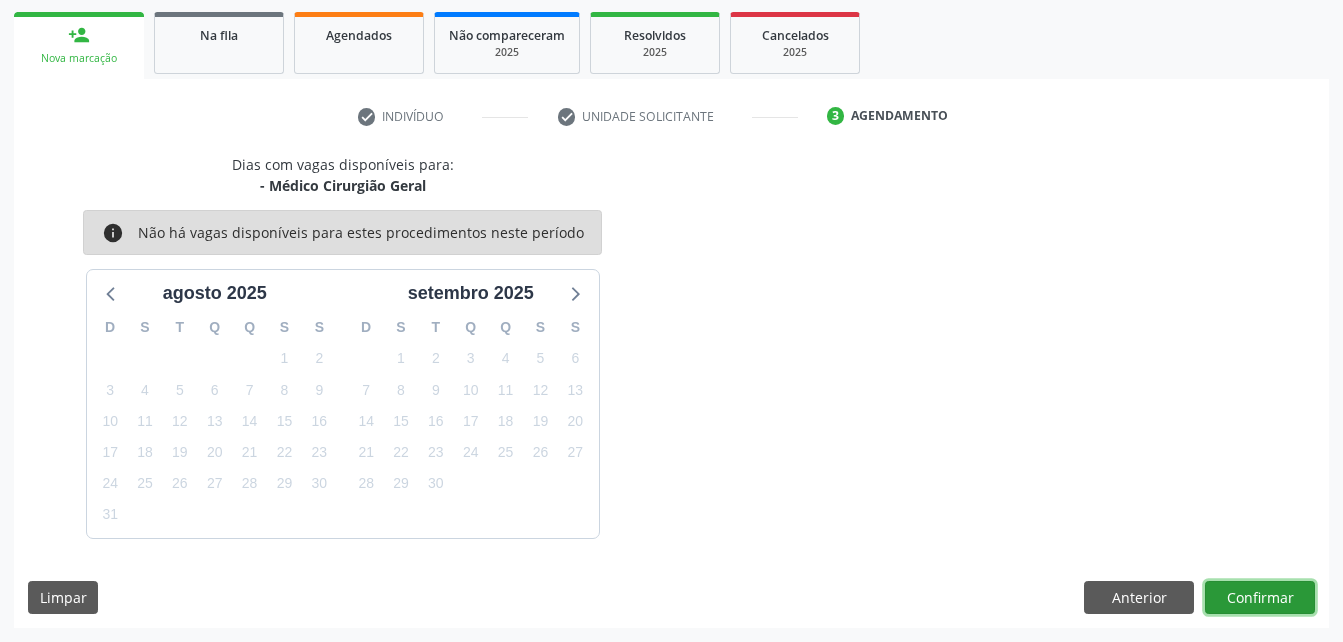 click on "Confirmar" at bounding box center (1260, 598) 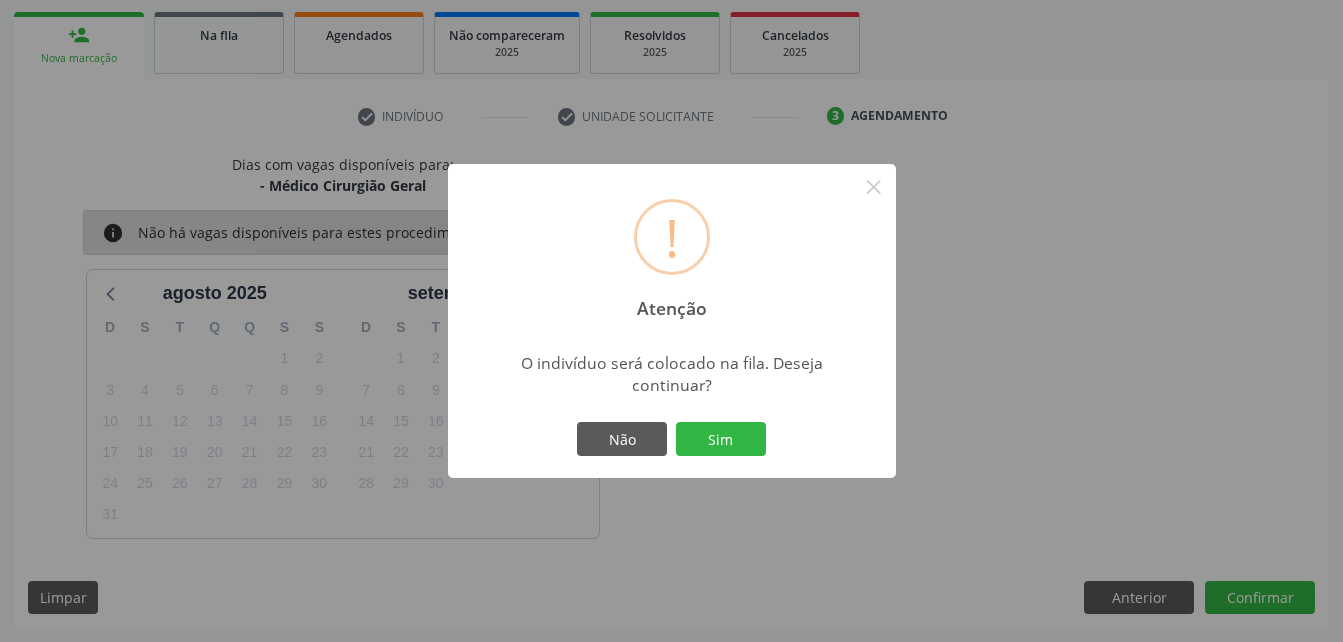 click on "Não Sim" at bounding box center [672, 439] 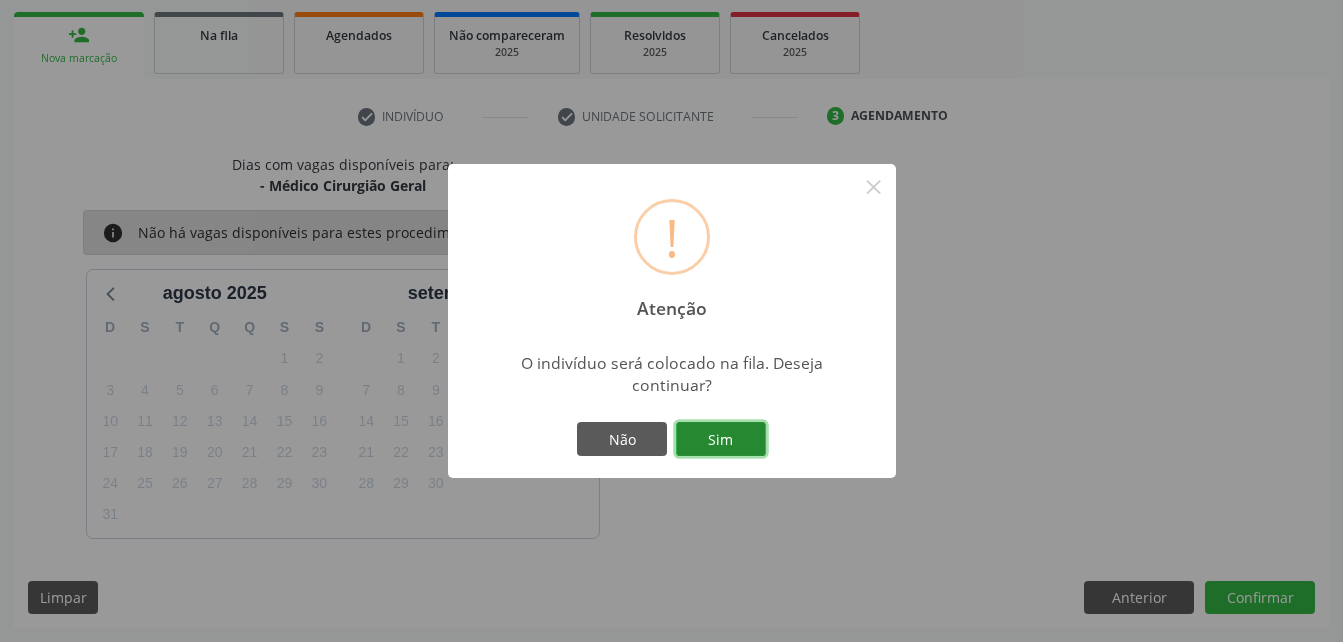 click on "Sim" at bounding box center [721, 439] 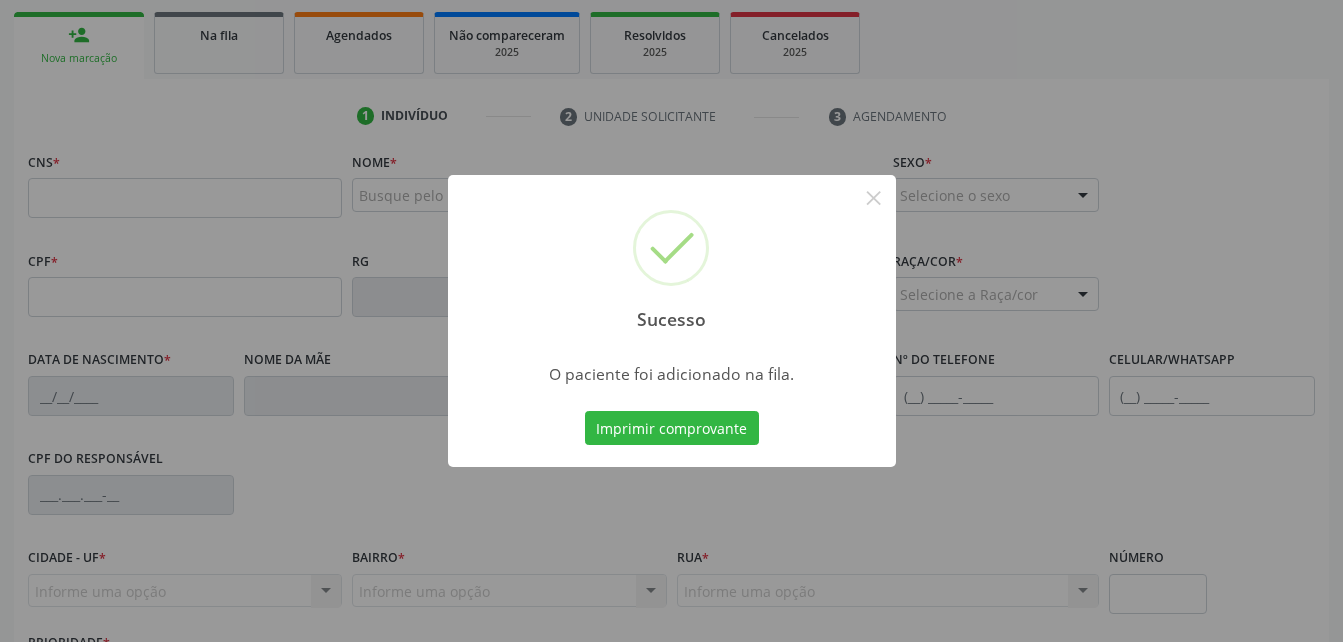 click on "Sucesso × O paciente foi adicionado na fila. Imprimir comprovante Cancel" at bounding box center (671, 321) 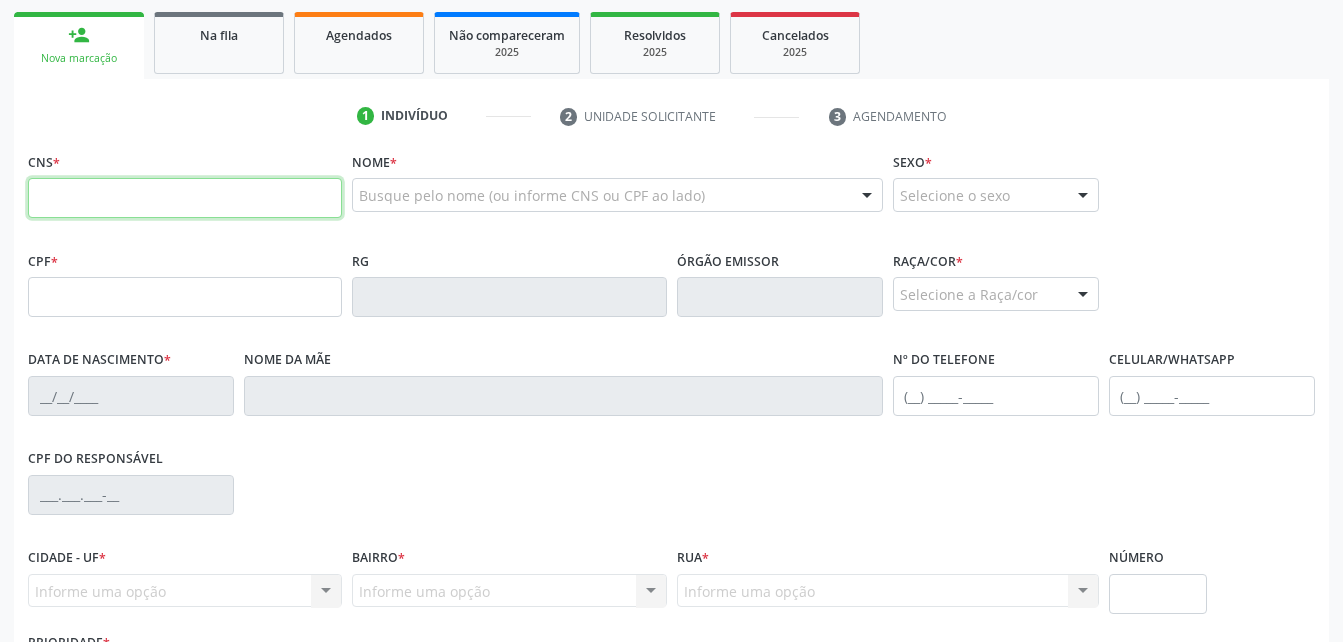 click at bounding box center (185, 198) 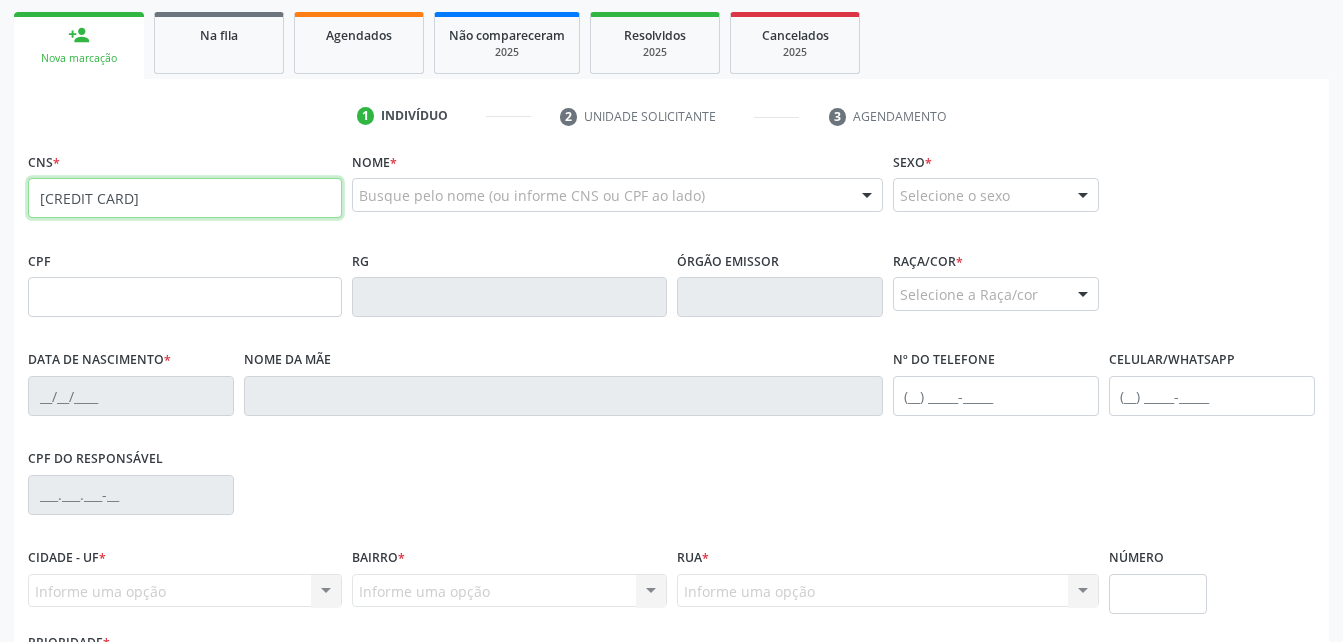 type on "[CREDIT CARD]" 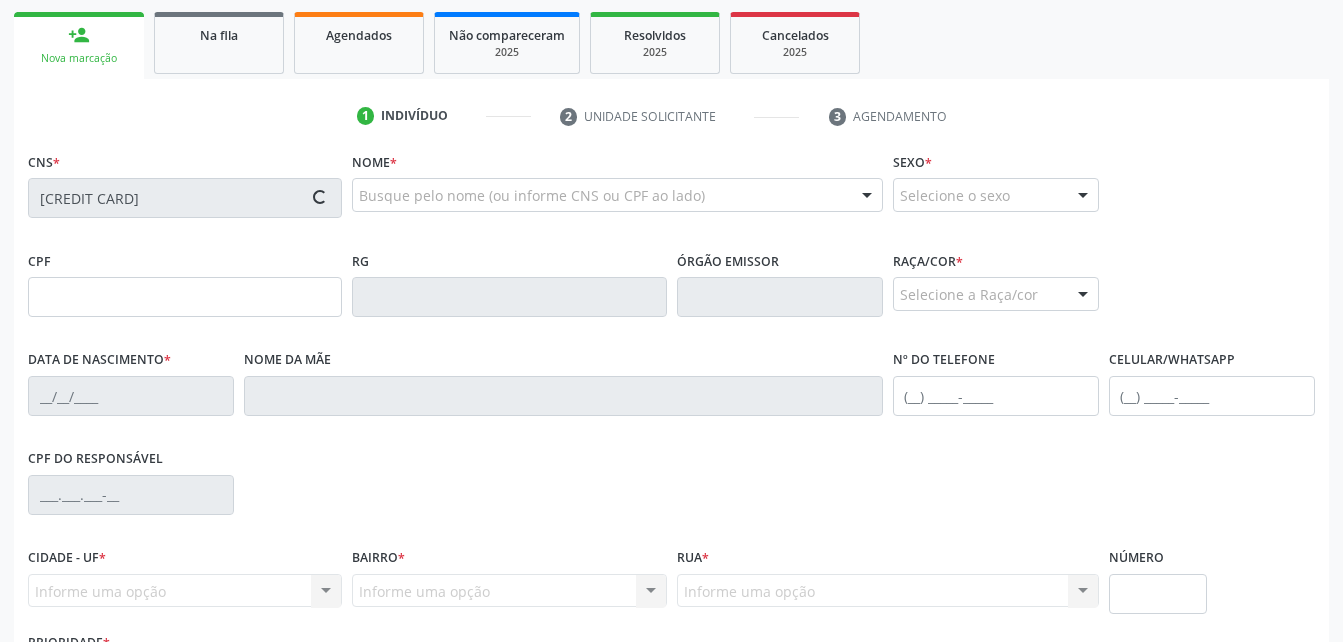 type on "[SSN]" 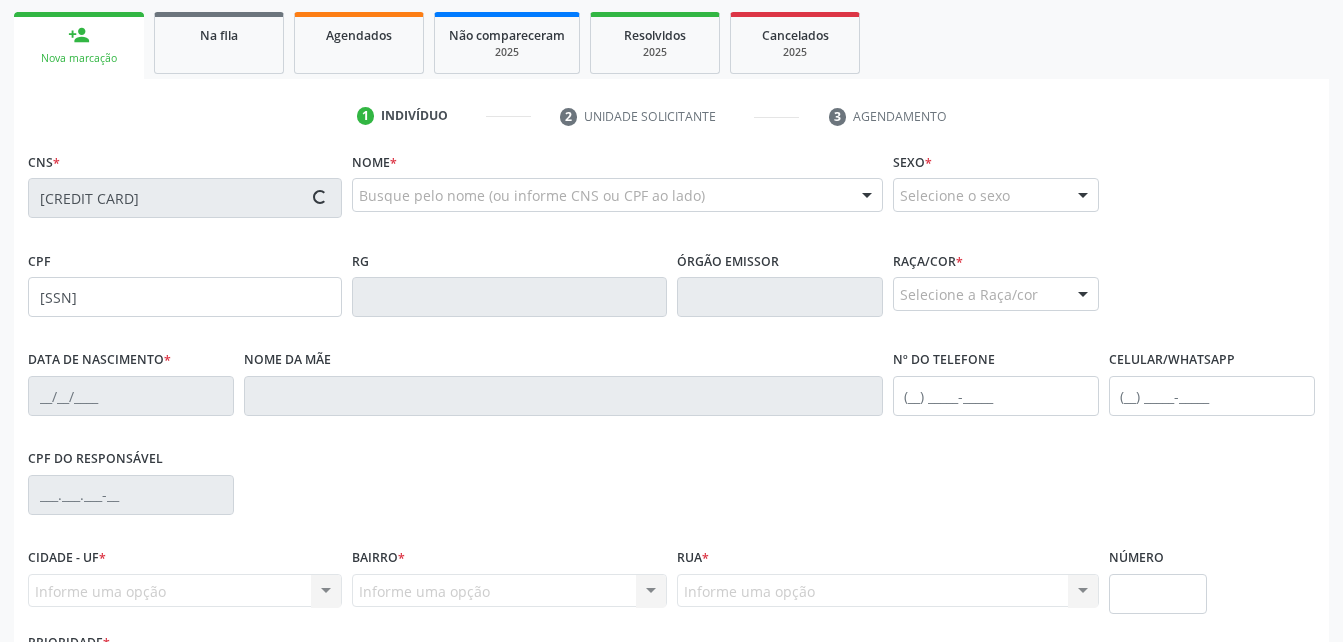 type on "[DATE]" 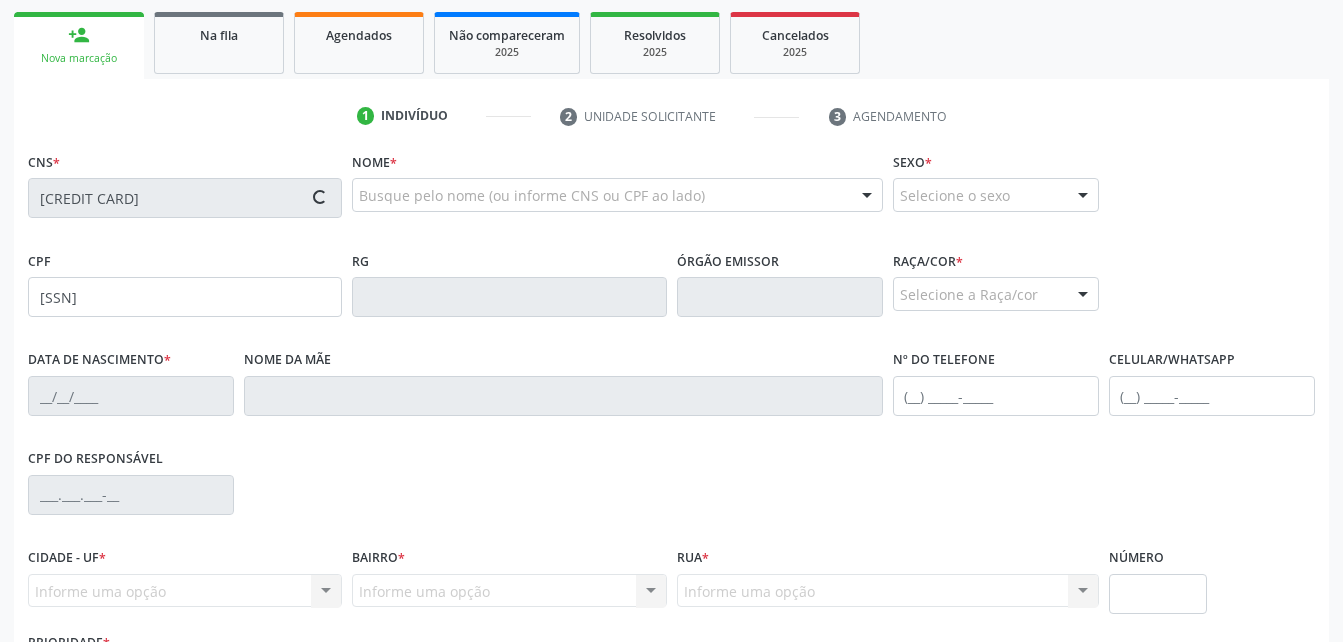 type on "([PHONE])" 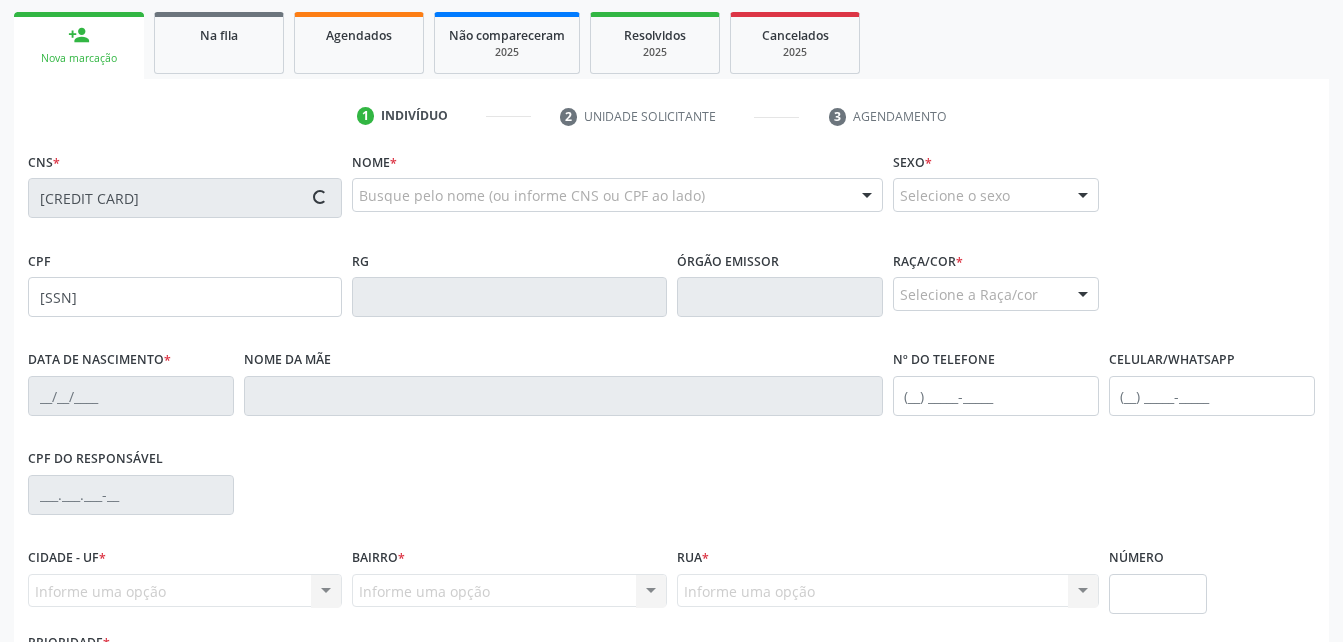 type on "S/N" 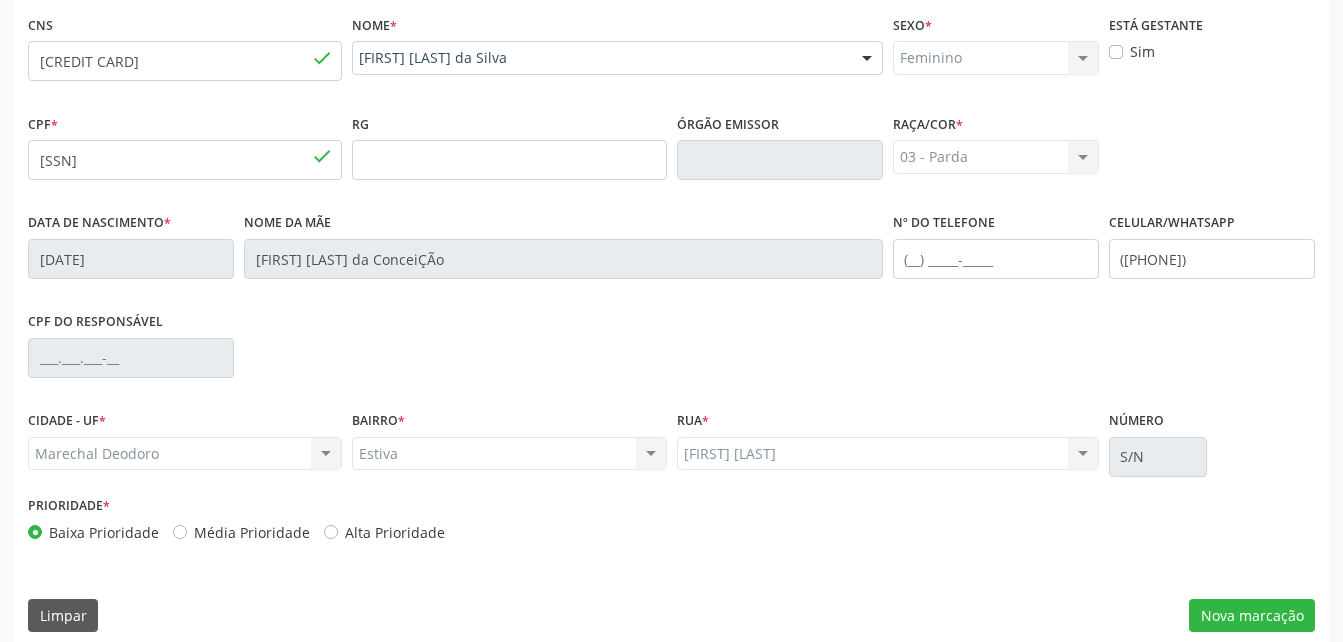 scroll, scrollTop: 470, scrollLeft: 0, axis: vertical 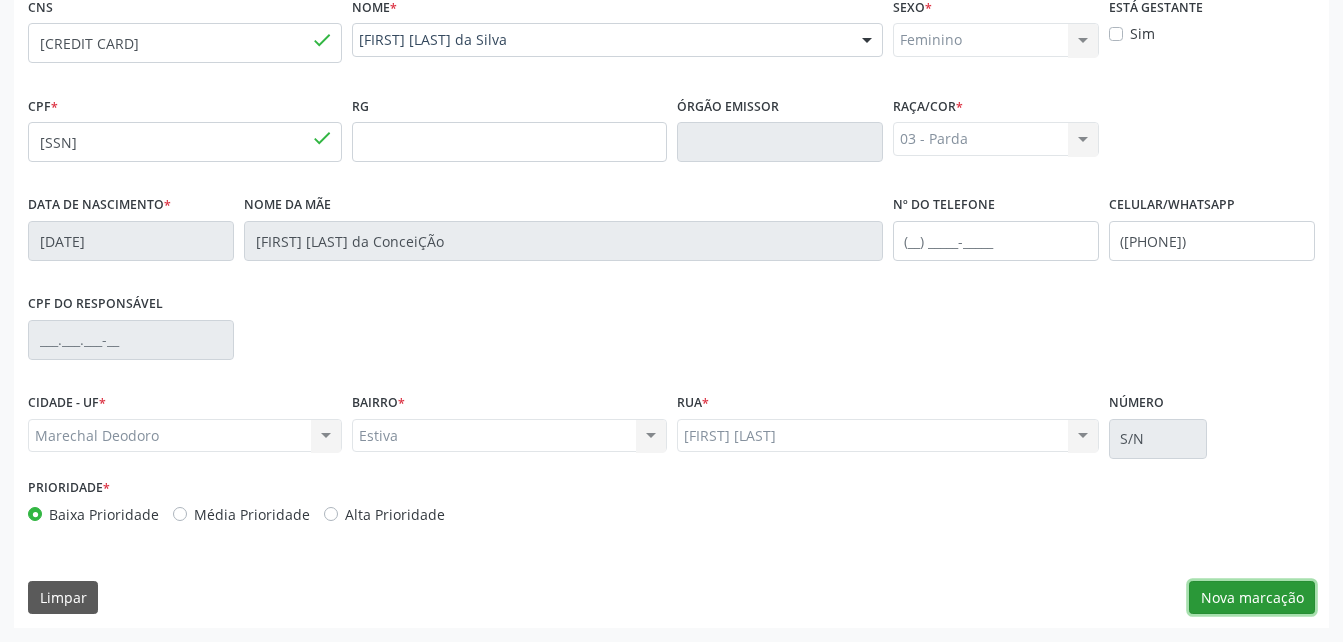 click on "Nova marcação" at bounding box center (1252, 598) 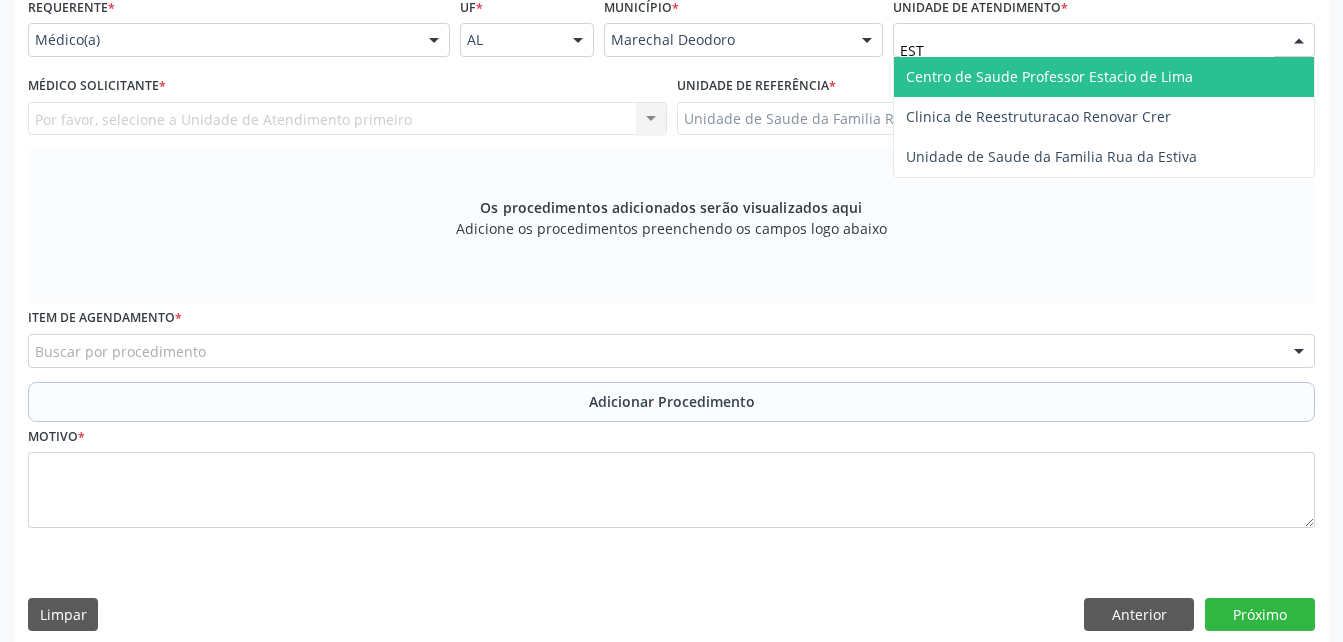 type on "ESTI" 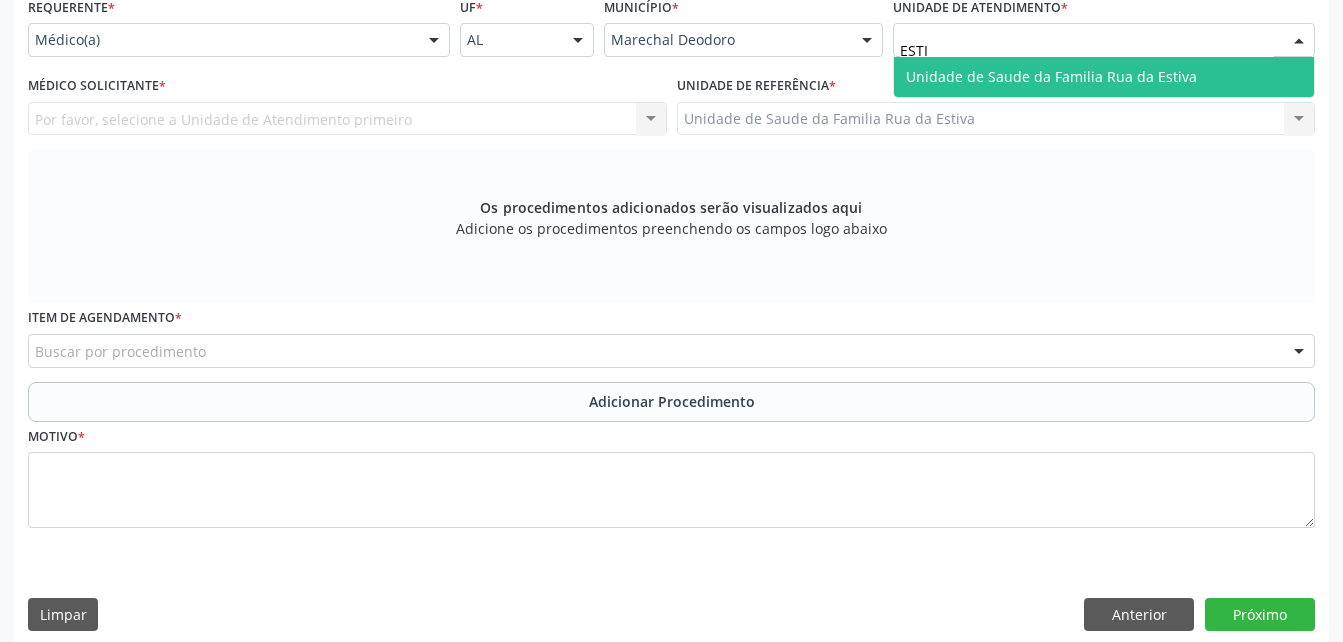 drag, startPoint x: 1075, startPoint y: 78, endPoint x: 620, endPoint y: 110, distance: 456.1239 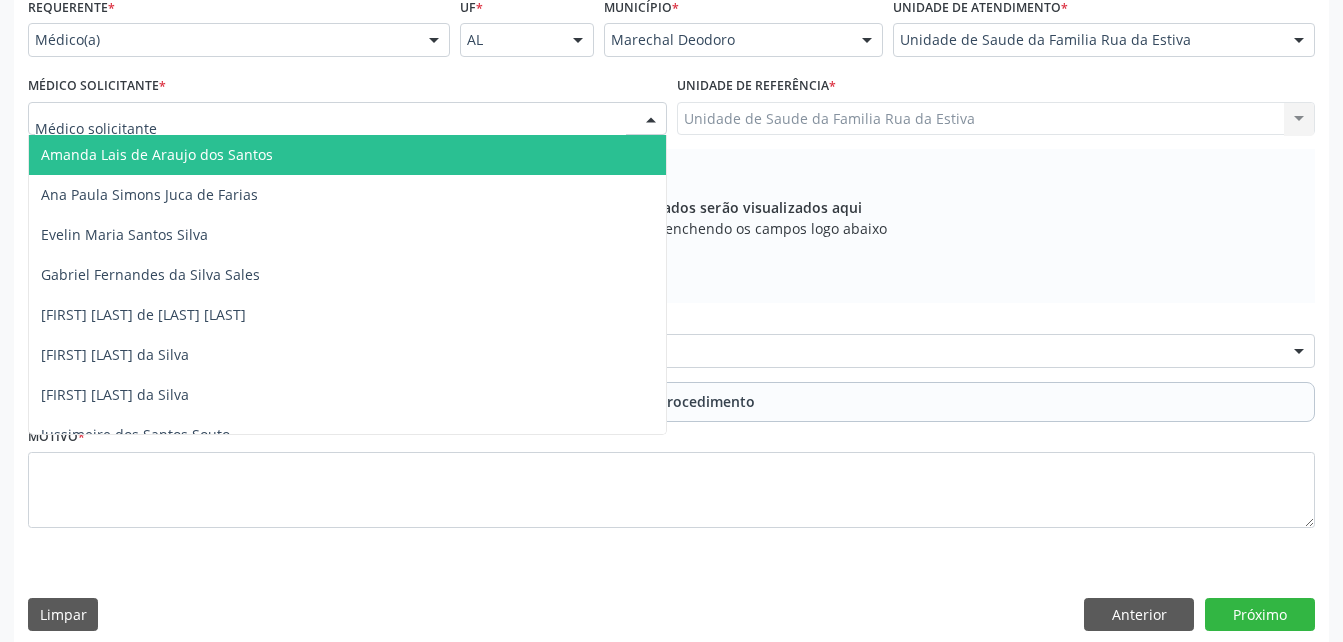 click at bounding box center [347, 119] 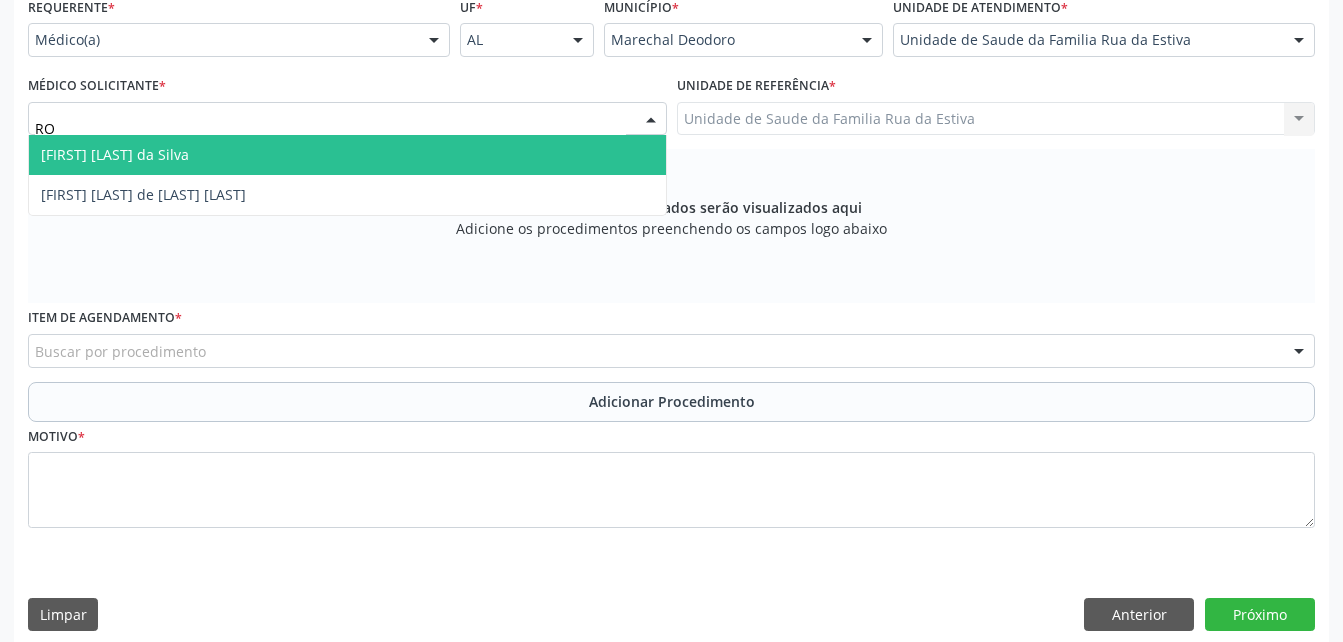 type on "ROD" 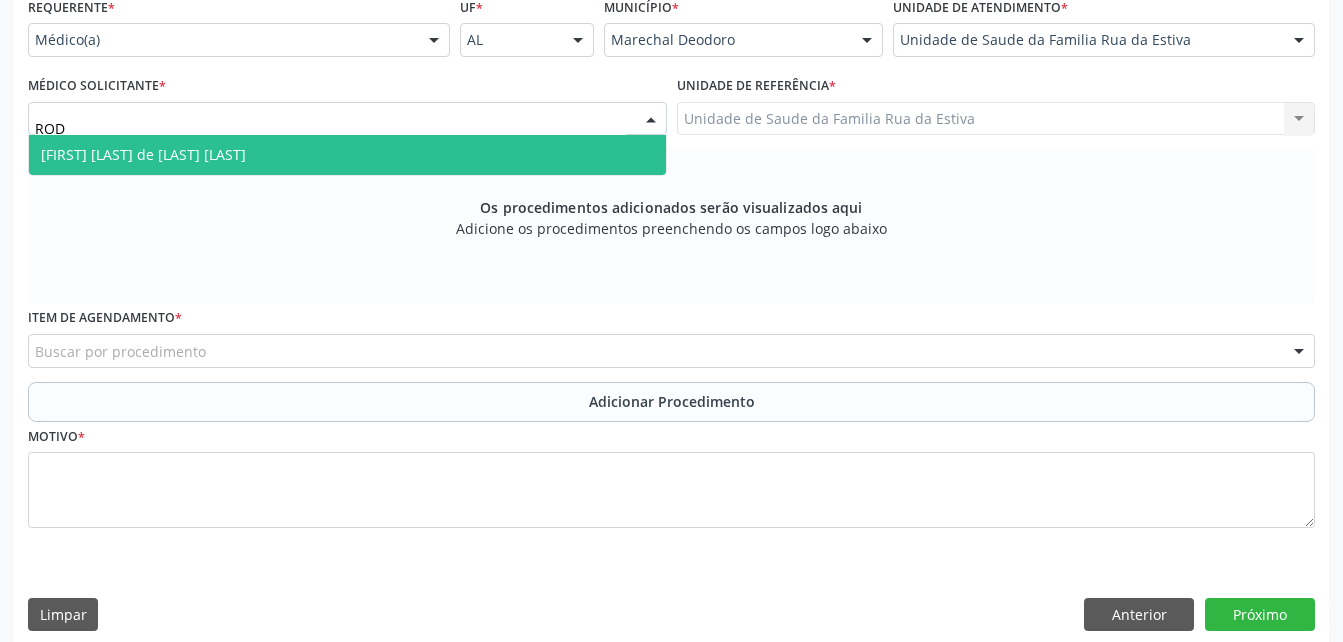 click on "[FIRST] [LAST] de [LAST] [LAST]" at bounding box center (347, 155) 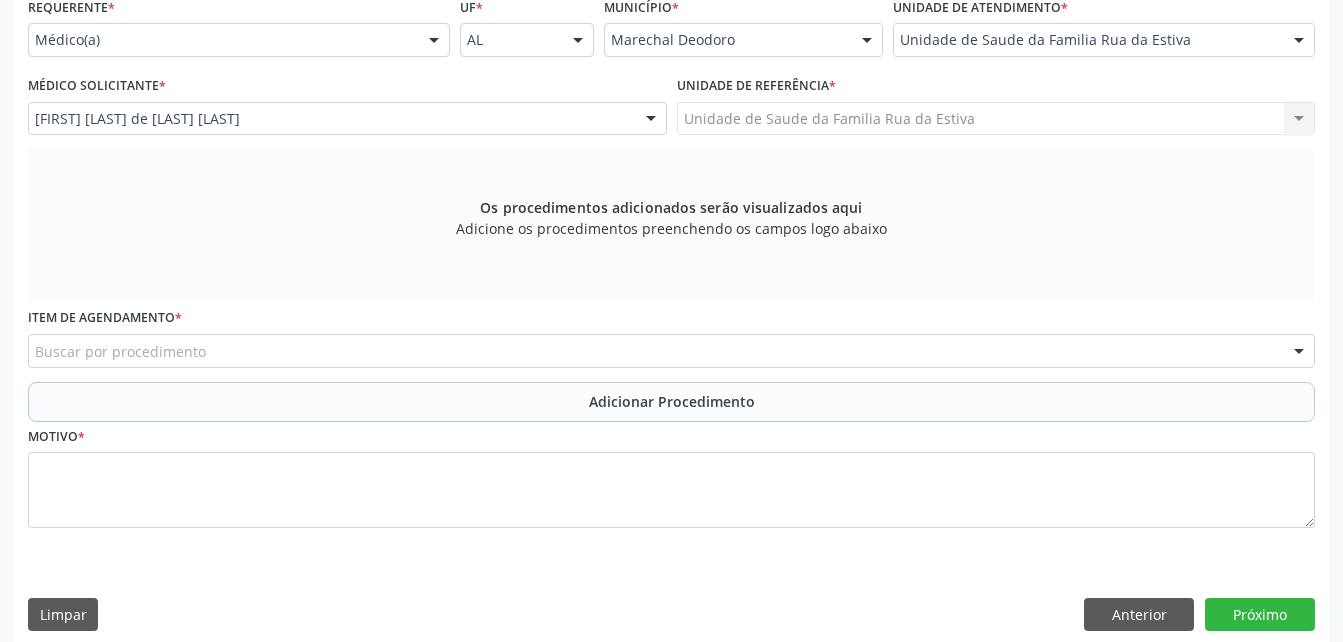 click on "Buscar por procedimento" at bounding box center (671, 351) 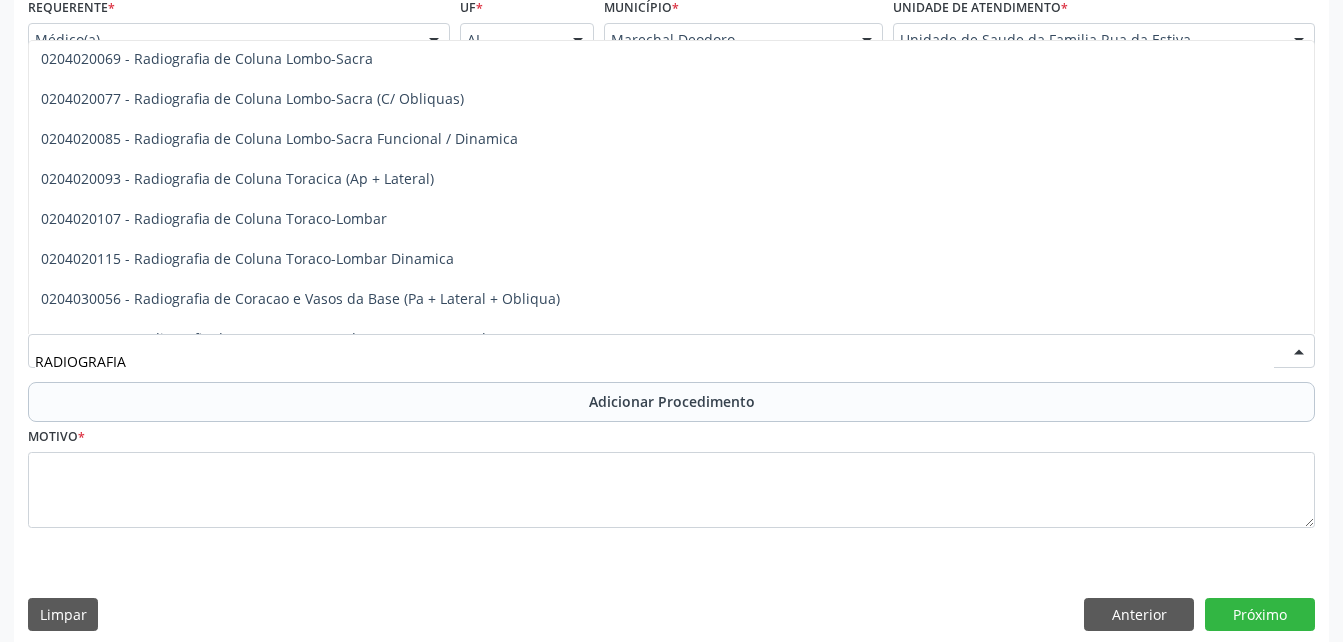 scroll, scrollTop: 1000, scrollLeft: 0, axis: vertical 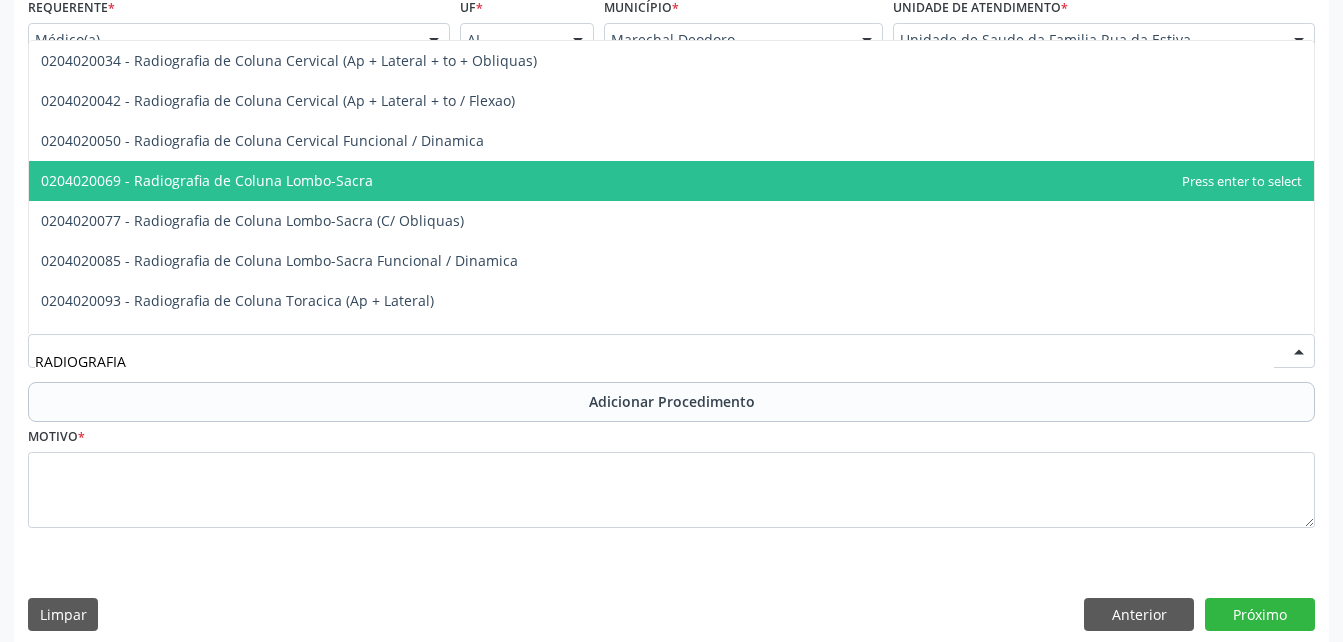 click on "0204020069 - Radiografia de Coluna Lombo-Sacra" at bounding box center [671, 181] 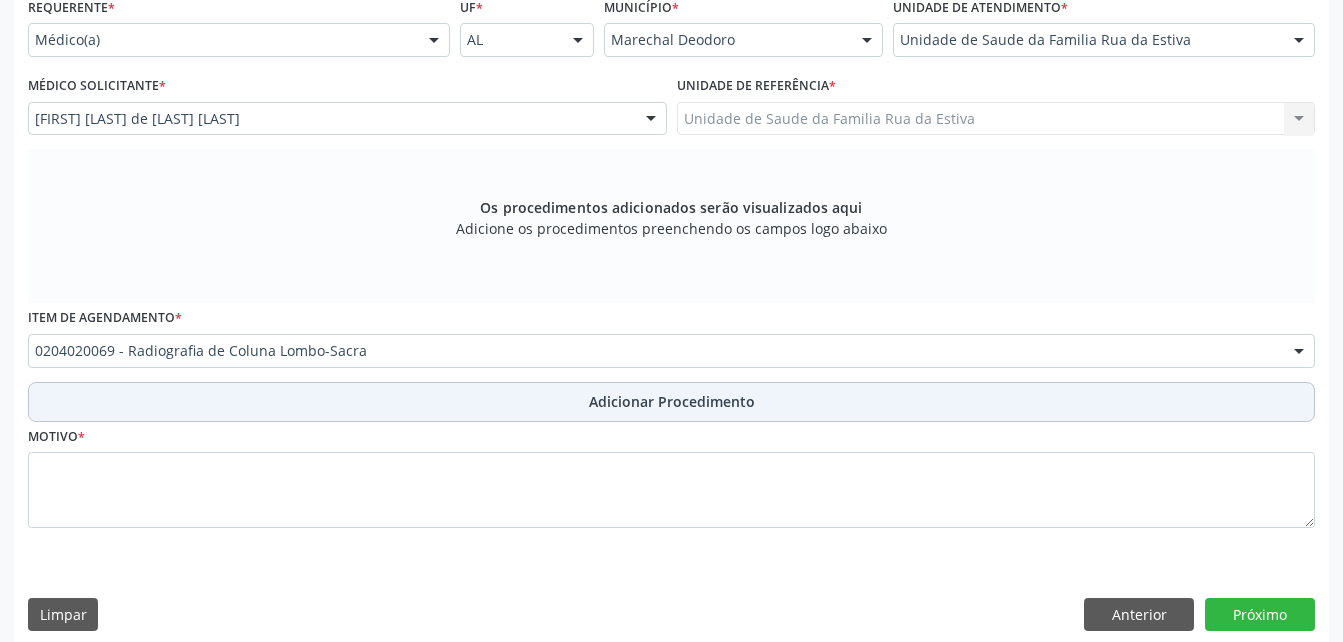click on "Adicionar Procedimento" at bounding box center [672, 401] 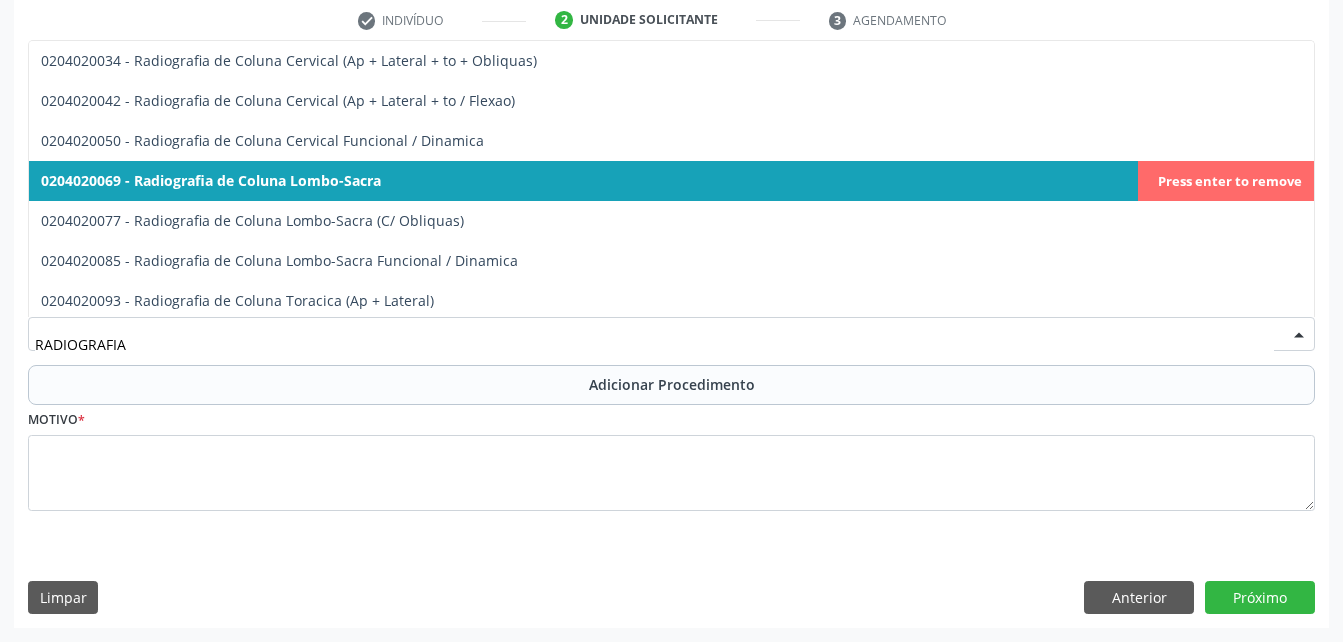 type on "RADIOGRAFIA" 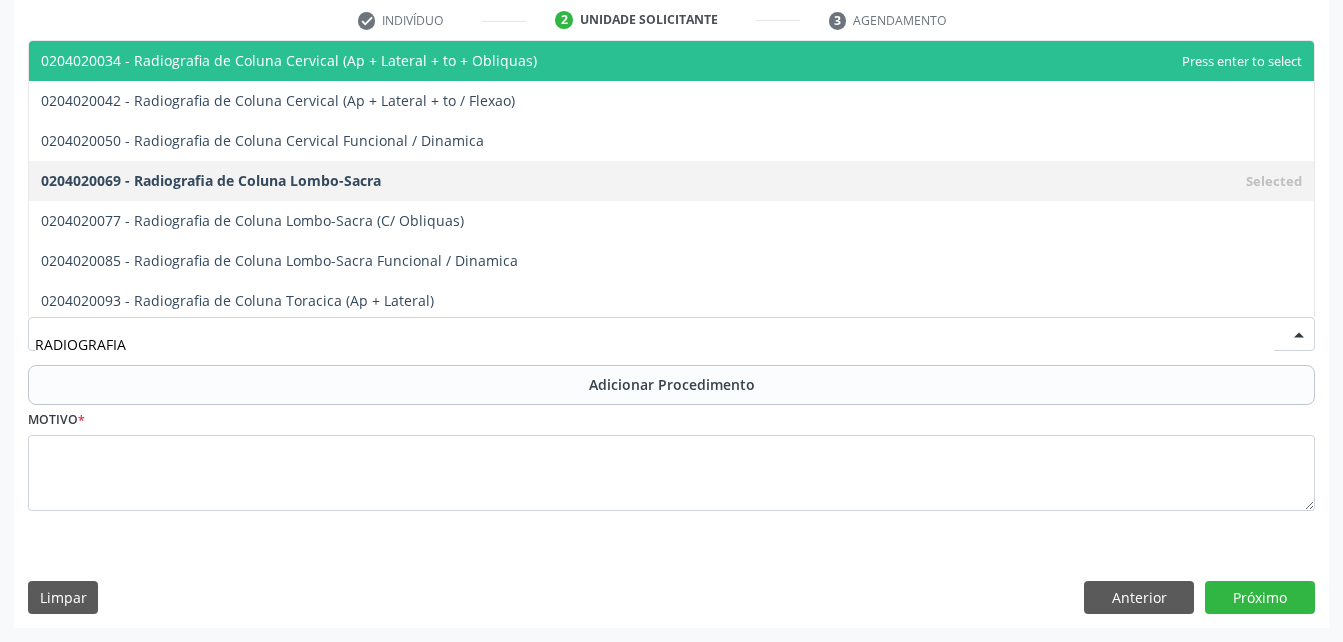click on "0204020034 - Radiografia de Coluna Cervical (Ap + Lateral + to + Obliquas)" at bounding box center (289, 60) 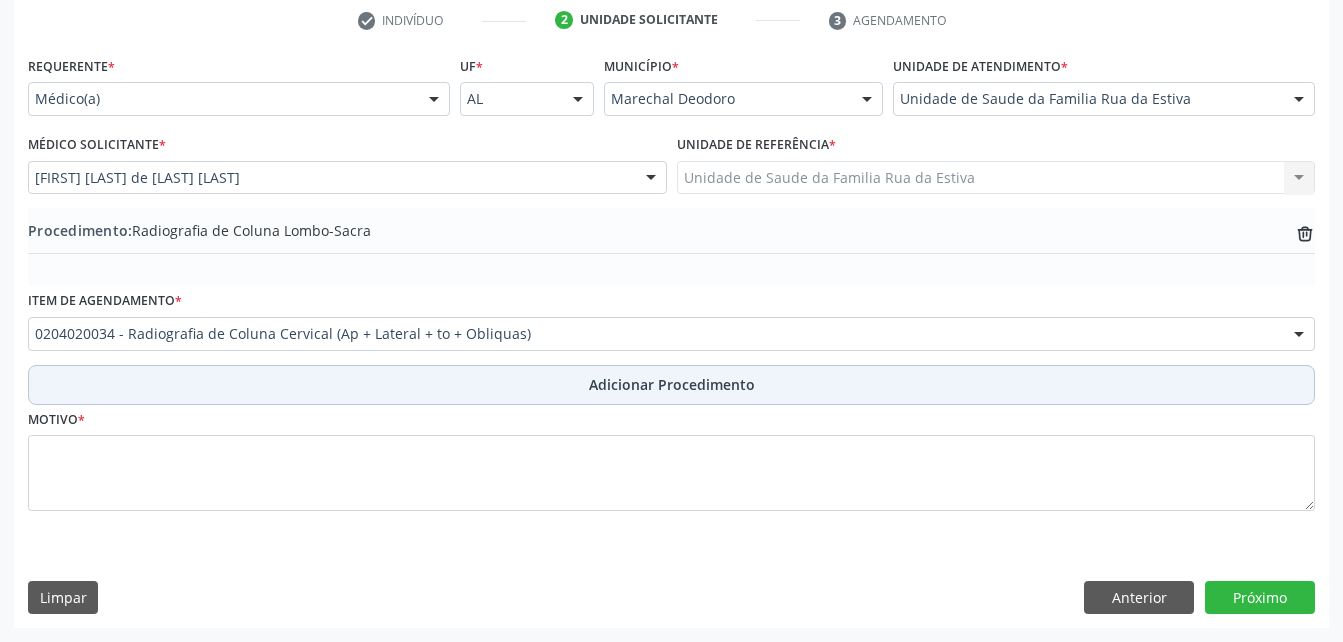 click on "Adicionar Procedimento" at bounding box center (671, 385) 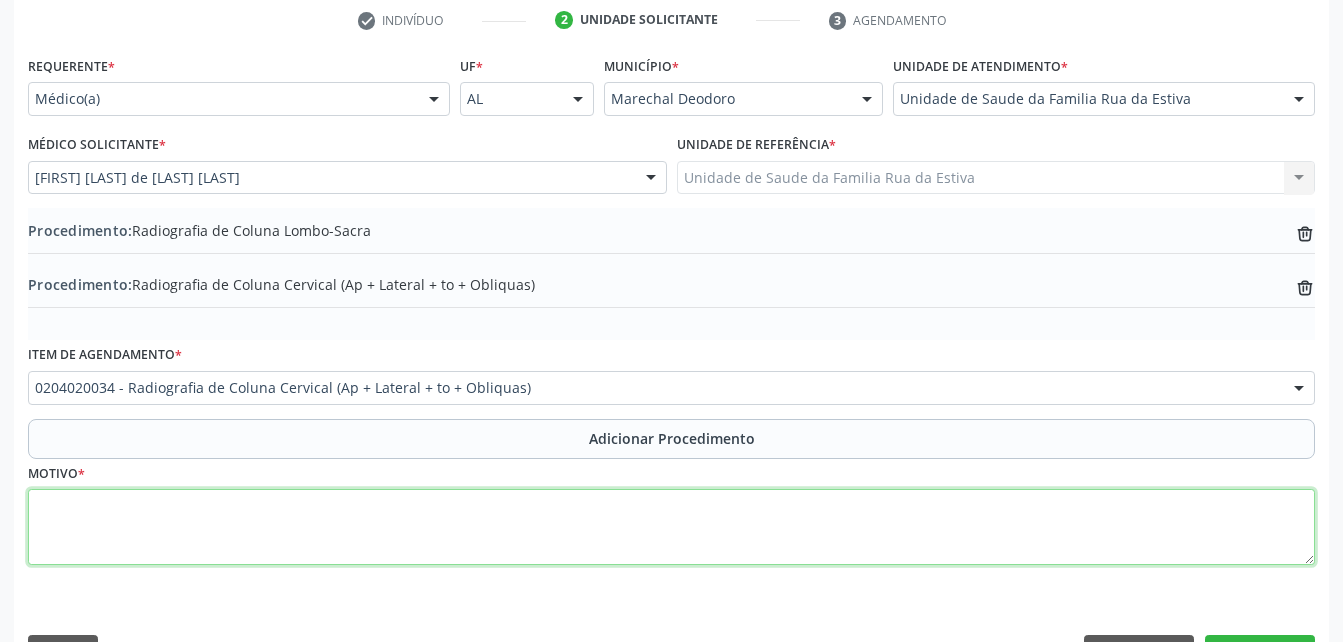click at bounding box center [671, 527] 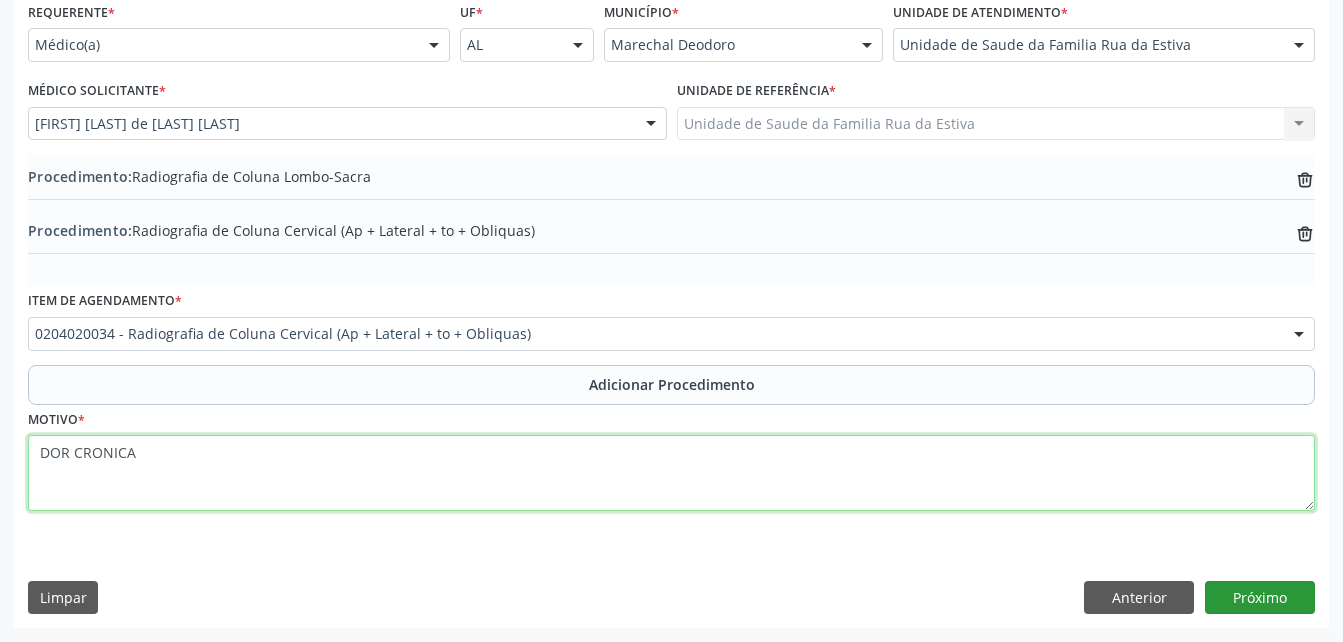 type on "DOR CRONICA" 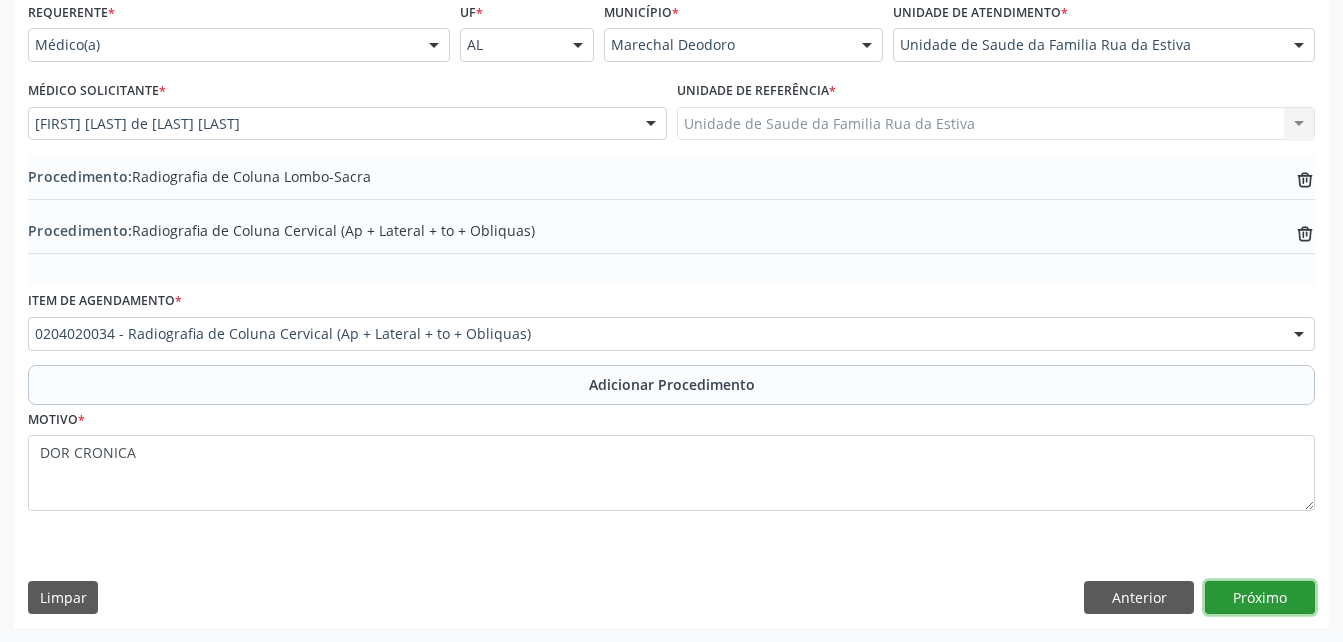 click on "Próximo" at bounding box center [1260, 598] 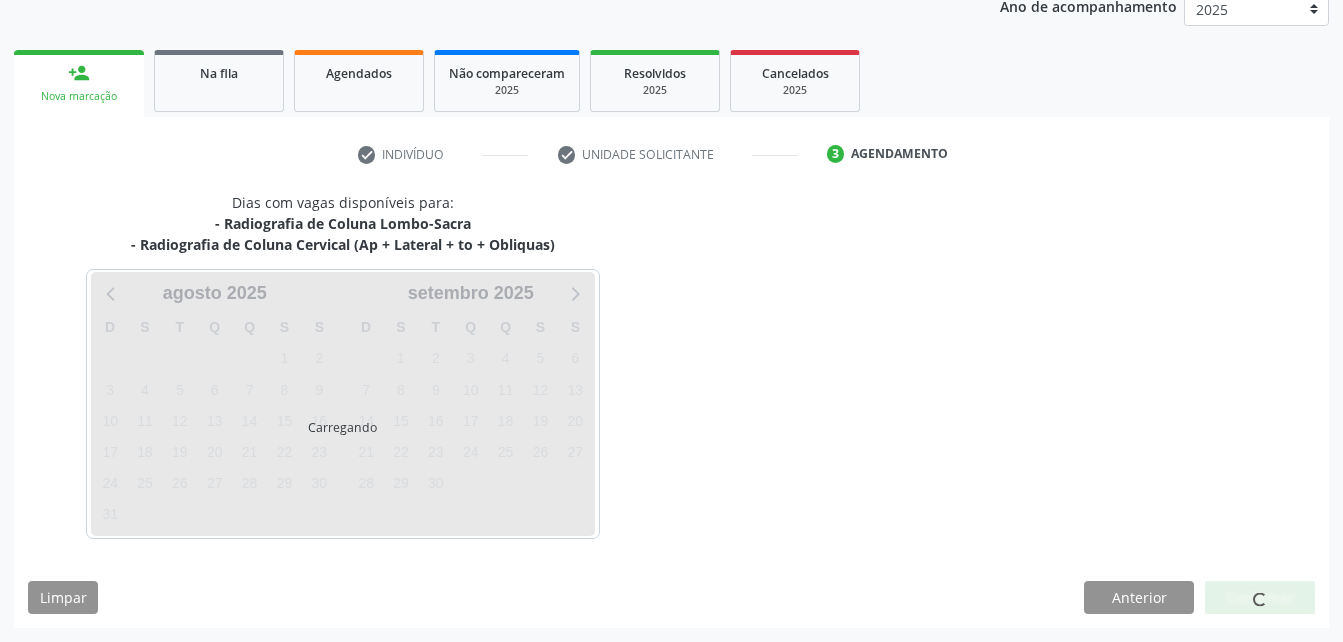 scroll, scrollTop: 336, scrollLeft: 0, axis: vertical 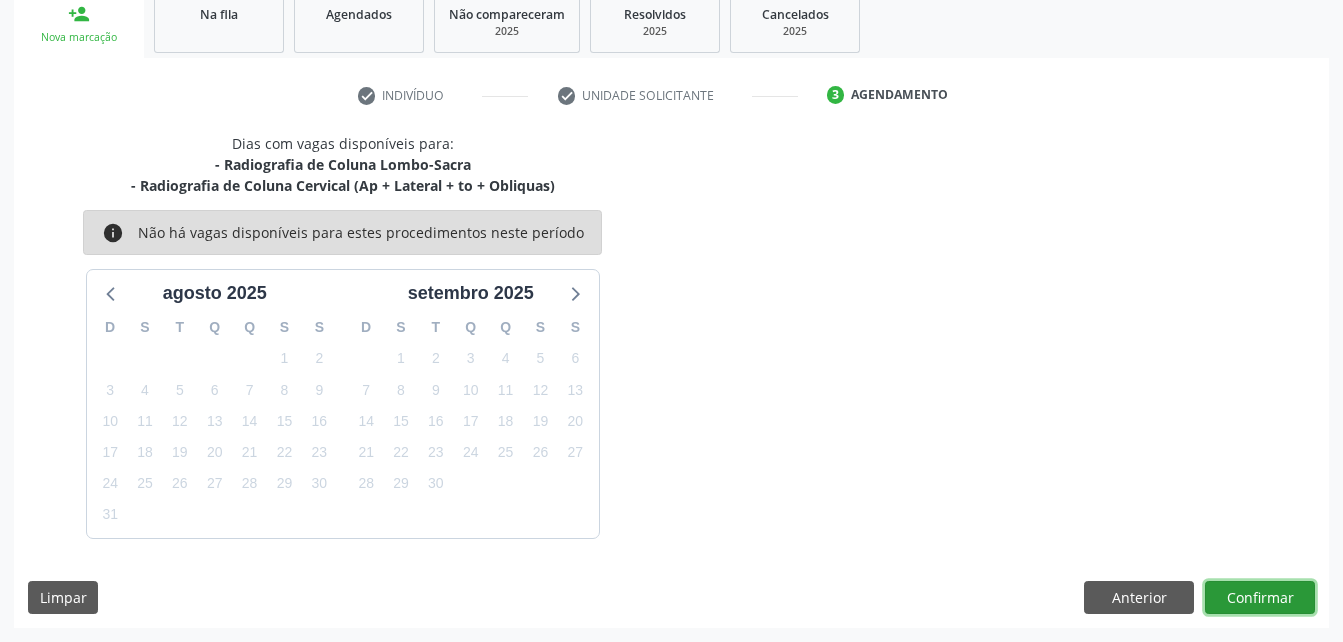click on "Confirmar" at bounding box center (1260, 598) 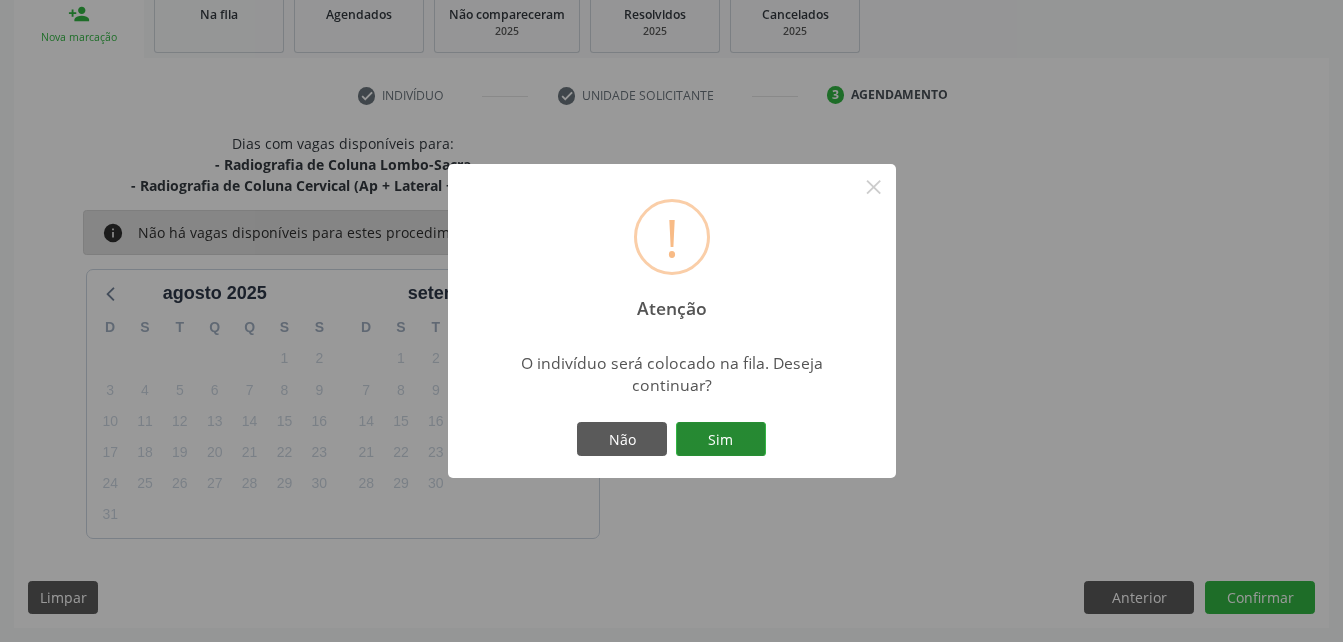click on "Sim" at bounding box center [721, 439] 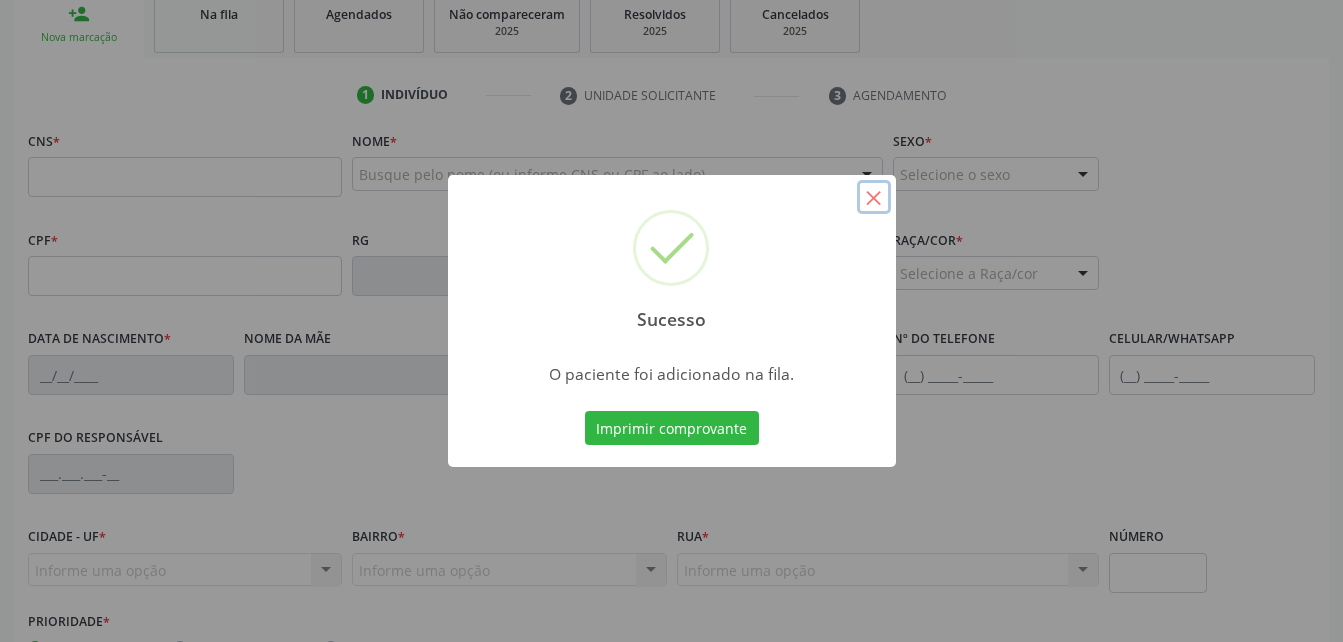click on "×" at bounding box center [874, 197] 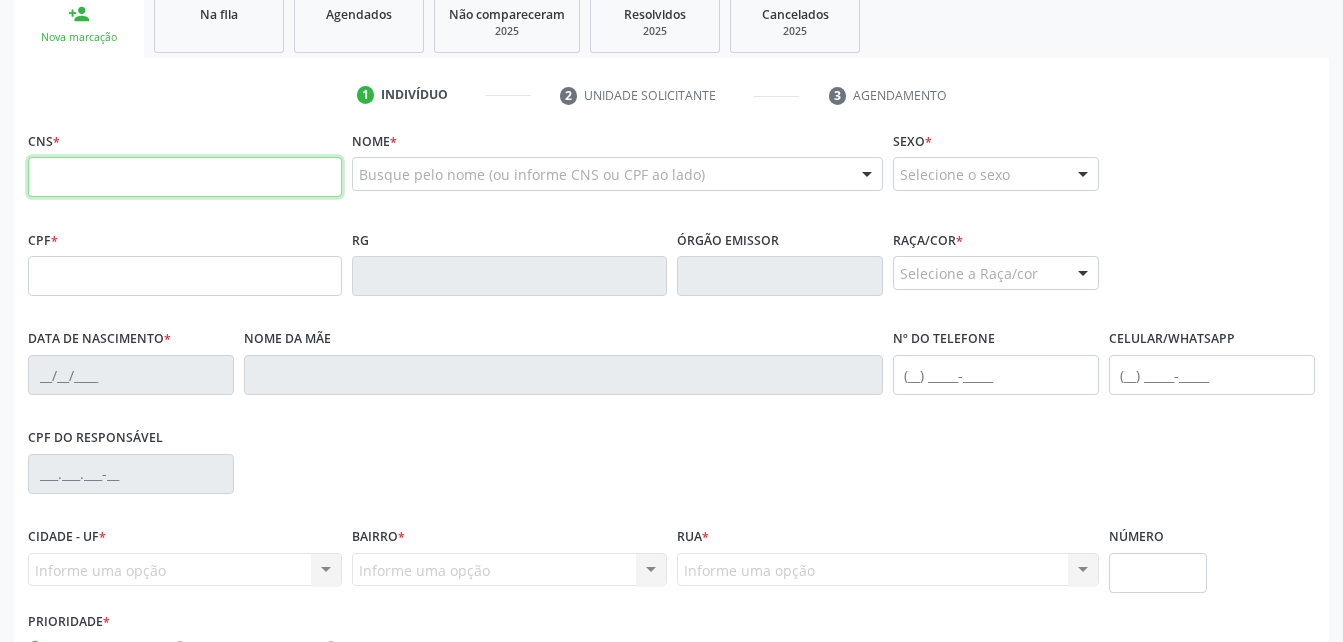 click at bounding box center (185, 177) 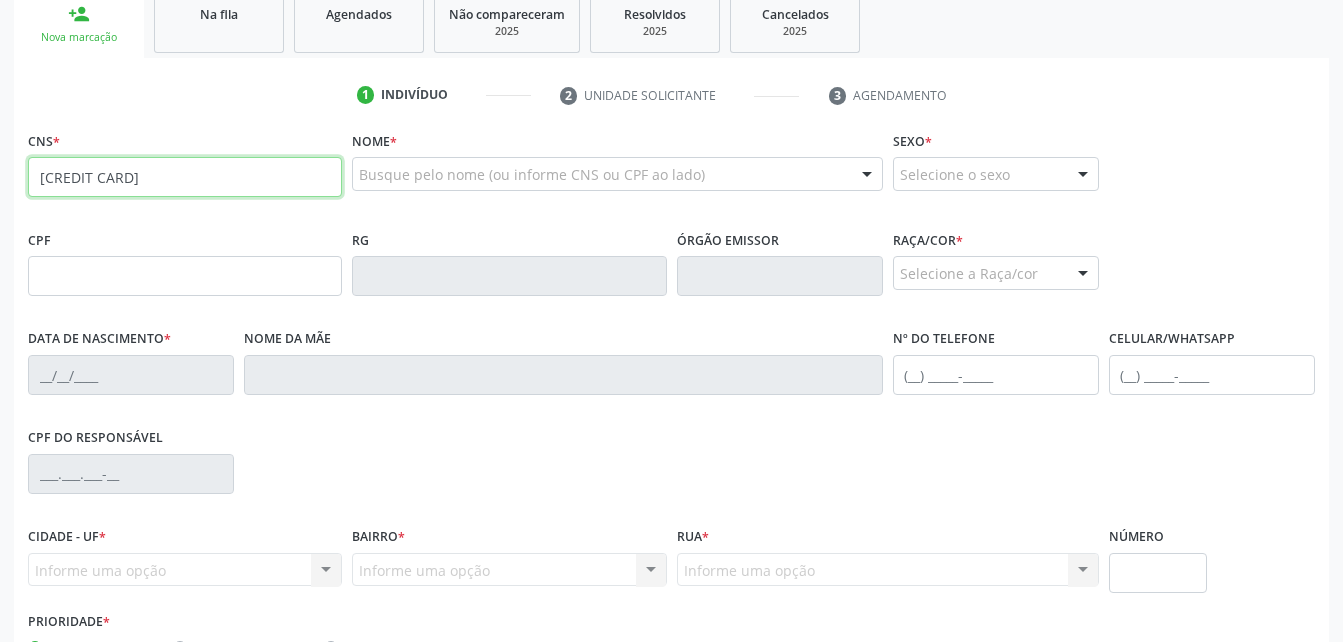 type on "[CREDIT CARD]" 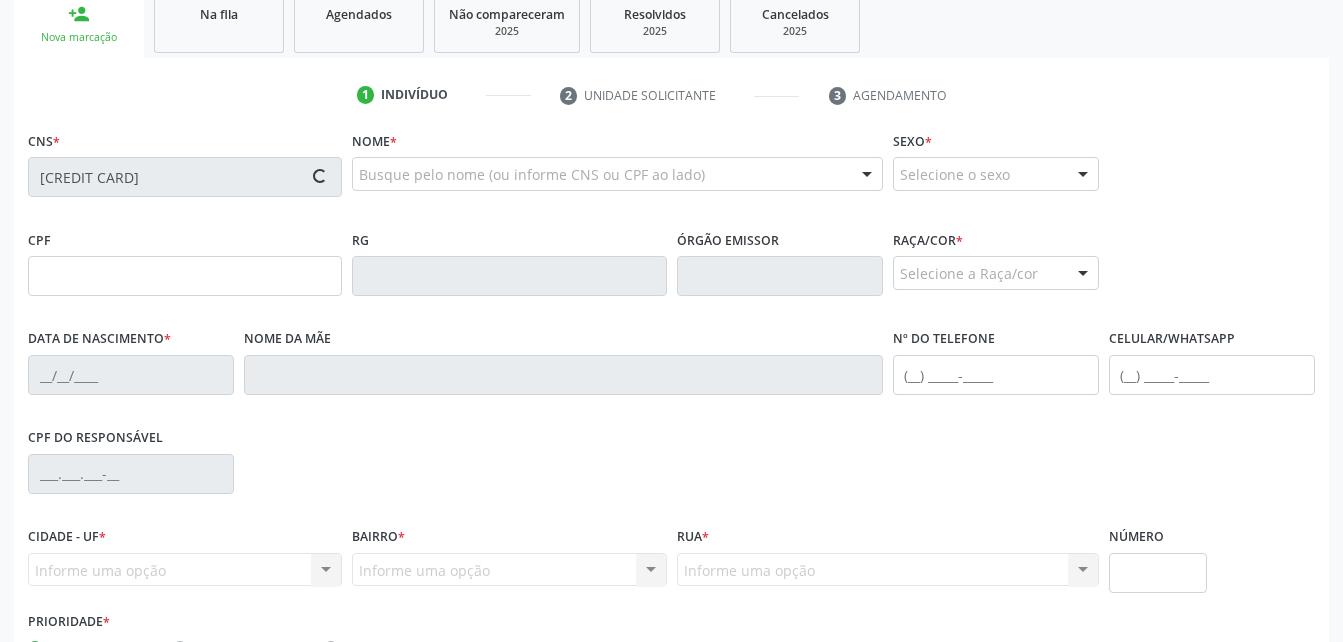 type on "[SSN]" 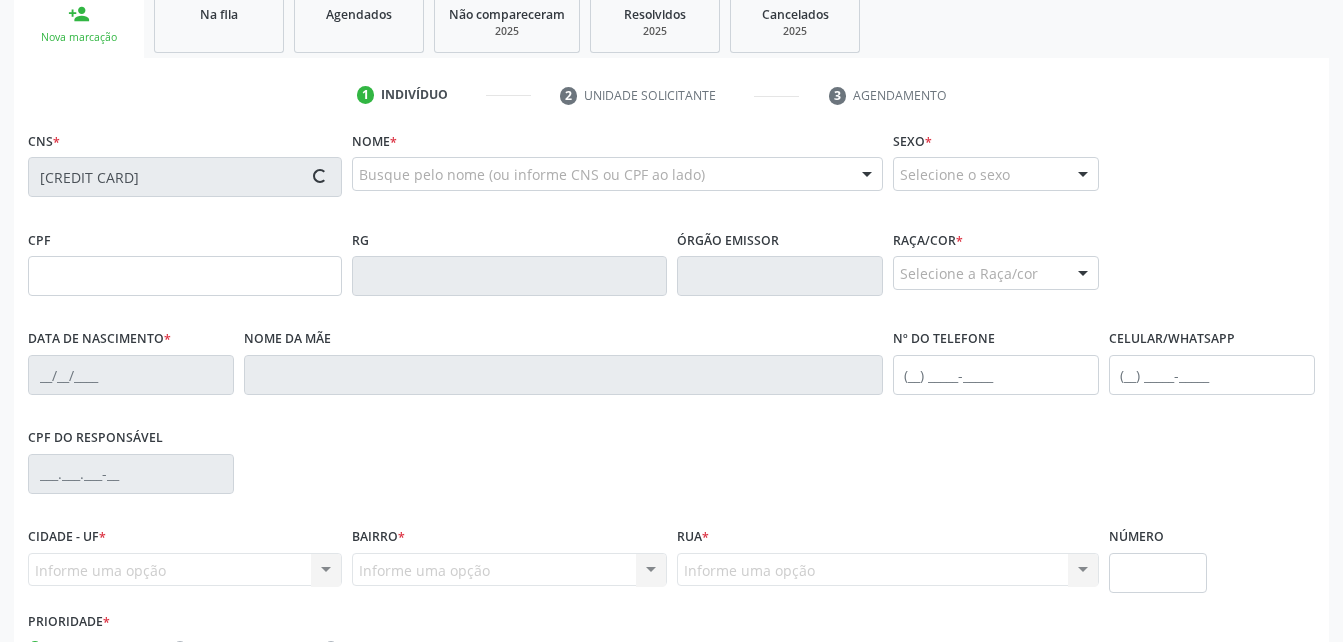 type on "[DATE]" 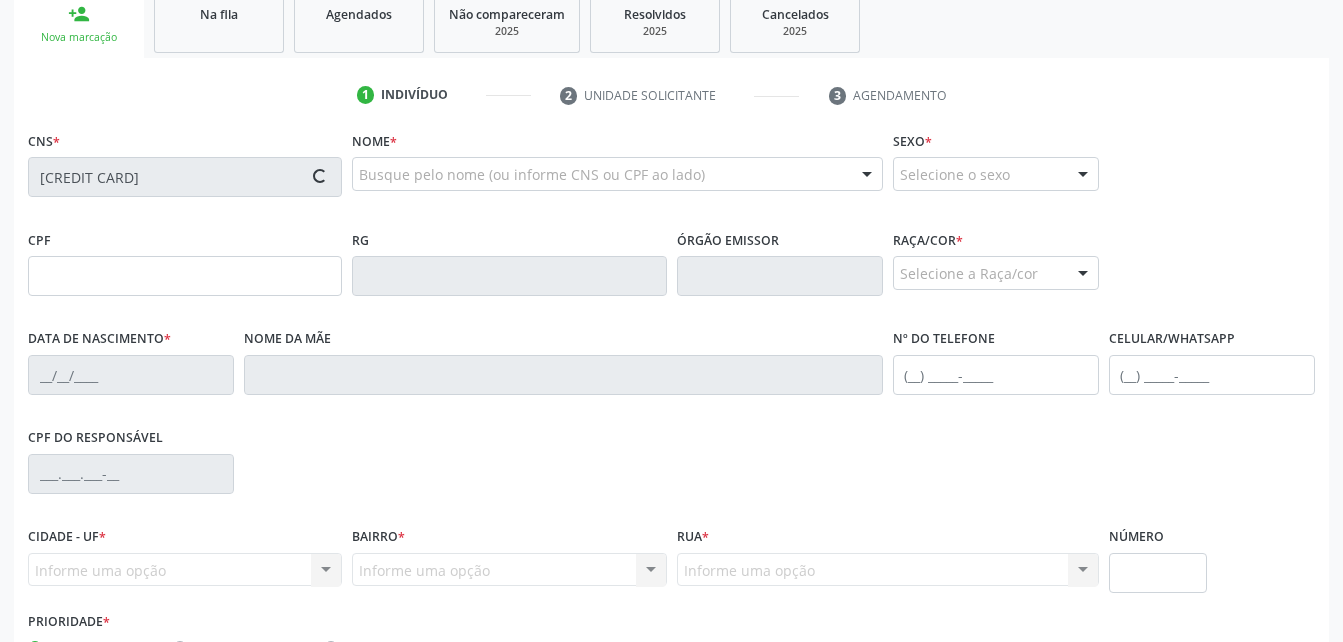 type on "([PHONE])" 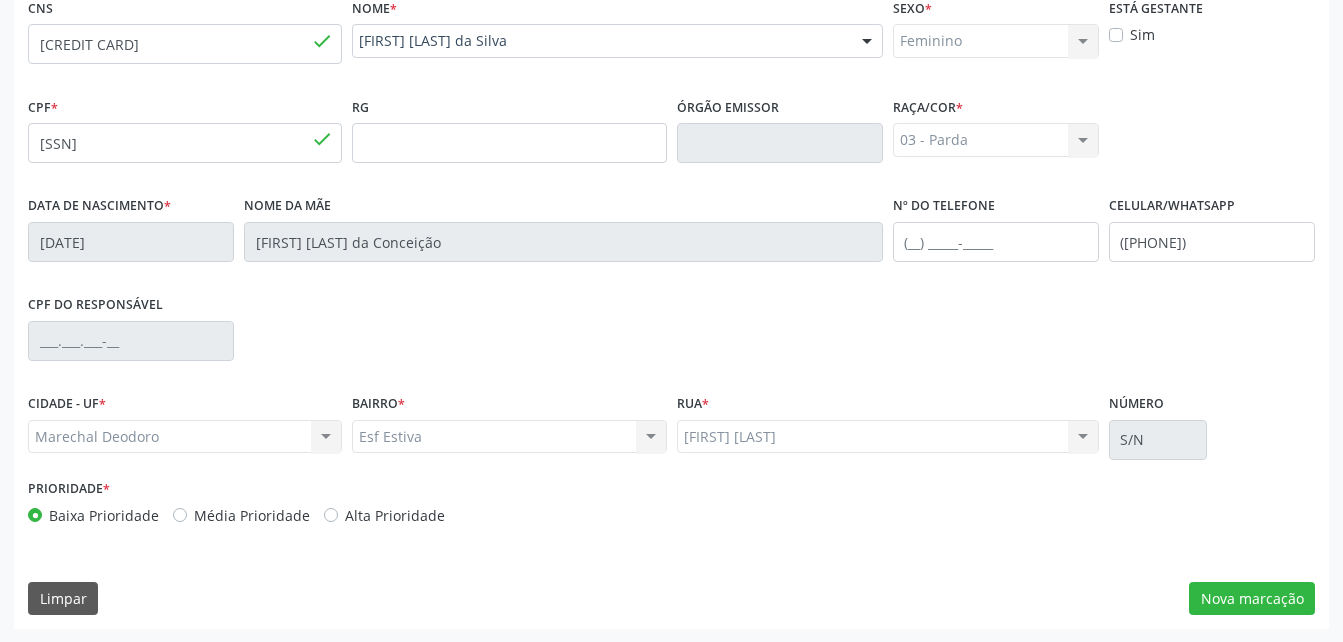 scroll, scrollTop: 470, scrollLeft: 0, axis: vertical 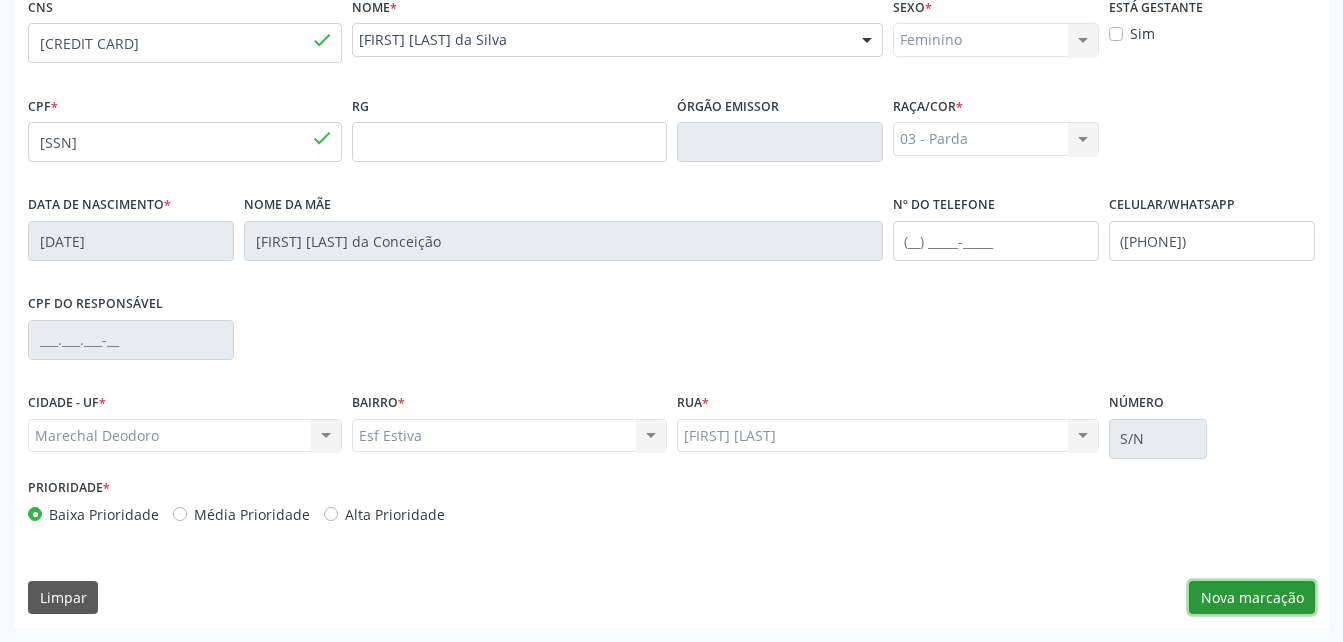 click on "Nova marcação" at bounding box center (1252, 598) 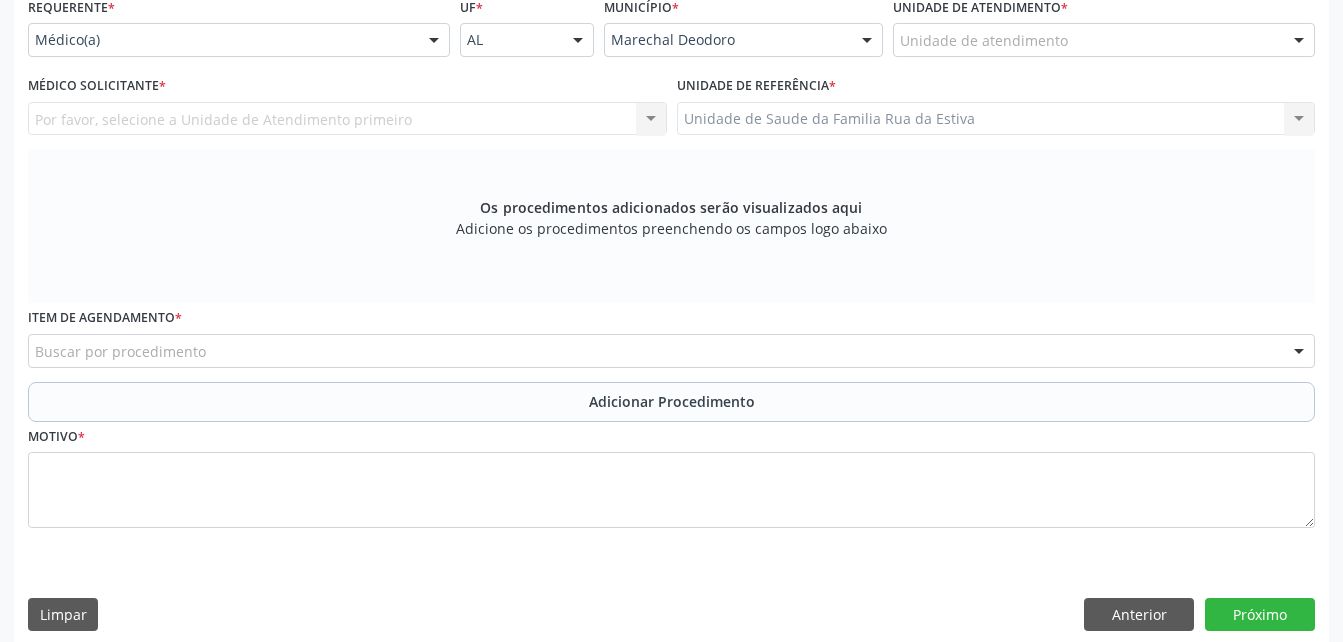click on "Unidade de atendimento" at bounding box center [1104, 40] 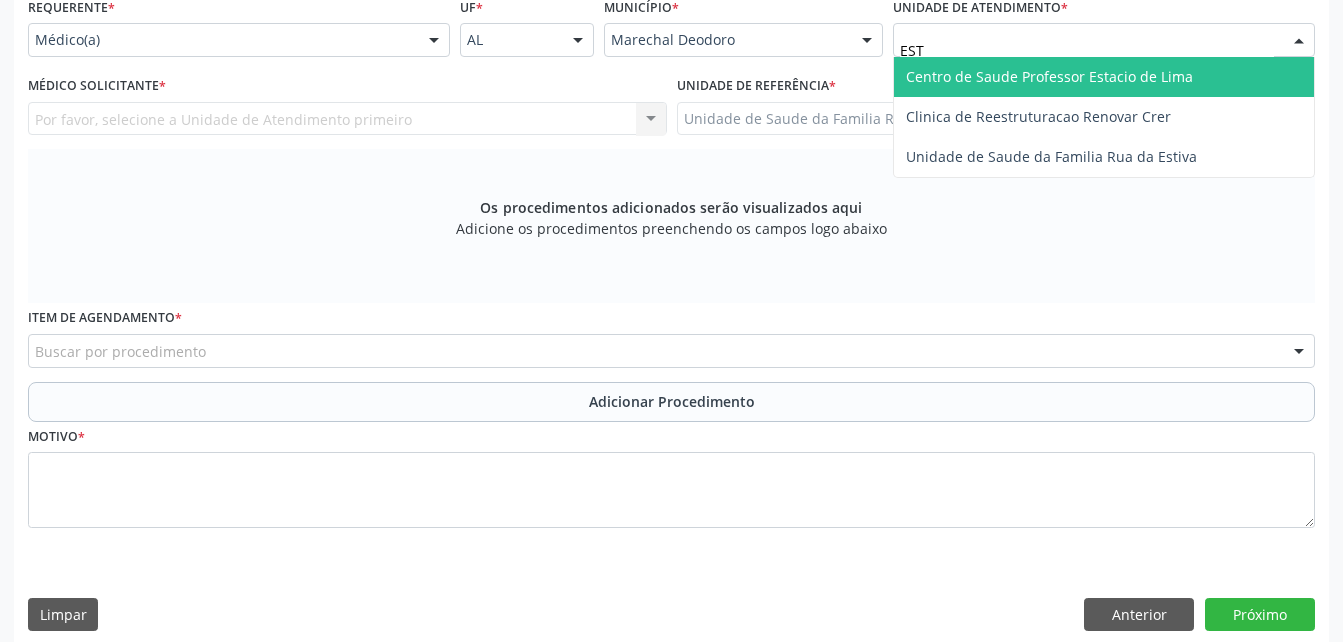 type on "ESTI" 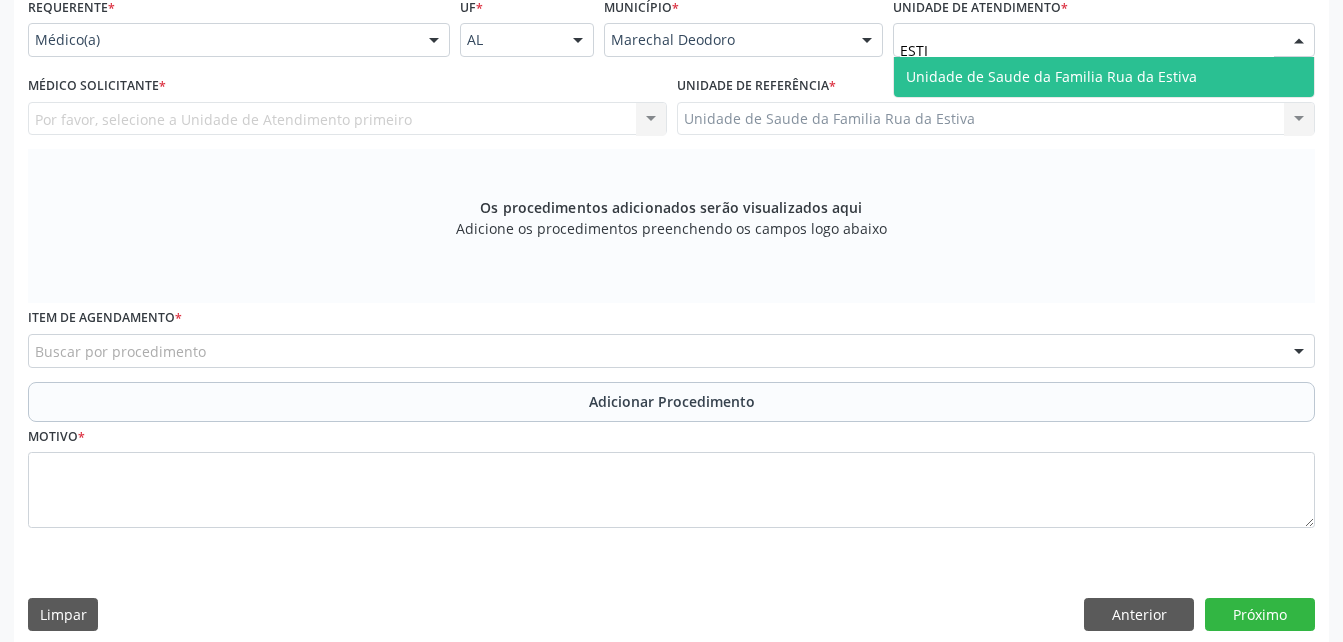 click on "Unidade de Saude da Familia Rua da Estiva" at bounding box center [1051, 76] 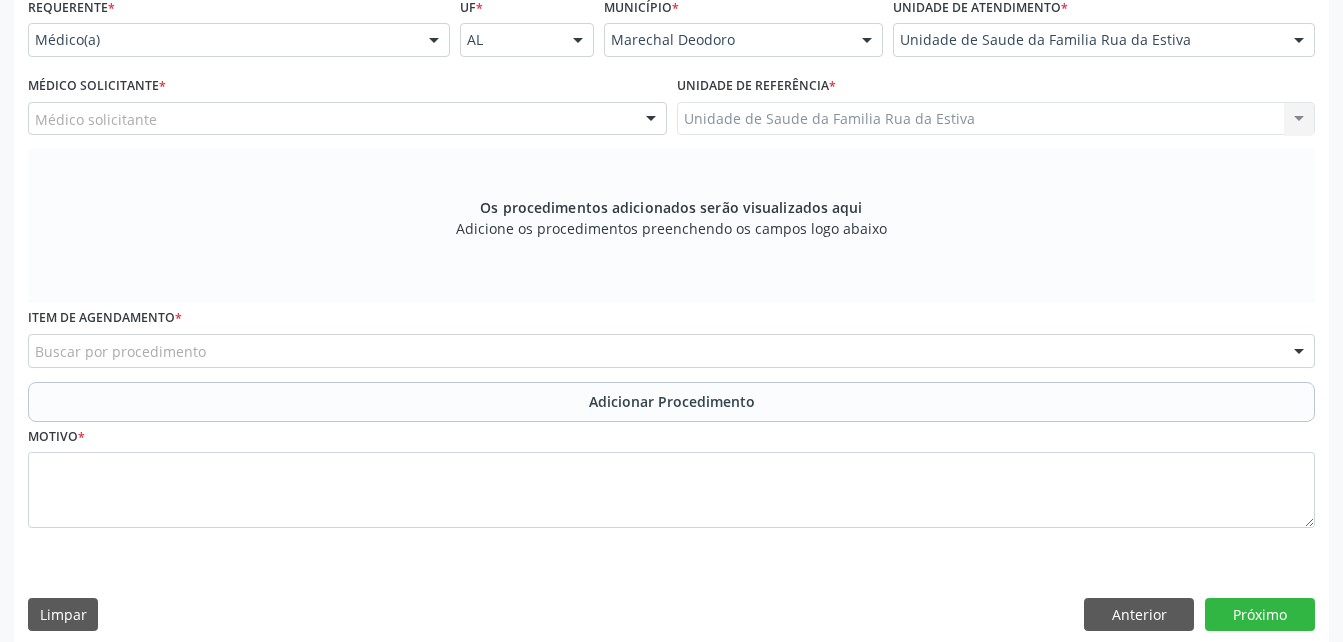 click on "Médico solicitante" at bounding box center (347, 119) 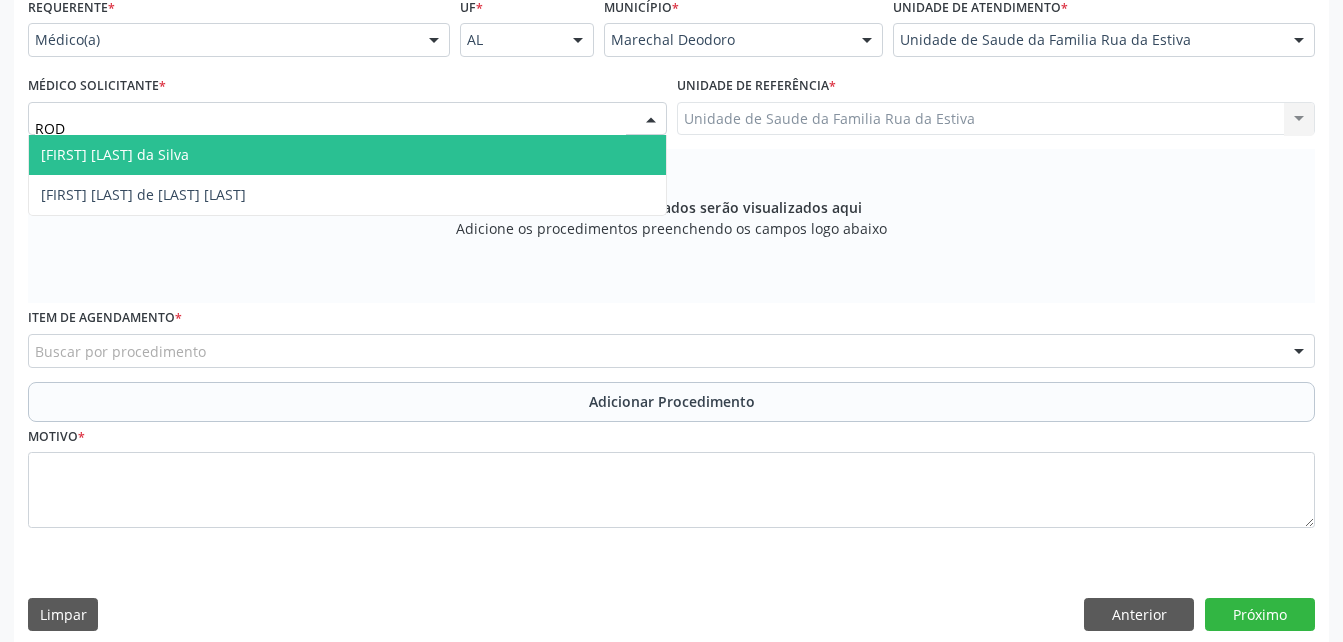 type on "RODR" 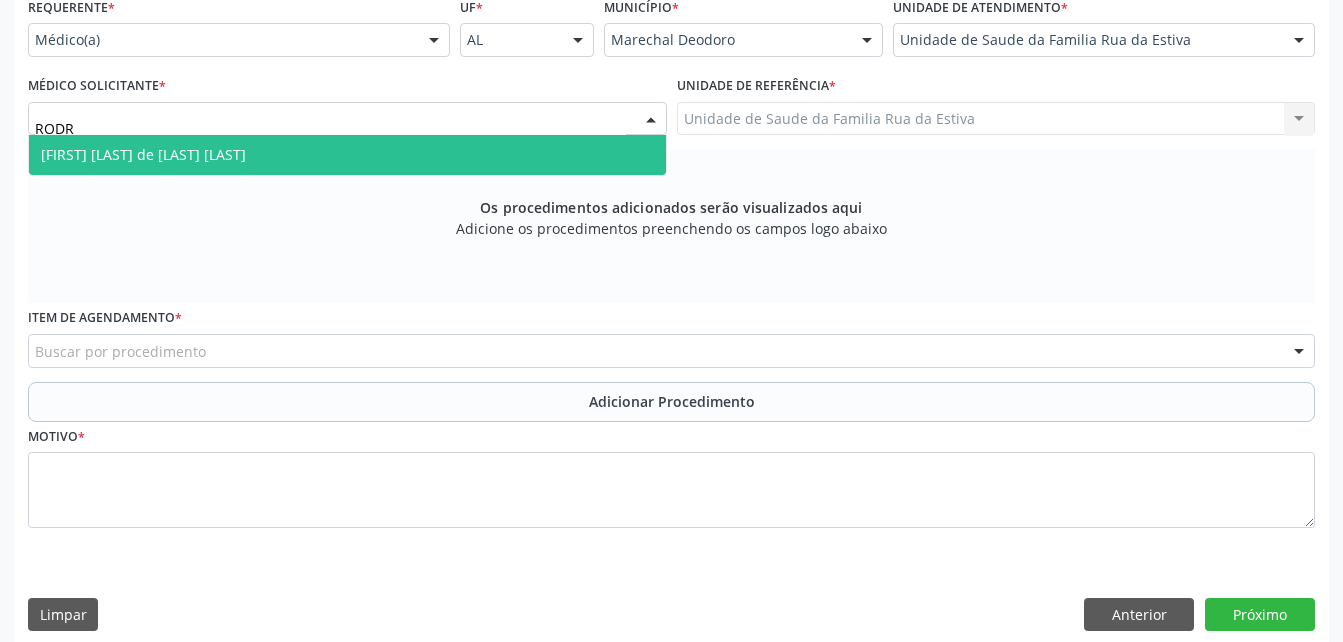 click on "[FIRST] [LAST] de [LAST] [LAST]" at bounding box center [347, 155] 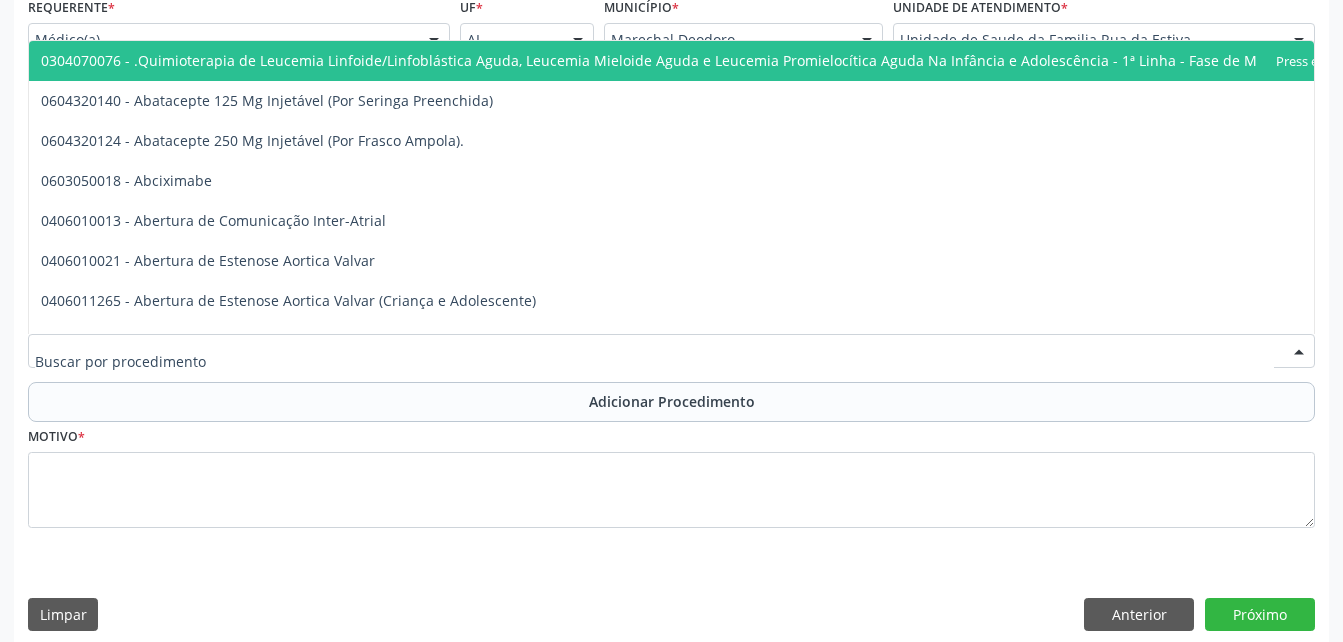 click at bounding box center [671, 351] 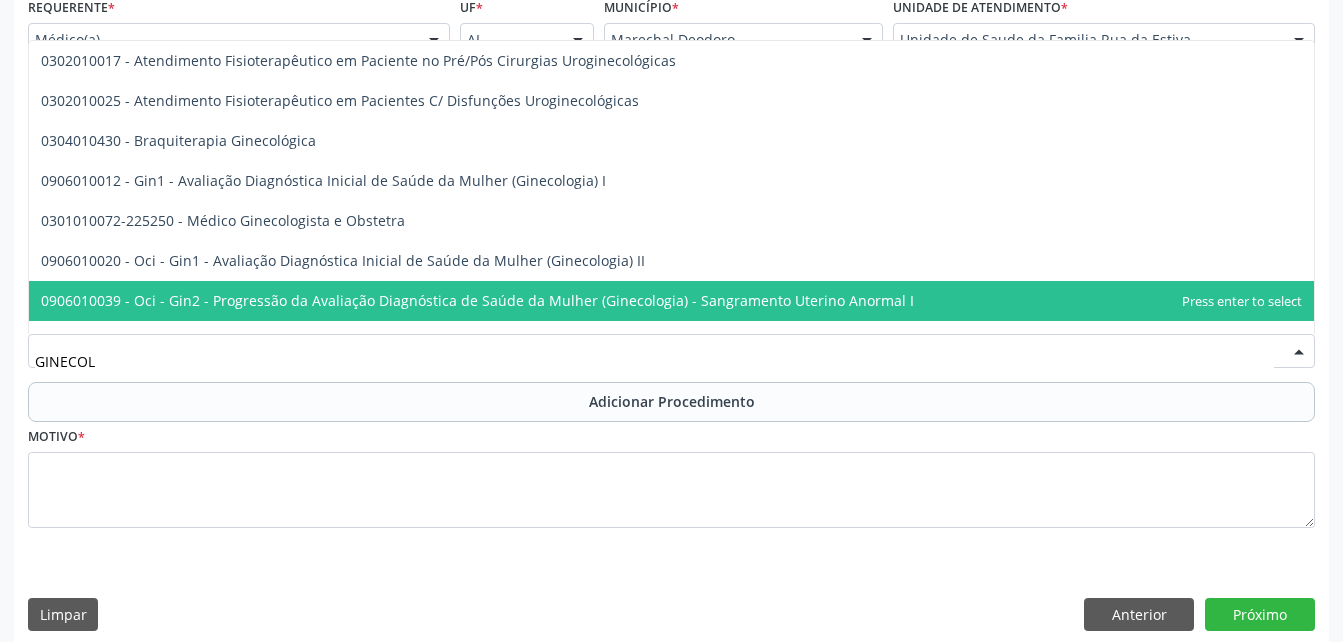 type on "GINECOLO" 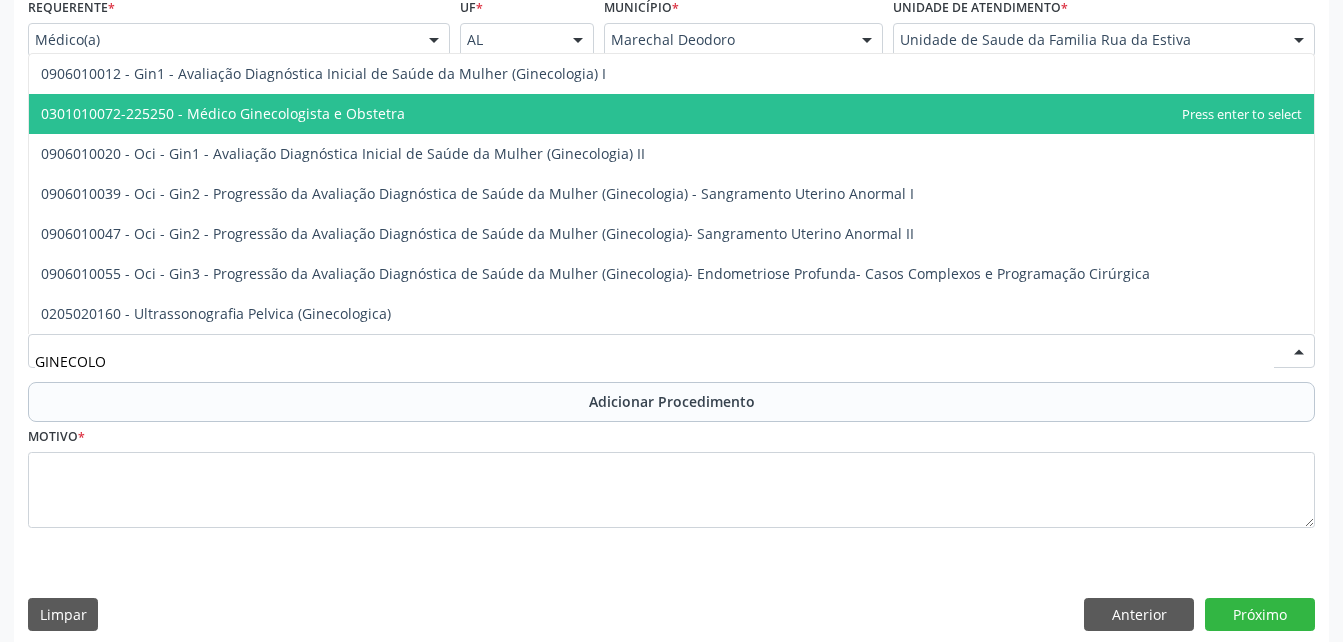 drag, startPoint x: 600, startPoint y: 112, endPoint x: 673, endPoint y: 302, distance: 203.54115 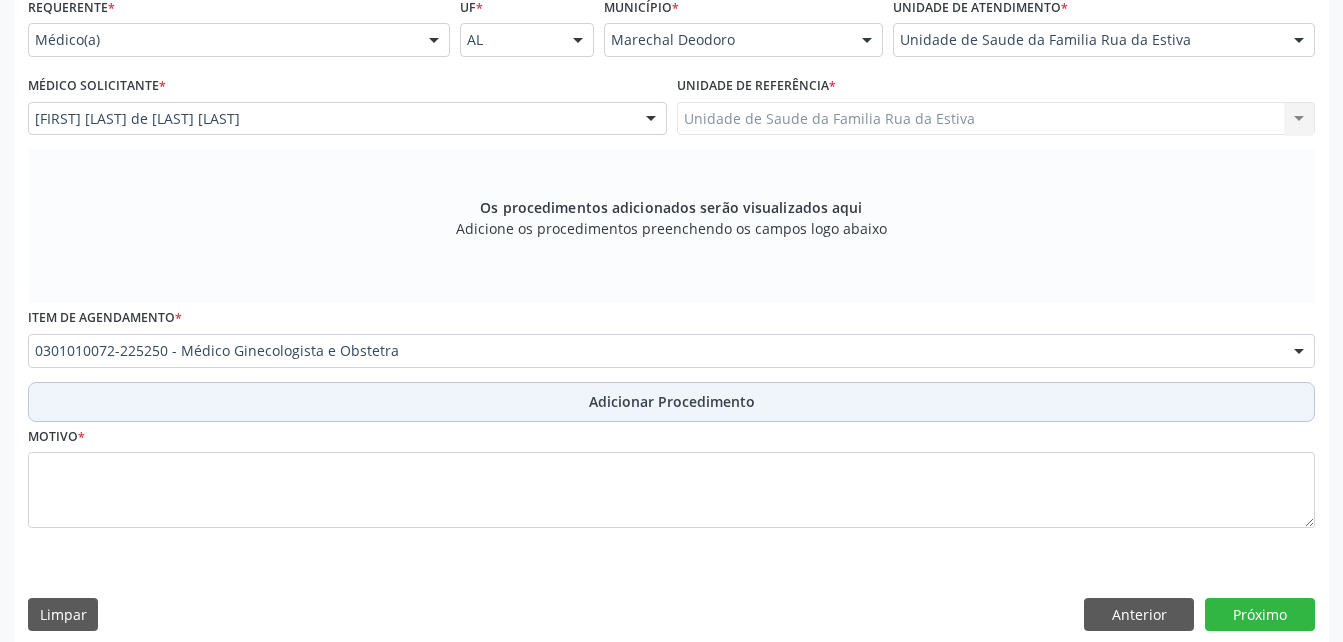 click on "Adicionar Procedimento" at bounding box center (672, 401) 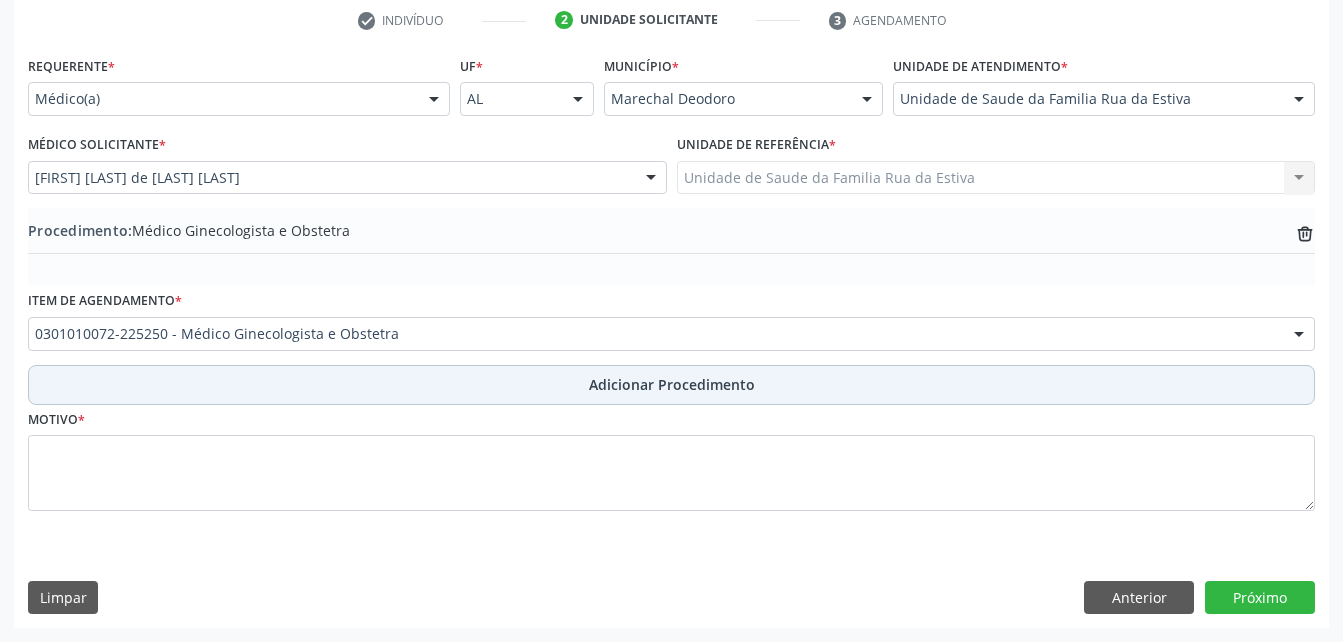 scroll, scrollTop: 411, scrollLeft: 0, axis: vertical 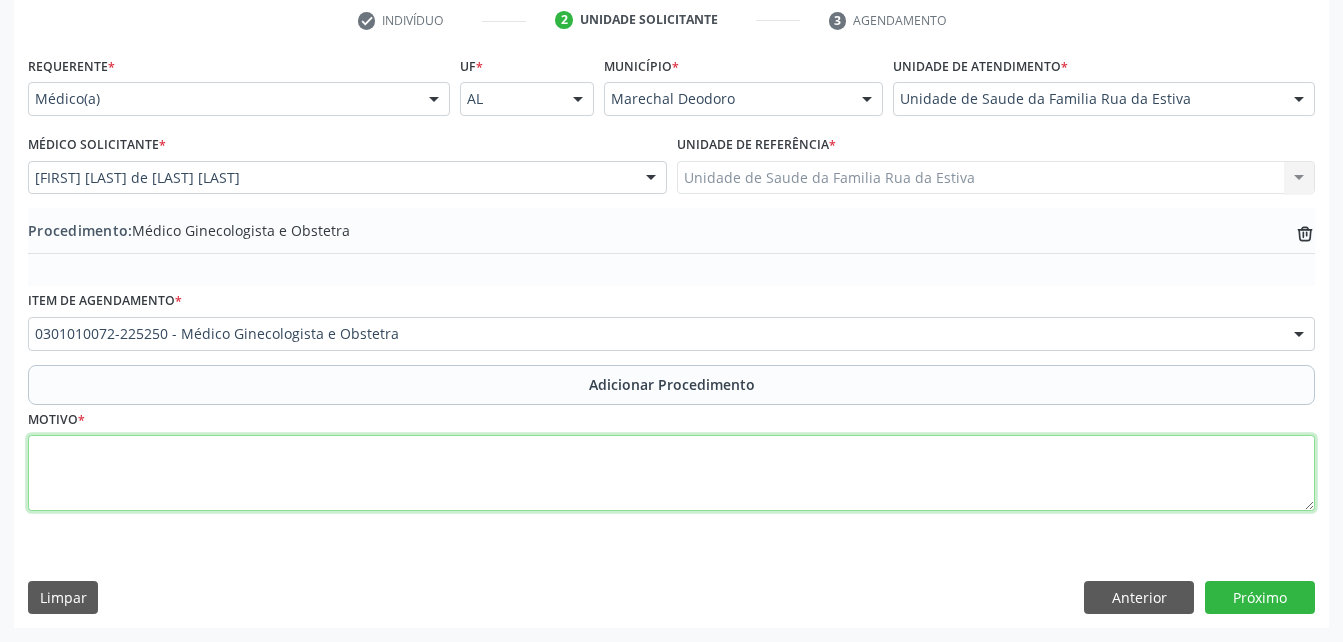 click at bounding box center (671, 473) 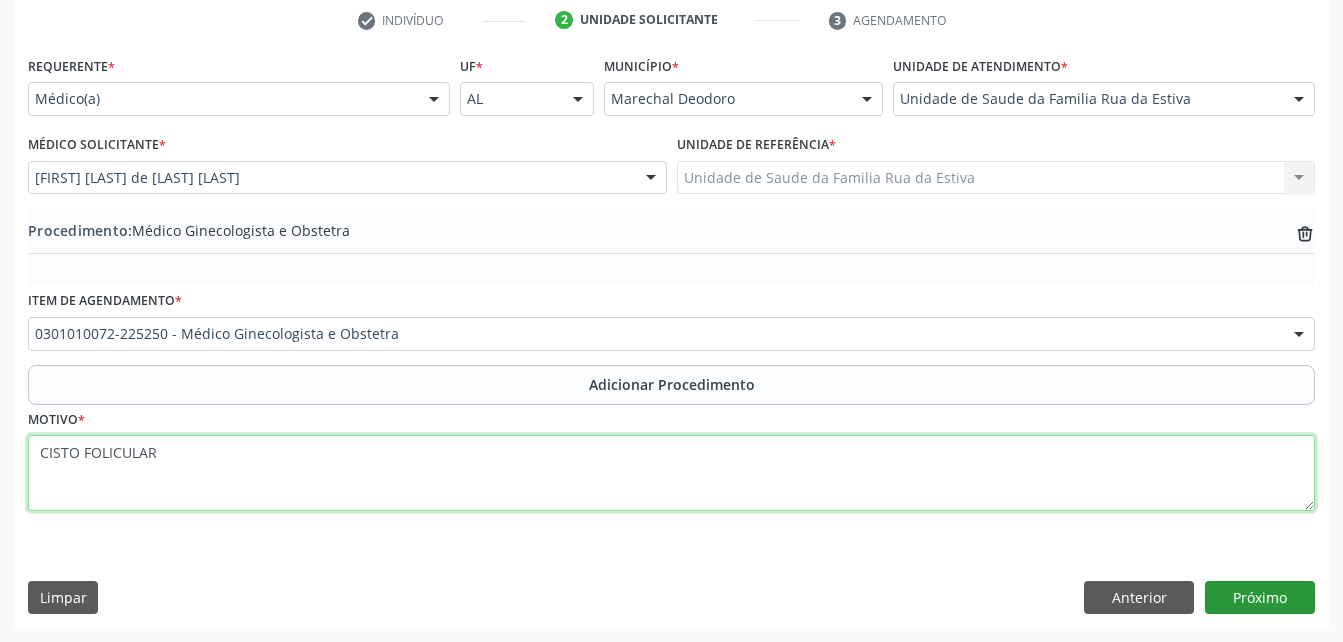 type on "CISTO FOLICULAR" 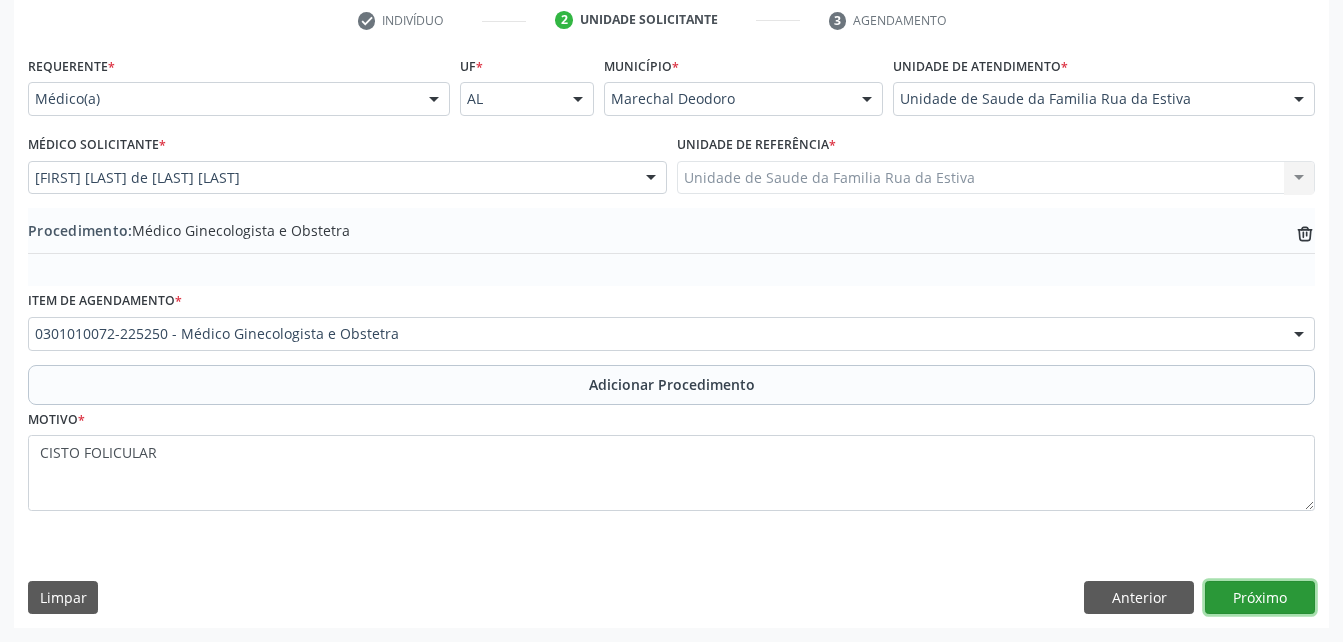 click on "Próximo" at bounding box center (1260, 598) 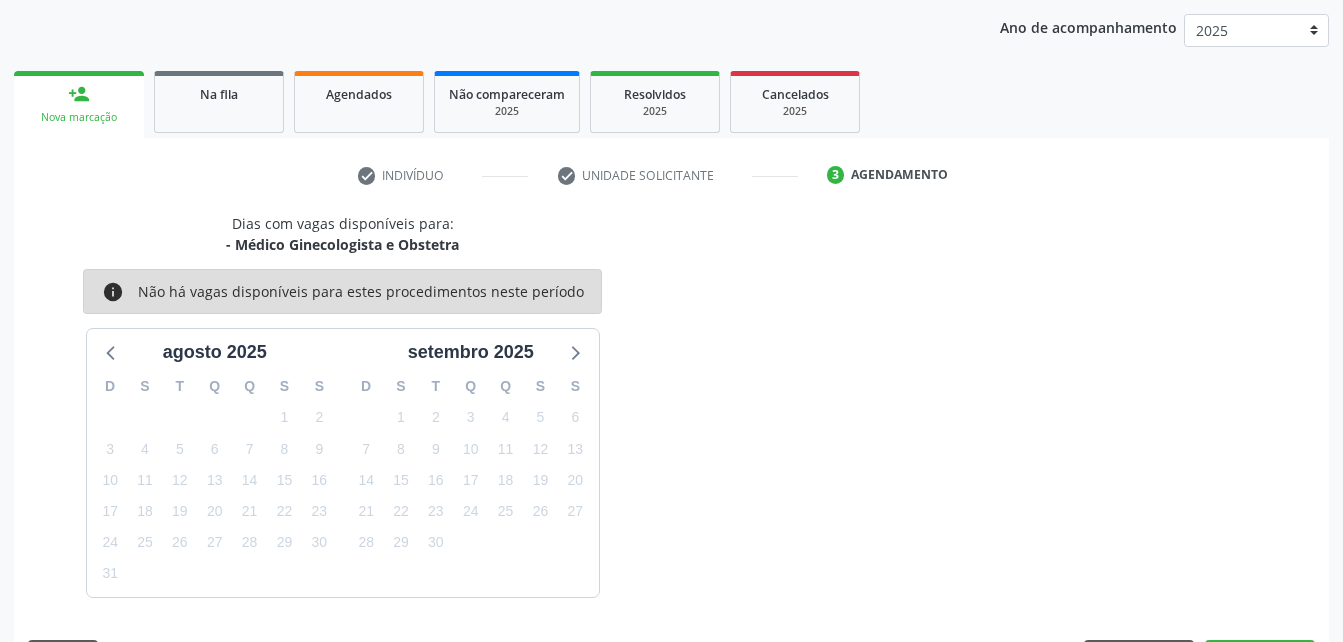 scroll, scrollTop: 315, scrollLeft: 0, axis: vertical 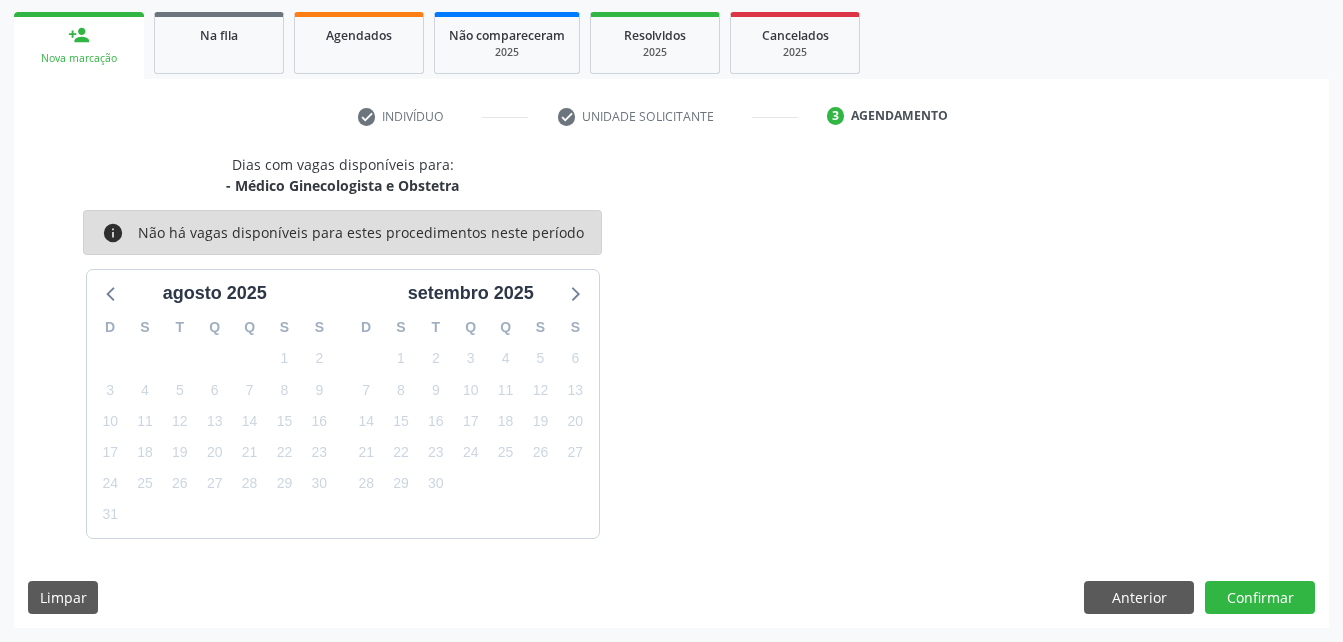 click on "Dias com vagas disponíveis para:
- Médico Ginecologista e Obstetra
info
Não há vagas disponíveis para estes procedimentos neste período
agosto 2025 D S T Q Q S S 27 28 29 30 31 1 2 3 4 5 6 7 8 9 10 11 12 13 14 15 16 17 18 19 20 21 22 23 24 25 26 27 28 29 30 31 1 2 3 4 5 6 setembro 2025 D S T Q Q S S 31 1 2 3 4 5 6 7 8 9 10 11 12 13 14 15 16 17 18 19 20 21 22 23 24 25 26 27 28 29 30 1 2 3 4 5 6 7 8 9 10 11
Limpar
Anterior
Confirmar" at bounding box center [671, 391] 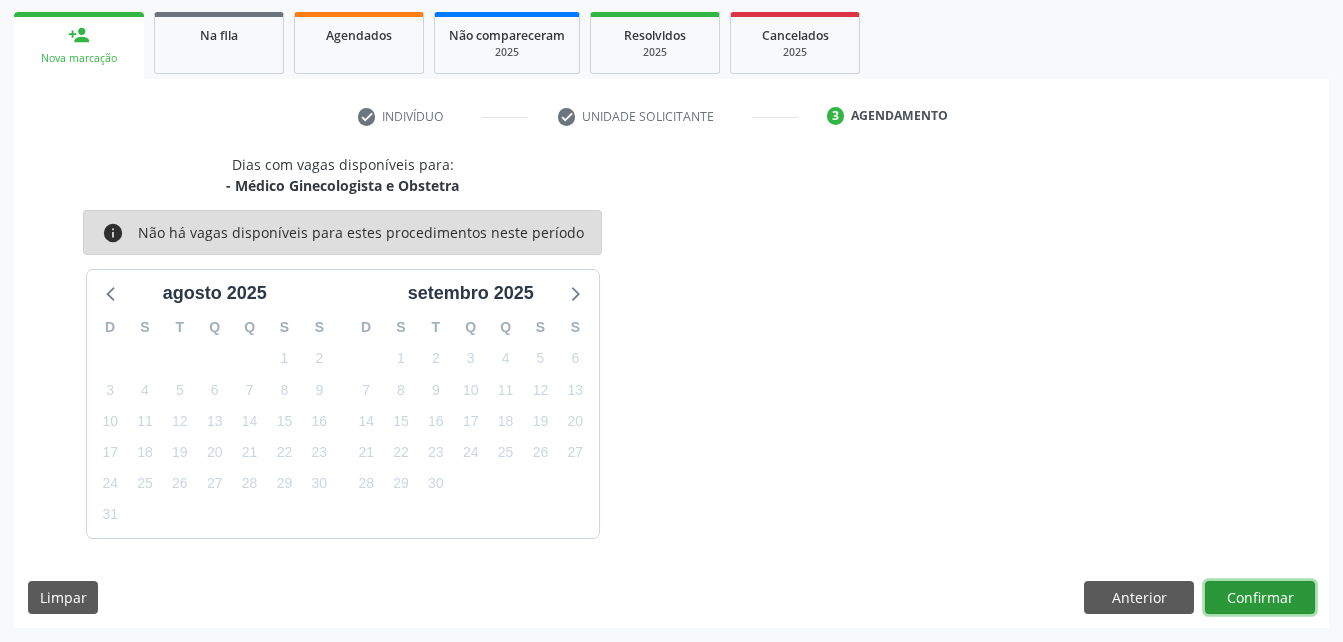 click on "Confirmar" at bounding box center [1260, 598] 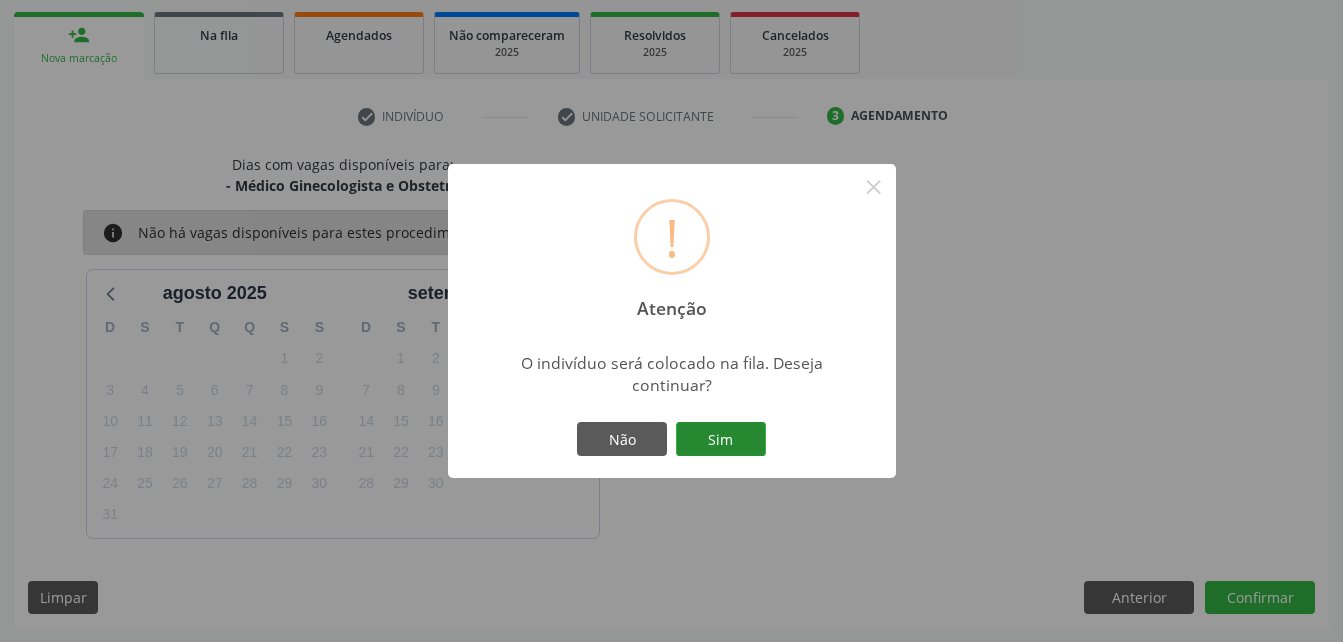 click on "Sim" at bounding box center [721, 439] 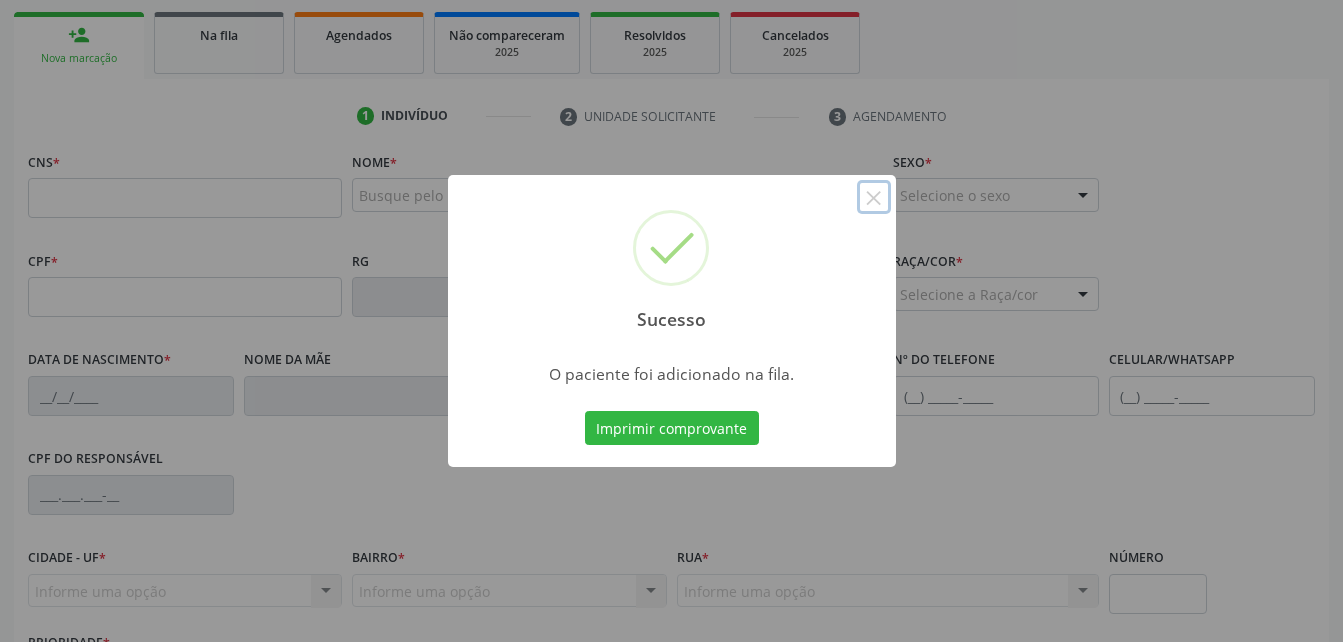 click on "×" at bounding box center (874, 197) 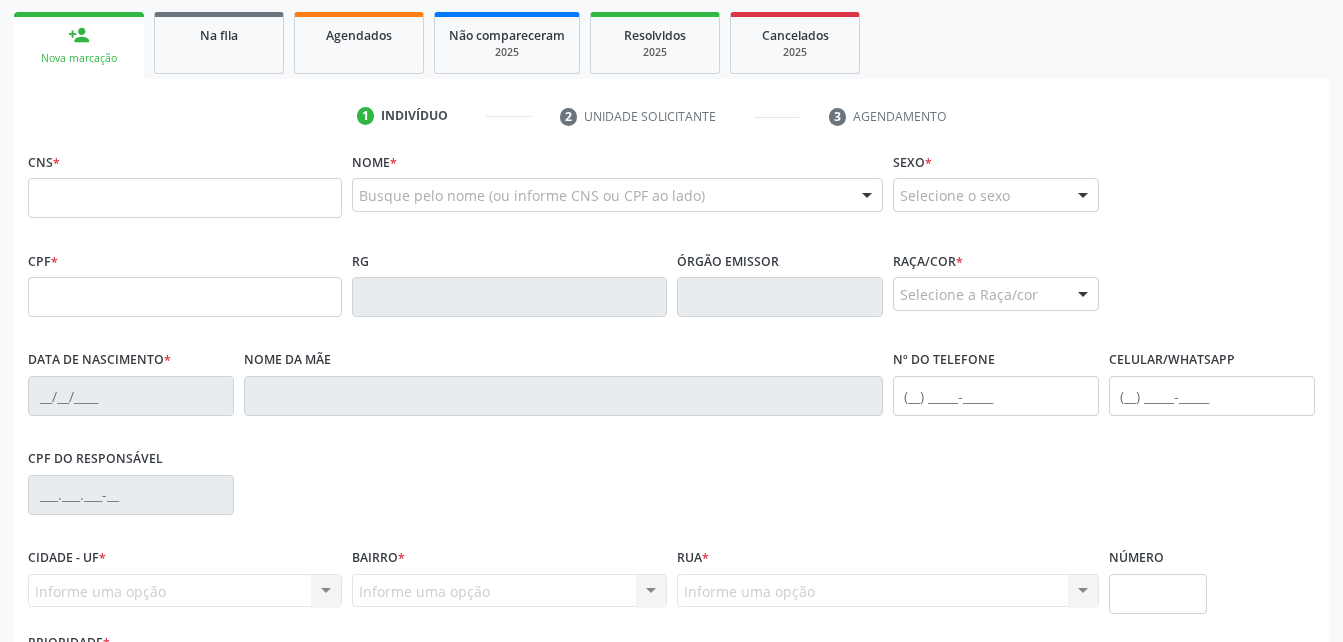 drag, startPoint x: 235, startPoint y: 231, endPoint x: 236, endPoint y: 204, distance: 27.018513 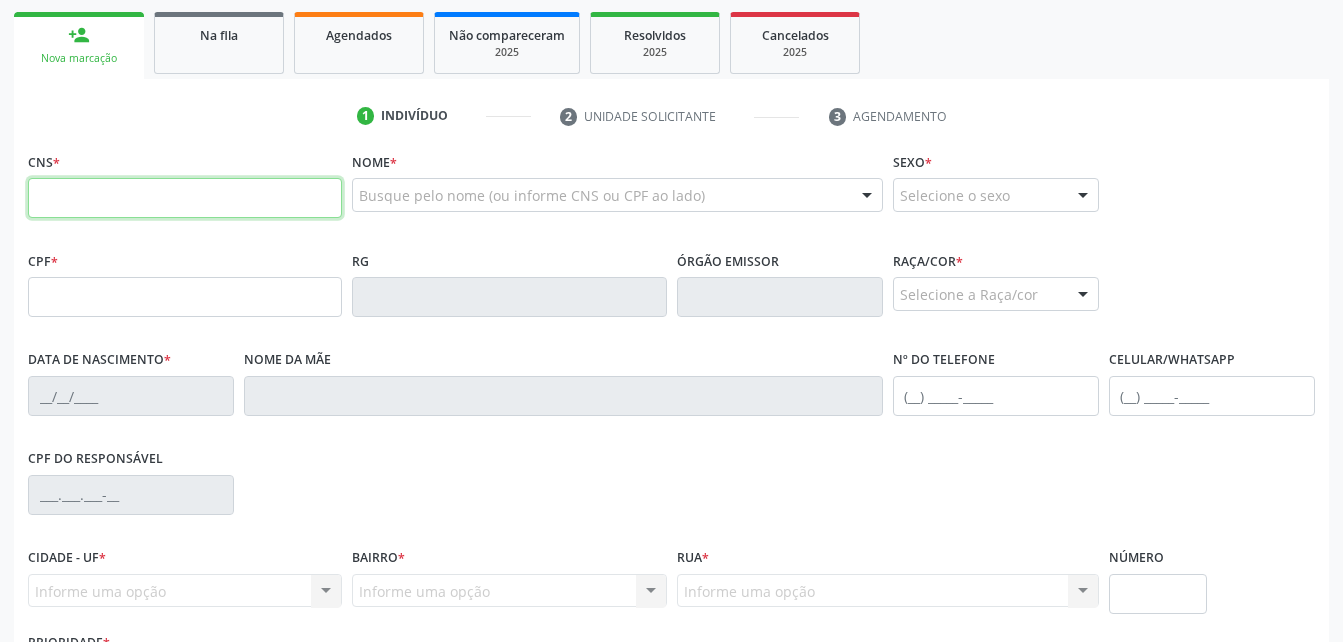click at bounding box center [185, 198] 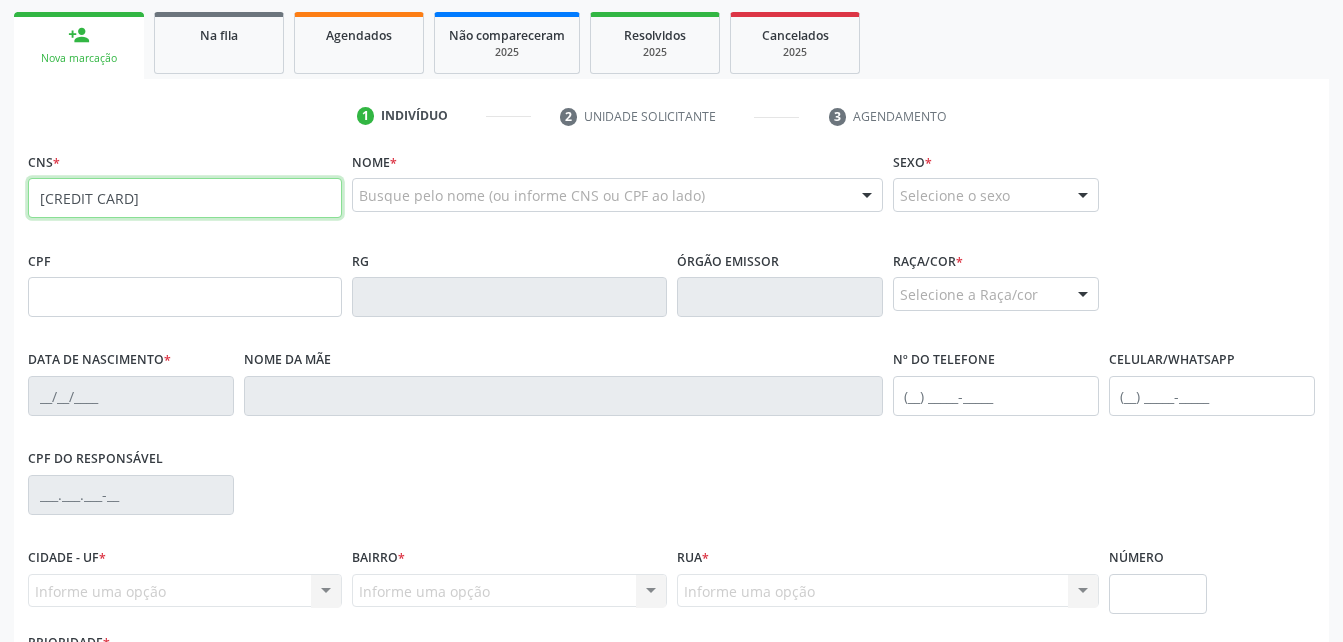 type on "[CREDIT CARD]" 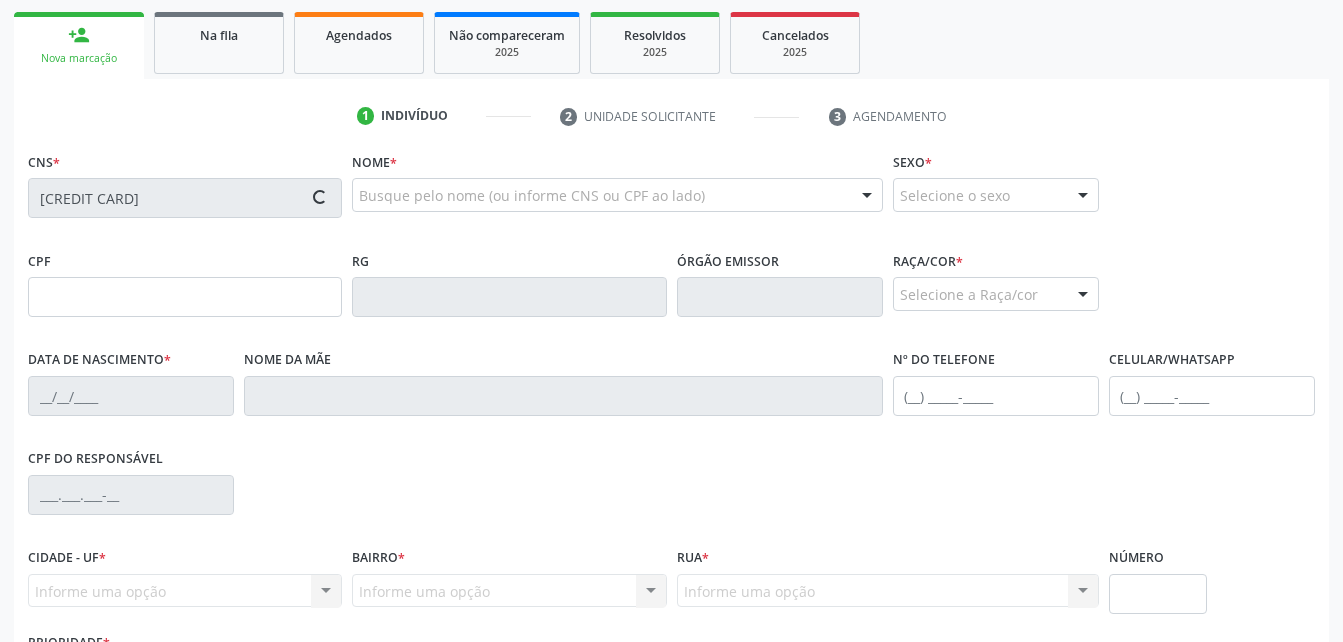 type on "[SSN]" 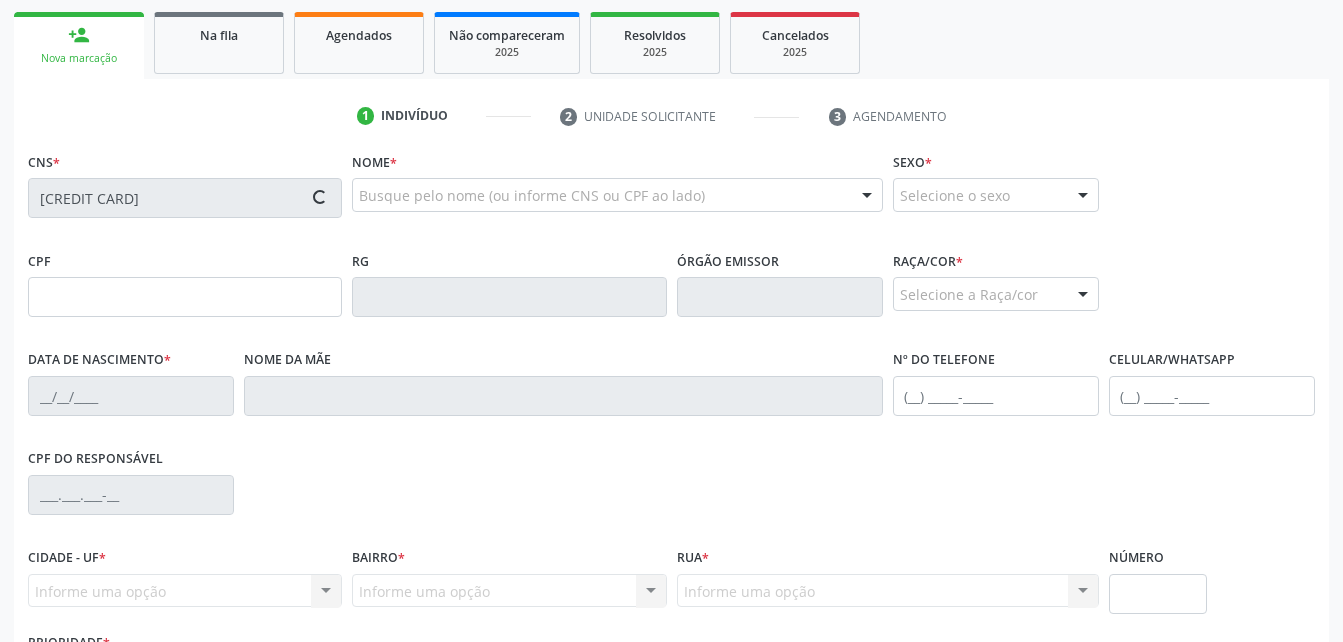 type on "[DATE]" 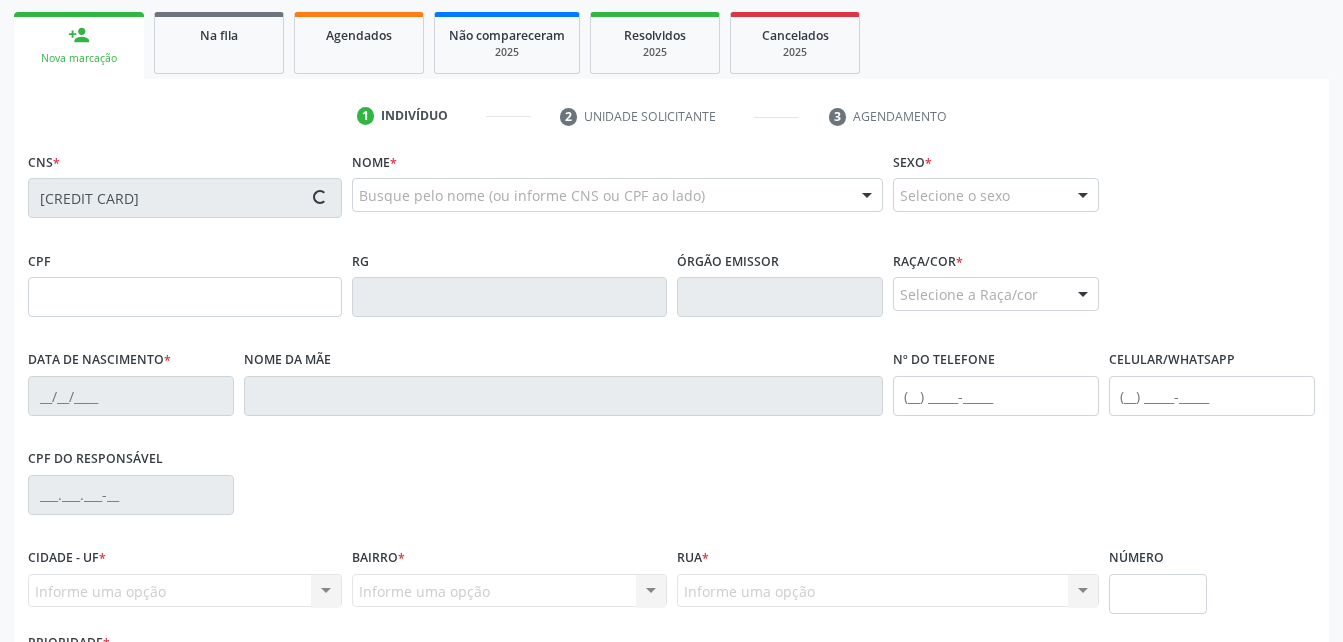 type on "([PHONE])" 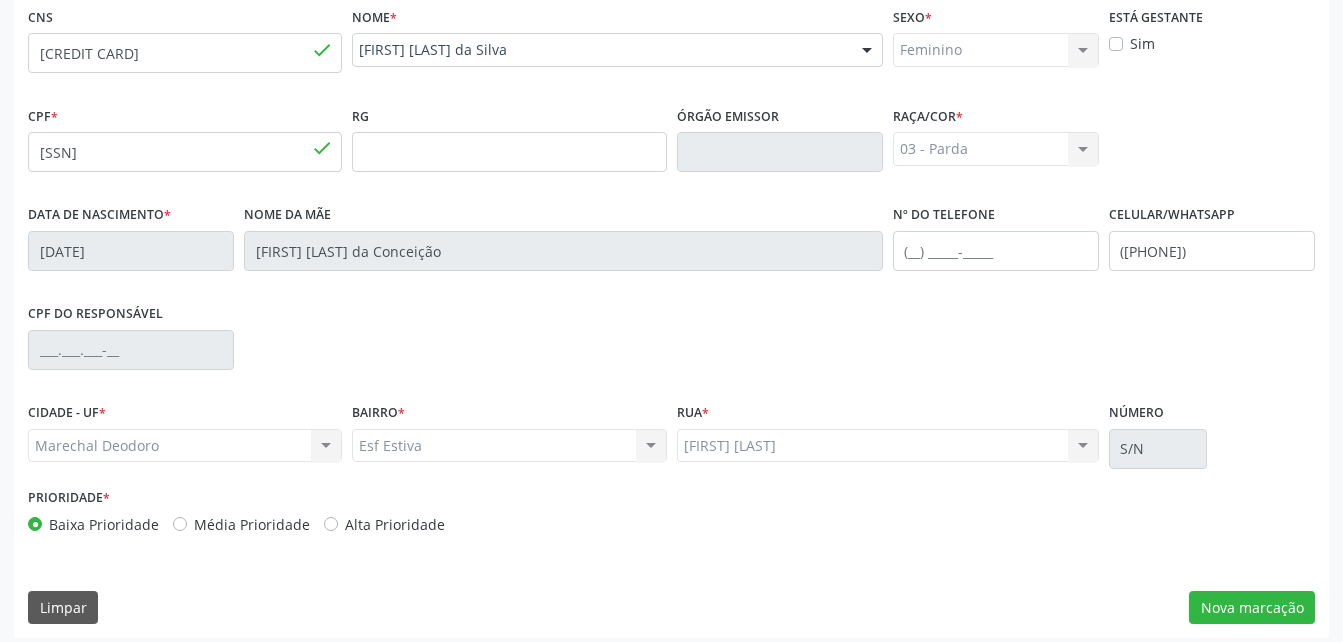 scroll, scrollTop: 470, scrollLeft: 0, axis: vertical 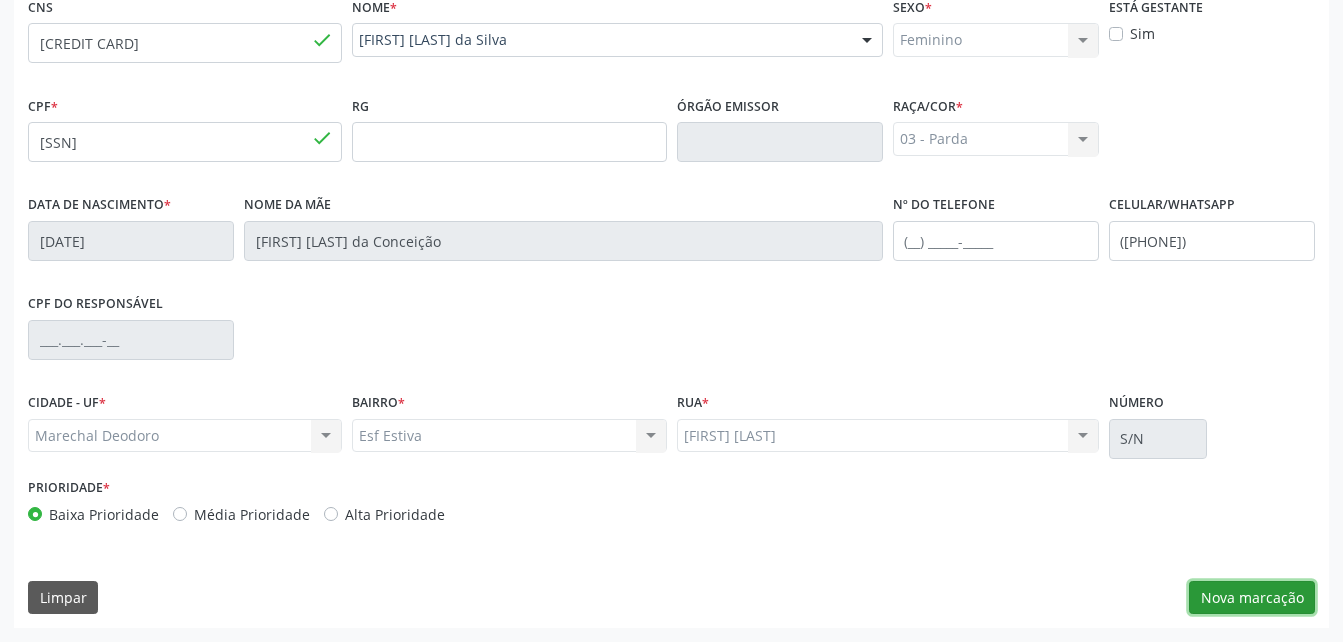 click on "Nova marcação" at bounding box center (1252, 598) 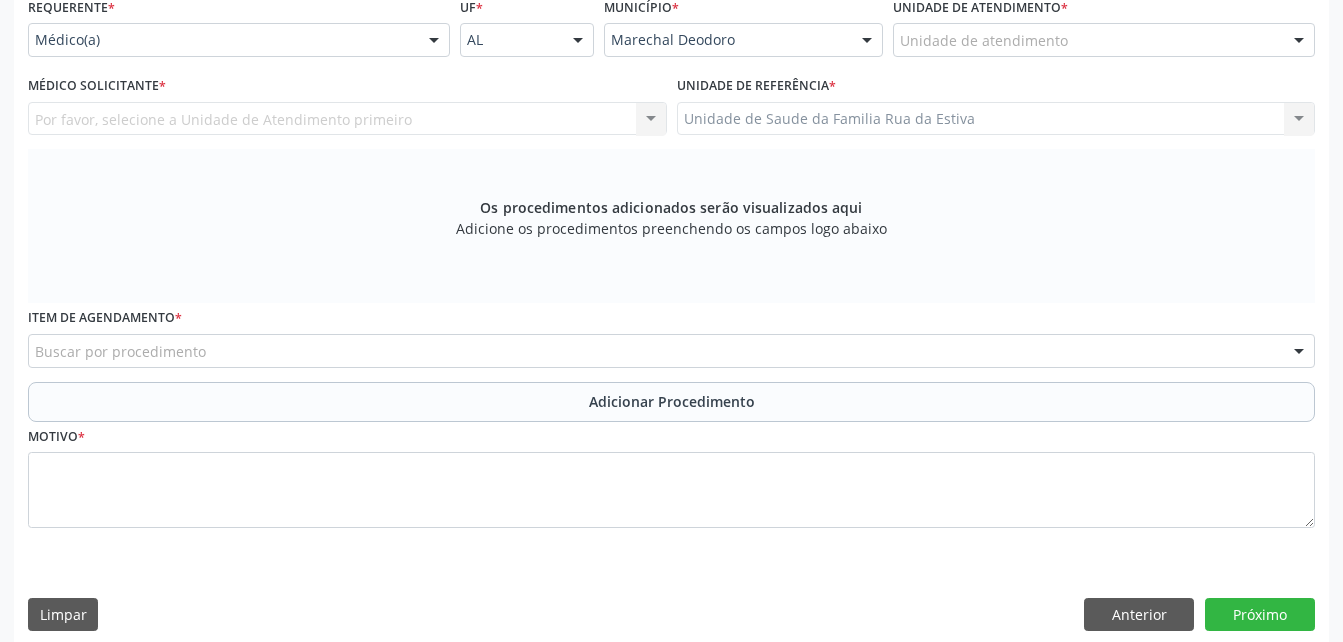 click on "Unidade de atendimento" at bounding box center [1104, 40] 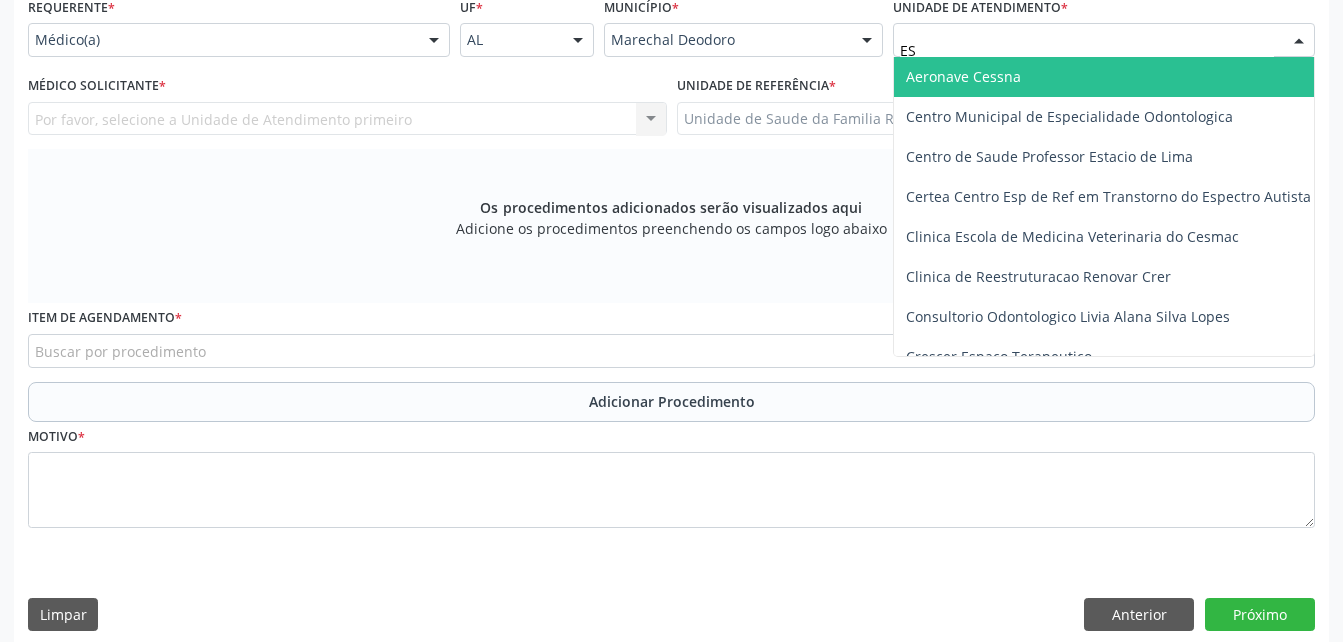 type on "EST" 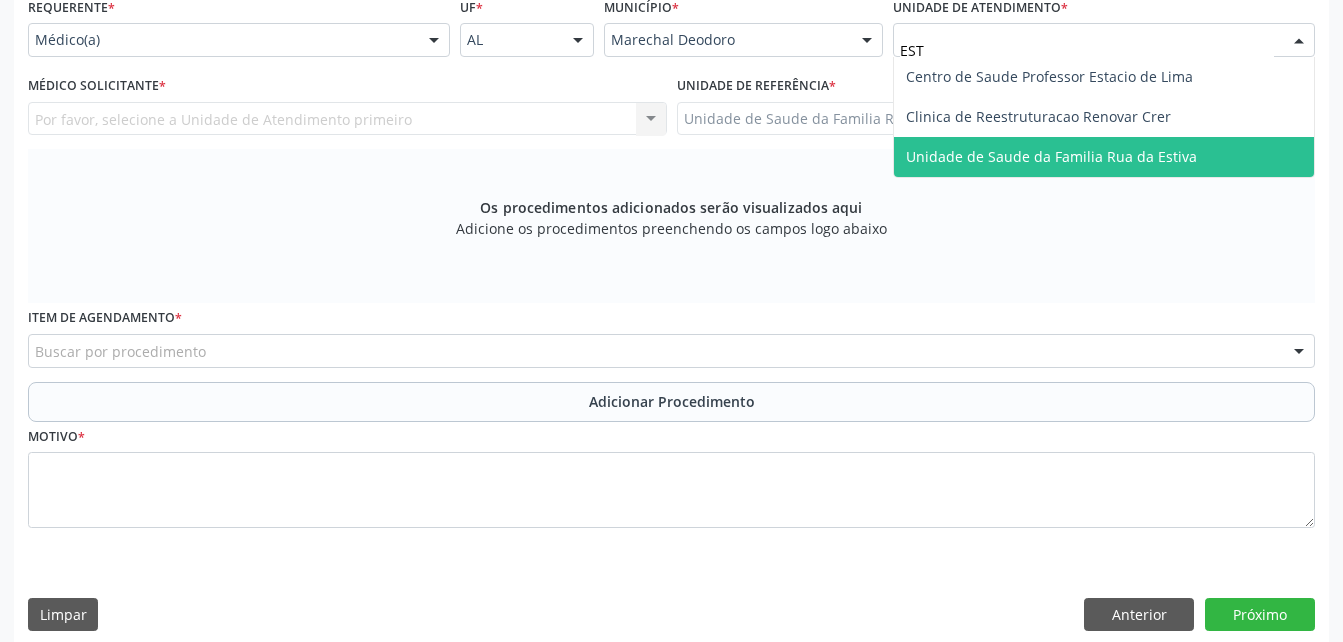 click on "Unidade de Saude da Familia Rua da Estiva" at bounding box center [1051, 156] 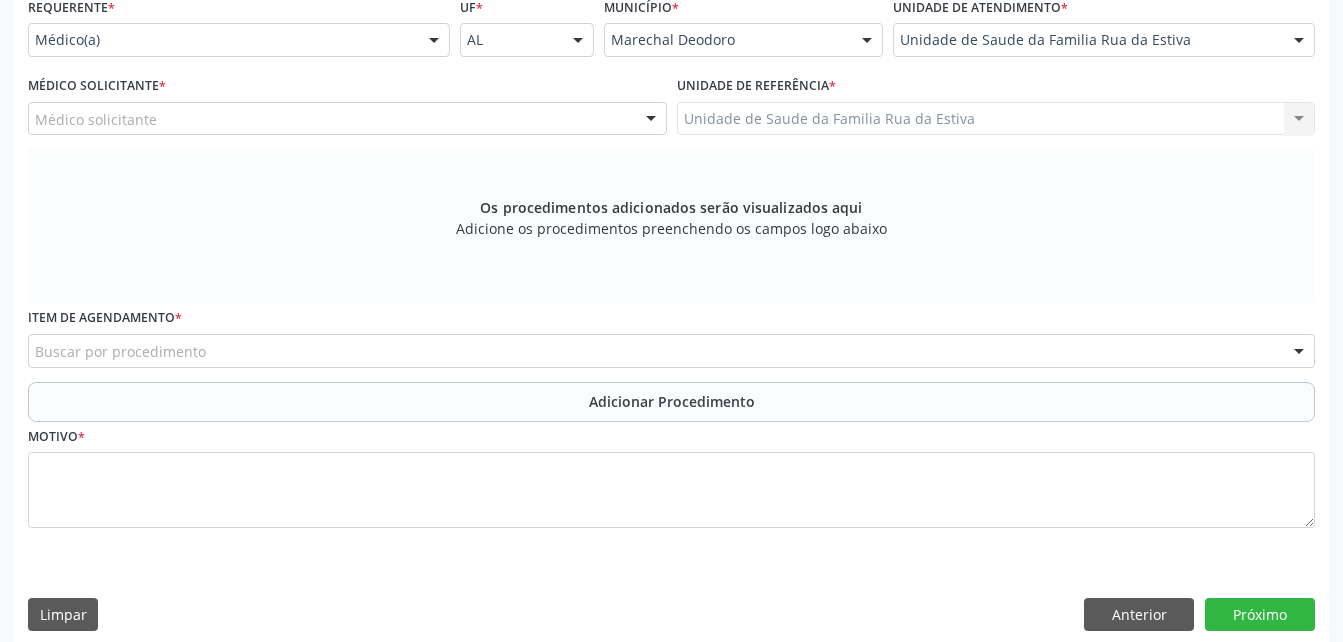 click on "Médico solicitante" at bounding box center (347, 119) 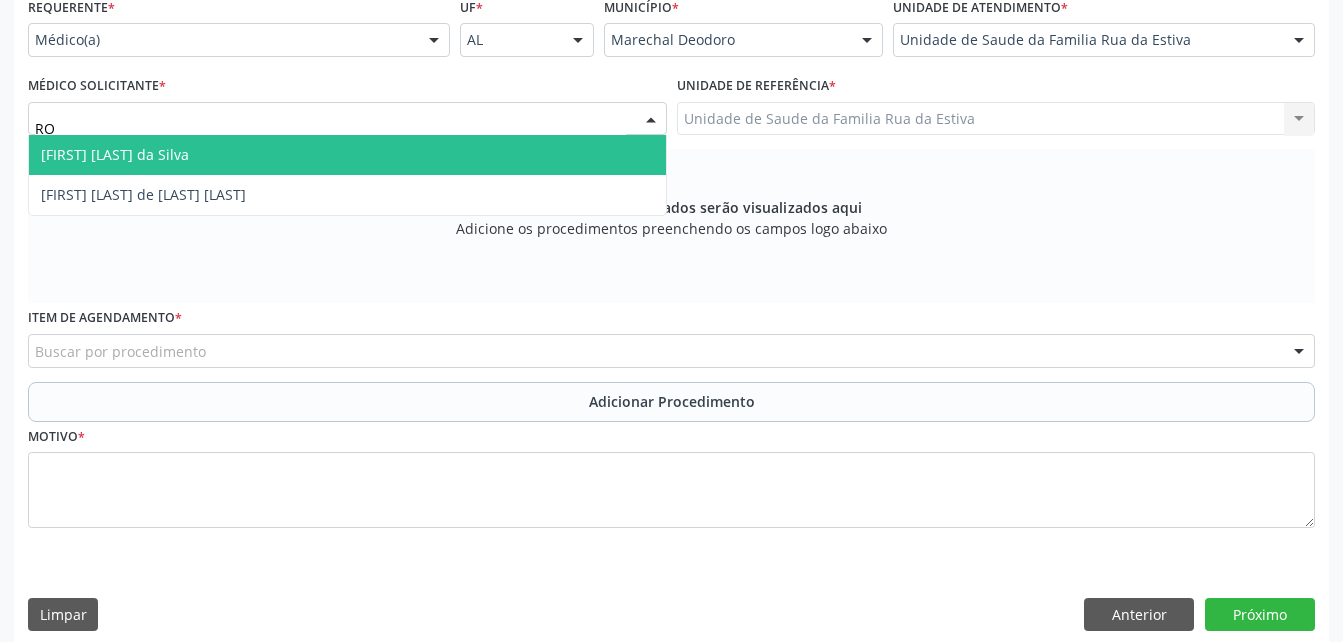 type on "ROD" 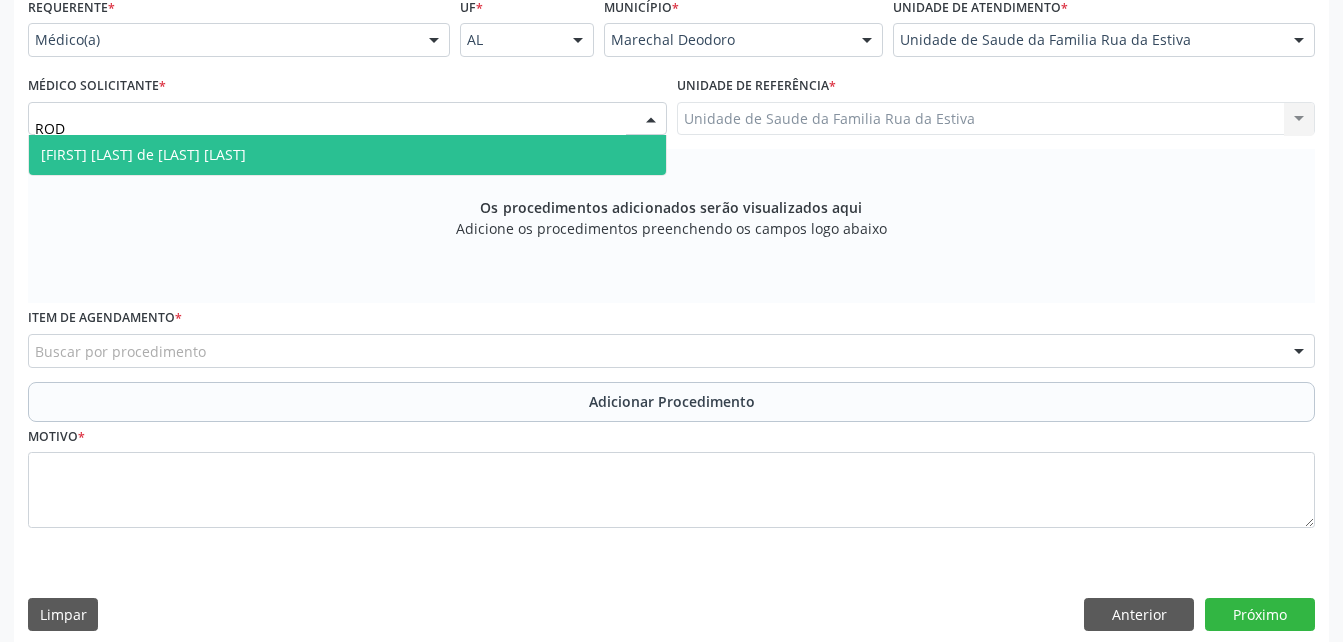 drag, startPoint x: 543, startPoint y: 147, endPoint x: 545, endPoint y: 165, distance: 18.110771 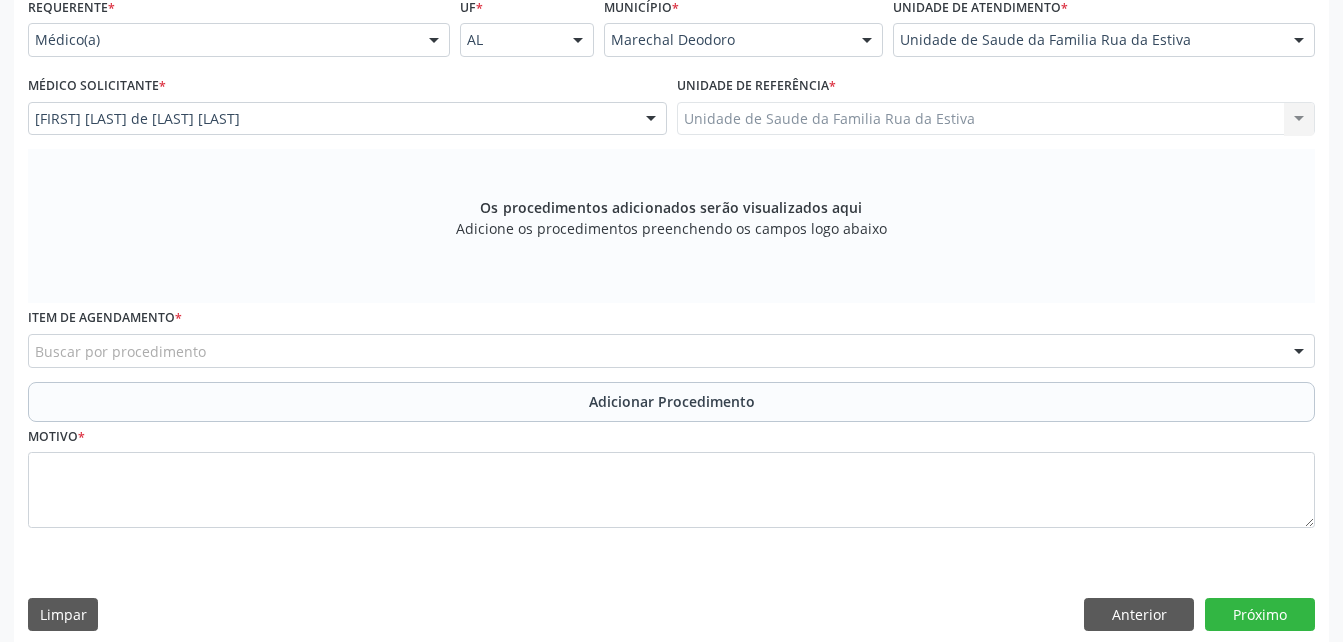 click on "Buscar por procedimento" at bounding box center (671, 351) 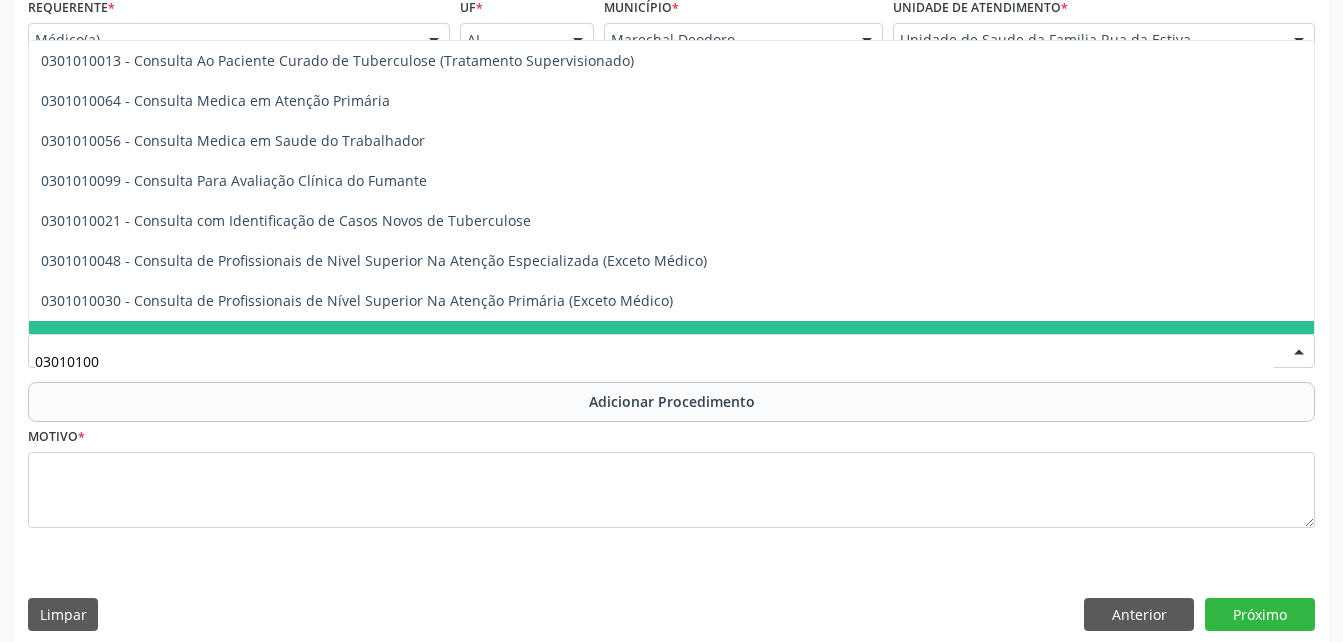 type on "030101004" 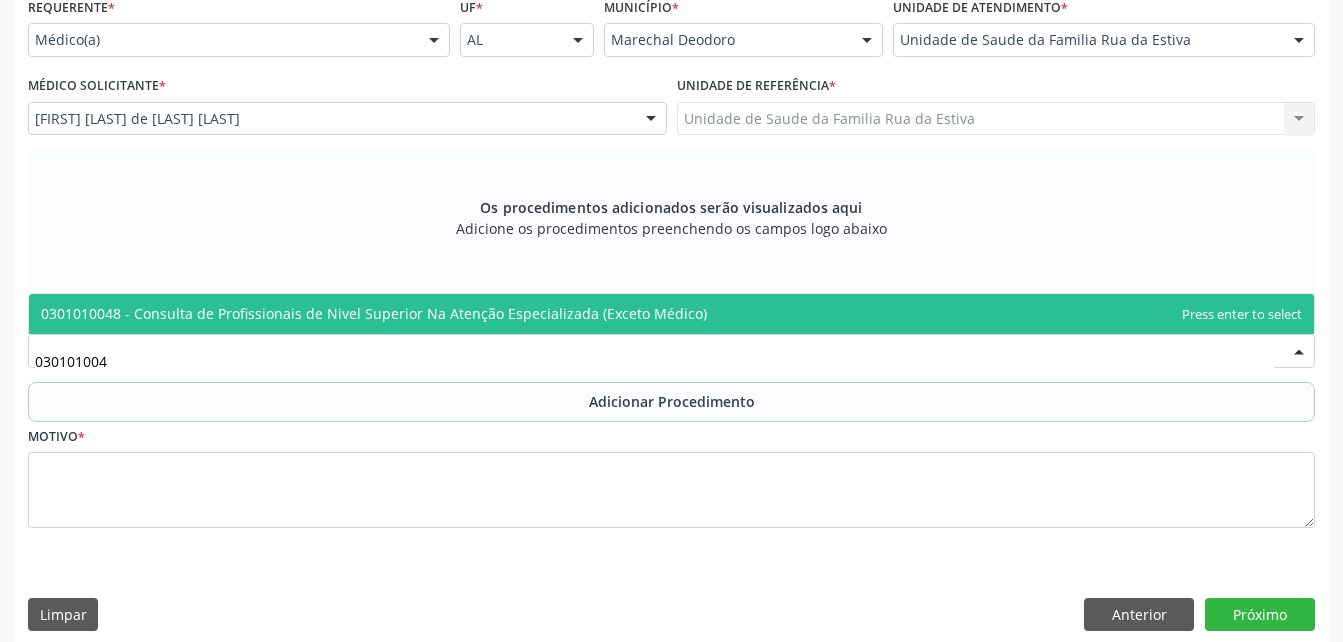 click on "0301010048 - Consulta de Profissionais de Nivel Superior Na Atenção Especializada (Exceto Médico)" at bounding box center [374, 313] 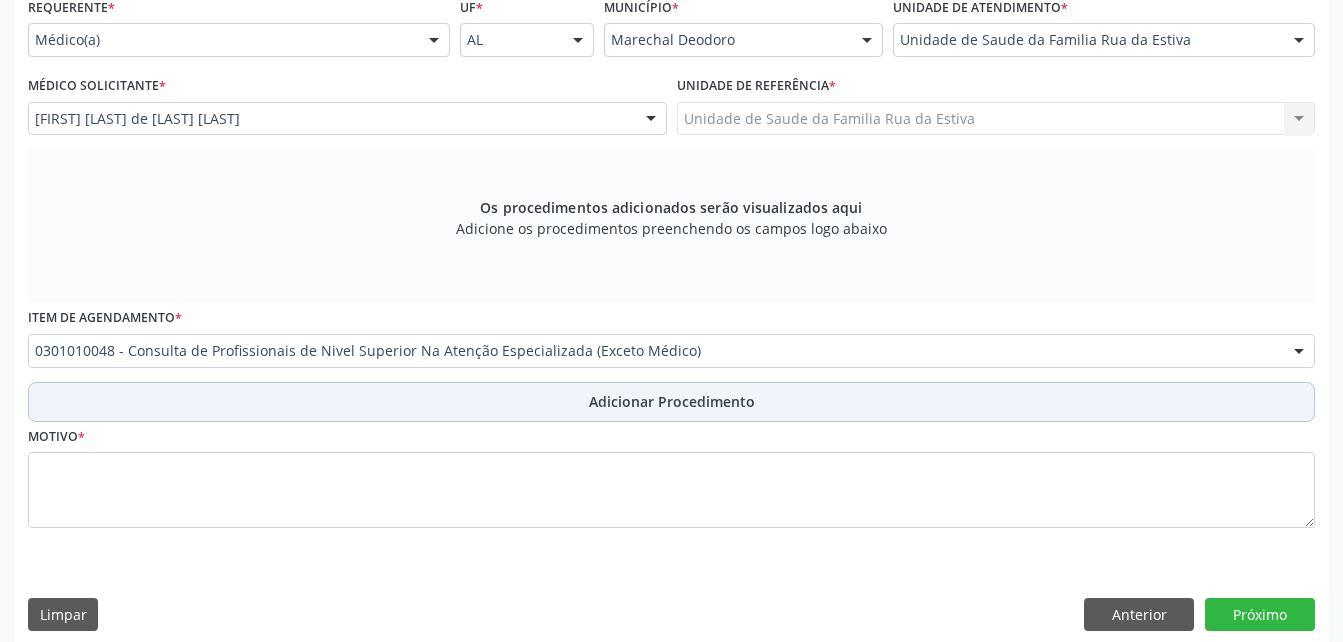 click on "Adicionar Procedimento" at bounding box center (671, 402) 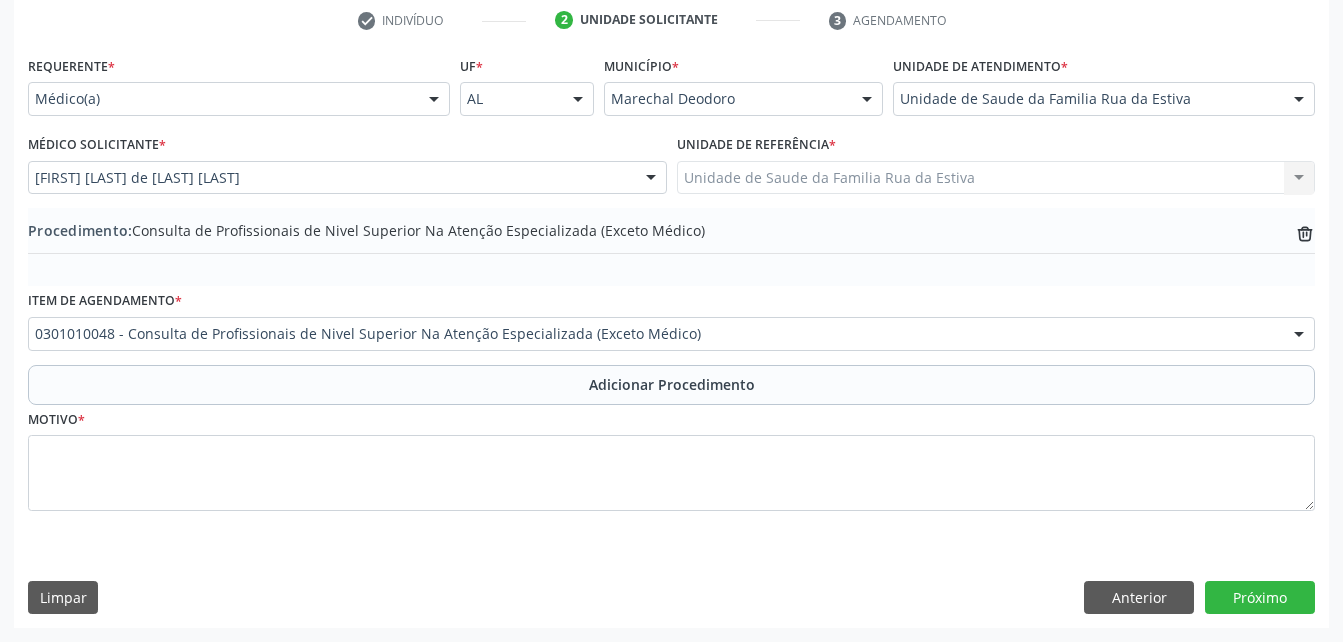 scroll, scrollTop: 411, scrollLeft: 0, axis: vertical 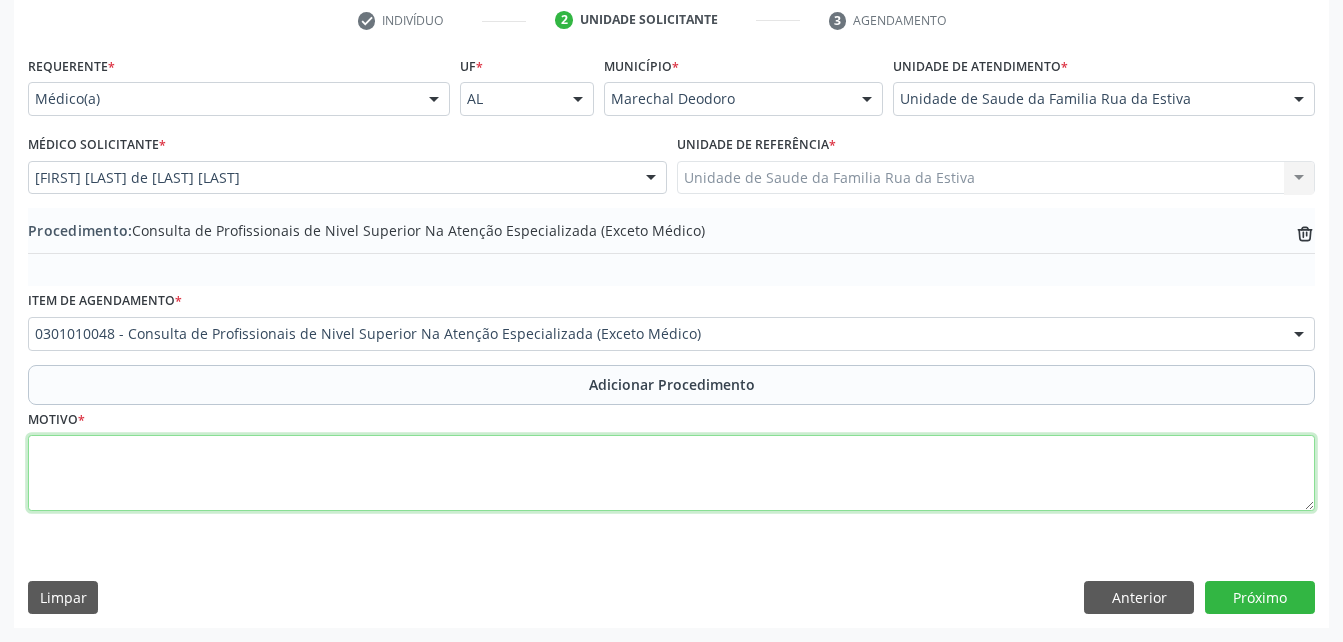 click at bounding box center (671, 473) 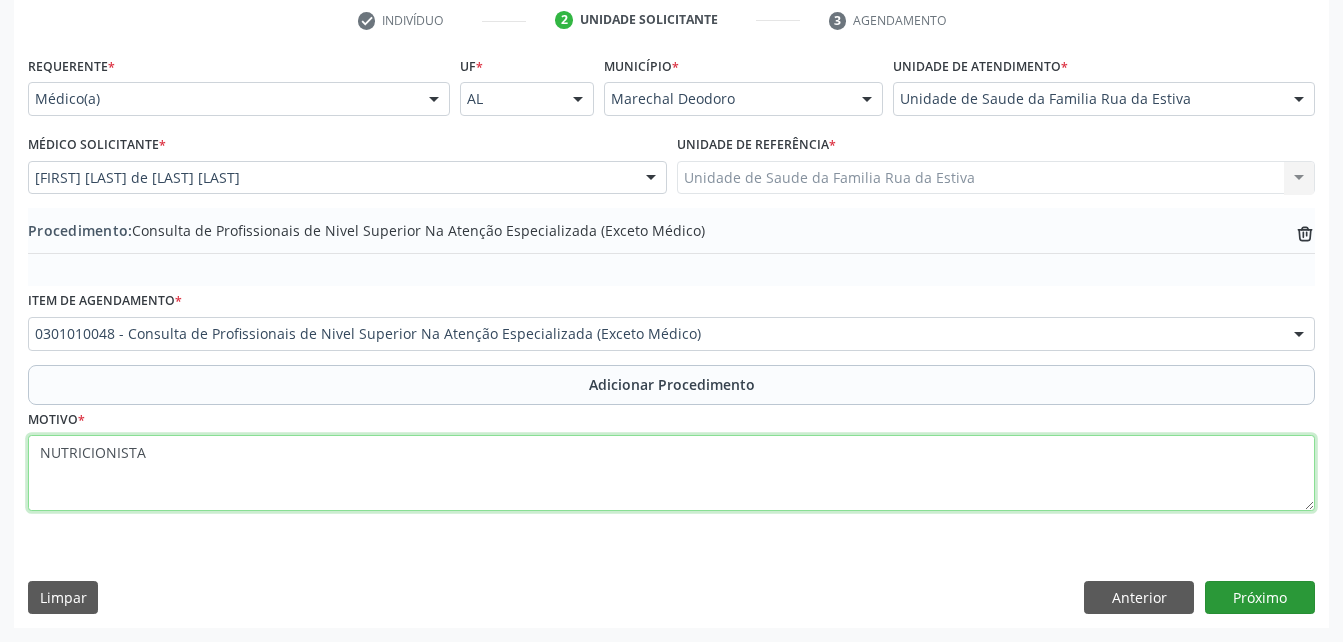 type on "NUTRICIONISTA" 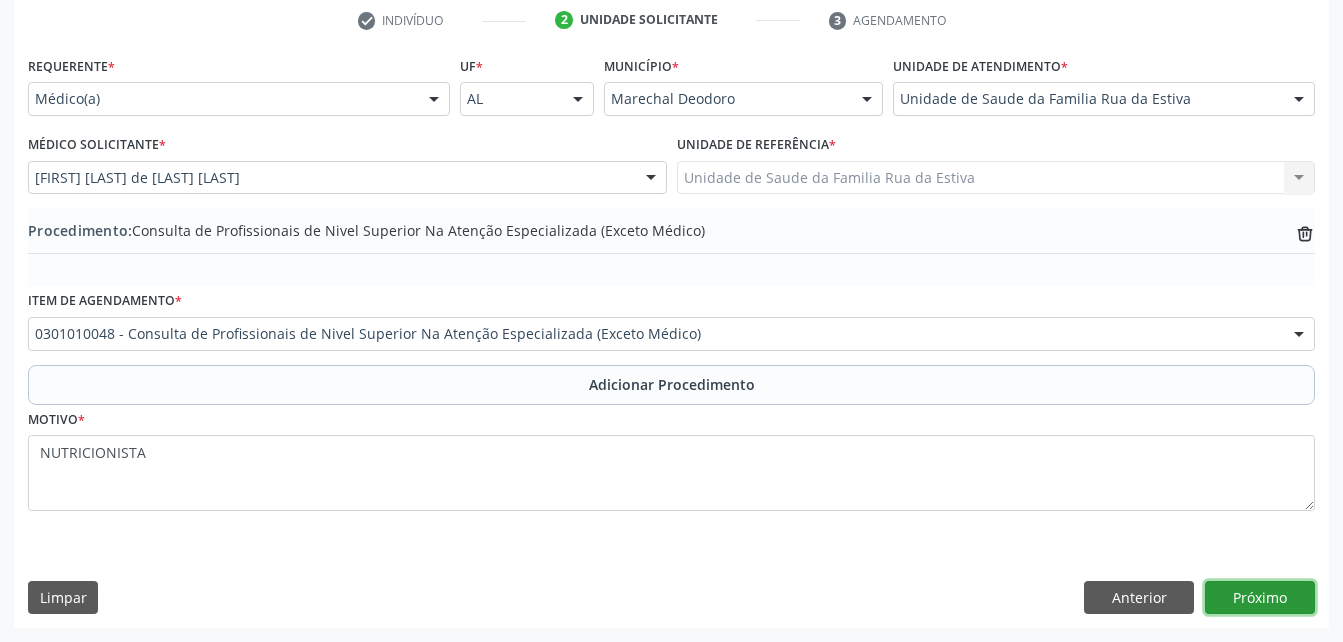 click on "Próximo" at bounding box center (1260, 598) 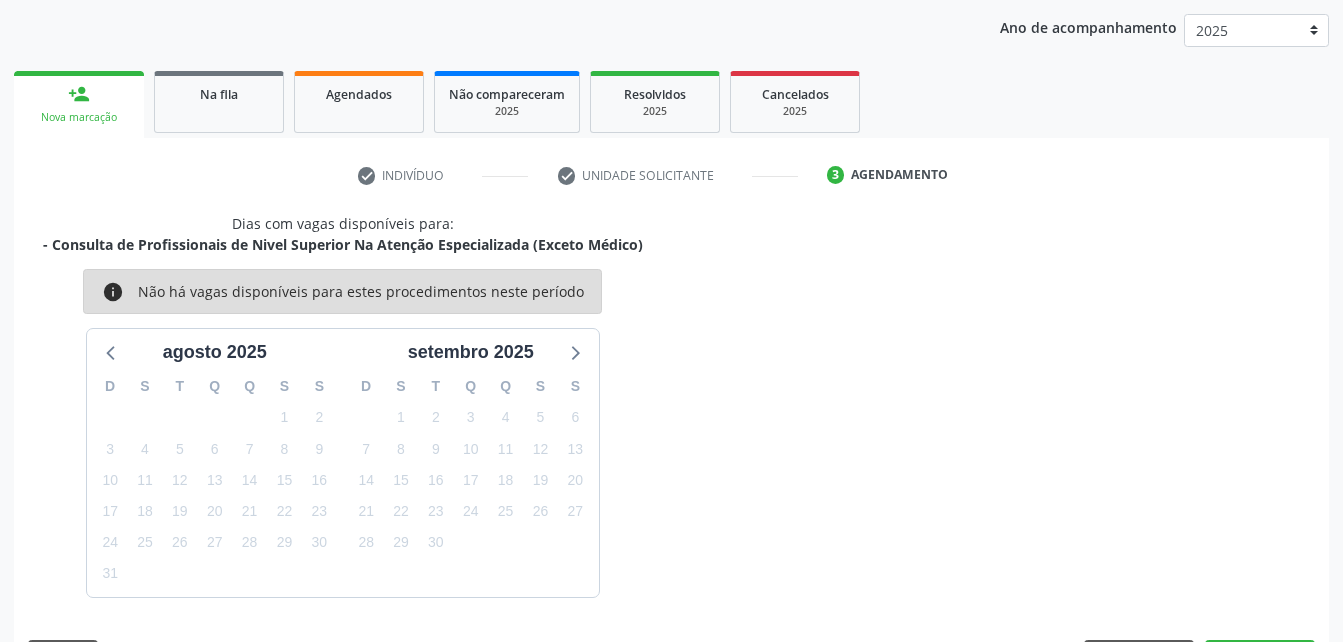 scroll, scrollTop: 315, scrollLeft: 0, axis: vertical 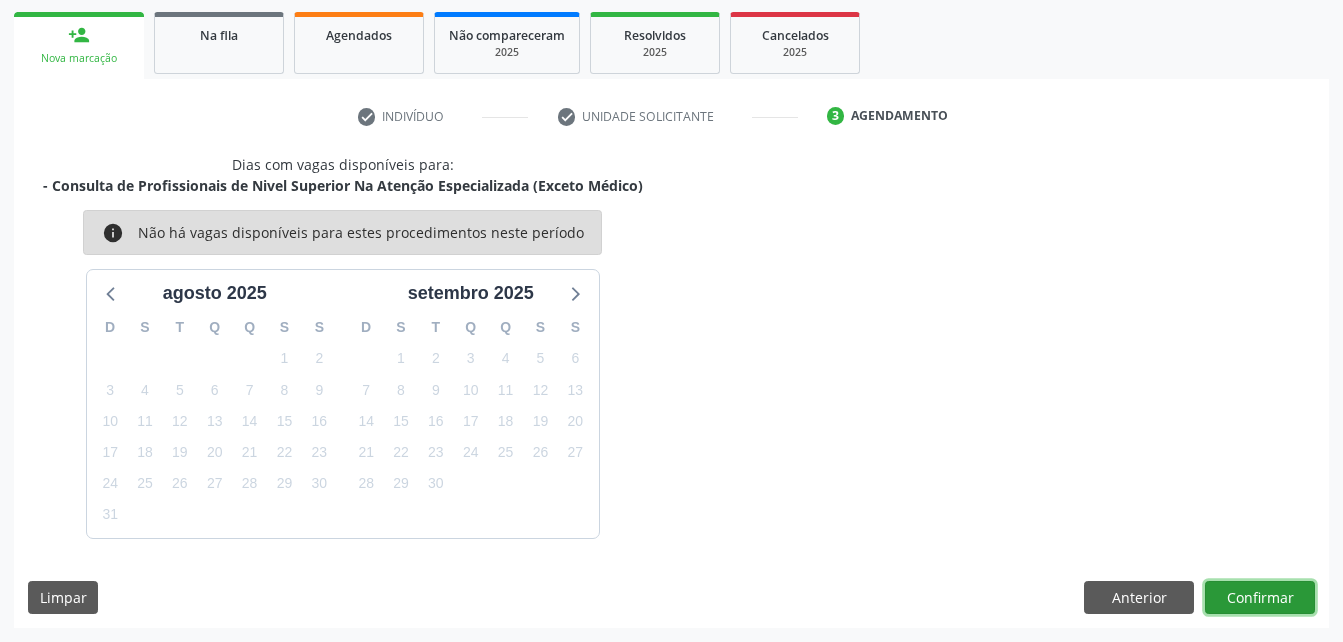 click on "Confirmar" at bounding box center (1260, 598) 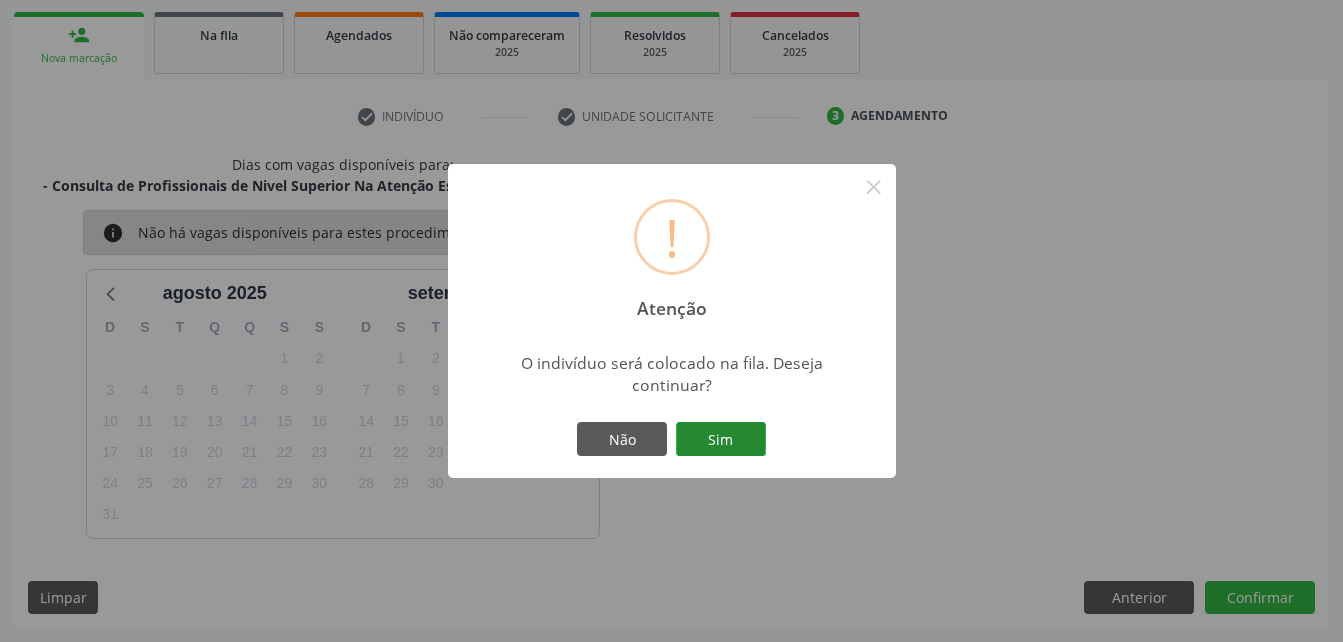 click on "Sim" at bounding box center (721, 439) 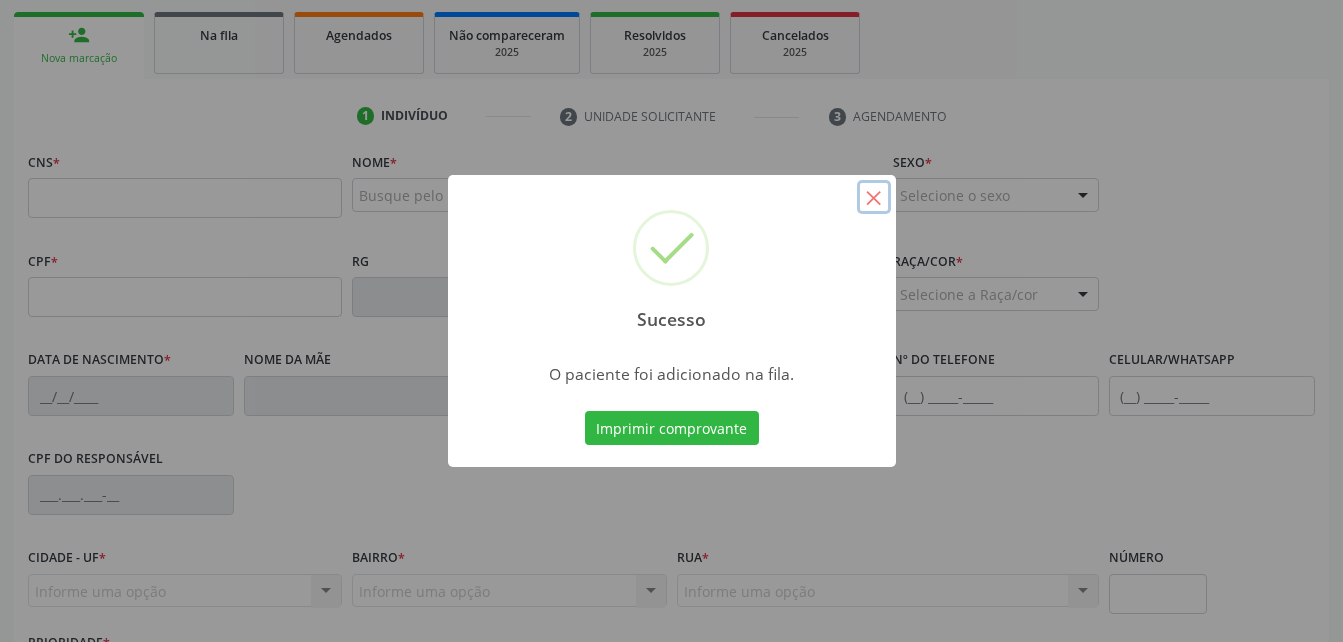 click on "×" at bounding box center (874, 197) 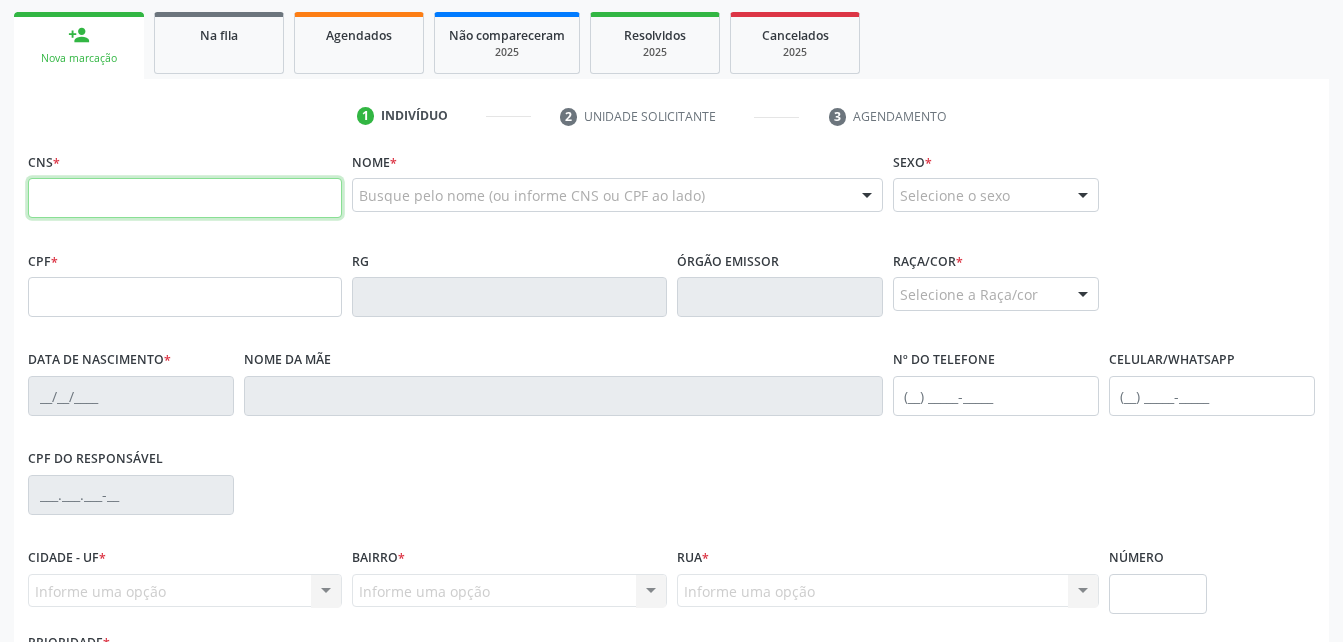 click at bounding box center [185, 198] 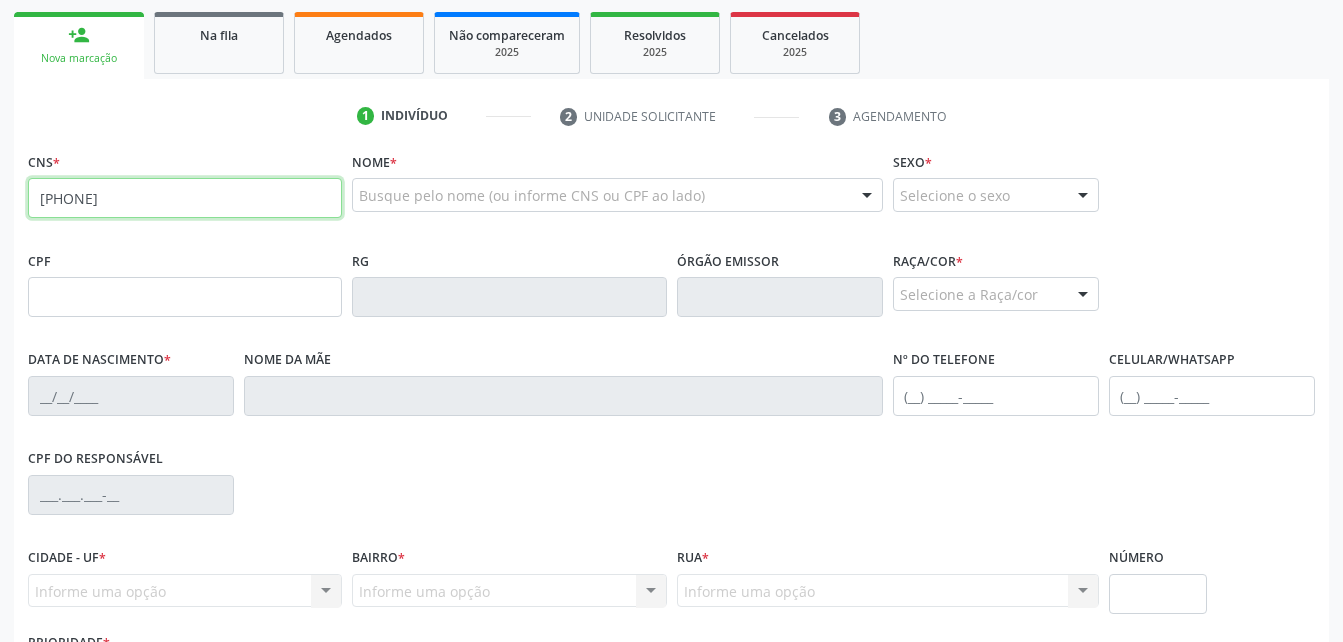 type on "[PHONE]" 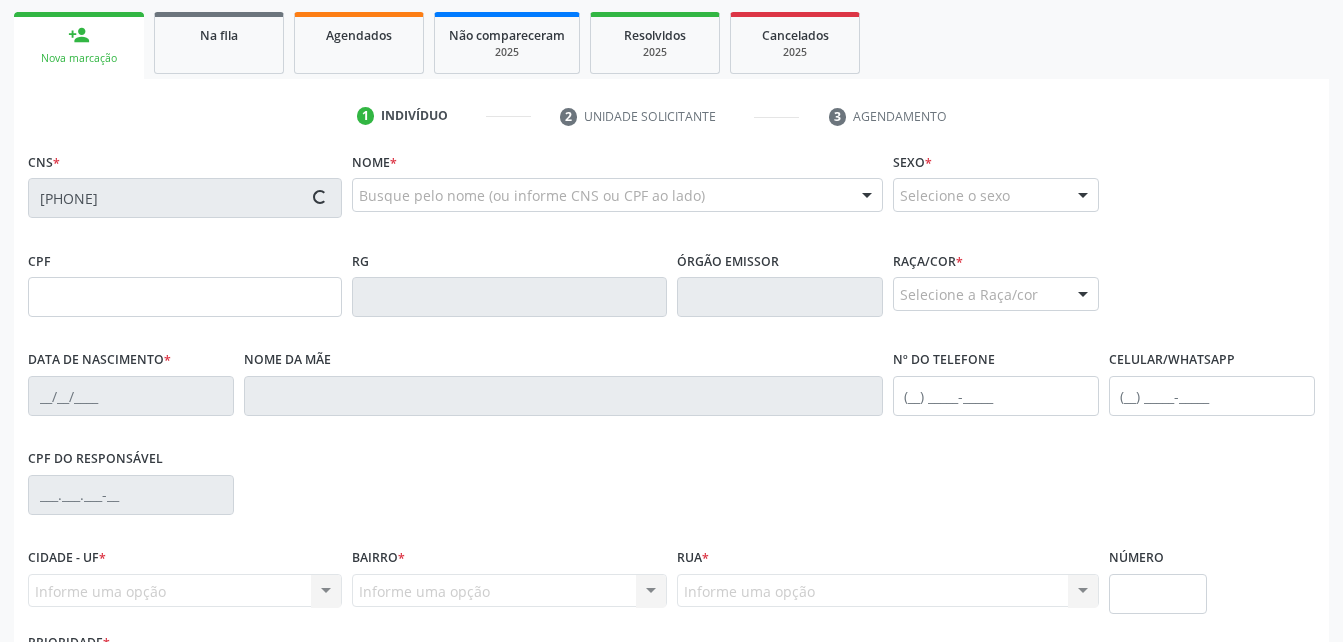type on "[PHONE]" 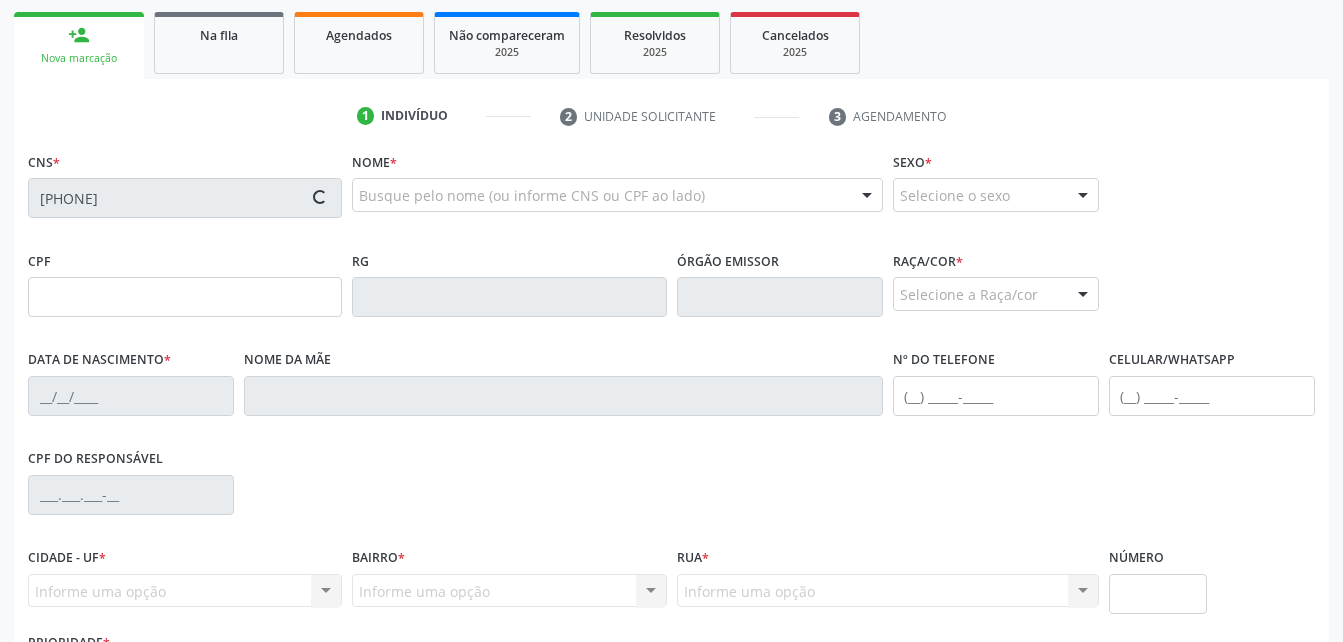type on "[DATE]" 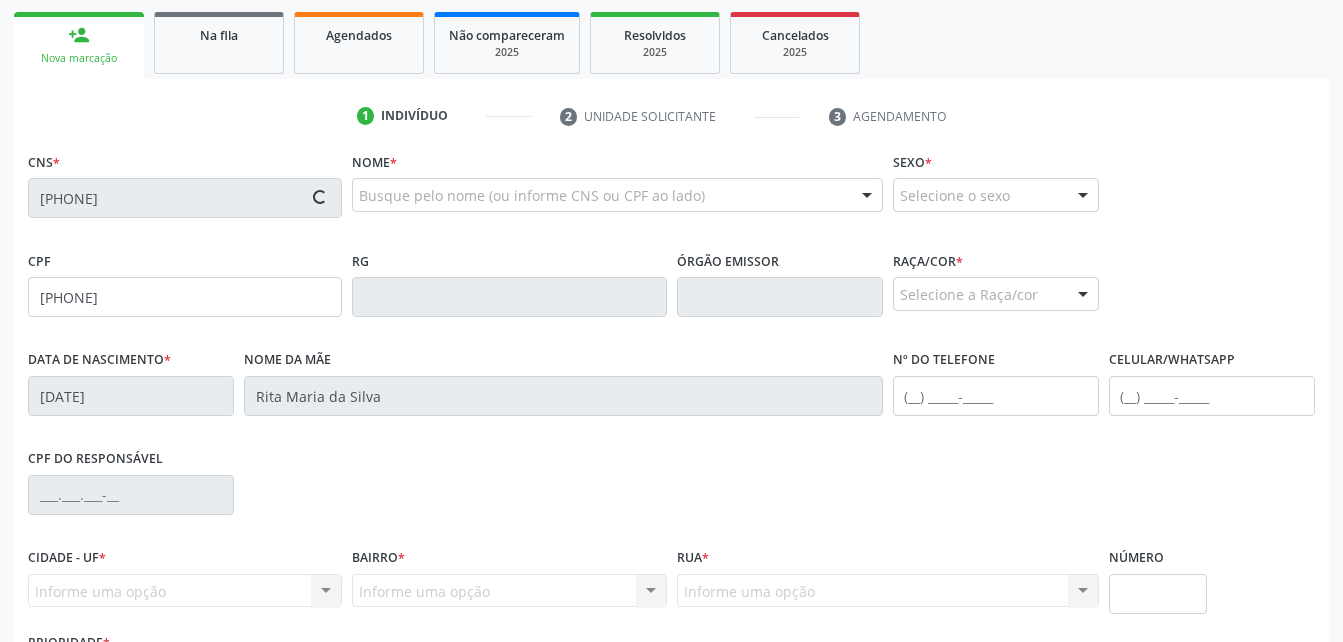 type on "([PHONE])" 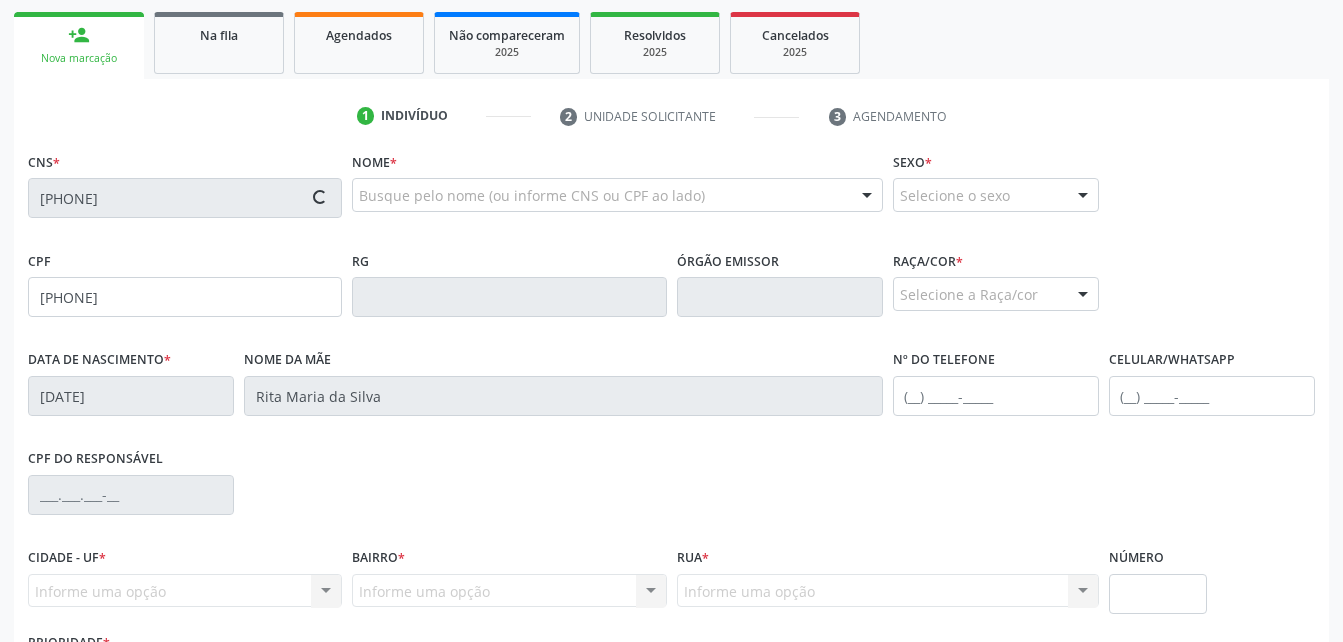 type on "([PHONE])" 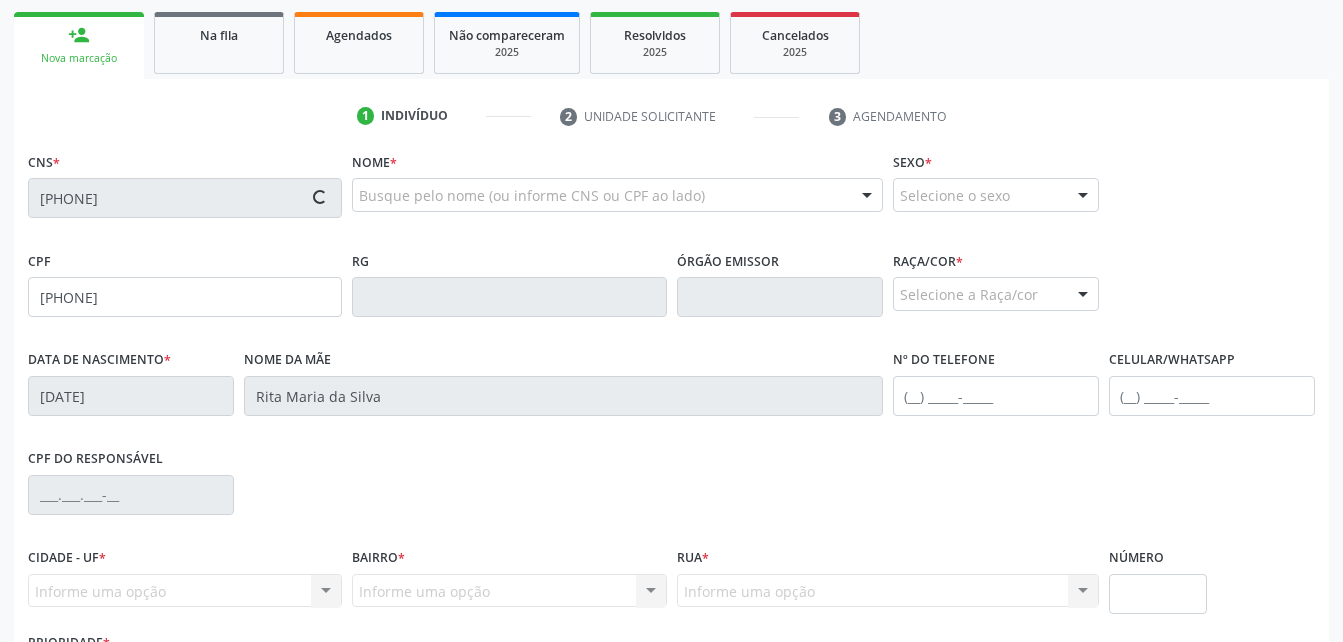 type on "S/N" 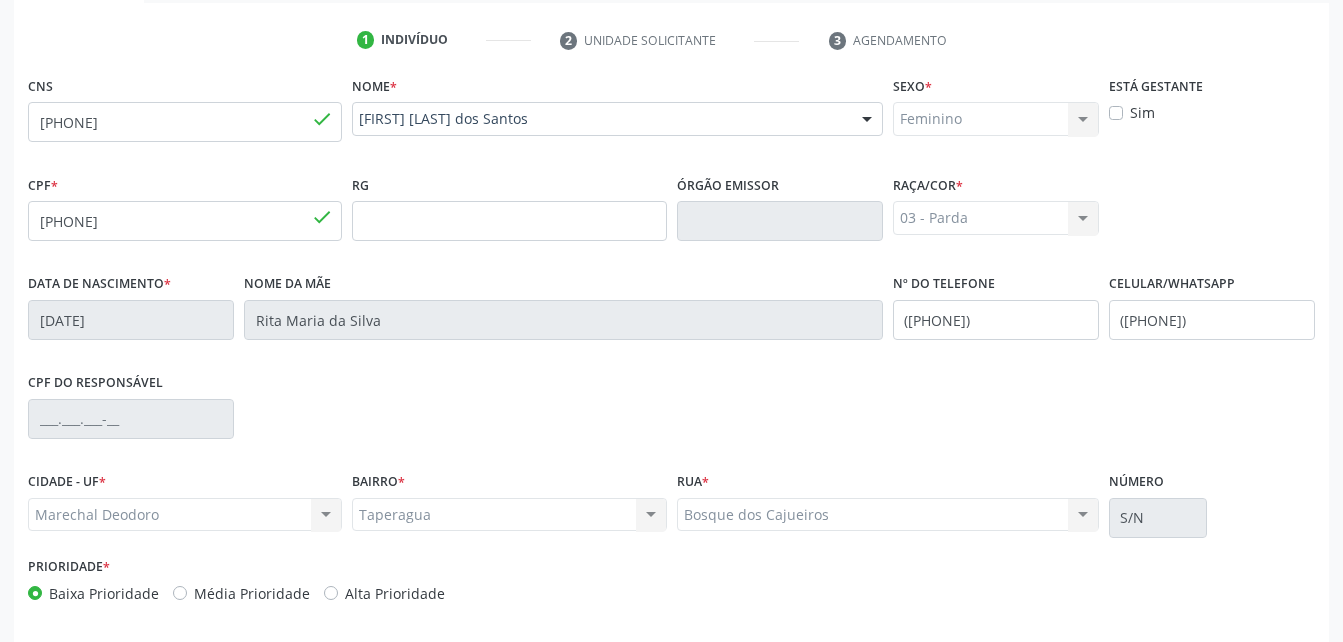 scroll, scrollTop: 470, scrollLeft: 0, axis: vertical 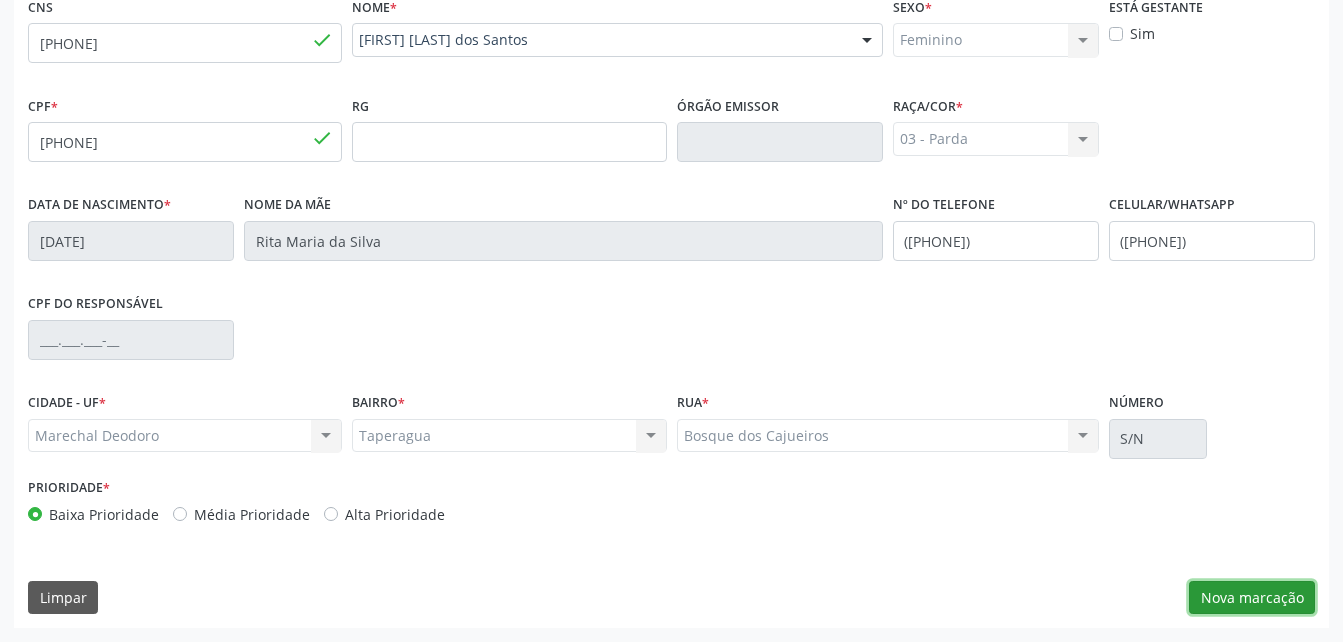 click on "Nova marcação" at bounding box center [1252, 598] 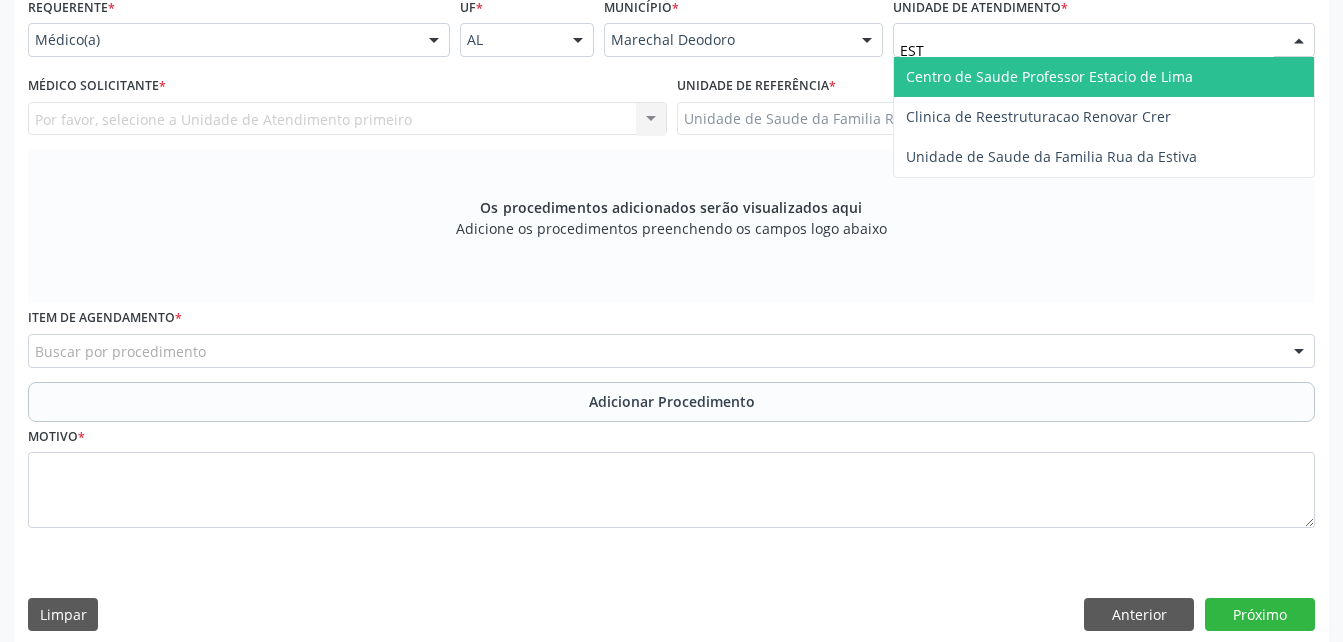 type on "ESTI" 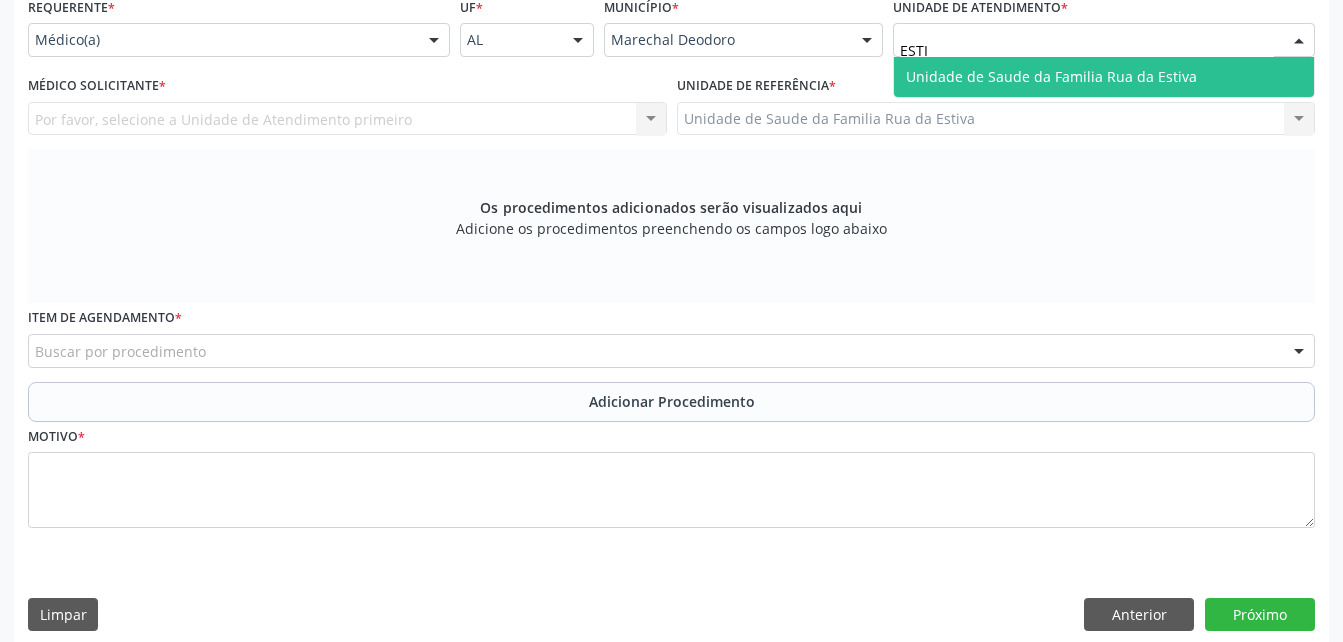 drag, startPoint x: 1074, startPoint y: 79, endPoint x: 856, endPoint y: 99, distance: 218.91551 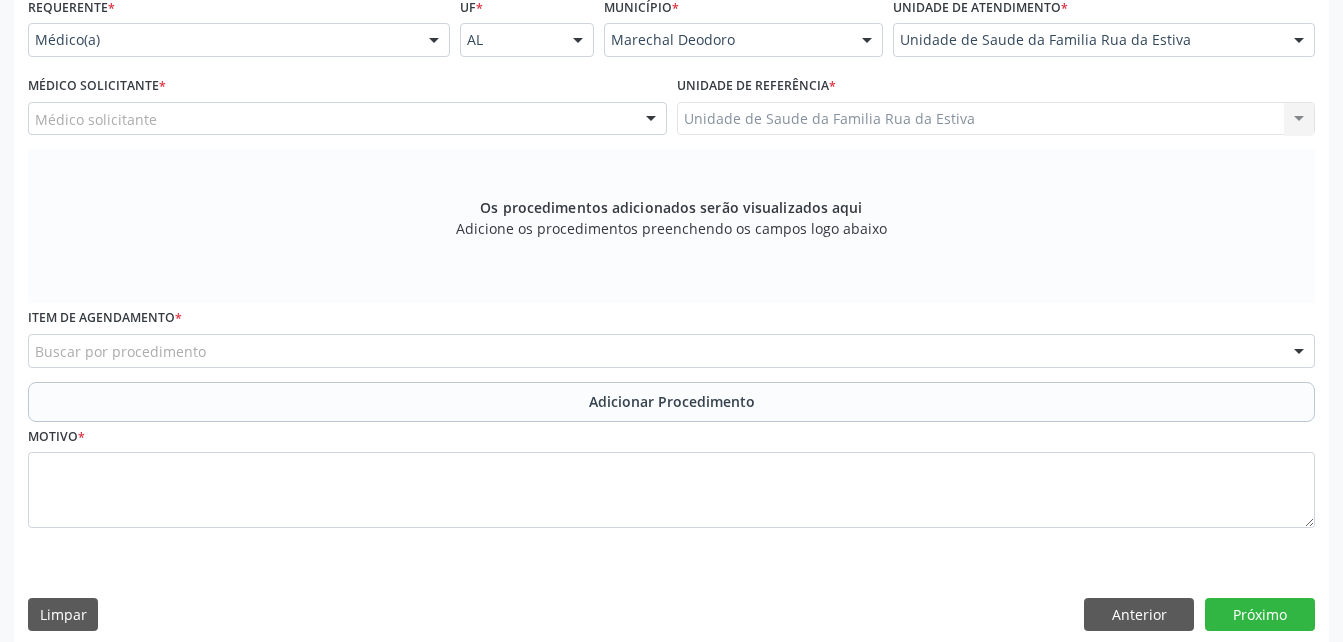 click on "Médico solicitante" at bounding box center (347, 119) 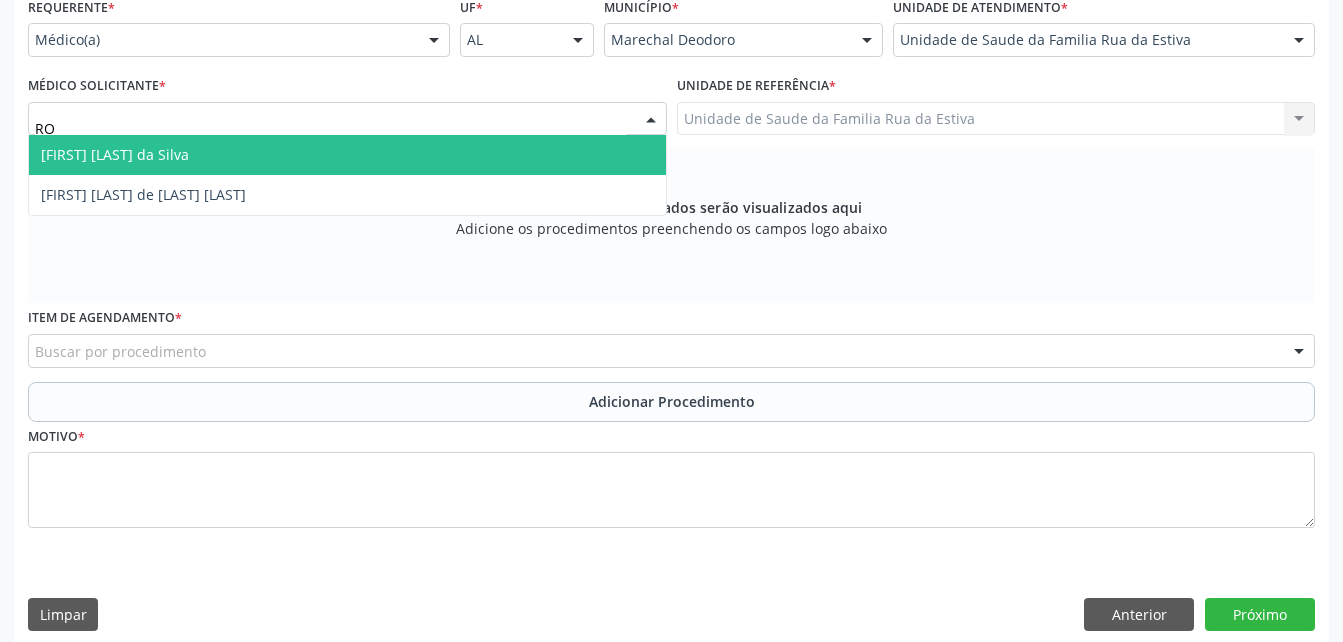 type on "ROD" 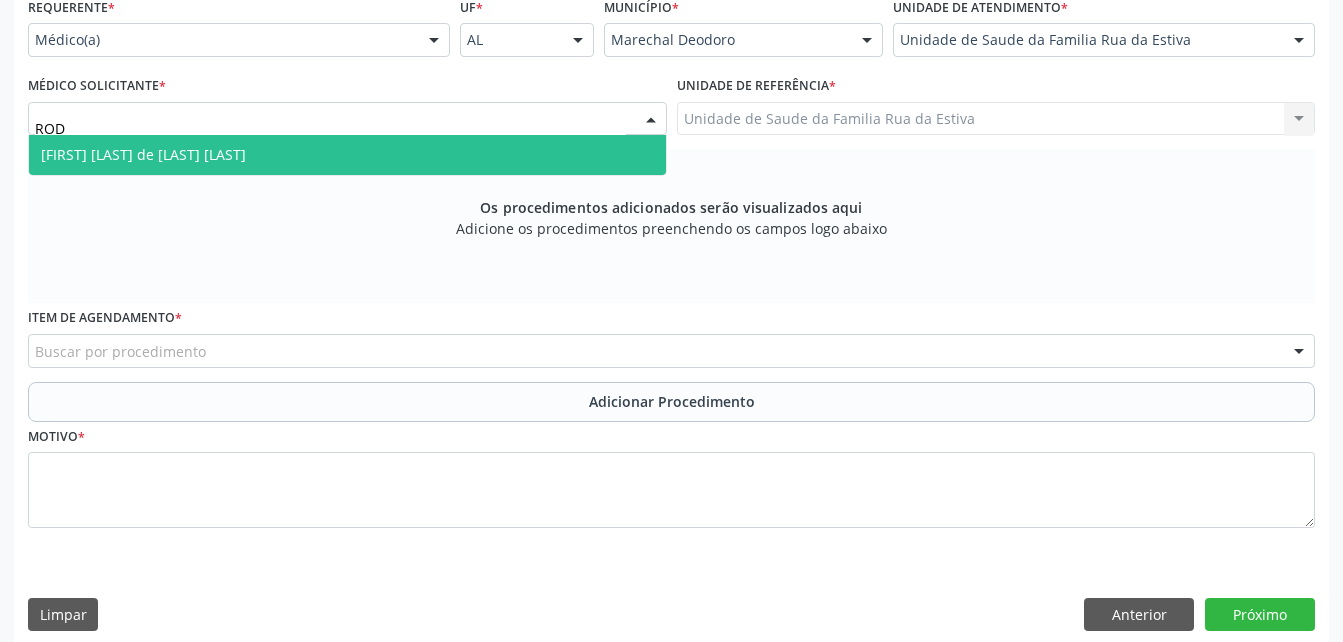 drag, startPoint x: 572, startPoint y: 147, endPoint x: 575, endPoint y: 167, distance: 20.22375 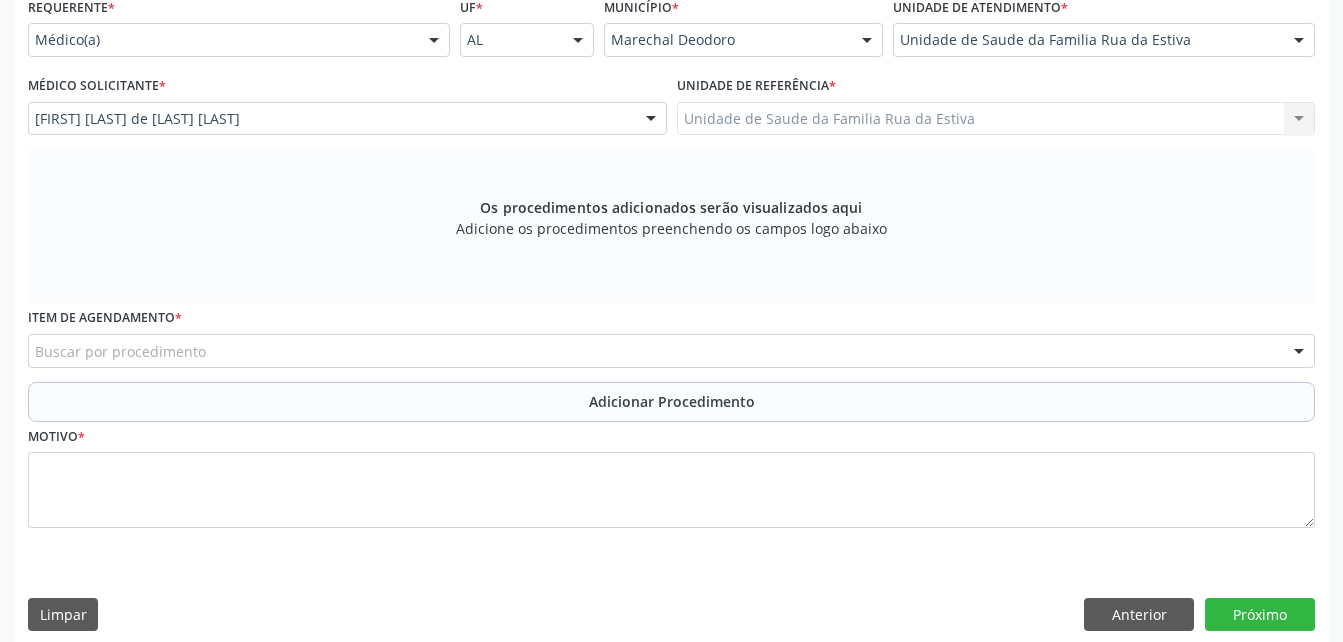 click on "Buscar por procedimento" at bounding box center [671, 351] 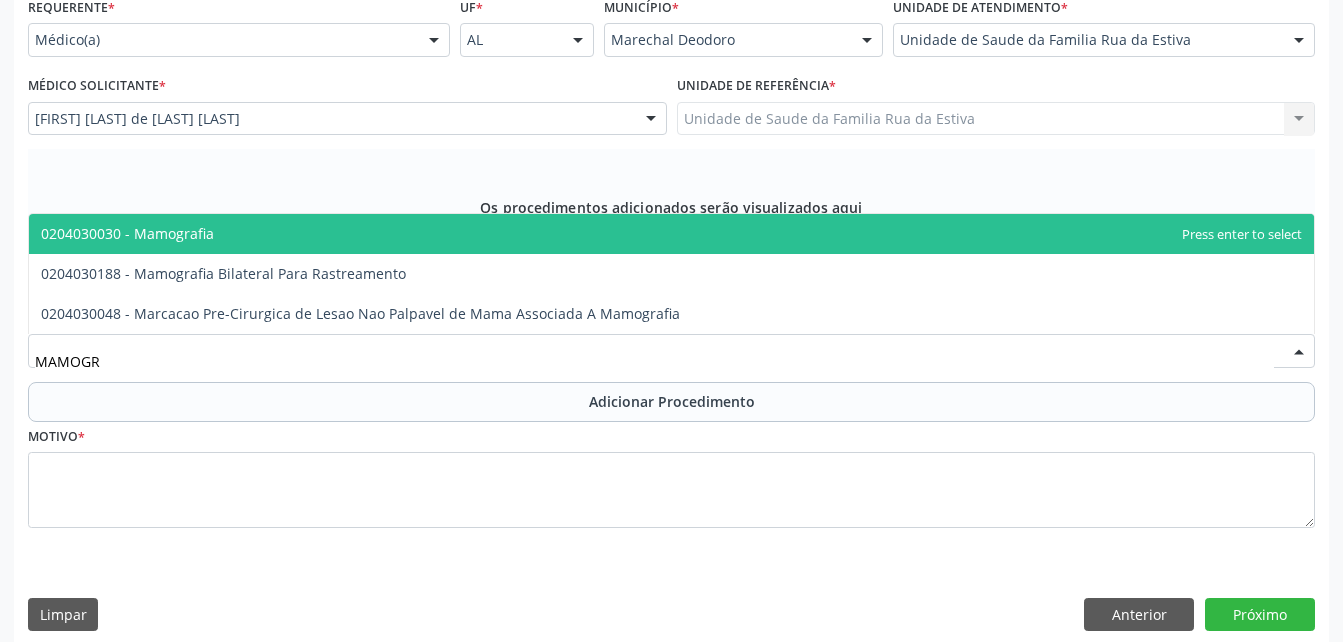 type on "MAMOGRA" 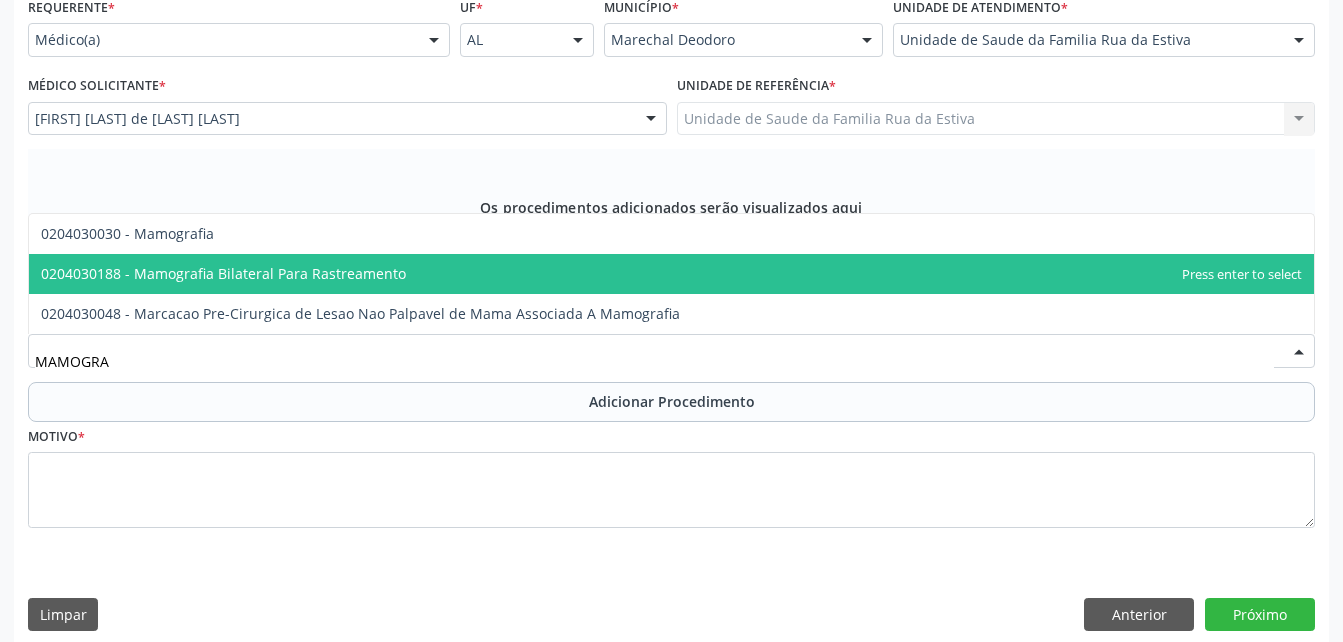 click on "0204030188 - Mamografia Bilateral Para Rastreamento" at bounding box center (671, 274) 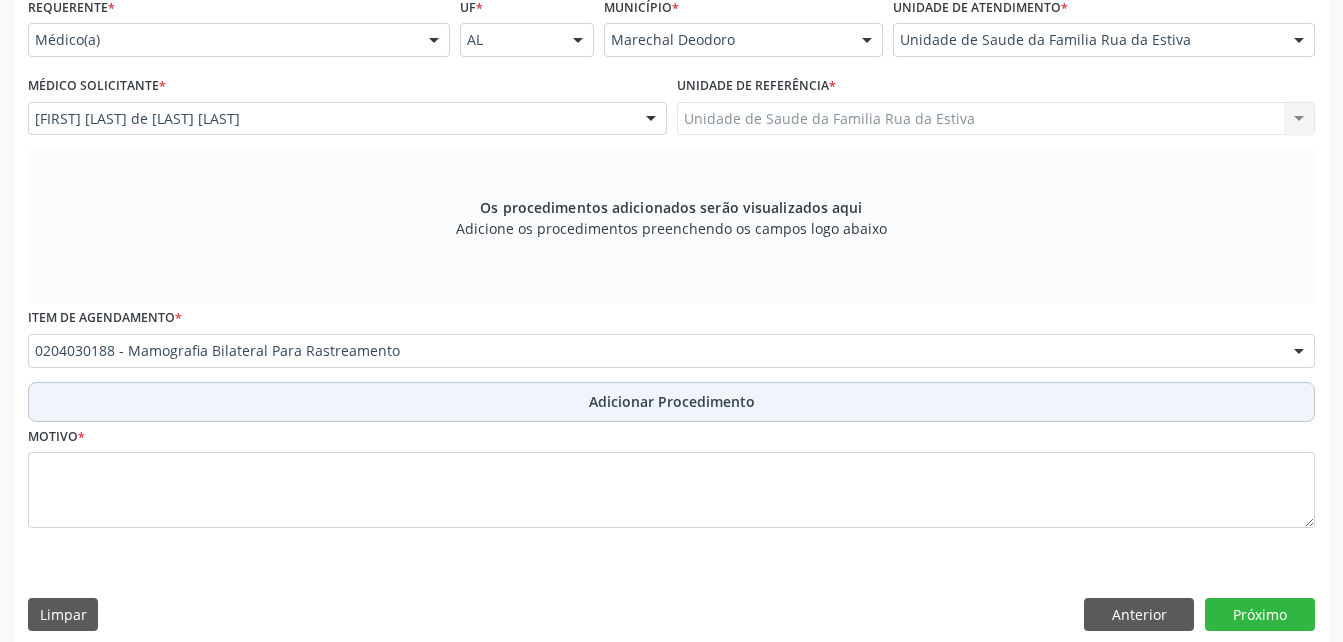 click on "Adicionar Procedimento" at bounding box center (671, 402) 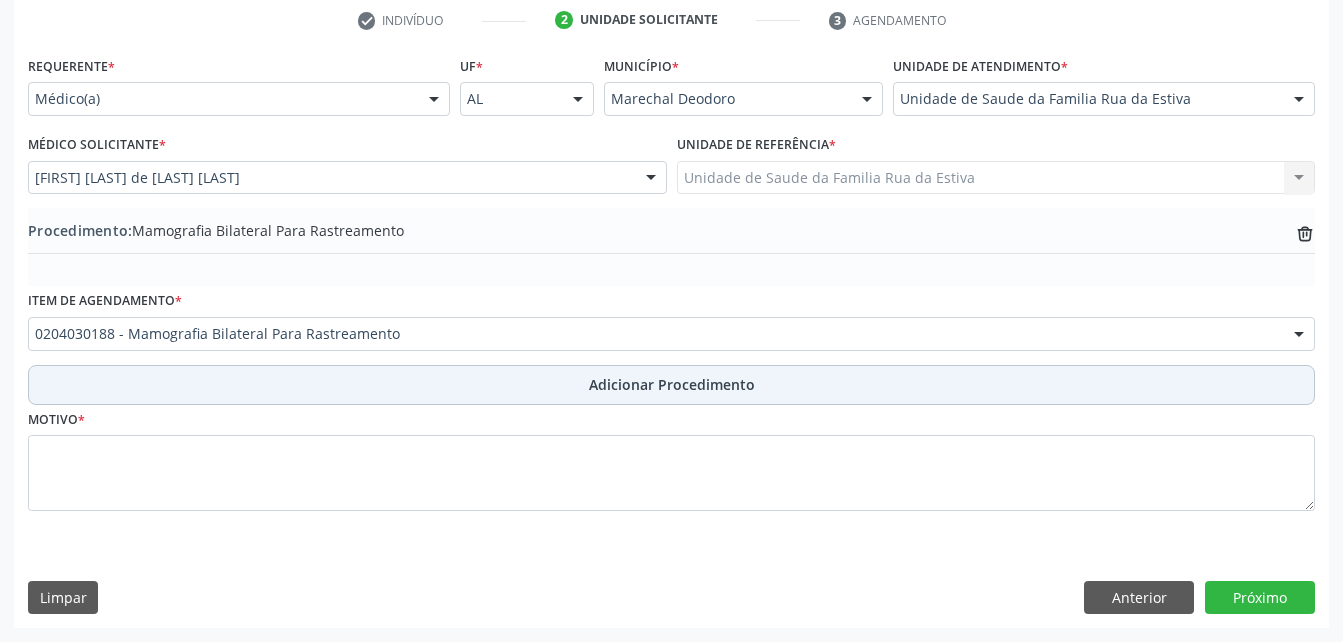 scroll, scrollTop: 411, scrollLeft: 0, axis: vertical 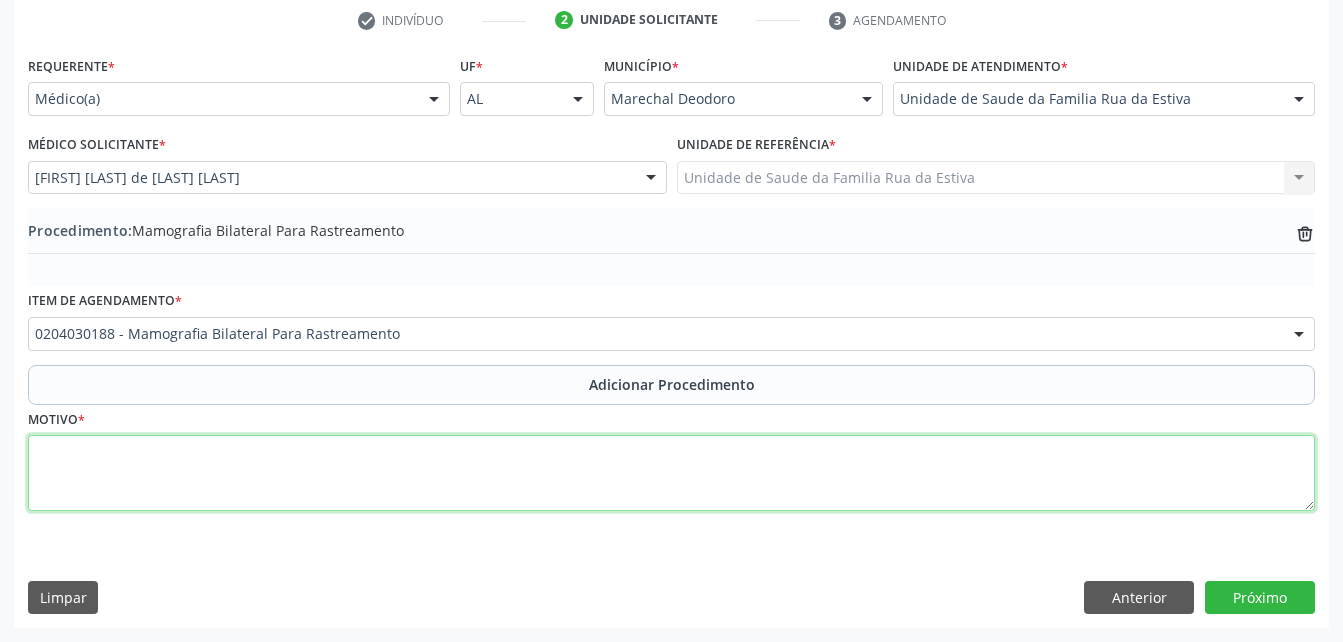 click at bounding box center (671, 473) 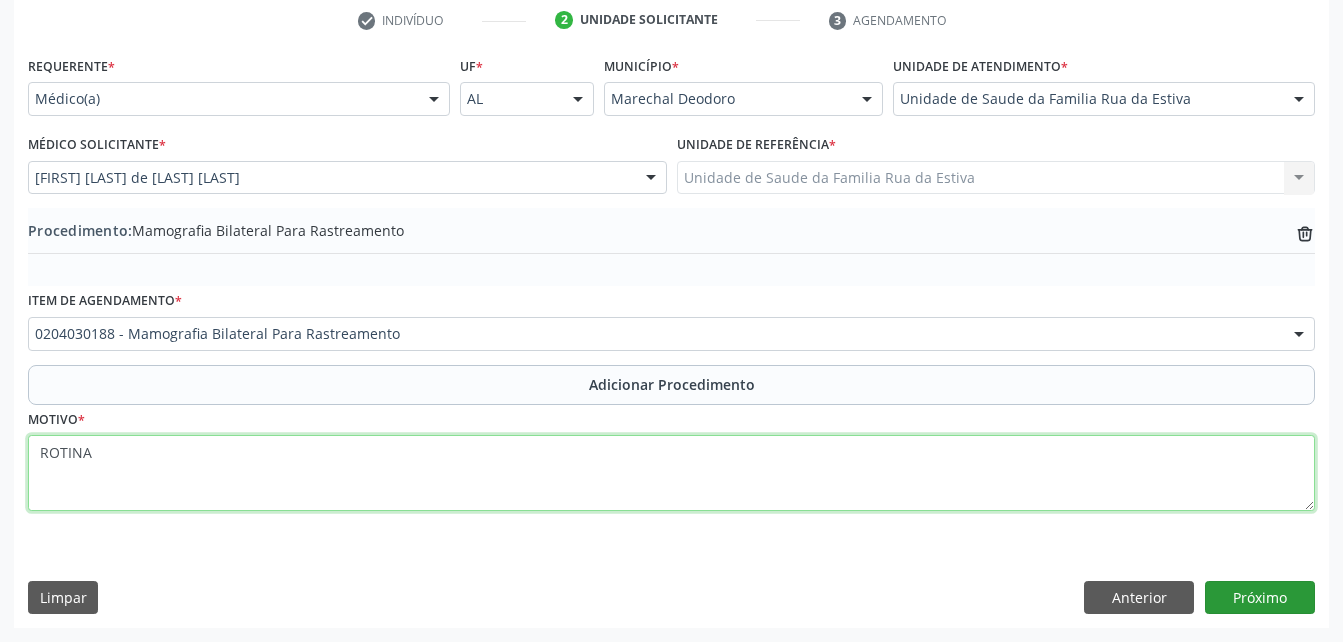 type on "ROTINA" 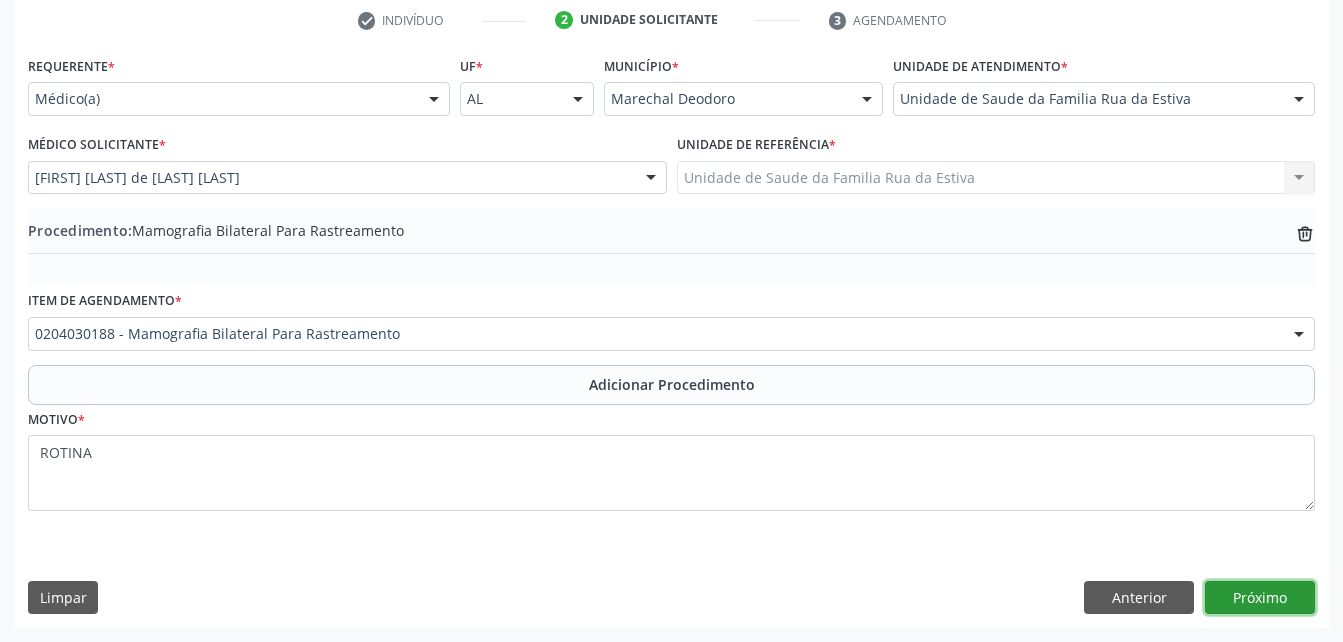 click on "Próximo" at bounding box center (1260, 598) 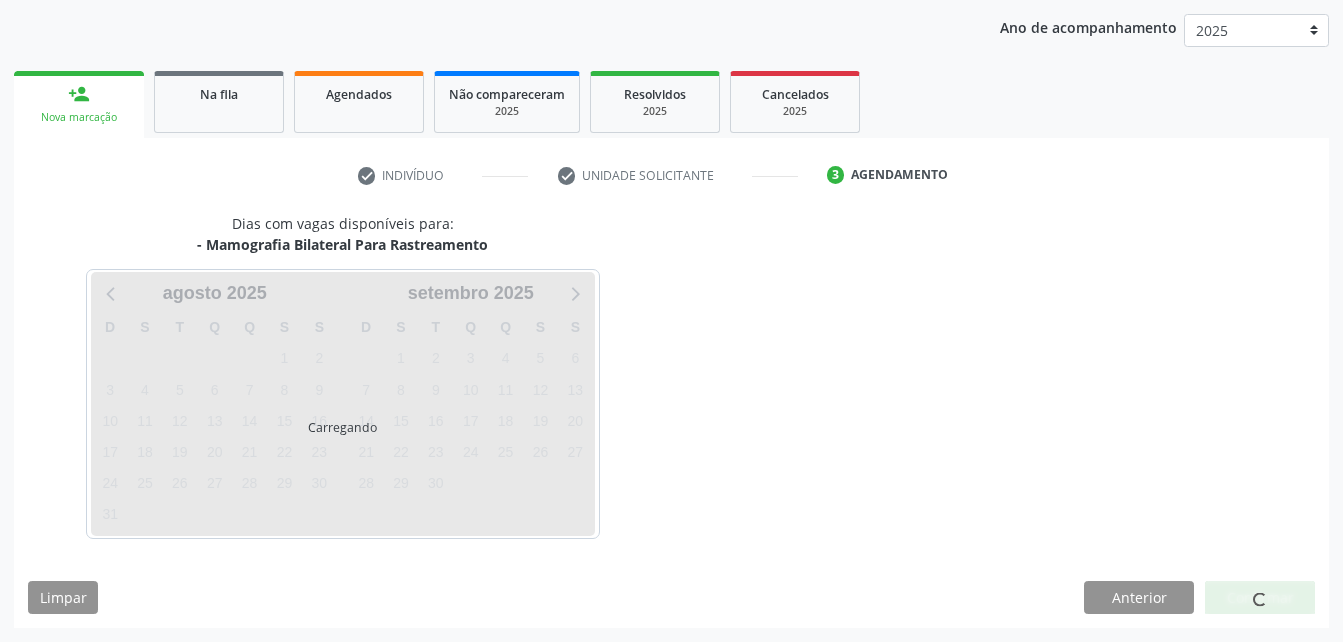 scroll, scrollTop: 315, scrollLeft: 0, axis: vertical 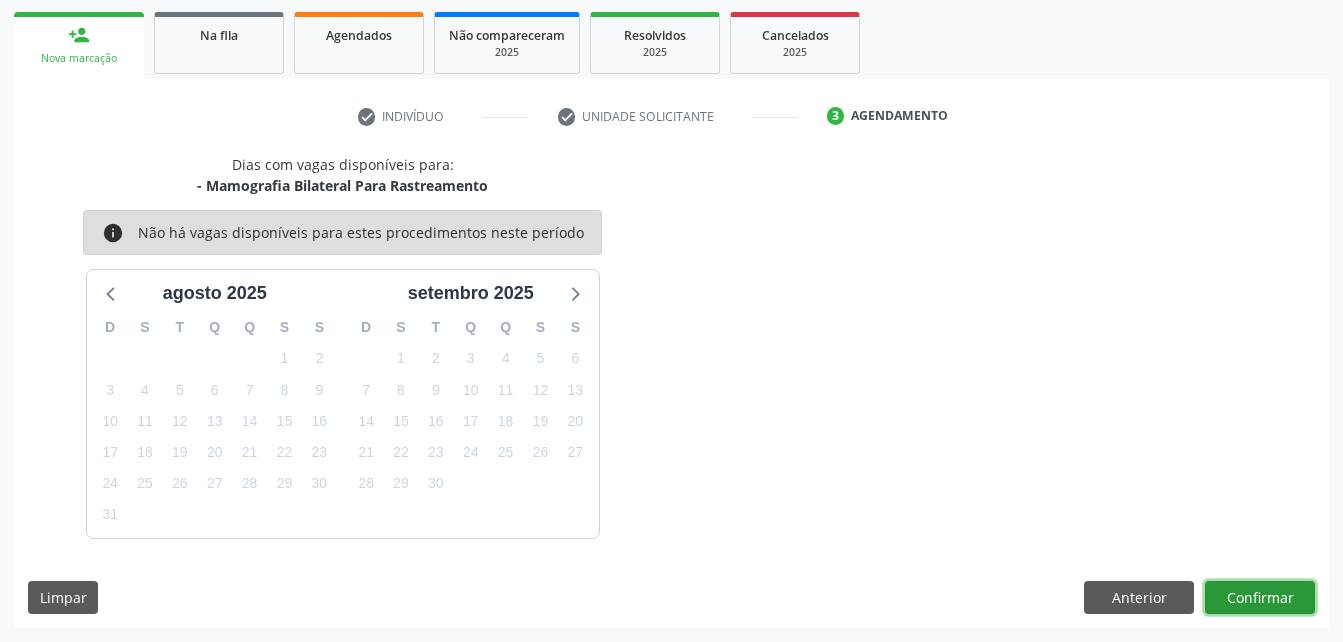 click on "Confirmar" at bounding box center [1260, 598] 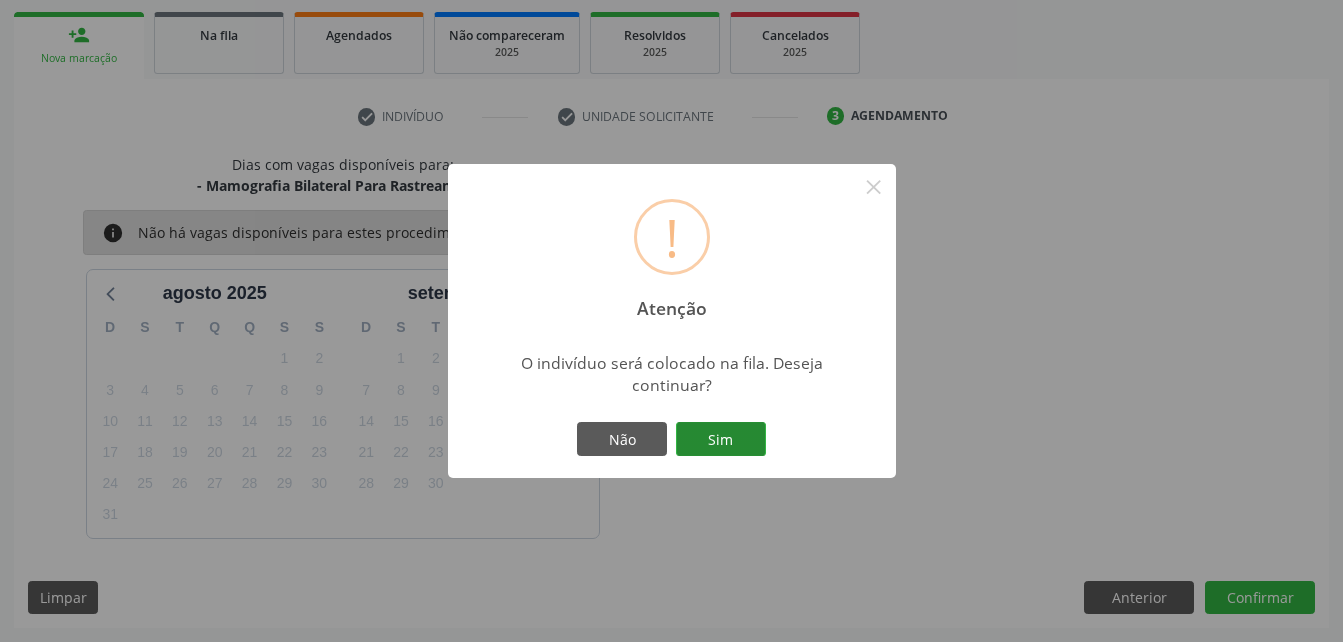 drag, startPoint x: 709, startPoint y: 447, endPoint x: 728, endPoint y: 424, distance: 29.832869 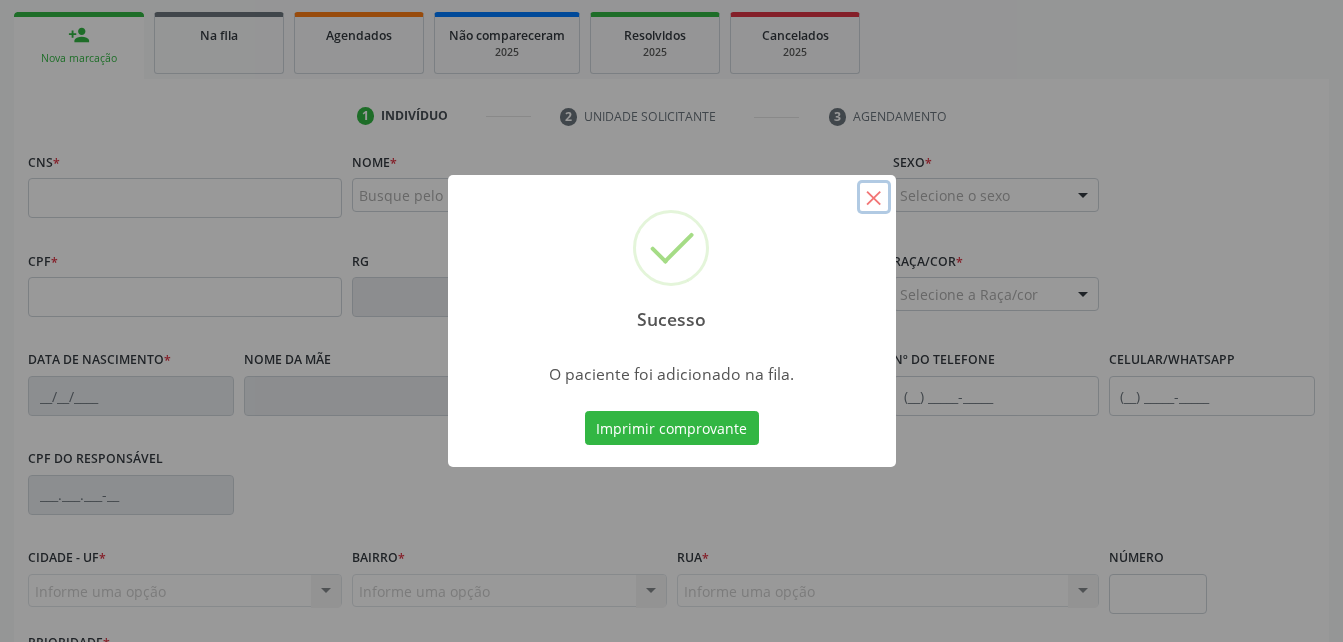 click on "×" at bounding box center (874, 197) 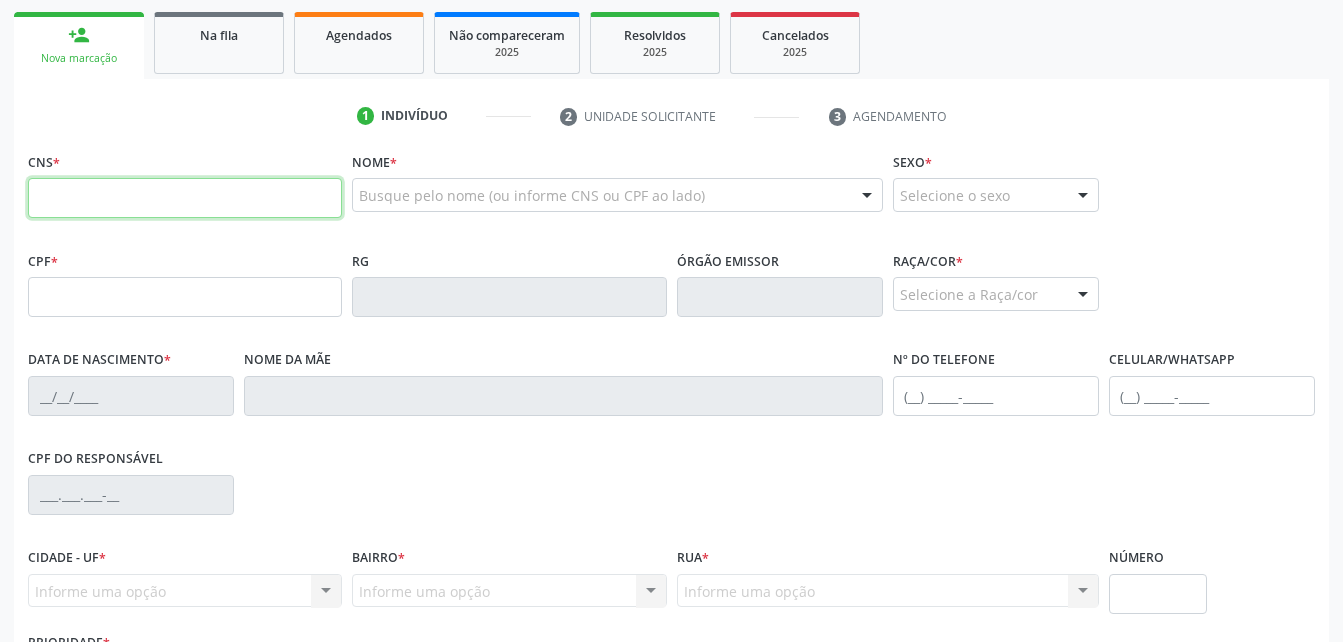 click at bounding box center [185, 198] 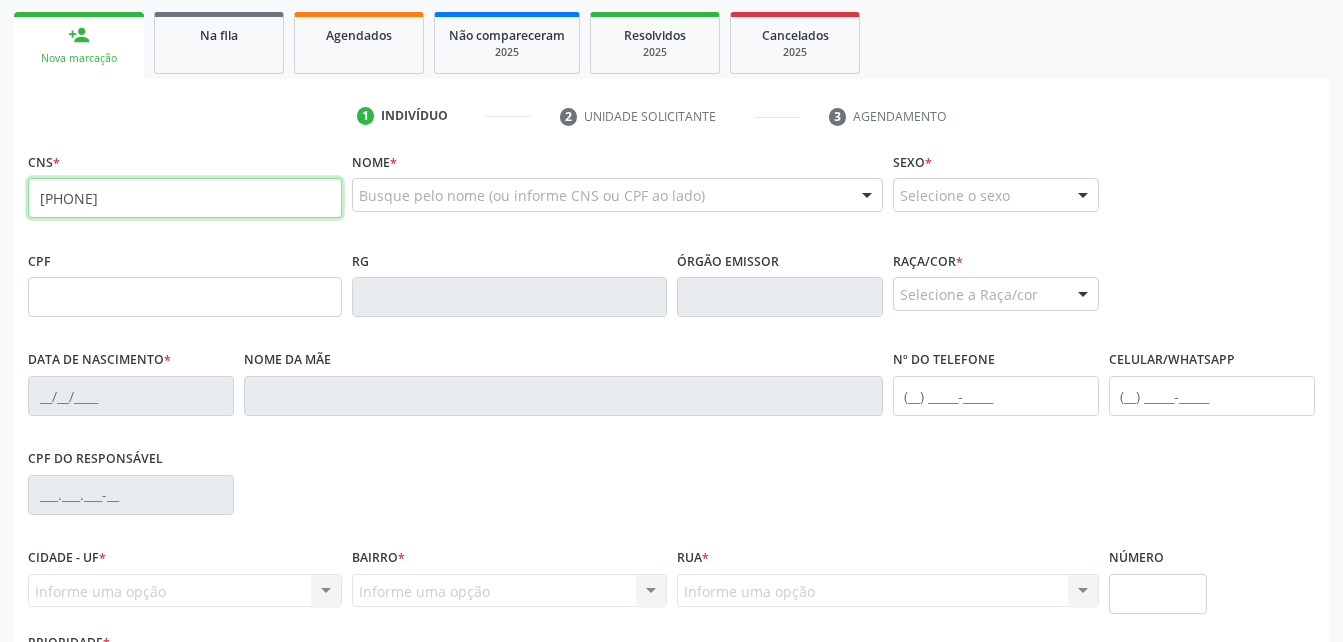 type on "[PHONE]" 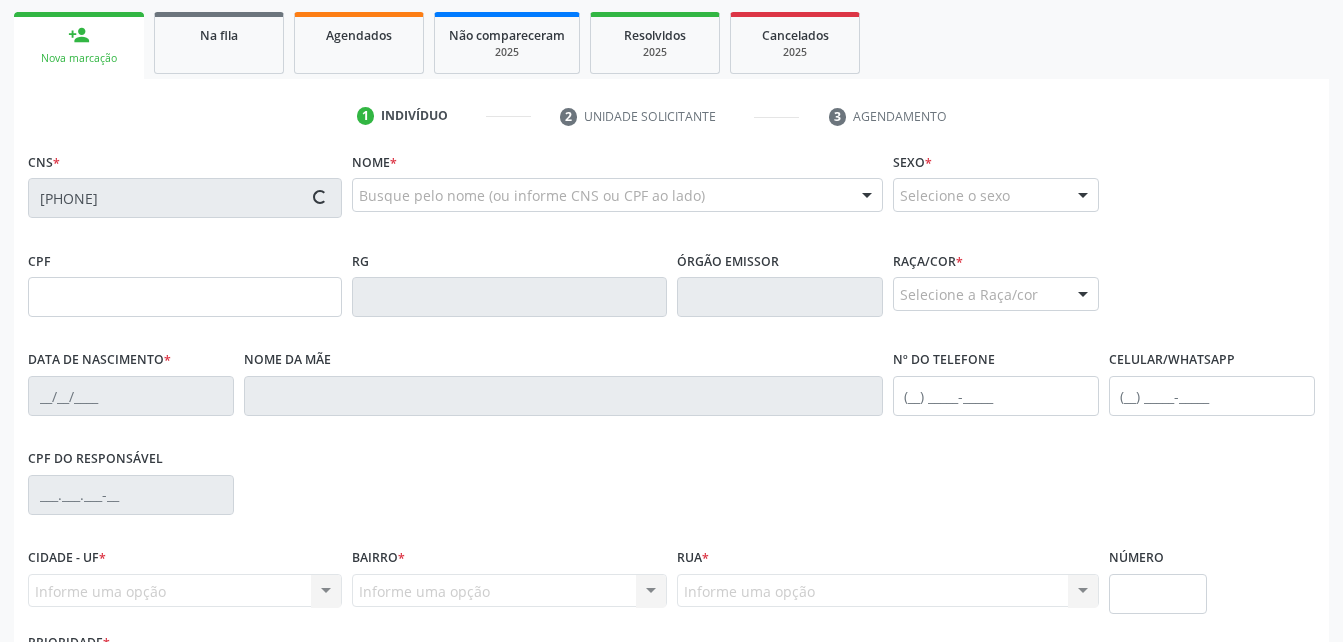 scroll, scrollTop: 415, scrollLeft: 0, axis: vertical 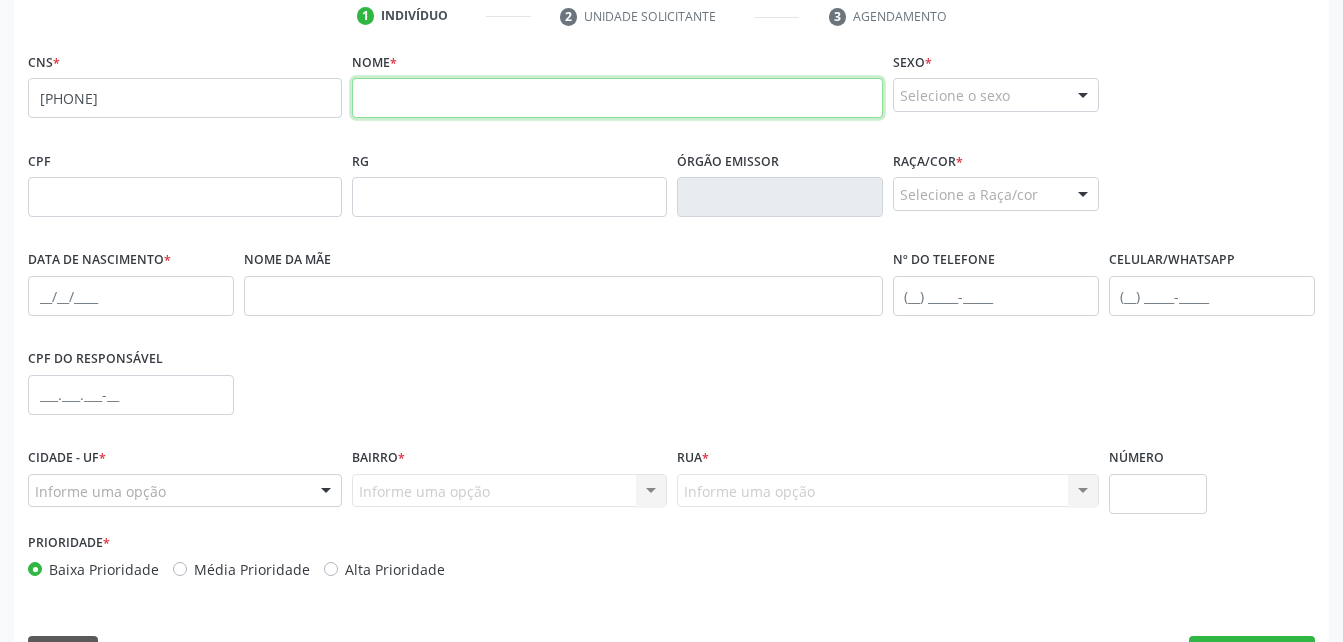 click at bounding box center (617, 98) 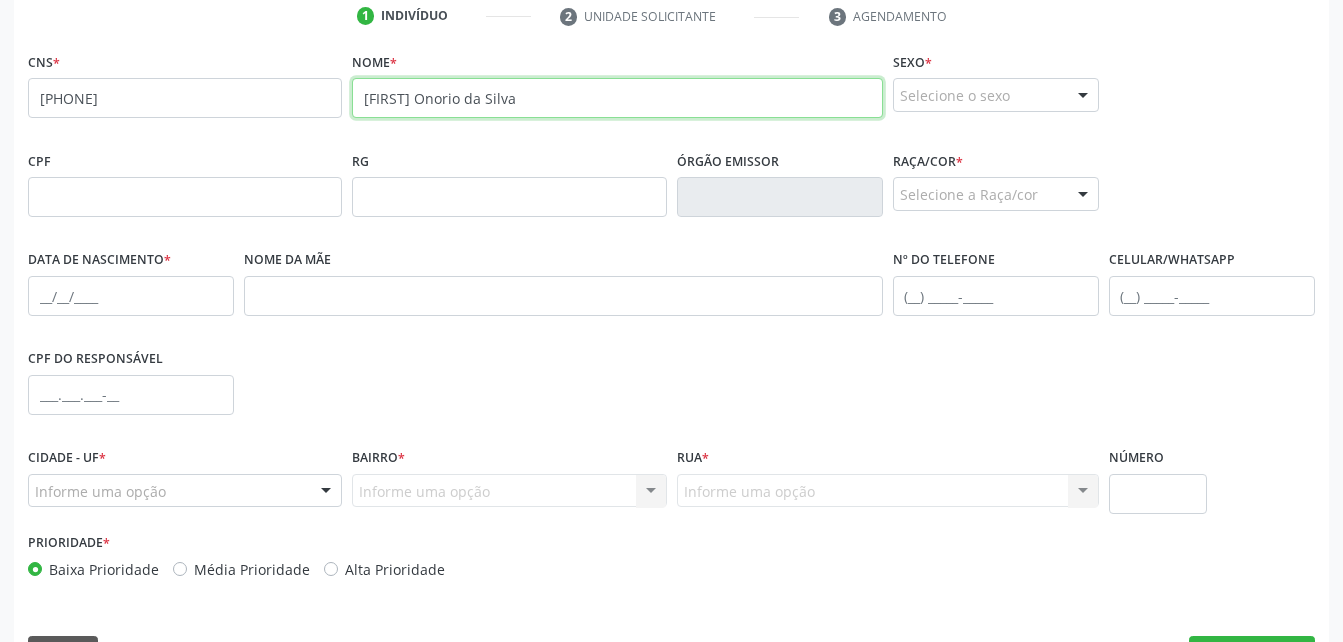 type on "[FIRST] Onorio da Silva" 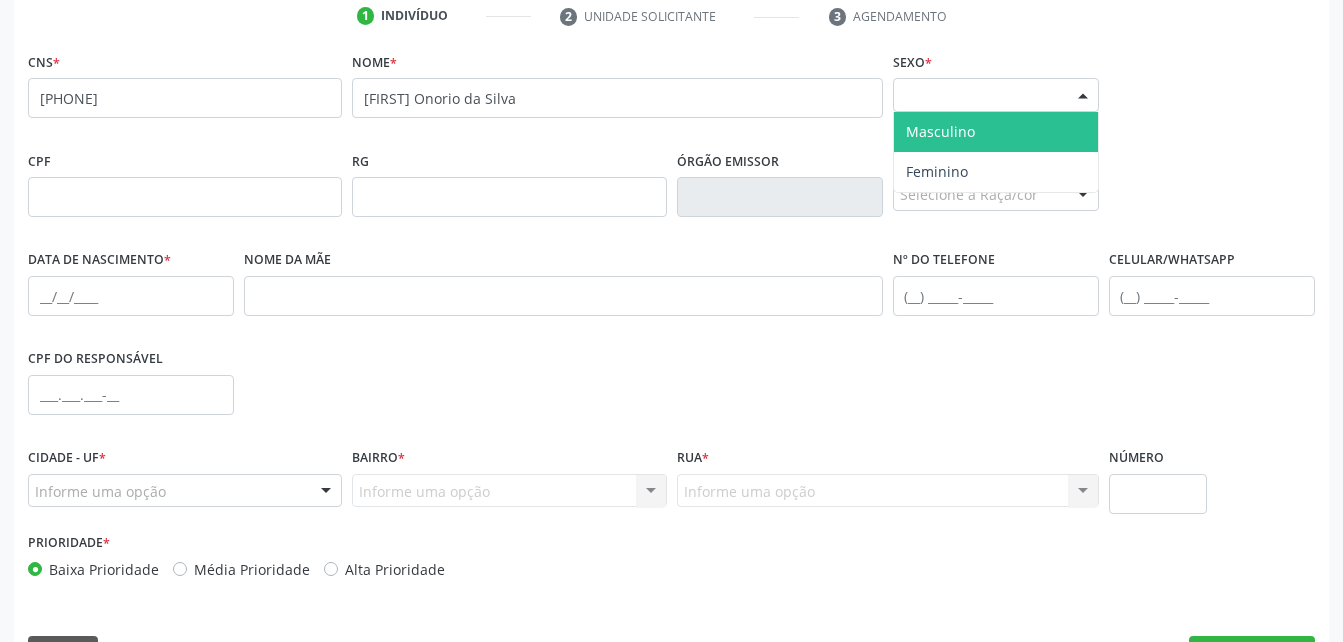 drag, startPoint x: 1024, startPoint y: 86, endPoint x: 1024, endPoint y: 124, distance: 38 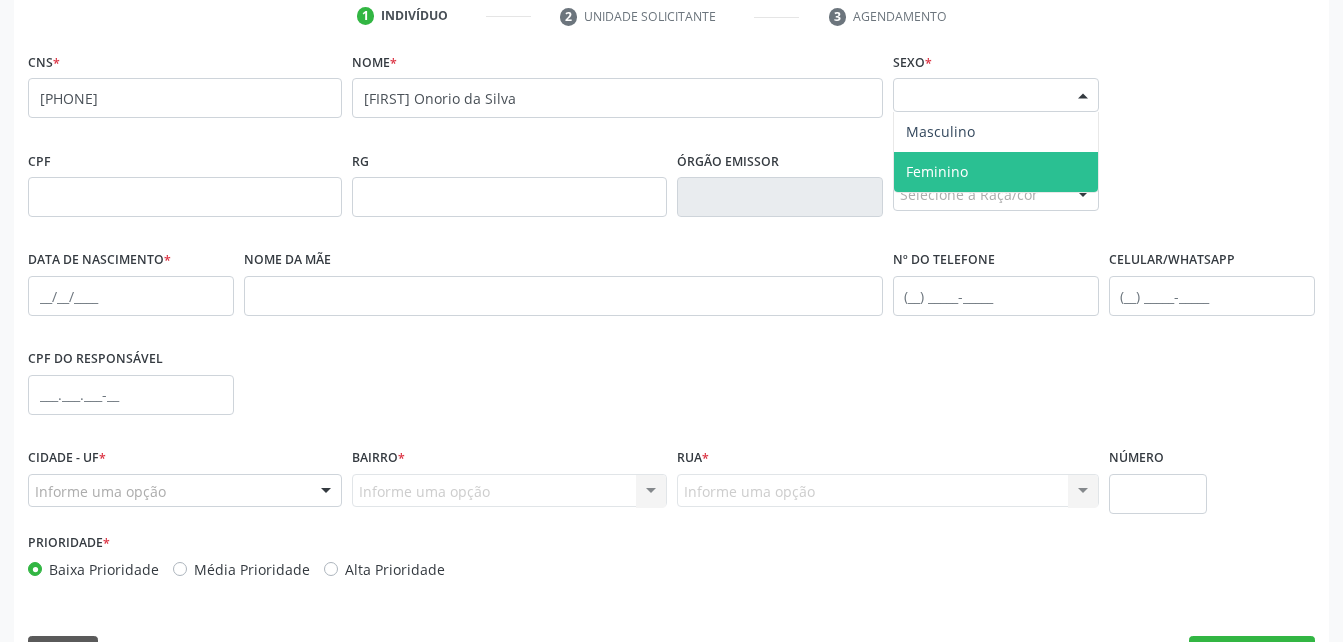 click on "Feminino" at bounding box center (996, 172) 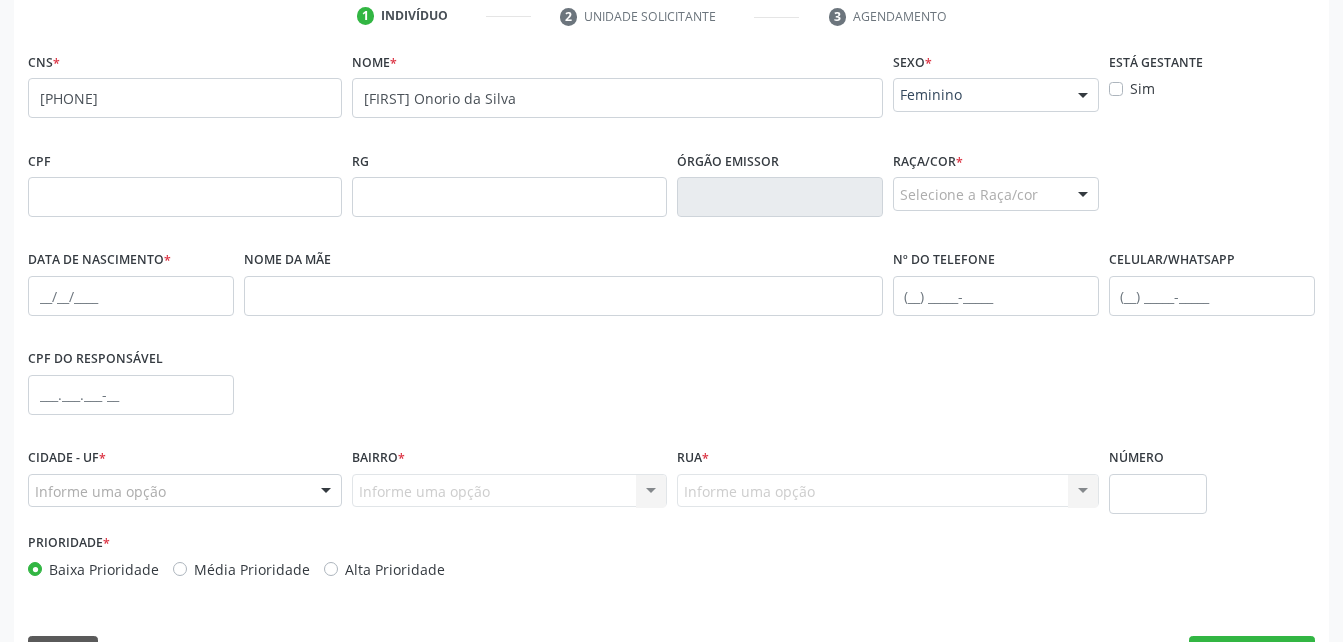 click on "Feminino" at bounding box center [979, 95] 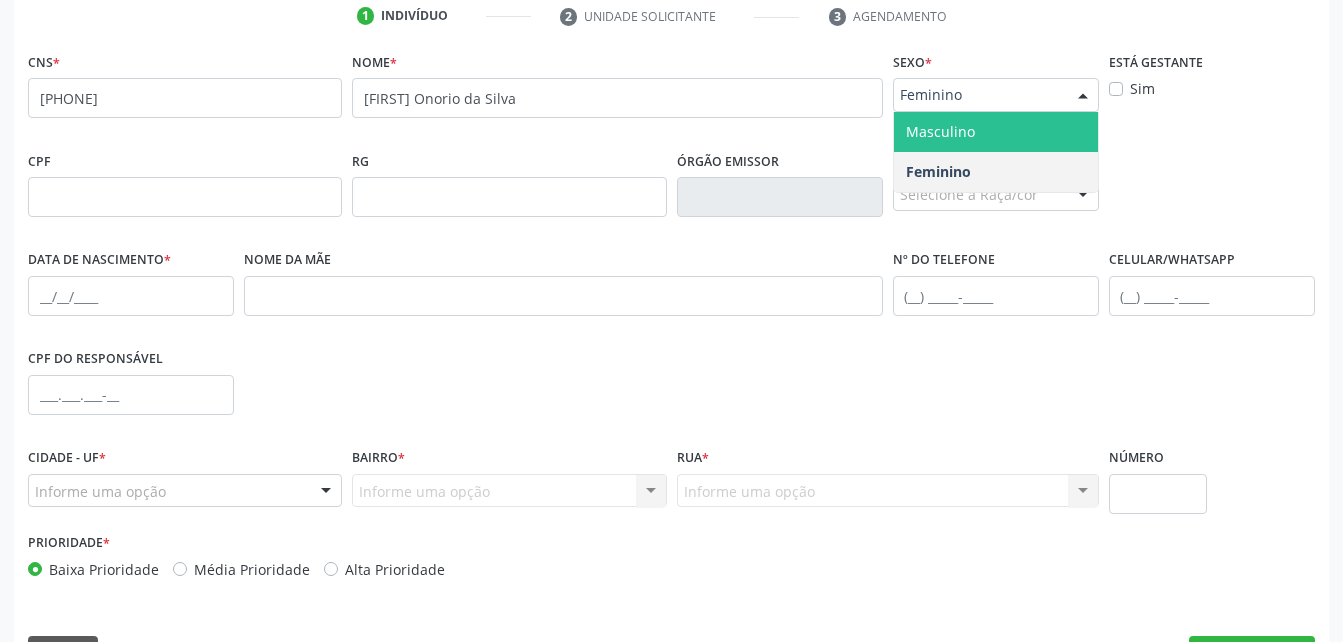 click on "Masculino" at bounding box center (996, 132) 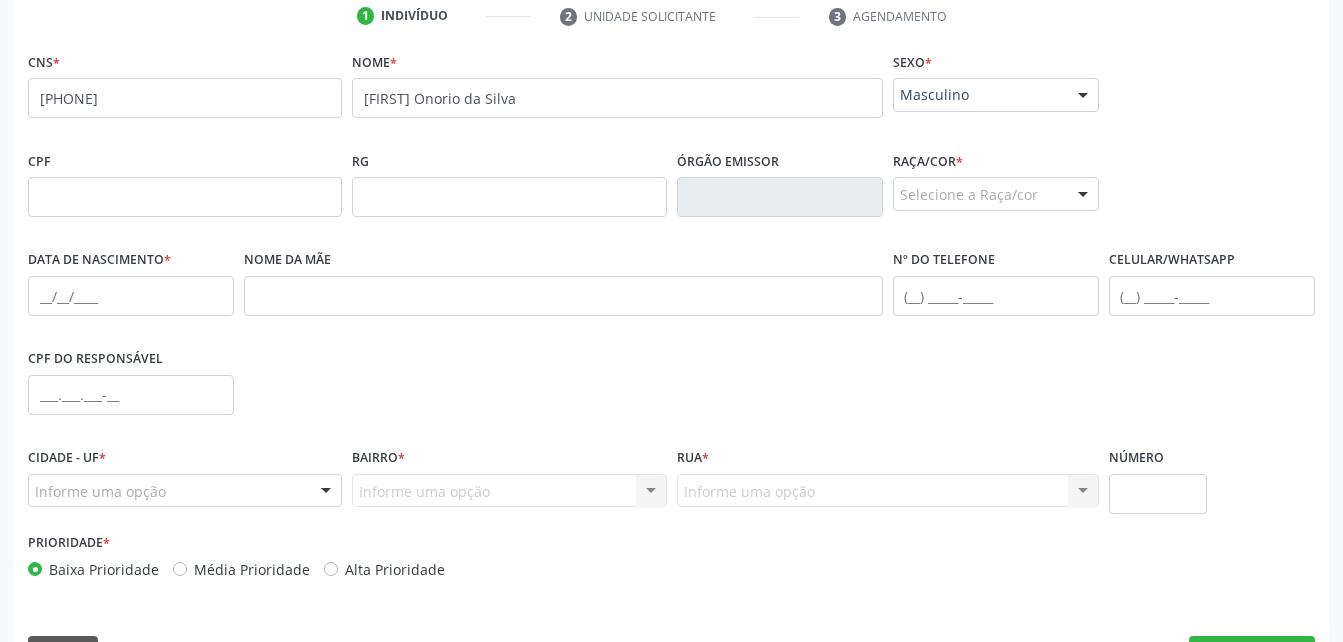 click on "Selecione a Raça/cor" at bounding box center (996, 194) 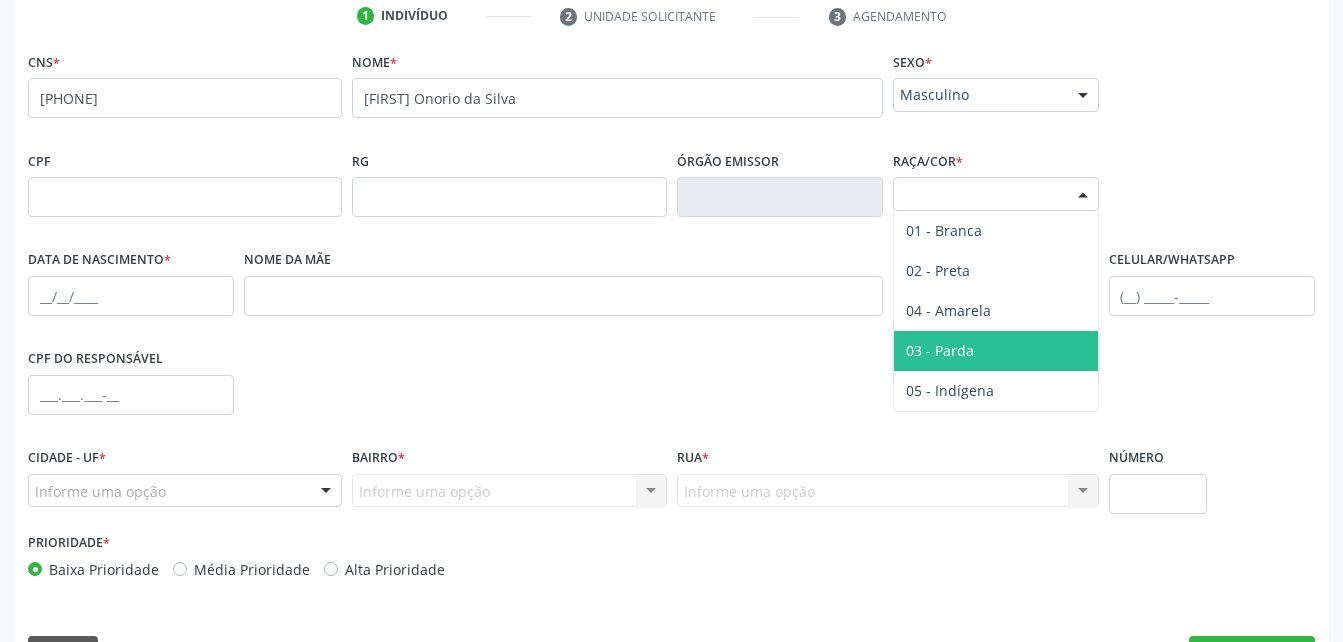 drag, startPoint x: 992, startPoint y: 335, endPoint x: 729, endPoint y: 250, distance: 276.39465 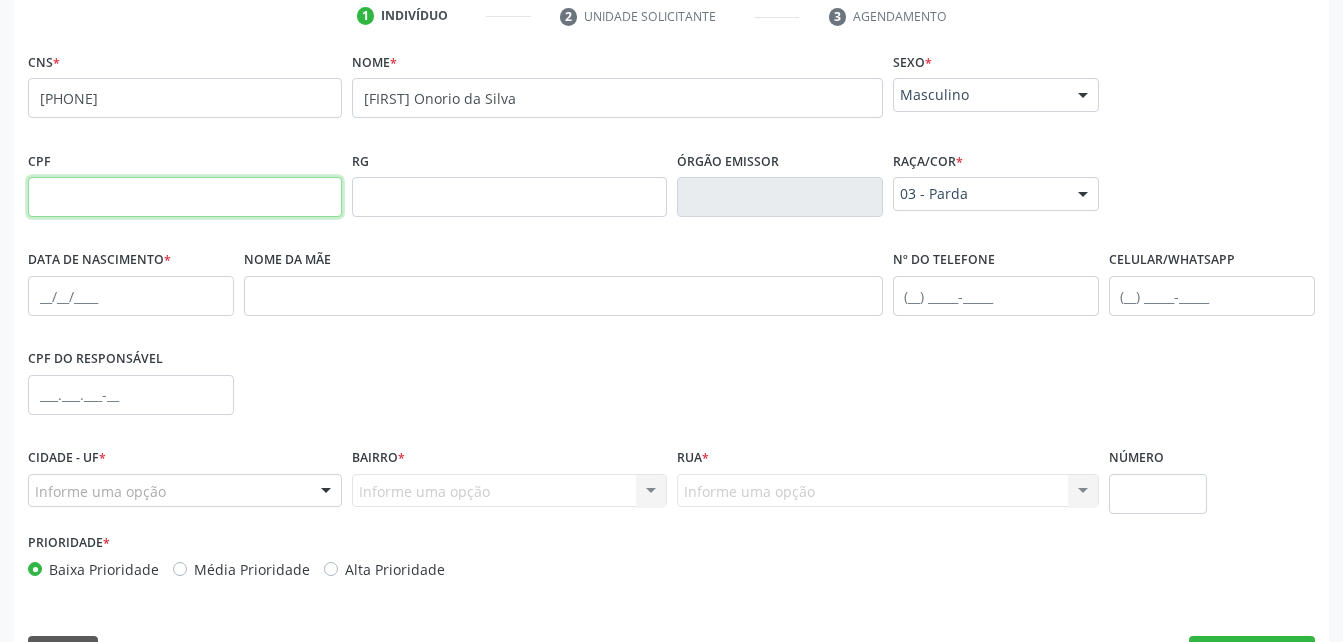 drag, startPoint x: 206, startPoint y: 203, endPoint x: 188, endPoint y: 5, distance: 198.8165 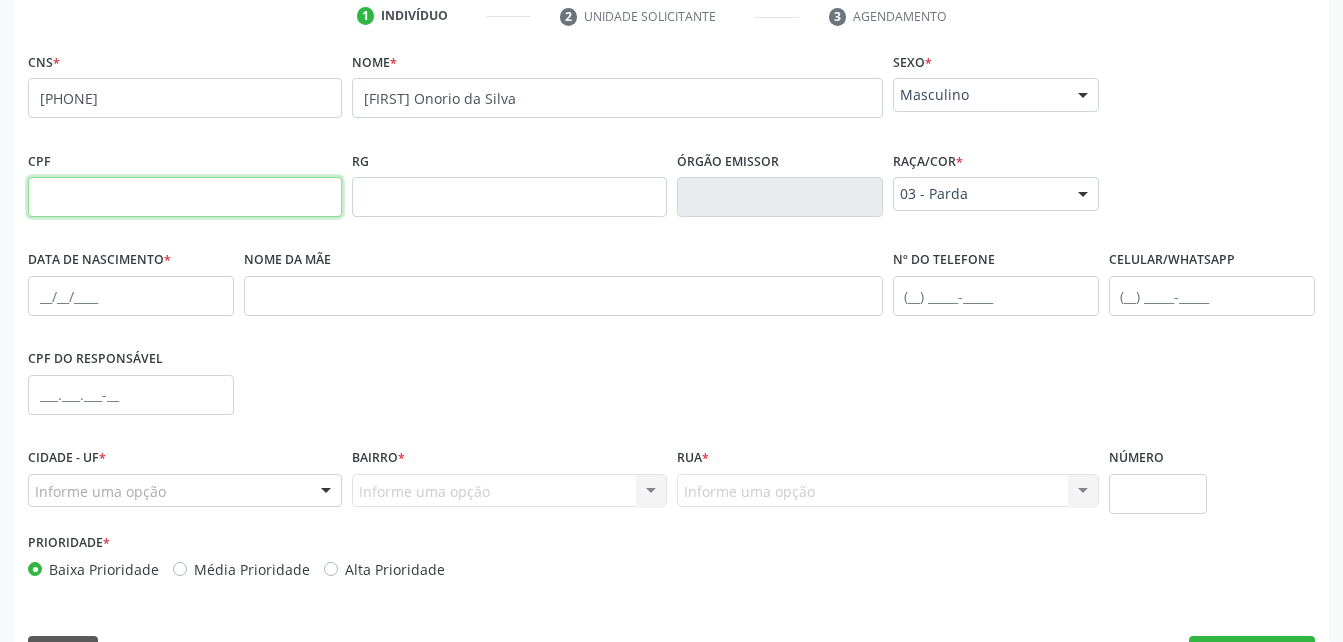 click at bounding box center (185, 197) 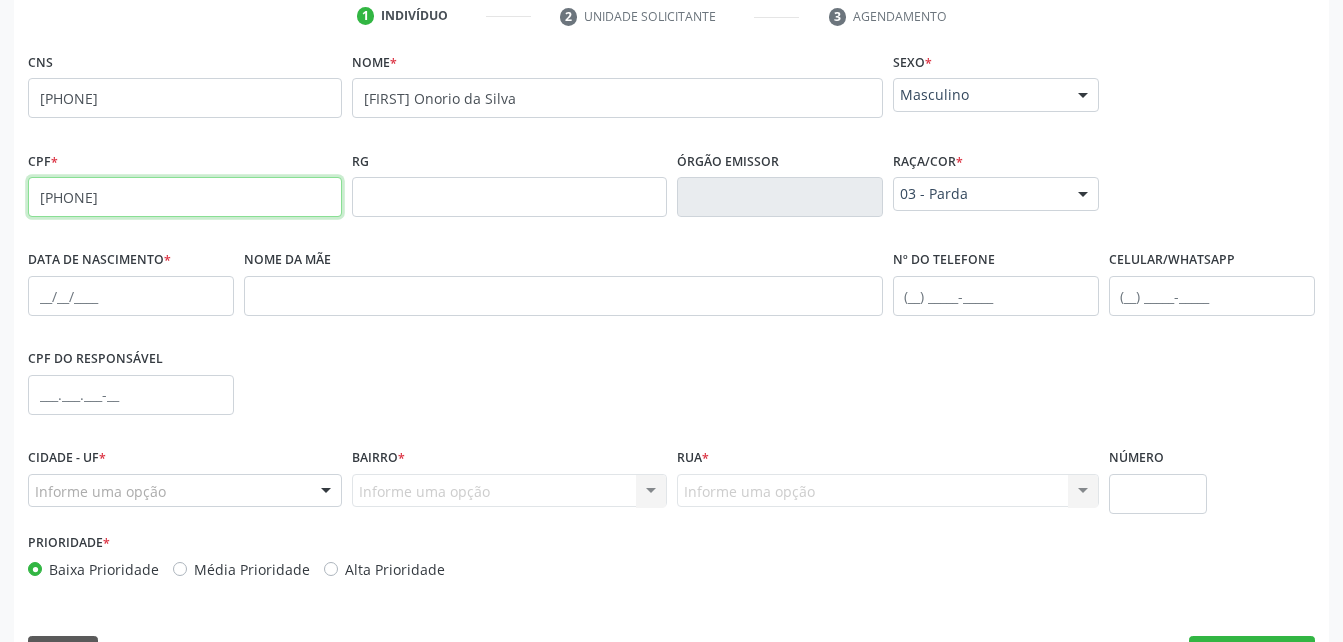 type on "[PHONE]" 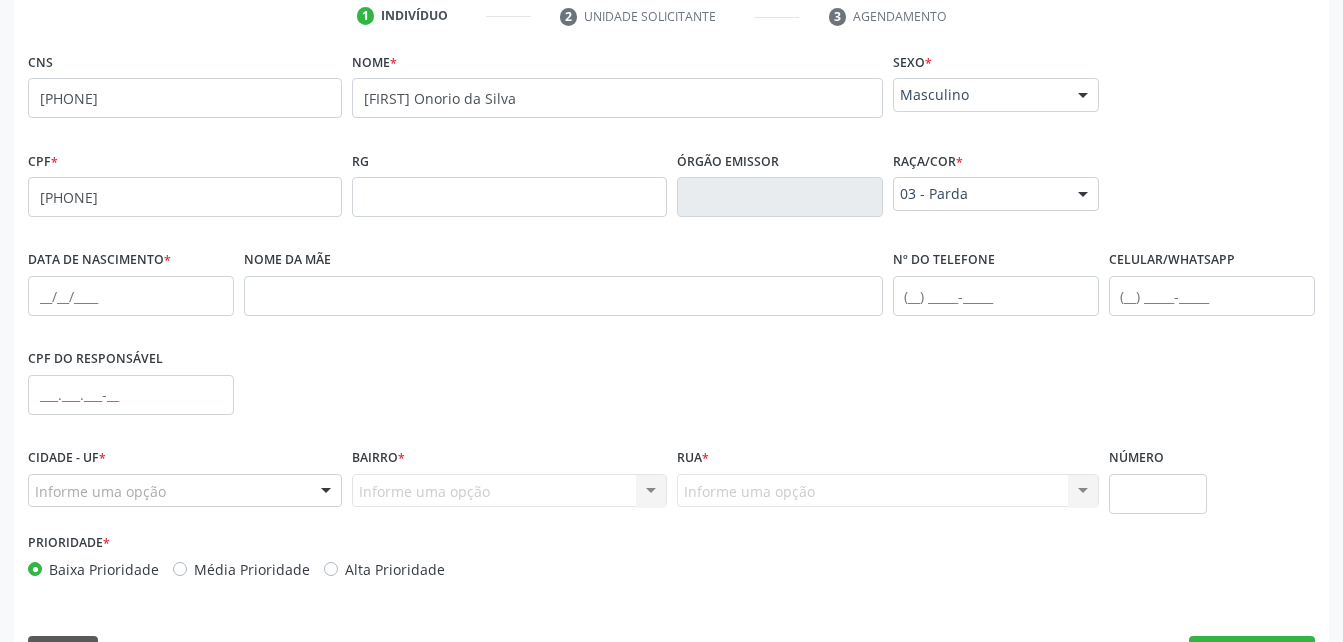 drag, startPoint x: 119, startPoint y: 324, endPoint x: 119, endPoint y: 256, distance: 68 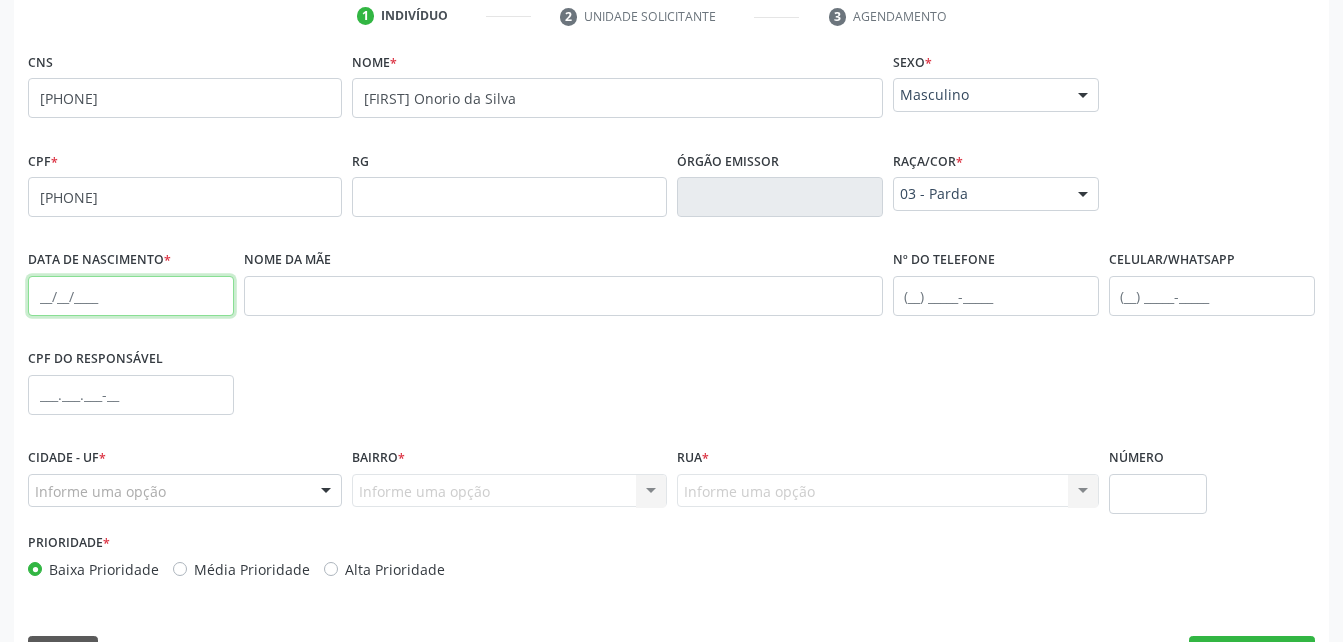 drag, startPoint x: 126, startPoint y: 291, endPoint x: 123, endPoint y: 249, distance: 42.107006 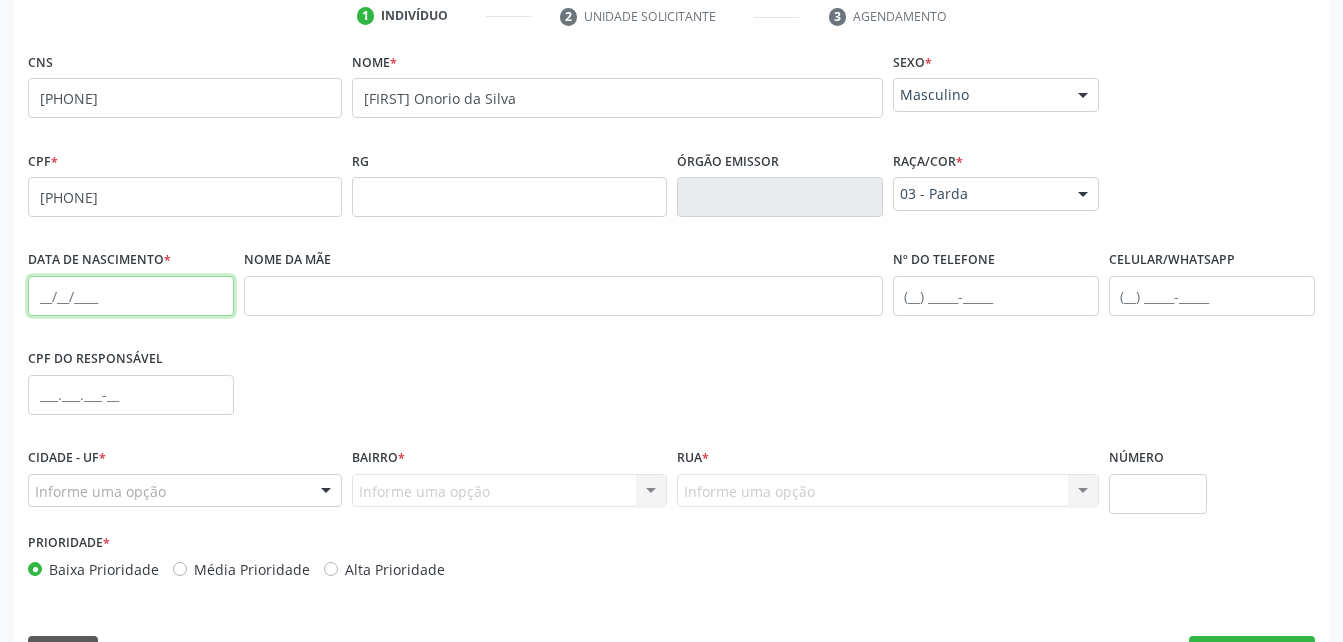 click at bounding box center [131, 296] 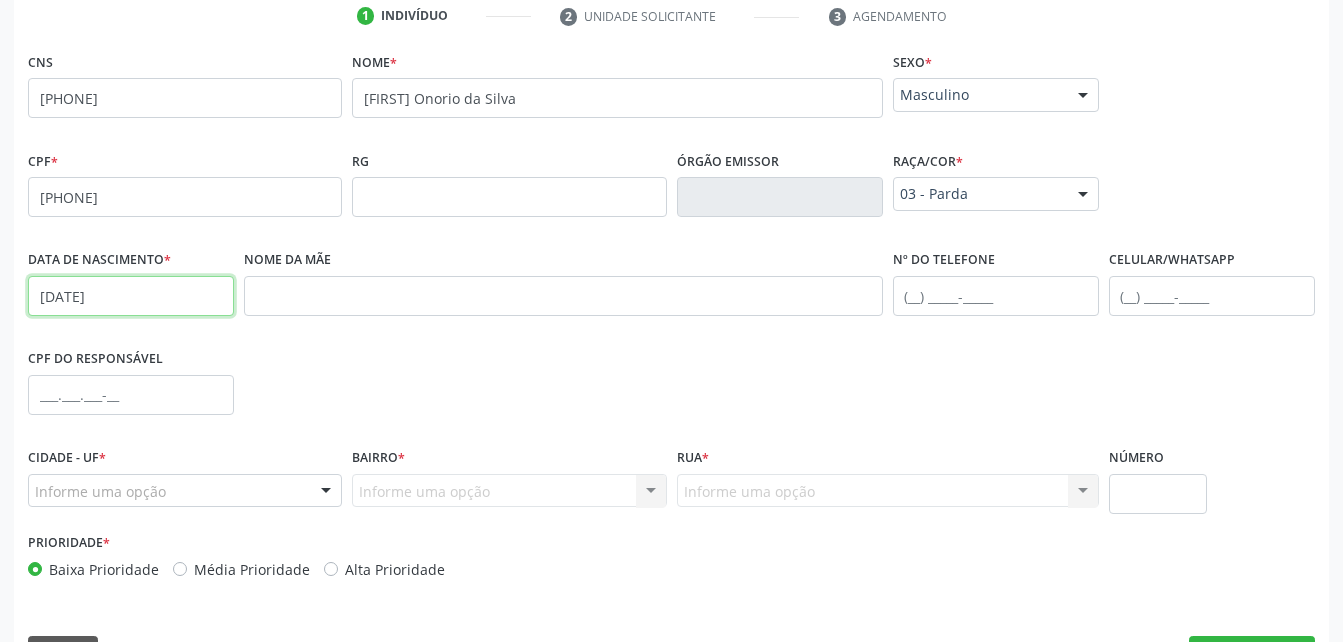 type on "[DATE]" 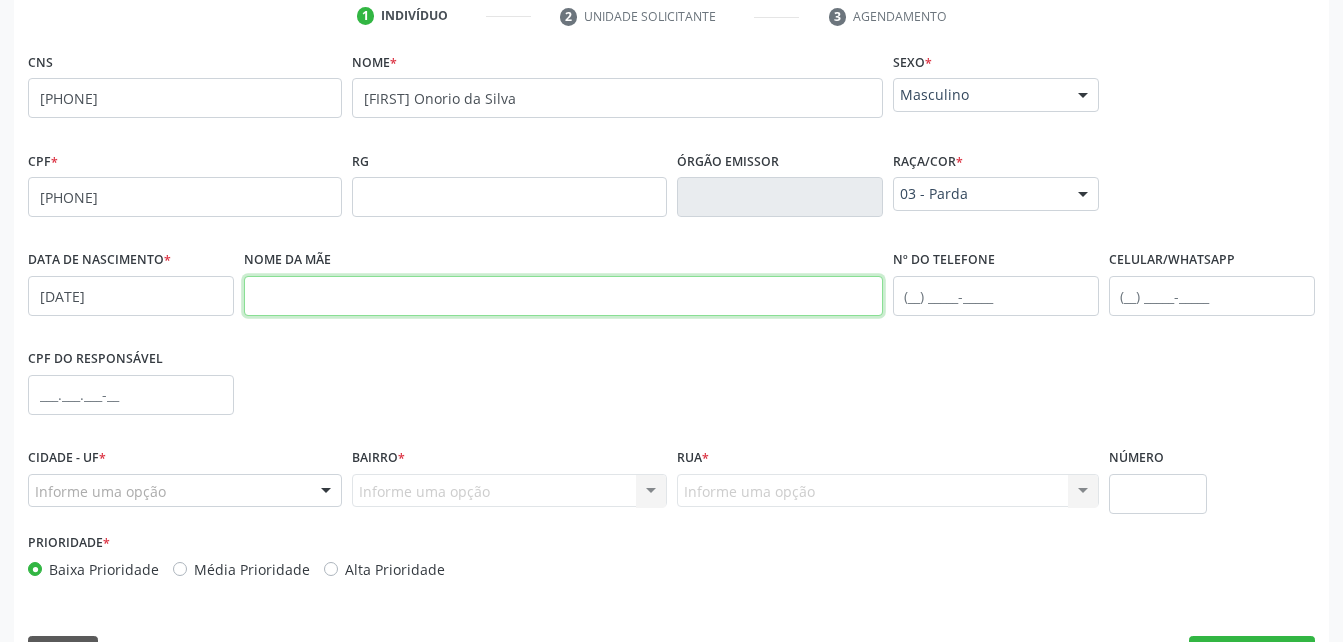 drag, startPoint x: 452, startPoint y: 298, endPoint x: 263, endPoint y: 20, distance: 336.16217 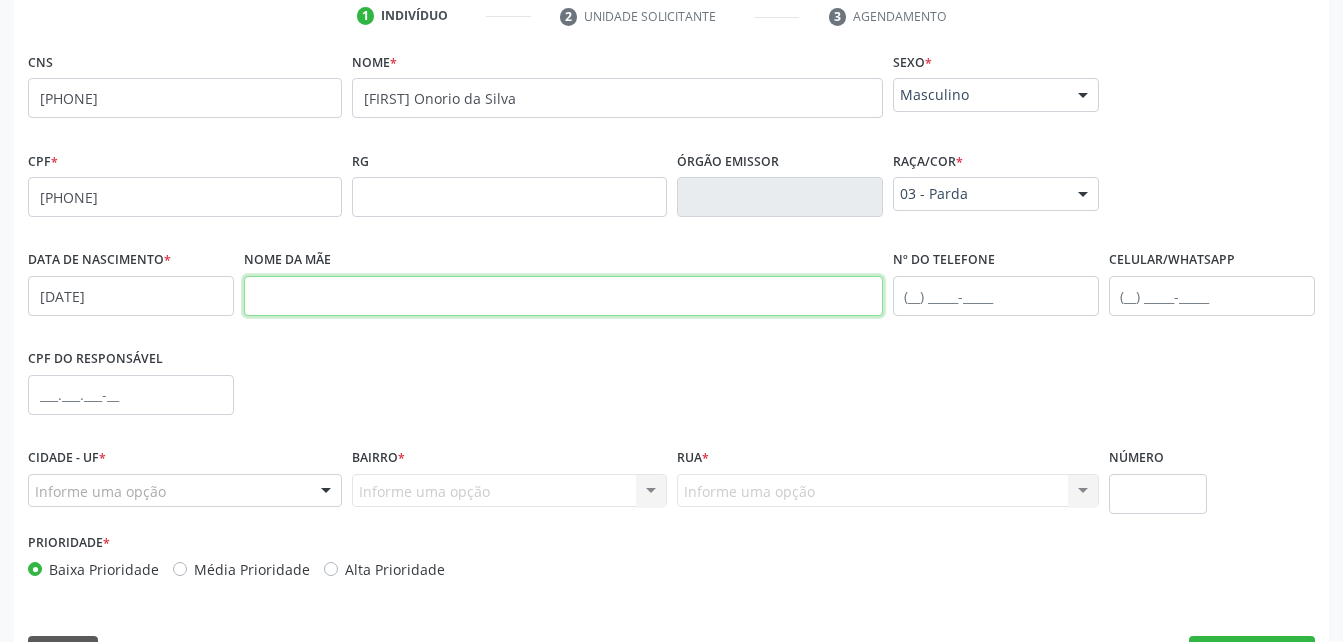 click at bounding box center (563, 296) 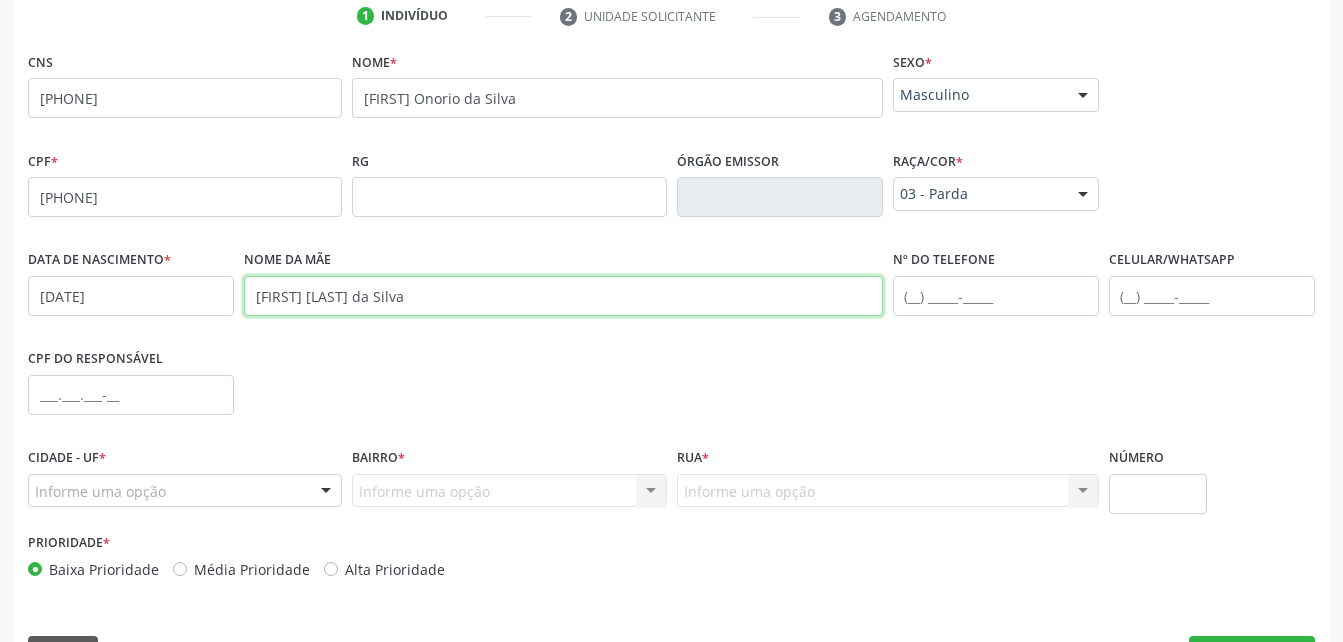 type on "[FIRST] [LAST] da Silva" 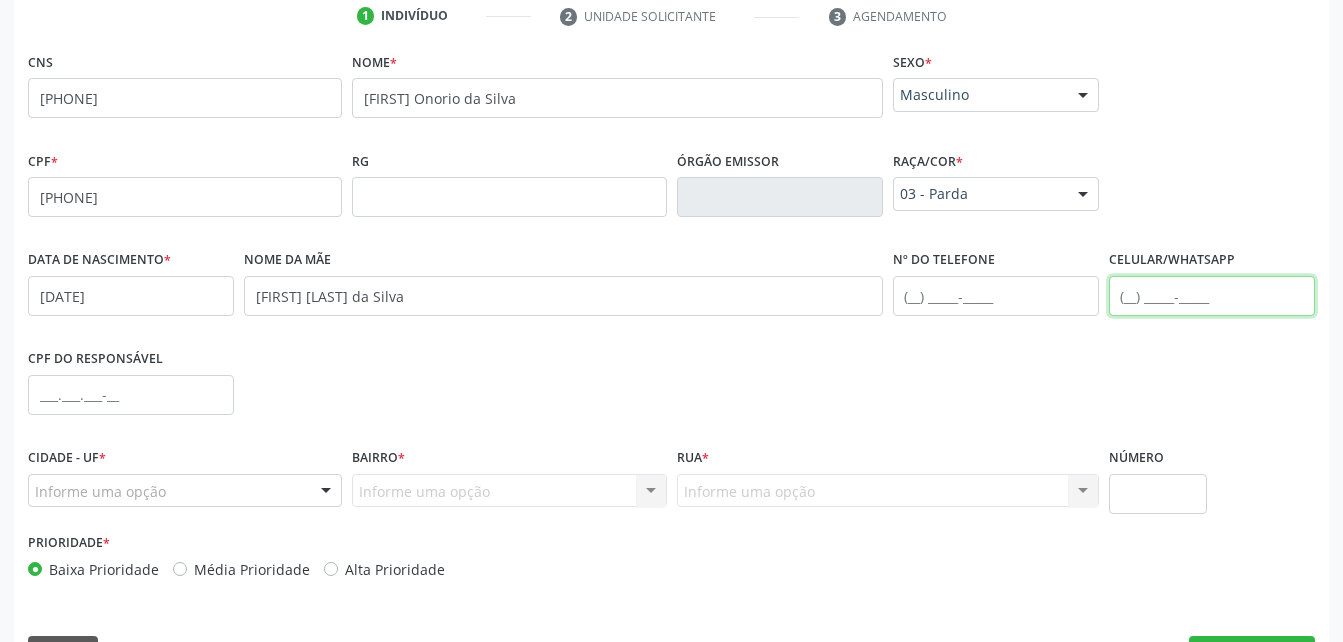 drag, startPoint x: 1168, startPoint y: 306, endPoint x: 1142, endPoint y: 305, distance: 26.019224 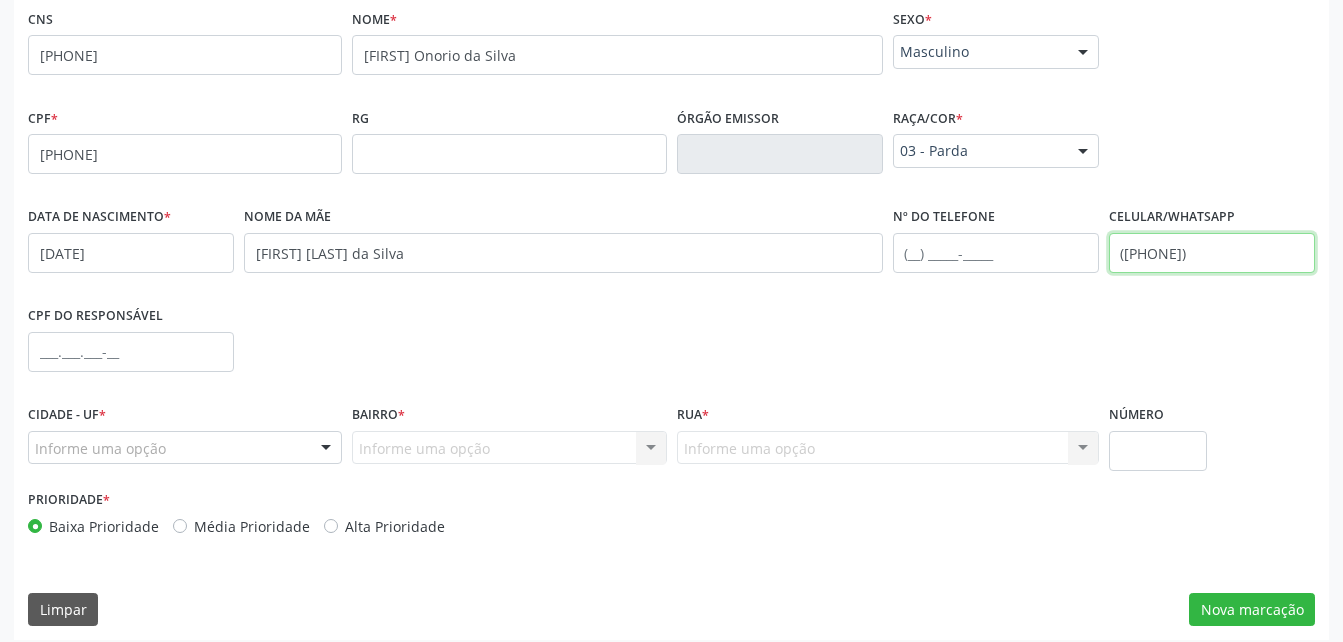 scroll, scrollTop: 470, scrollLeft: 0, axis: vertical 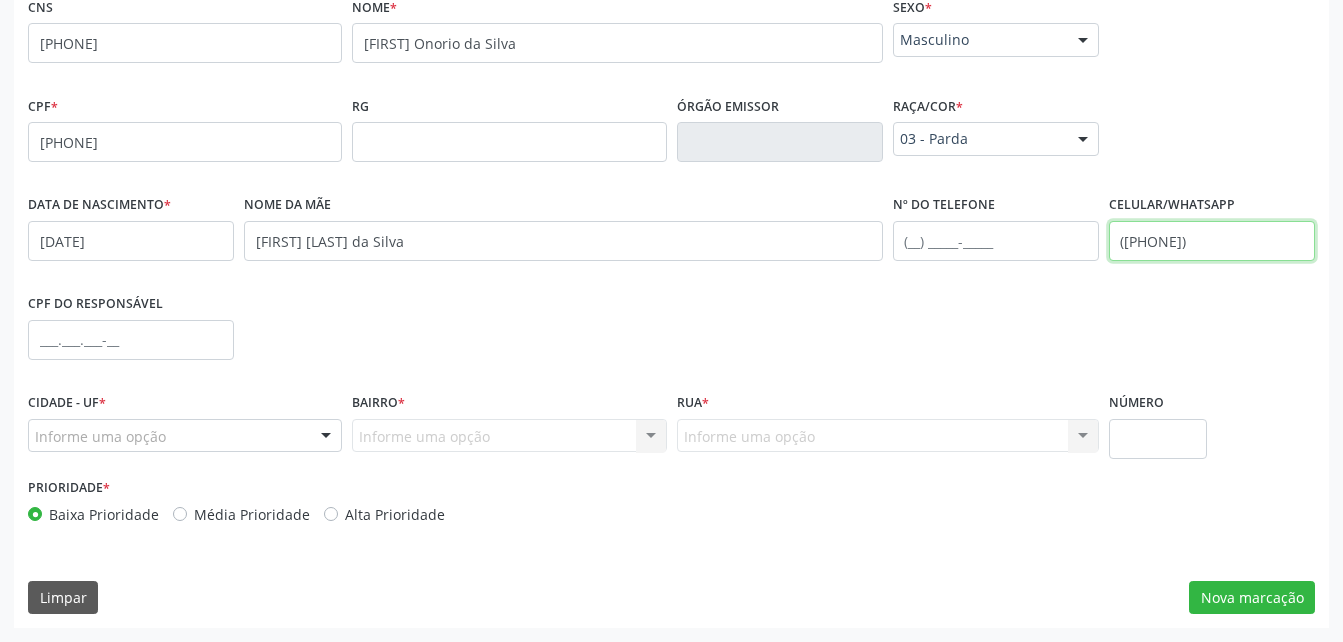 type on "([PHONE])" 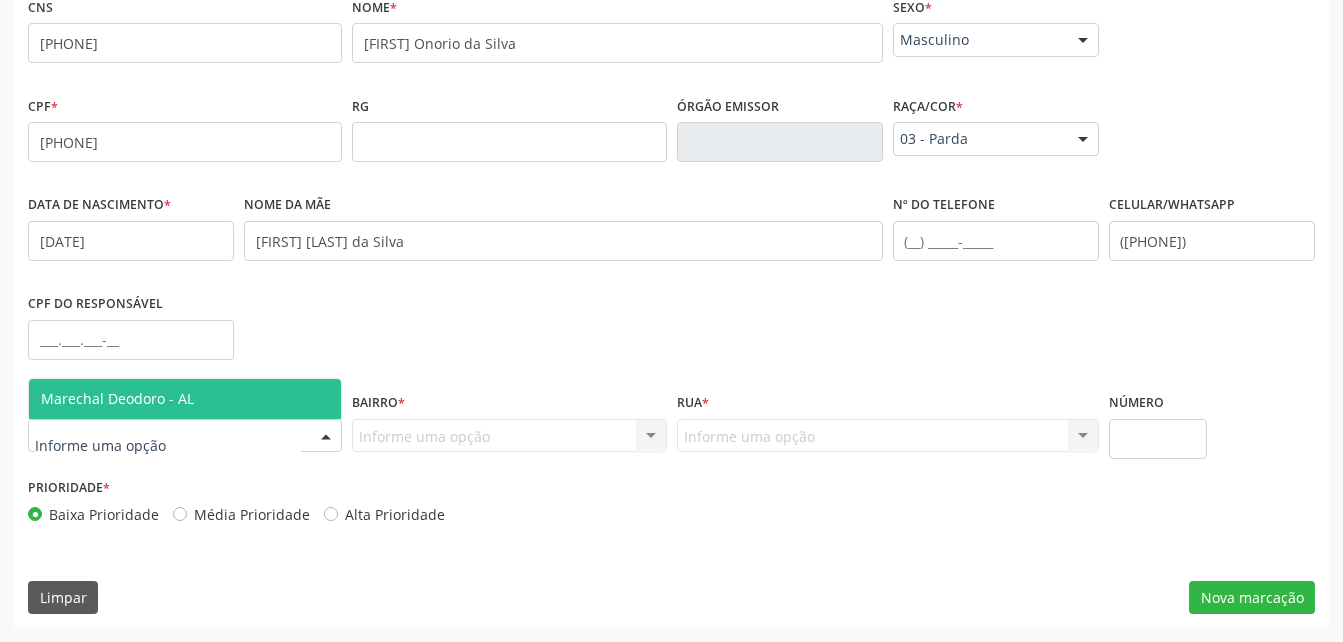 click at bounding box center (185, 436) 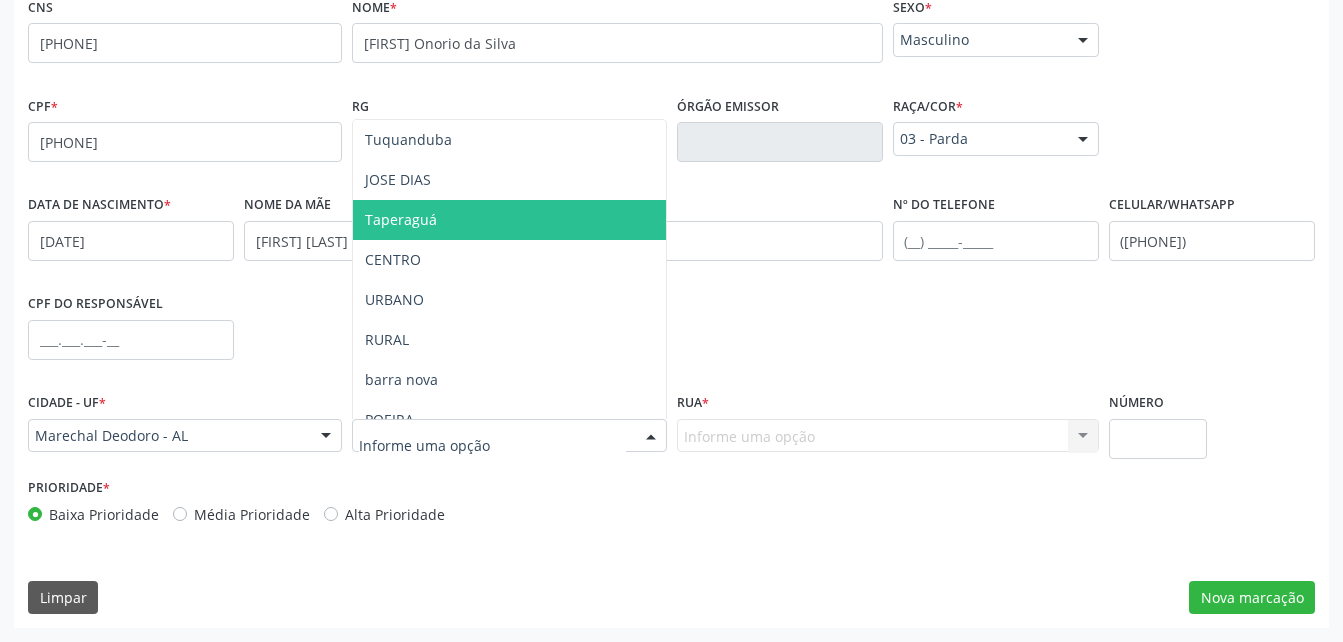 click on "Taperaguá" at bounding box center (401, 219) 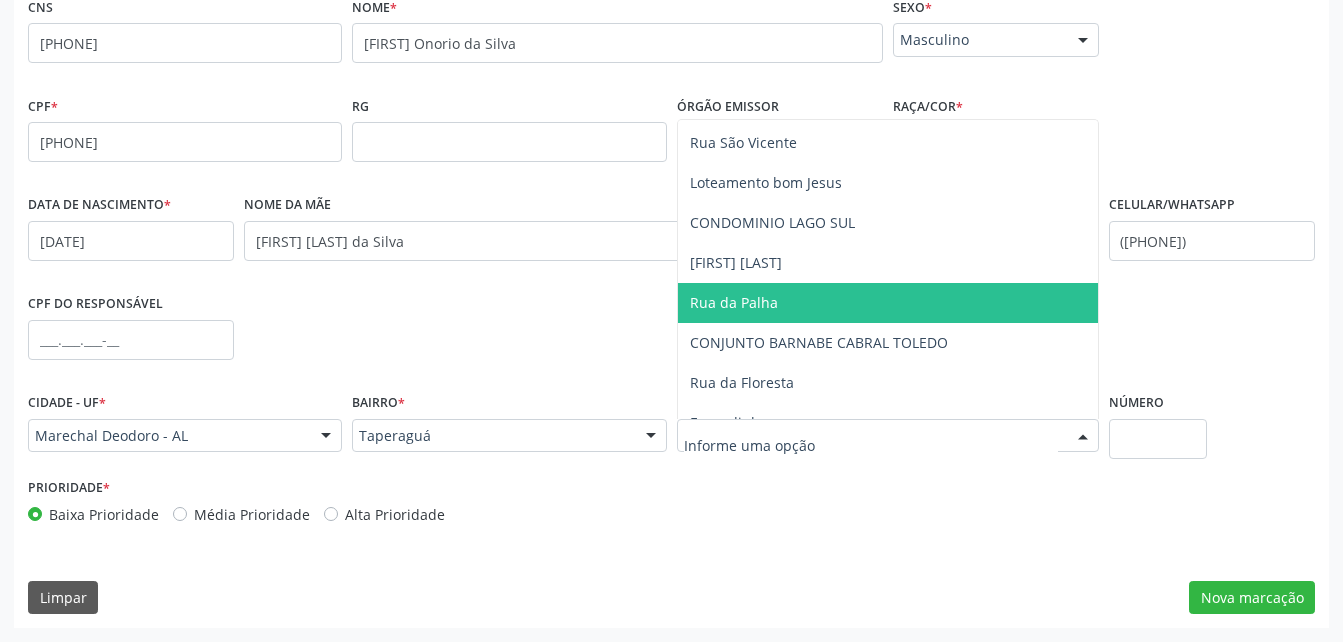 scroll, scrollTop: 121, scrollLeft: 0, axis: vertical 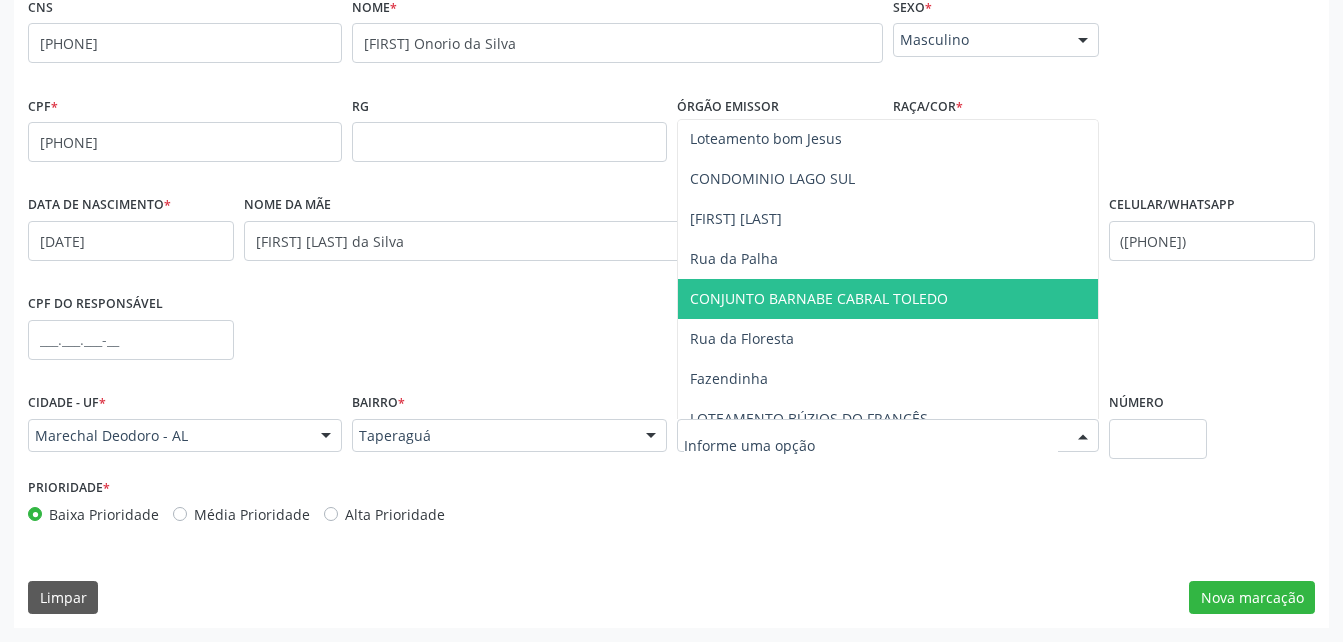 click on "CONJUNTO BARNABE CABRAL TOLEDO" at bounding box center (819, 298) 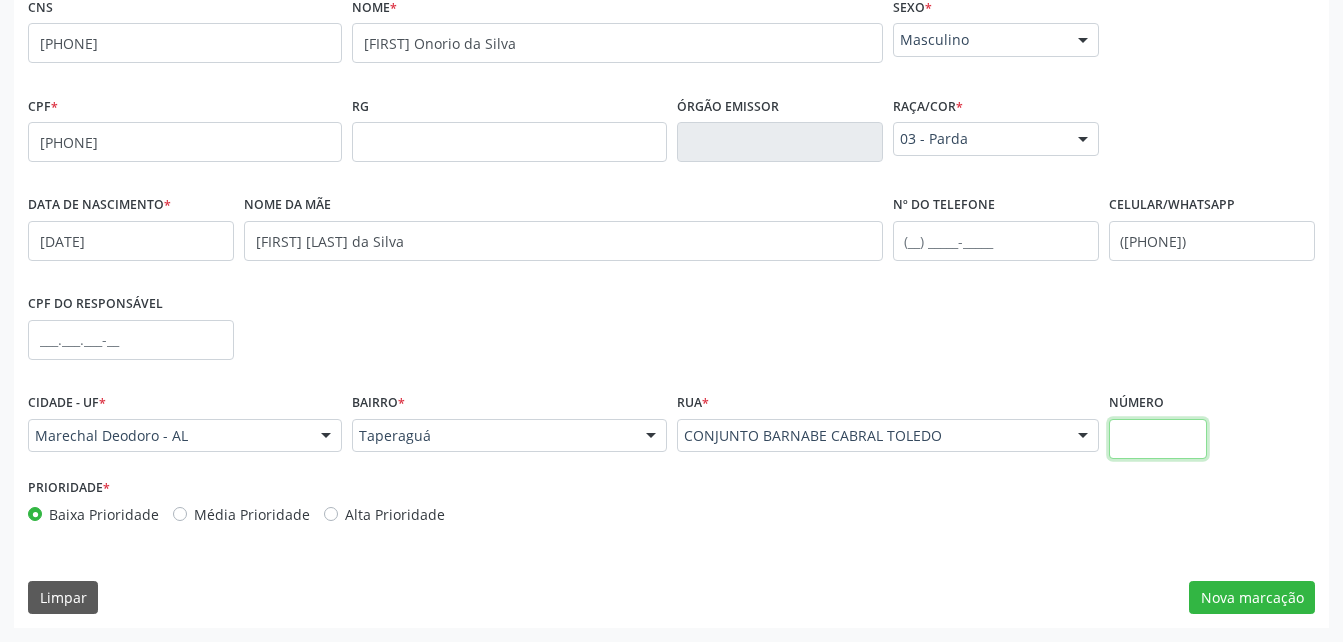 click at bounding box center (1158, 439) 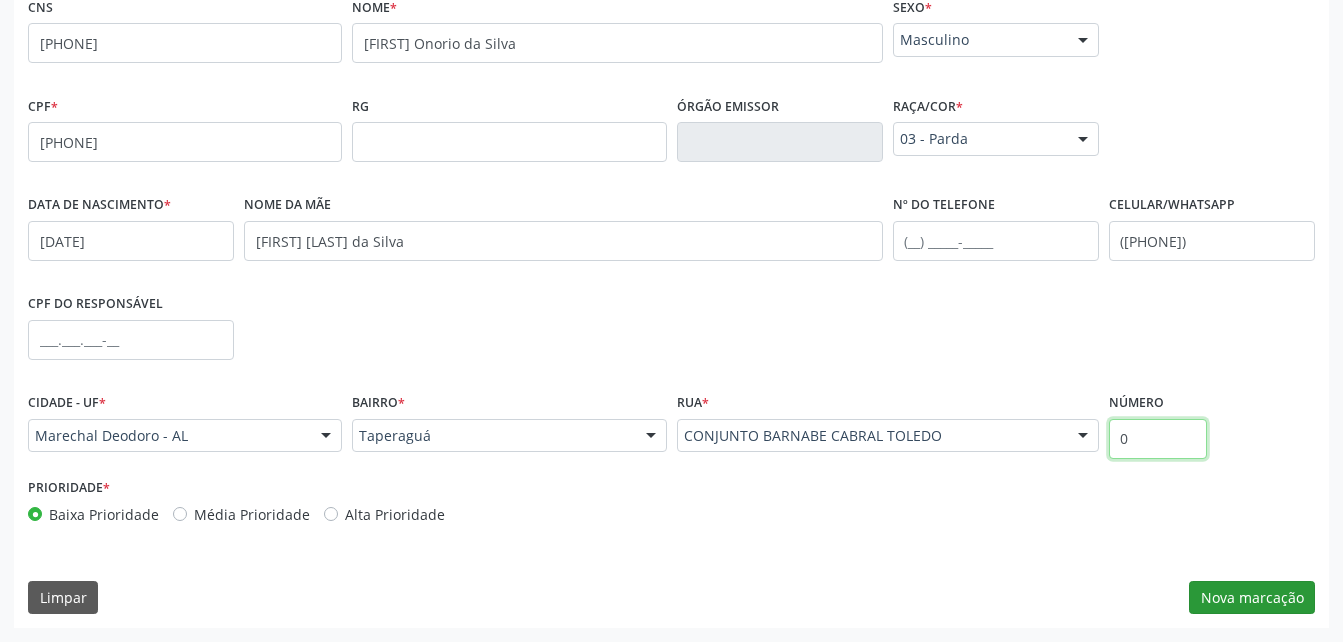 type on "0" 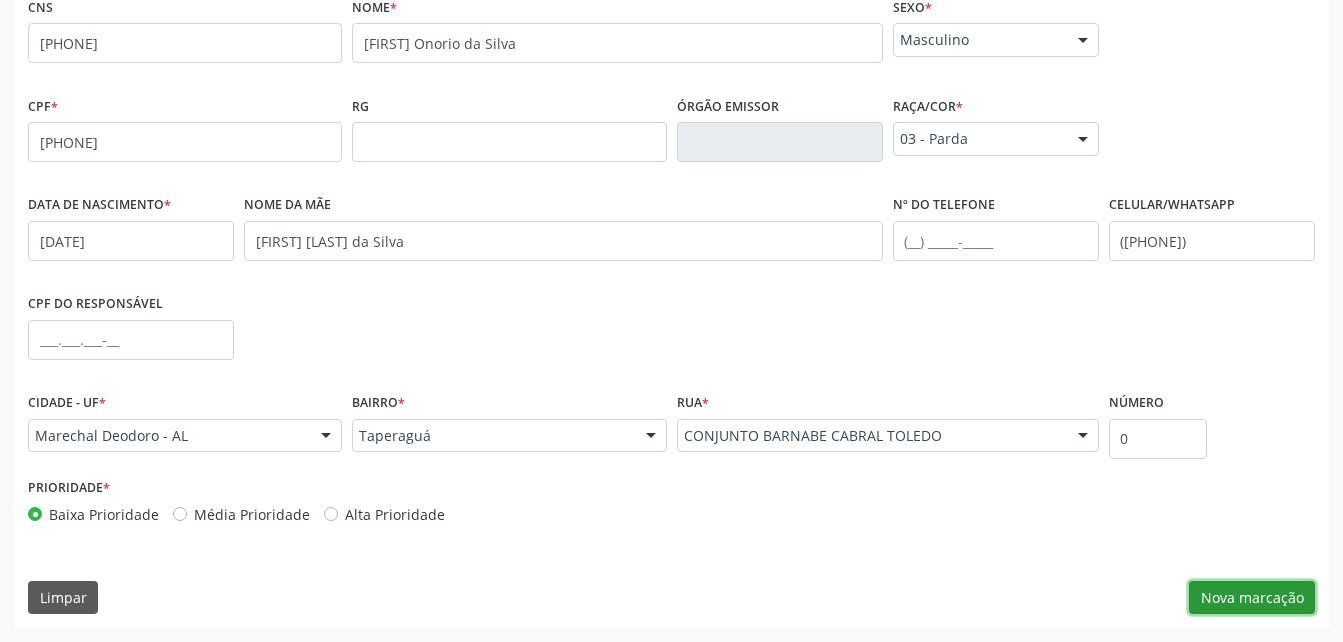 click on "Nova marcação" at bounding box center [1252, 598] 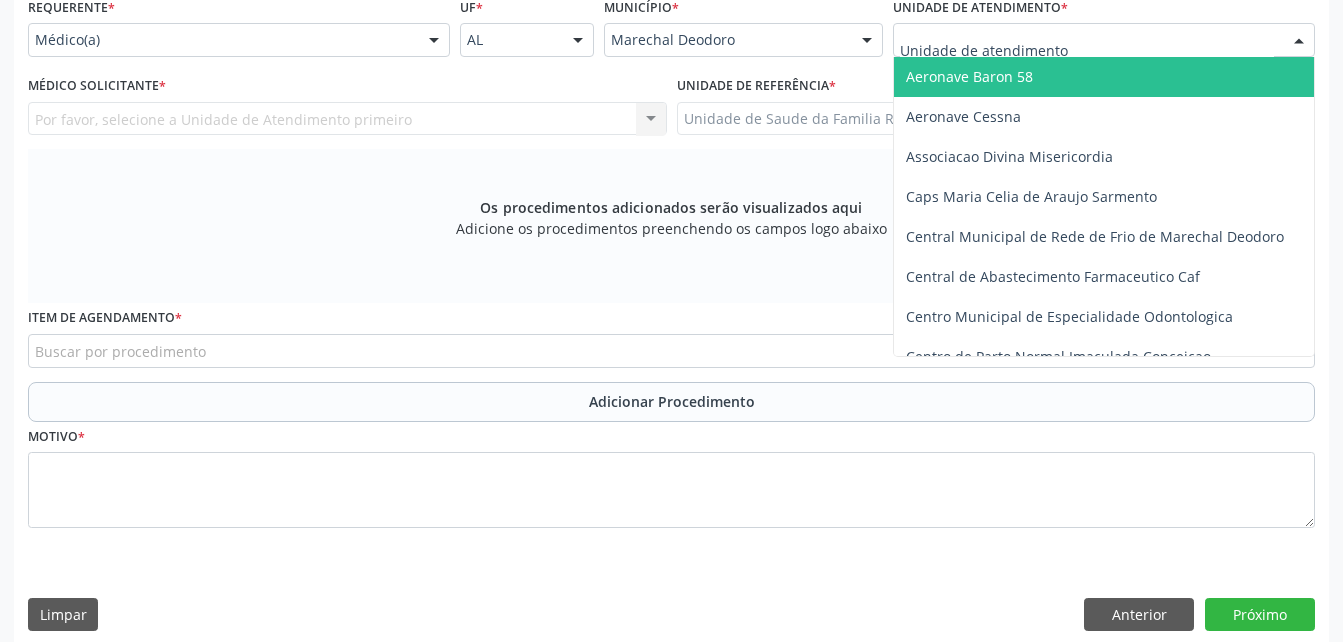 click at bounding box center [1104, 40] 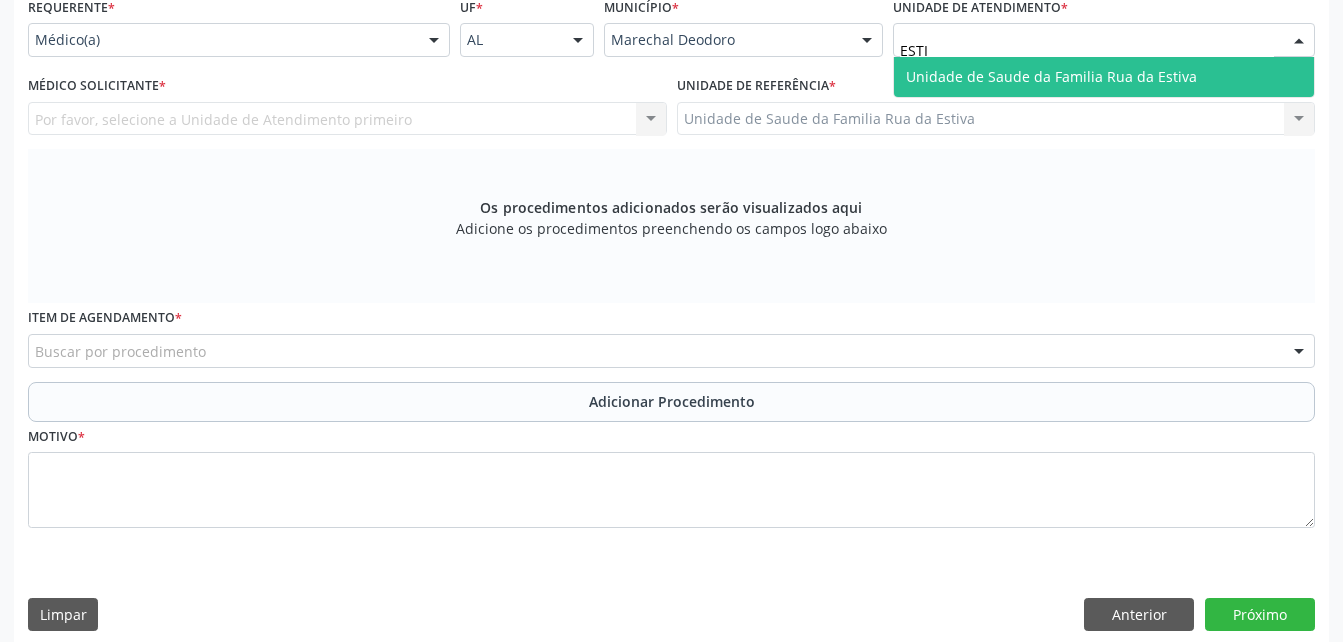 type on "ESTIV" 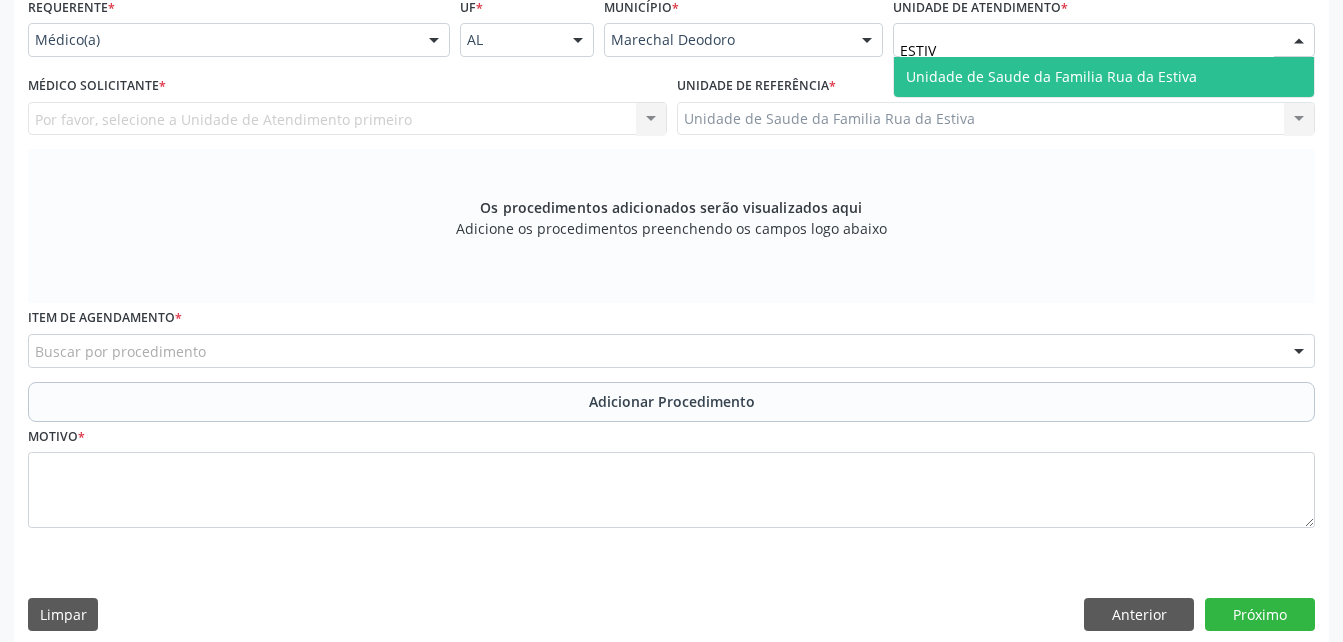 click on "Unidade de Saude da Familia Rua da Estiva" at bounding box center [1051, 76] 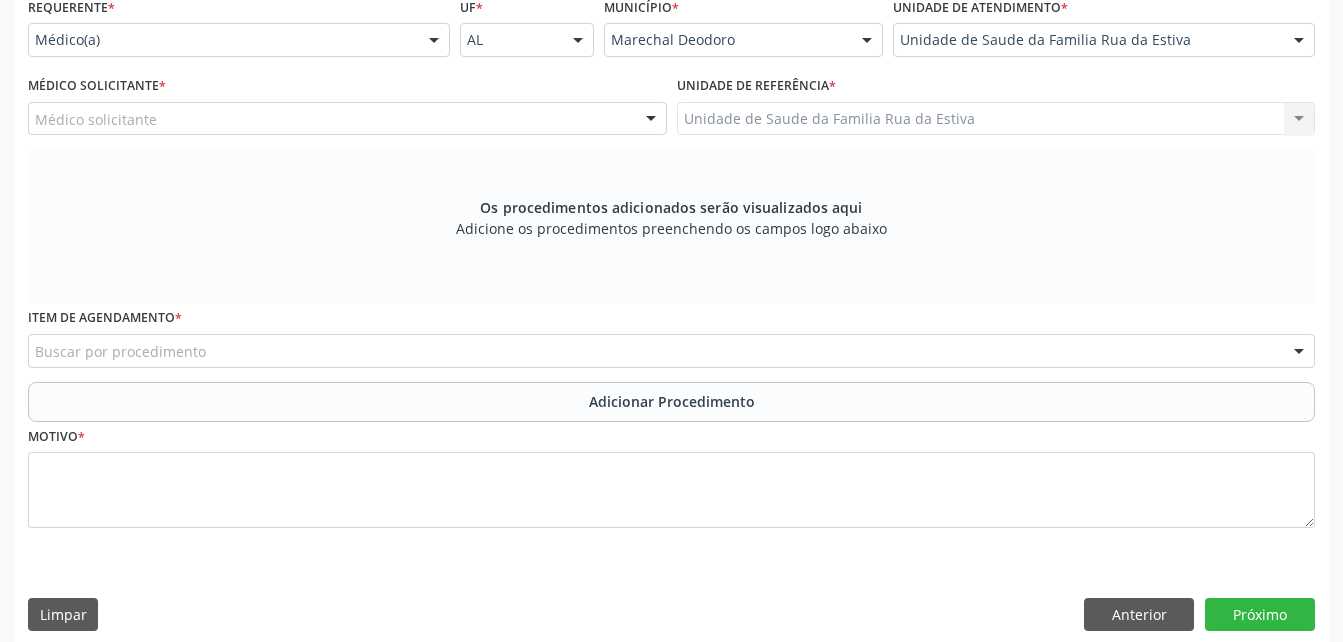 click on "Médico solicitante" at bounding box center [347, 119] 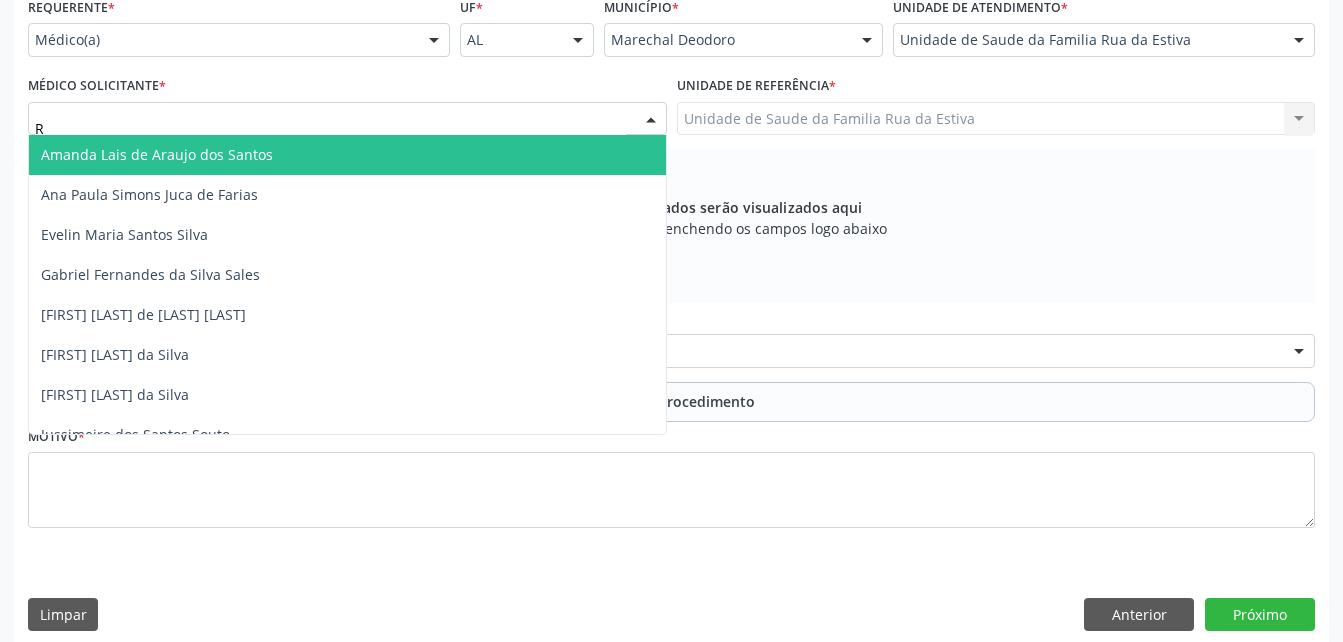 type on "RO" 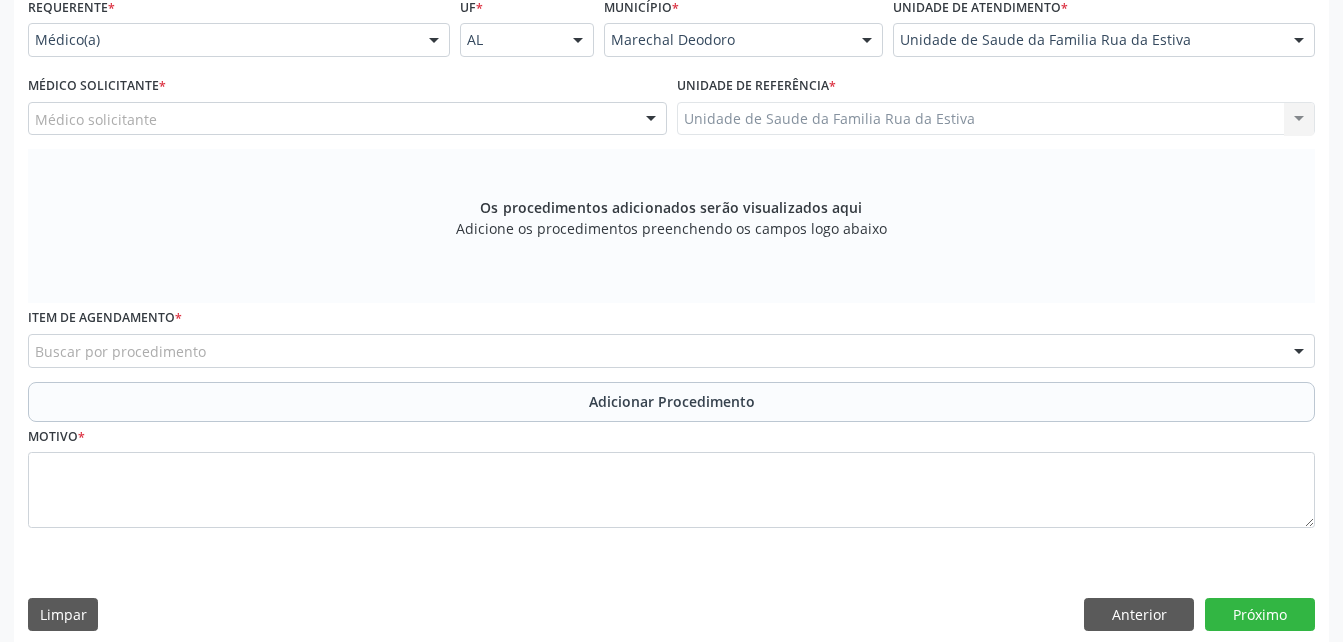 click on "Requerente
*
Médico(a)         Médico(a)   Enfermeiro(a)   Paciente
Nenhum resultado encontrado para: "   "
Não há nenhuma opção para ser exibida.
UF
*
AL         AL
Nenhum resultado encontrado para: "   "
Não há nenhuma opção para ser exibida.
Município
*
Marechal Deodoro         Marechal Deodoro
Nenhum resultado encontrado para: "   "
Não há nenhuma opção para ser exibida.
Unidade de atendimento
*
Unidade de Saude da Familia Rua da Estiva         Aeronave Baron 58   Aeronave Cessna   Associacao Divina Misericordia   Caps Maria Celia de Araujo Sarmento   Central Municipal de Rede de Frio de Marechal Deodoro   Central de Abastecimento Farmaceutico Caf   Centro Municipal de Especialidade Odontologica   Centro de Parto Normal Imaculada Conceicao   Centro de Saude Professor Estacio de Lima" at bounding box center (671, 274) 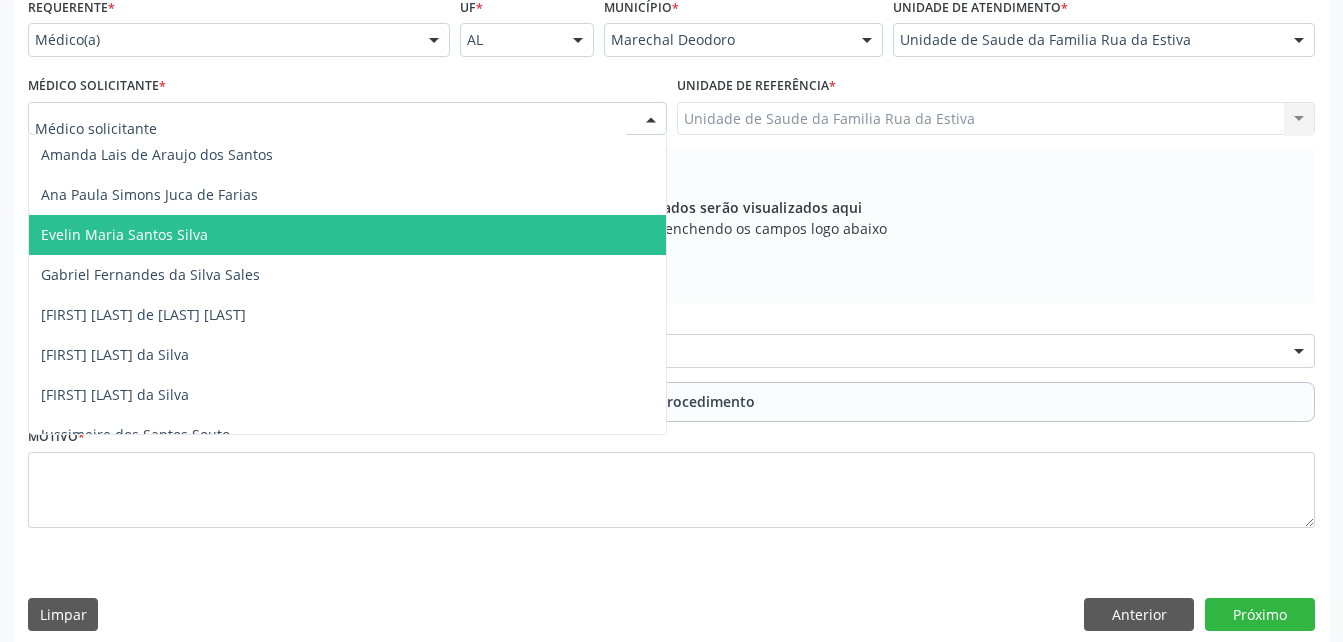 click at bounding box center (347, 119) 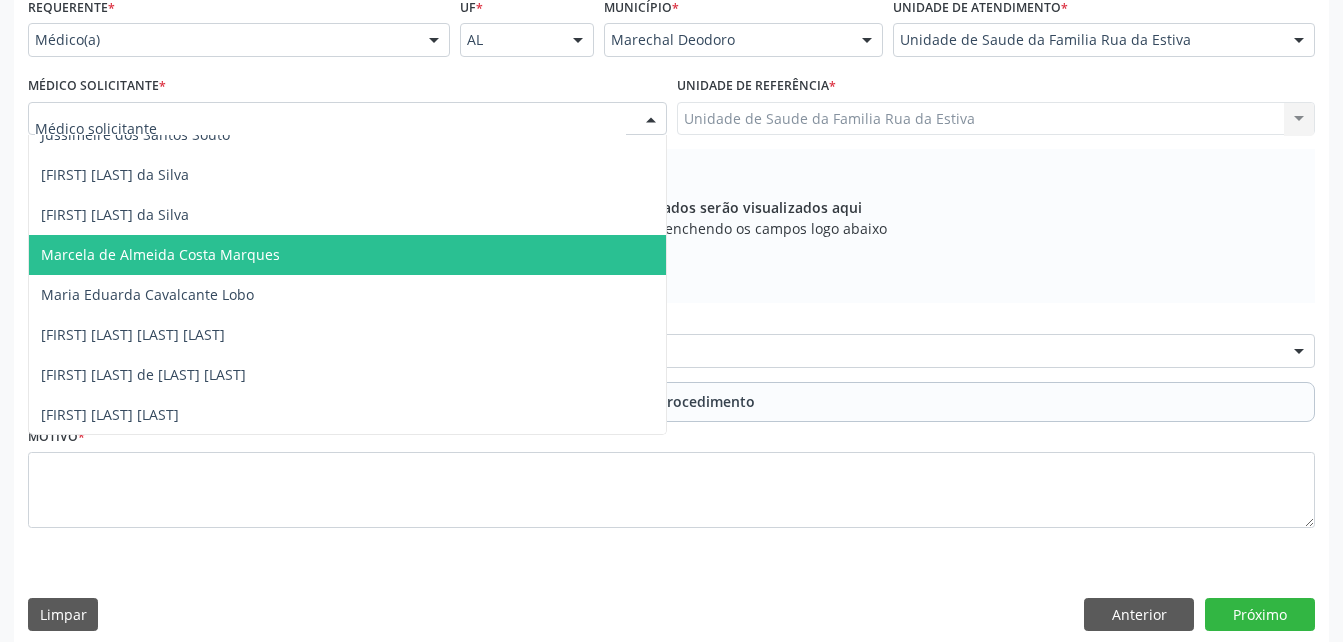 scroll, scrollTop: 301, scrollLeft: 0, axis: vertical 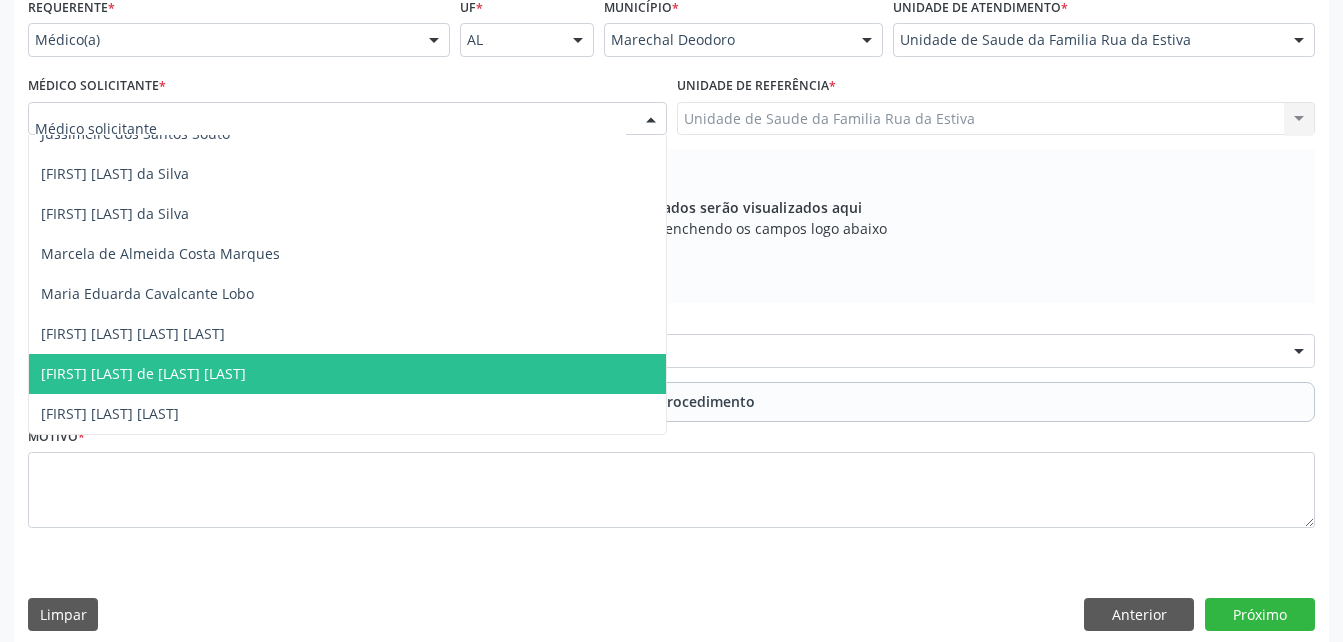 click on "[FIRST] [LAST] de [LAST] [LAST]" at bounding box center (347, 374) 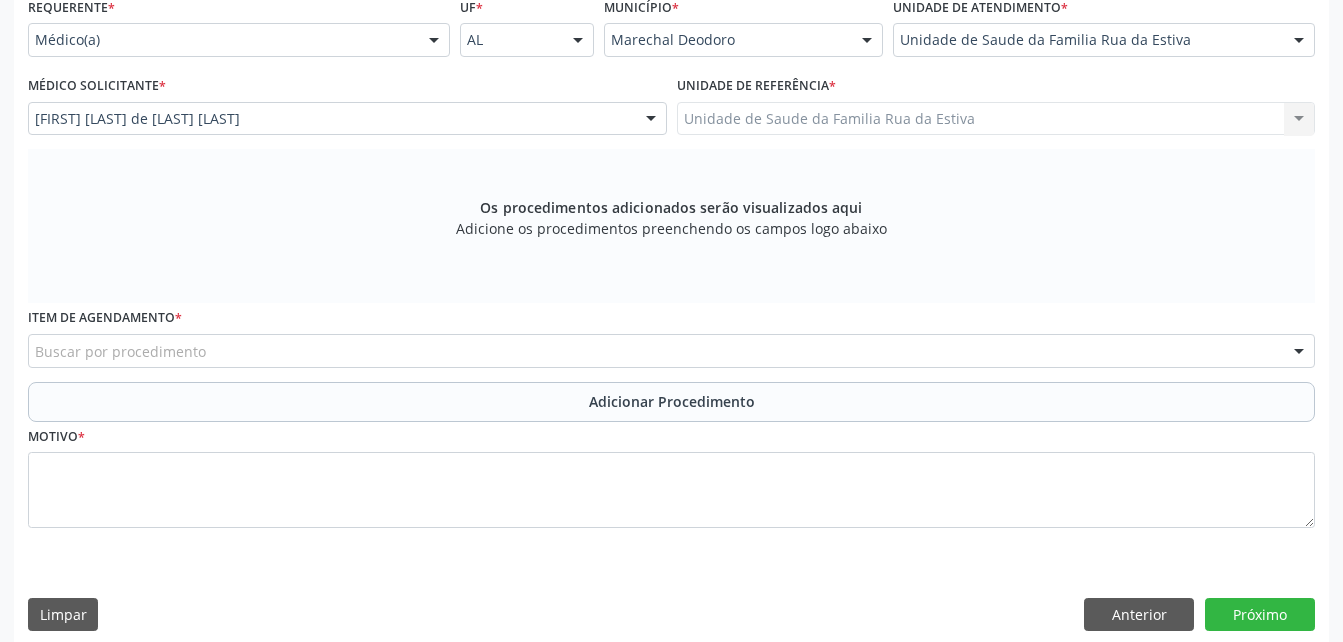 click on "Buscar por procedimento" at bounding box center [671, 351] 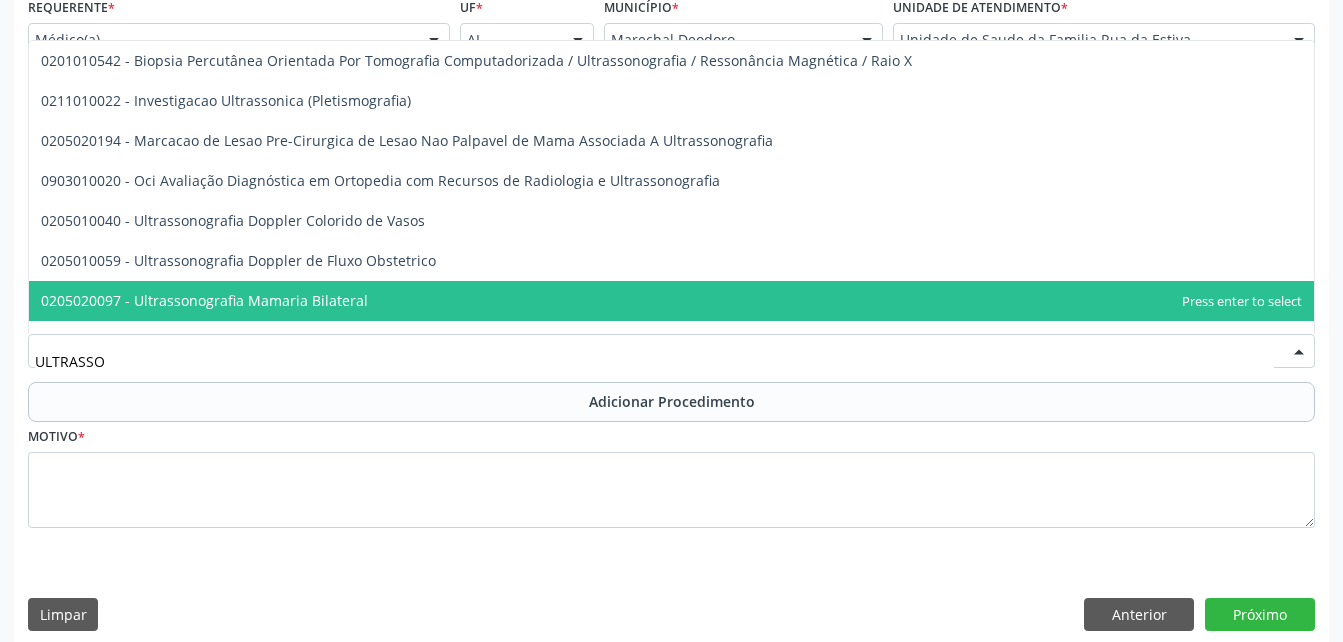 type on "ULTRASSON" 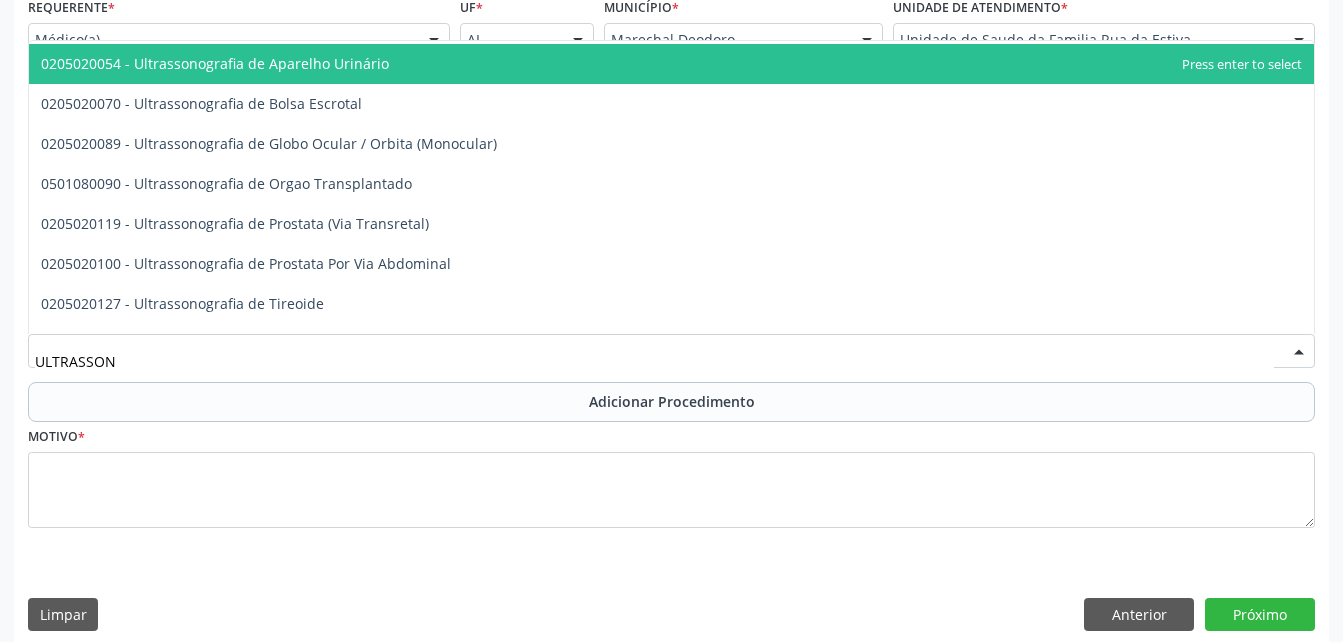 scroll, scrollTop: 587, scrollLeft: 0, axis: vertical 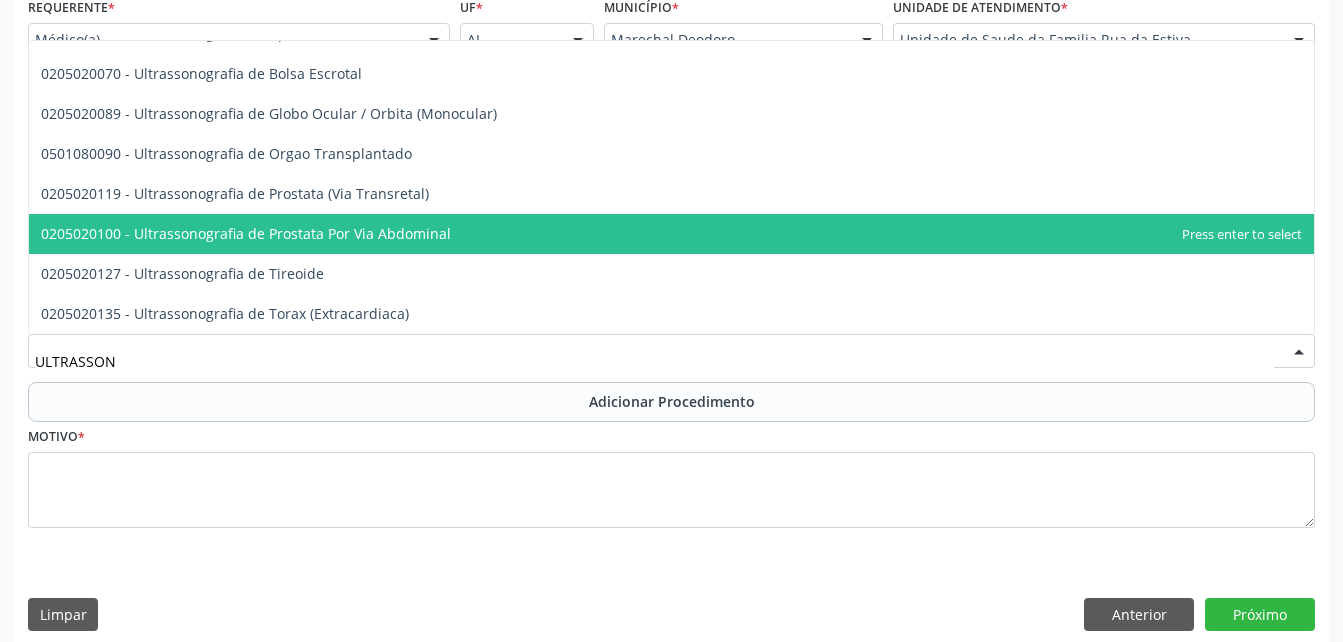 drag, startPoint x: 517, startPoint y: 236, endPoint x: 632, endPoint y: 372, distance: 178.1039 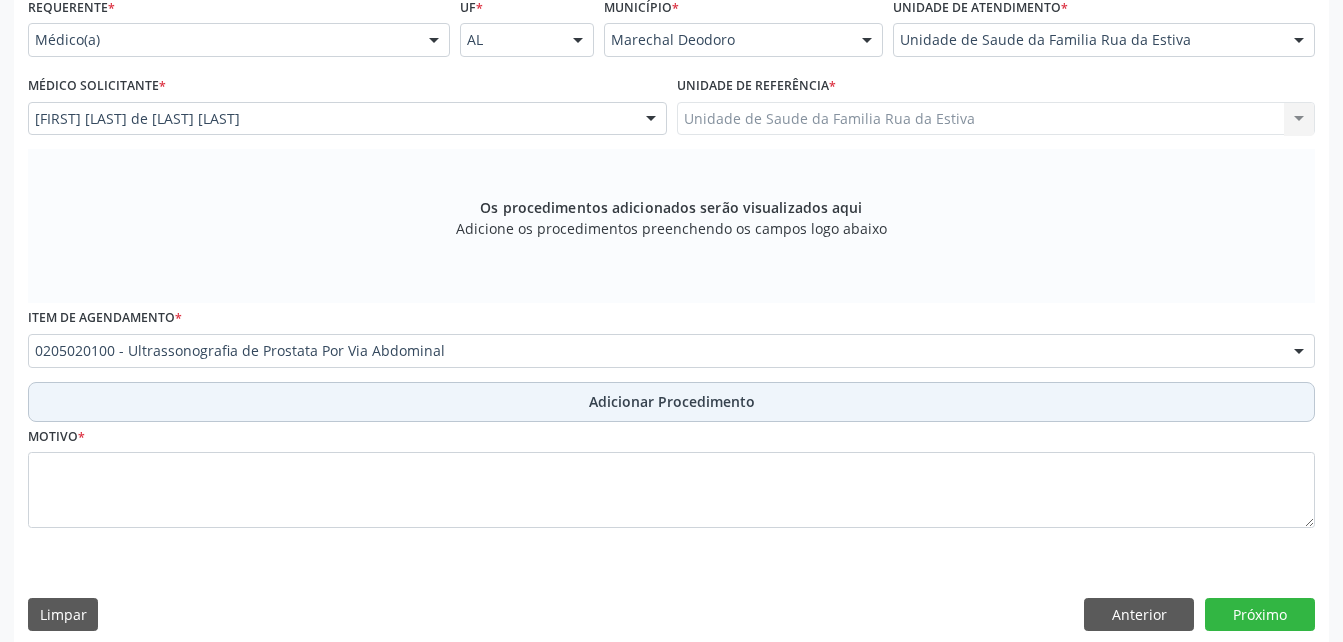 click on "Adicionar Procedimento" at bounding box center (672, 401) 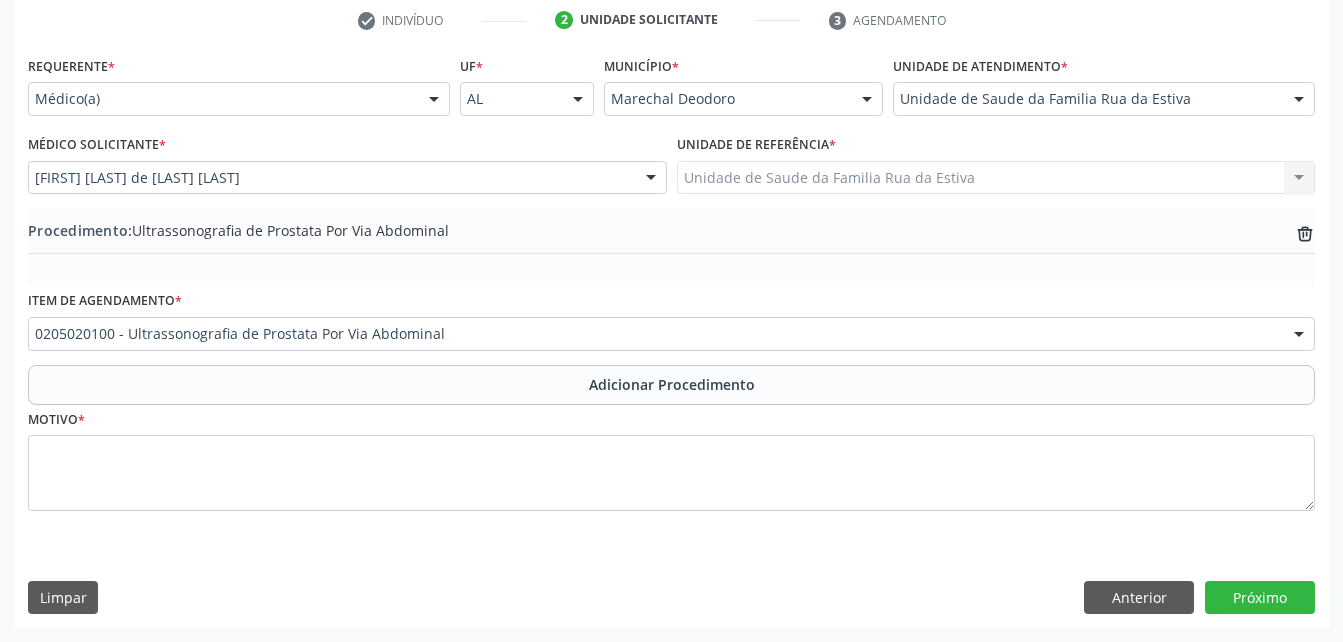 scroll, scrollTop: 411, scrollLeft: 0, axis: vertical 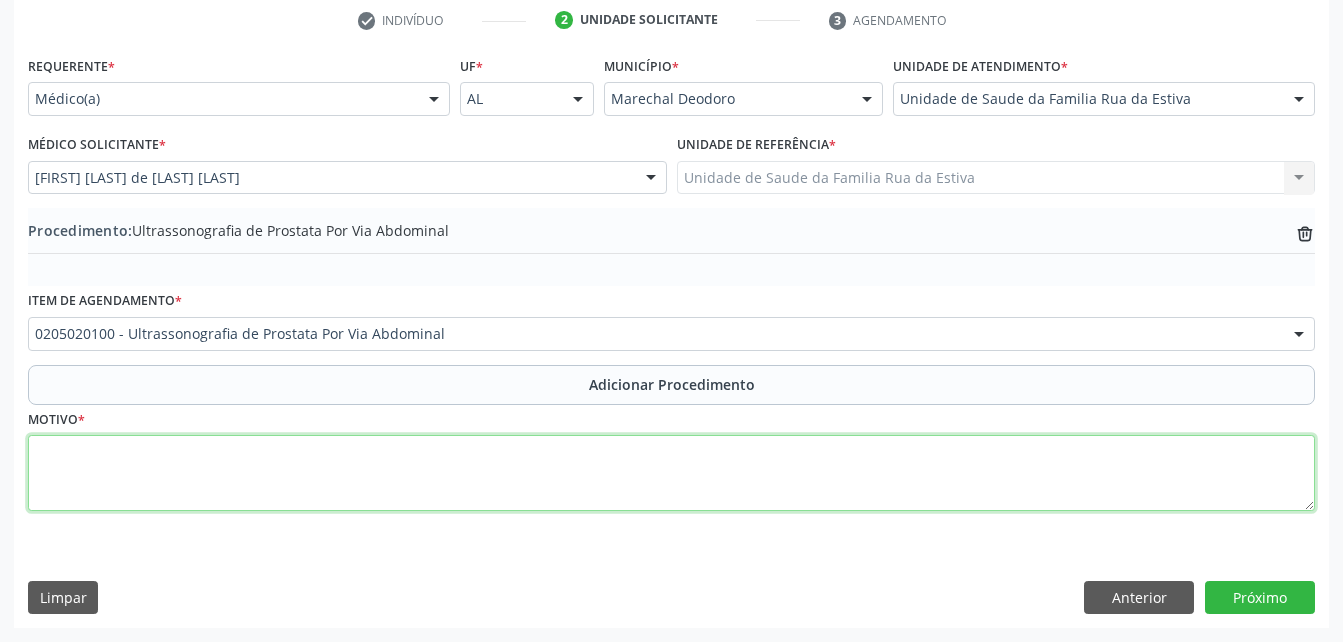 click at bounding box center [671, 473] 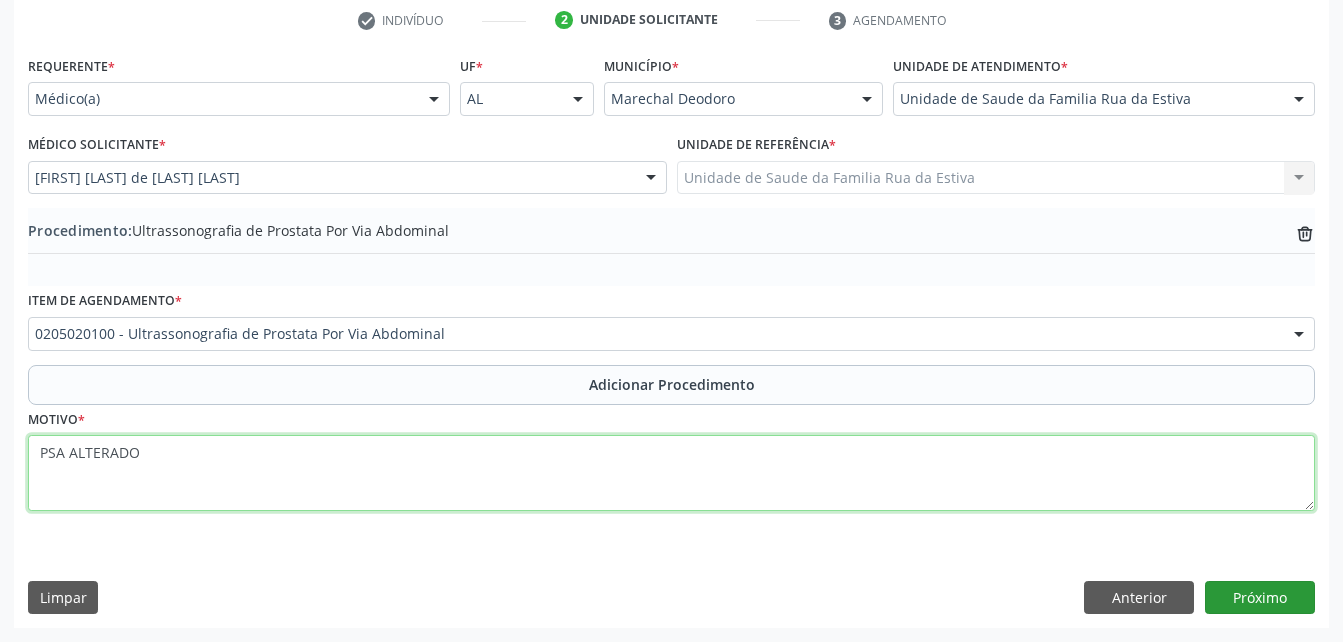 type on "PSA ALTERADO" 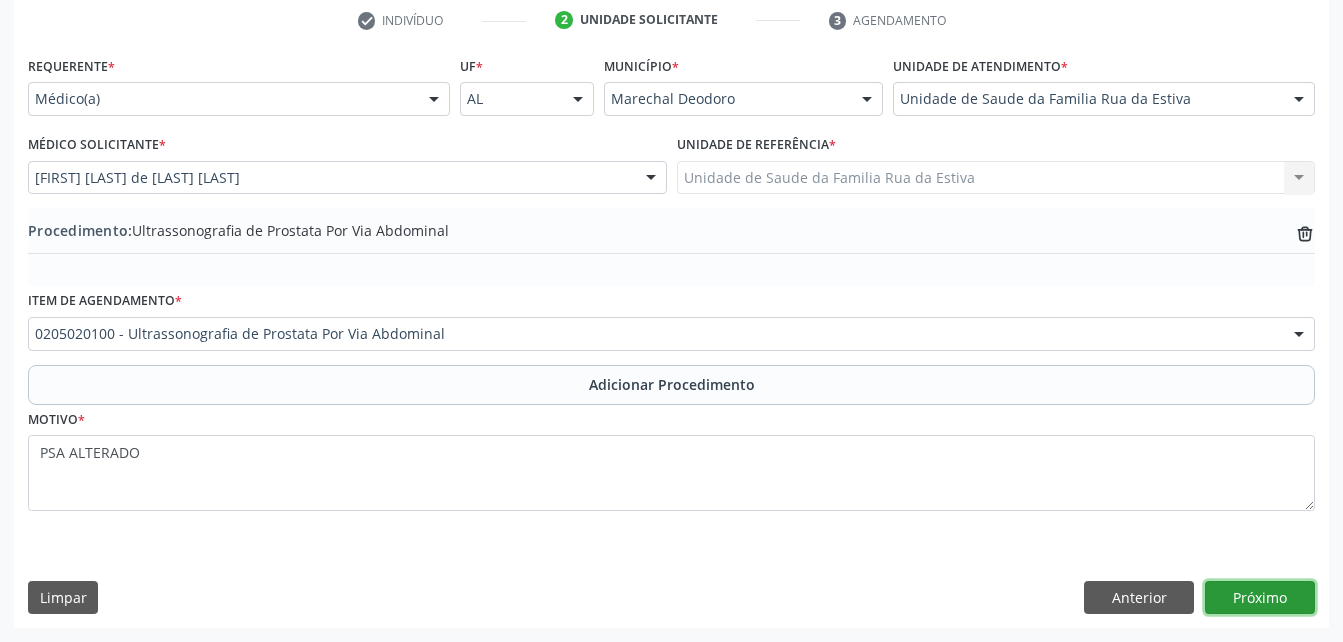 click on "Próximo" at bounding box center (1260, 598) 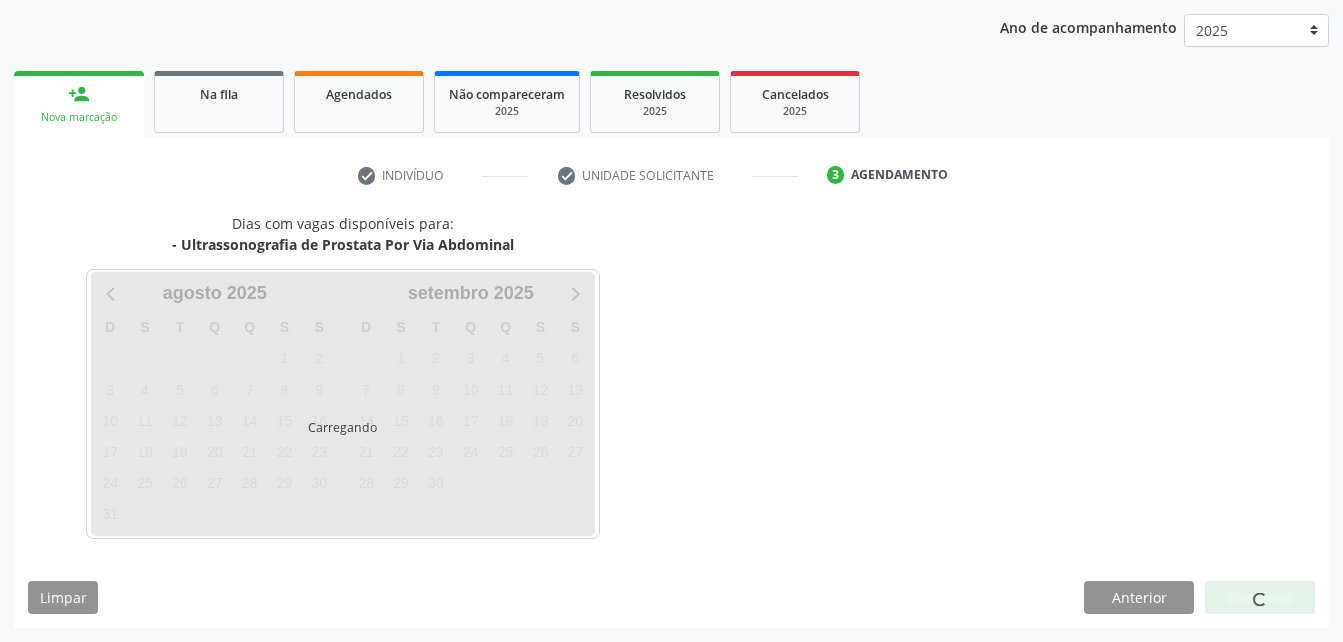 scroll, scrollTop: 315, scrollLeft: 0, axis: vertical 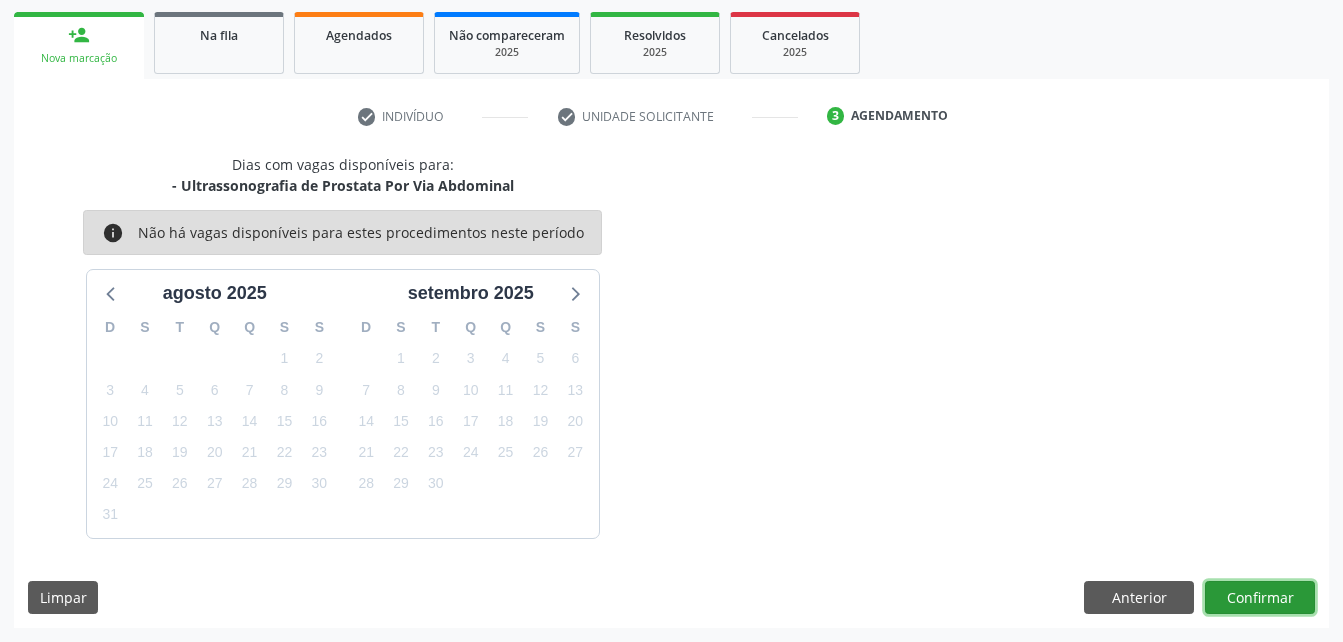 click on "Confirmar" at bounding box center (1260, 598) 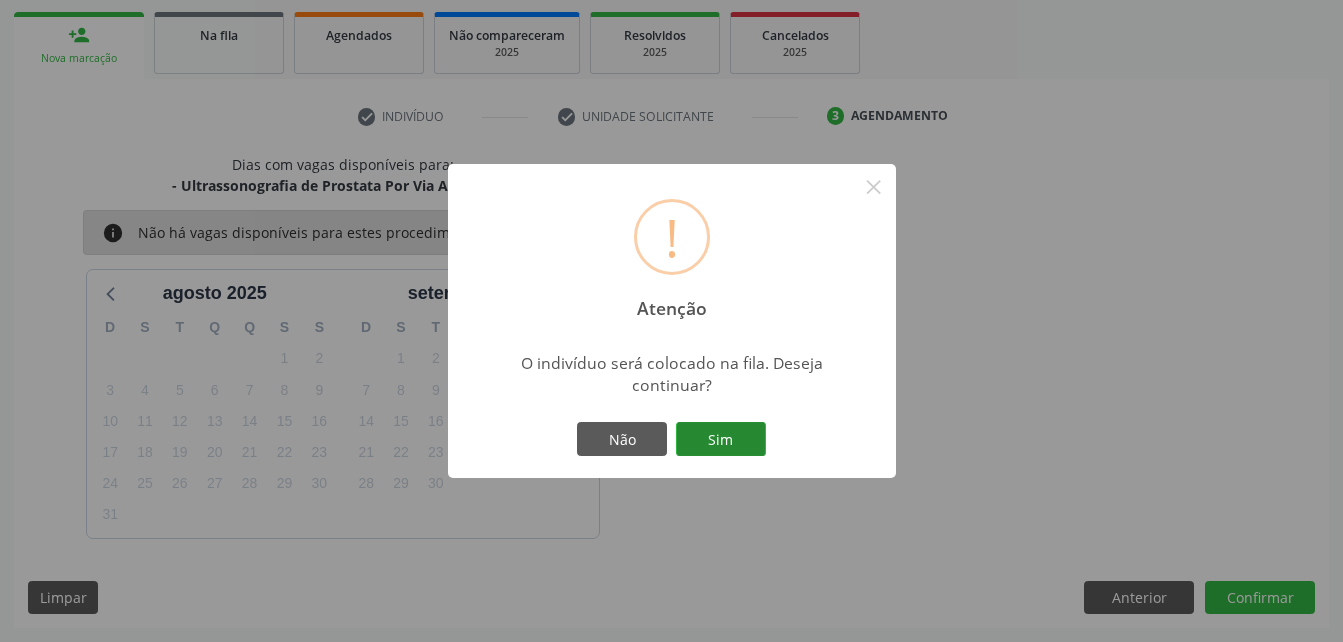 click on "Sim" at bounding box center (721, 439) 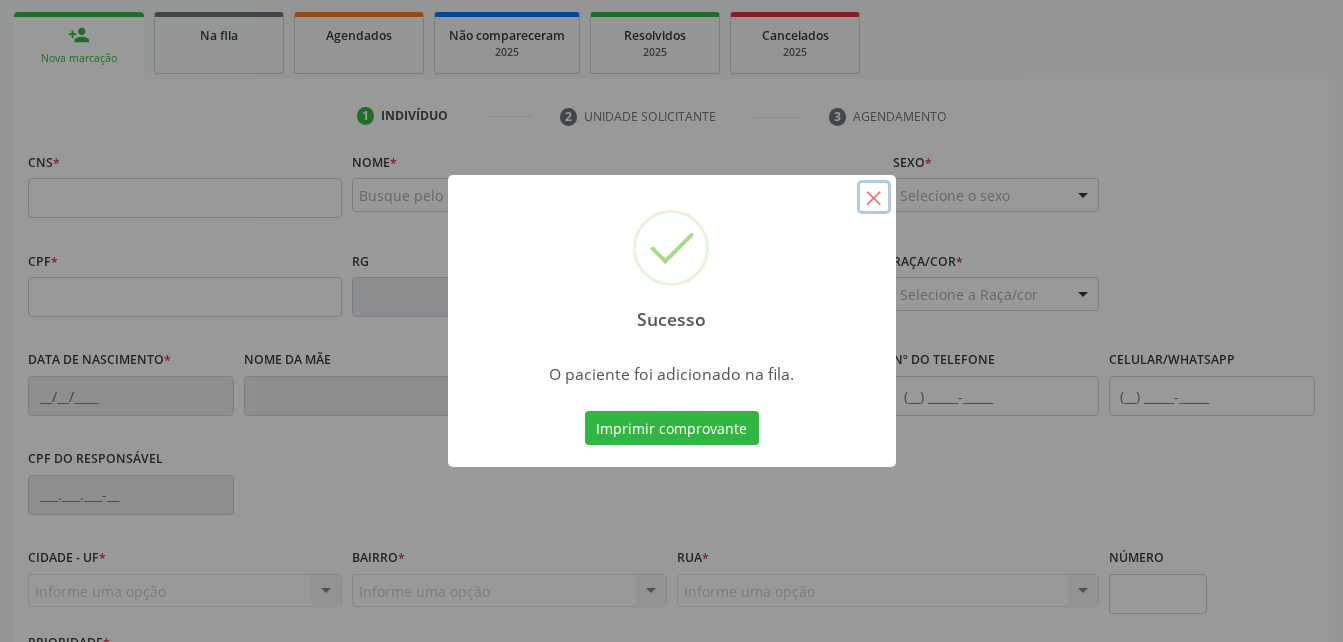 click on "×" at bounding box center [874, 197] 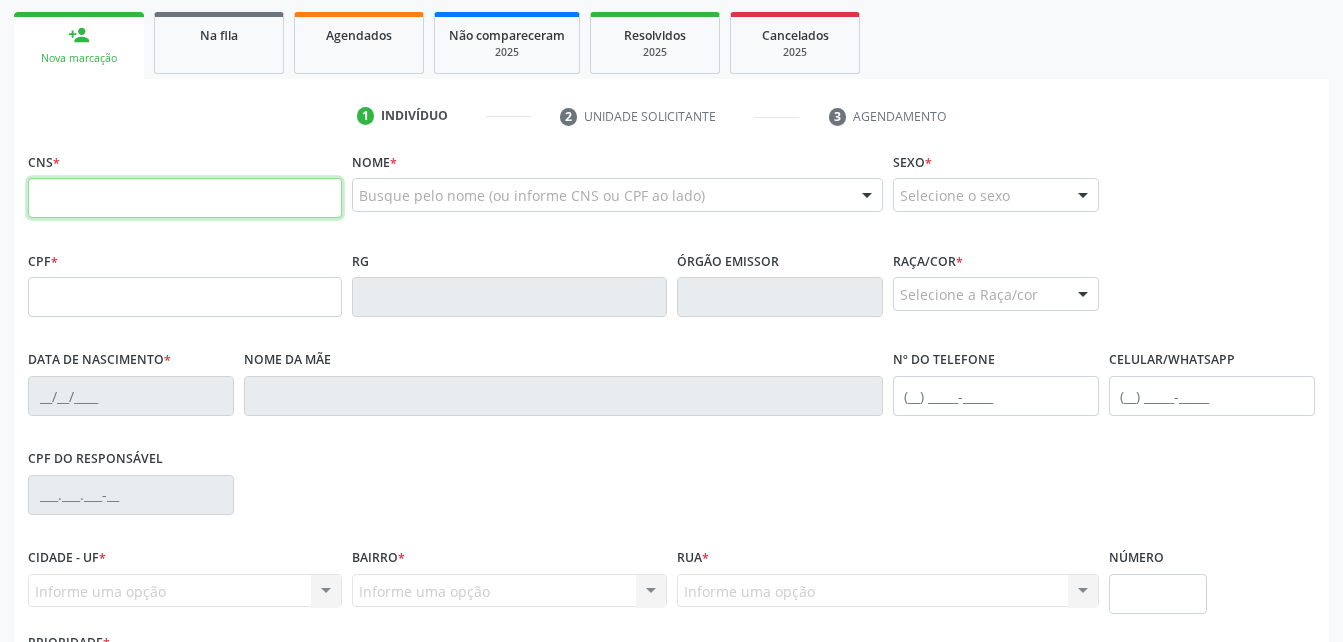 click at bounding box center [185, 198] 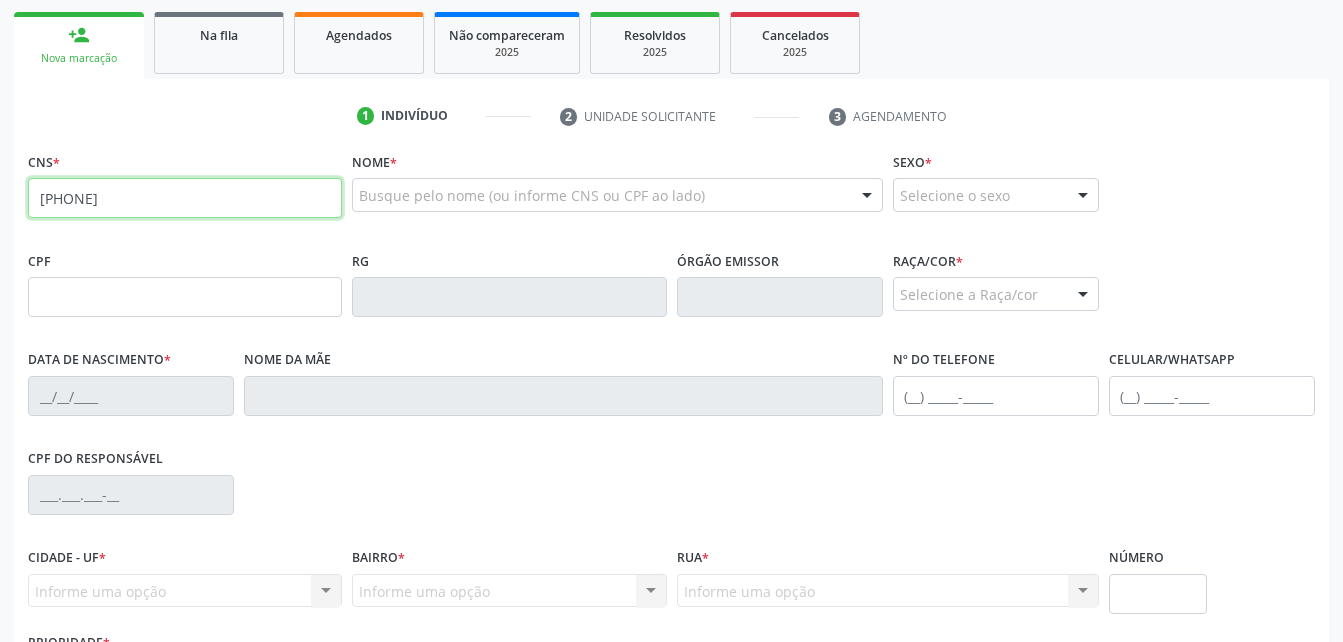 type on "[PHONE]" 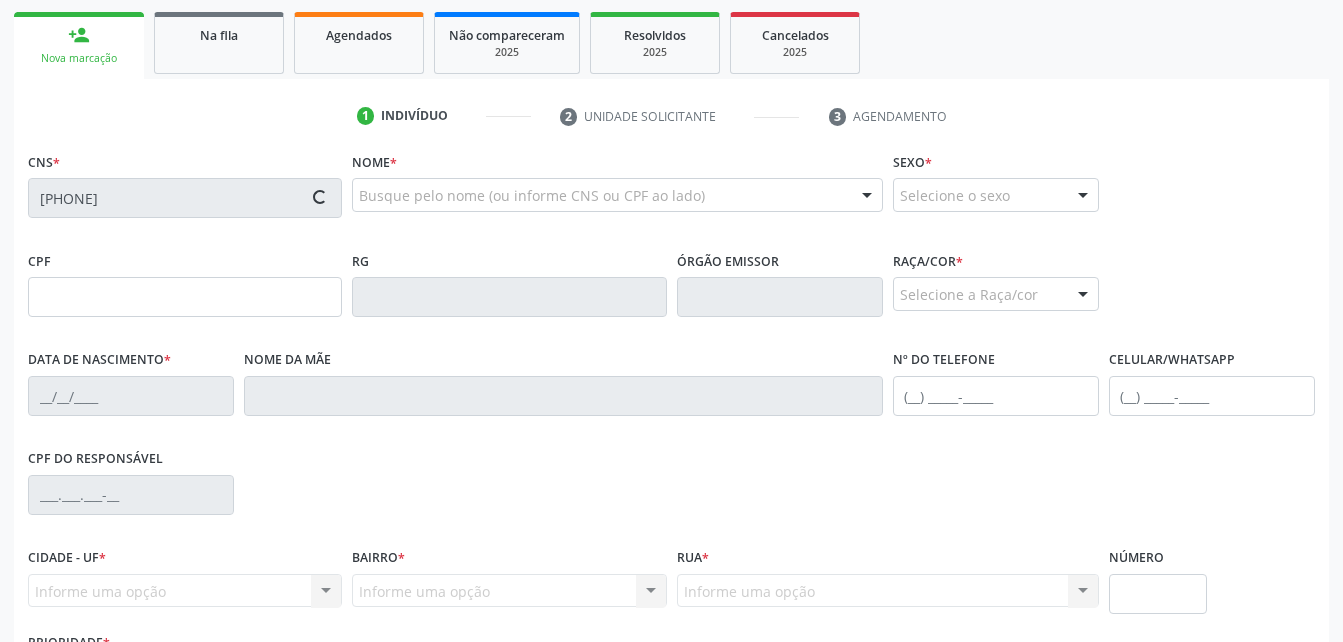 type on "[PHONE]" 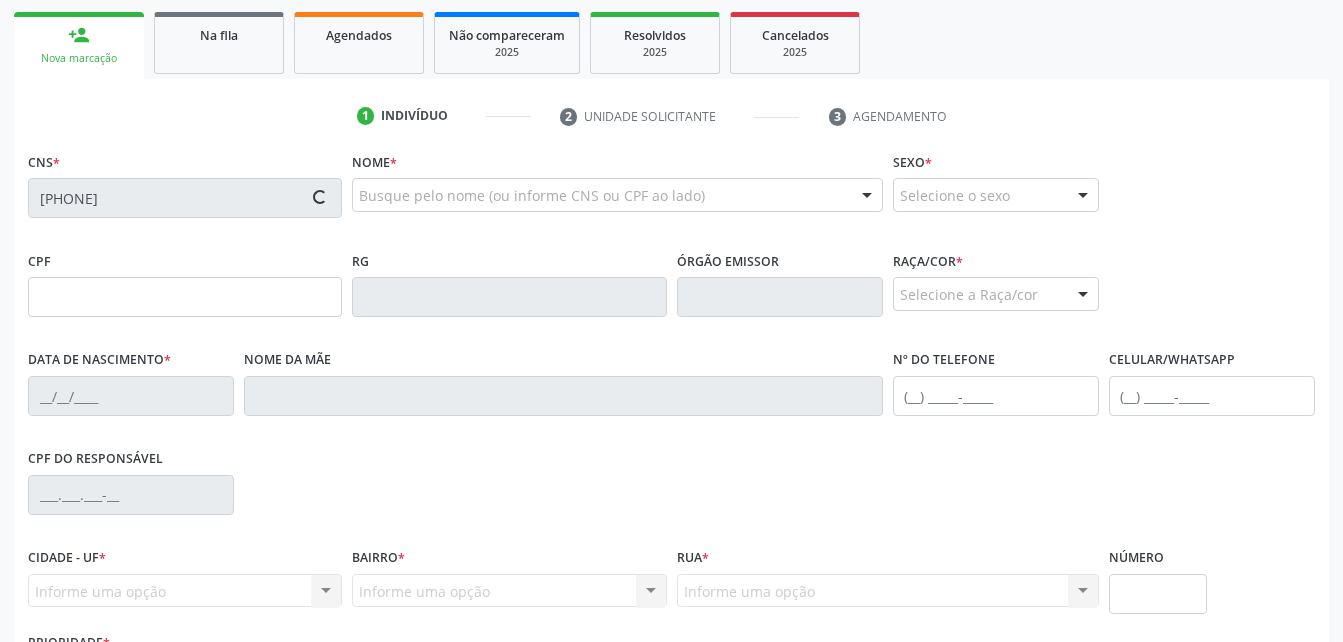type on "[DATE]" 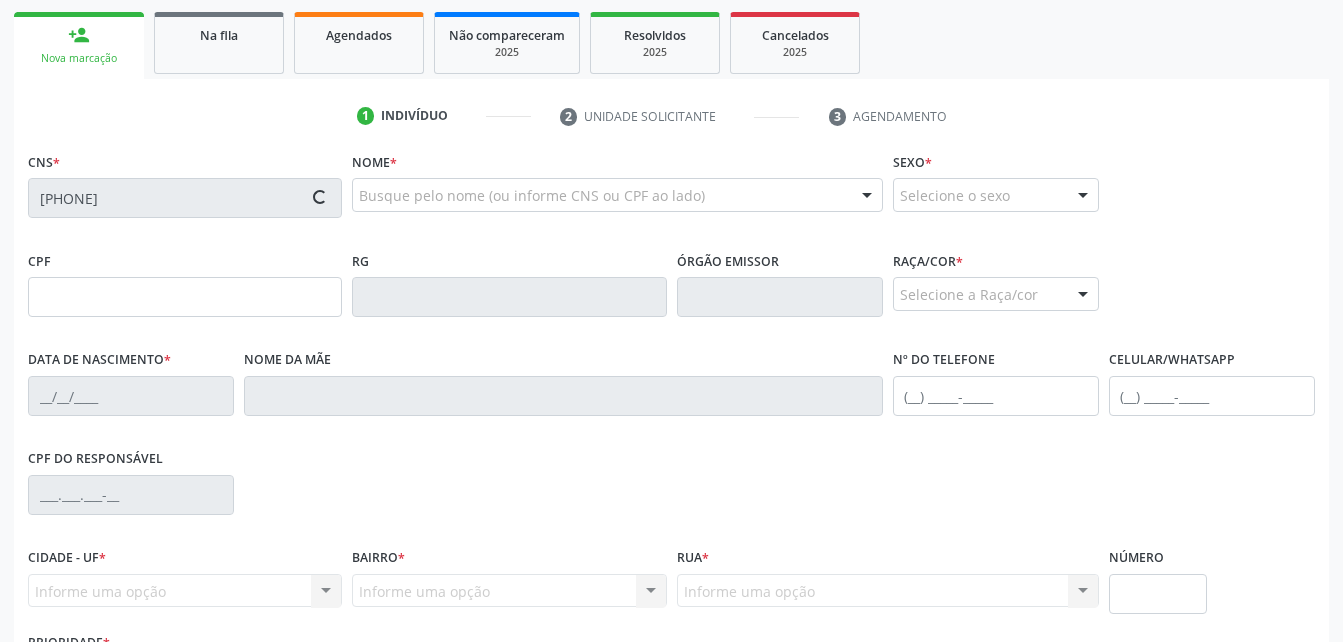 type on "[FIRST] [LAST] da Silva" 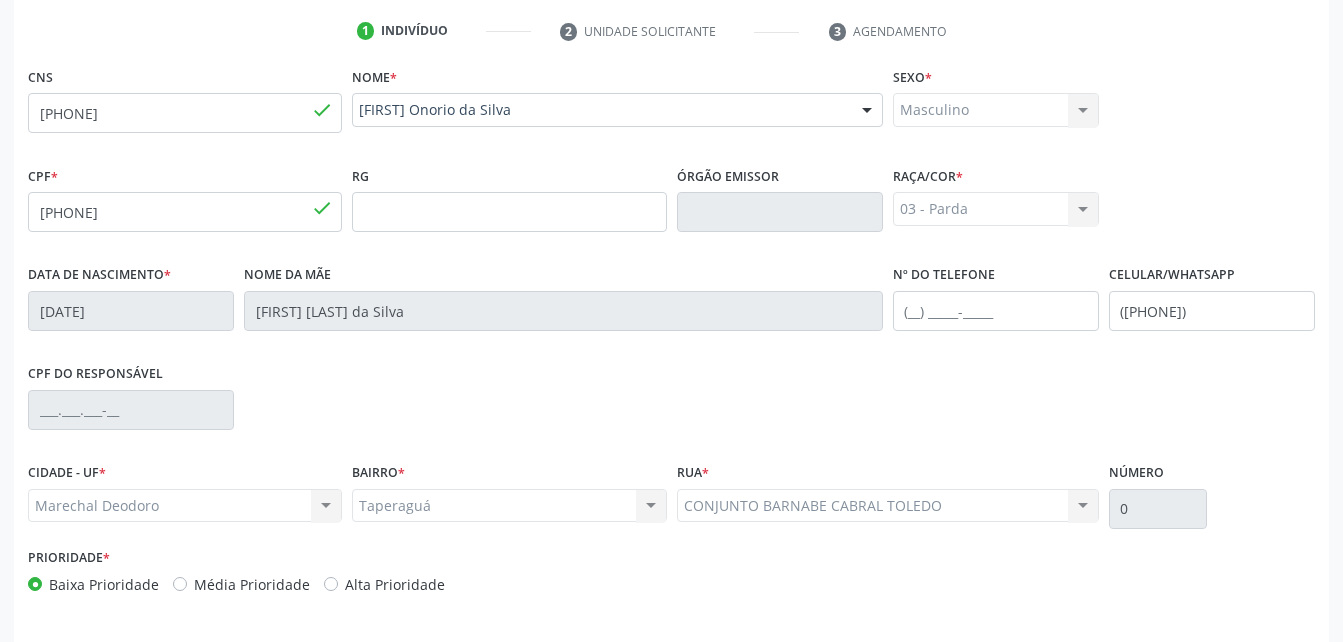 scroll, scrollTop: 470, scrollLeft: 0, axis: vertical 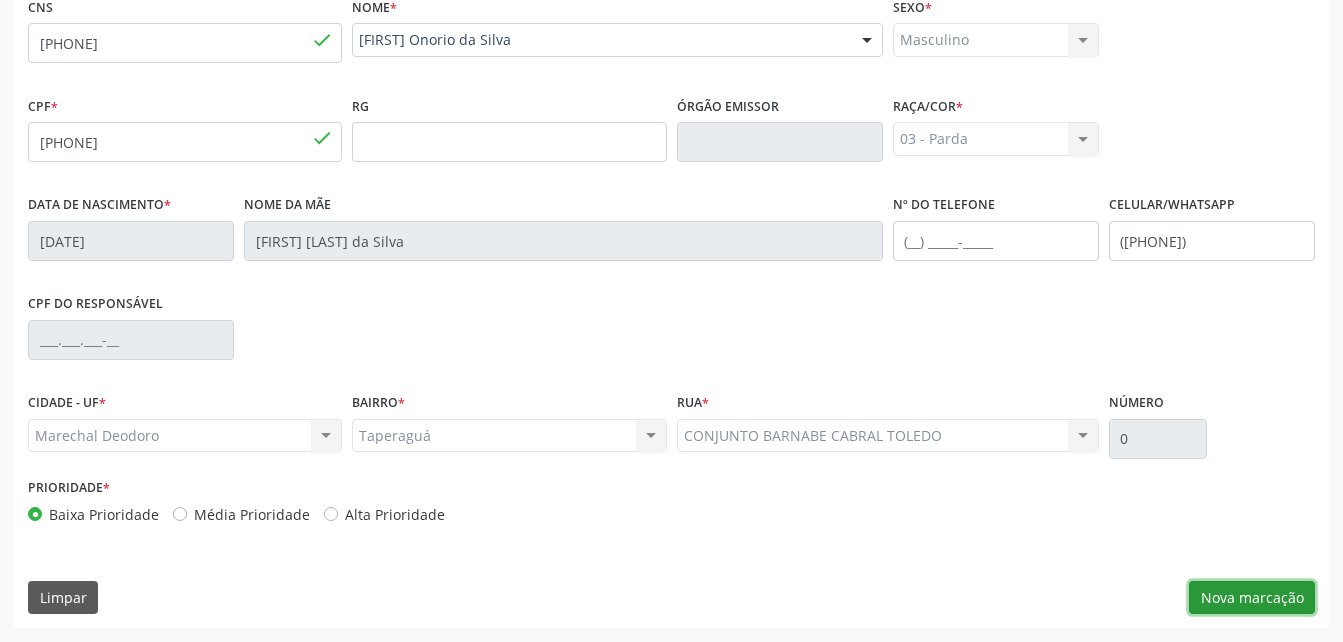 click on "Nova marcação" at bounding box center (1252, 598) 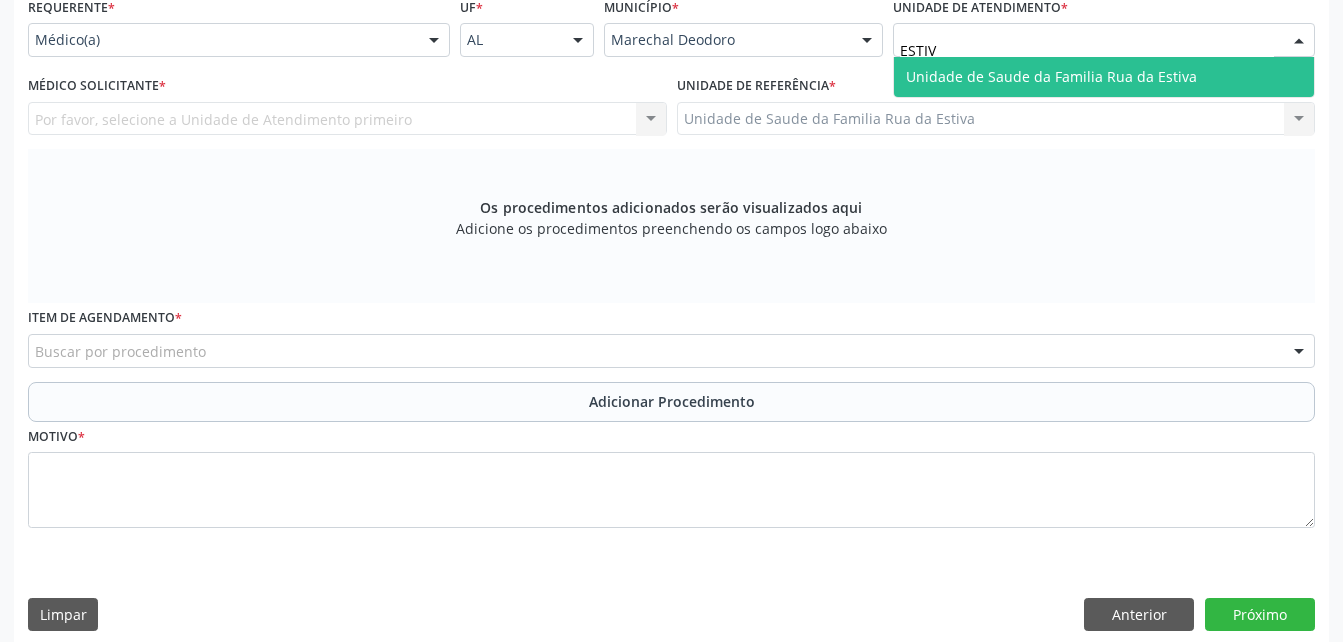 type on "ESTIVA" 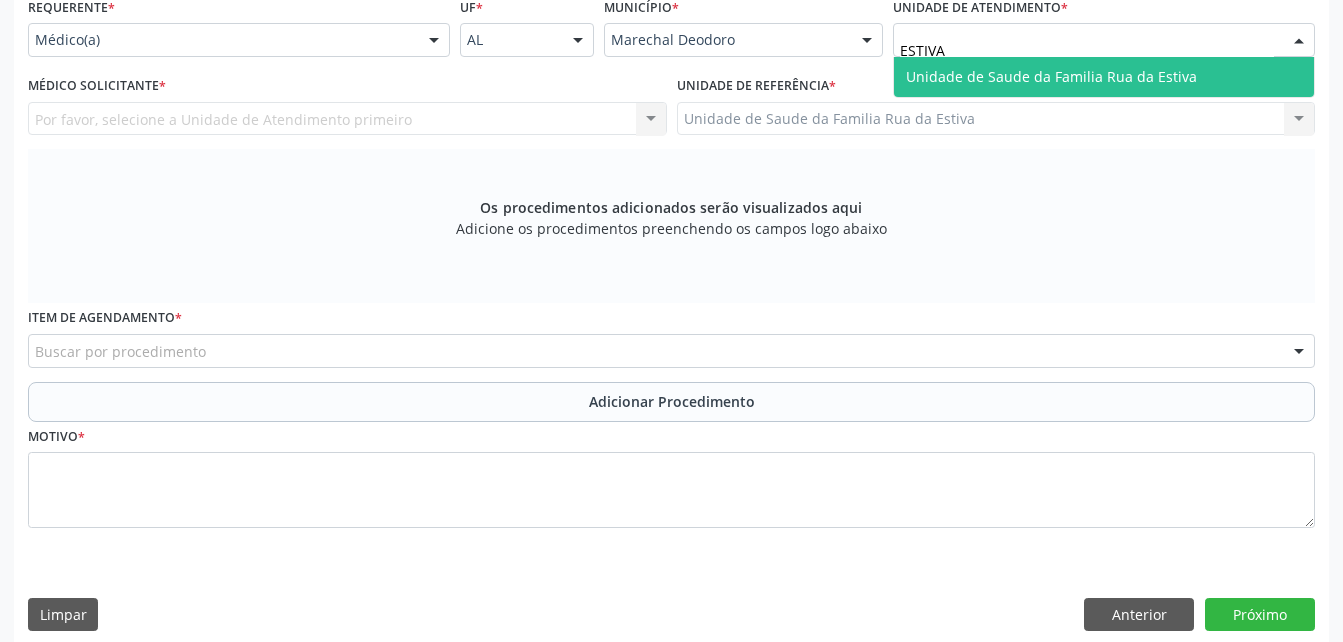 click on "Unidade de Saude da Familia Rua da Estiva" at bounding box center (1051, 76) 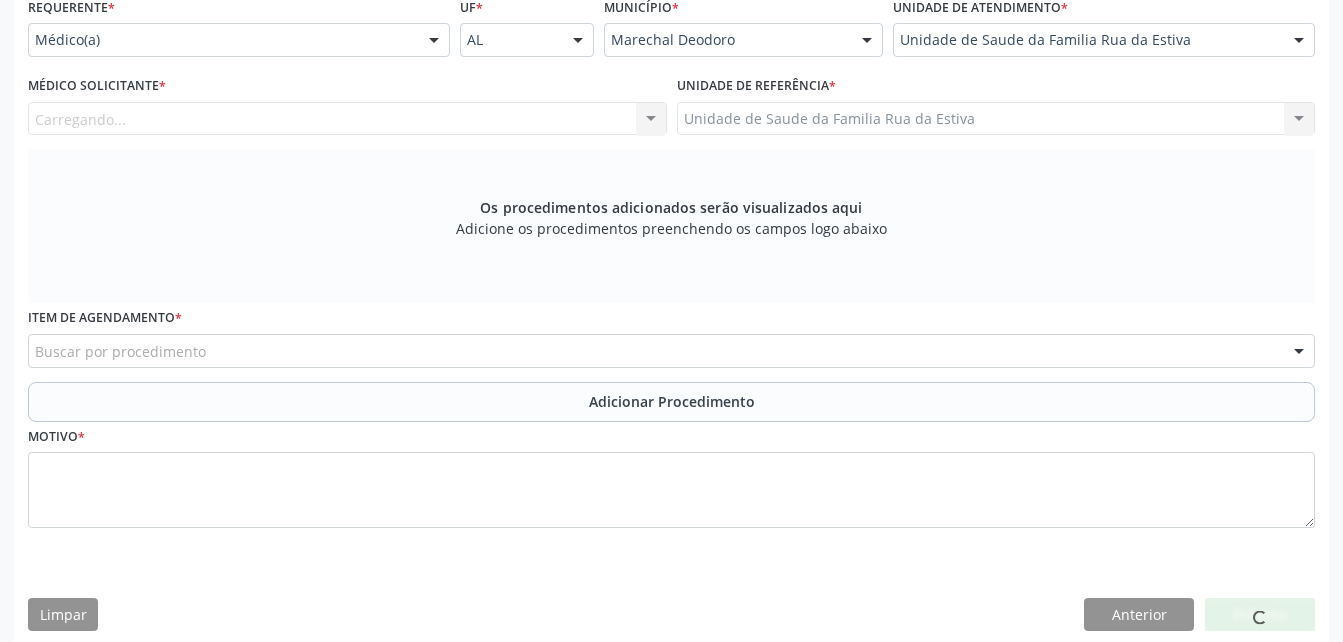 click on "Médico Solicitante
*
Carregando...
Nenhum resultado encontrado para: "   "
Não há nenhuma opção para ser exibida." at bounding box center [347, 103] 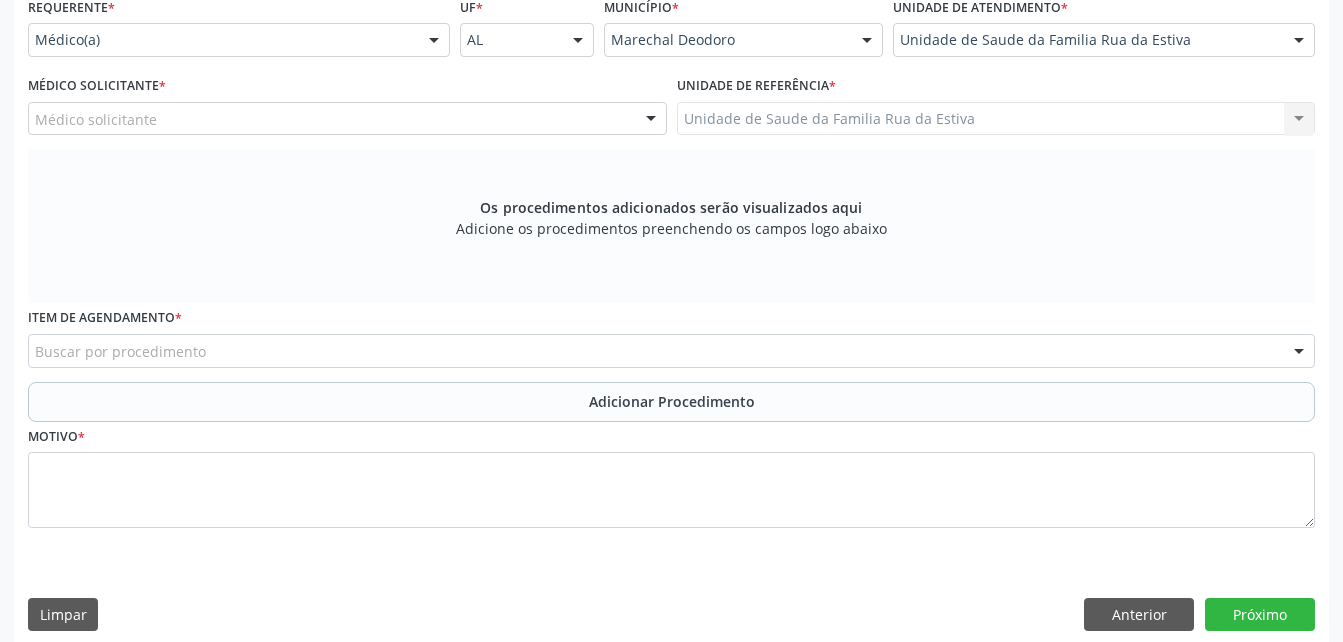 click on "Médico solicitante" at bounding box center [347, 119] 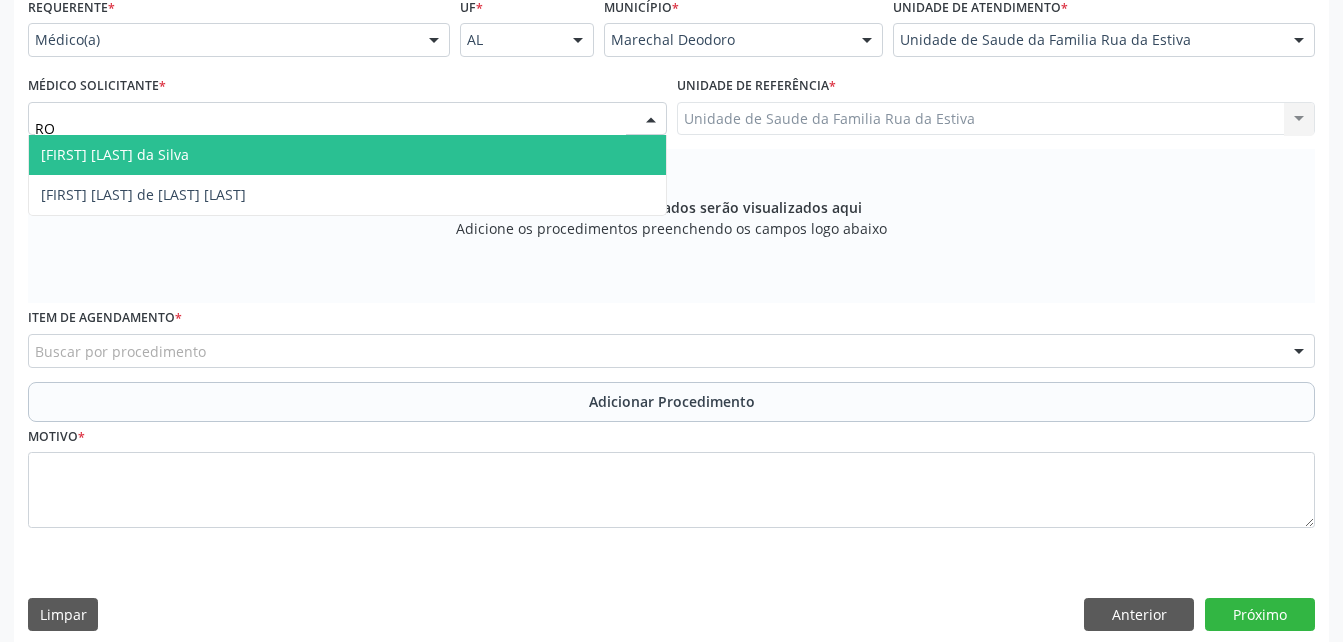 type on "ROD" 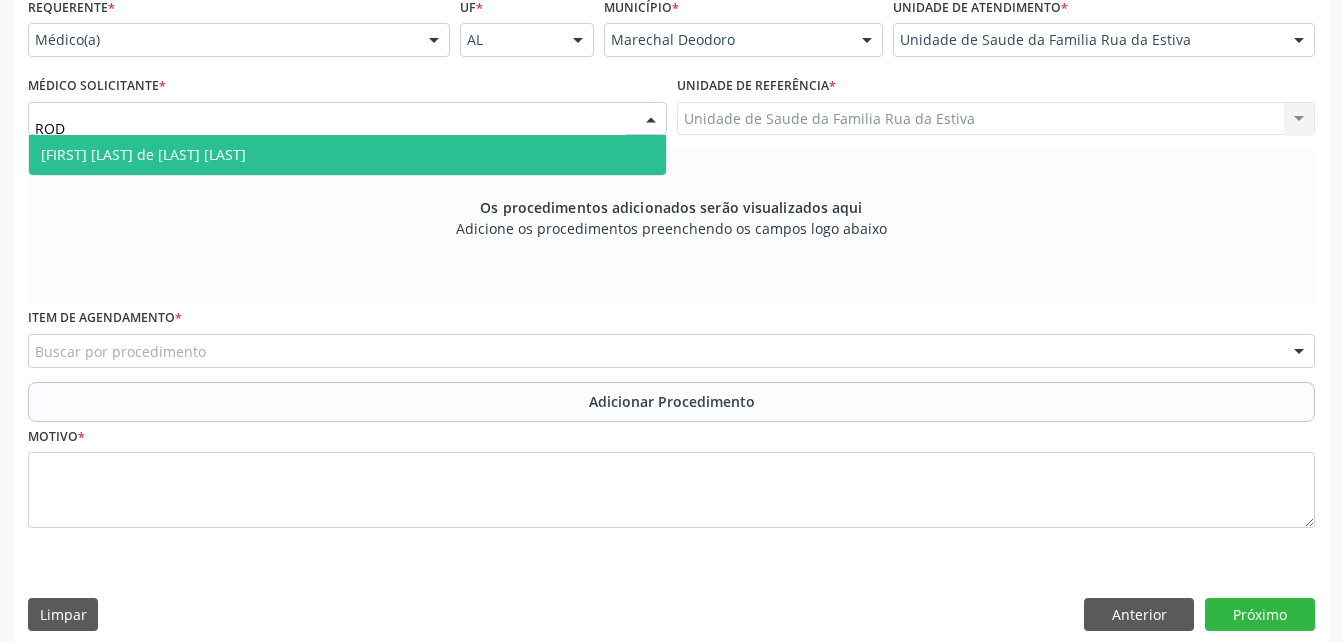 click on "[FIRST] [LAST] de [LAST] [LAST]" at bounding box center (347, 155) 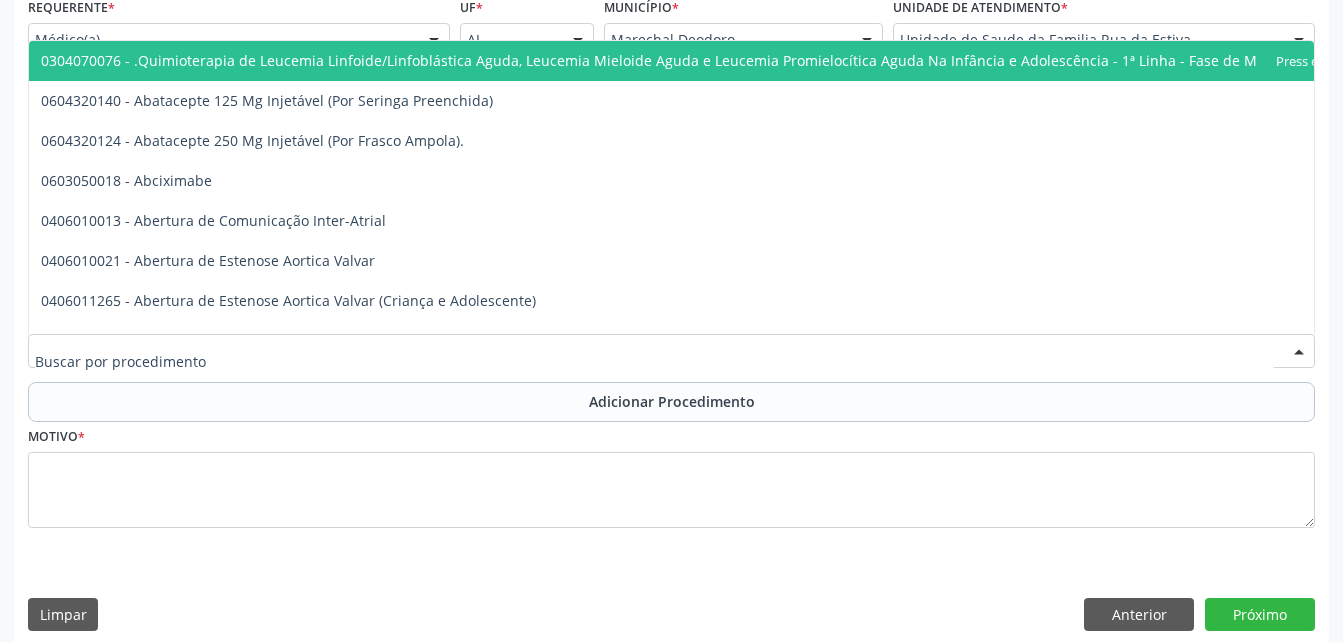 click at bounding box center [671, 351] 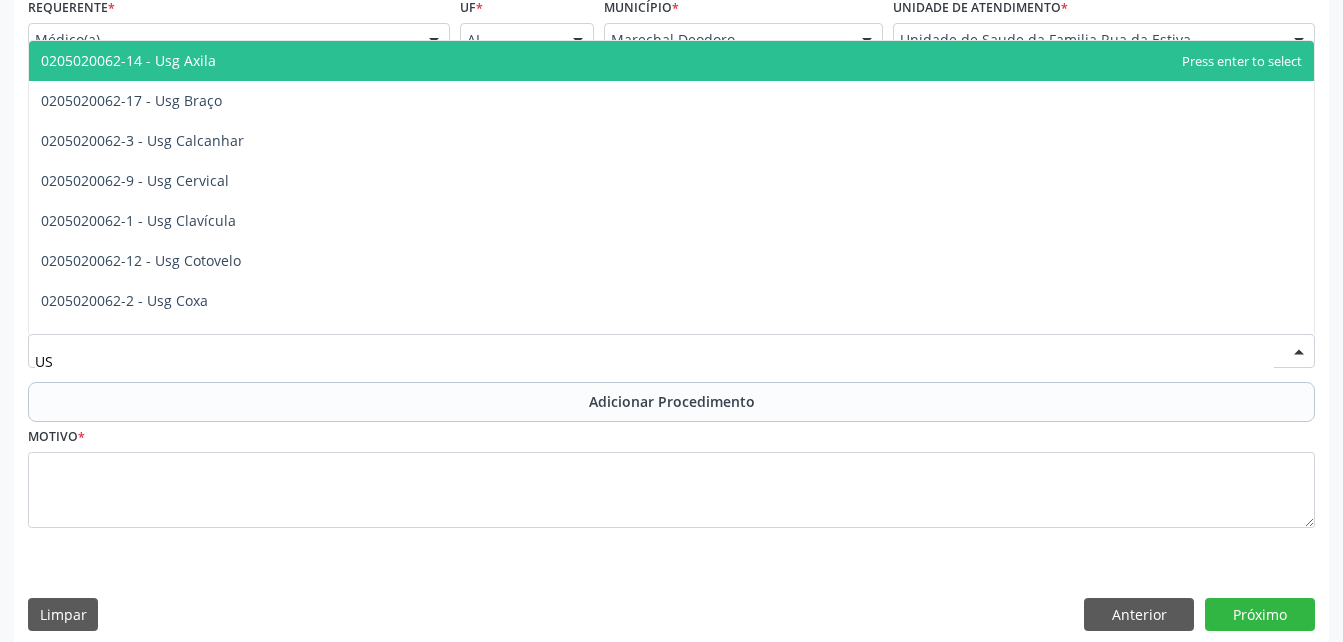 type on "USG" 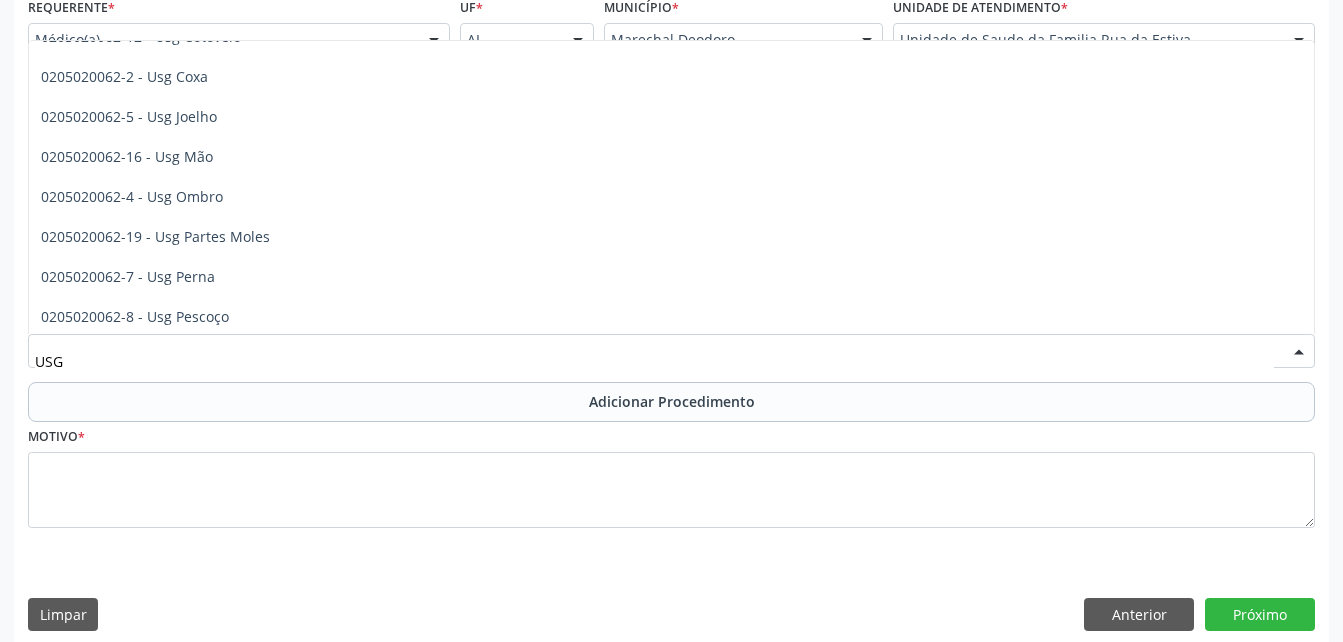 scroll, scrollTop: 300, scrollLeft: 0, axis: vertical 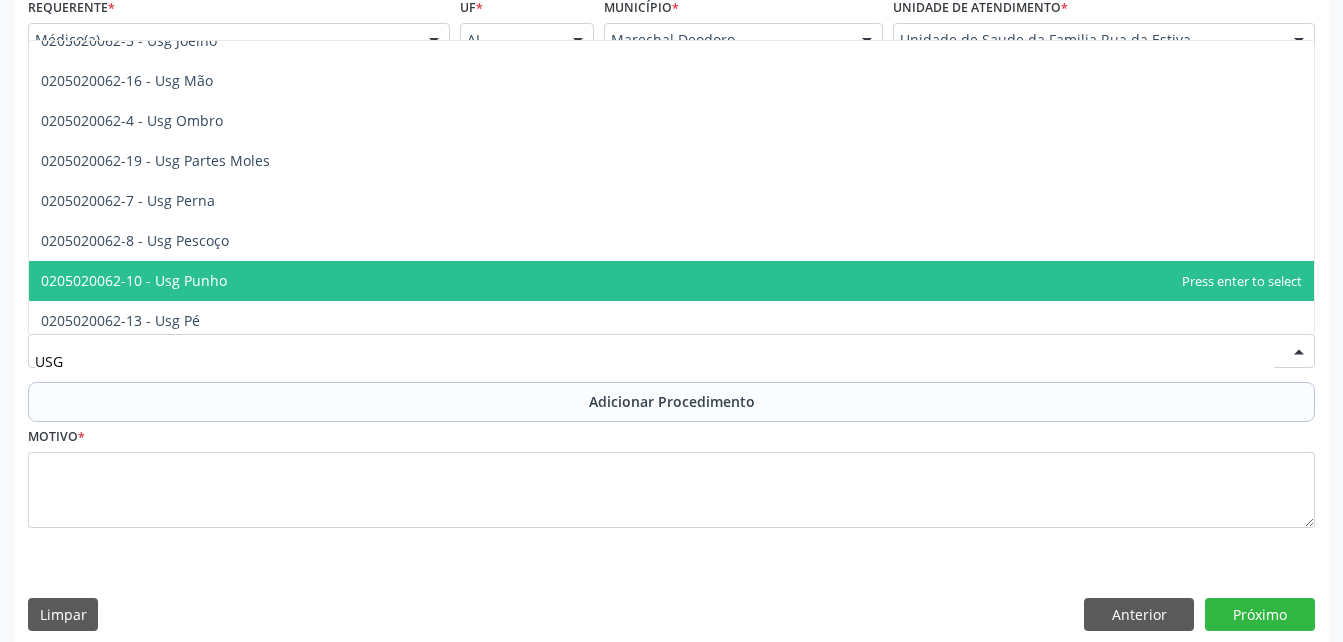 click on "0205020062-10 - Usg Punho" at bounding box center [671, 281] 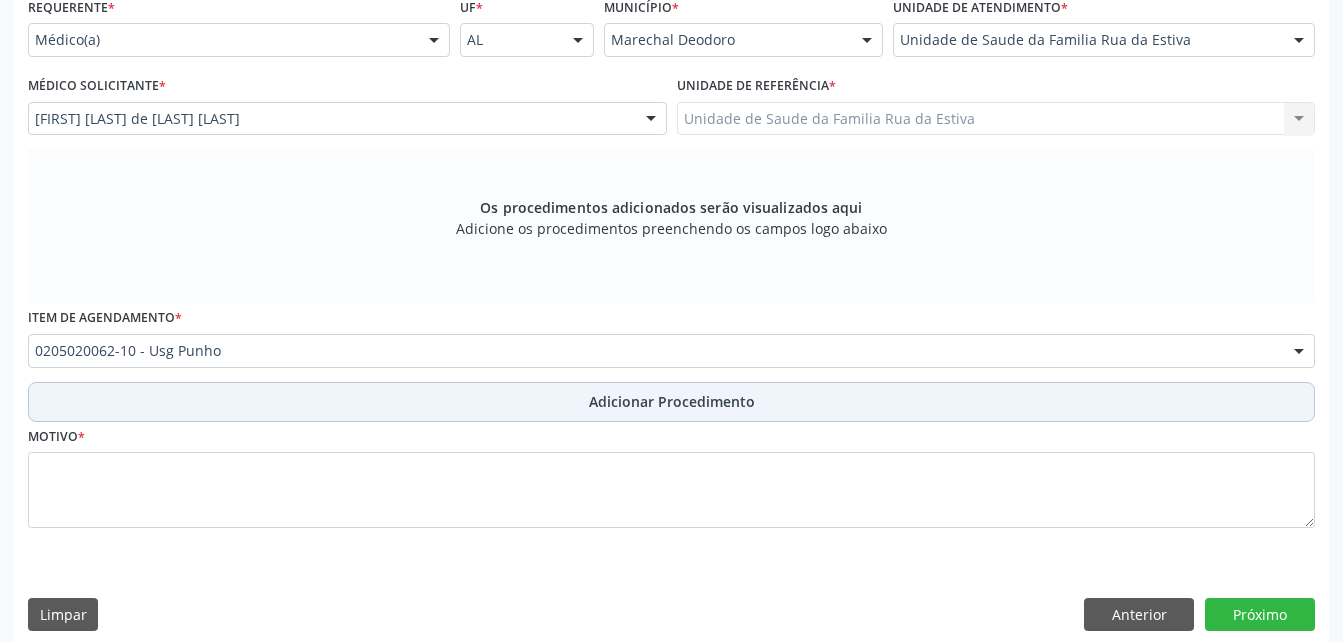 click on "Adicionar Procedimento" at bounding box center (671, 402) 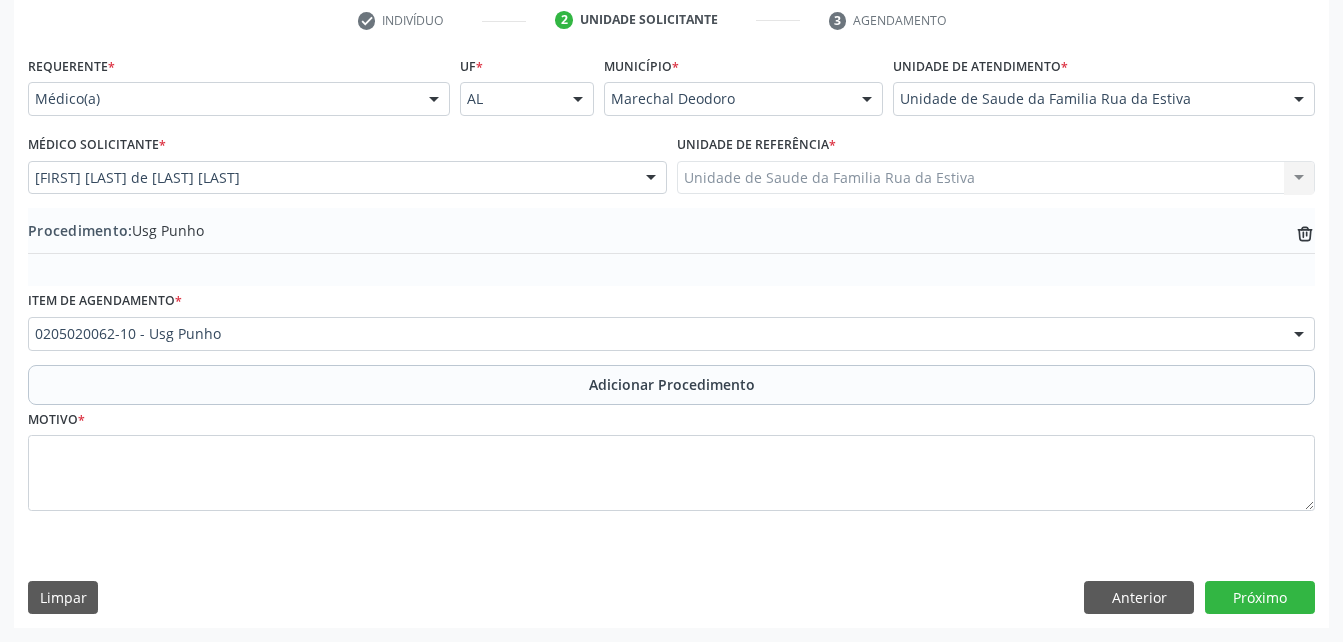 scroll, scrollTop: 411, scrollLeft: 0, axis: vertical 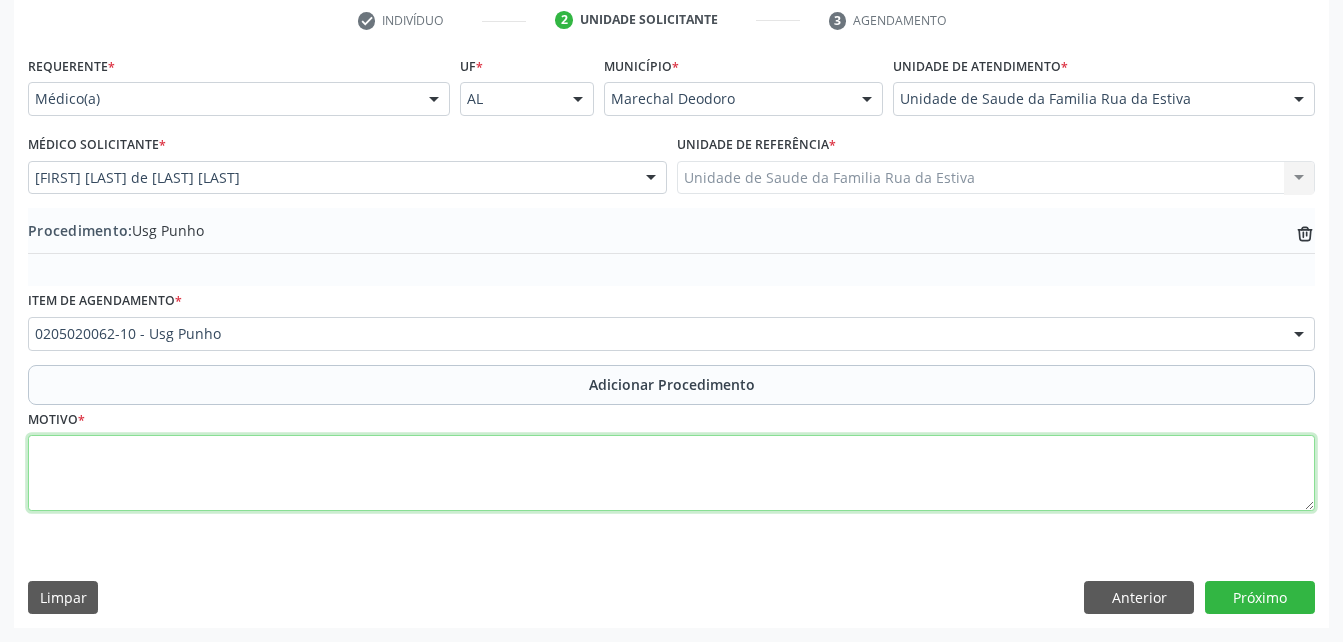 click at bounding box center [671, 473] 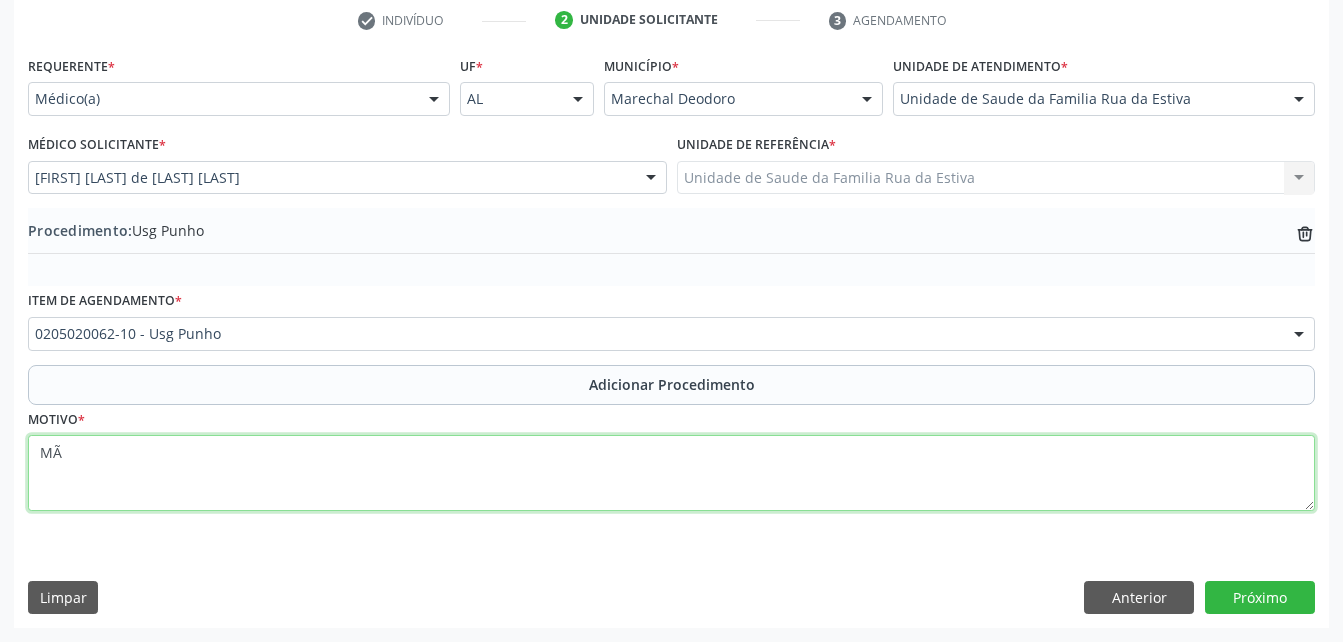 type on "M" 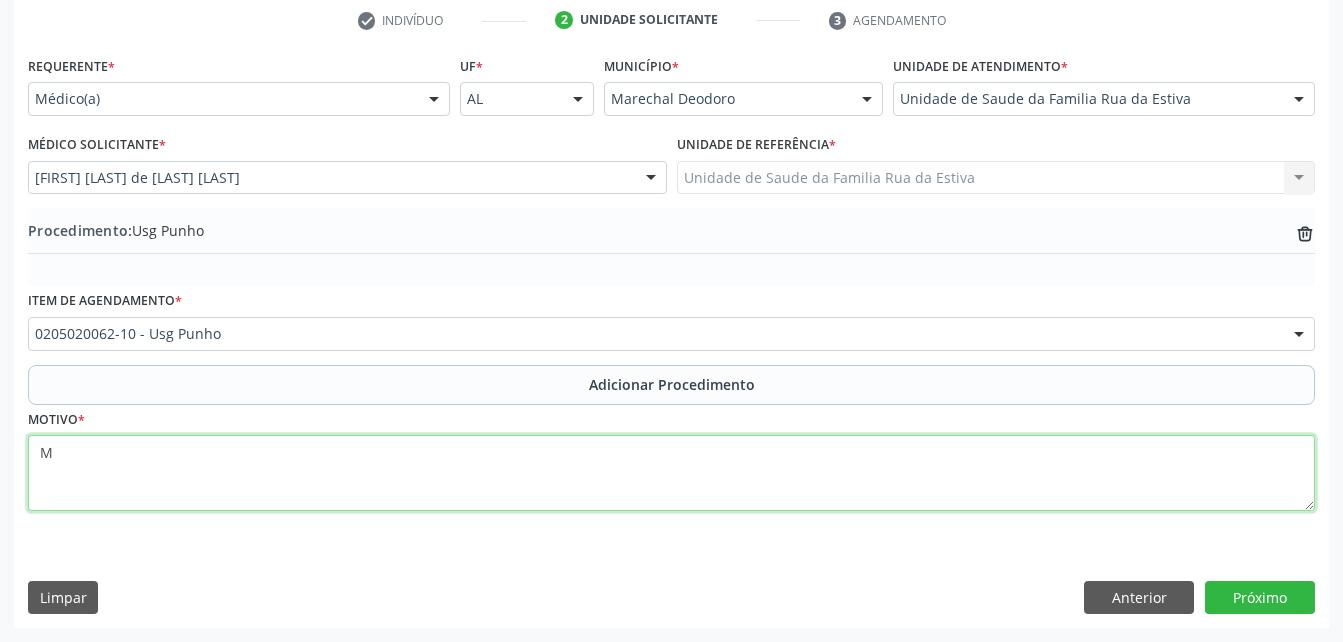 type 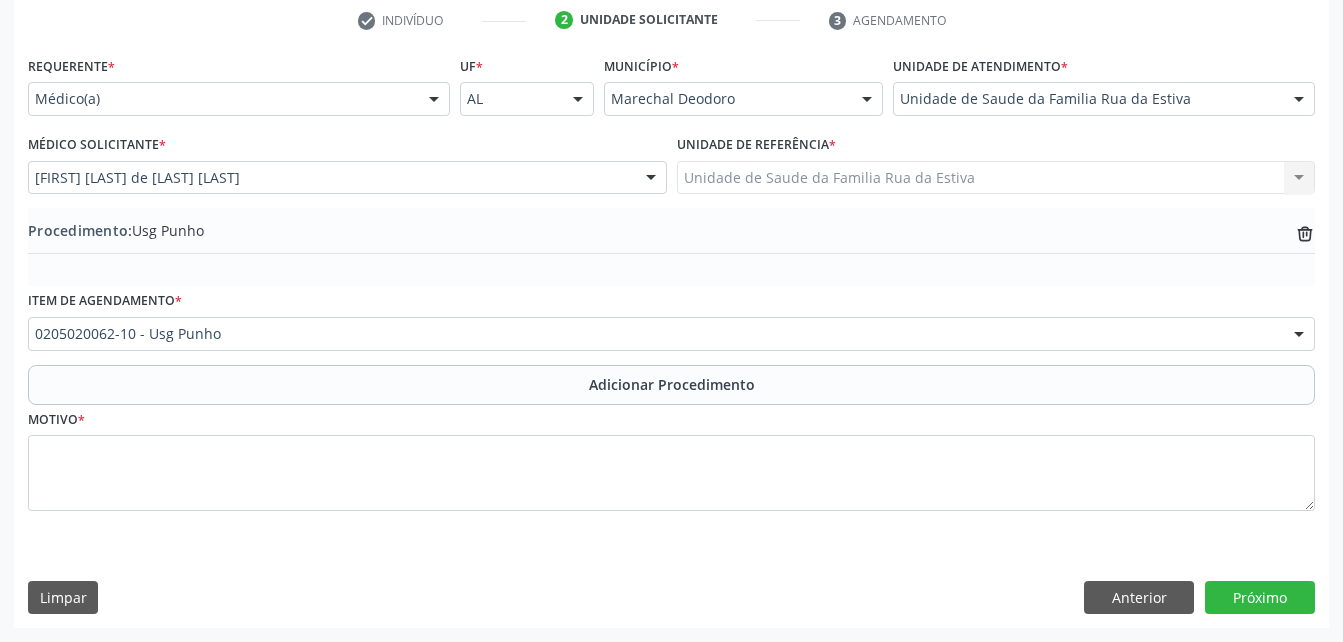 click on "Item de agendamento
*
[CODE] - Usg Punho         [CODE] - .Quimioterapia de Leucemia Linfoide/Linfoblástica Aguda, Leucemia Mieloide Aguda e Leucemia Promielocítica Aguda Na Infância e Adolescência - 1ª Linha - Fase de Manutenção   [CODE] - Abatacepte 125 Mg Injetável (Por Seringa Preenchida)   [CODE] - Abatacepte 250 Mg Injetável (Por Frasco Ampola).   [CODE] - Abciximabe   [CODE] - Abertura de Comunicação Inter-Atrial   [CODE] - Abertura de Estenose Aortica Valvar   [CODE] - Abertura de Estenose Aortica Valvar (Criança e Adolescente)   [CODE] - Abertura de Estenose Pulmonar Valvar   [CODE] - Abertura de Estenose Pulmonar Valvar (Criança e Adolescente)   [CODE] - Abordagem Cognitiva Comportamental do Fumante (Por Atendimento / Paciente)   [CODE] - Acesso A Polpa Dentaria e Medicacao (Por Dente)   [CODE] - Acetazolamida 250 Mg (Por Comprimido)   [CODE] - Acidez Titulável no Leite Humano (Dornic)" at bounding box center (671, 325) 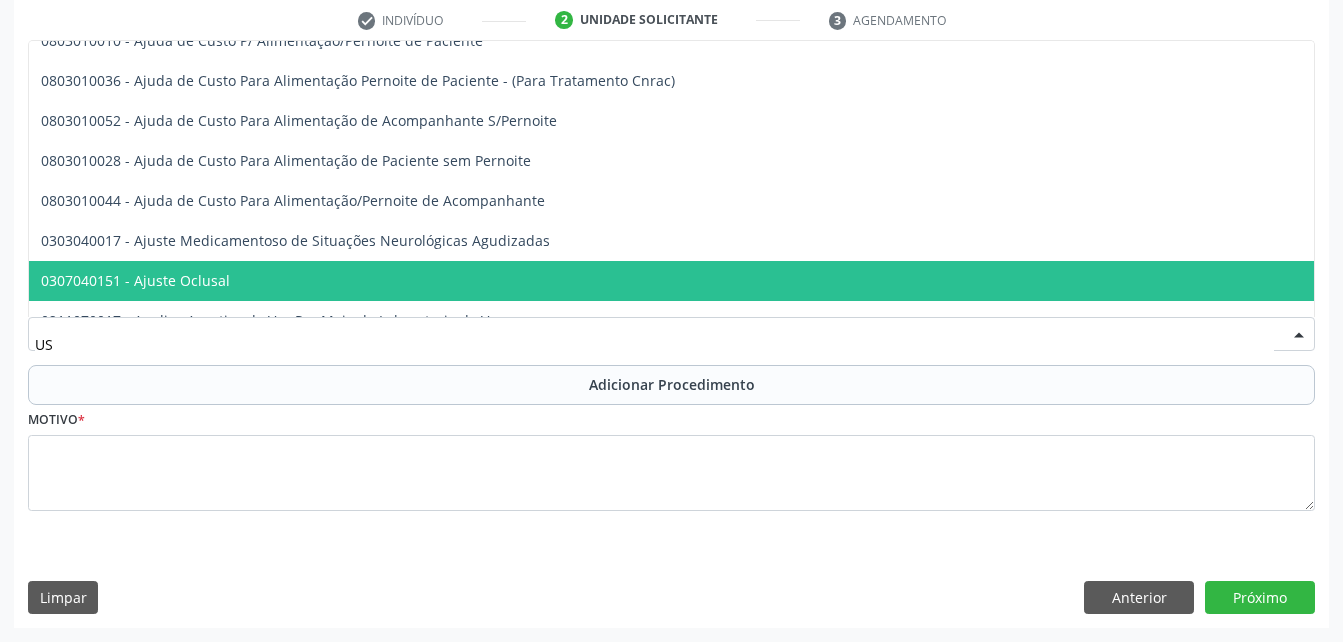 type on "USG" 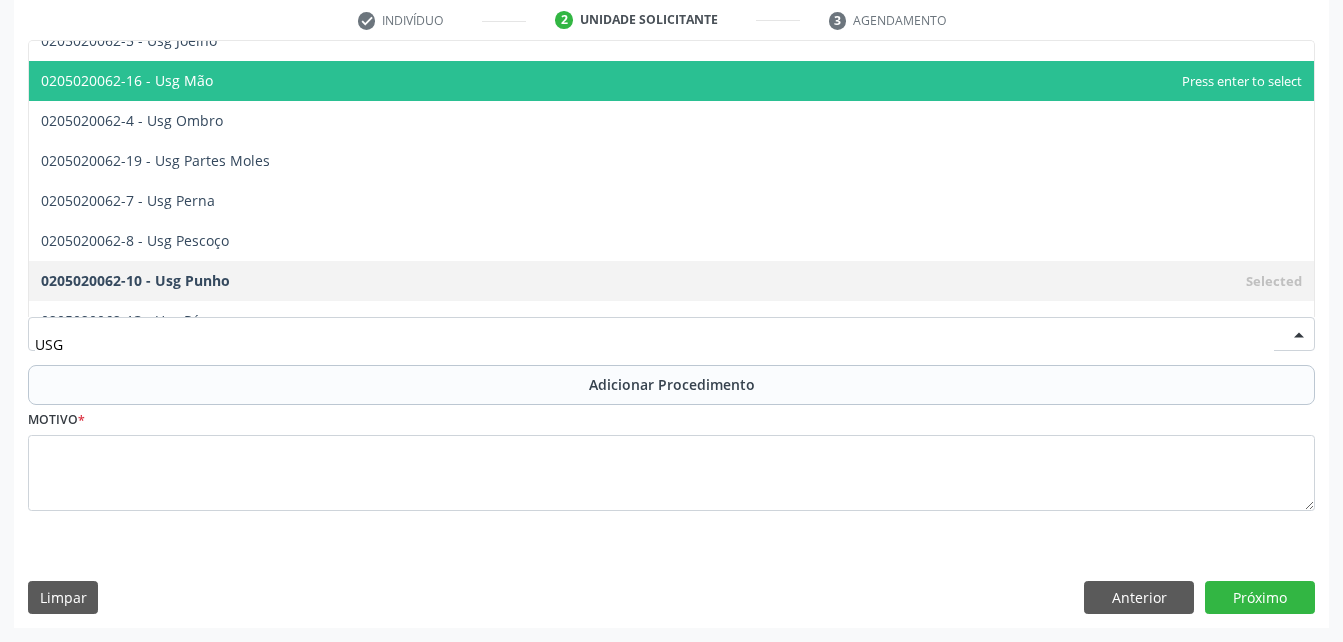 click on "0205020062-16 - Usg Mão" at bounding box center (671, 81) 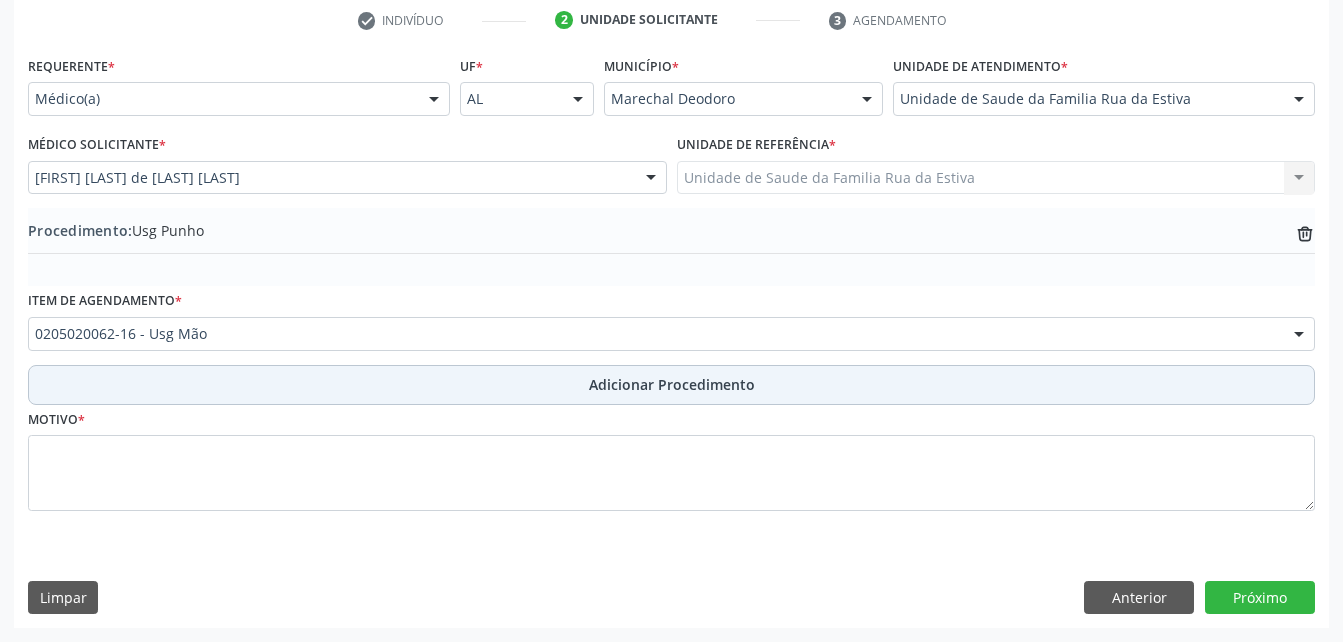 click on "Adicionar Procedimento" at bounding box center (671, 385) 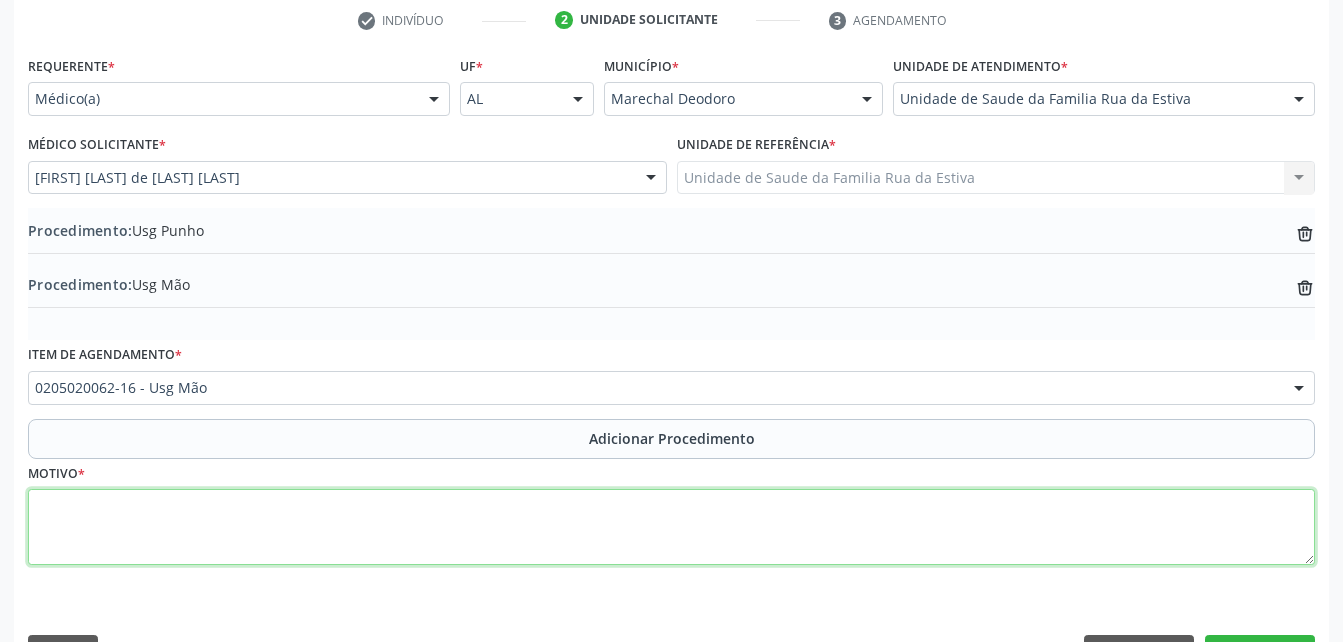 click at bounding box center (671, 527) 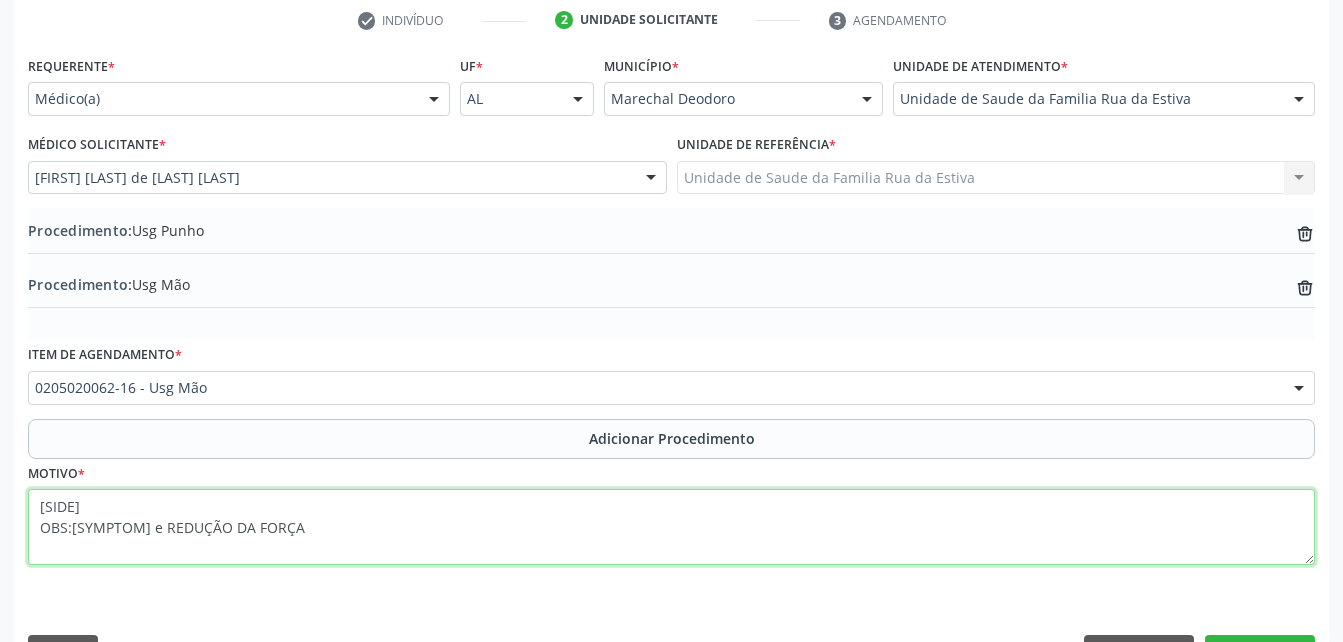 click on "[SIDE]
OBS:[SYMPTOM] e REDUÇÃO DA FORÇA" at bounding box center [671, 527] 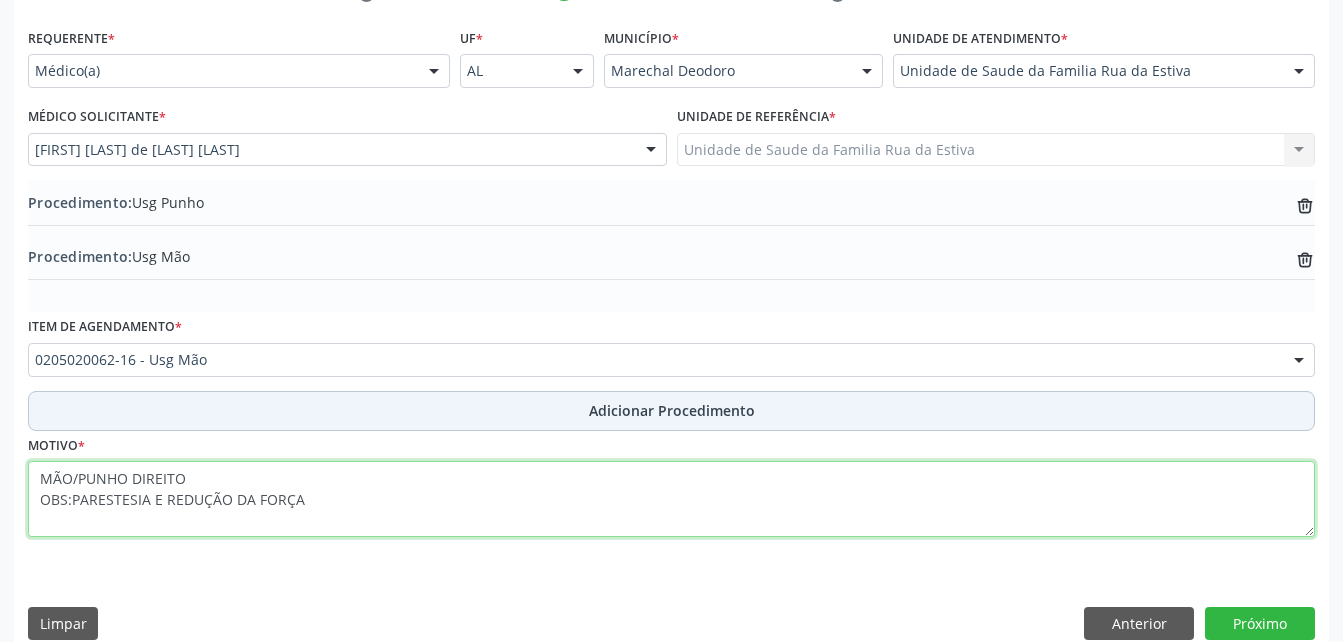 scroll, scrollTop: 465, scrollLeft: 0, axis: vertical 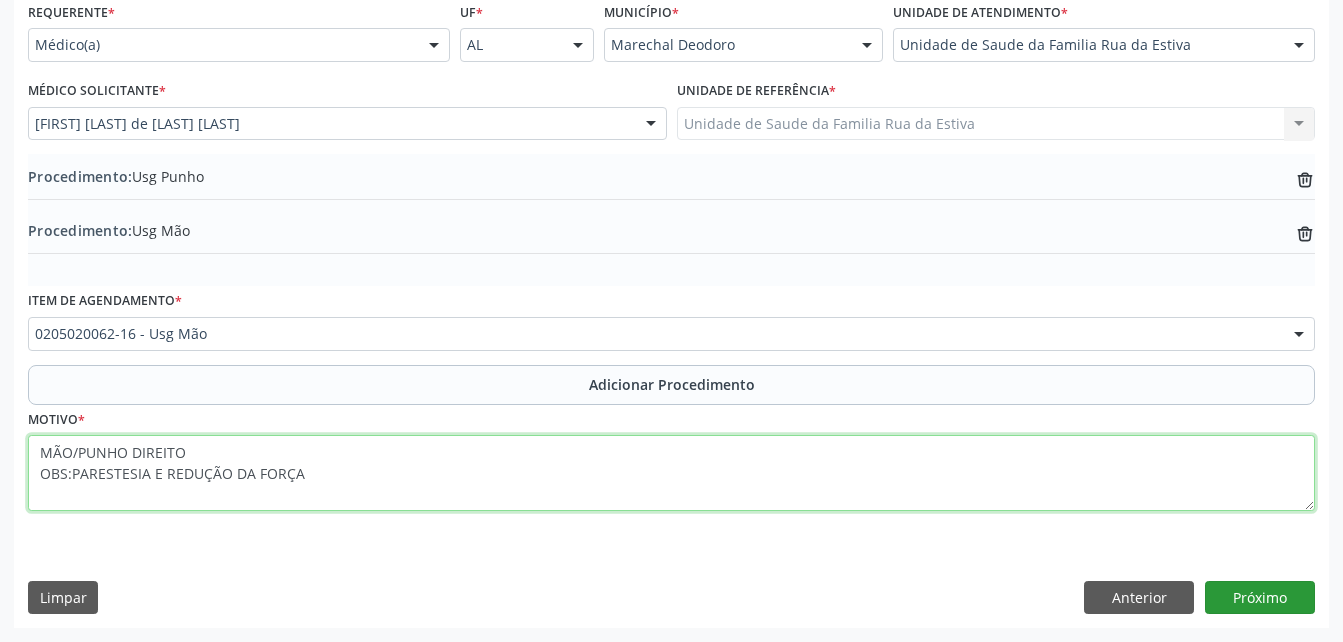 type on "MÃO/PUNHO DIREITO
OBS:PARESTESIA E REDUÇÃO DA FORÇA" 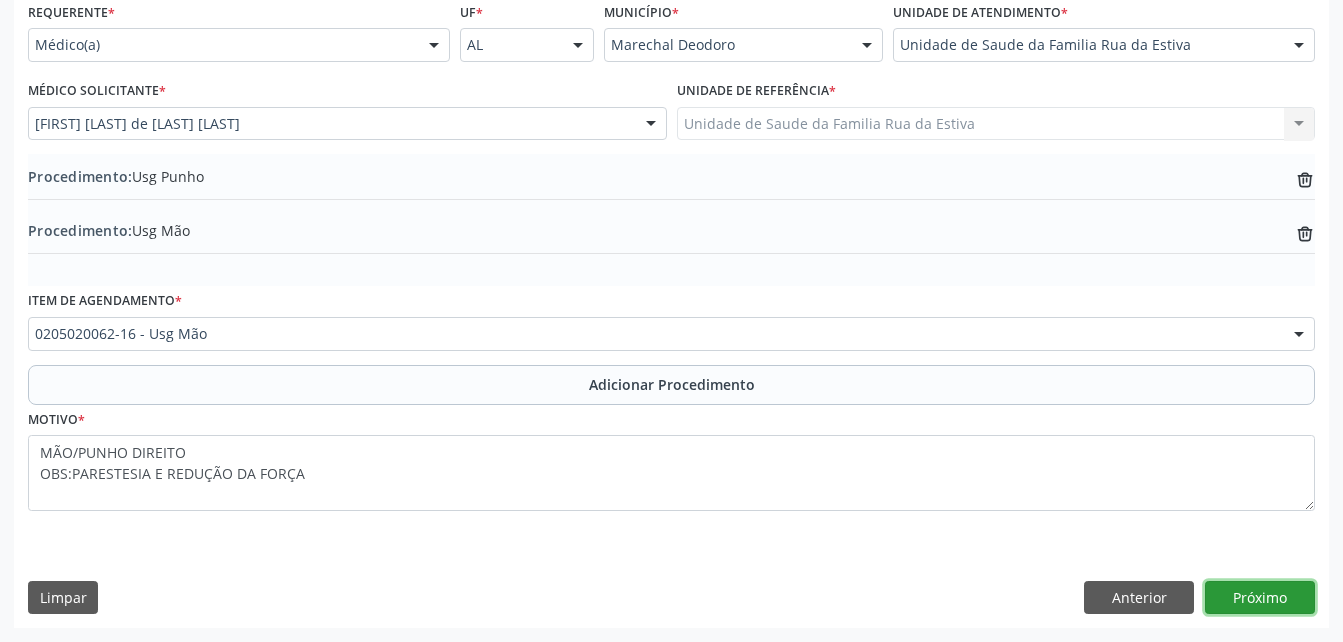 click on "Próximo" at bounding box center [1260, 598] 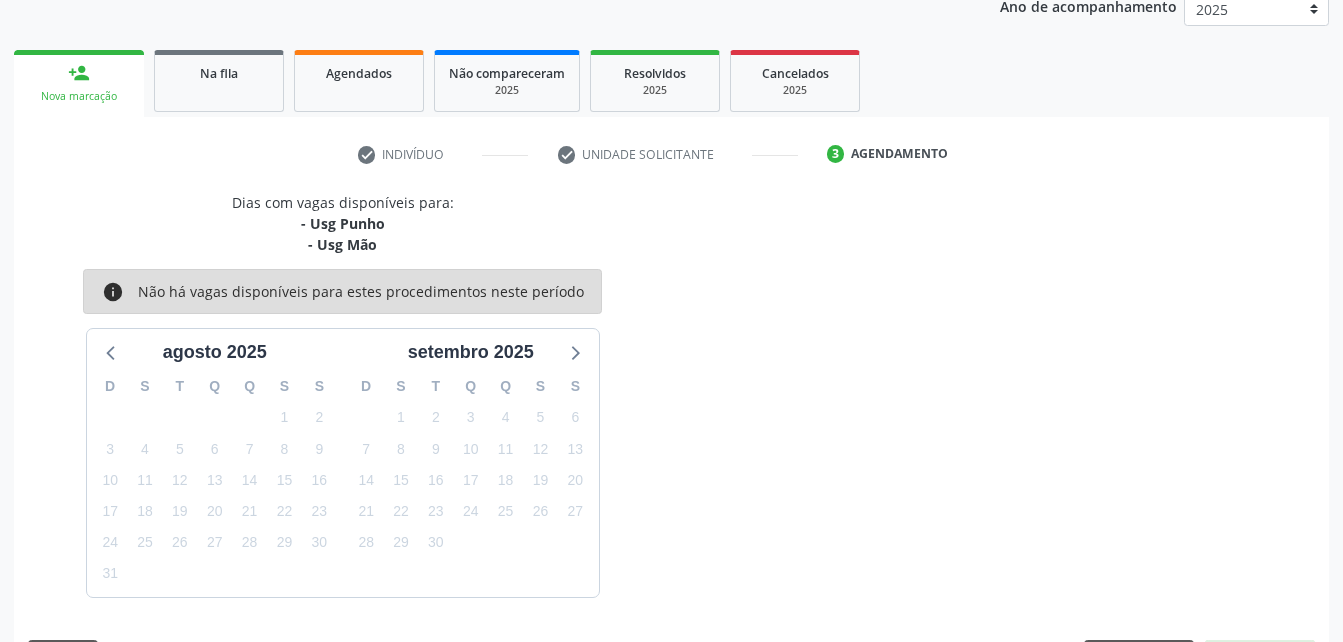 scroll, scrollTop: 336, scrollLeft: 0, axis: vertical 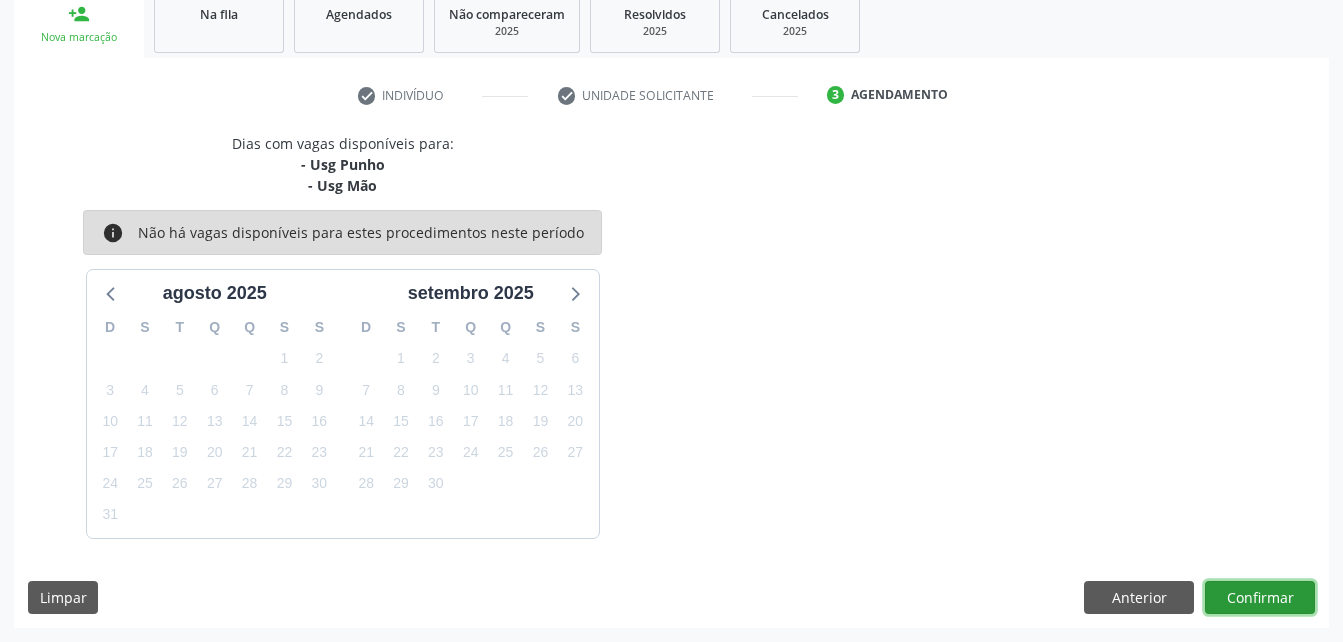 click on "Confirmar" at bounding box center [1260, 598] 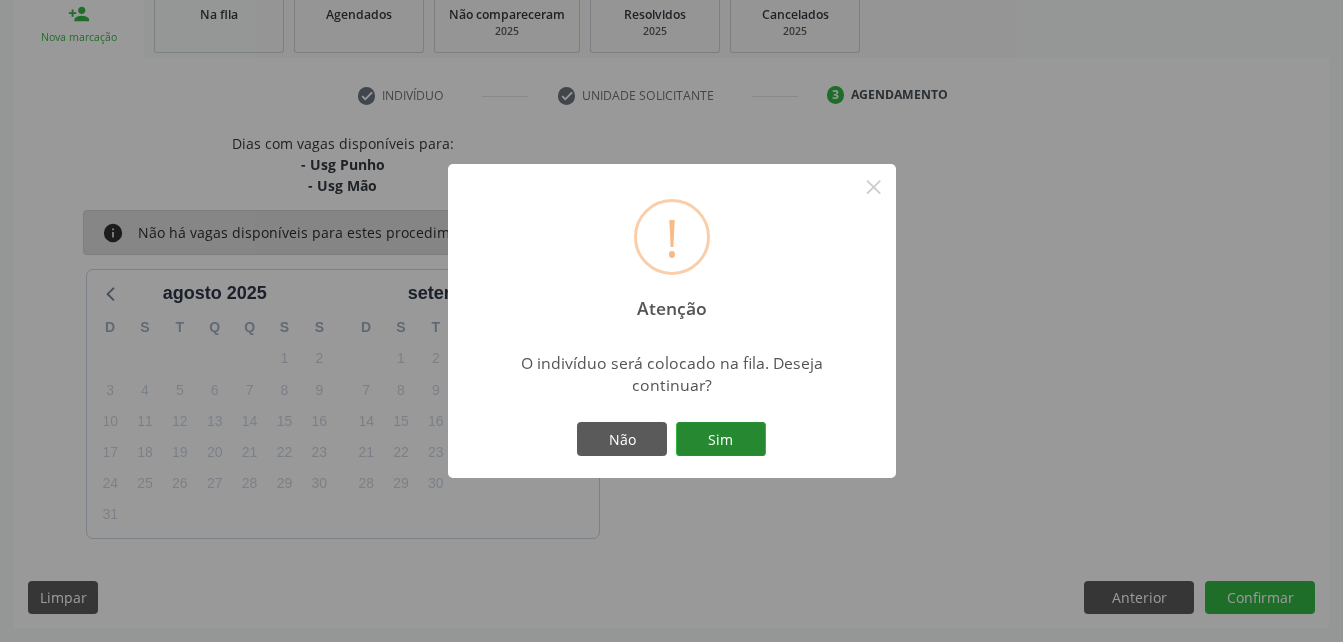 click on "Sim" at bounding box center (721, 439) 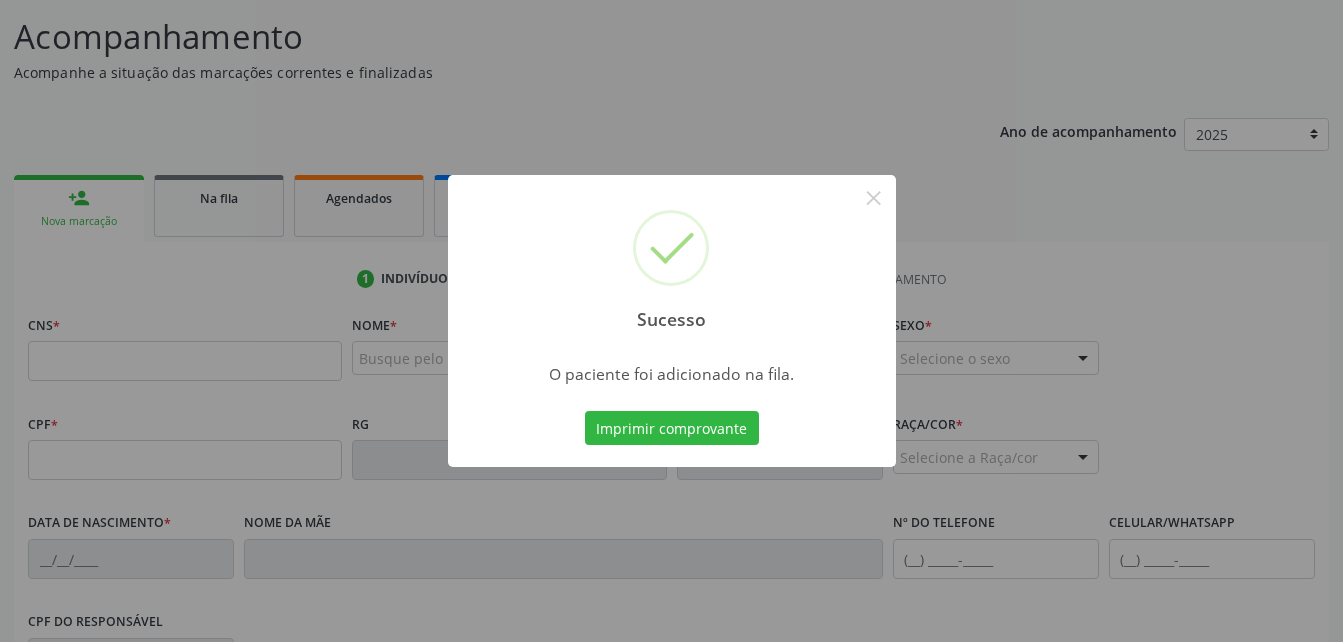 scroll, scrollTop: 136, scrollLeft: 0, axis: vertical 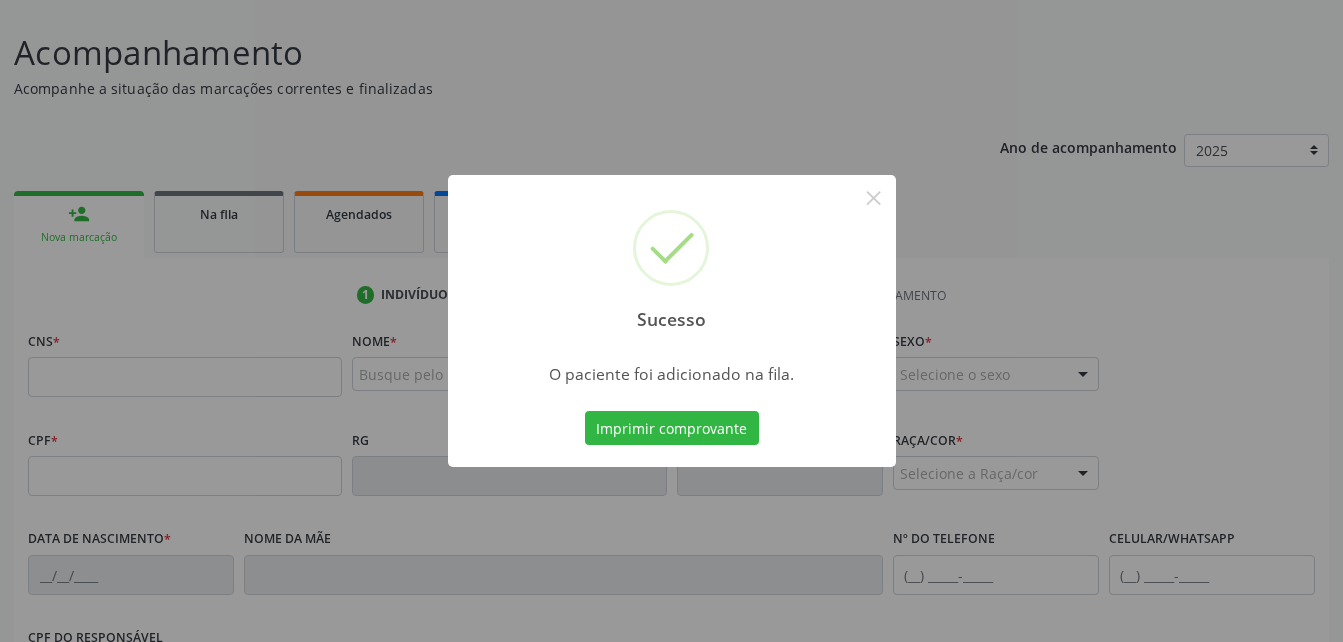click on "Sucesso × O paciente foi adicionado na fila. Imprimir comprovante Cancel" at bounding box center [671, 321] 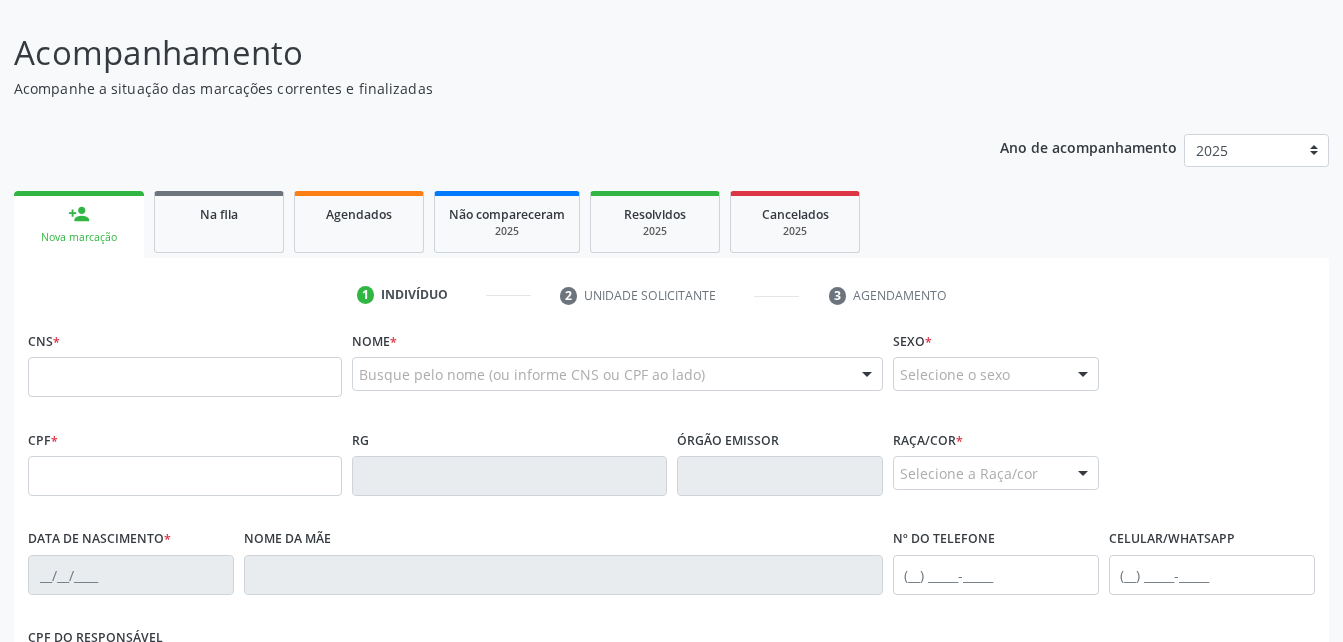 drag, startPoint x: 242, startPoint y: 246, endPoint x: 228, endPoint y: 218, distance: 31.304953 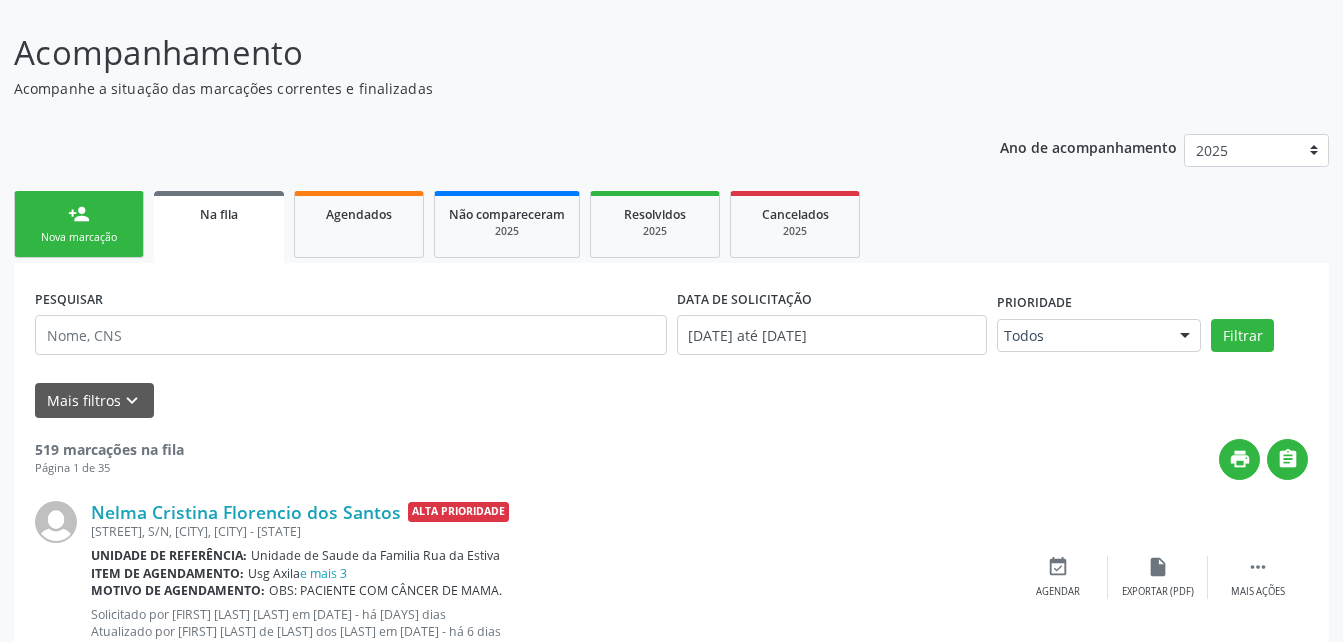 scroll, scrollTop: 53, scrollLeft: 0, axis: vertical 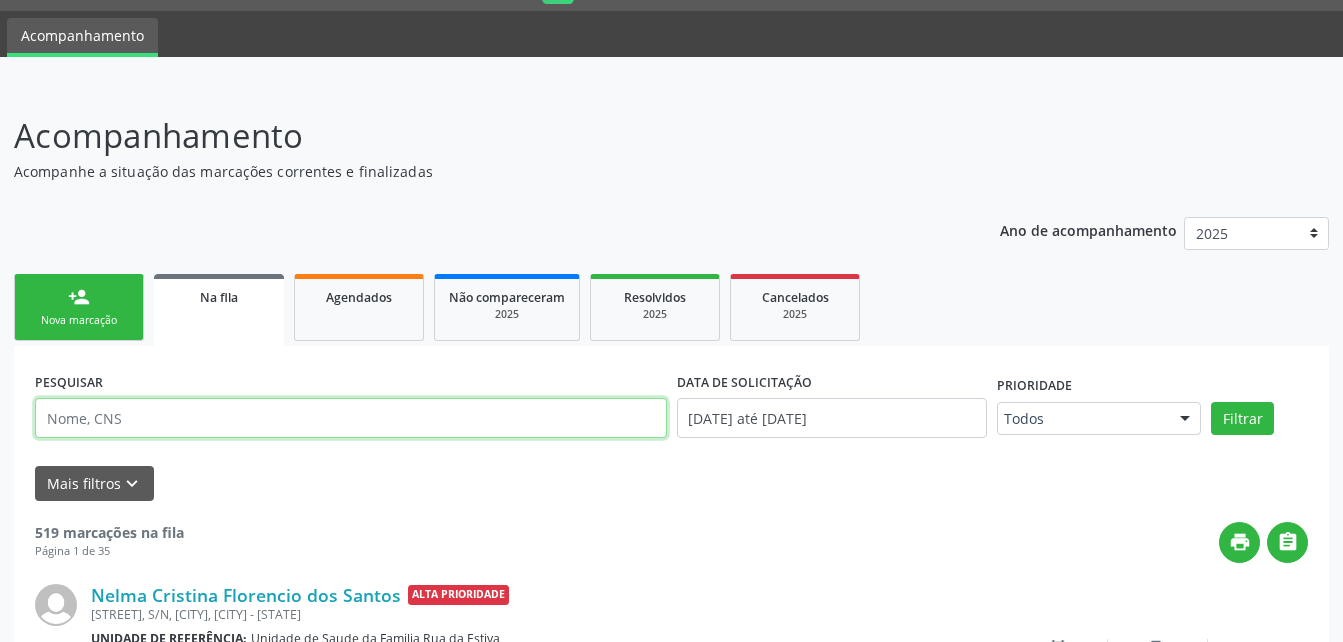 click at bounding box center [351, 418] 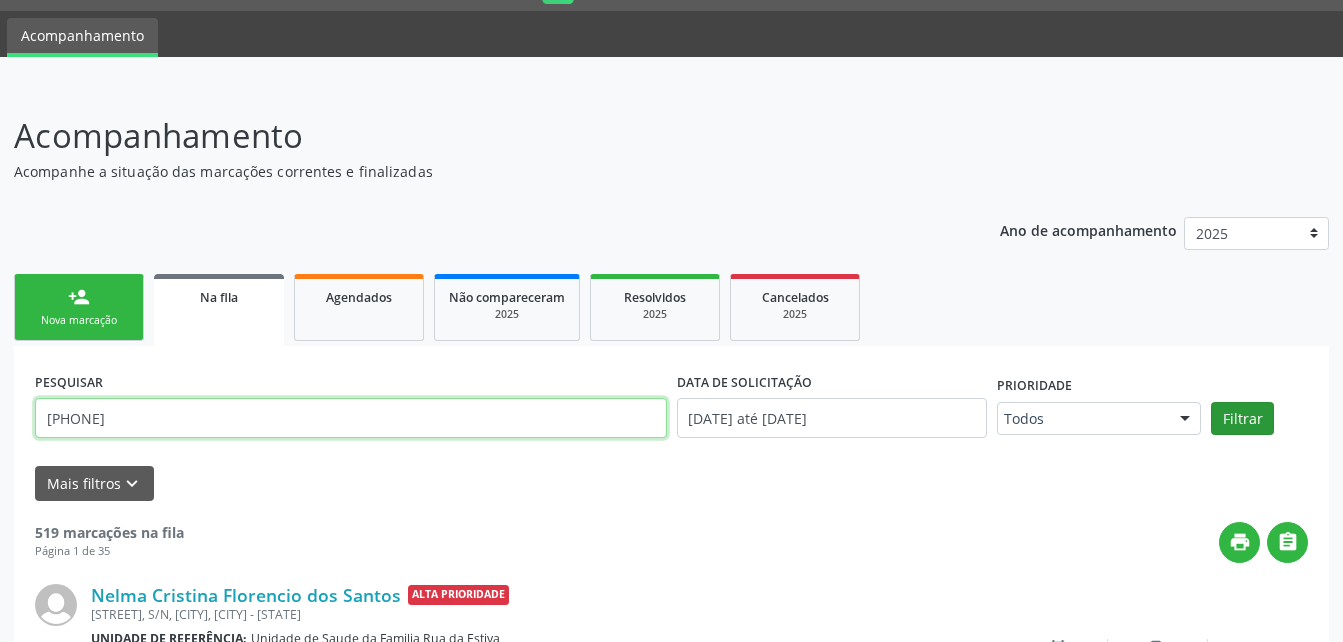 type on "[PHONE]" 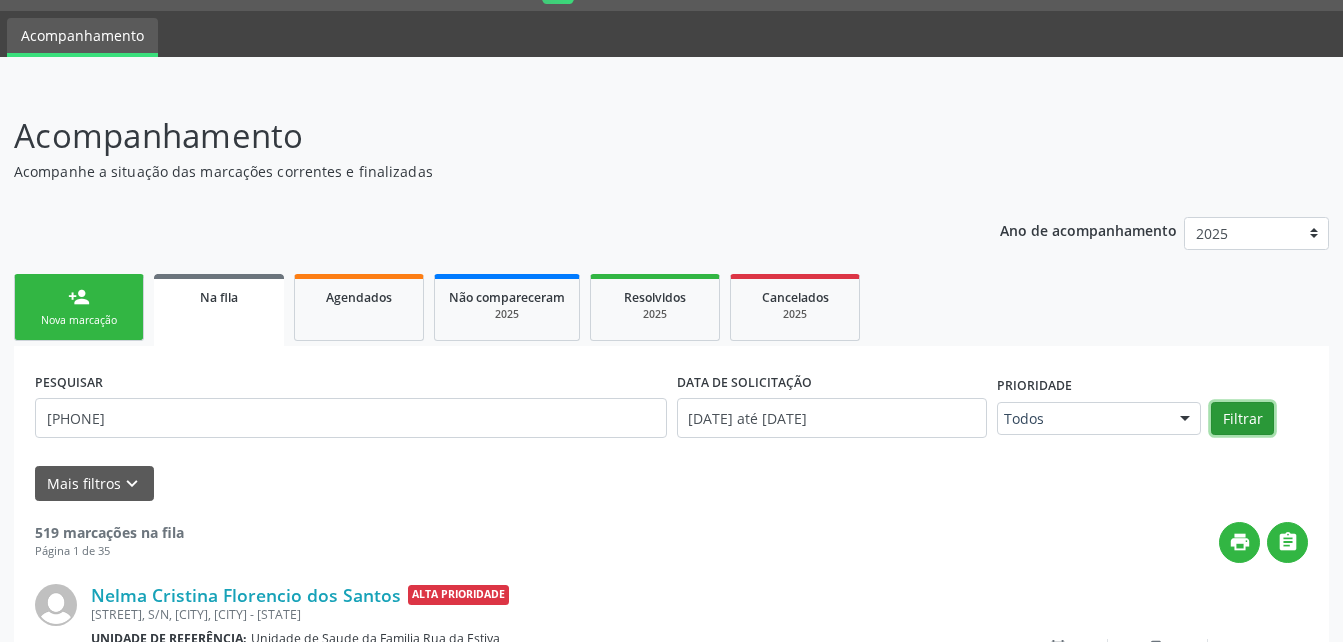 click on "Filtrar" at bounding box center [1242, 419] 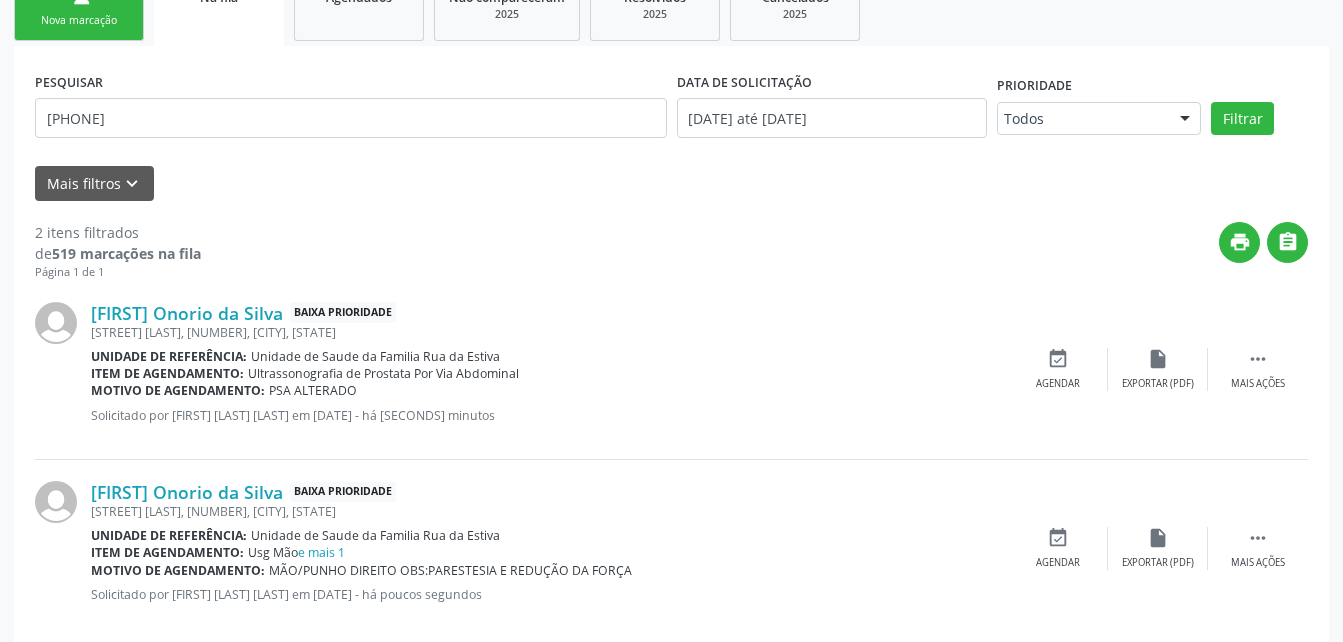 scroll, scrollTop: 384, scrollLeft: 0, axis: vertical 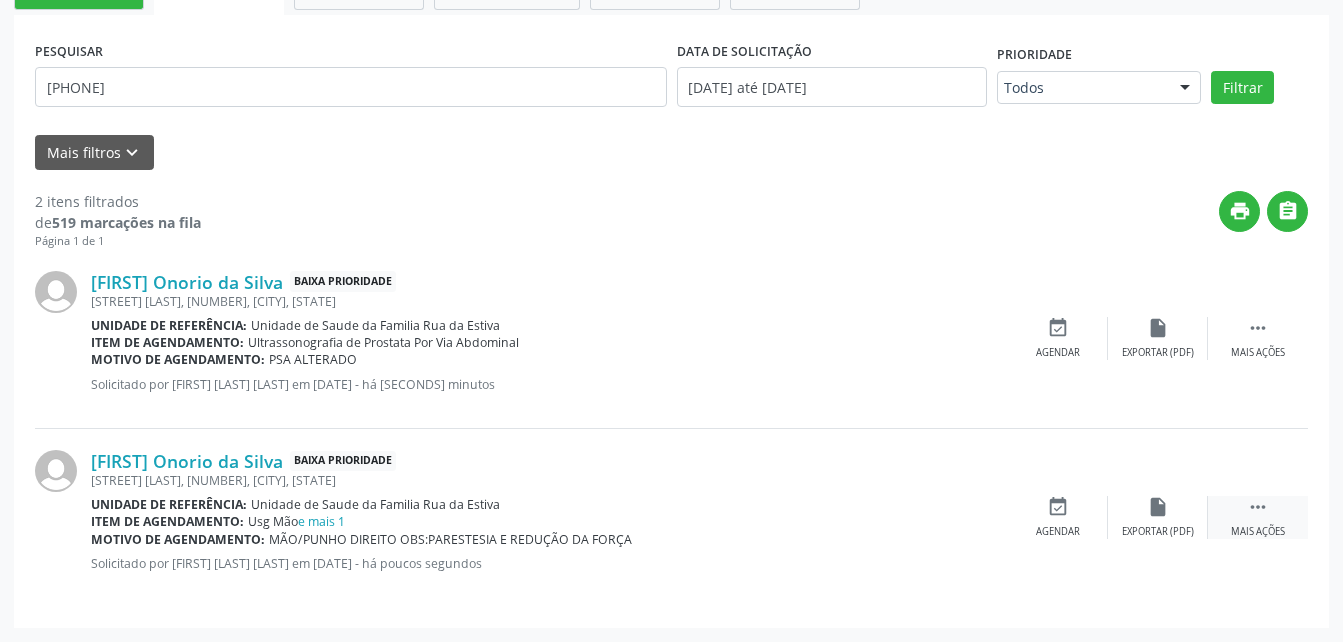 click on "
Mais ações" at bounding box center (1258, 517) 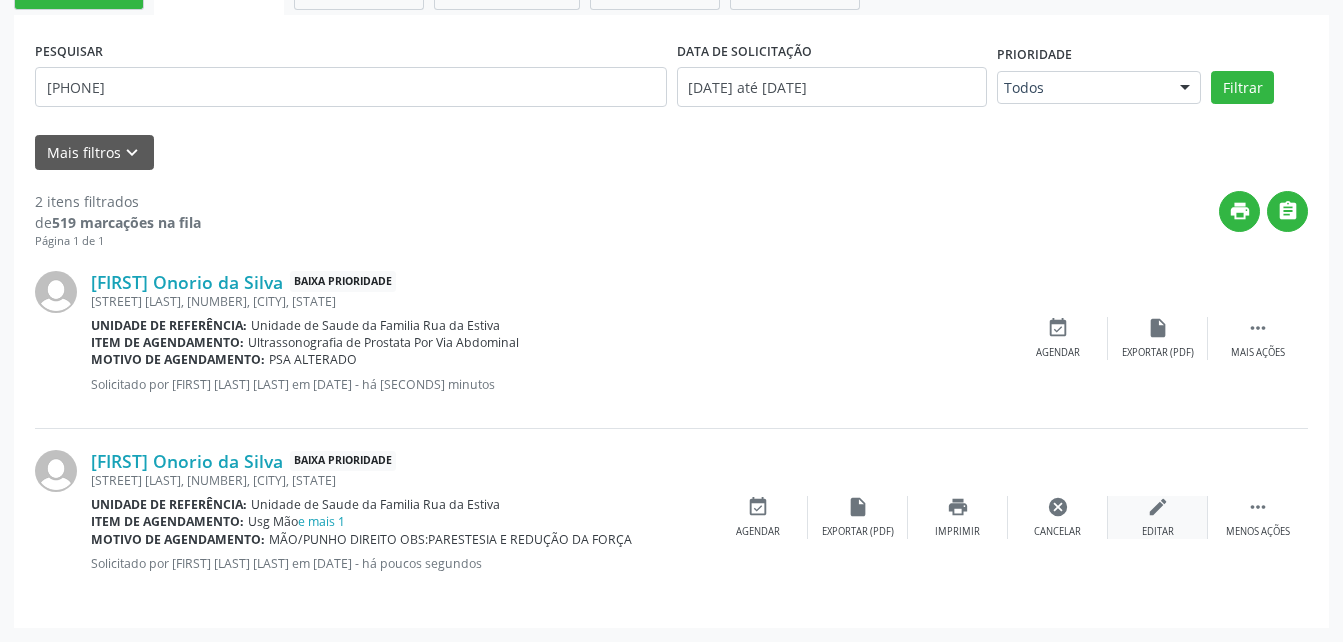 click on "edit" at bounding box center (1158, 507) 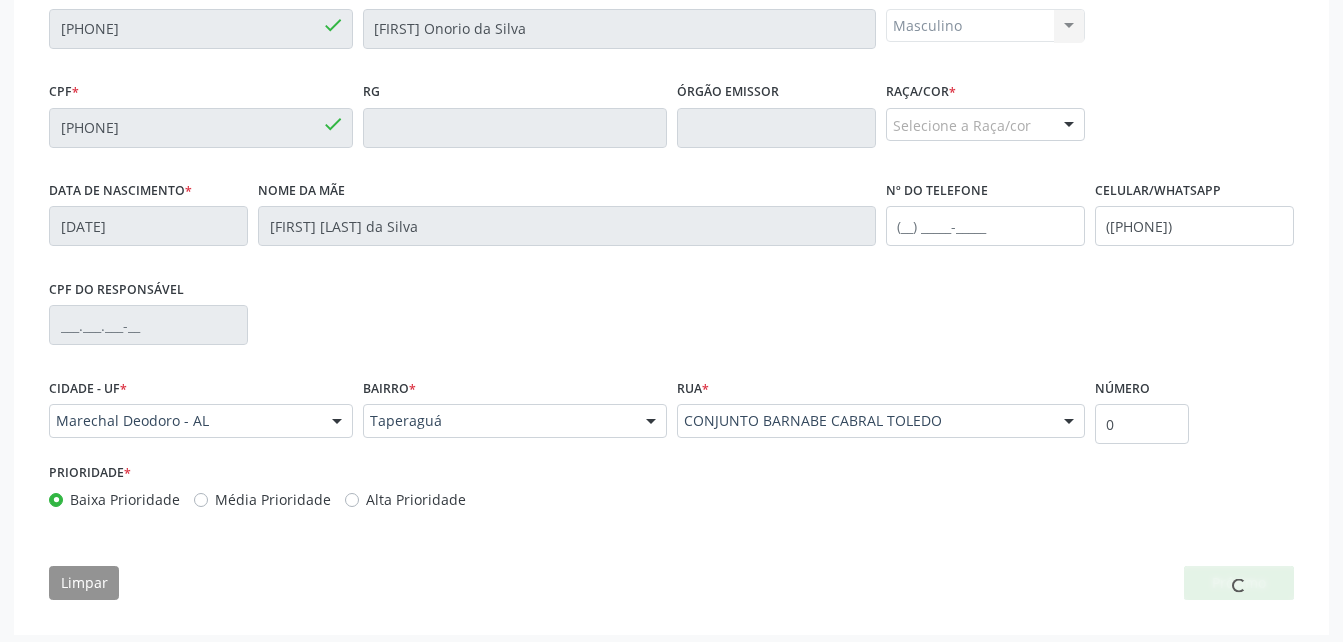 scroll, scrollTop: 497, scrollLeft: 0, axis: vertical 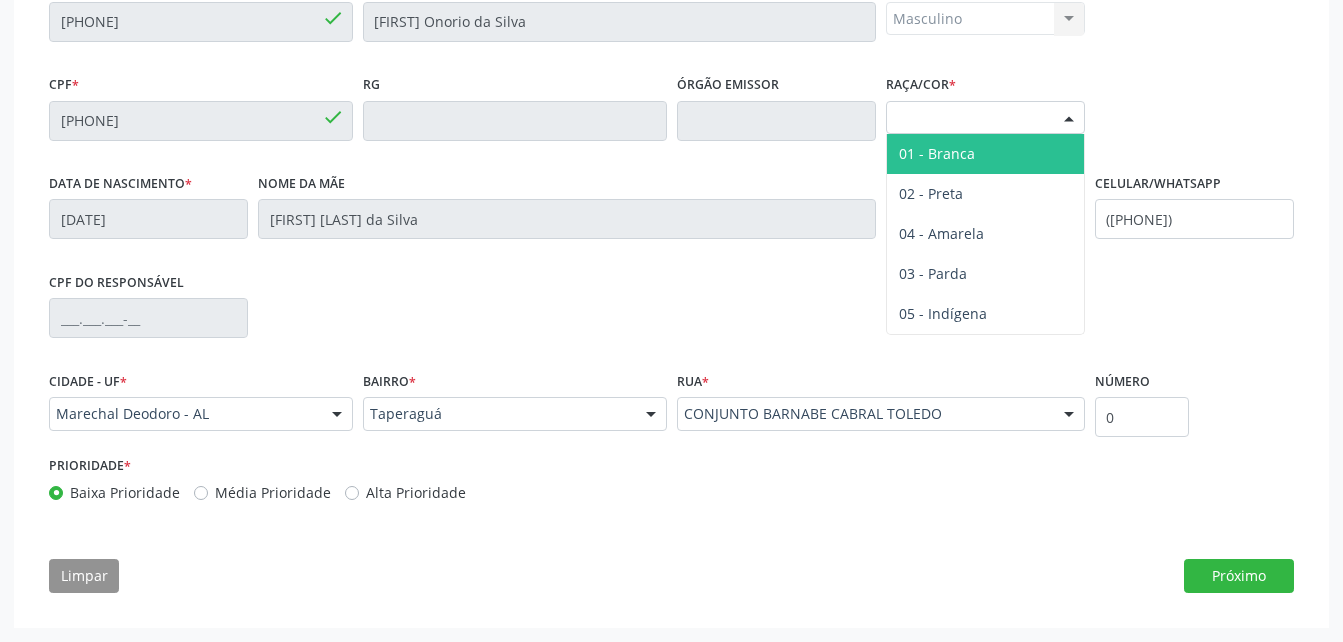 click on "Selecione a Raça/cor" at bounding box center [985, 118] 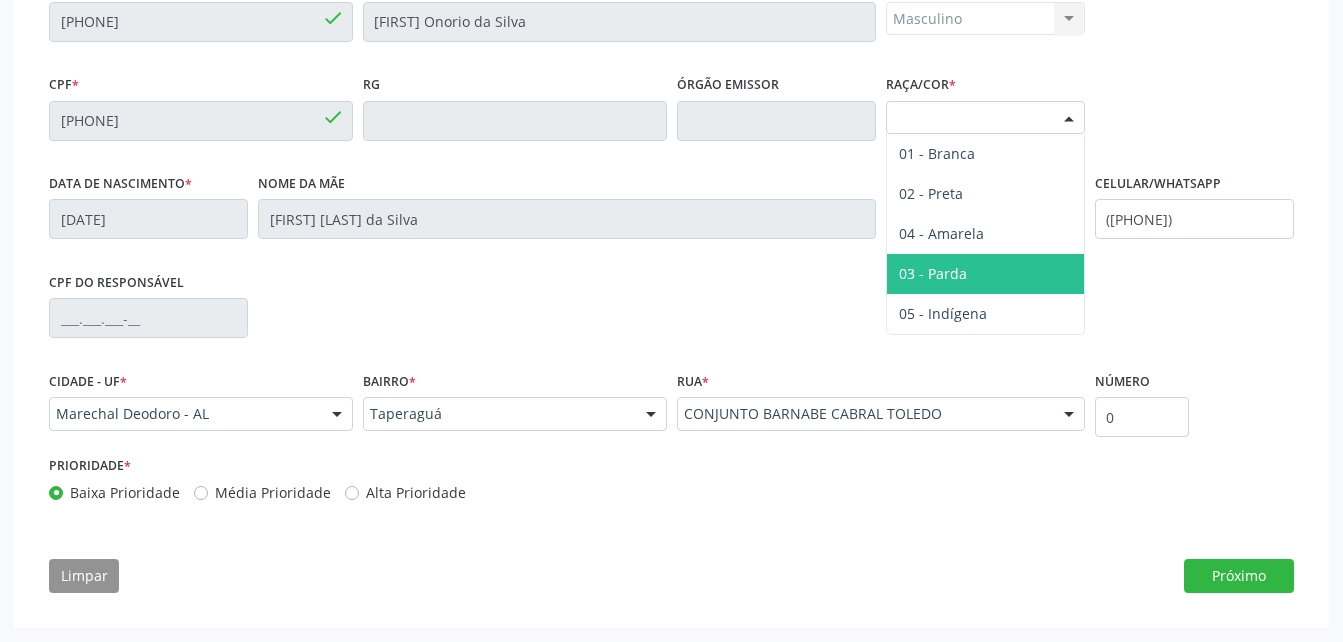 click on "03 - Parda" at bounding box center [985, 274] 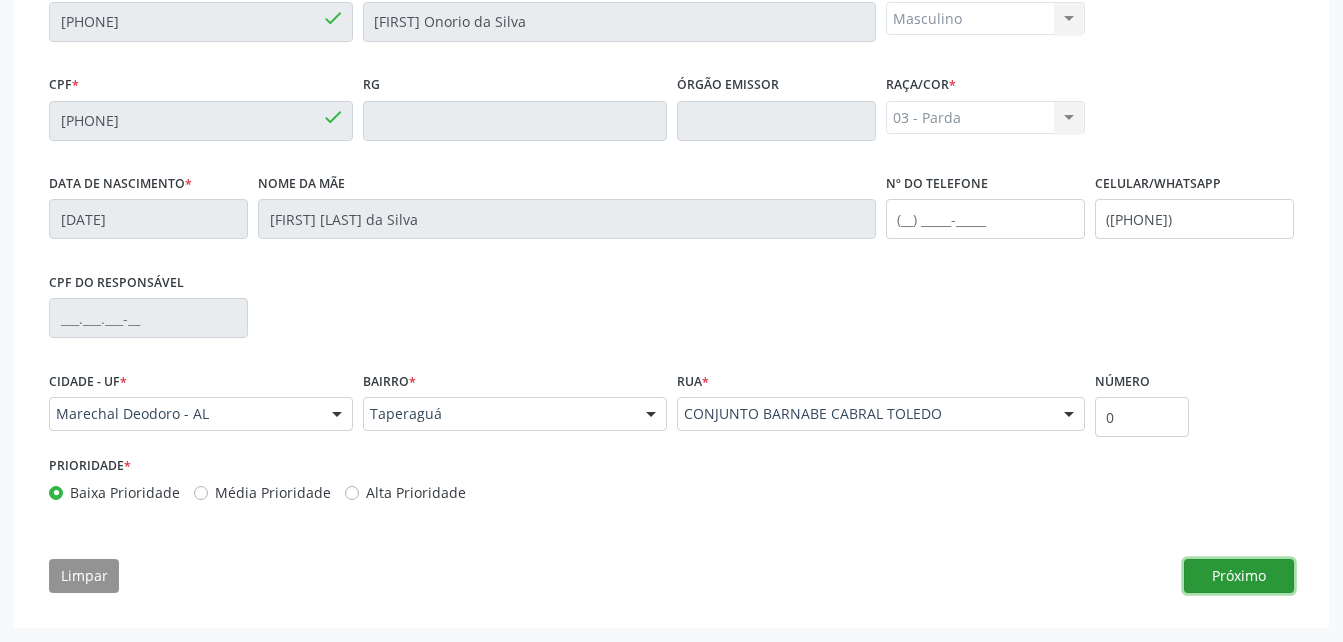 click on "Próximo" at bounding box center (1239, 576) 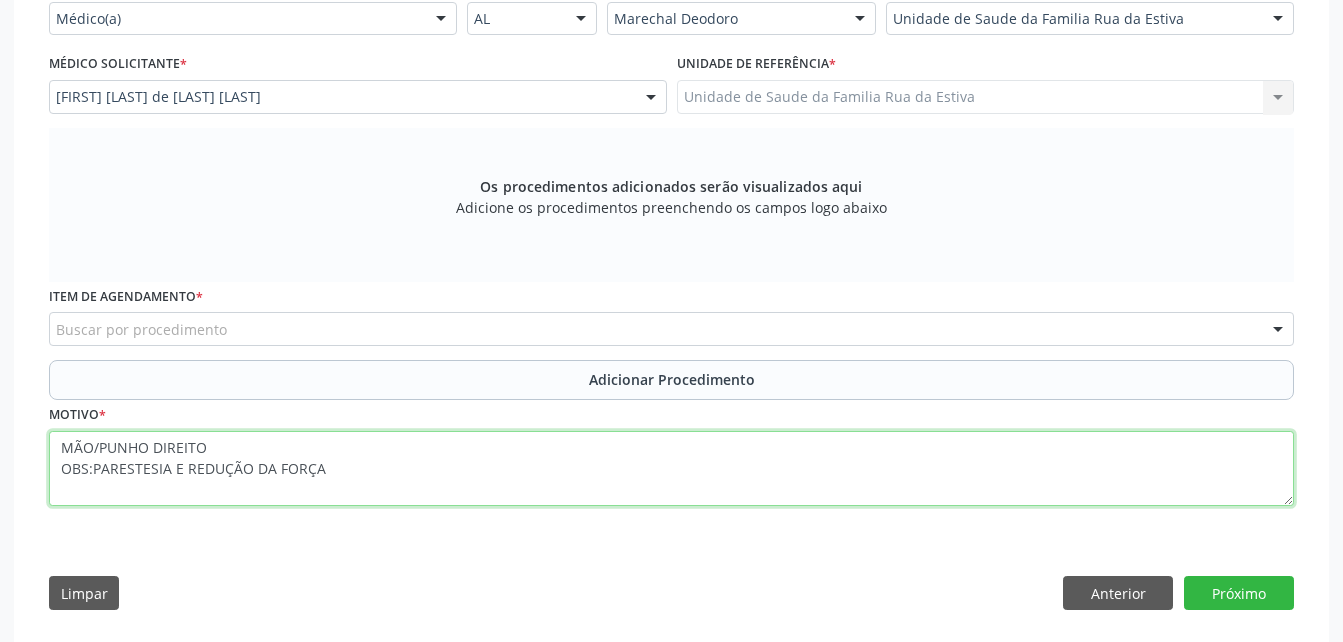 click on "MÃO/PUNHO DIREITO
OBS:PARESTESIA E REDUÇÃO DA FORÇA" at bounding box center [671, 469] 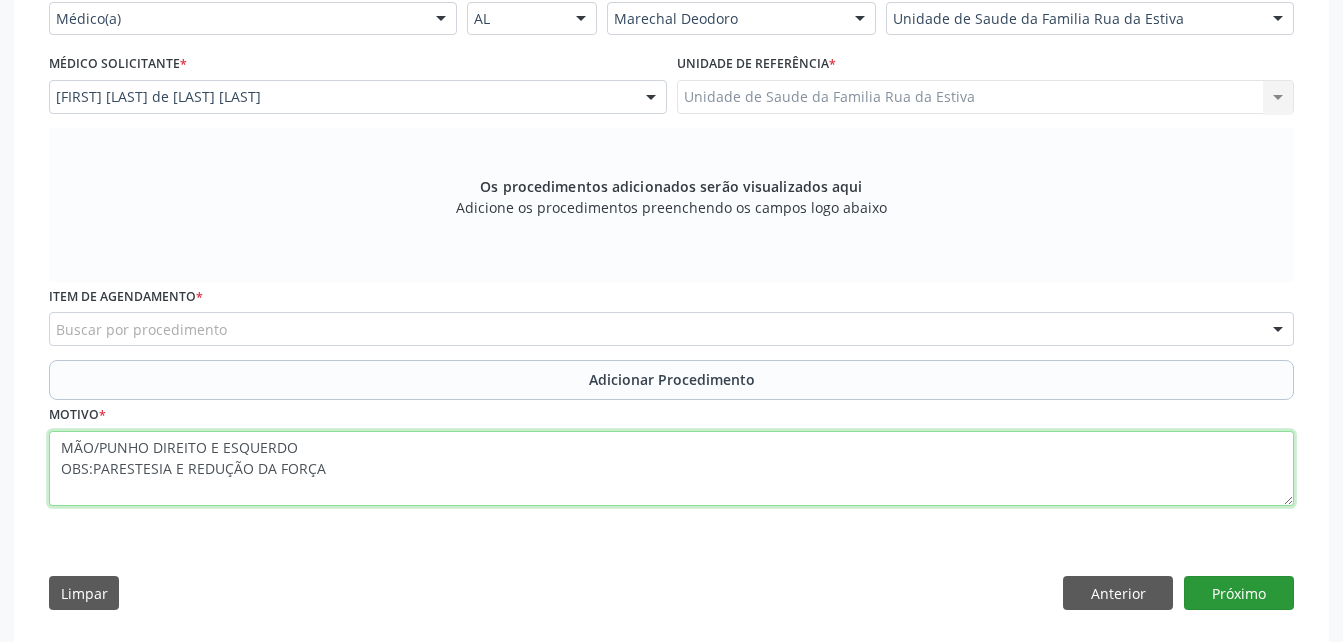 type on "MÃO/PUNHO DIREITO E ESQUERDO
OBS:PARESTESIA E REDUÇÃO DA FORÇA" 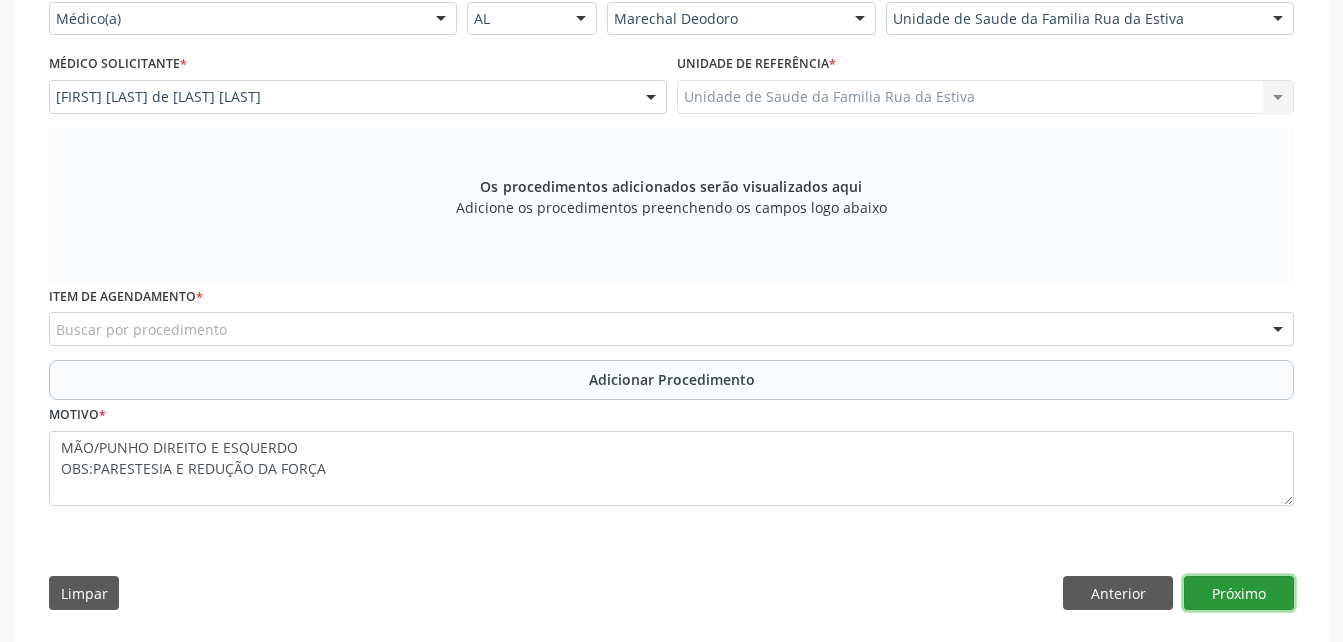 click on "Próximo" at bounding box center [1239, 593] 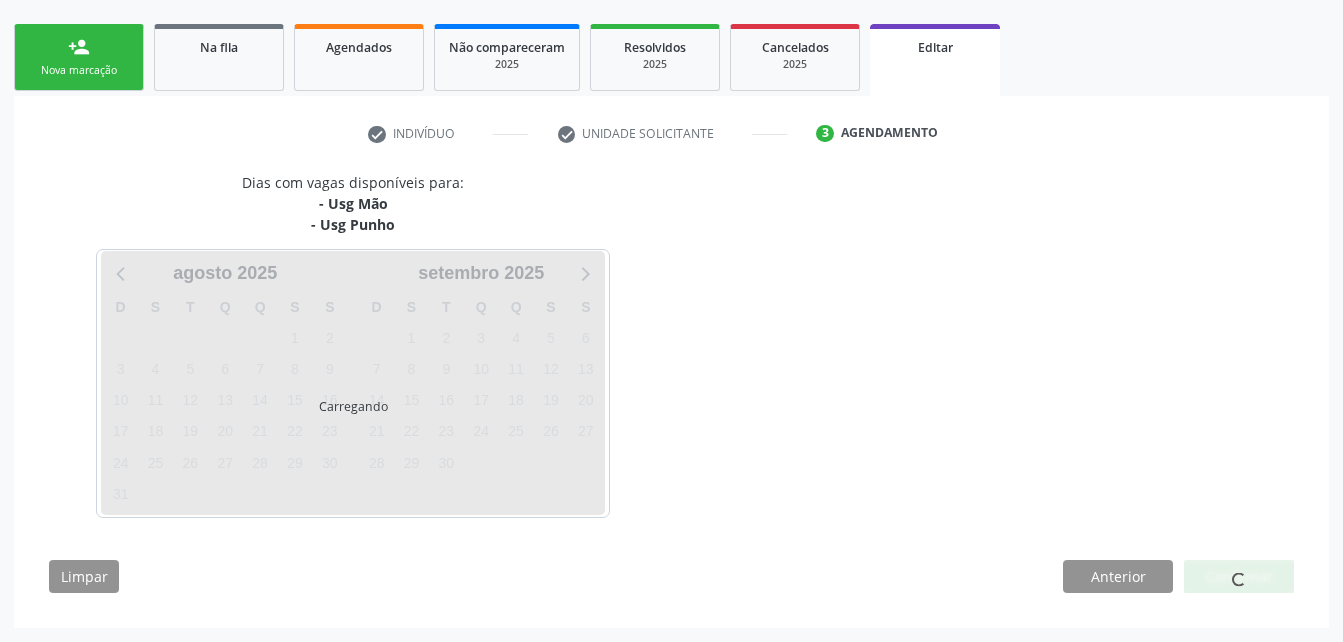 scroll, scrollTop: 362, scrollLeft: 0, axis: vertical 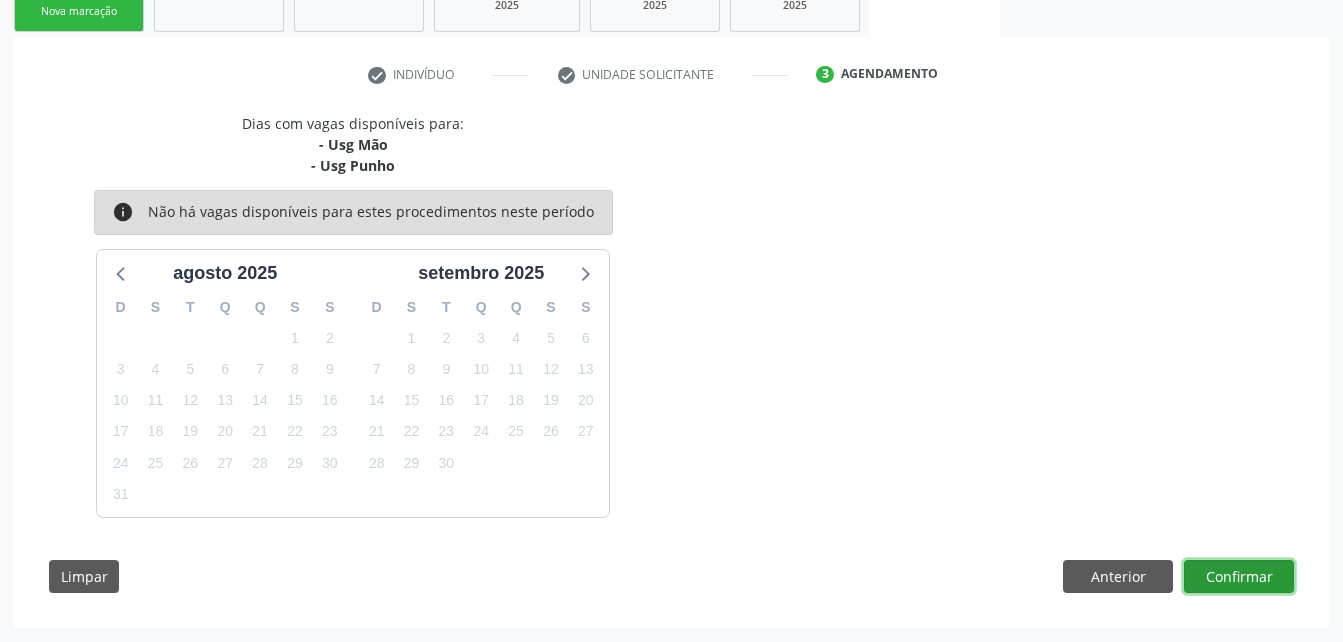 click on "Confirmar" at bounding box center [1239, 577] 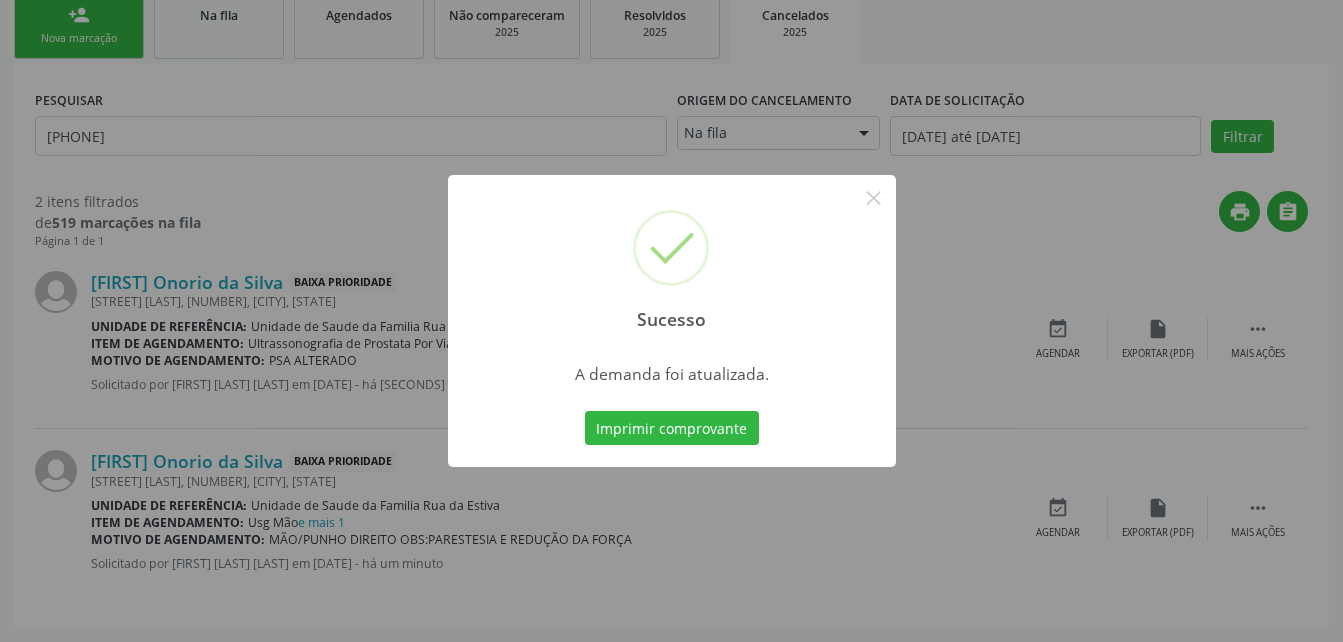 scroll, scrollTop: 0, scrollLeft: 0, axis: both 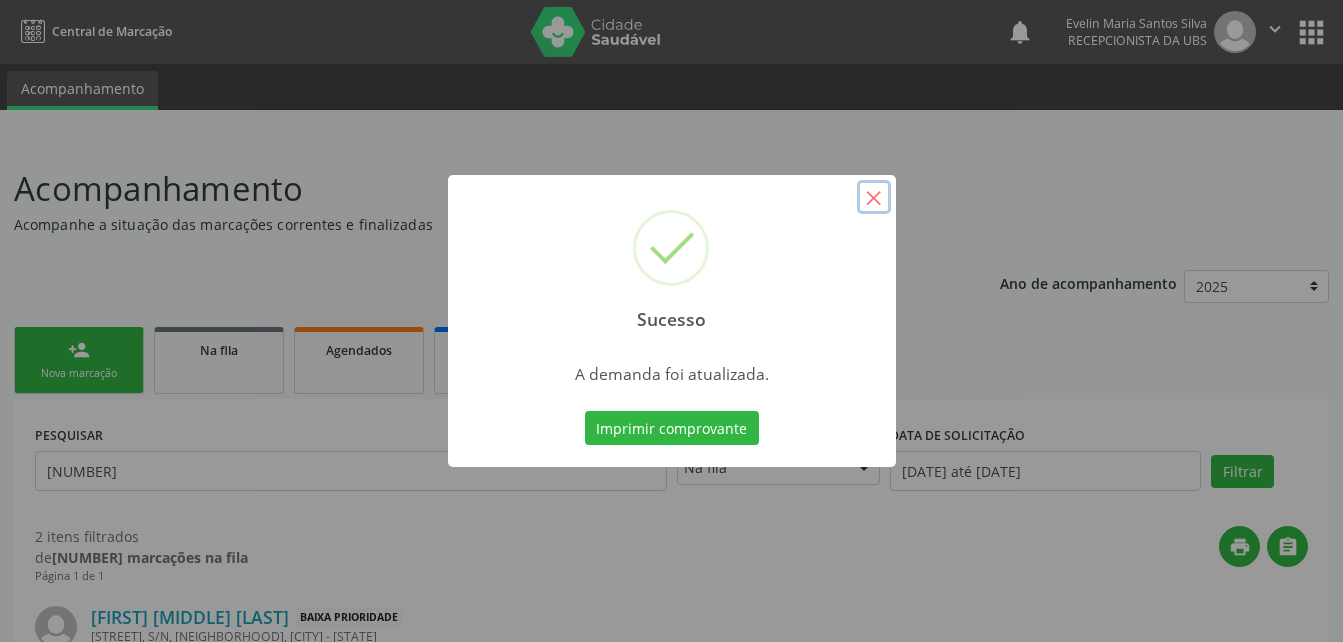 click on "×" at bounding box center [874, 197] 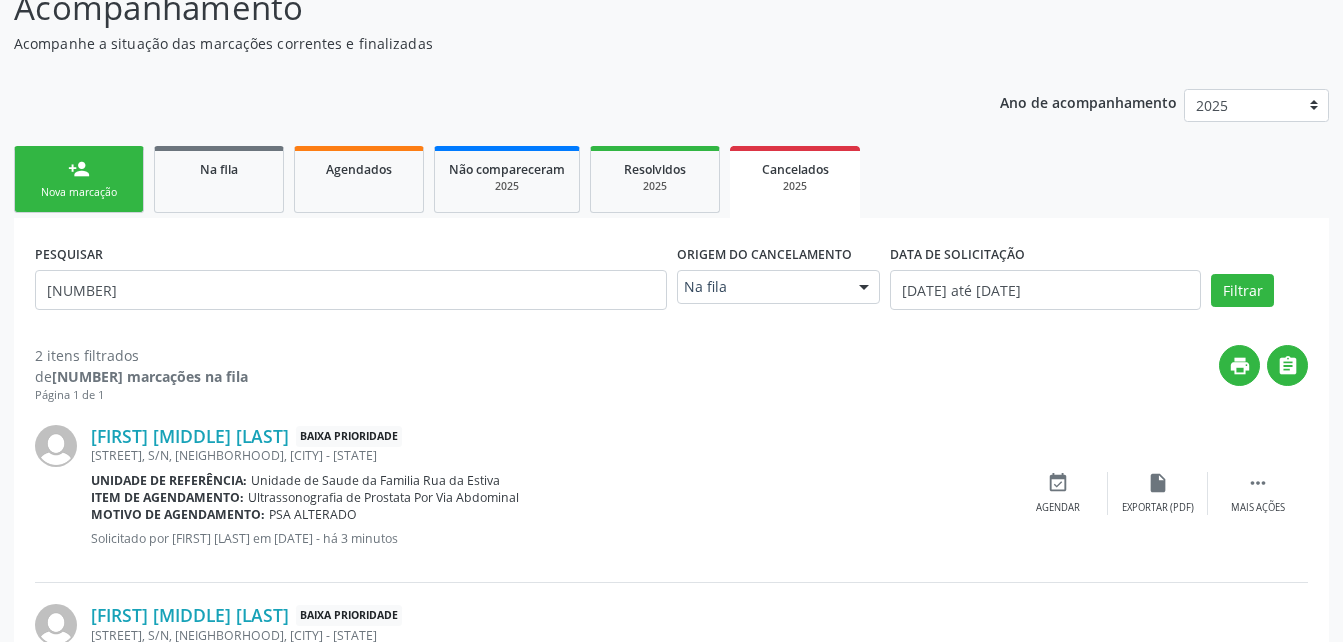 scroll, scrollTop: 200, scrollLeft: 0, axis: vertical 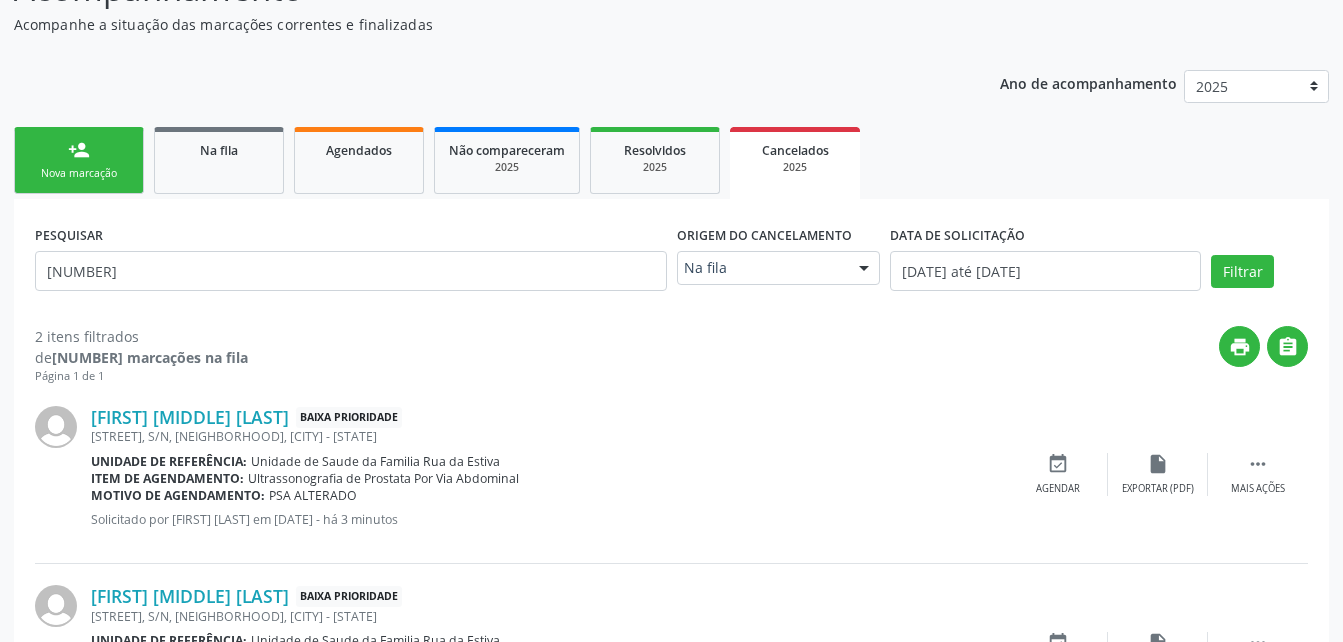 click on "person_add
Nova marcação" at bounding box center (79, 160) 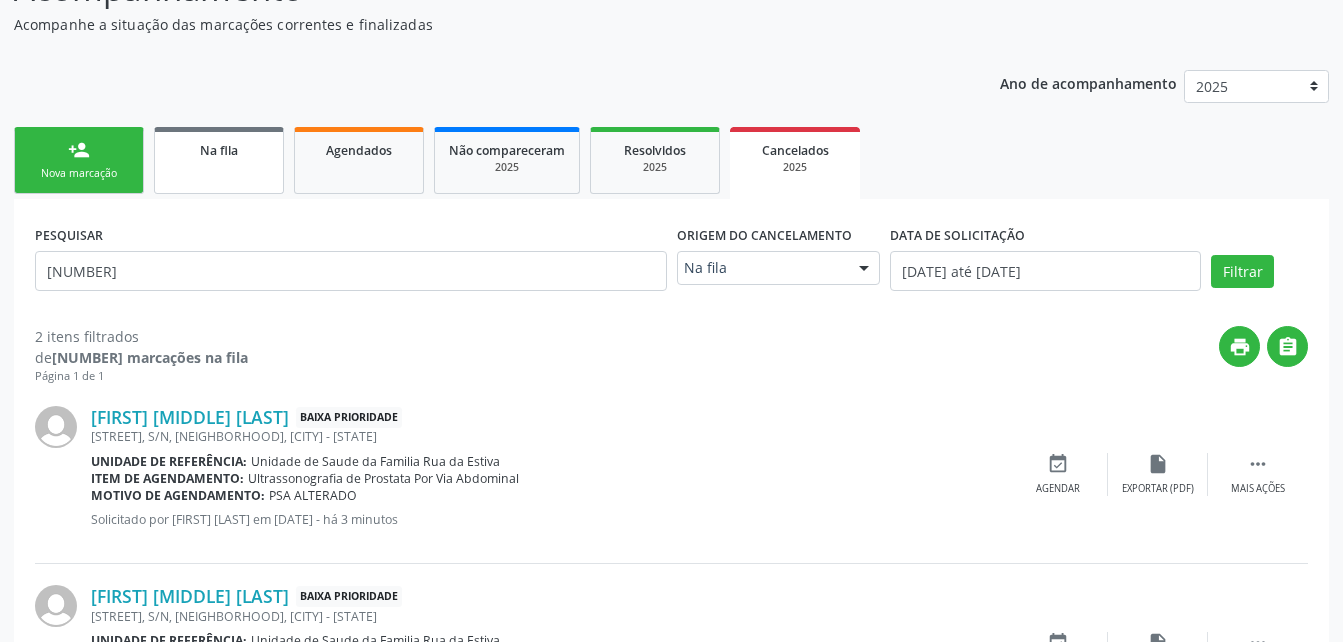 click on "person_add
Nova marcação" at bounding box center (79, 160) 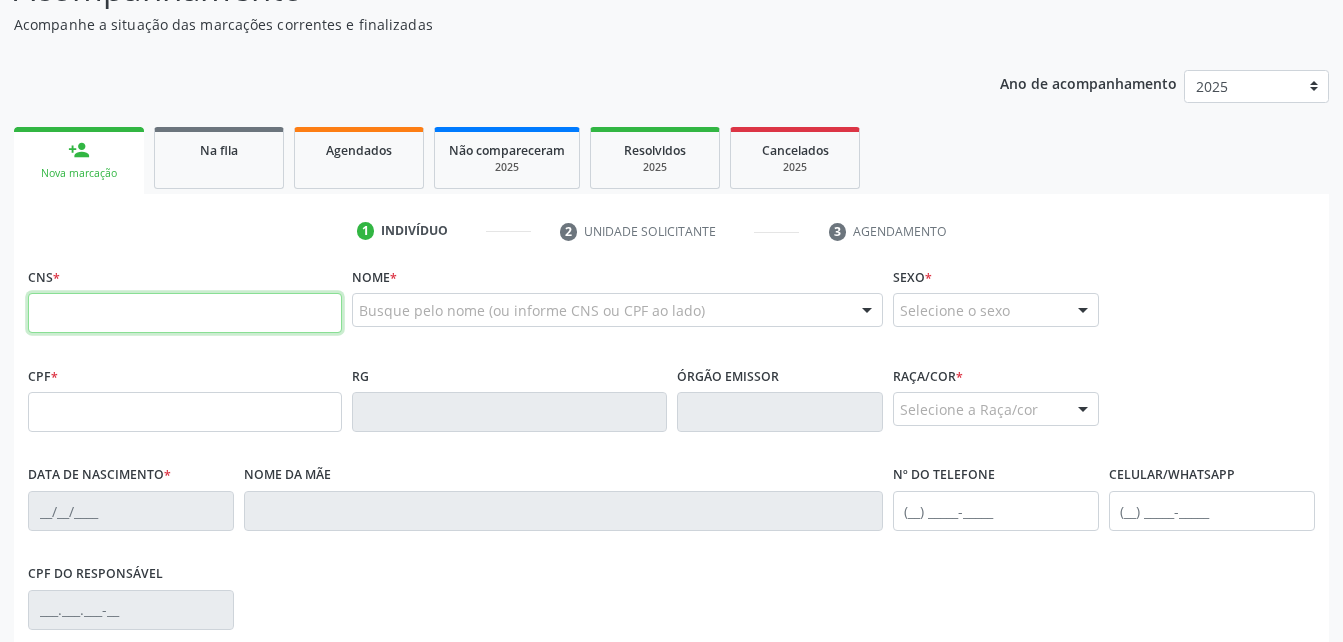 click at bounding box center (185, 313) 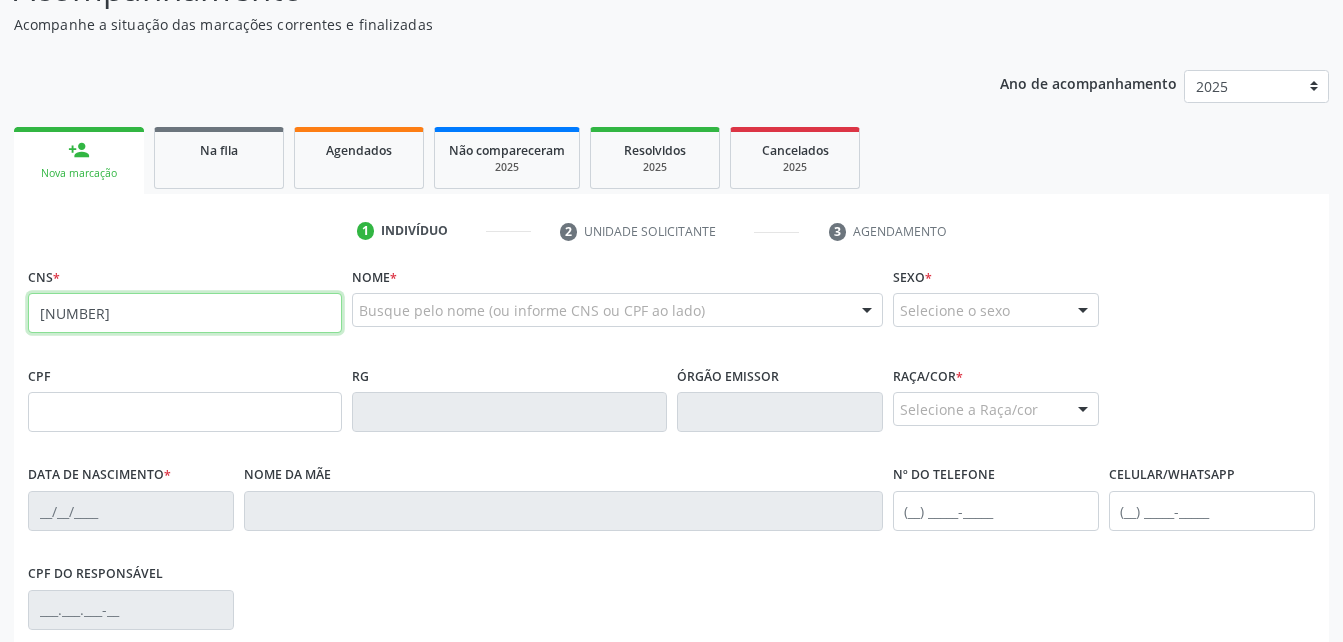 type on "[NUMBER]" 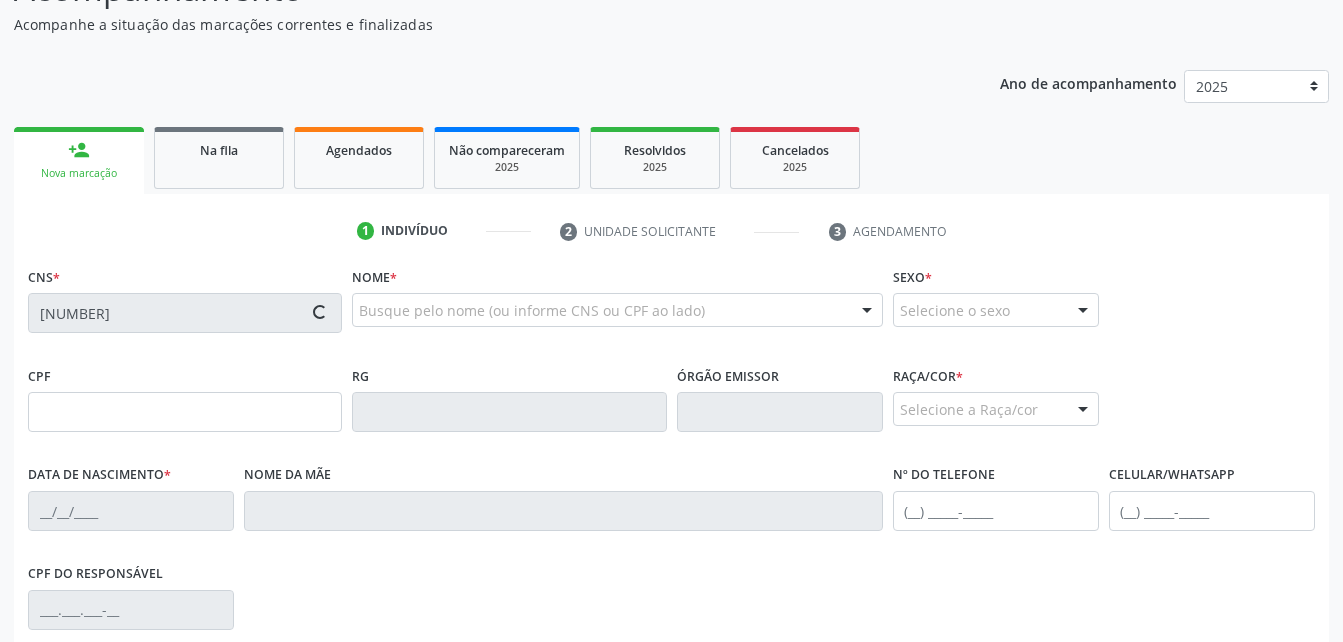 type on "[CPF]" 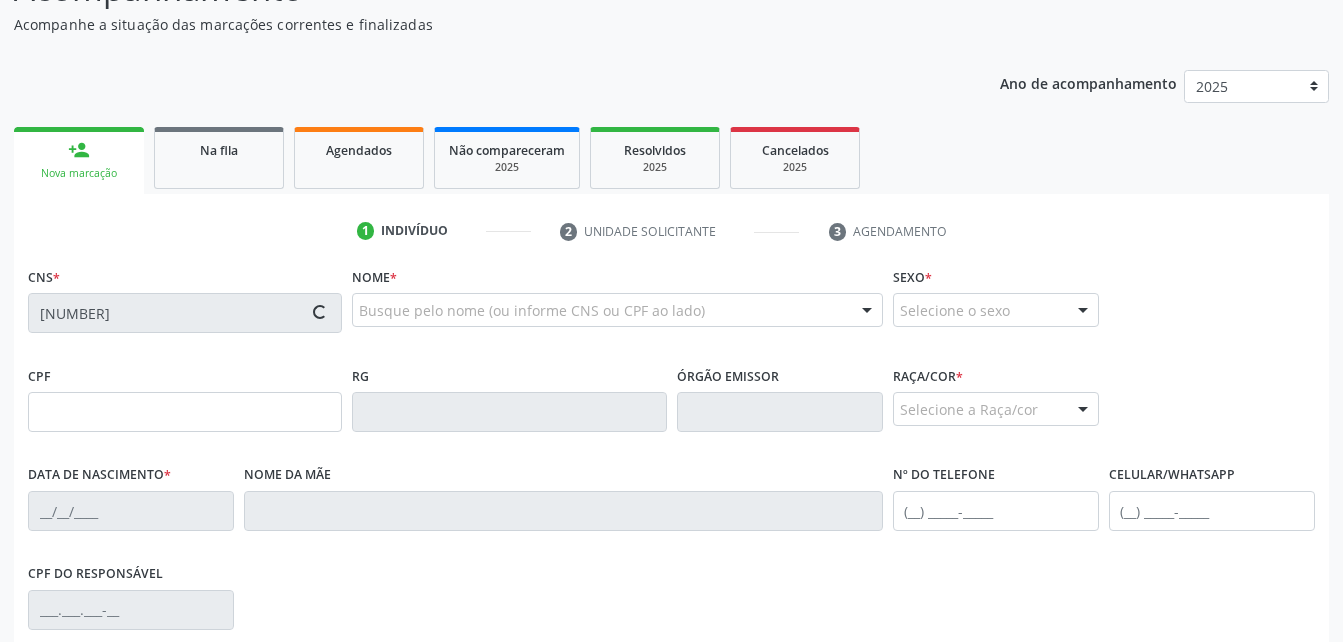 type on "[DATE]" 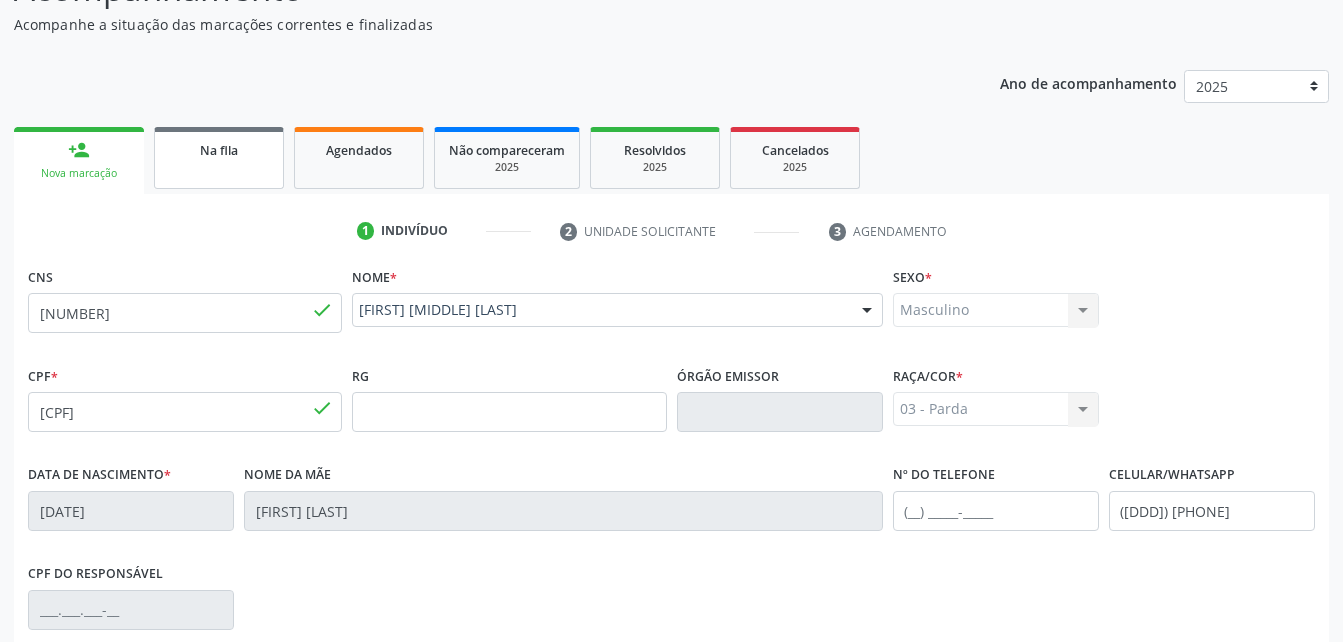 click on "Na fila" at bounding box center (219, 158) 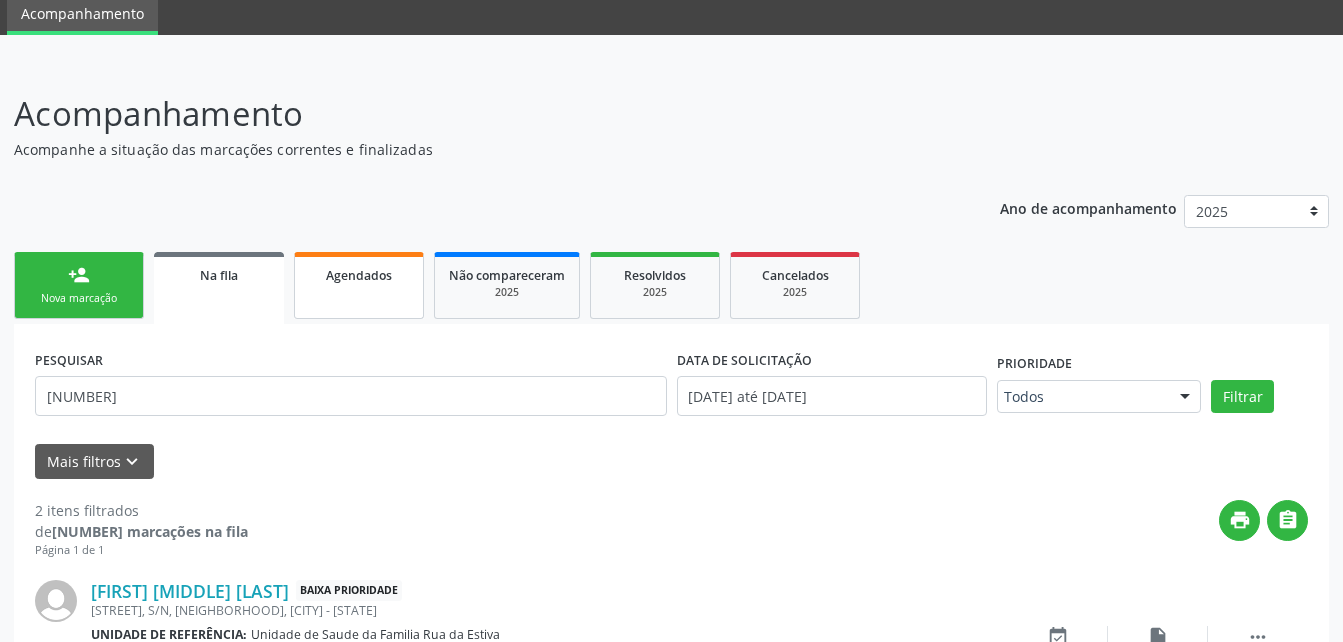 scroll, scrollTop: 0, scrollLeft: 0, axis: both 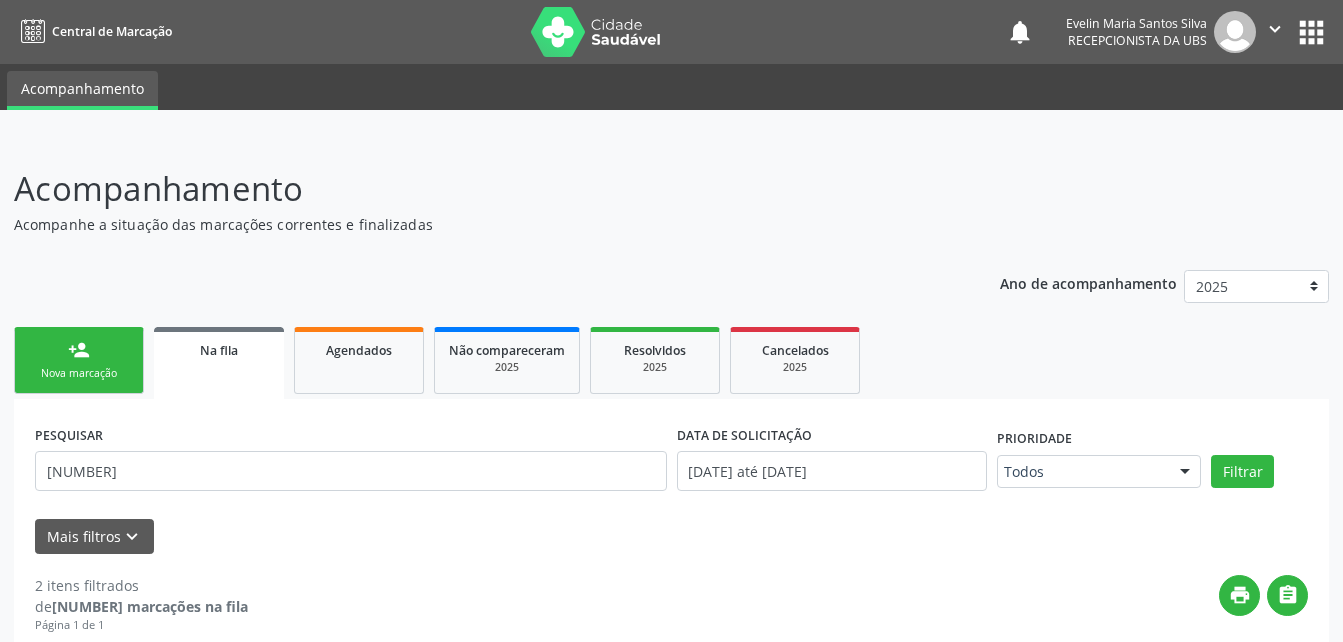 click on "person_add
Nova marcação" at bounding box center (79, 360) 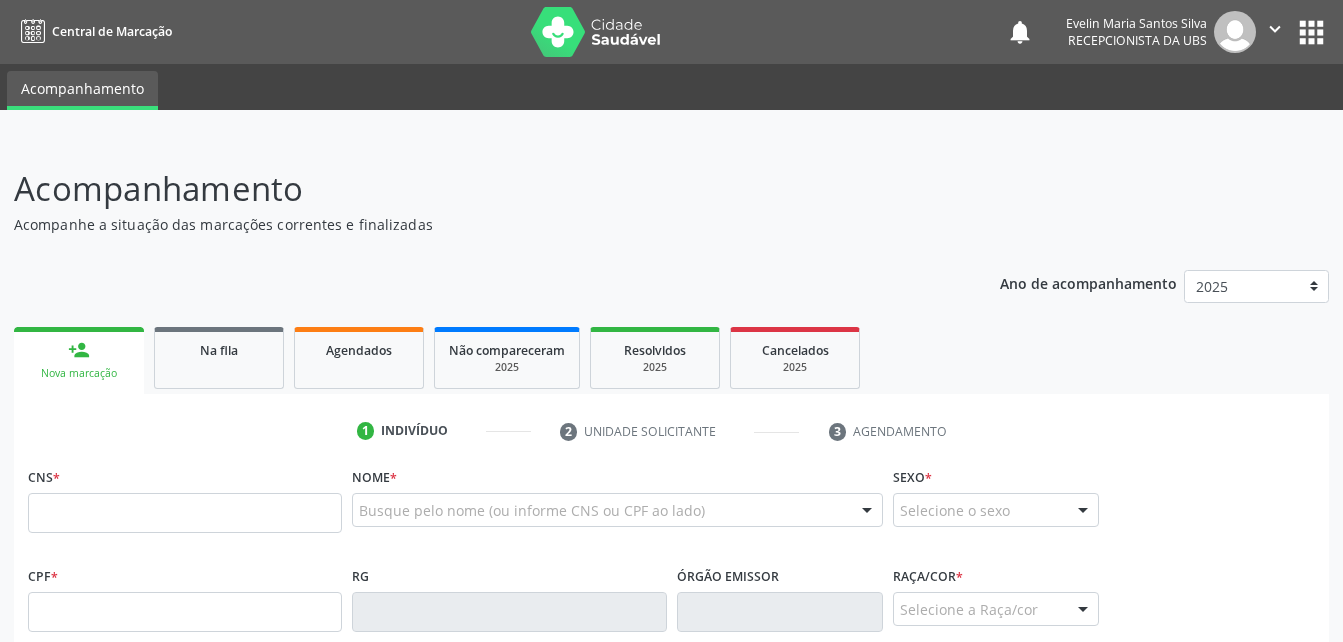 scroll, scrollTop: 300, scrollLeft: 0, axis: vertical 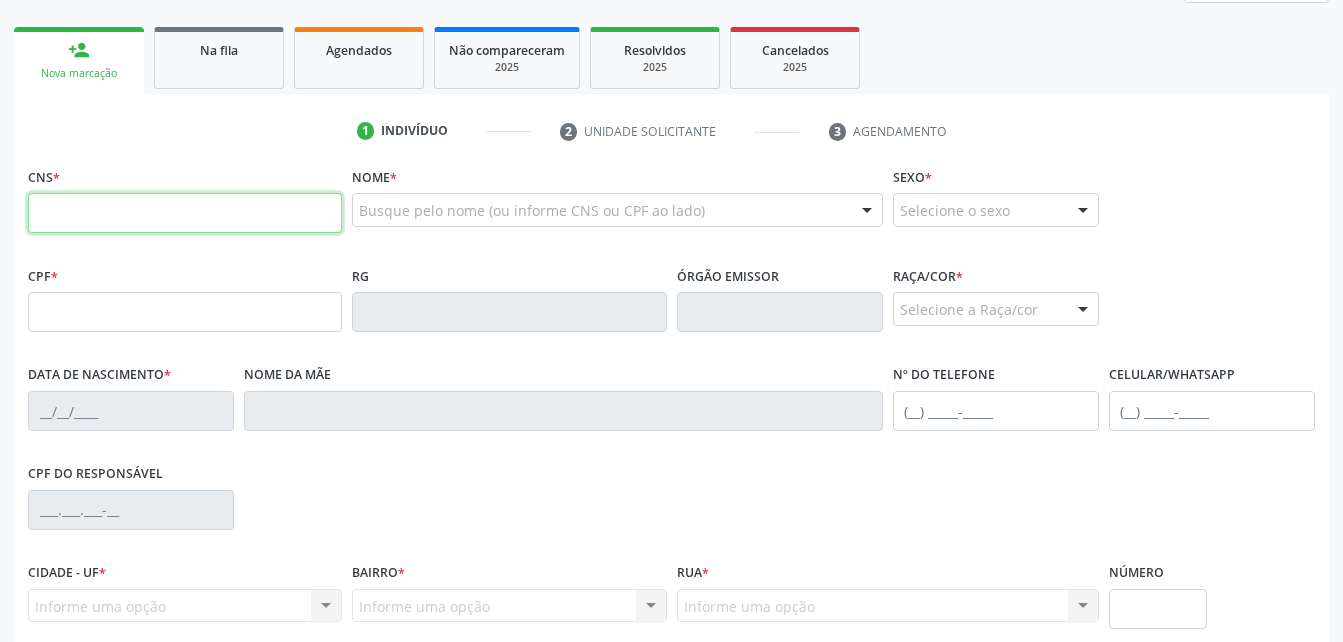 click at bounding box center [185, 213] 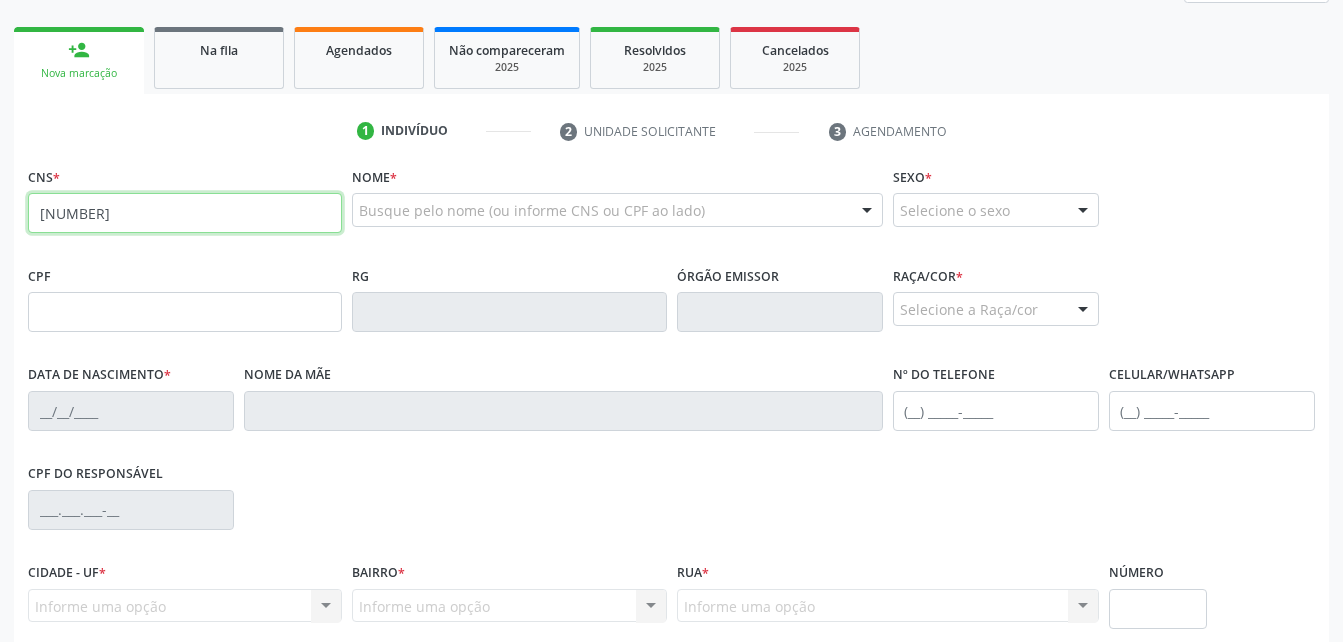 type on "[PHONE]" 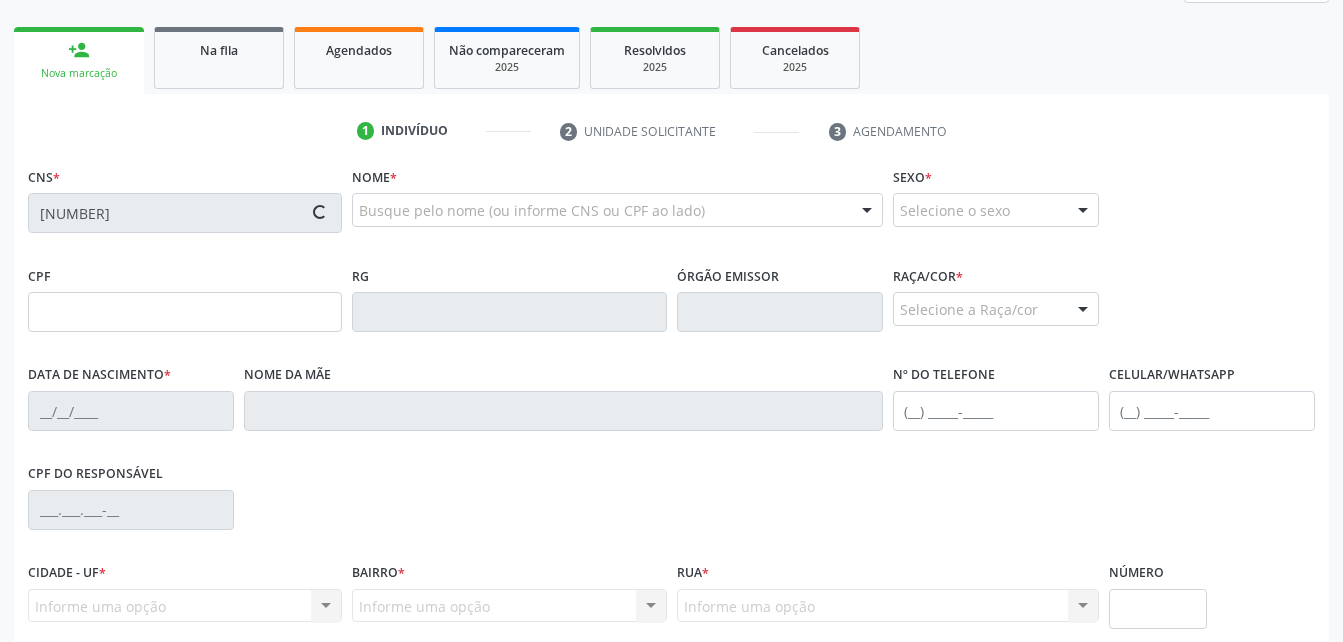 type on "[PHONE]" 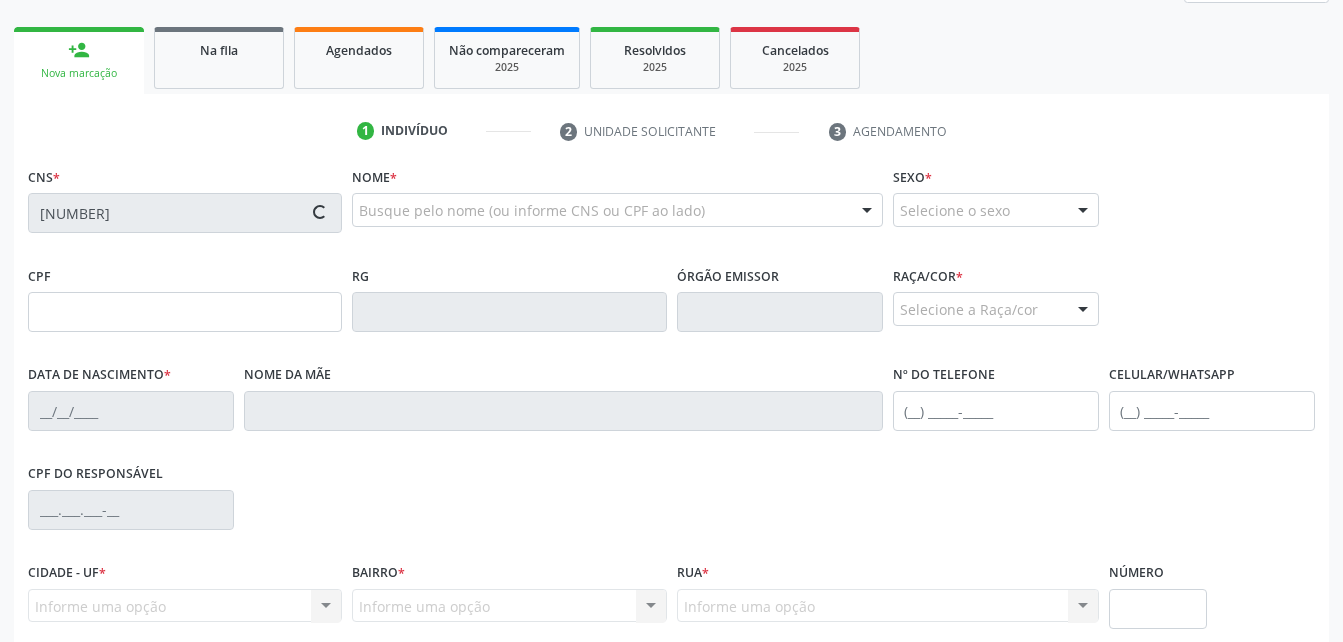 type on "[DATE]" 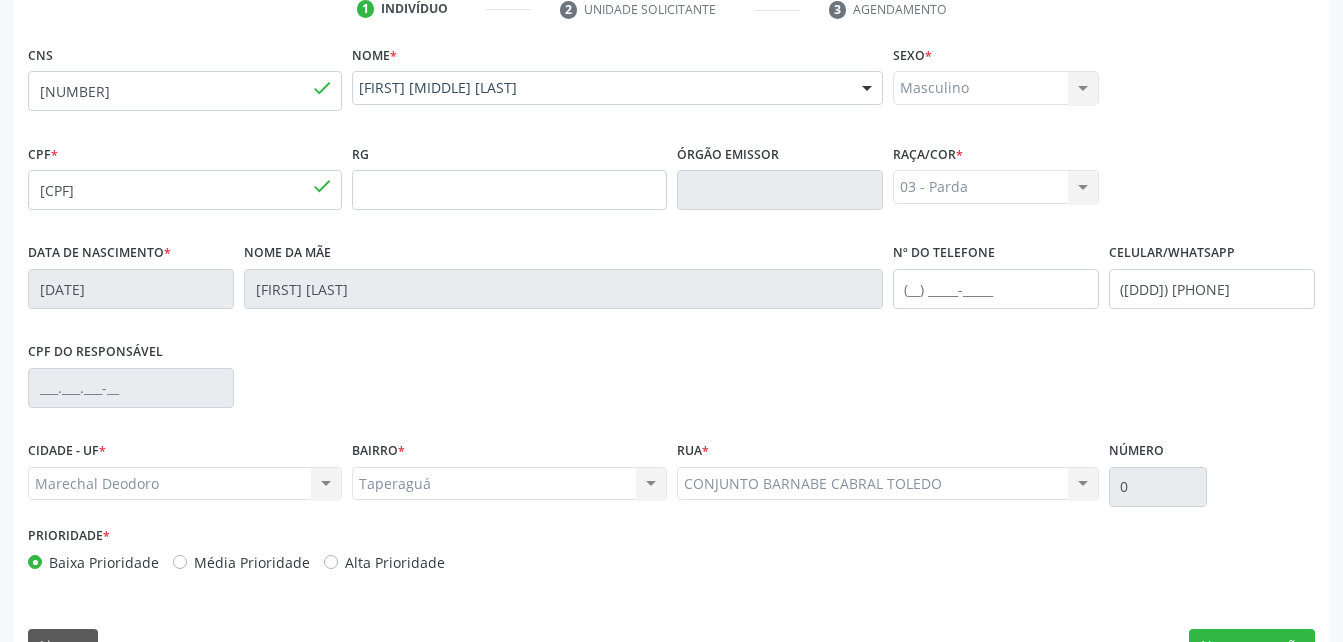 scroll, scrollTop: 470, scrollLeft: 0, axis: vertical 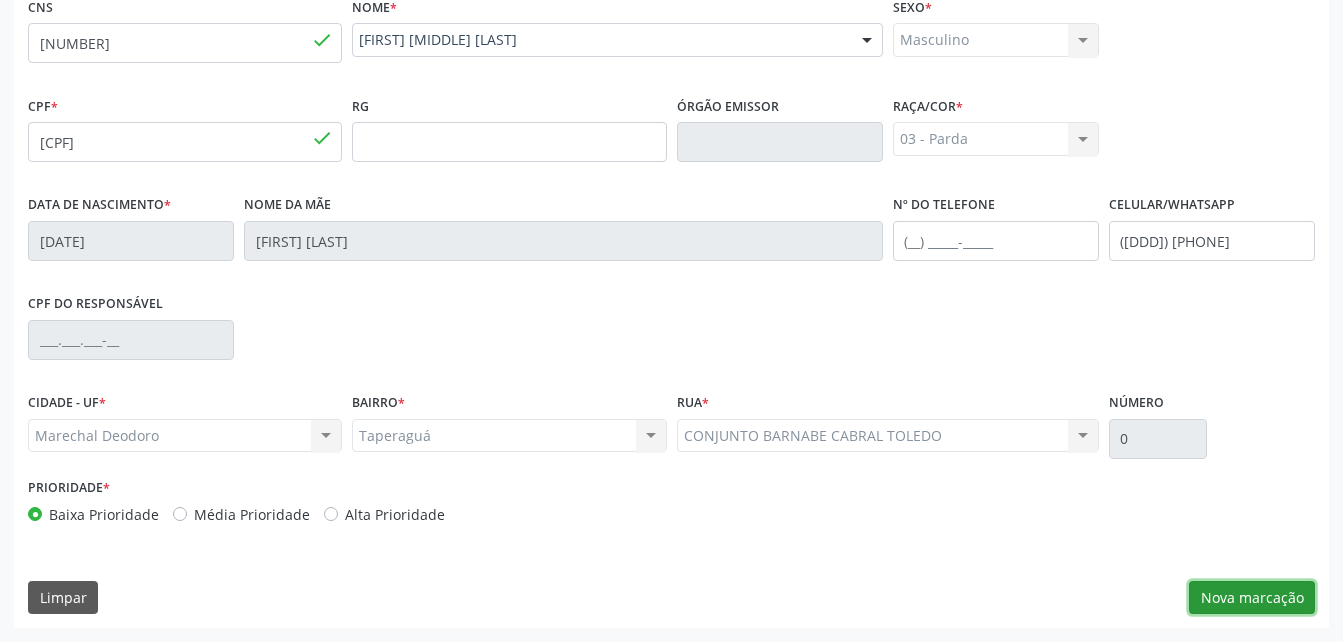 click on "Nova marcação" at bounding box center (1252, 598) 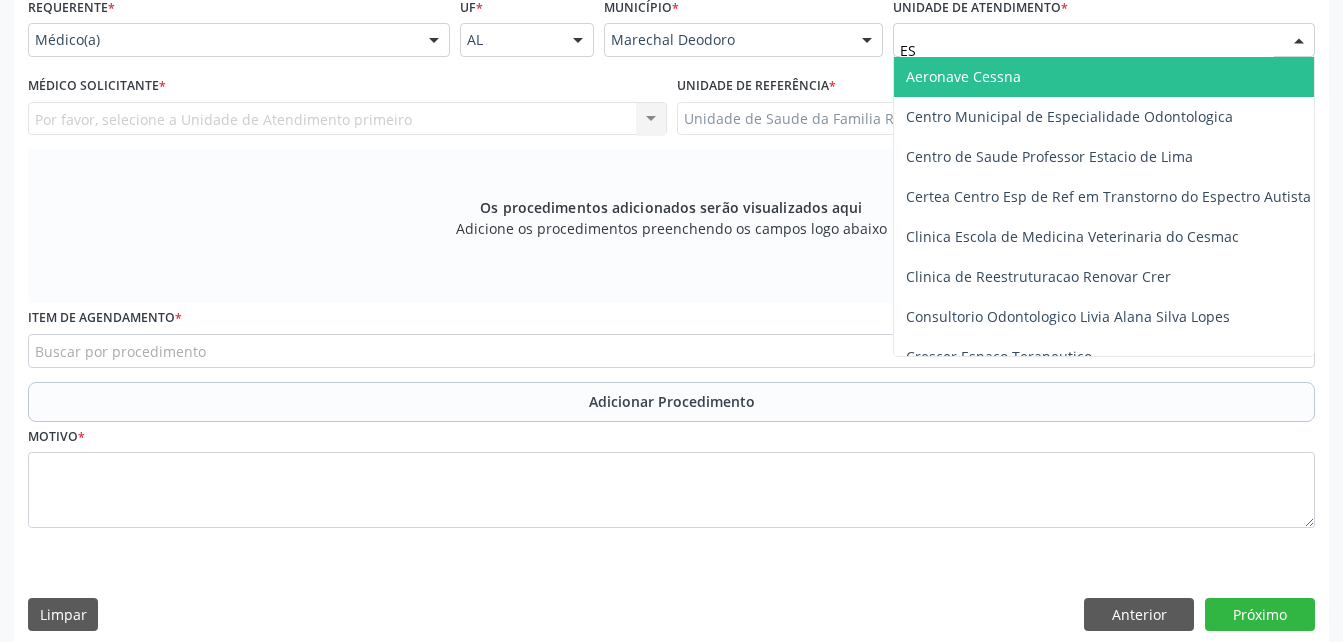 type on "EST" 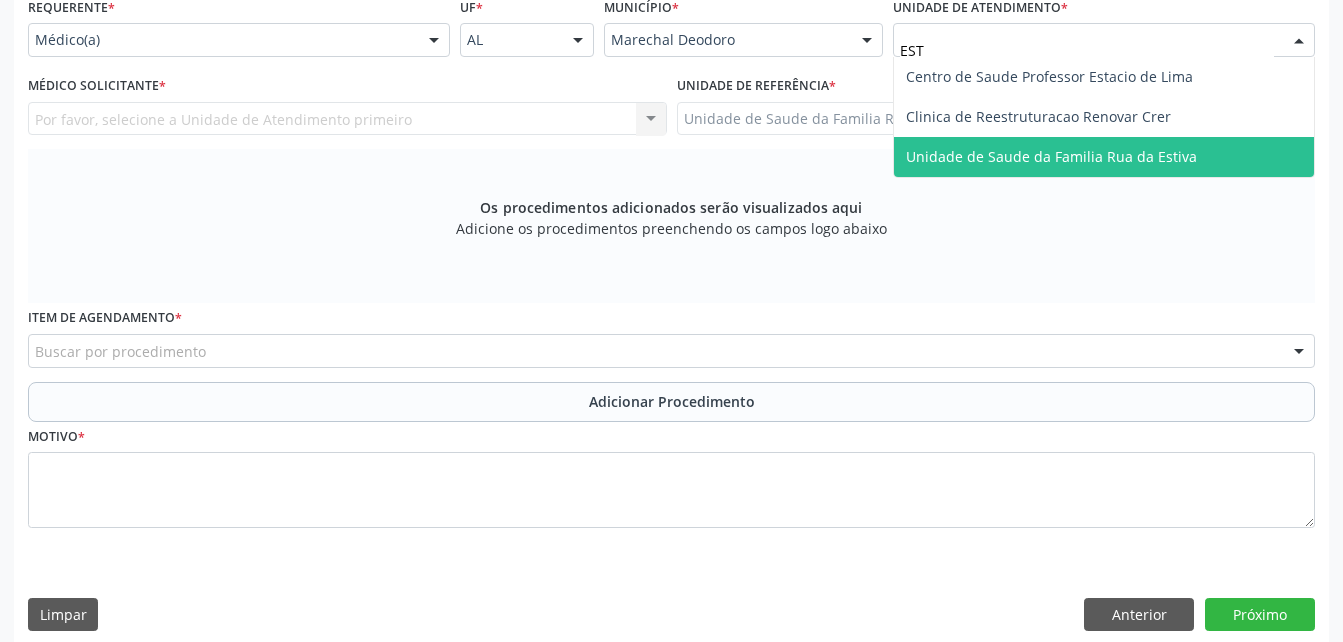 drag, startPoint x: 1013, startPoint y: 151, endPoint x: 764, endPoint y: 208, distance: 255.4408 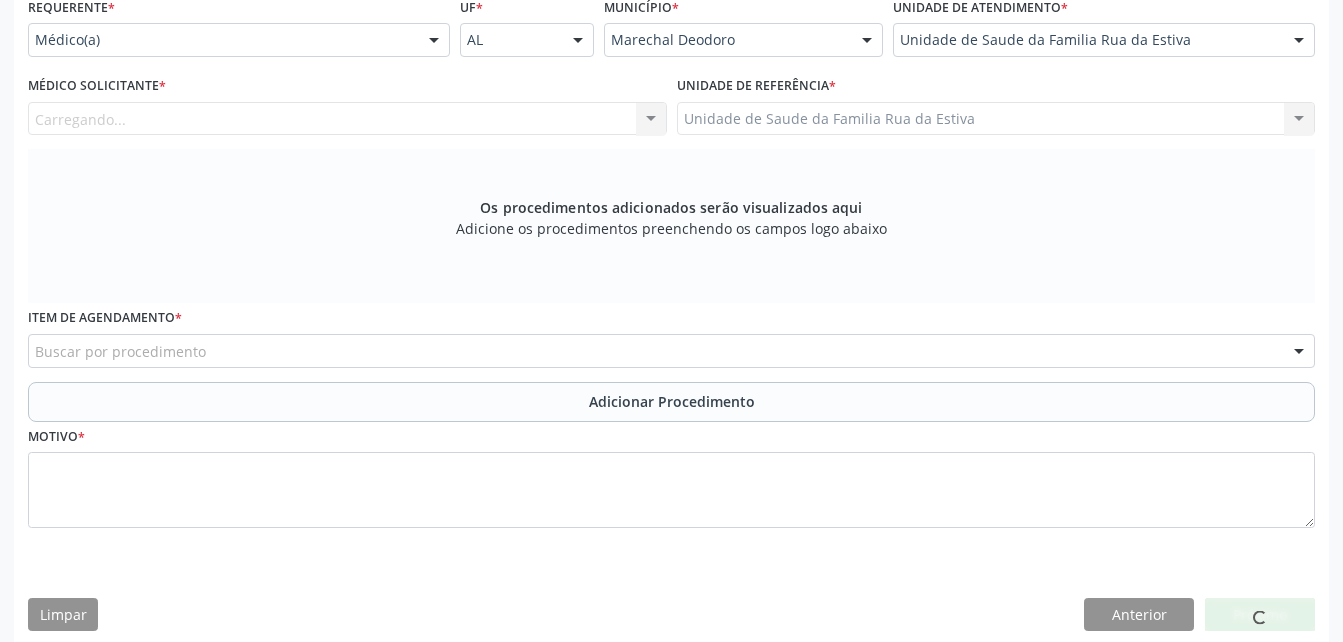 click on "Carregando...
Nenhum resultado encontrado para: "   "
Não há nenhuma opção para ser exibida." at bounding box center (347, 119) 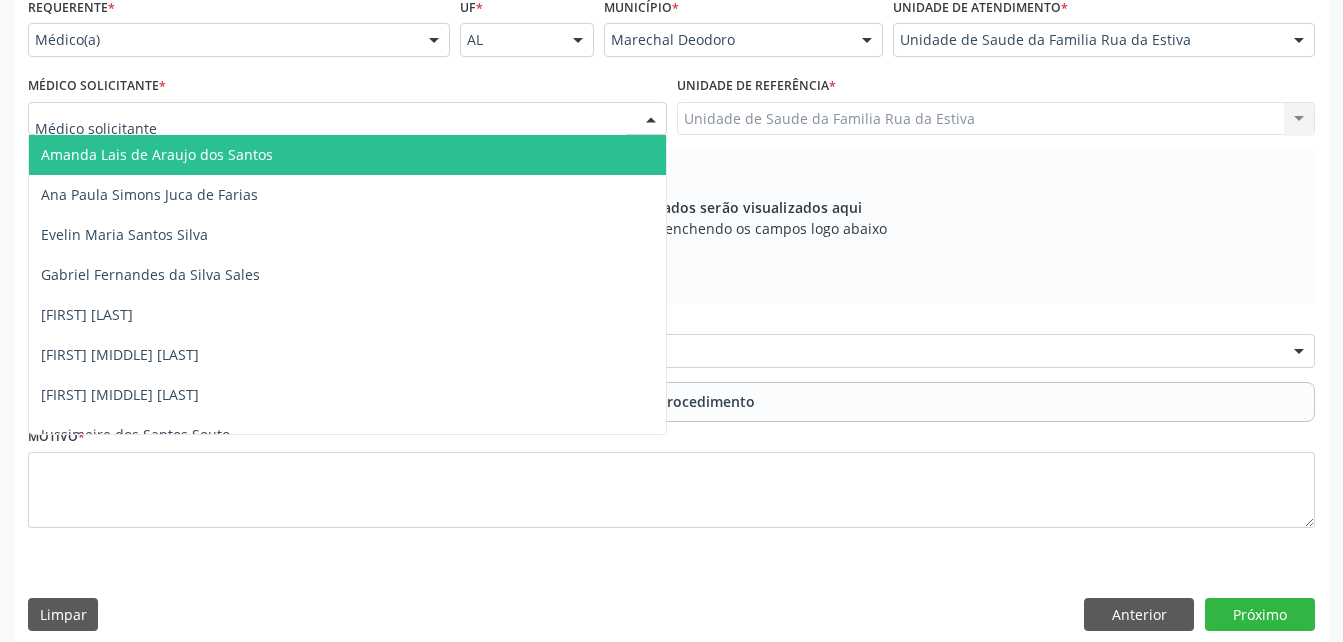 click at bounding box center [347, 119] 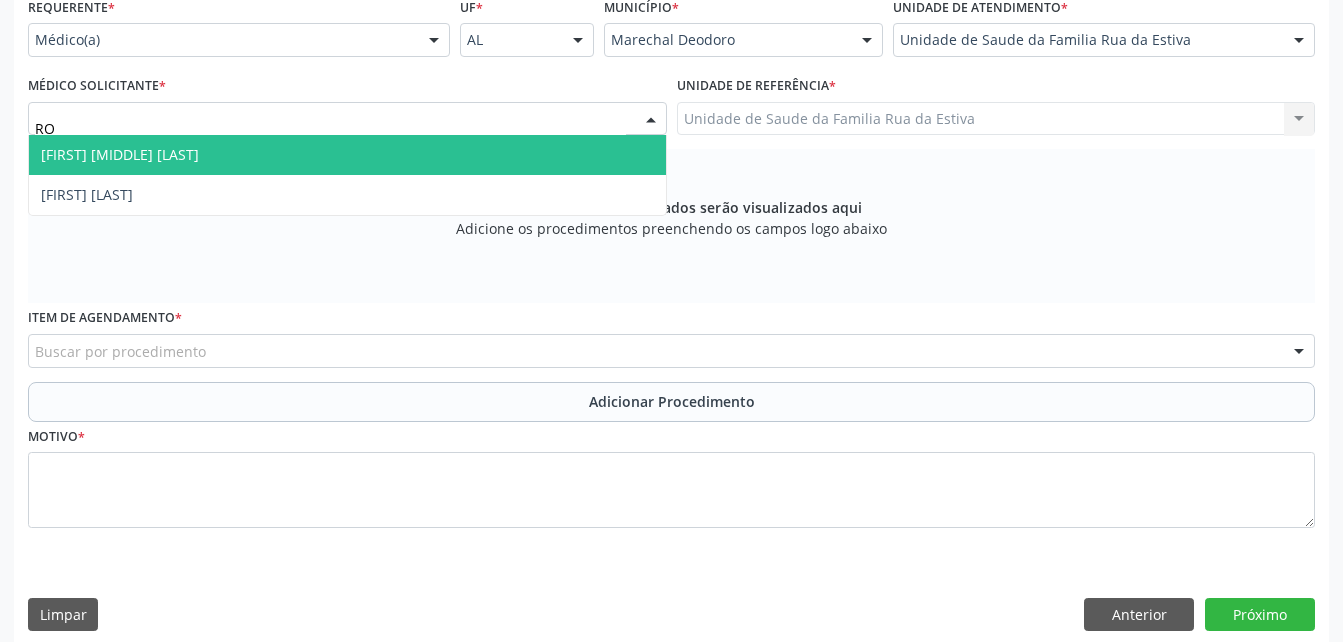 type on "ROD" 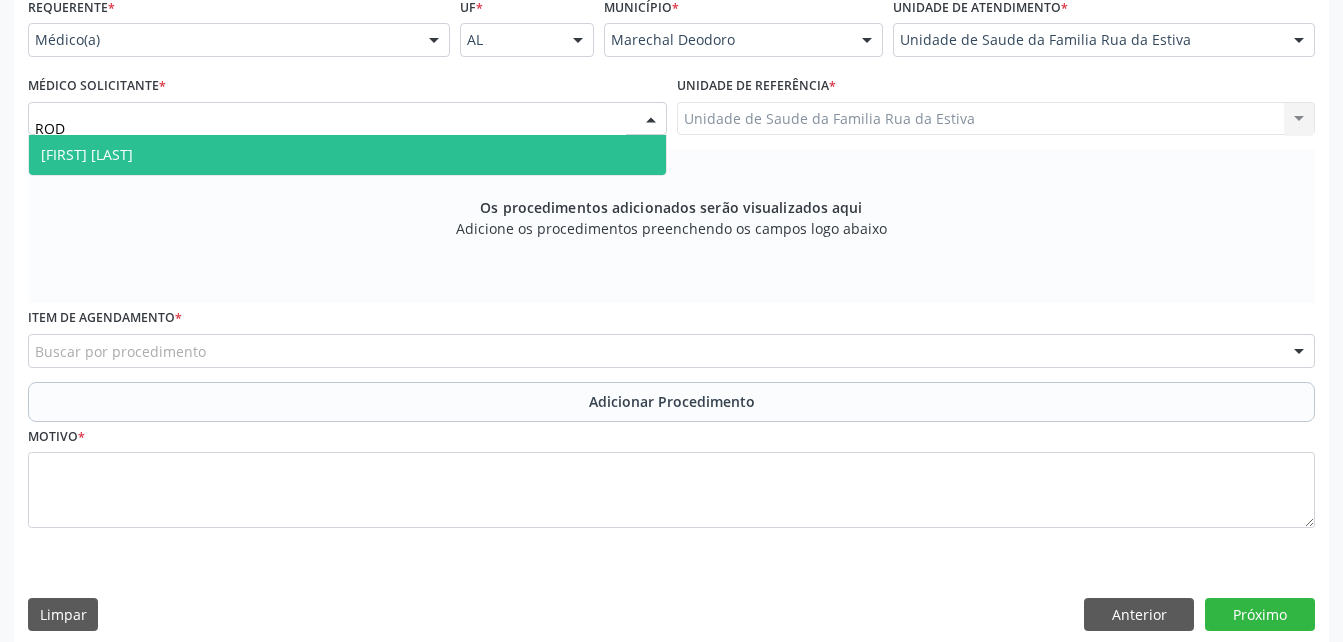 click on "[FIRST] [LAST] de [LAST] [LAST]" at bounding box center [347, 155] 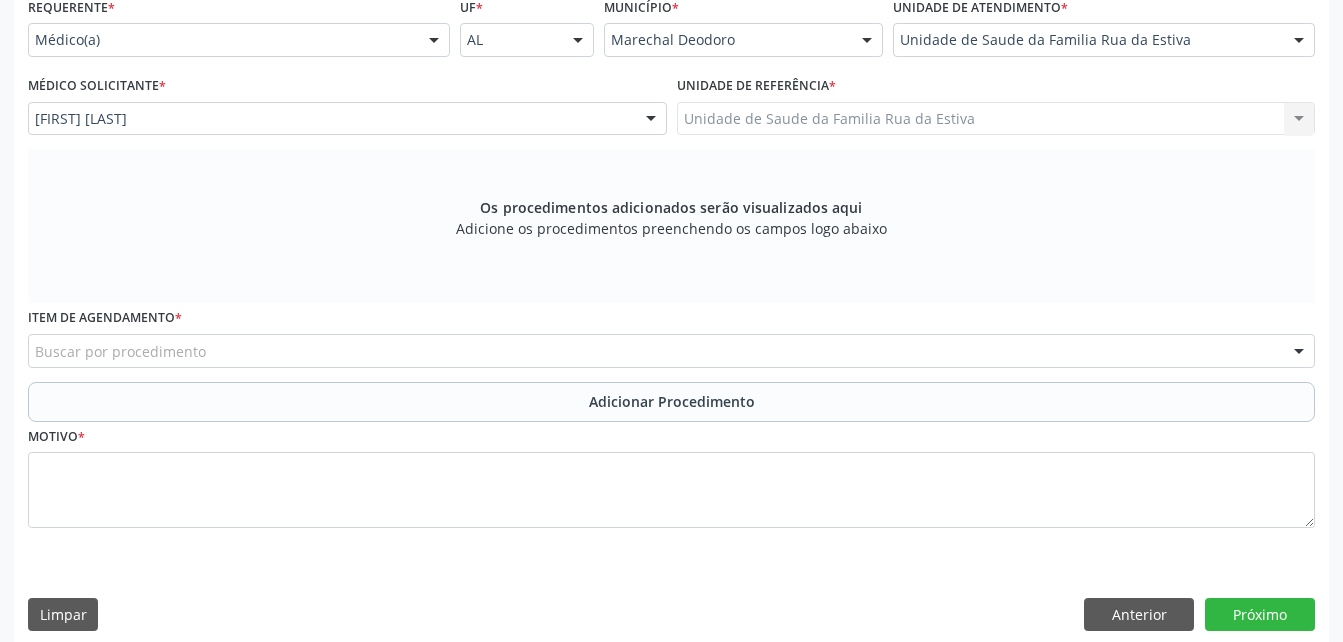 click on "Buscar por procedimento" at bounding box center [671, 351] 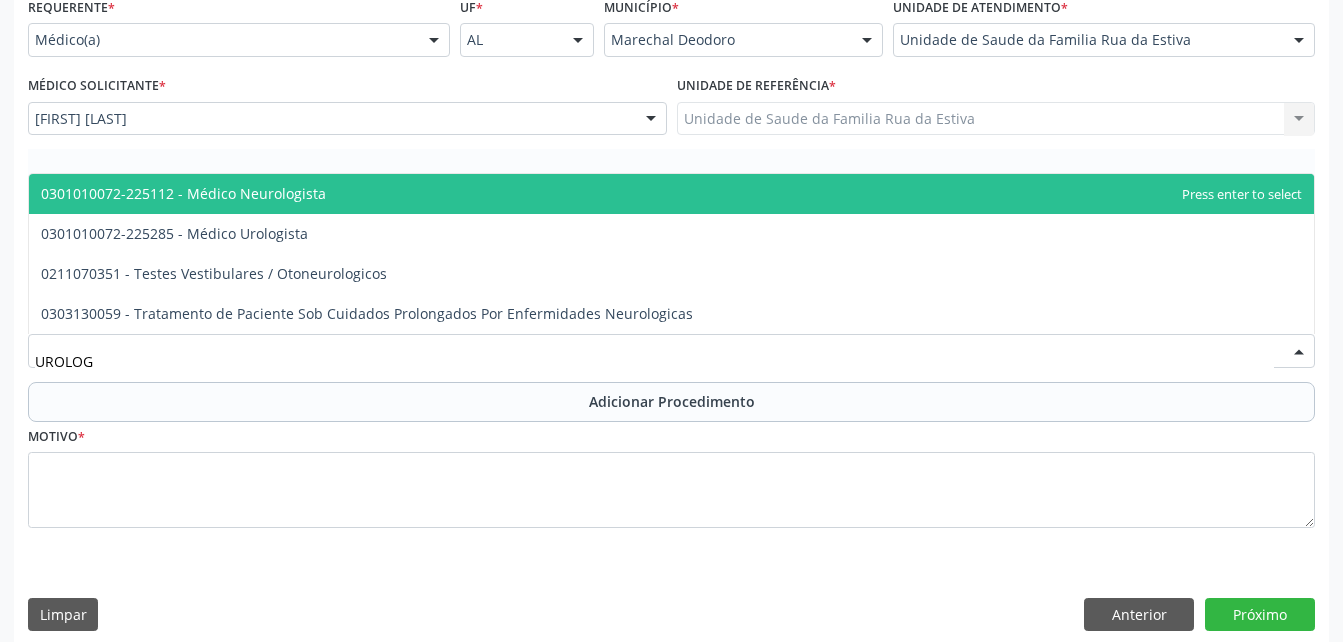 type on "UROLOGI" 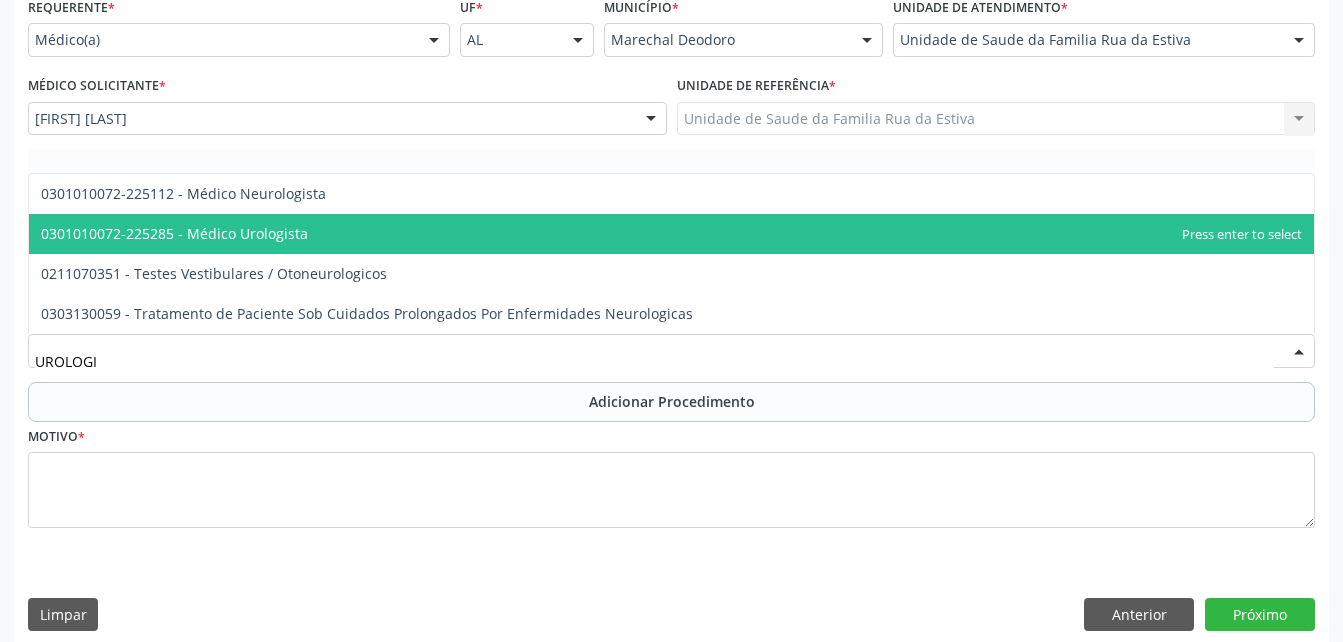 click on "0301010072-225285 - Médico Urologista" at bounding box center (671, 234) 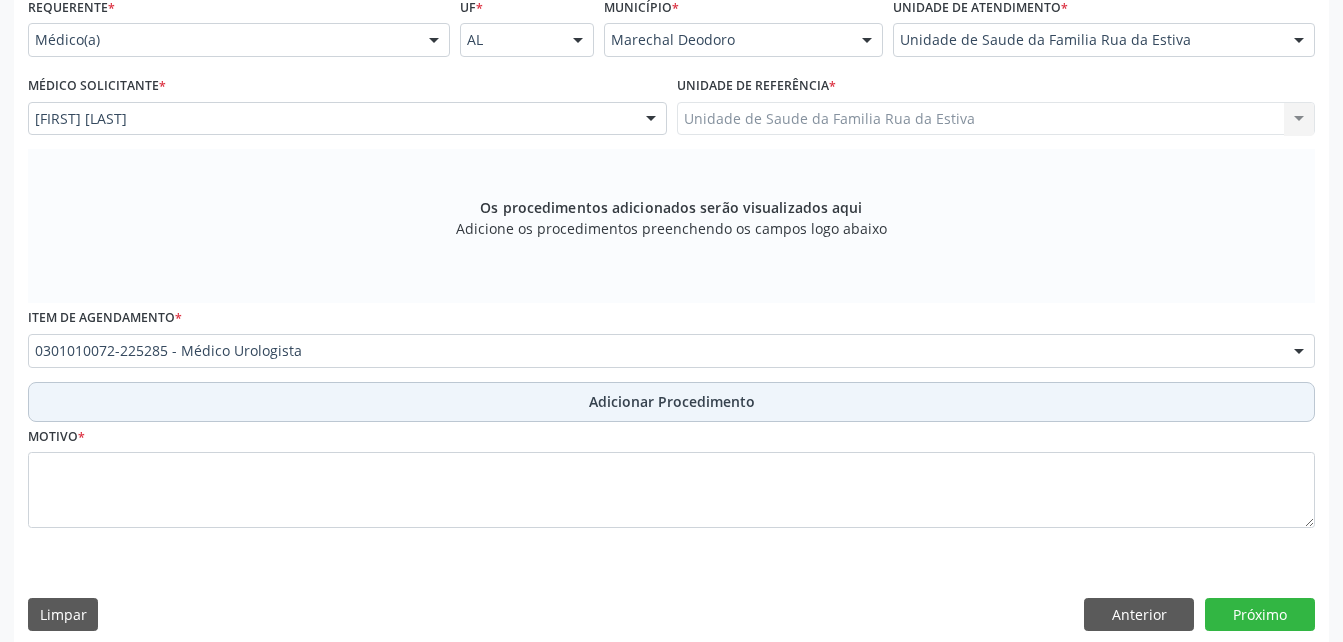 click on "Adicionar Procedimento" at bounding box center (671, 402) 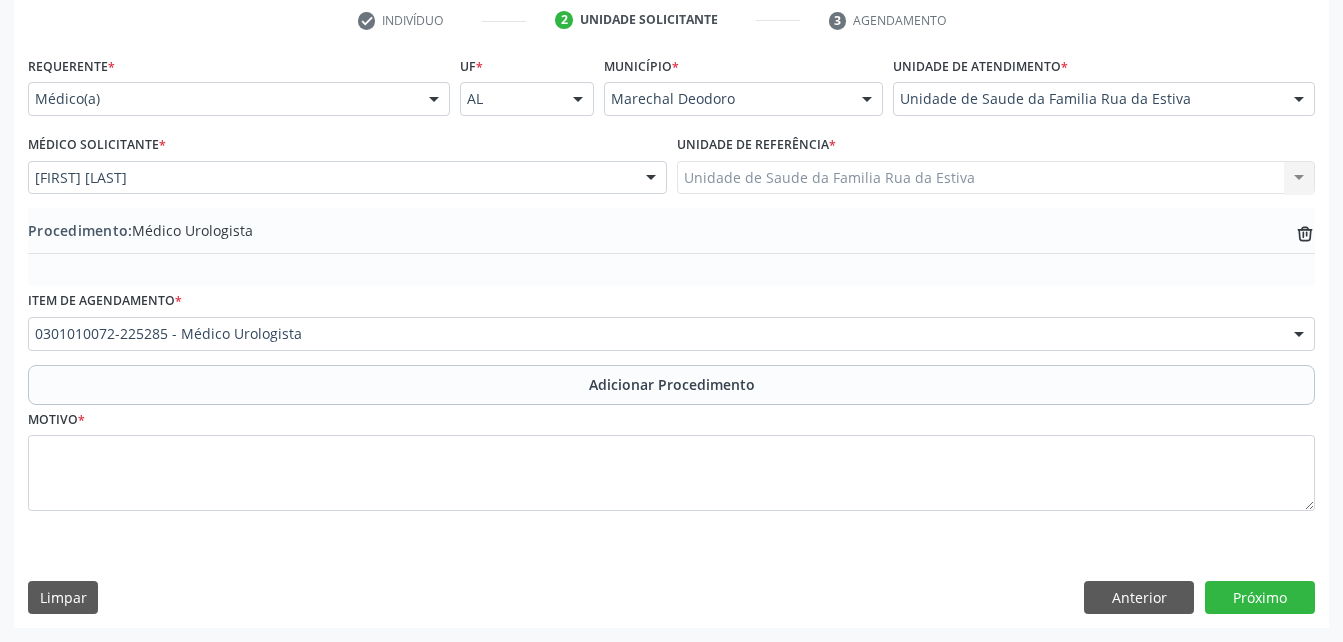 scroll, scrollTop: 411, scrollLeft: 0, axis: vertical 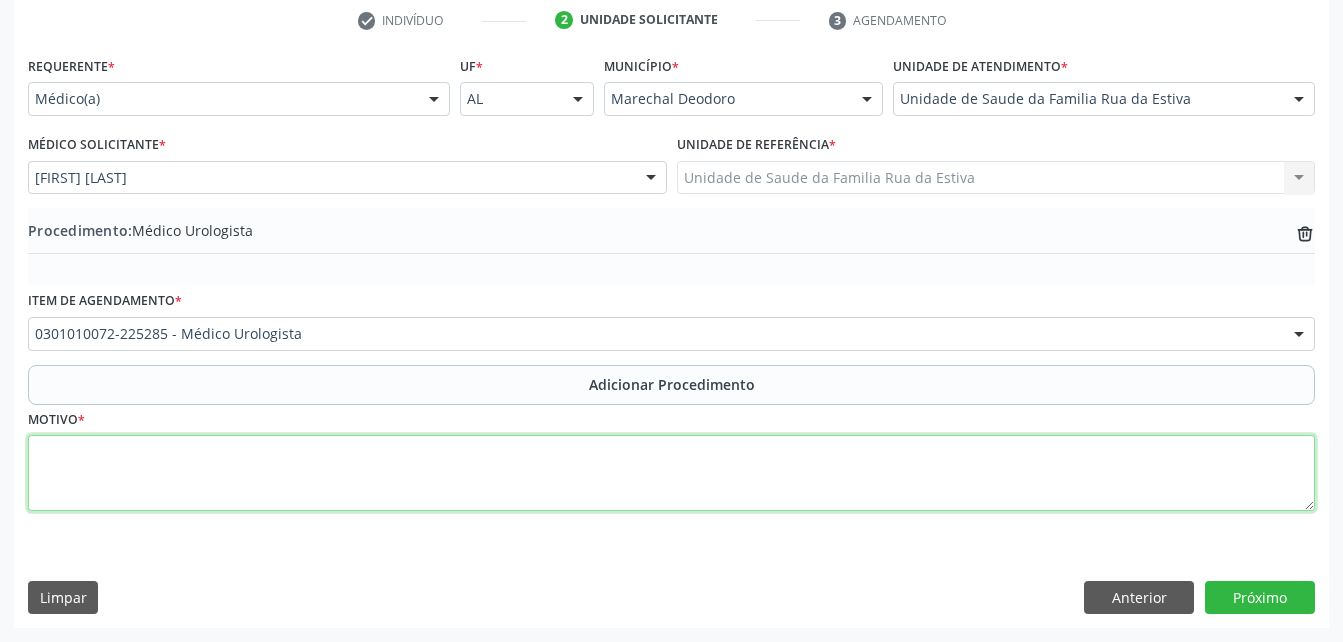 click at bounding box center (671, 473) 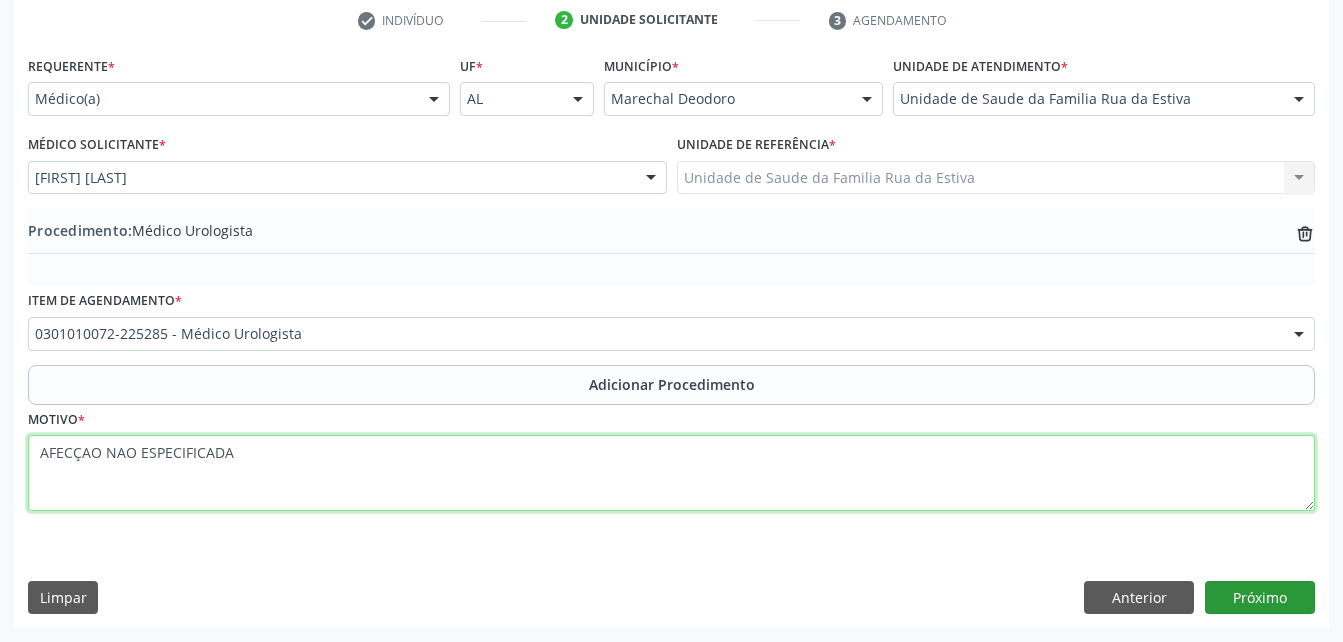 type on "AFECÇAO NAO ESPECIFICADA" 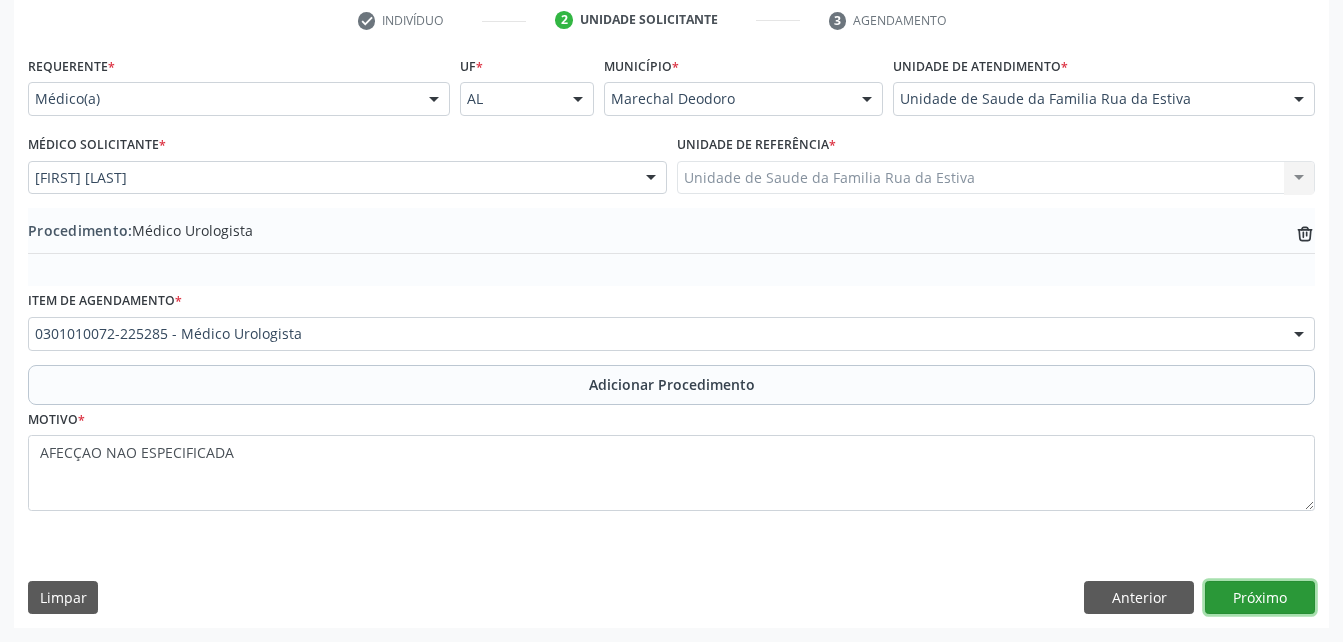 click on "Próximo" at bounding box center (1260, 598) 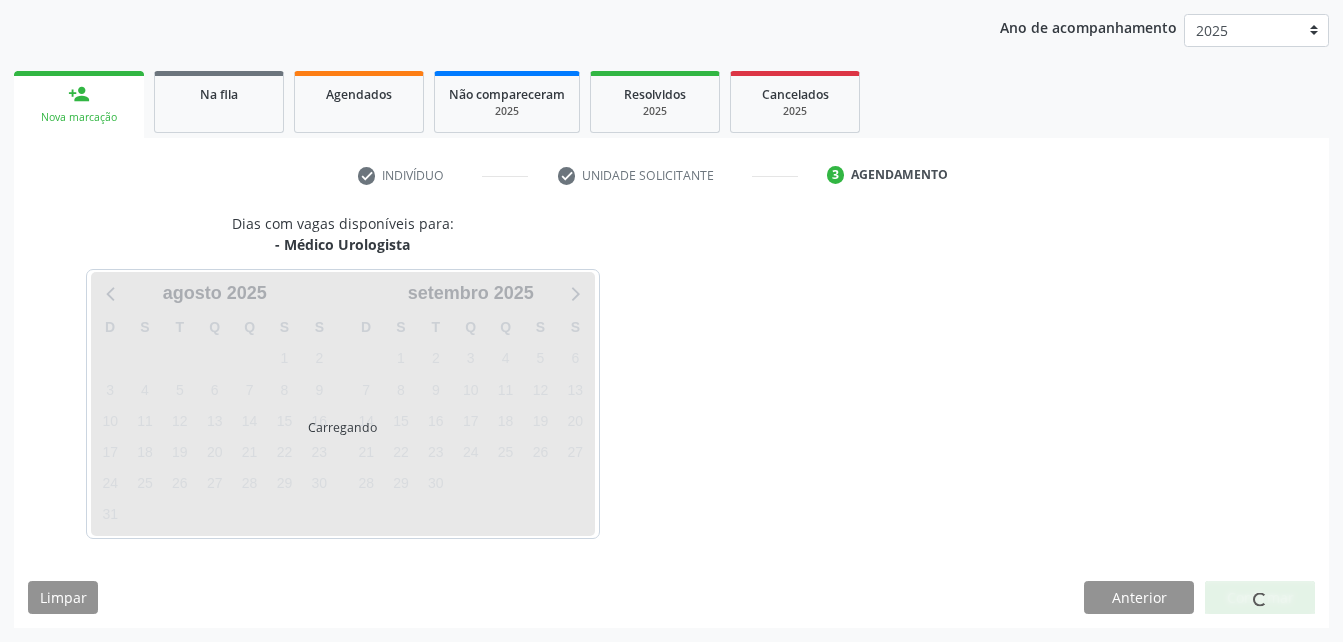 scroll, scrollTop: 315, scrollLeft: 0, axis: vertical 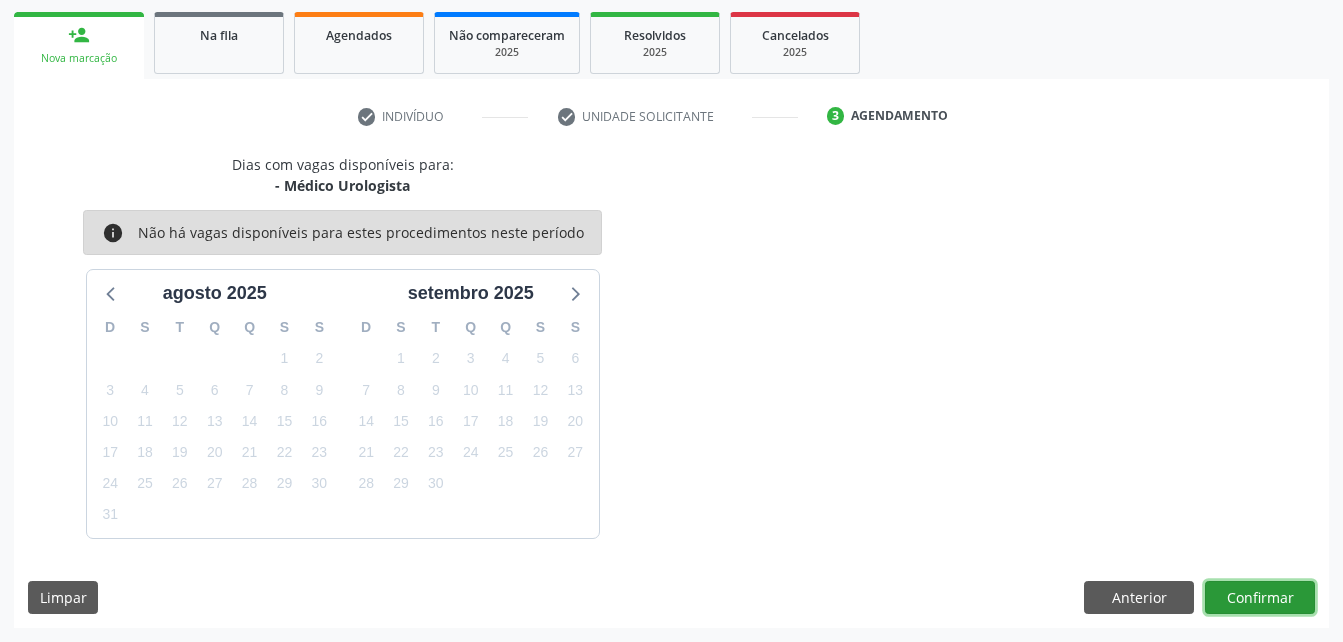 click on "Confirmar" at bounding box center (1260, 598) 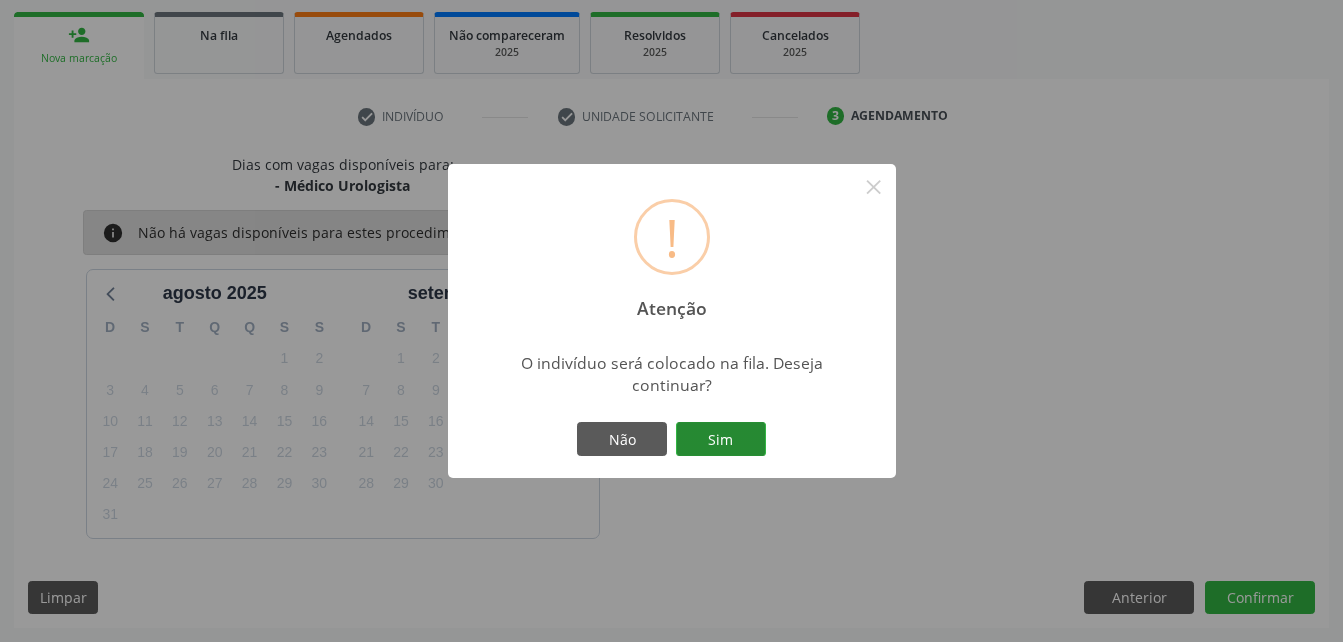 click on "Sim" at bounding box center (721, 439) 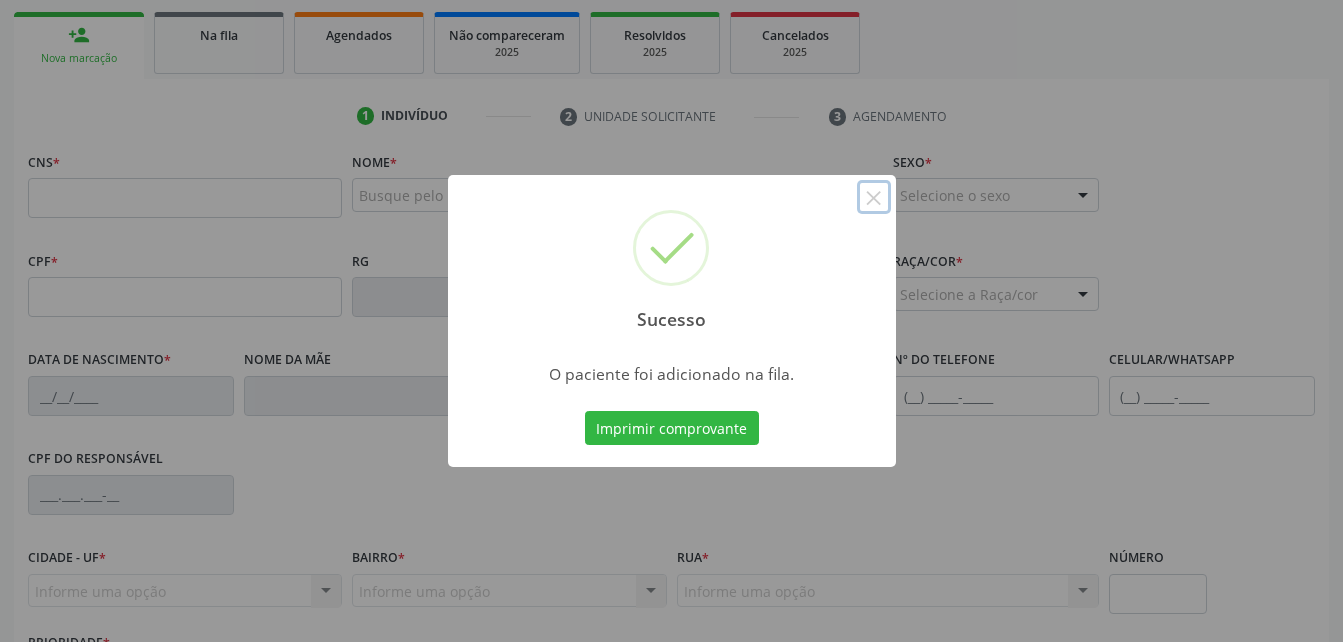click on "×" at bounding box center (874, 197) 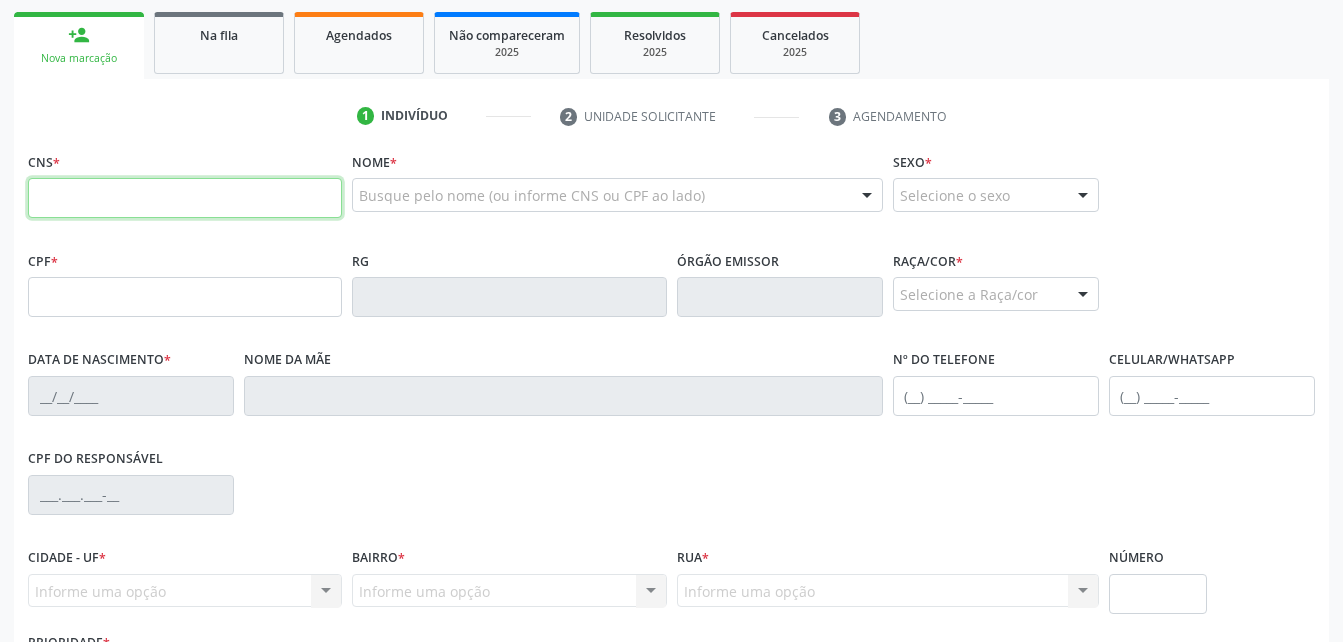 click at bounding box center (185, 198) 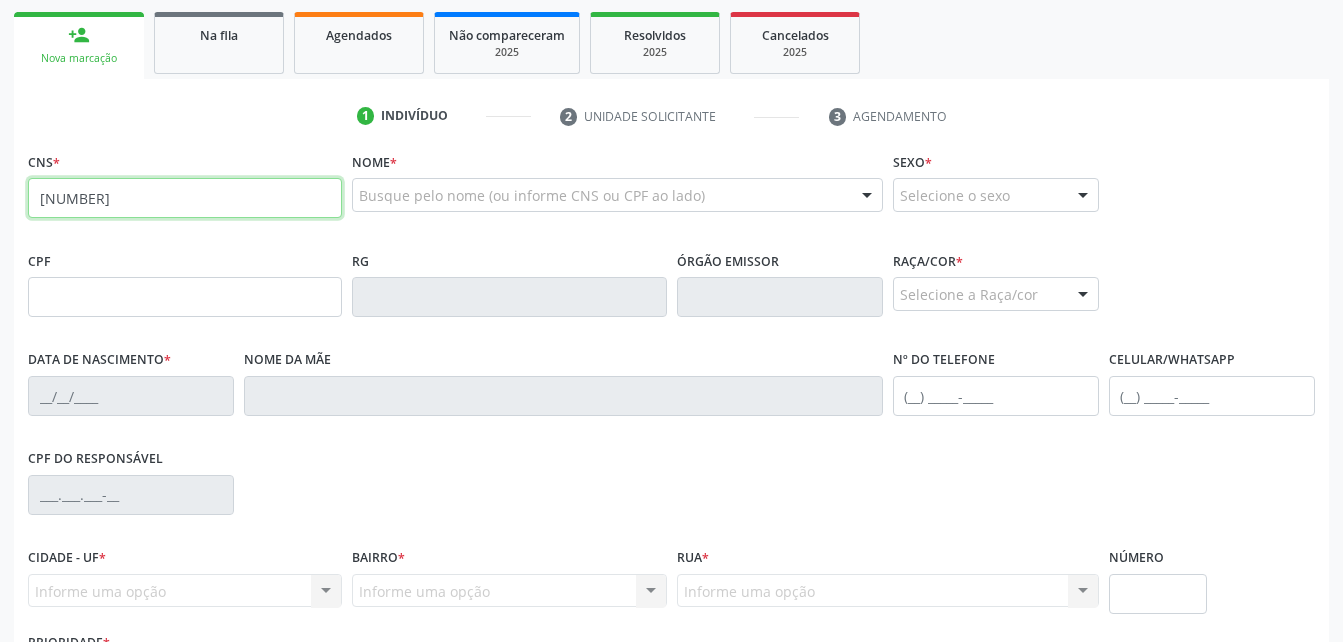 type on "[PHONE]" 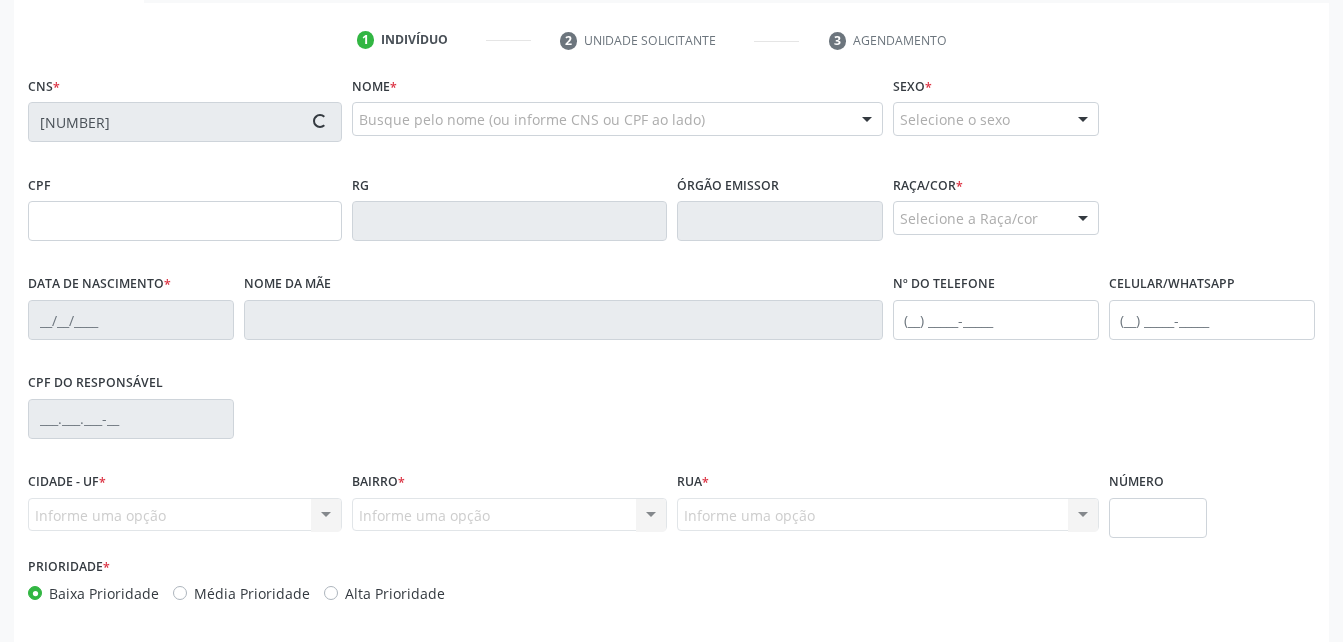 scroll, scrollTop: 470, scrollLeft: 0, axis: vertical 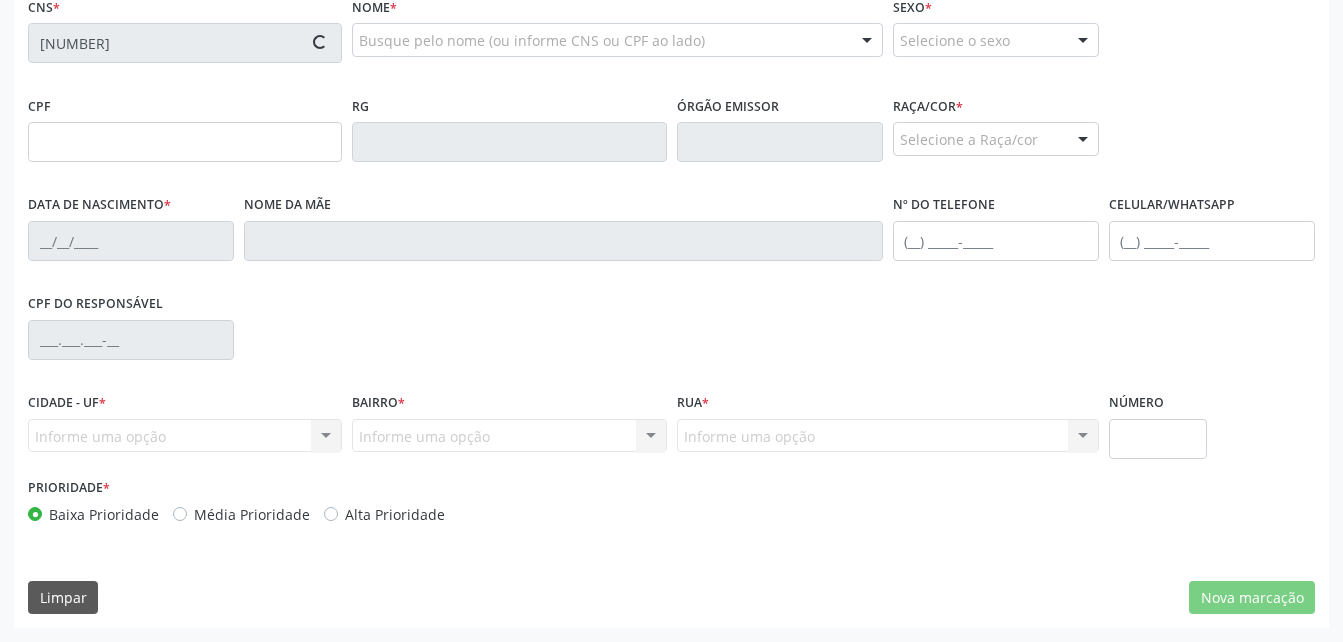 type on "[PHONE]" 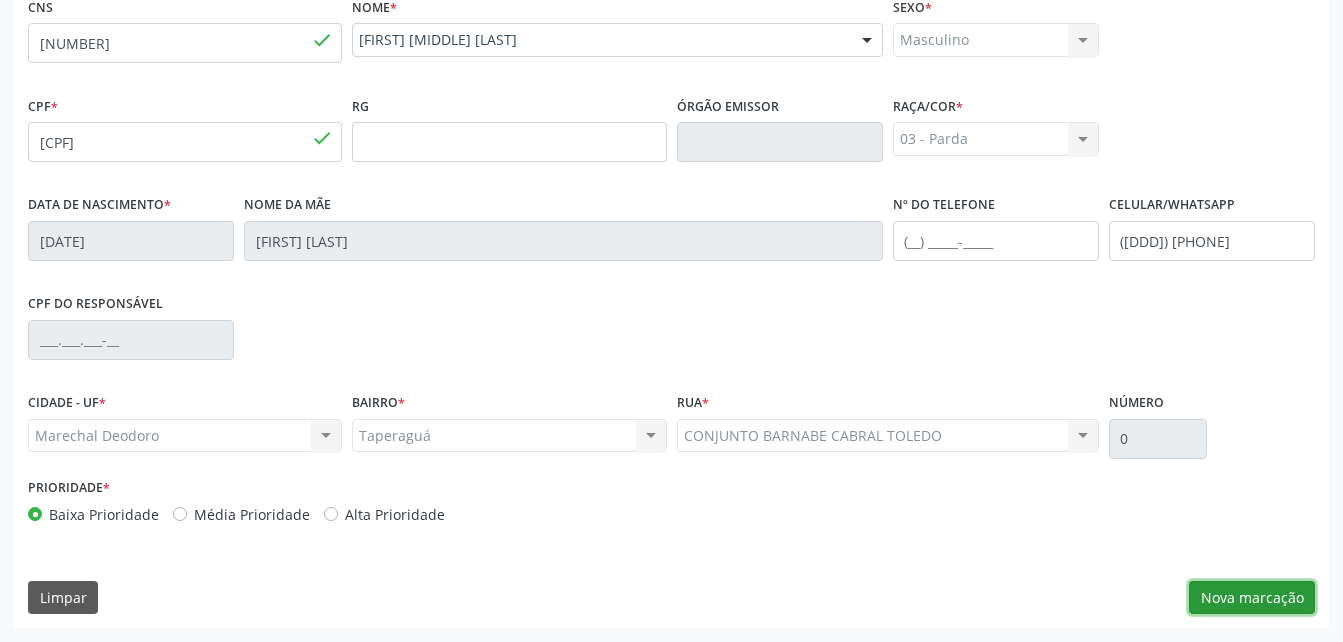 click on "Nova marcação" at bounding box center (1252, 598) 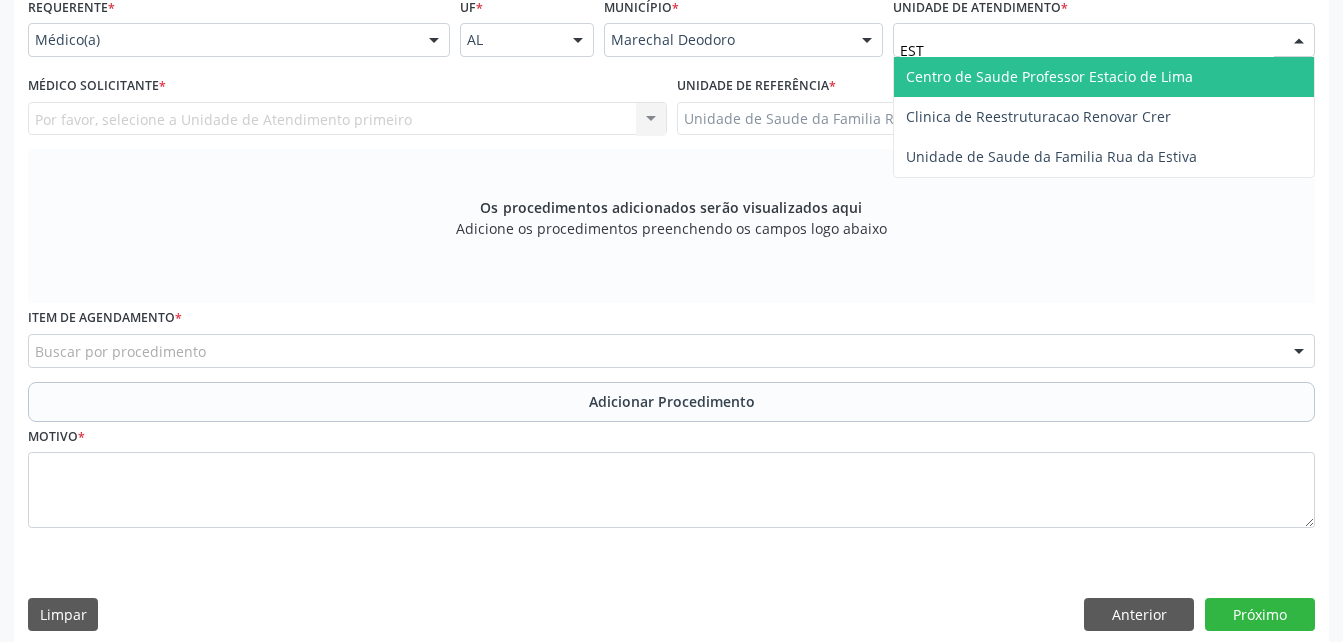 type on "ESTI" 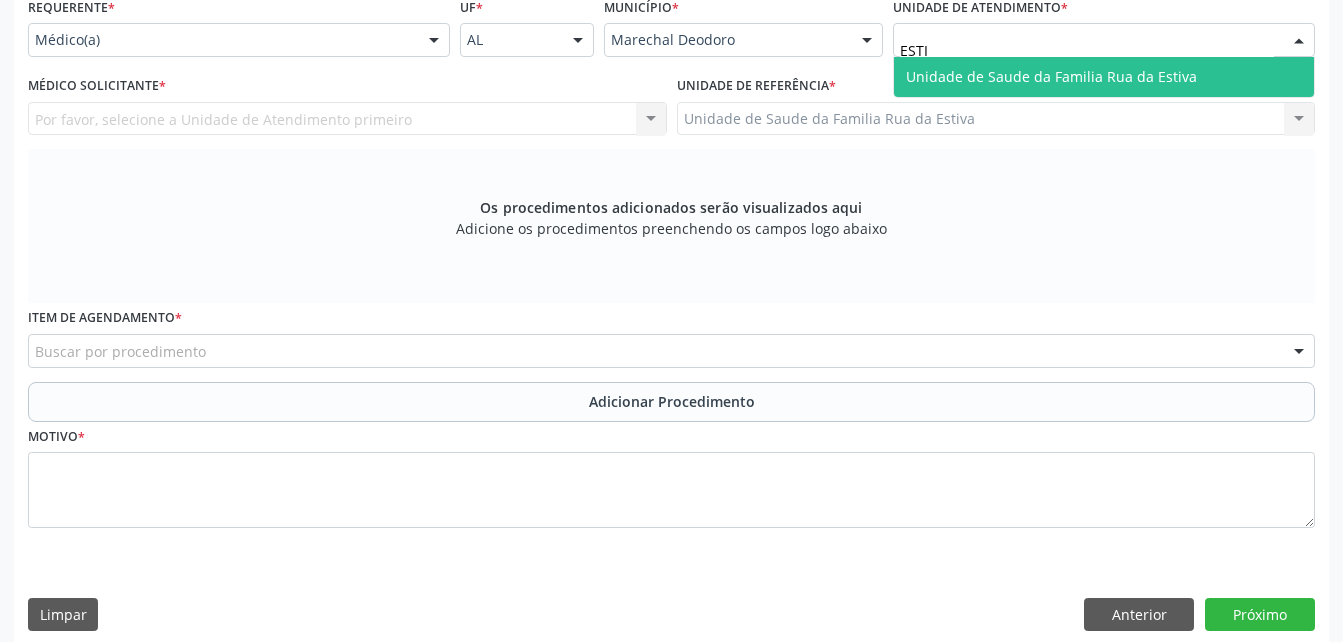 drag, startPoint x: 978, startPoint y: 68, endPoint x: 557, endPoint y: 109, distance: 422.99173 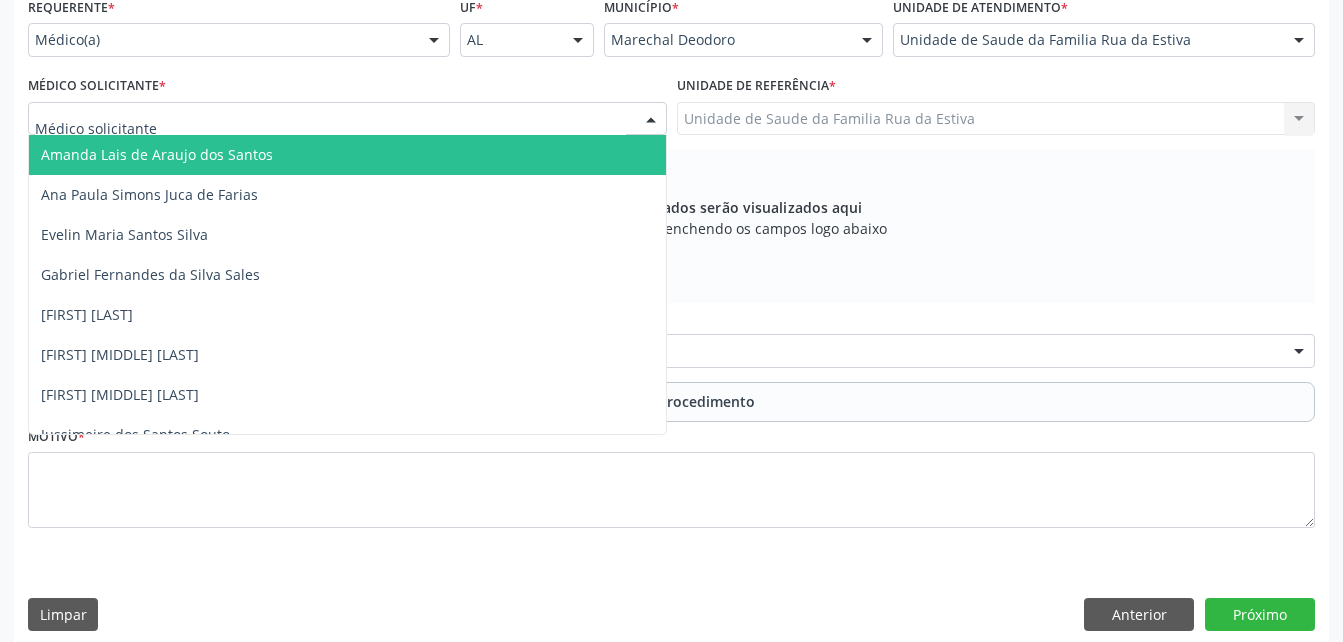 click at bounding box center (347, 119) 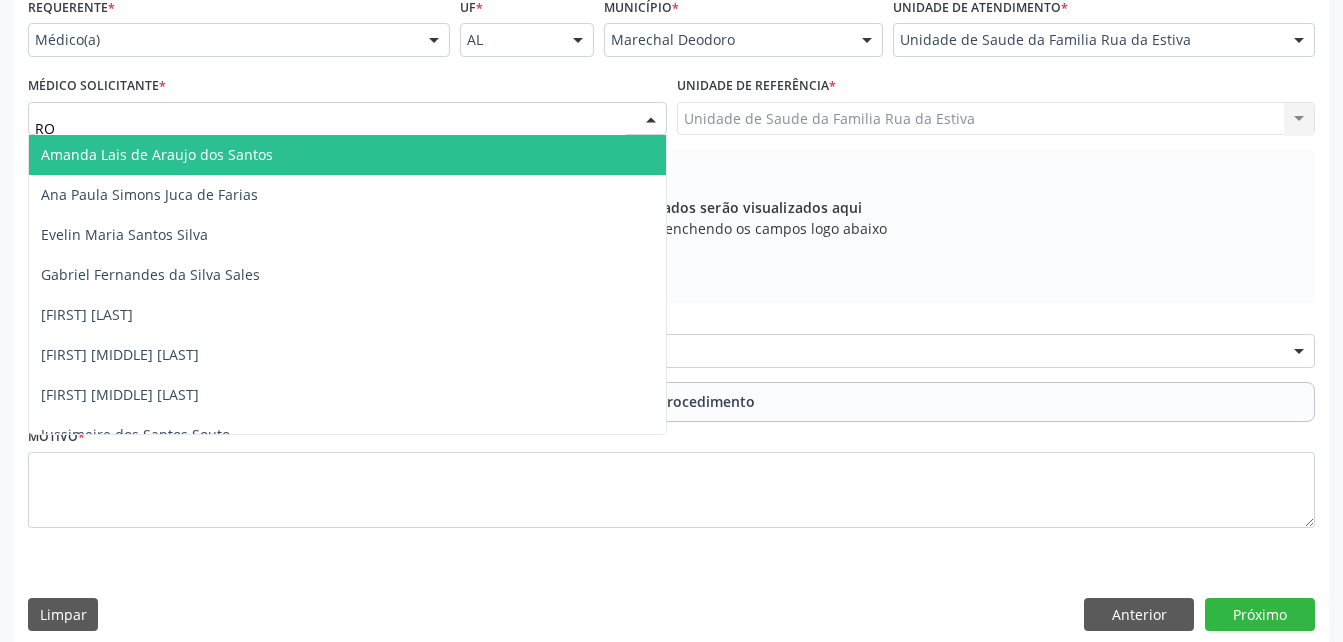type on "ROD" 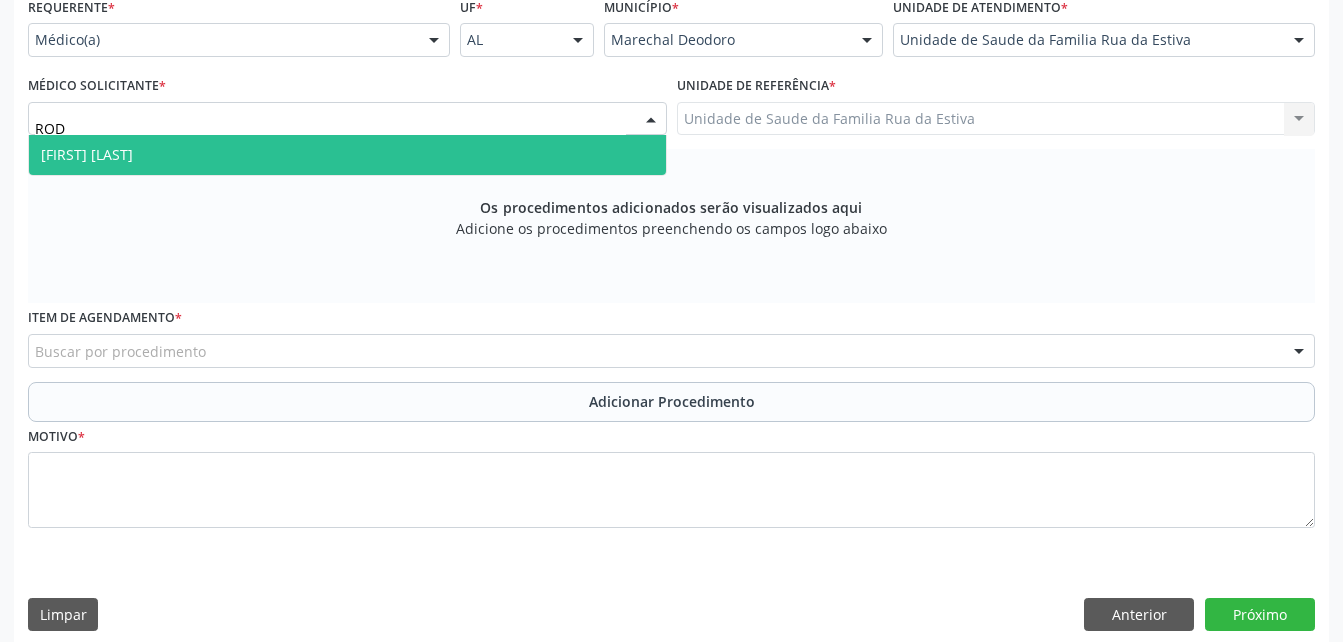 click on "[FIRST] [LAST] de [LAST] [LAST]" at bounding box center [347, 155] 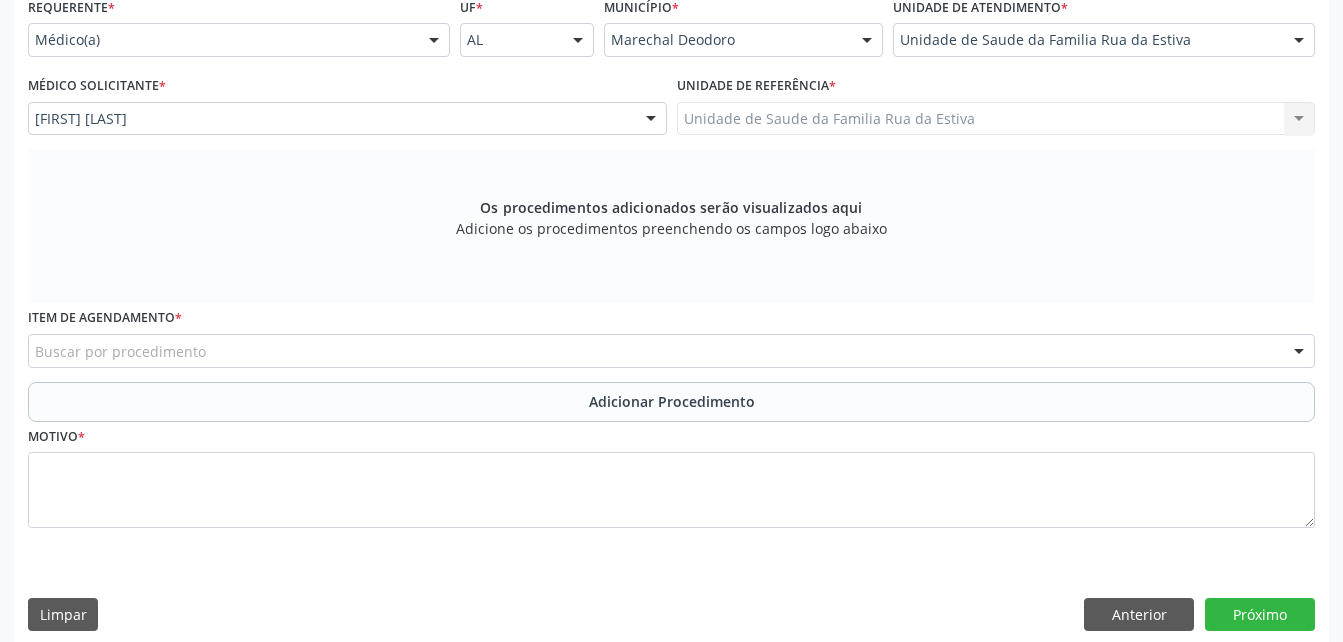 click on "Buscar por procedimento" at bounding box center [671, 351] 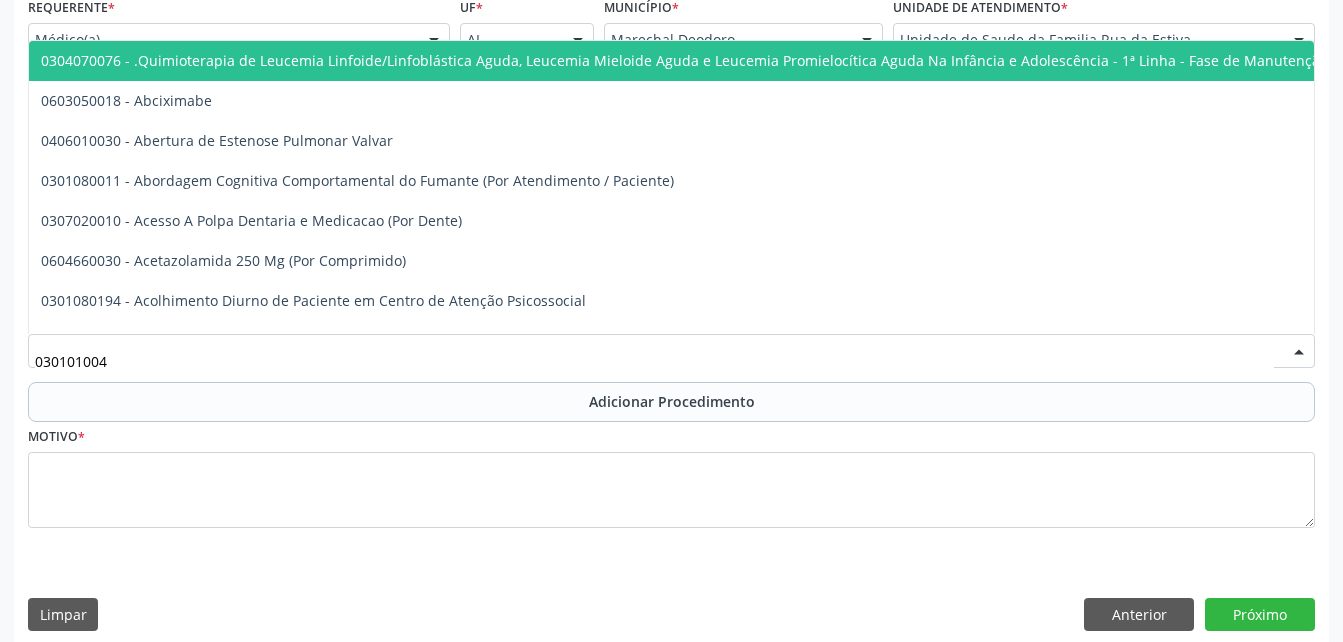 type on "0301010048" 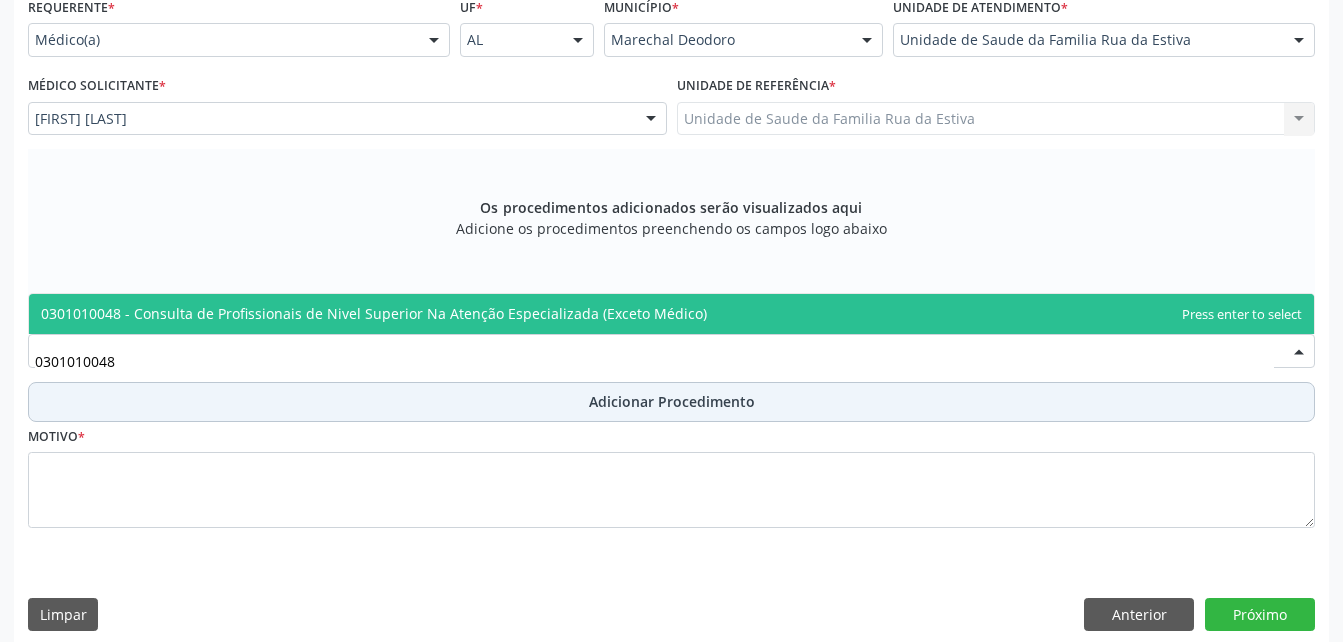 drag, startPoint x: 405, startPoint y: 302, endPoint x: 446, endPoint y: 401, distance: 107.15409 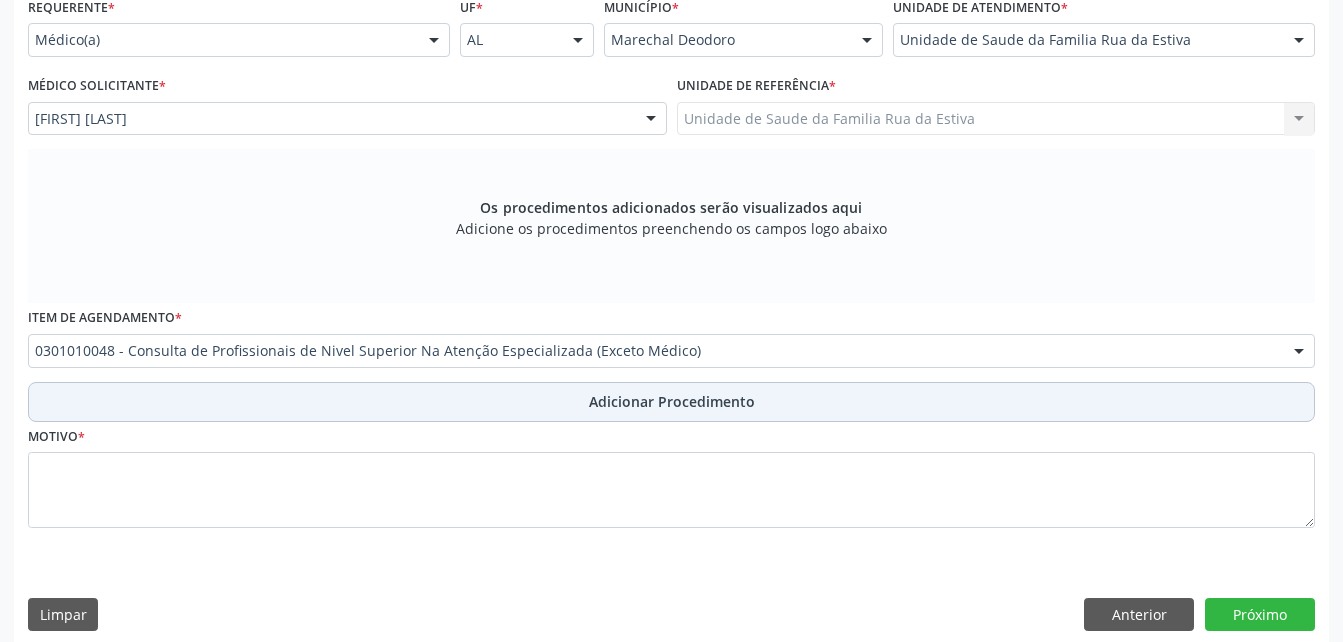 click on "Adicionar Procedimento" at bounding box center (671, 402) 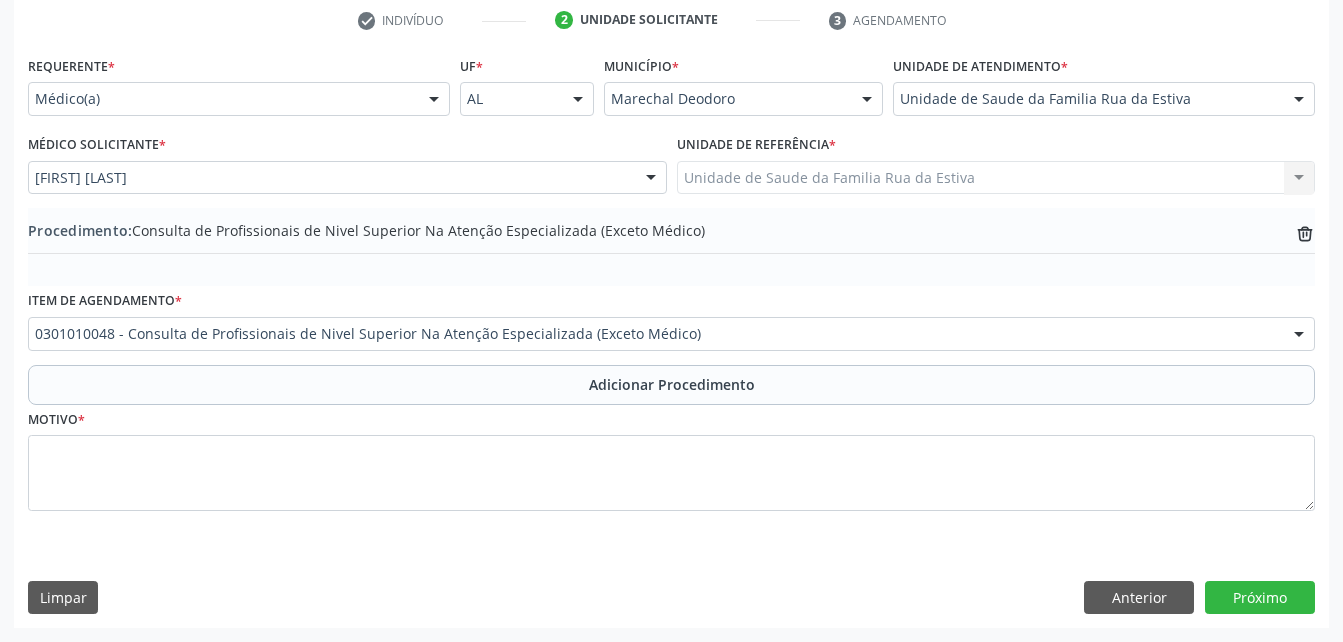 scroll, scrollTop: 411, scrollLeft: 0, axis: vertical 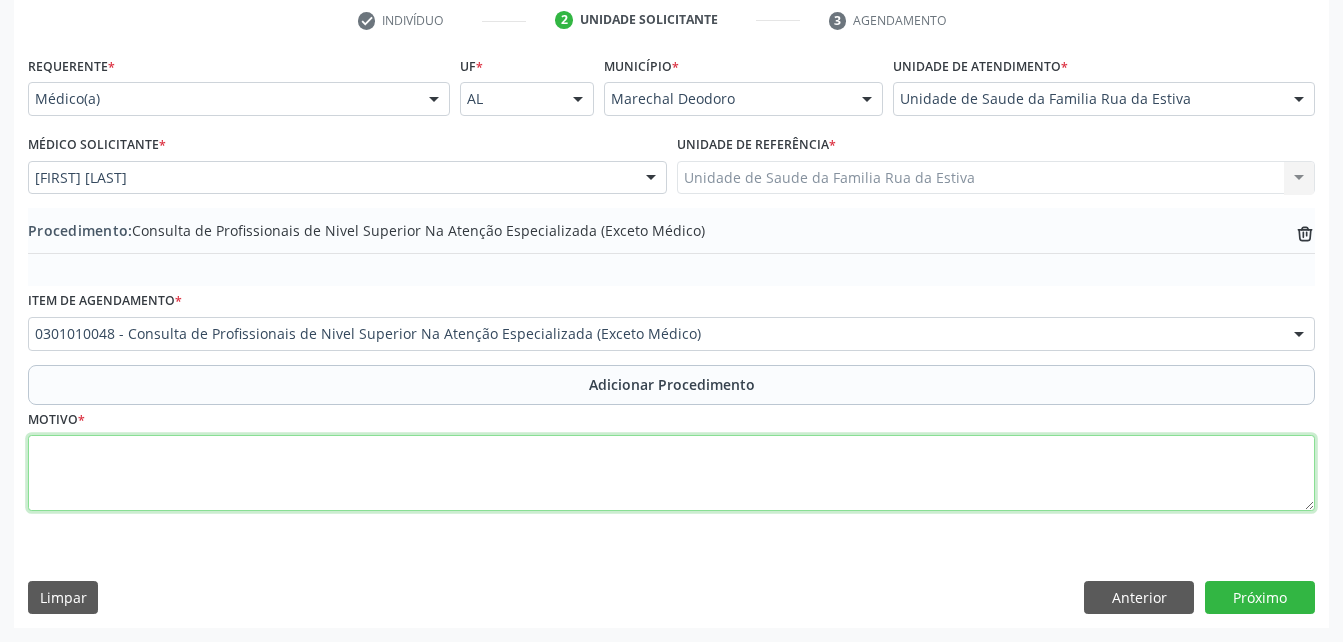 click at bounding box center [671, 473] 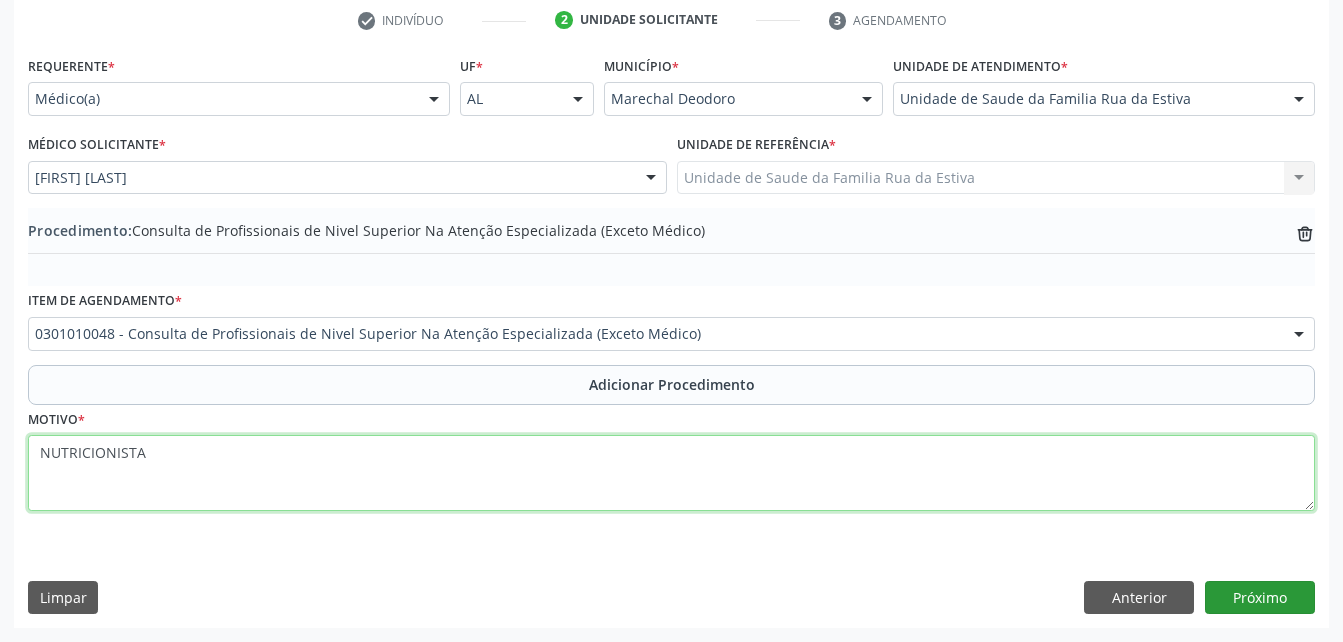 type on "NUTRICIONISTA" 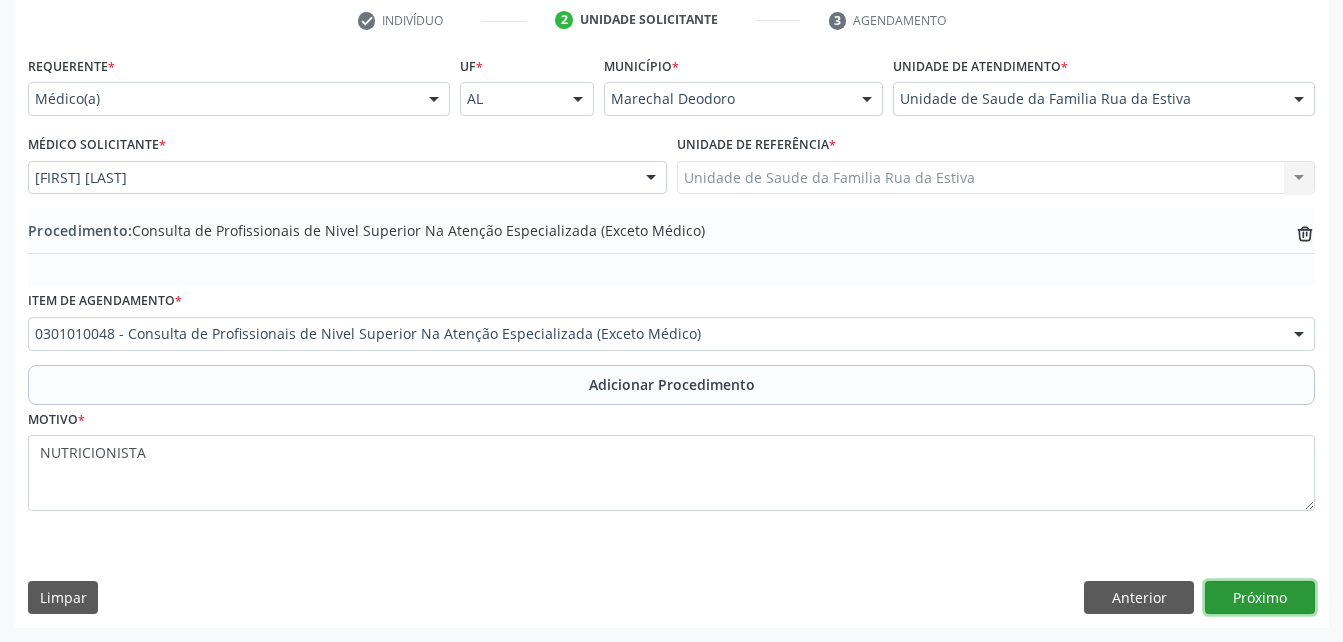 click on "Próximo" at bounding box center [1260, 598] 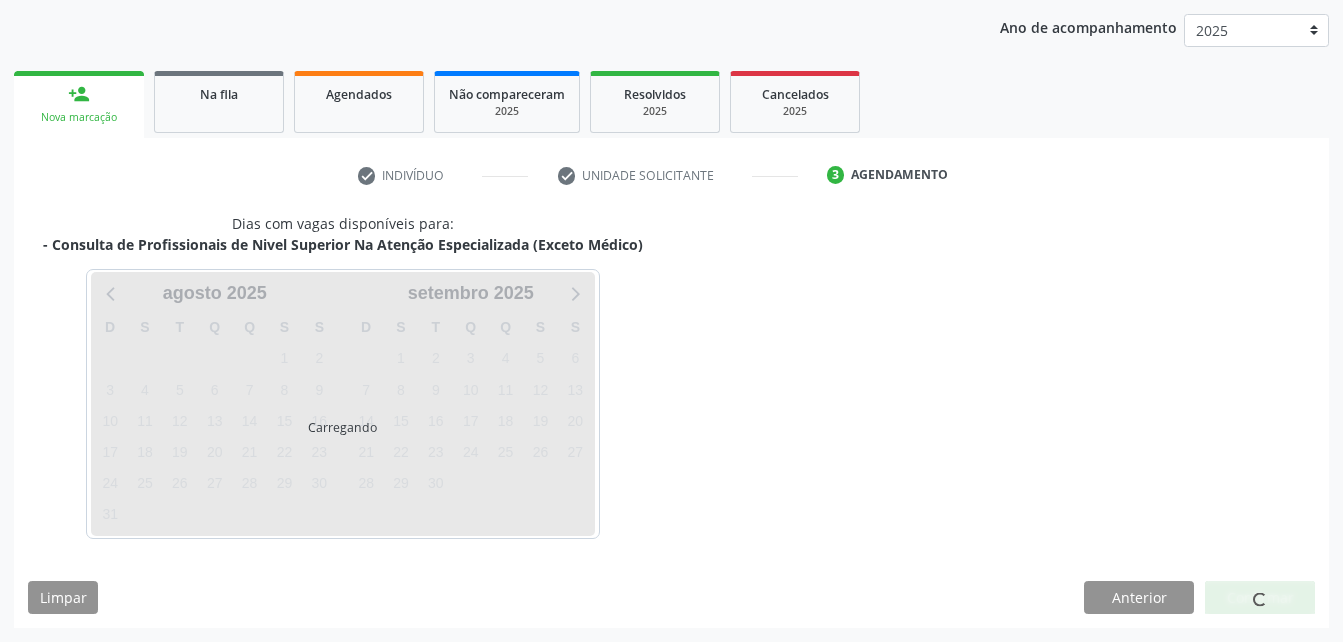 scroll, scrollTop: 315, scrollLeft: 0, axis: vertical 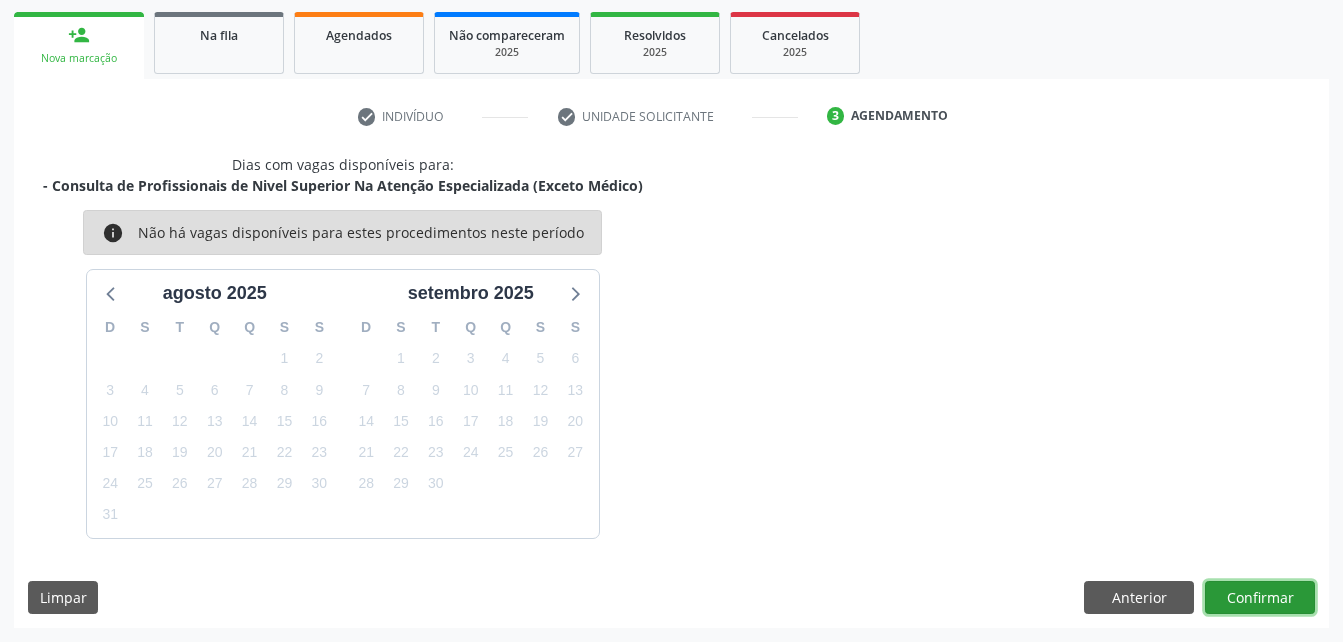 click on "Confirmar" at bounding box center [1260, 598] 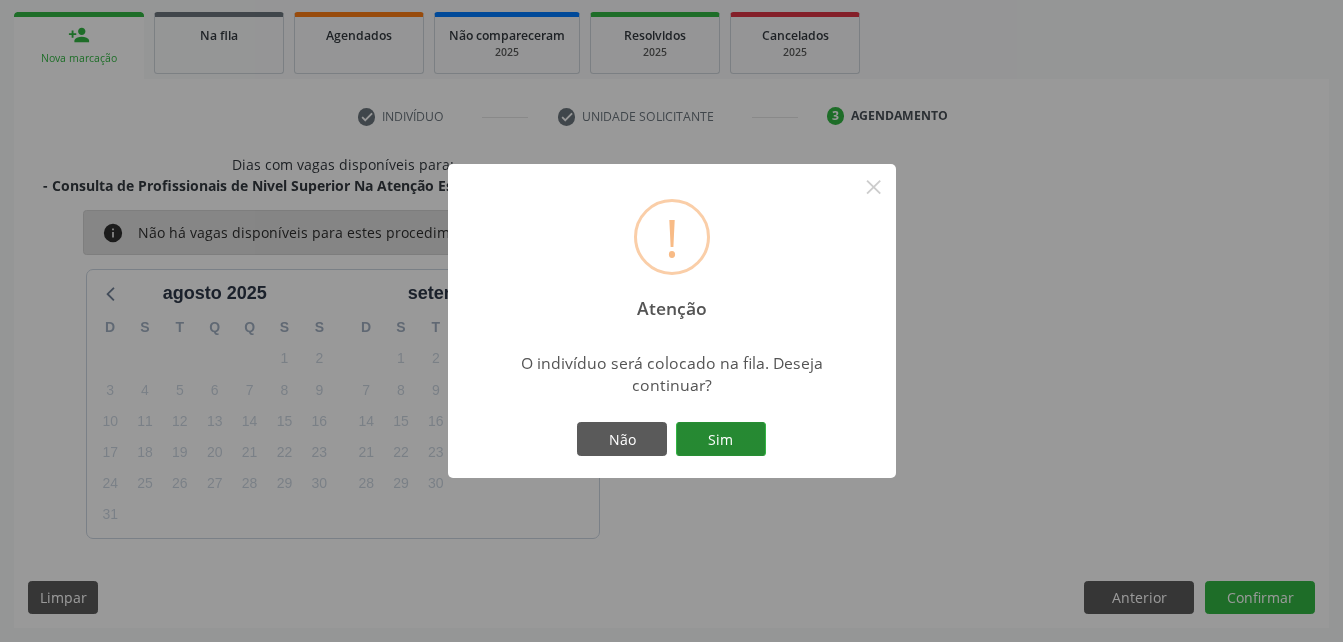 click on "Sim" at bounding box center (721, 439) 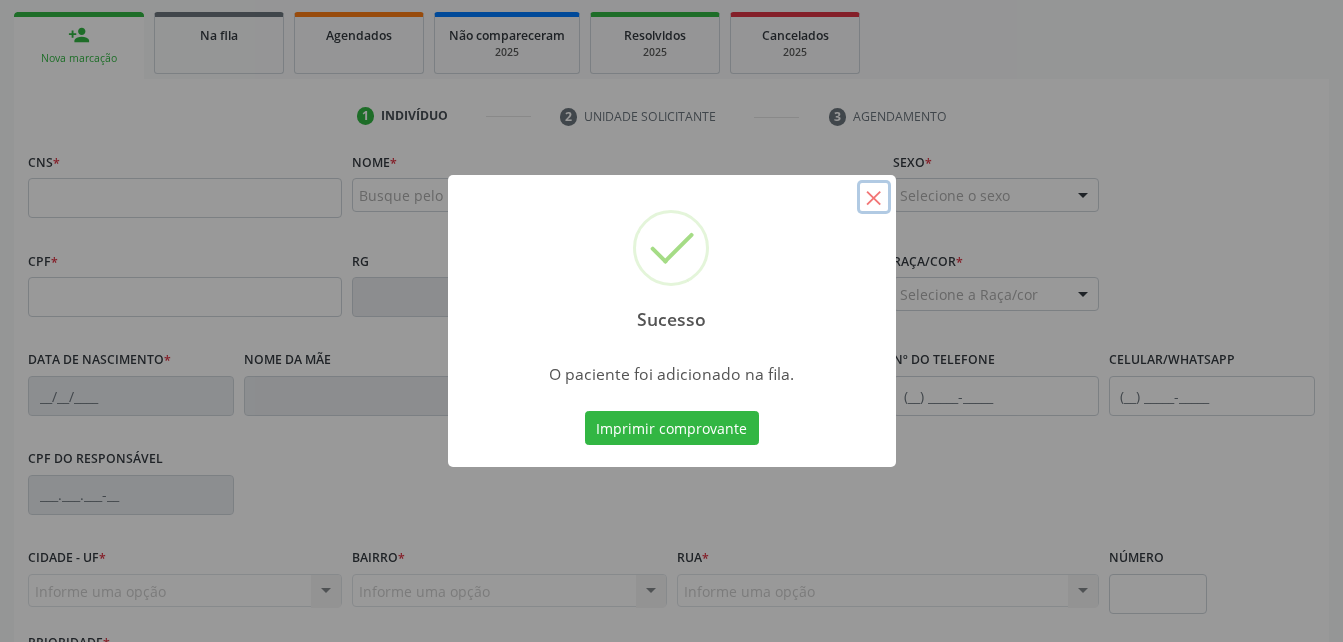 click on "×" at bounding box center [874, 197] 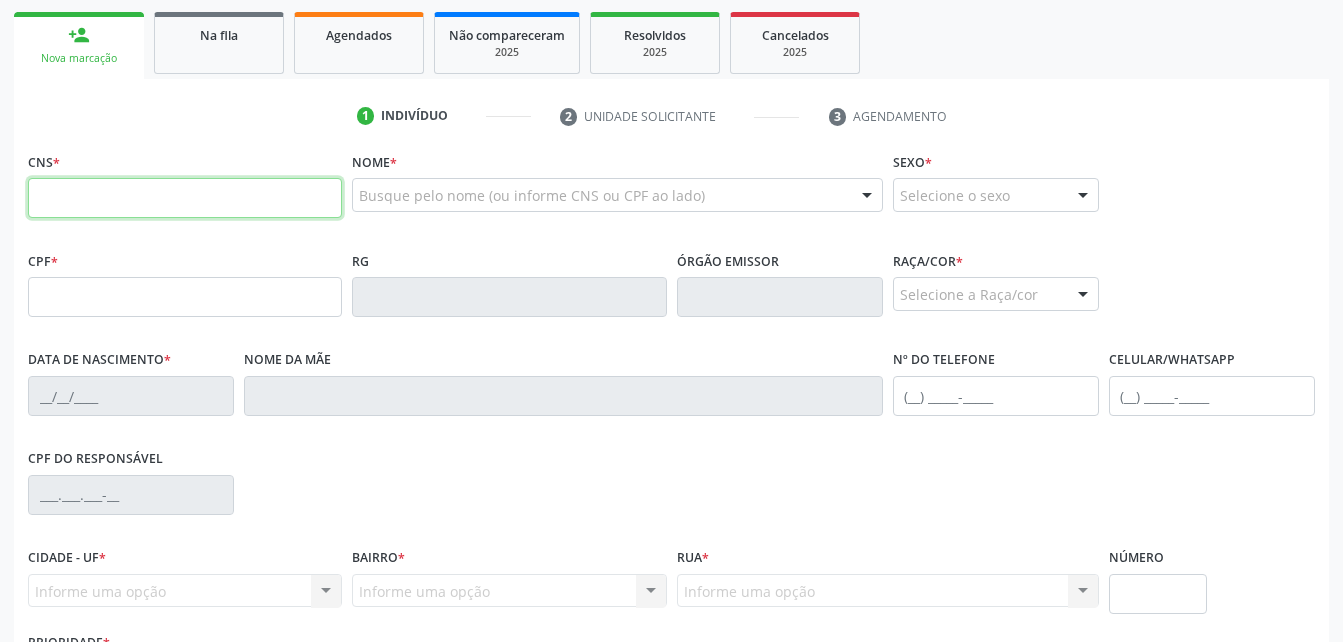 click at bounding box center [185, 198] 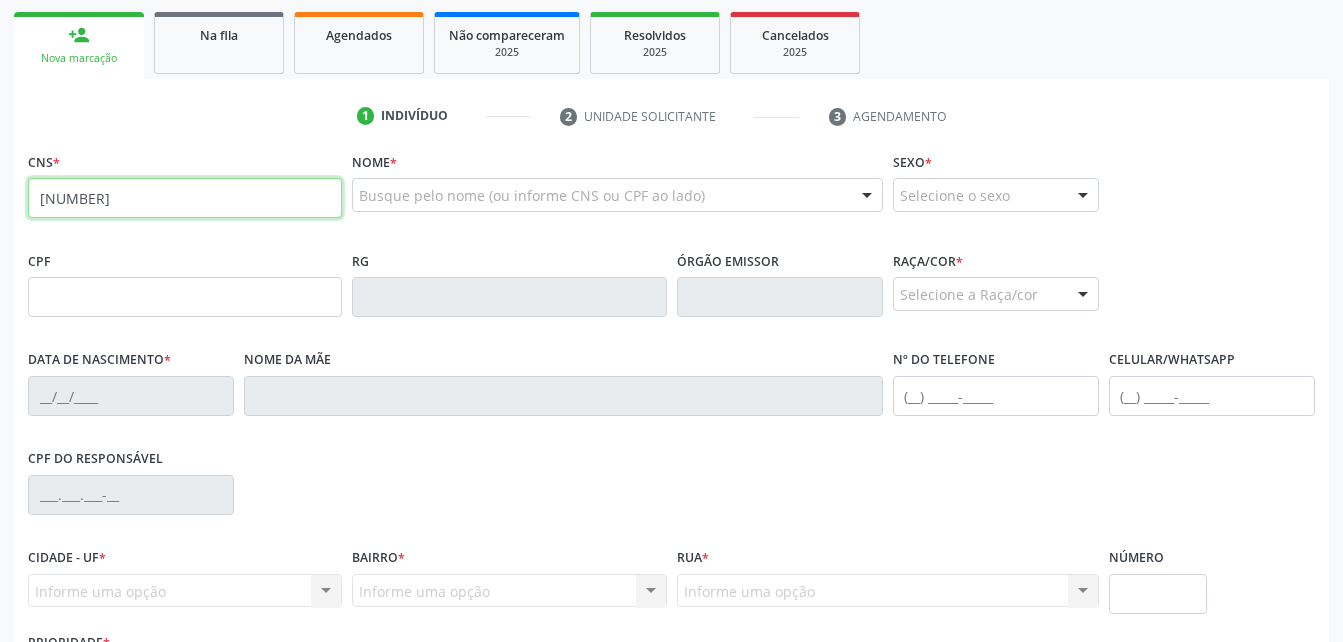 type on "703 6030 2844 9637" 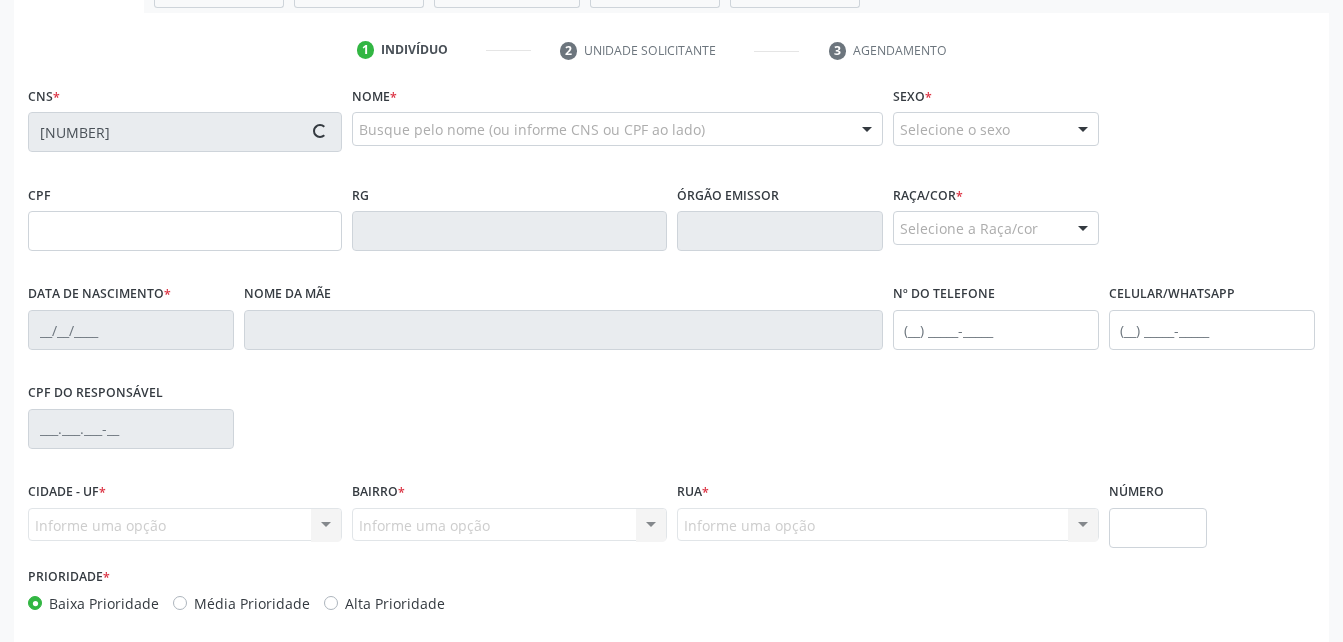 scroll, scrollTop: 415, scrollLeft: 0, axis: vertical 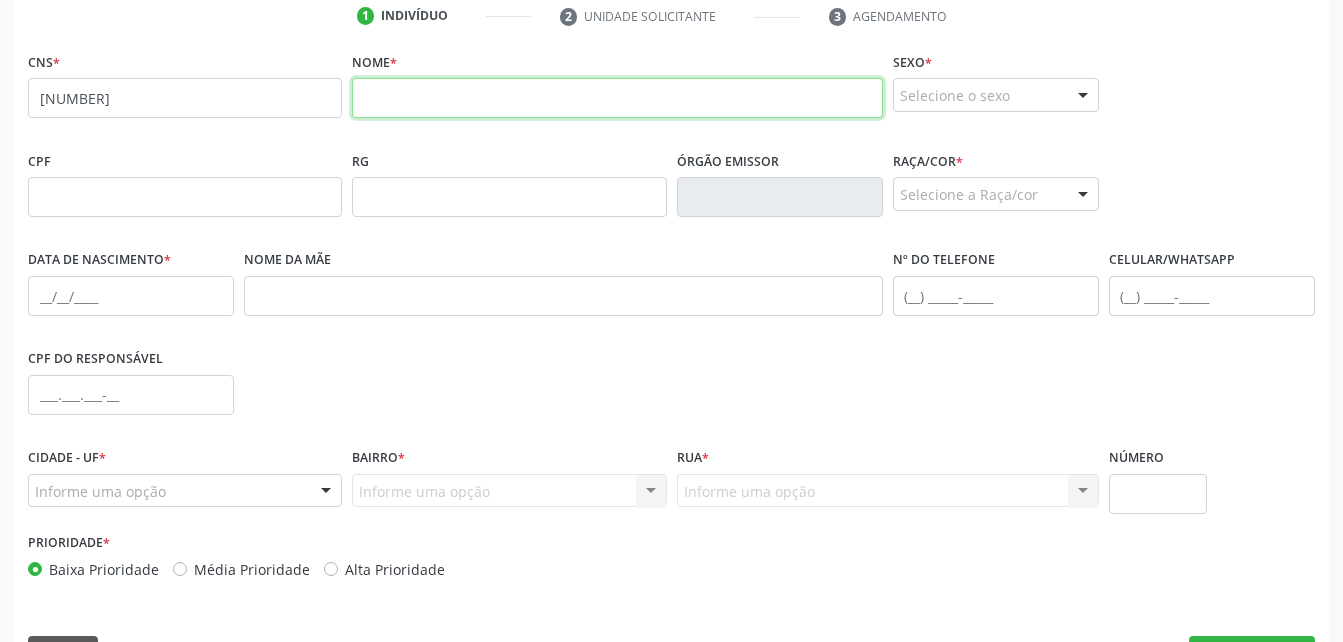 drag, startPoint x: 658, startPoint y: 107, endPoint x: 548, endPoint y: 0, distance: 153.45683 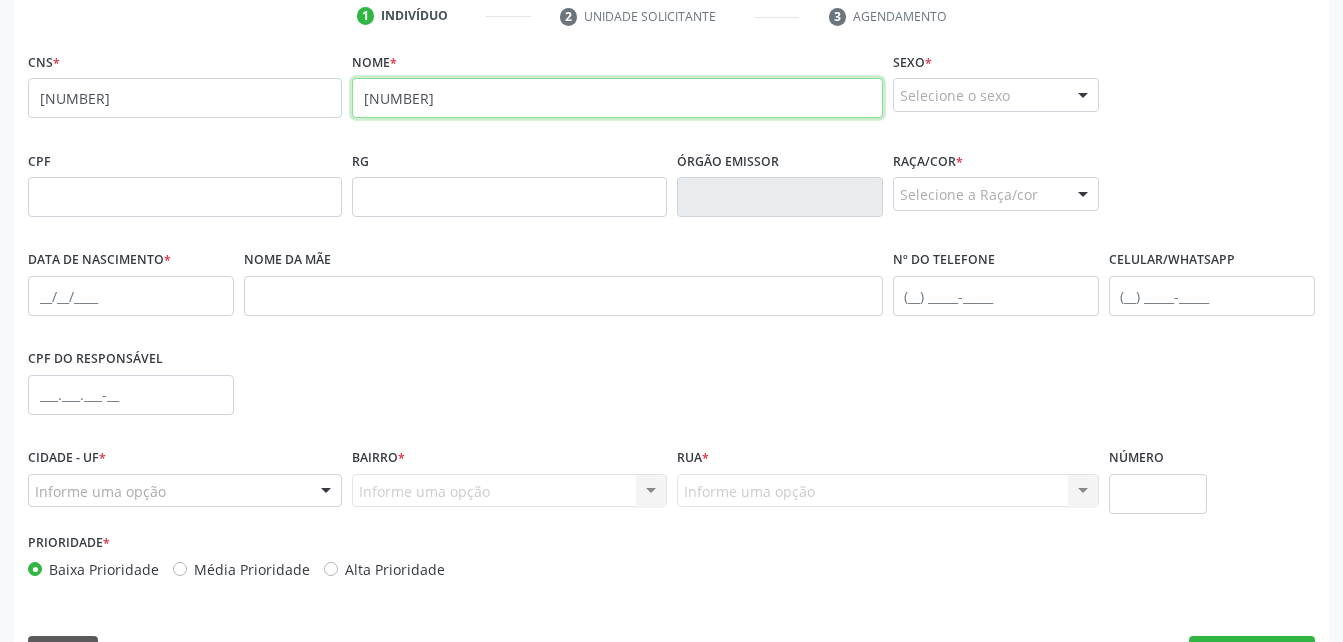 type on "703603028449637" 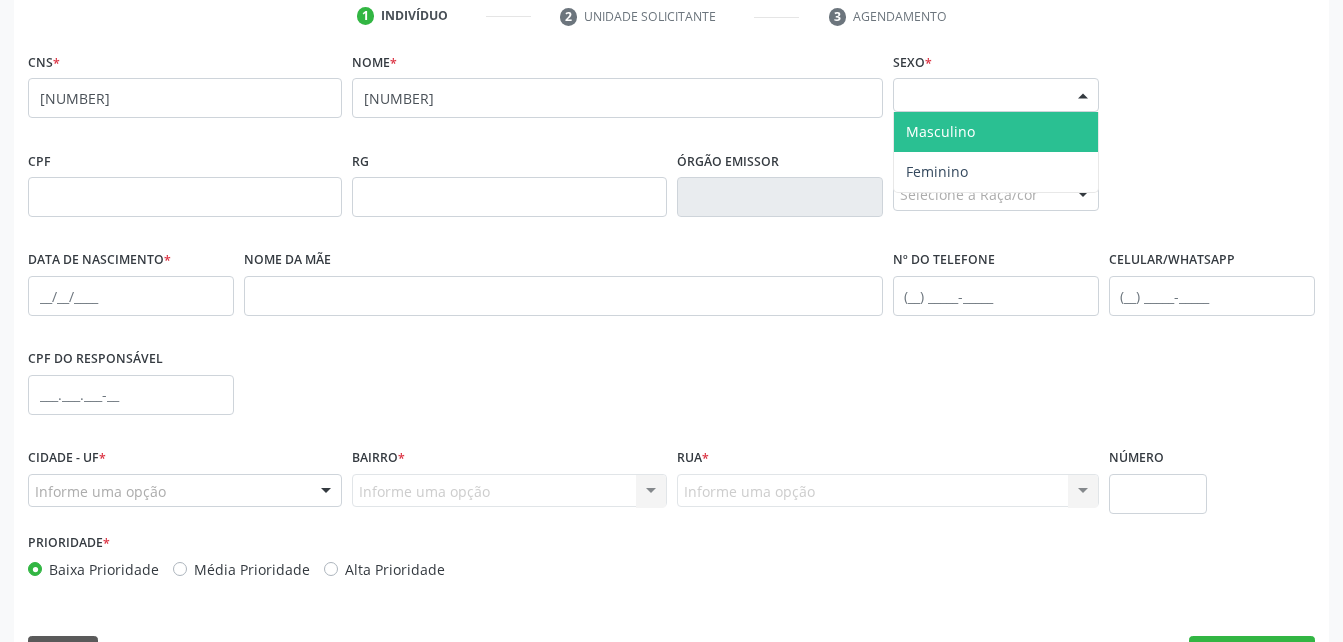 drag, startPoint x: 909, startPoint y: 89, endPoint x: 960, endPoint y: 133, distance: 67.357254 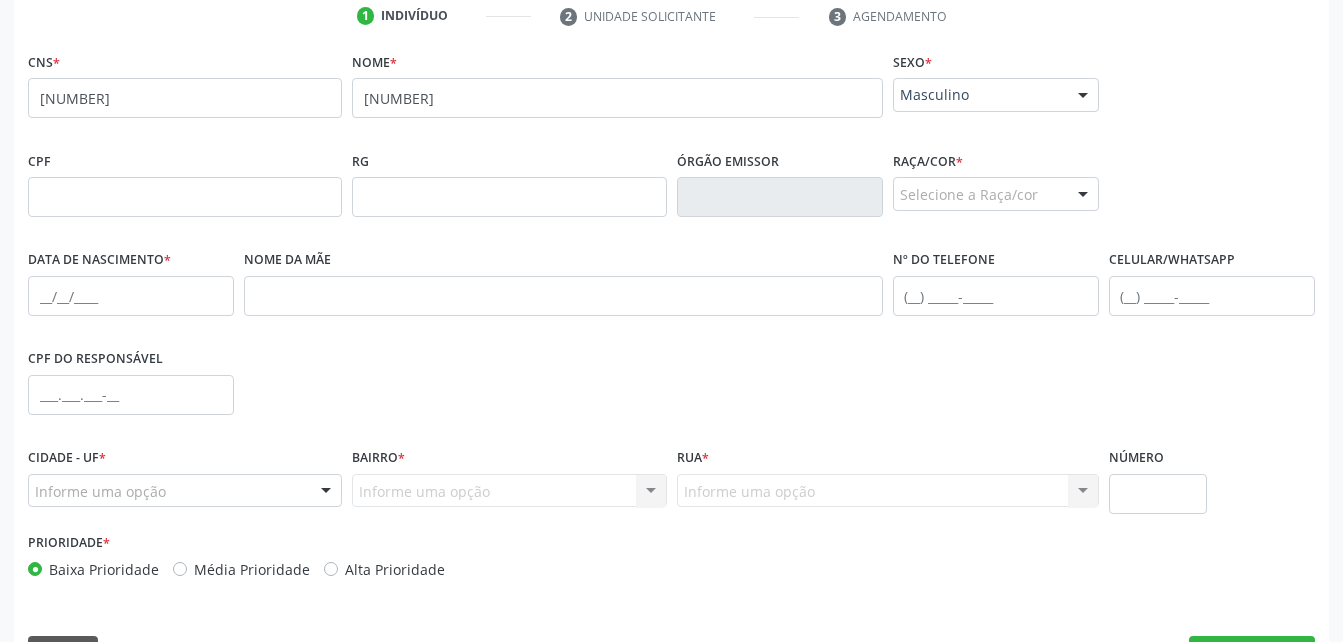click on "Selecione a Raça/cor" at bounding box center [996, 194] 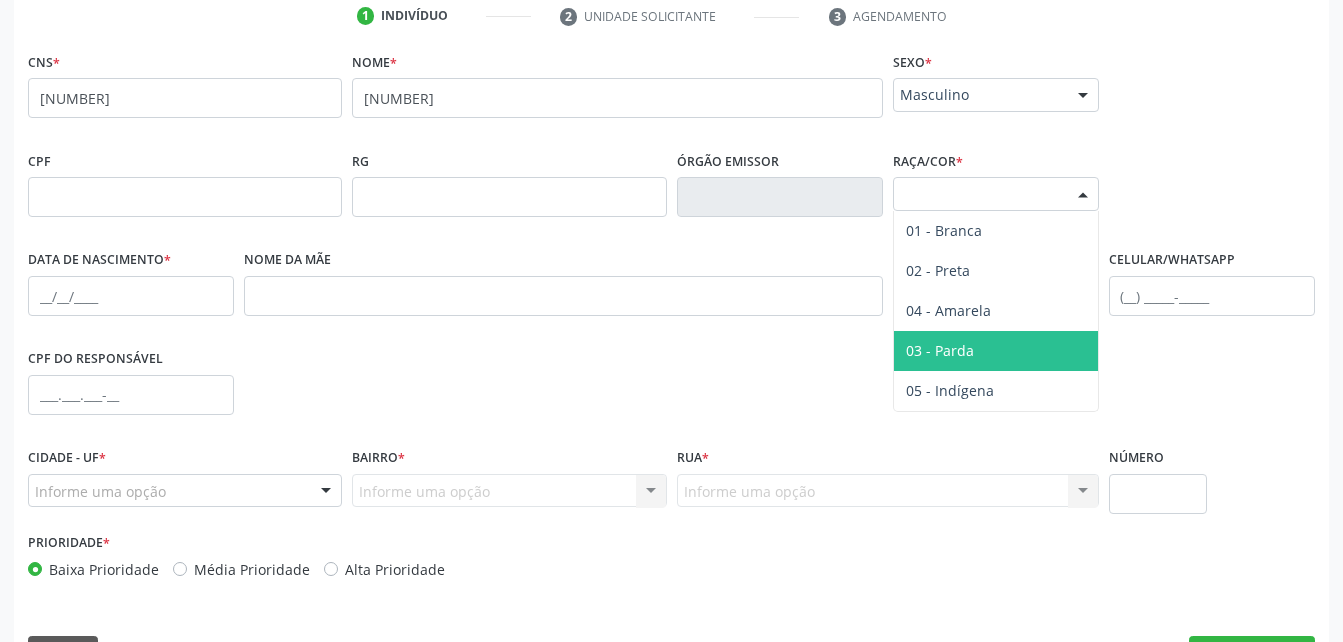 drag, startPoint x: 988, startPoint y: 354, endPoint x: 962, endPoint y: 340, distance: 29.529646 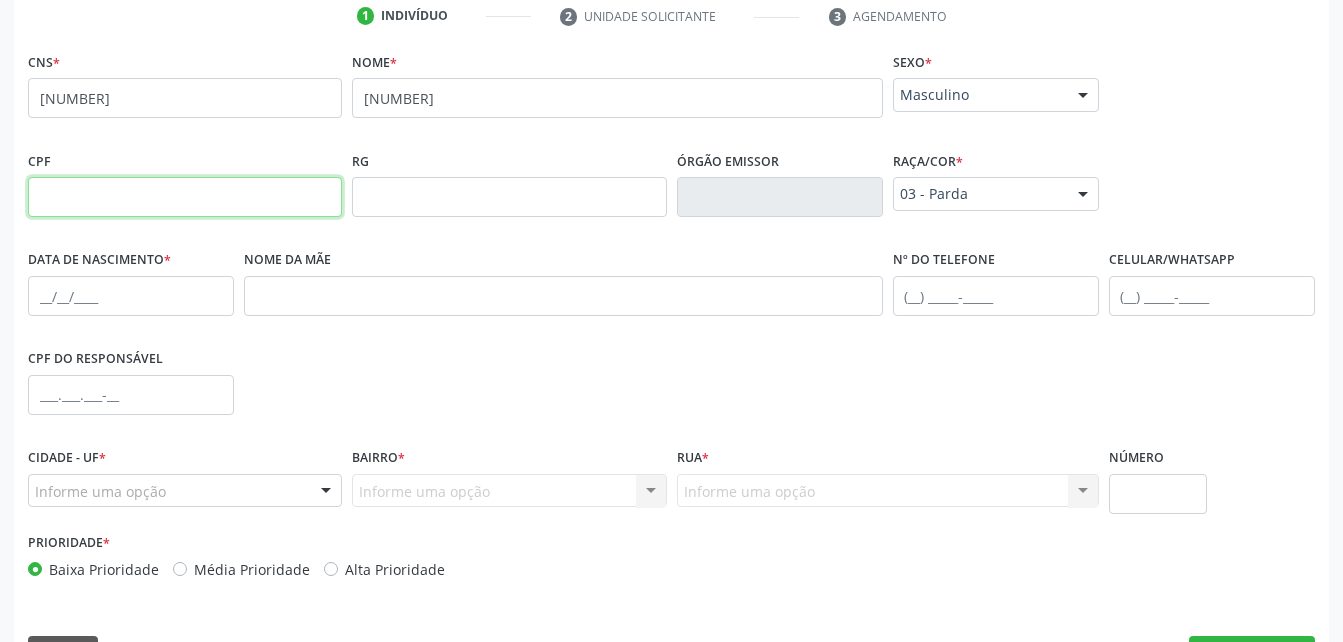 drag, startPoint x: 226, startPoint y: 187, endPoint x: 203, endPoint y: 12, distance: 176.50496 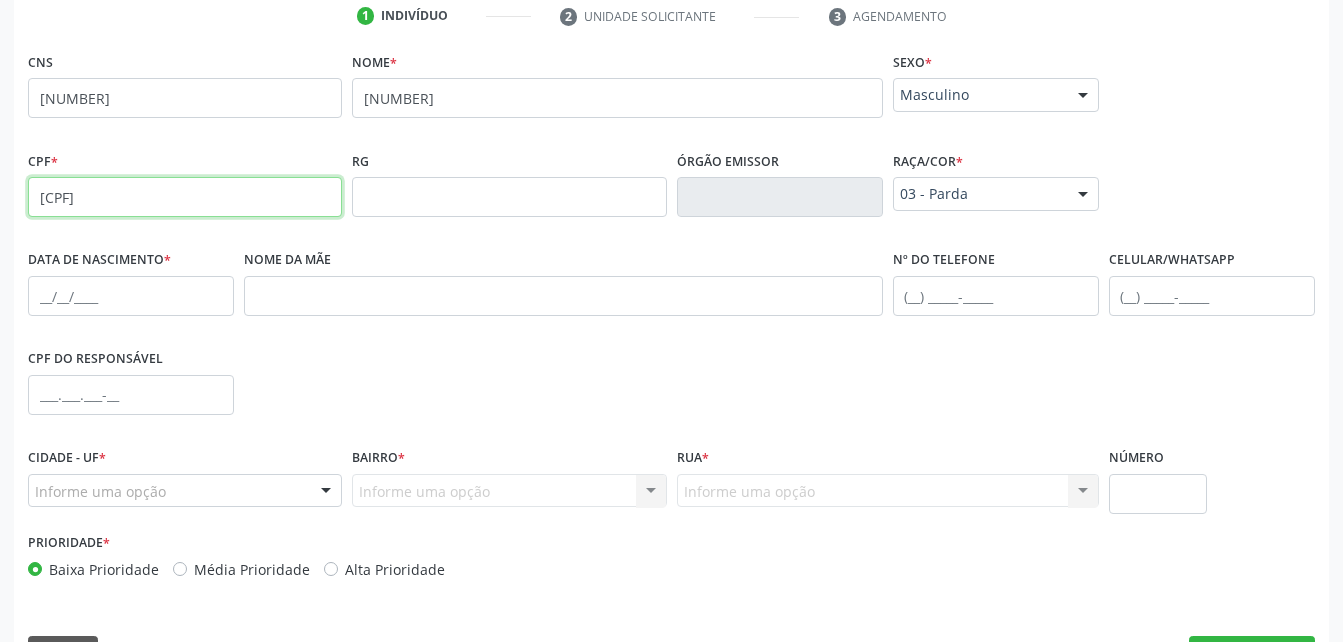 type on "003.680.416-97" 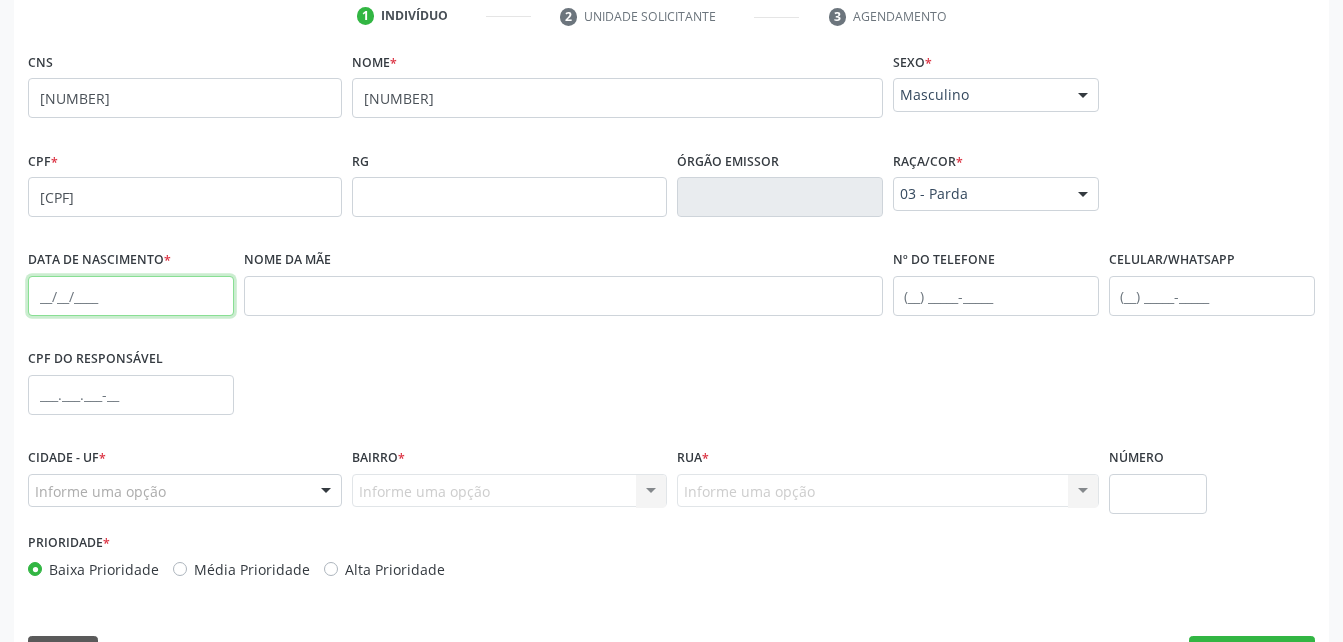 click at bounding box center (131, 296) 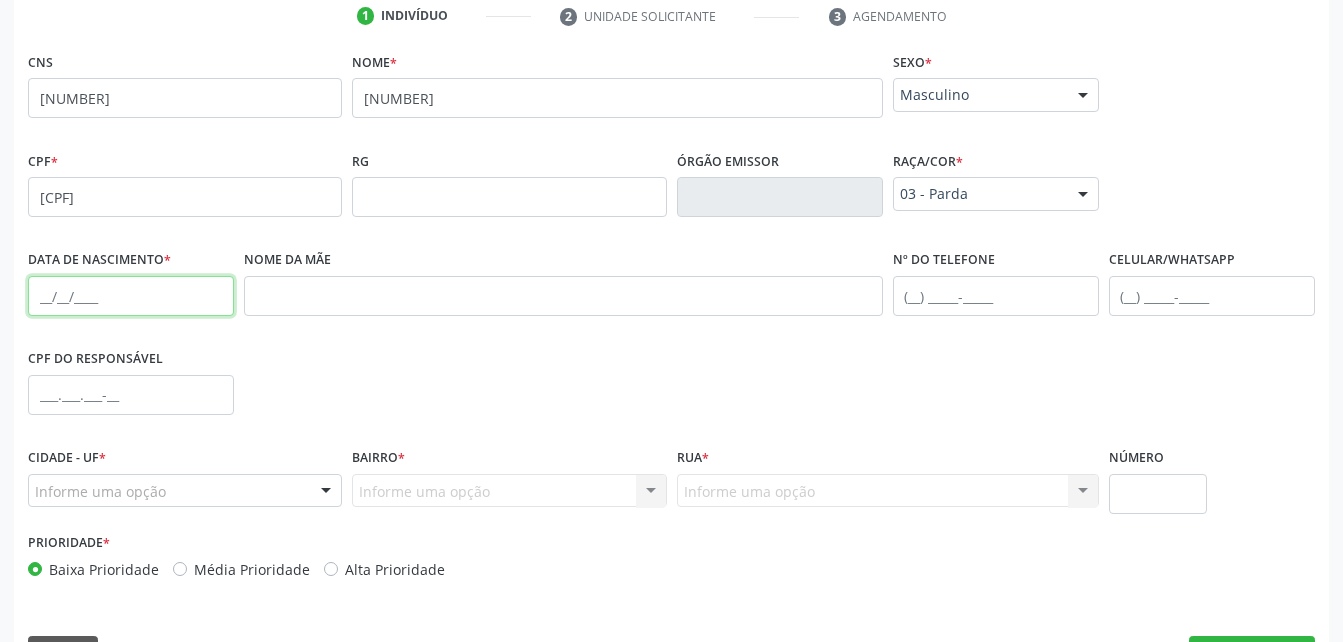 click at bounding box center [131, 296] 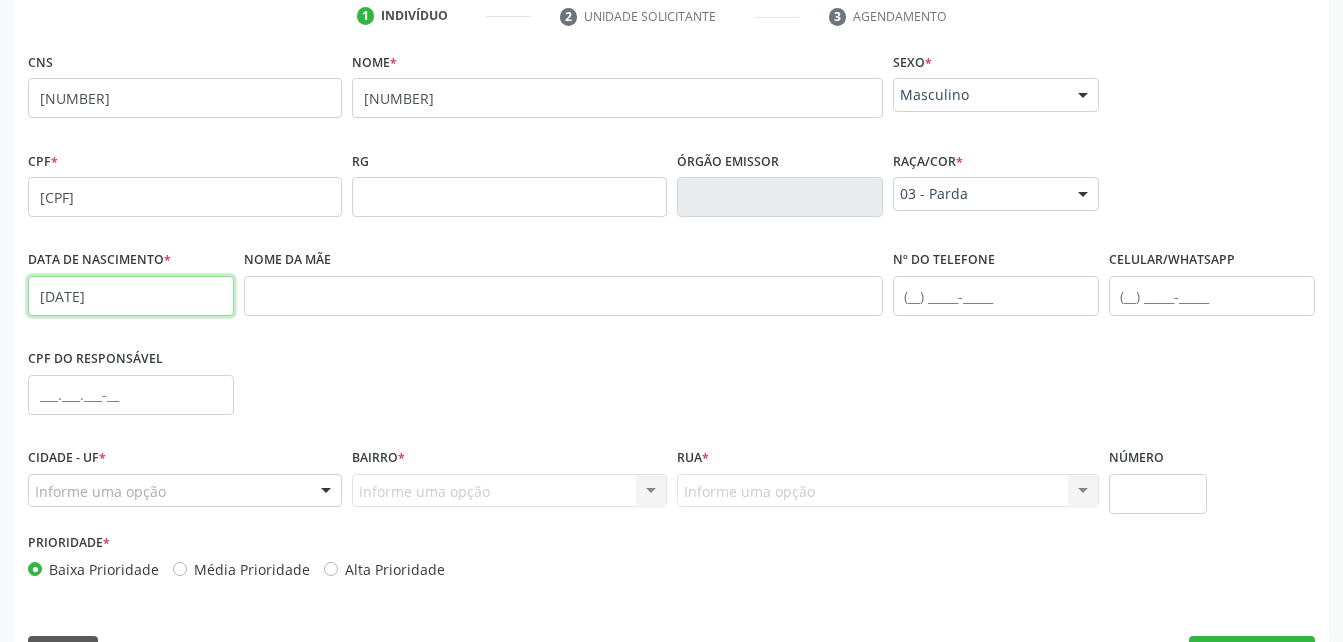 type on "21/12/2023" 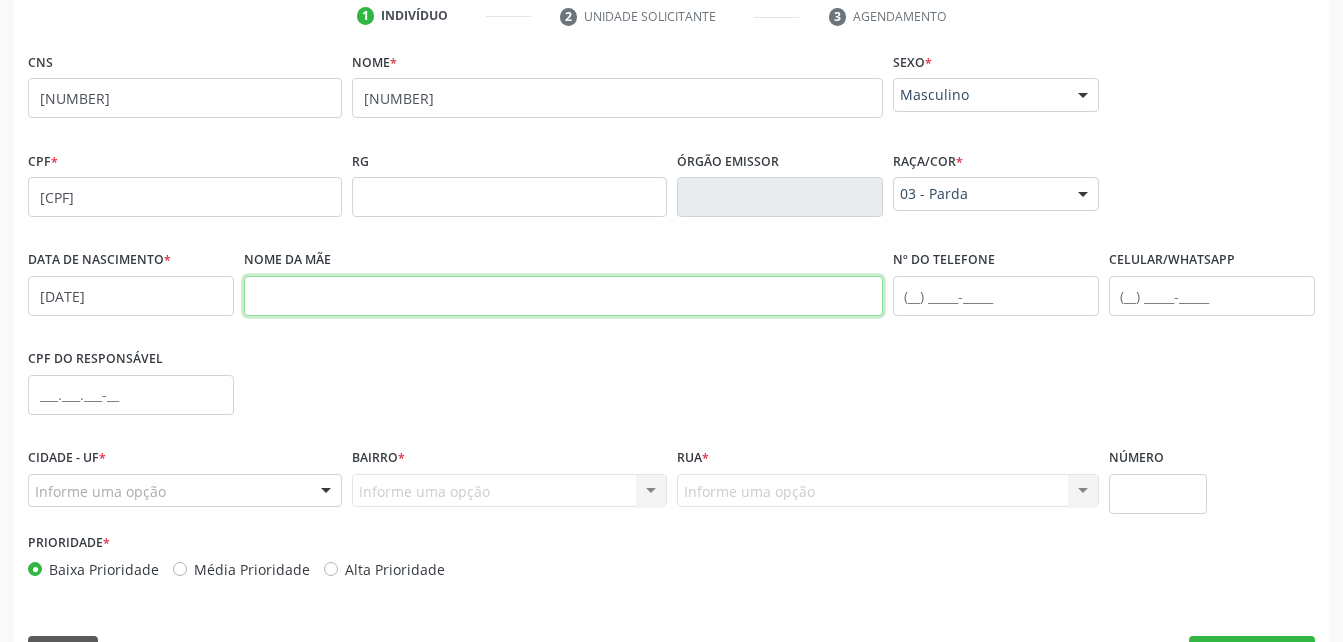 drag, startPoint x: 476, startPoint y: 289, endPoint x: 469, endPoint y: 270, distance: 20.248457 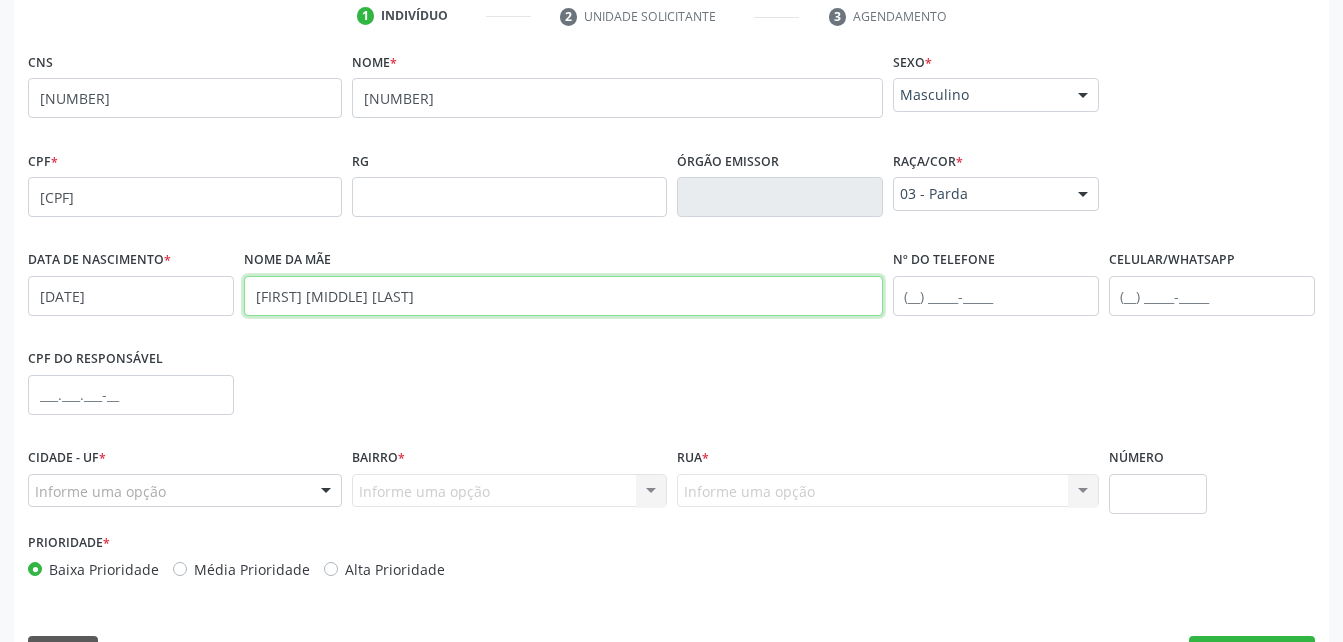 type on "Maria Juliana da Silva Barbosa" 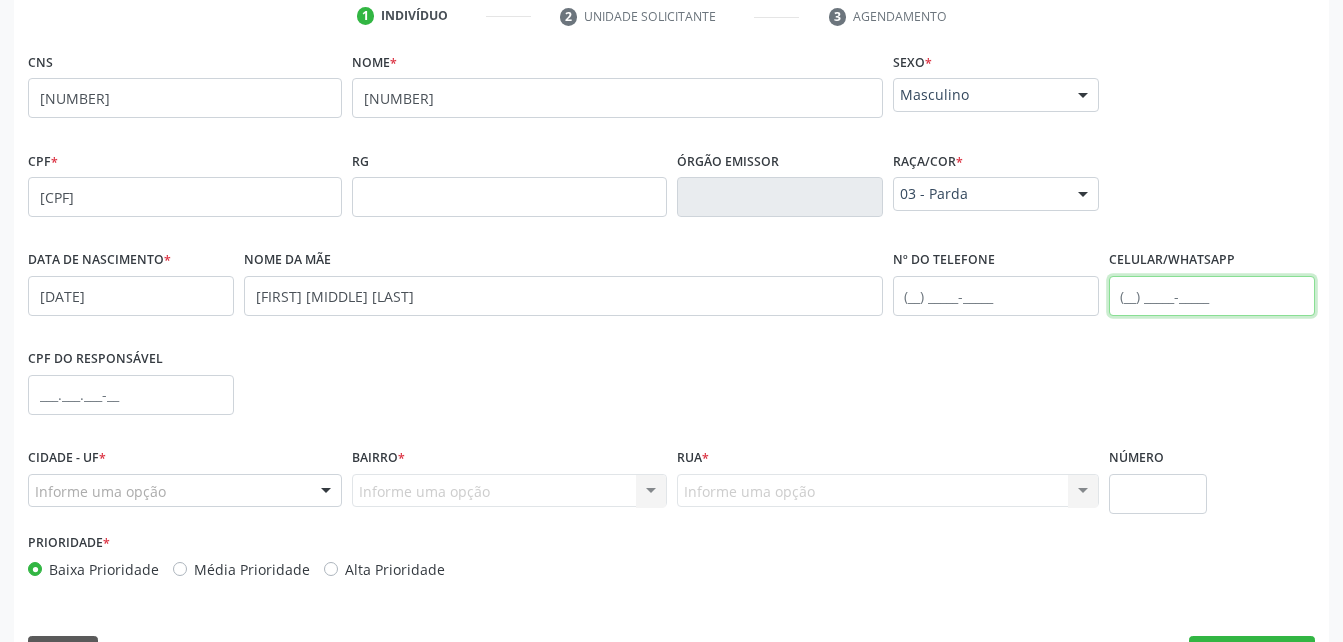 drag, startPoint x: 1183, startPoint y: 304, endPoint x: 1167, endPoint y: 304, distance: 16 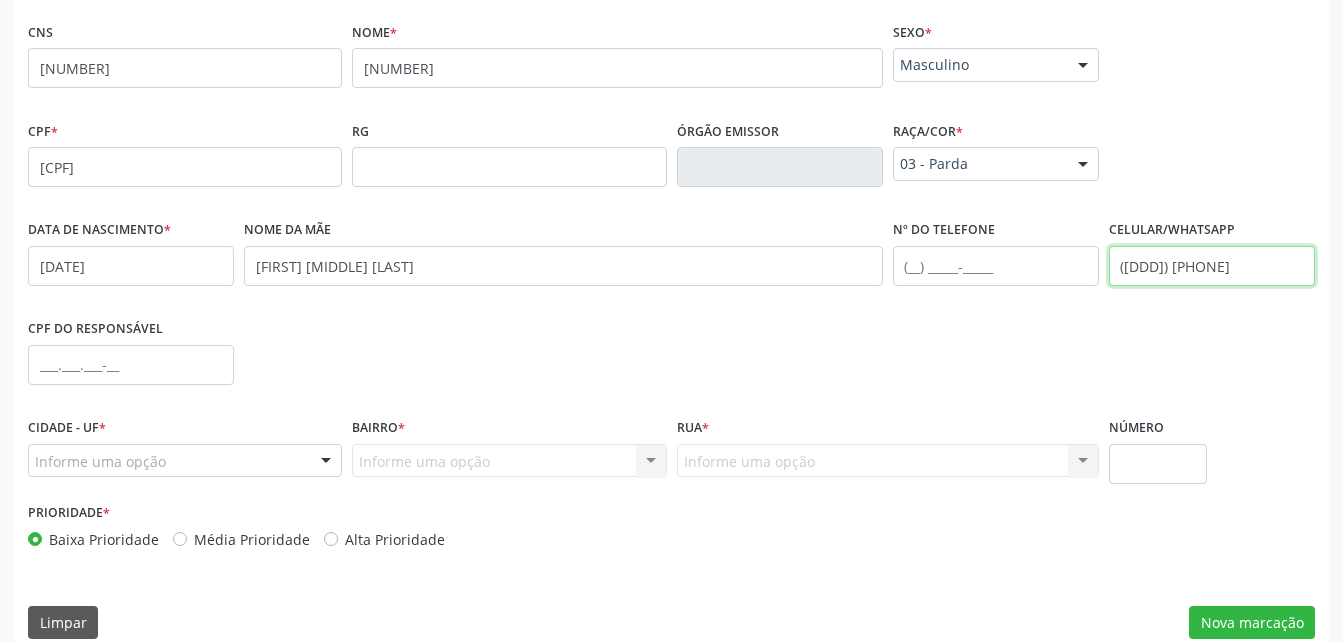 scroll, scrollTop: 470, scrollLeft: 0, axis: vertical 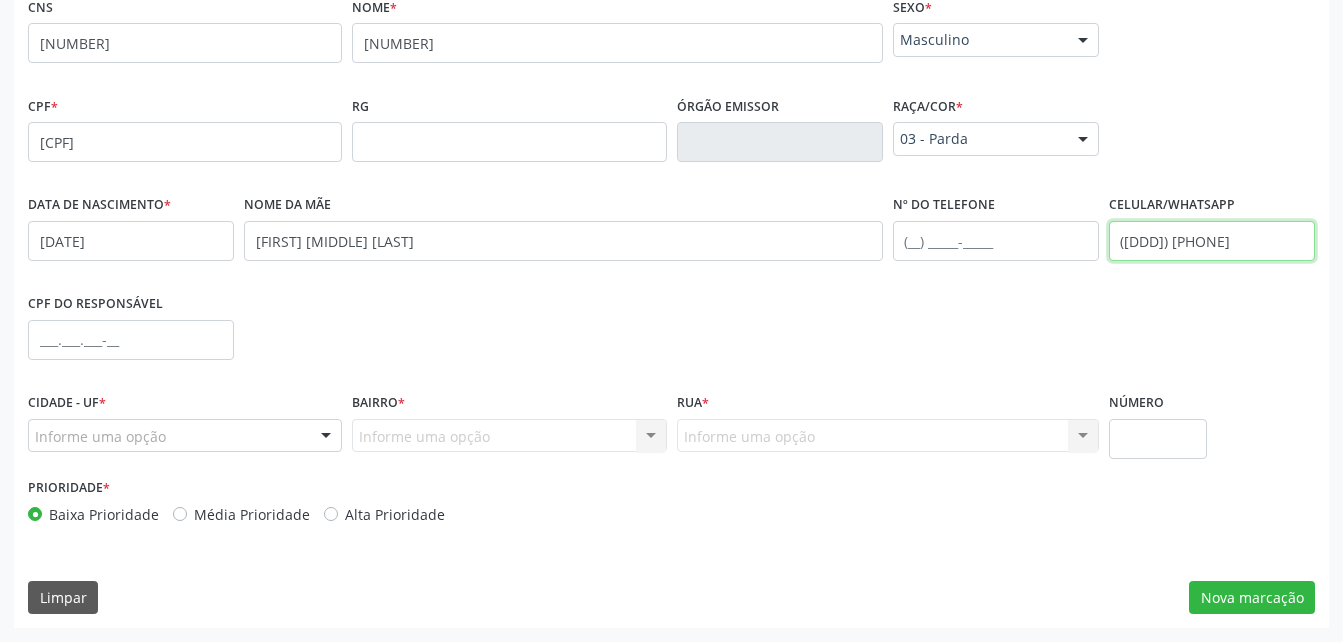 type on "(82) 9826-415" 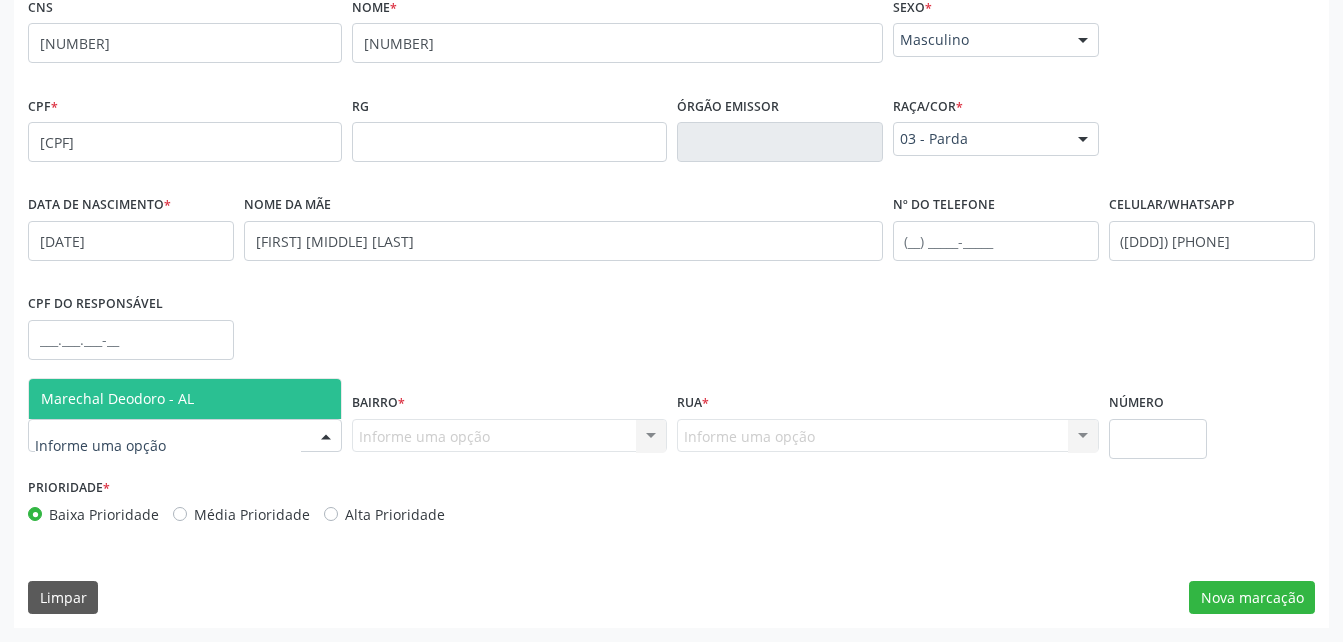 click at bounding box center [185, 436] 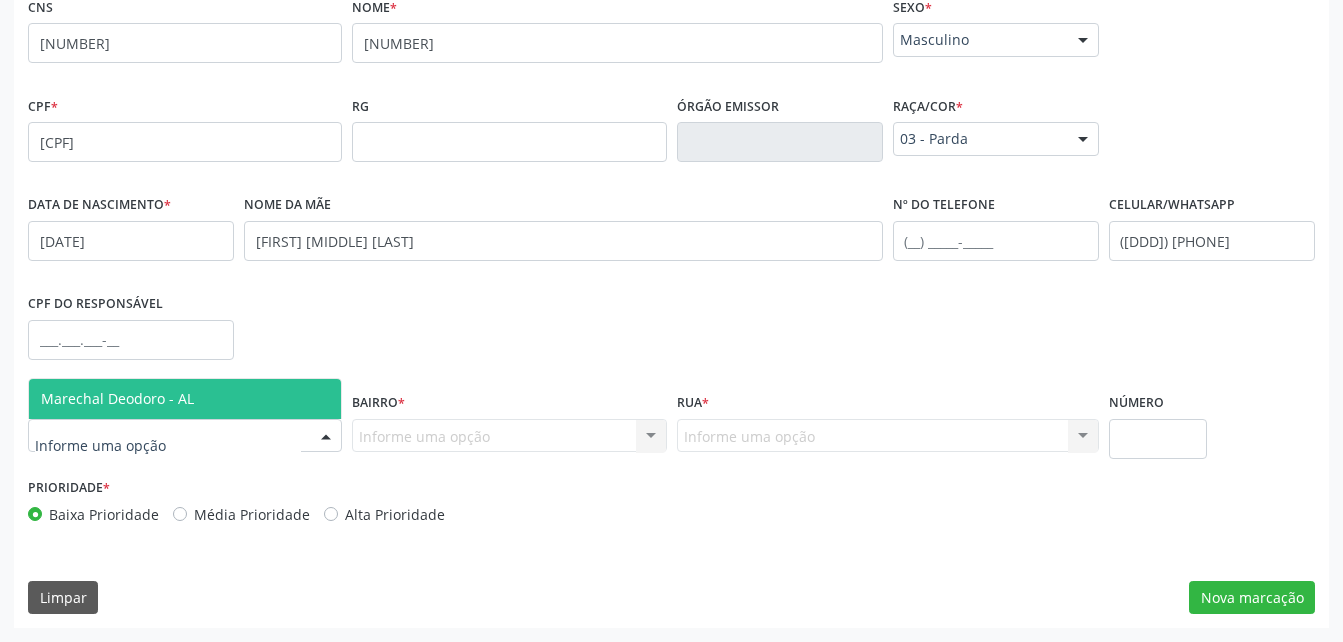 drag, startPoint x: 242, startPoint y: 402, endPoint x: 430, endPoint y: 476, distance: 202.0396 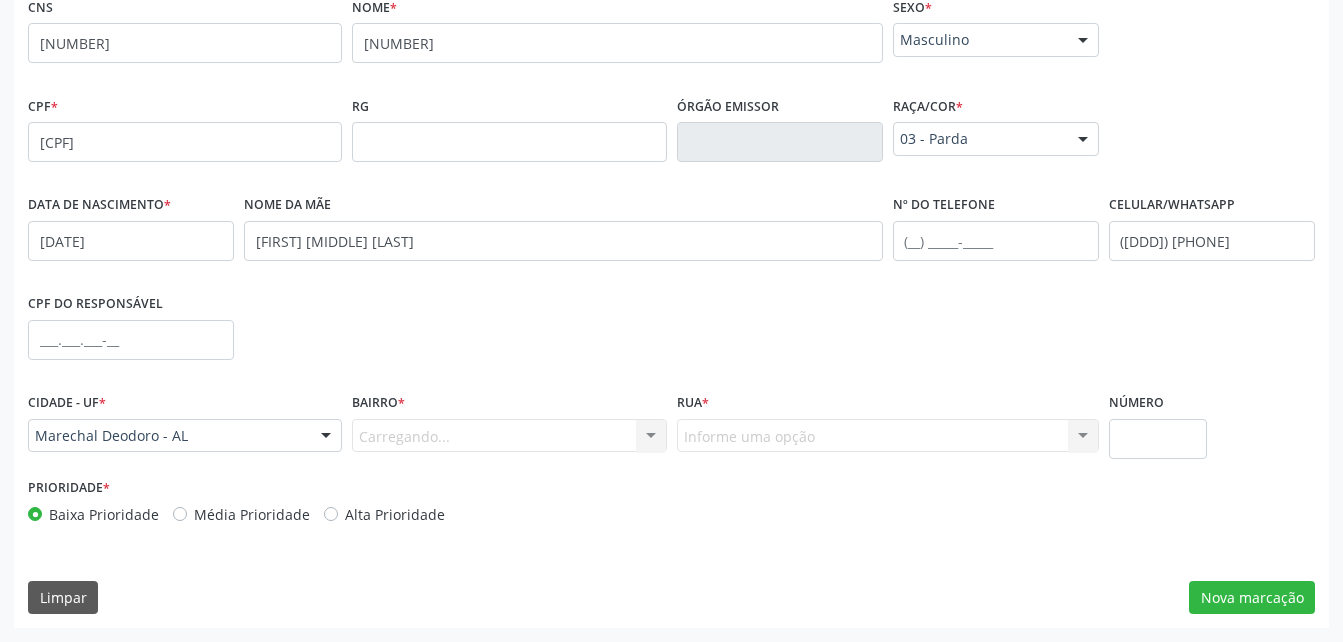 click on "Carregando...
Nenhum resultado encontrado para: "   "
Nenhuma opção encontrada. Digite para adicionar." at bounding box center [509, 436] 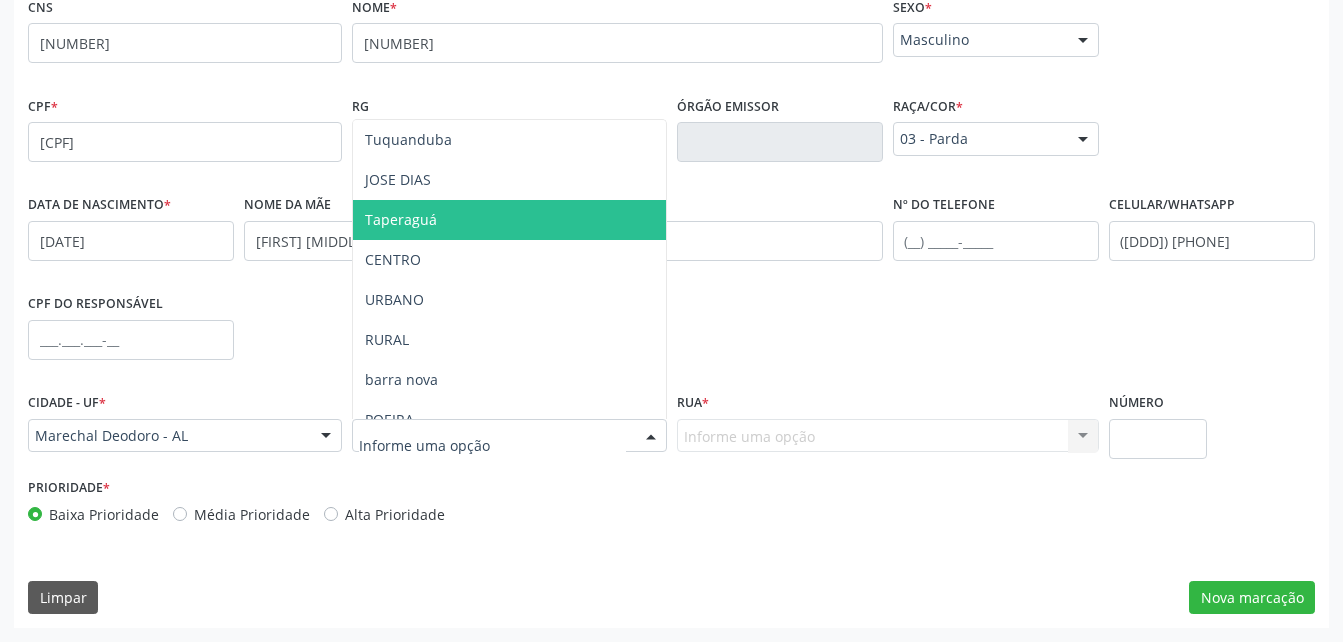 drag, startPoint x: 426, startPoint y: 220, endPoint x: 815, endPoint y: 454, distance: 453.95703 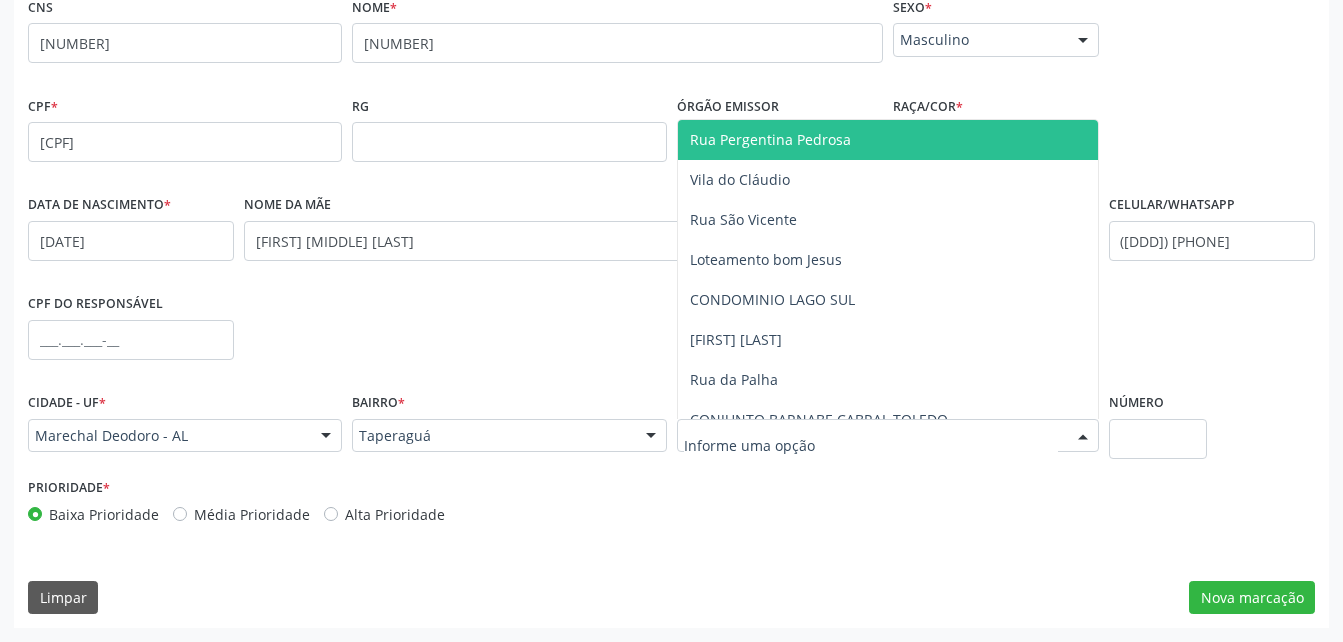 click at bounding box center (888, 436) 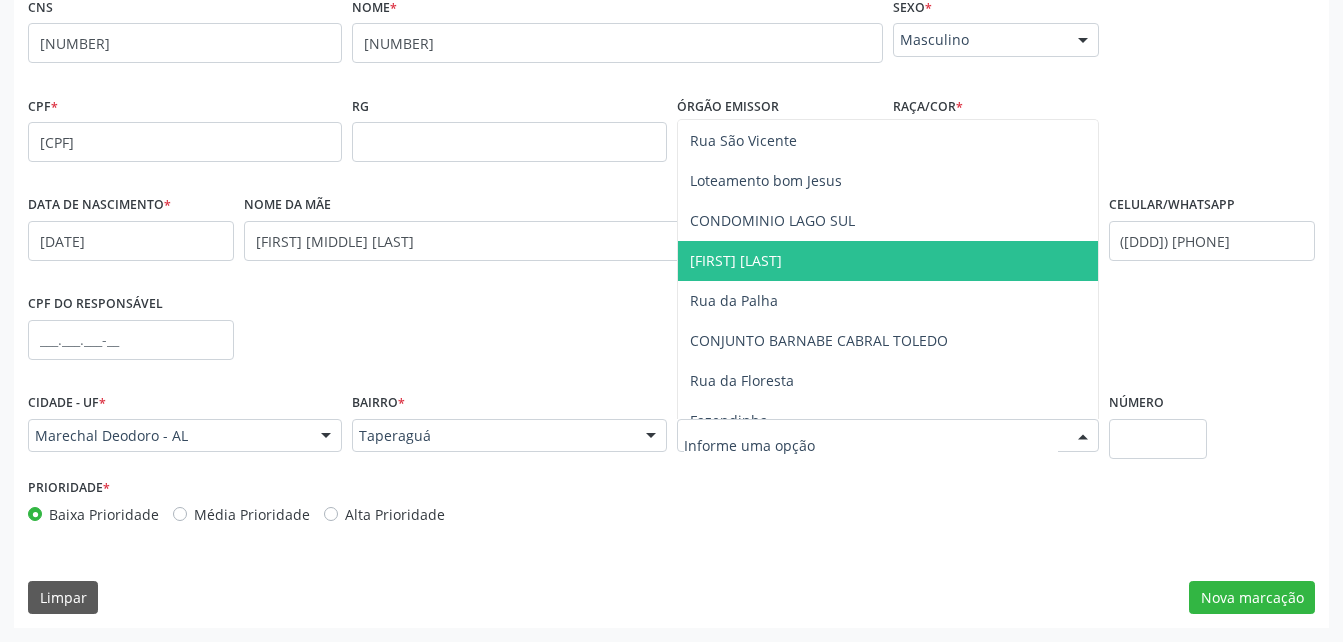 scroll, scrollTop: 300, scrollLeft: 0, axis: vertical 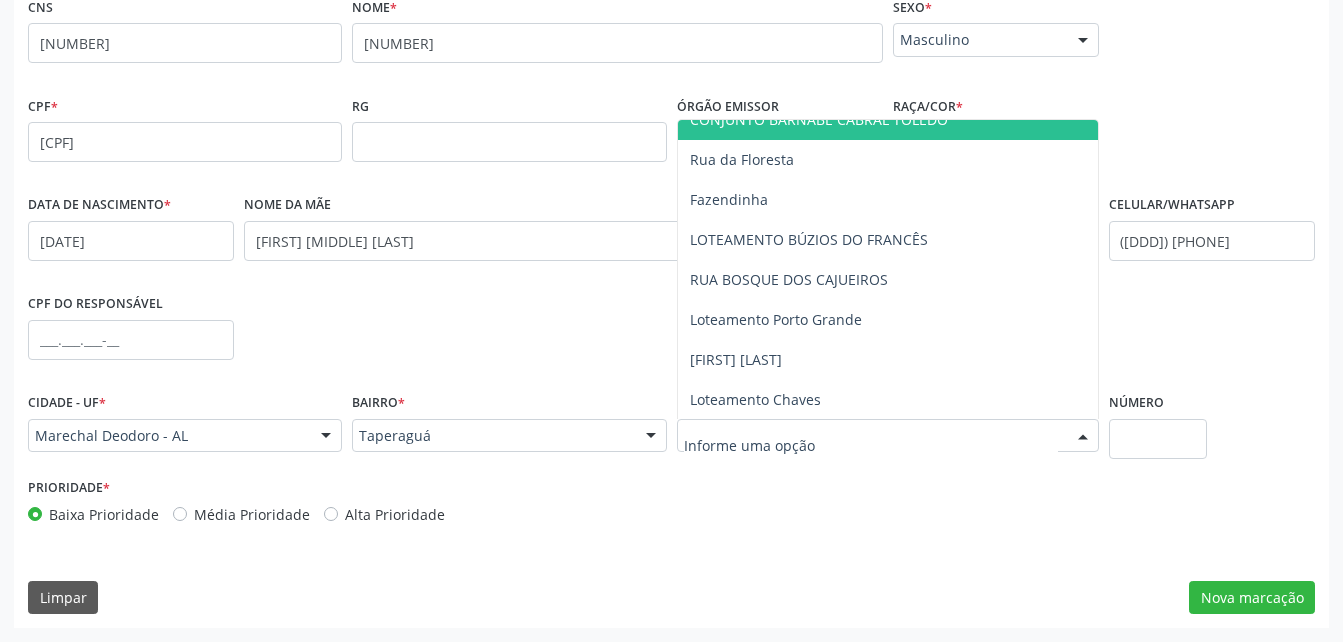 drag, startPoint x: 783, startPoint y: 124, endPoint x: 836, endPoint y: 180, distance: 77.10383 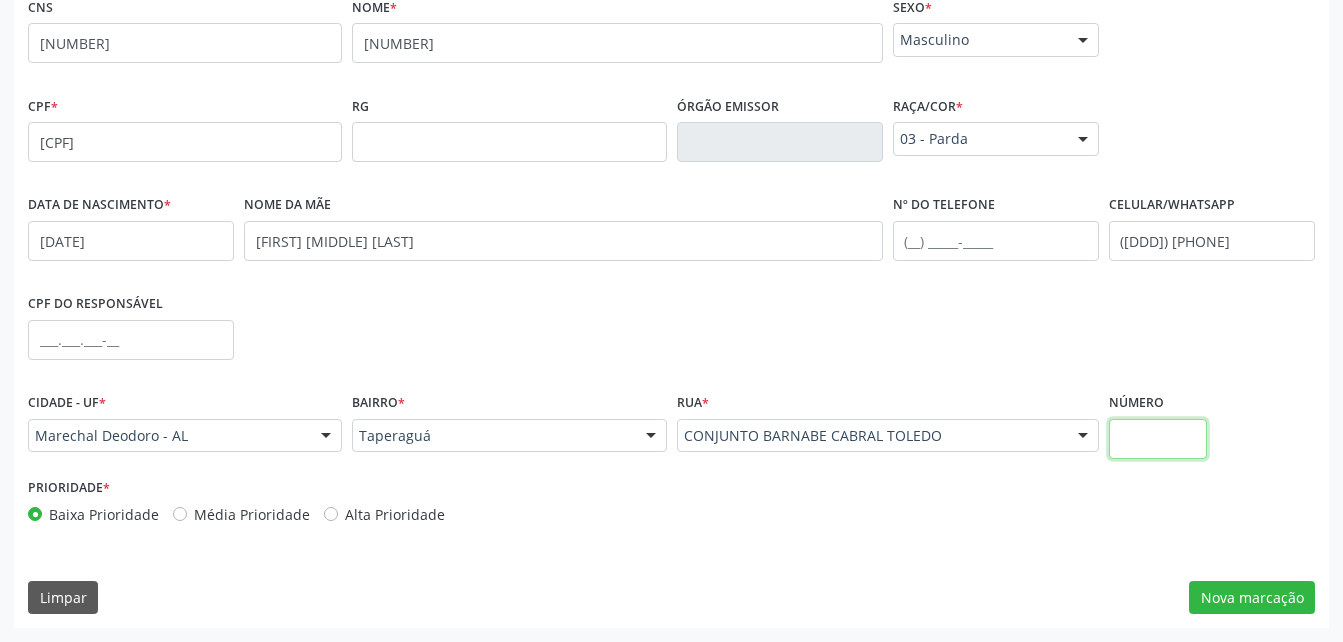 click at bounding box center [1158, 439] 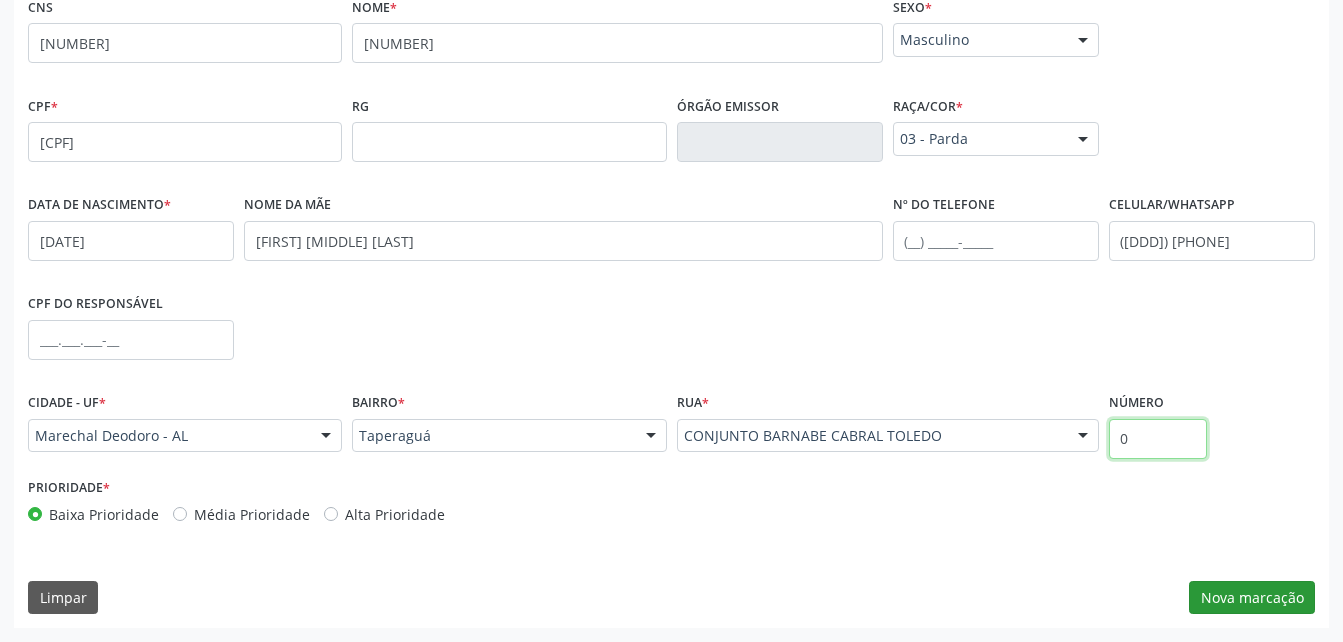type on "0" 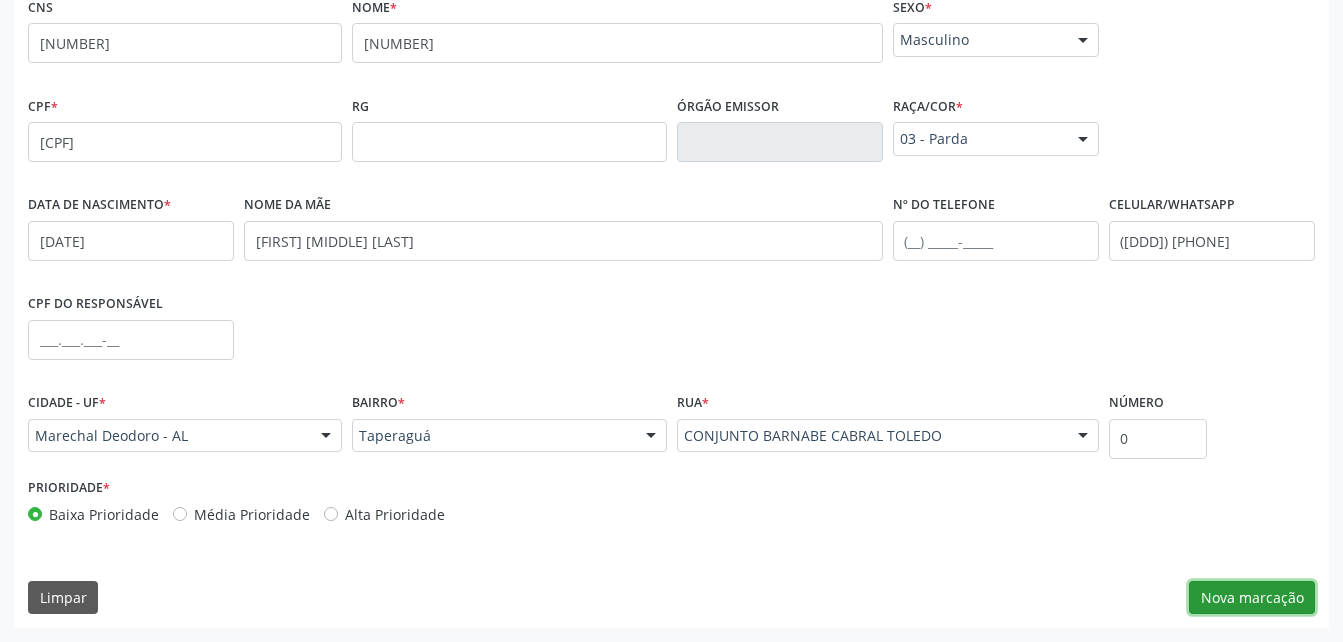 click on "Nova marcação" at bounding box center (1252, 598) 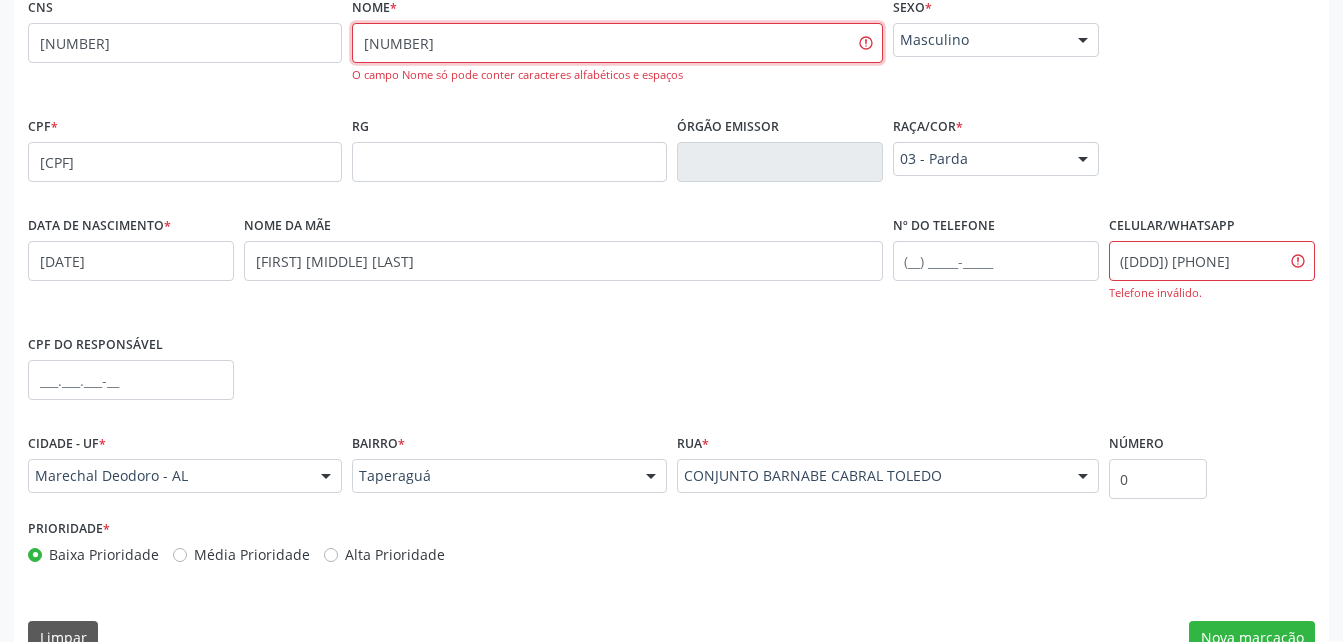 click on "703603028449637" at bounding box center [617, 43] 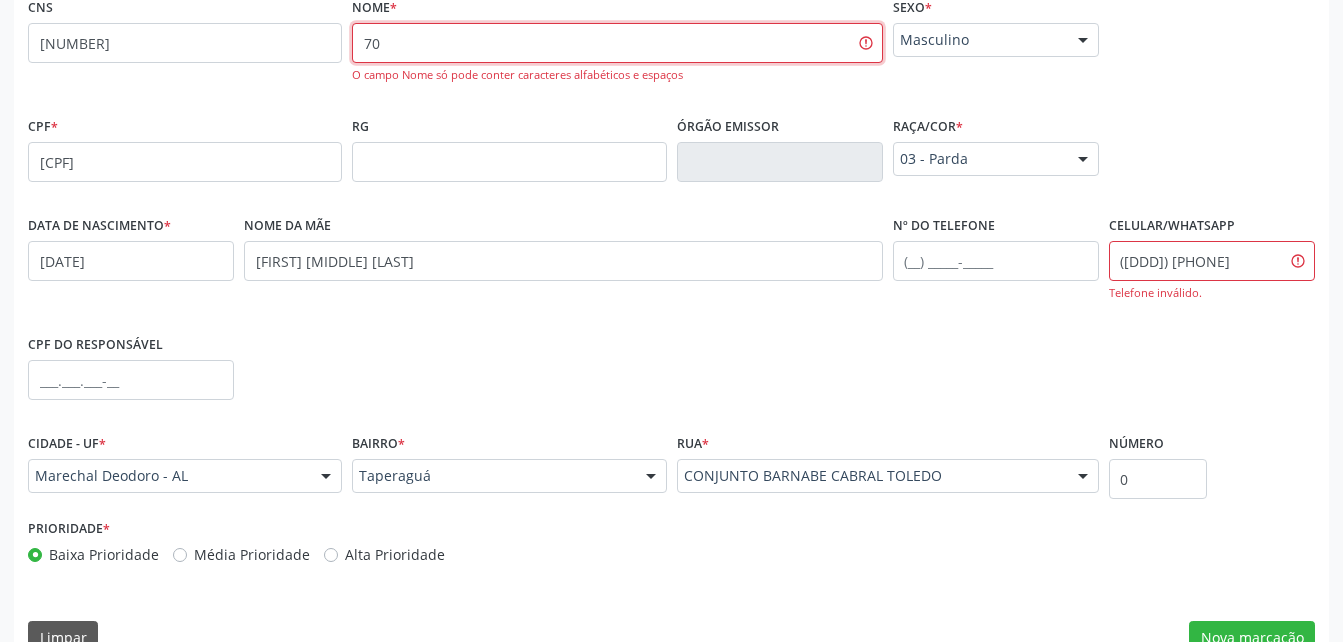 type on "7" 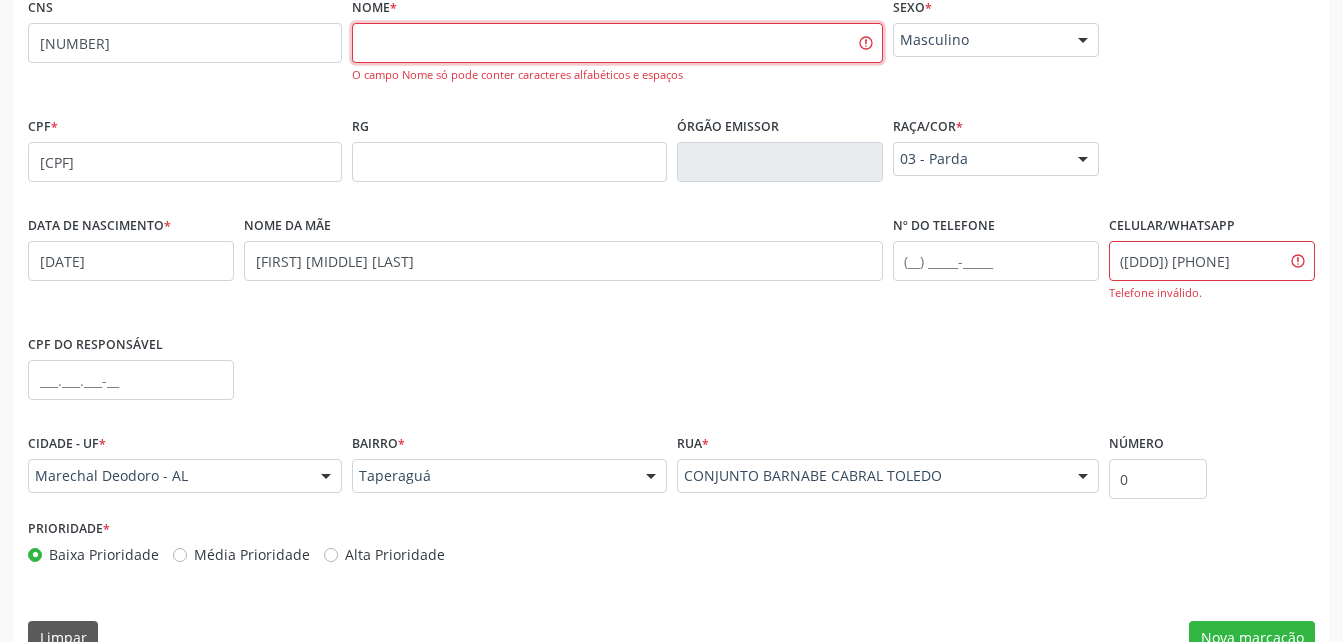 click at bounding box center [617, 43] 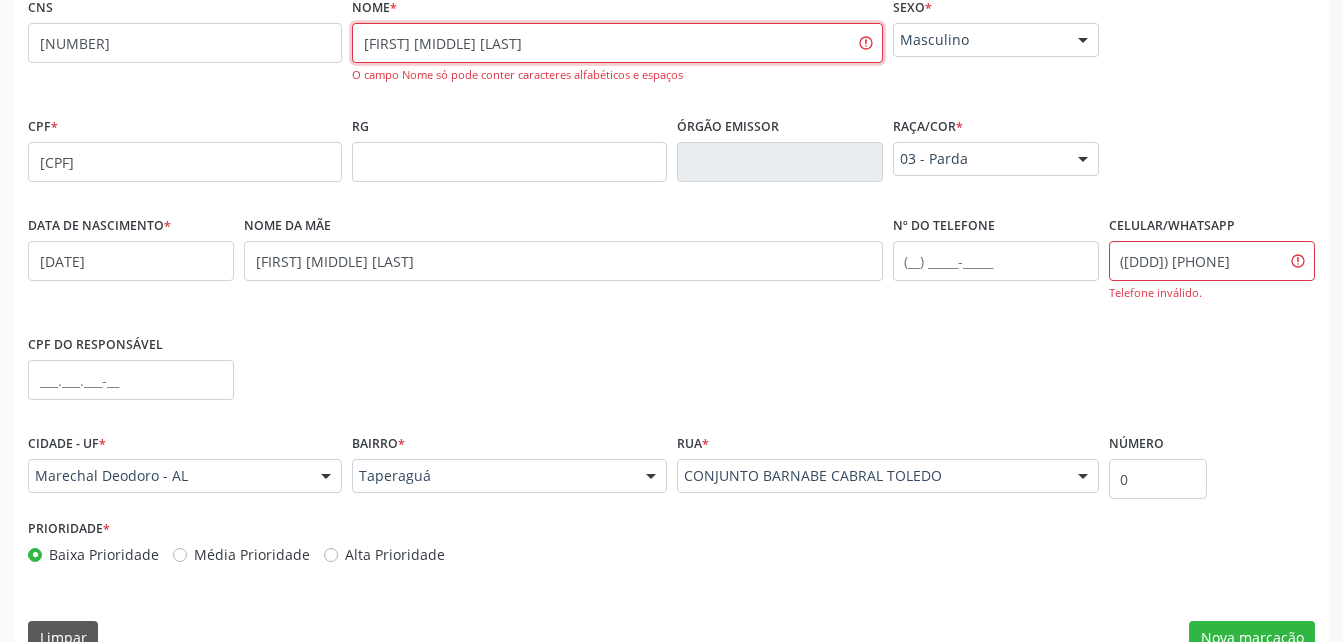 type on "Maria Juliana da Silva Barbosa" 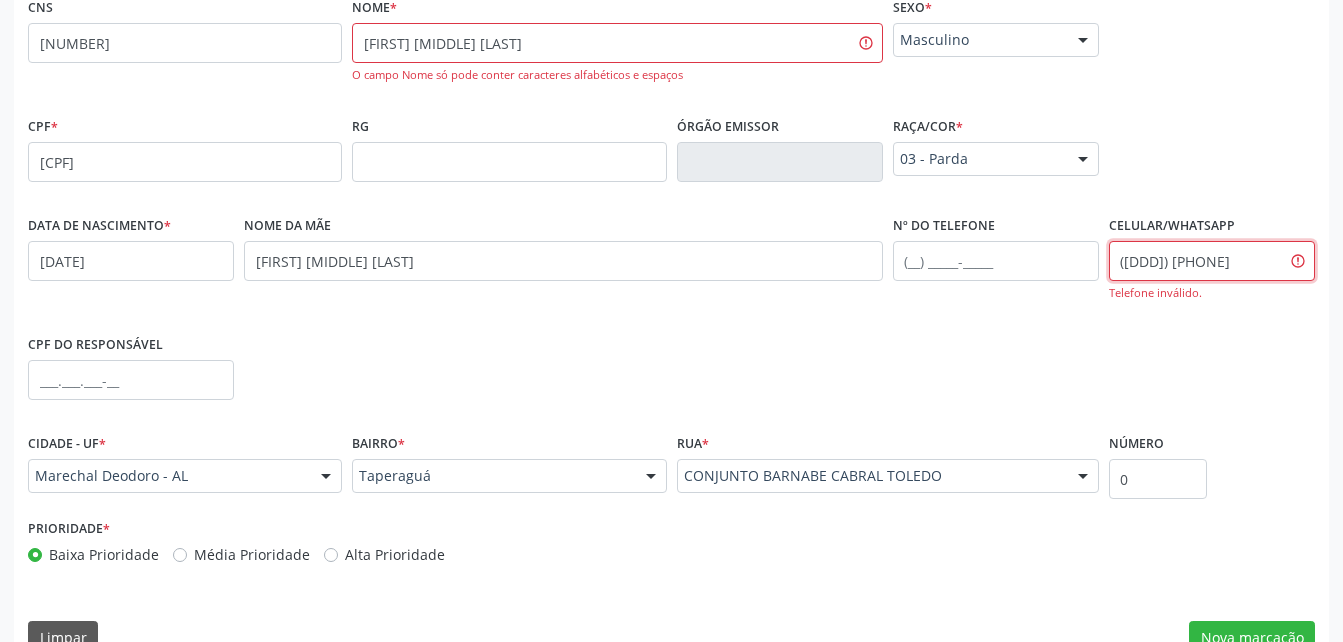 click on "(82) 9826-415" at bounding box center [1212, 261] 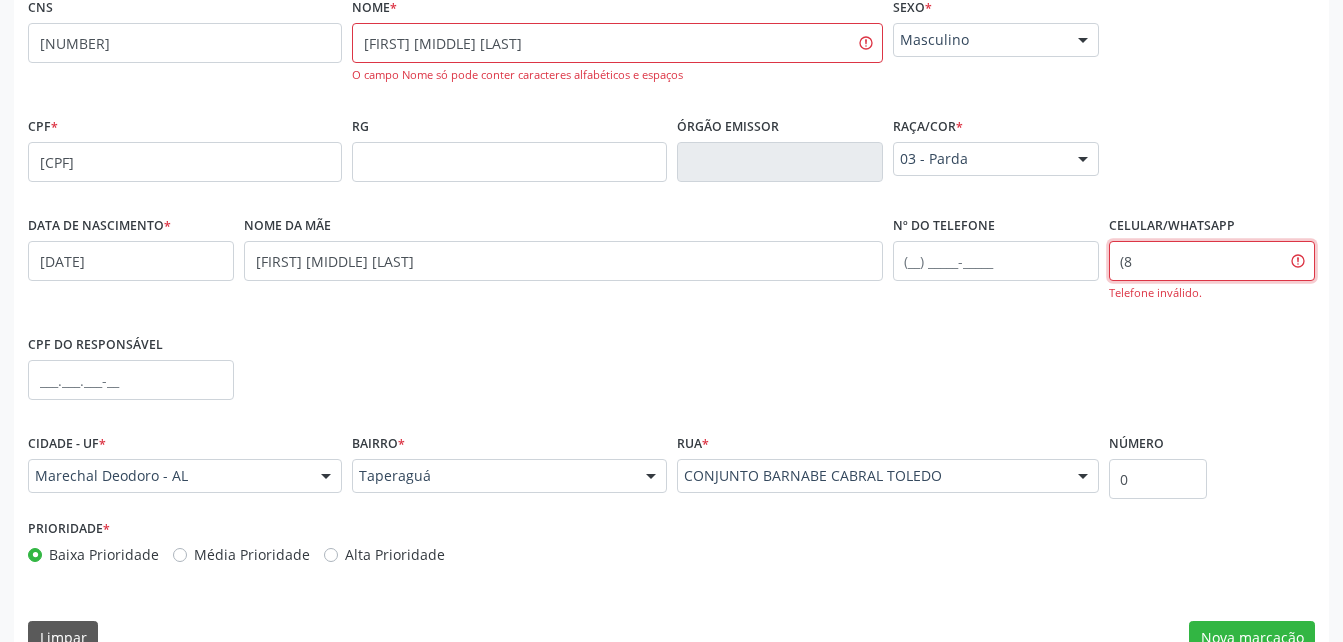 type on "(" 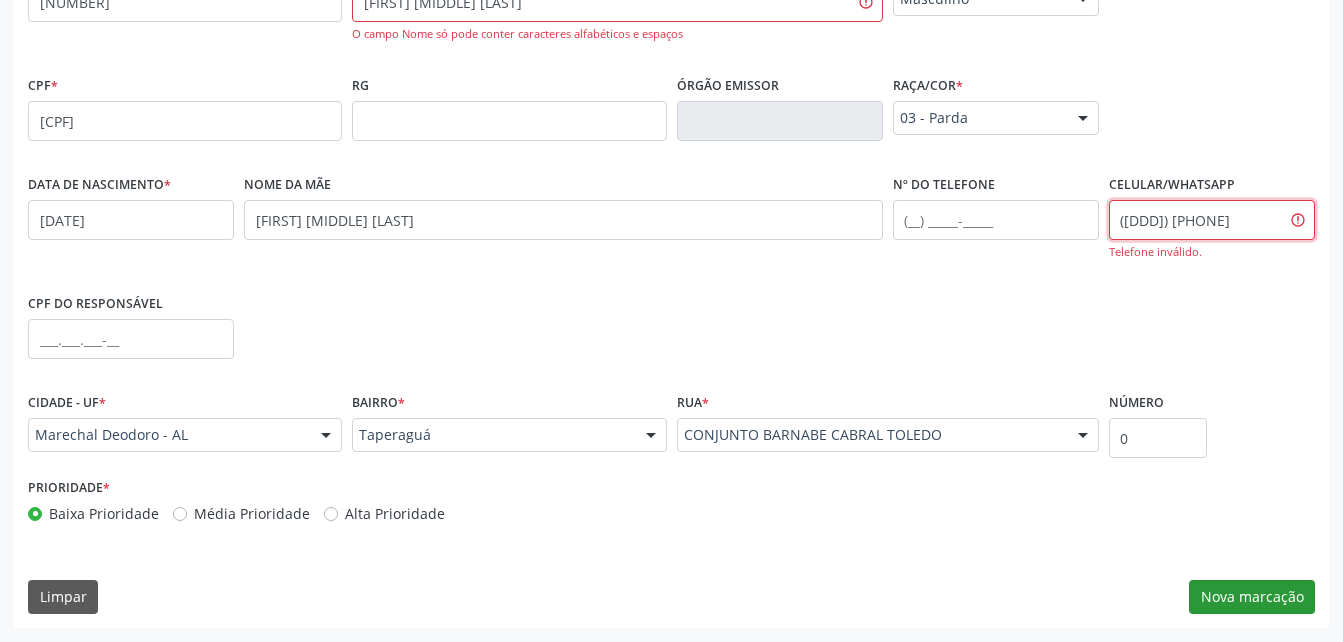 type on "(82) 99827-1980" 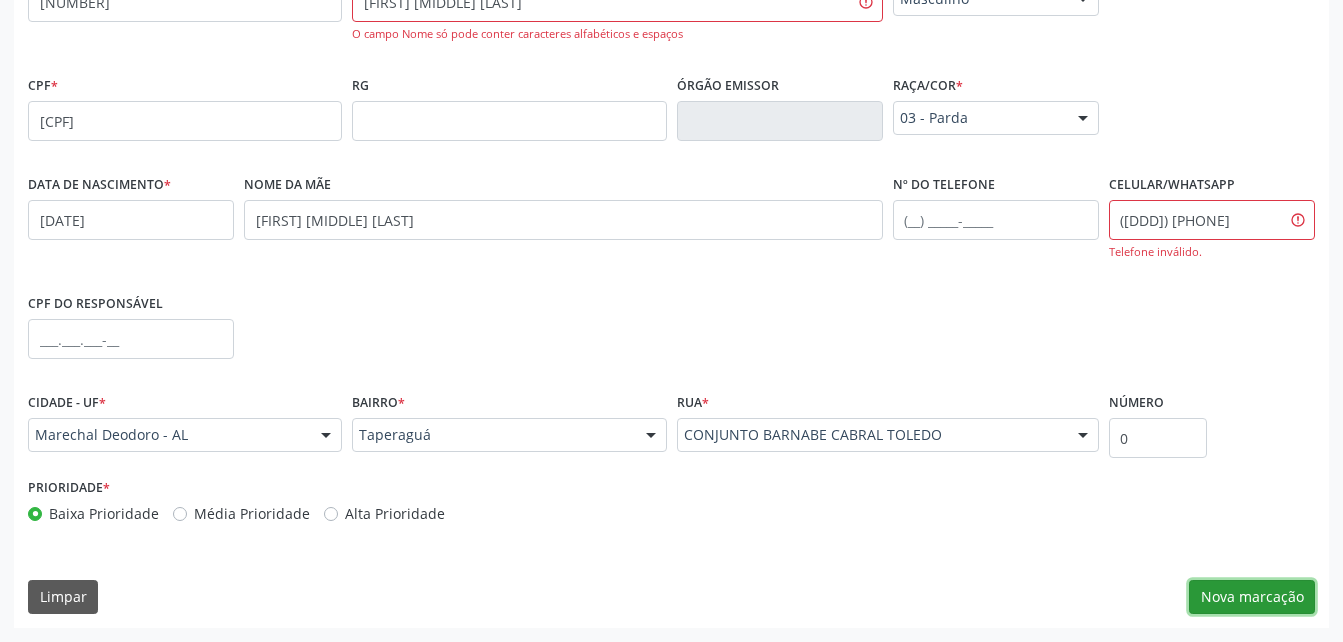 click on "Nova marcação" at bounding box center (1252, 597) 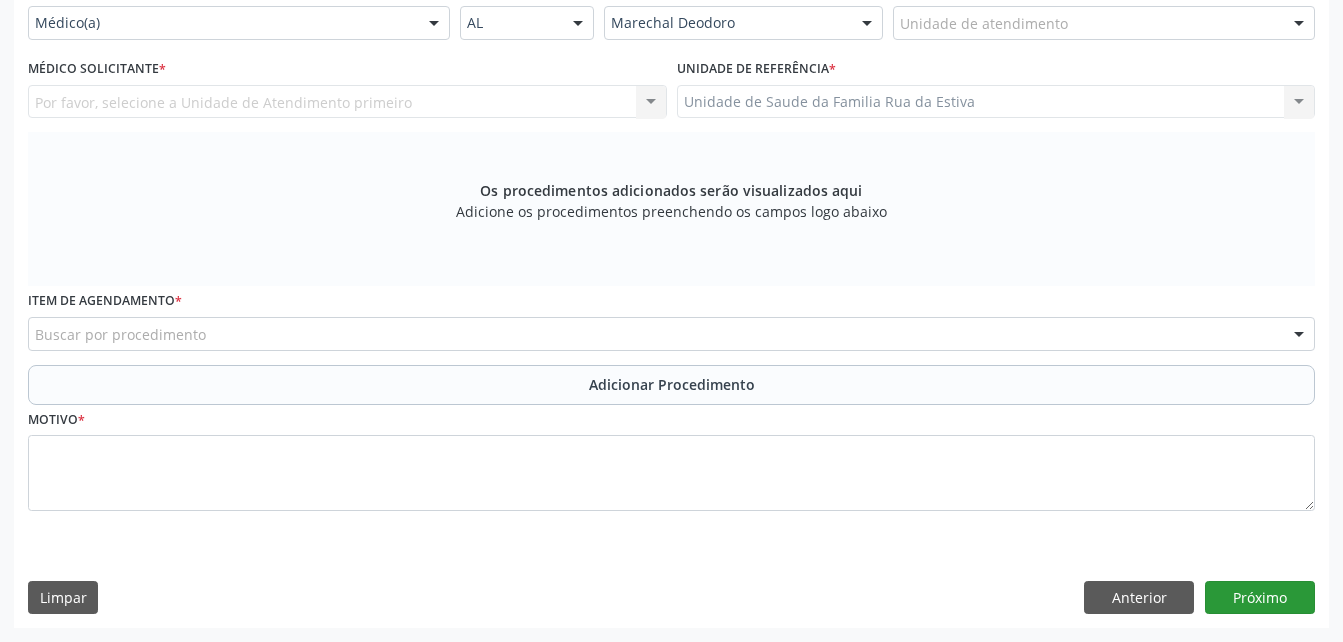 scroll, scrollTop: 487, scrollLeft: 0, axis: vertical 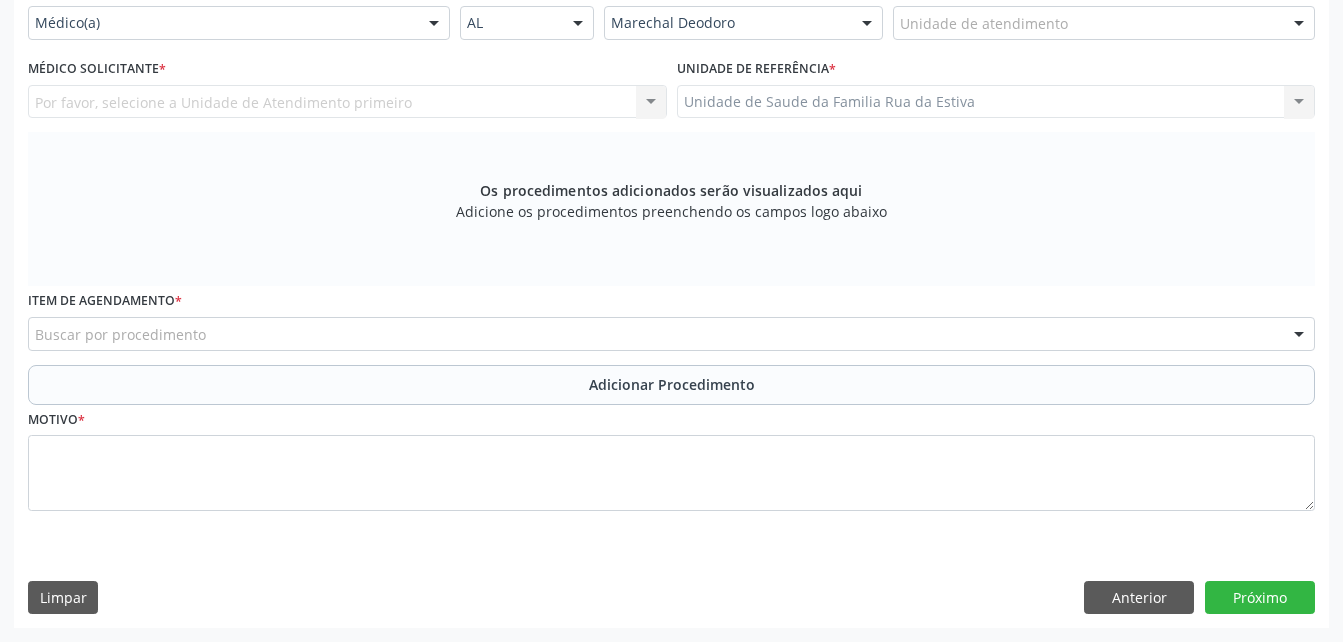 click at bounding box center [900, 33] 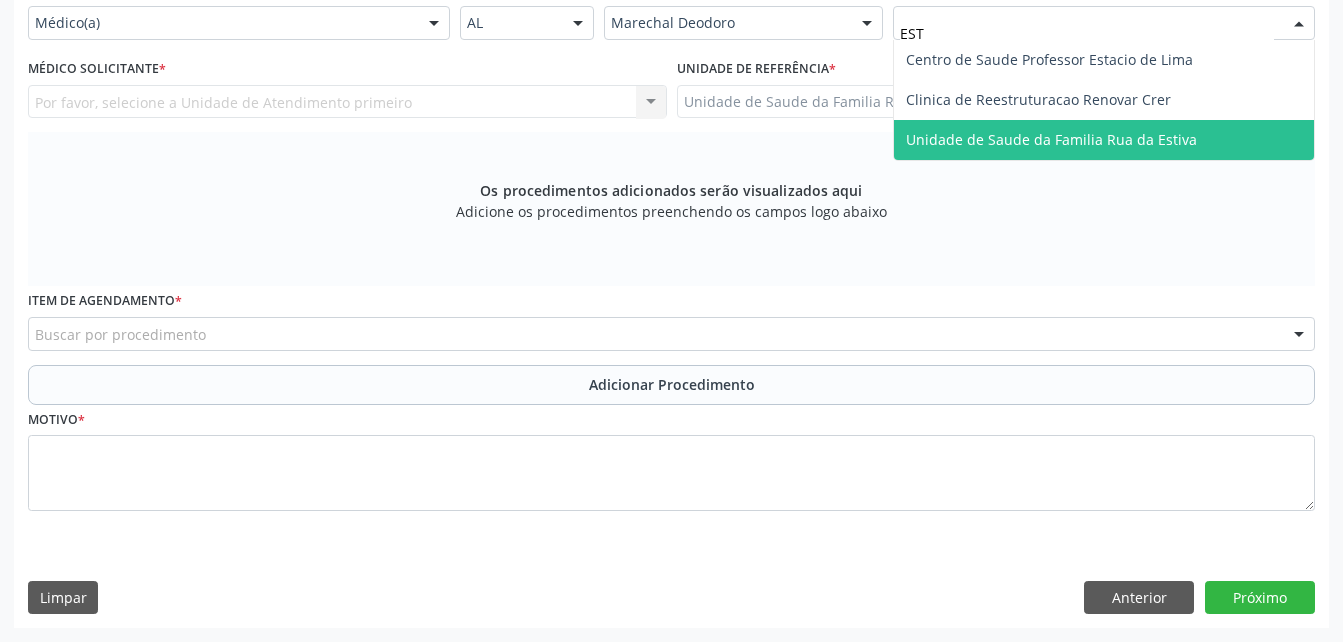 type on "ESTI" 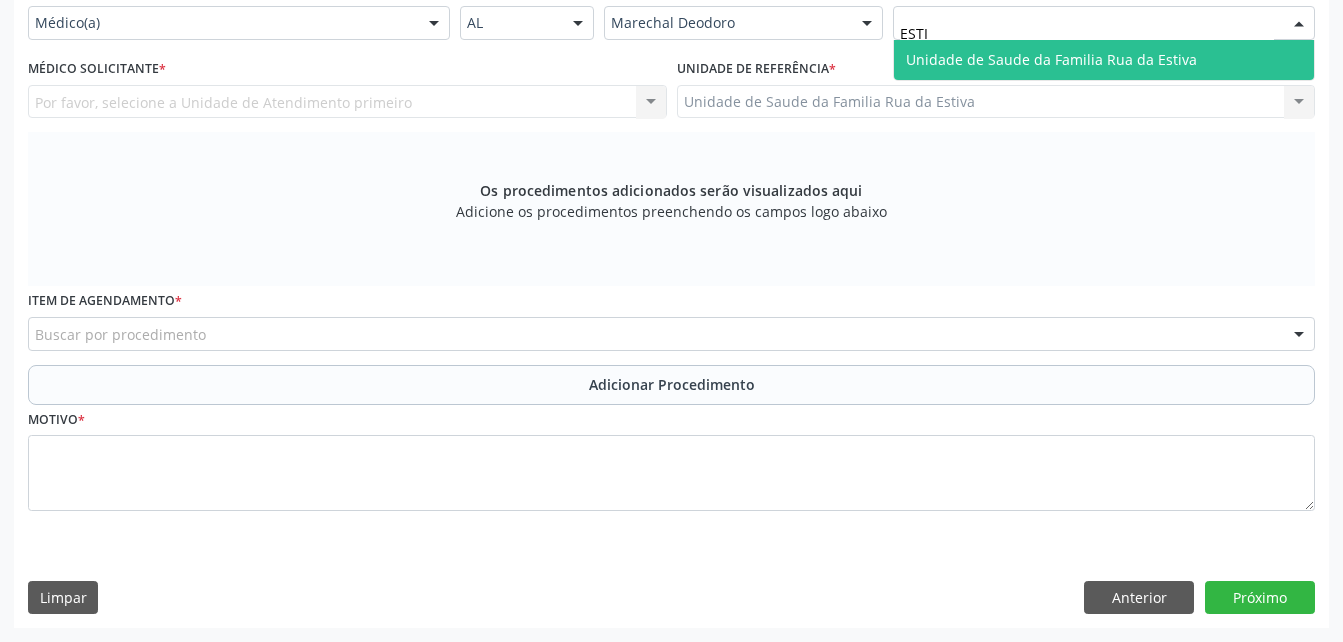 drag, startPoint x: 969, startPoint y: 67, endPoint x: 855, endPoint y: 91, distance: 116.498924 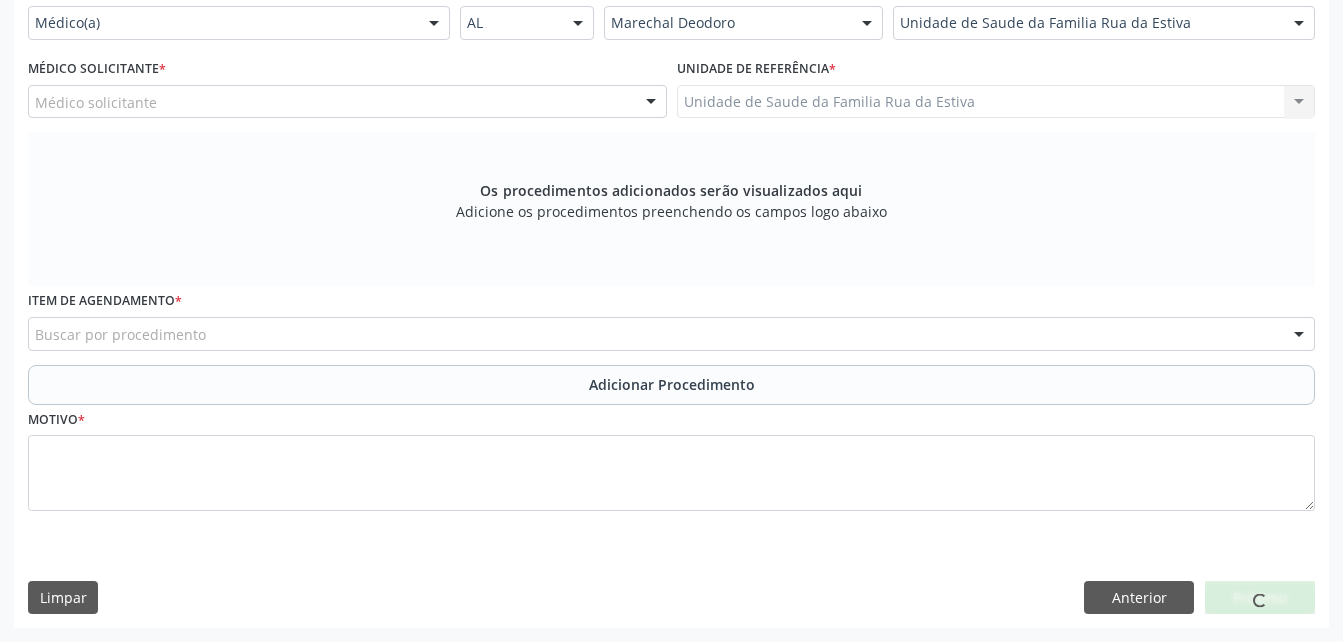 click on "Médico solicitante
[FIRST] [LAST] de [LAST] [LAST]   [FIRST] [LAST] [LAST] [LAST]   [FIRST] [LAST] [LAST]   [FIRST] [LAST] da Silva [LAST]   [FIRST] [LAST] de [LAST] [LAST]   [FIRST] [LAST] da Silva   [FIRST] [LAST] [LAST] da Silva   [FIRST] [LAST] dos [LAST]   [FIRST] [LAST] da Silva   [FIRST] [LAST] da Silva   [FIRST] de [LAST] [LAST] [LAST]   [FIRST] [LAST] [LAST] [LAST] [LAST]   [FIRST] [LAST] [LAST] [LAST] [LAST]   [FIRST] [LAST] de [LAST] [LAST]
Nenhum resultado encontrado para: "   "
Não há nenhuma opção para ser exibida." at bounding box center [347, 102] 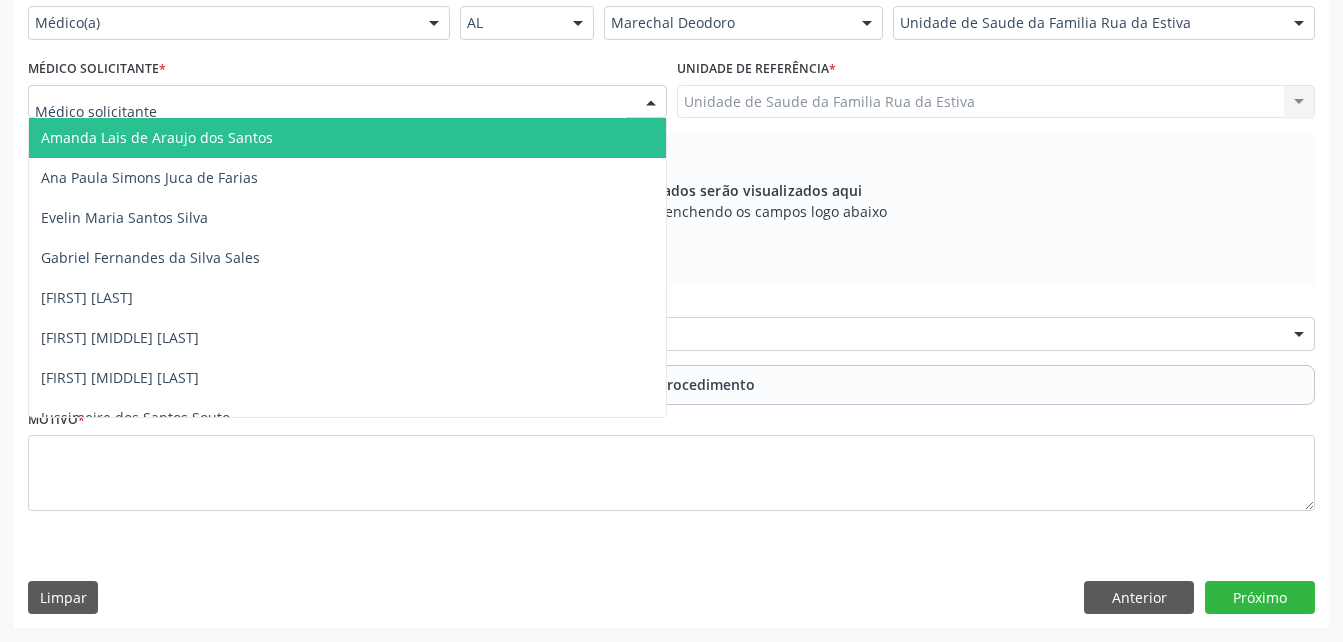 click at bounding box center (347, 102) 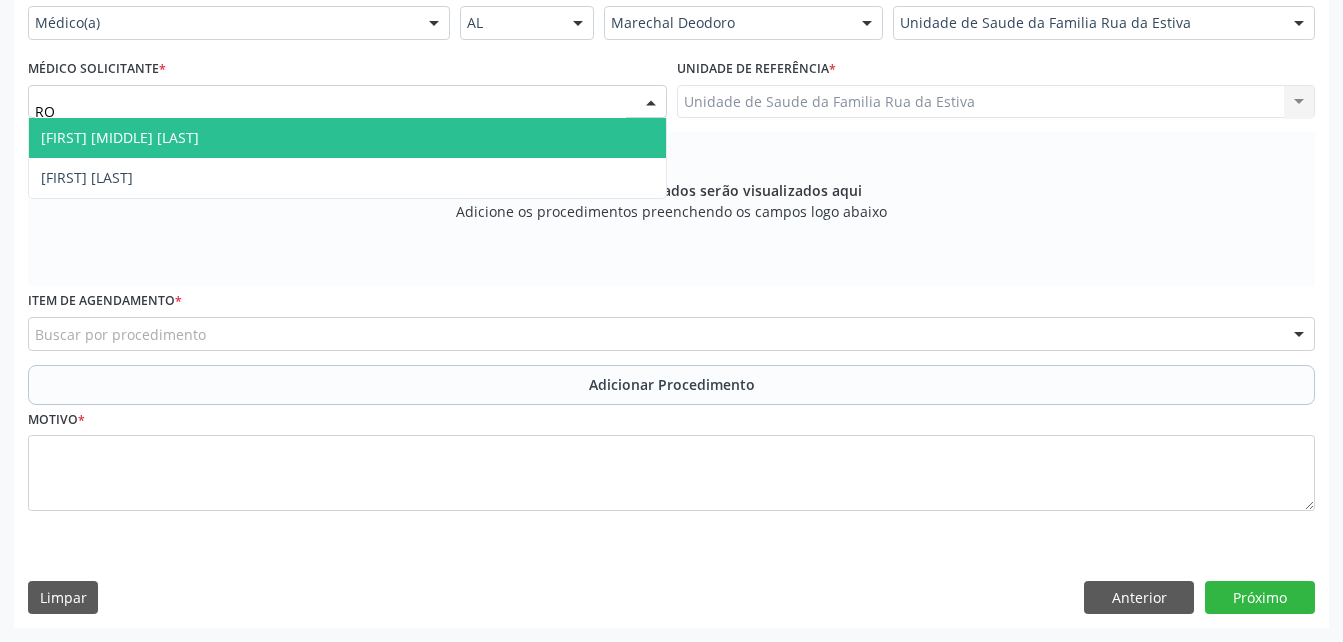 type on "R" 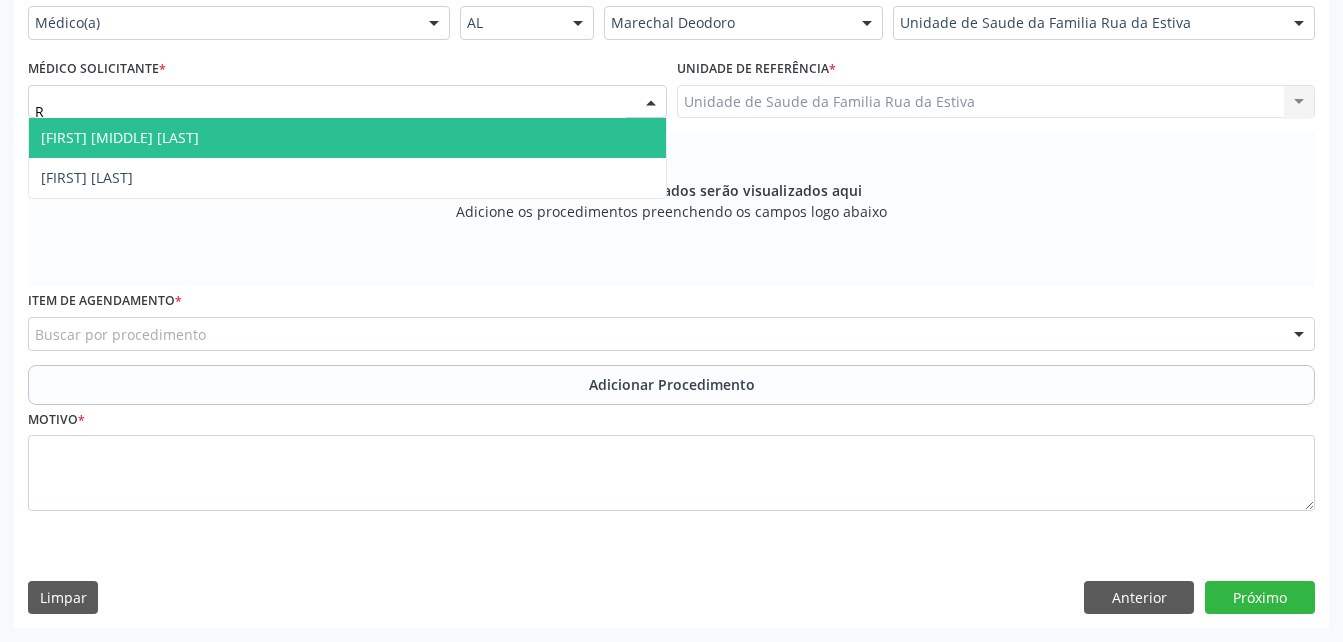 type 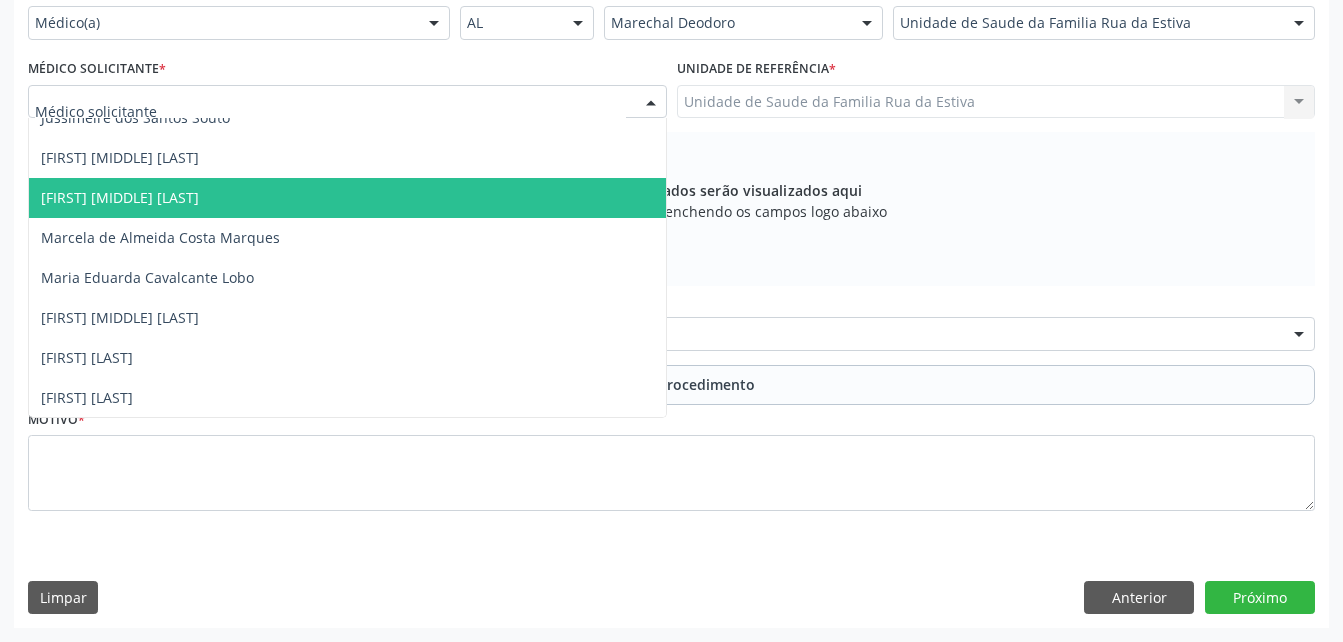 scroll, scrollTop: 301, scrollLeft: 0, axis: vertical 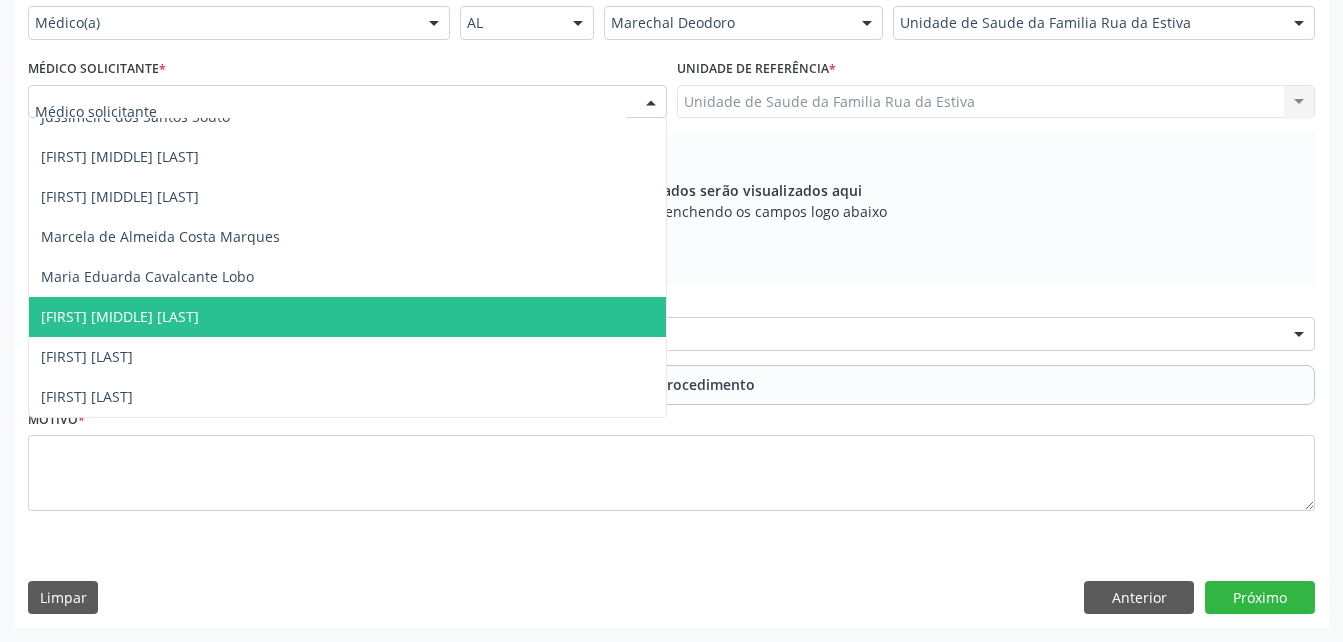 click on "[FIRST] [LAST] [LAST] [LAST]" at bounding box center [347, 317] 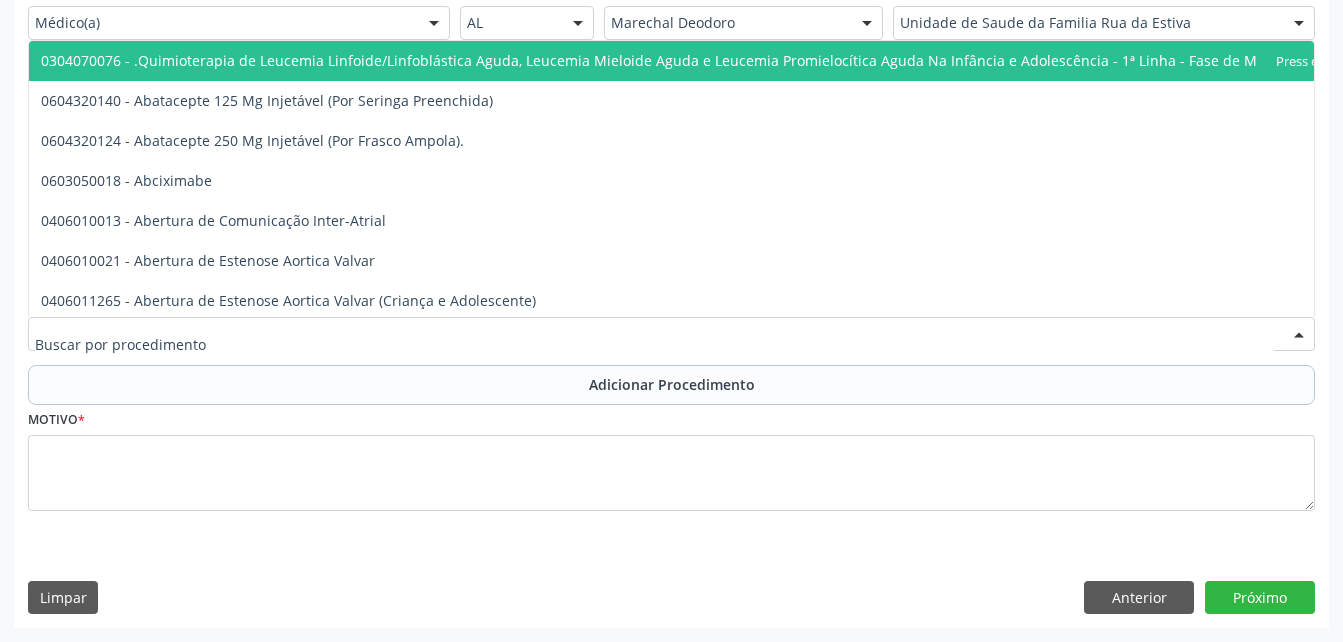 click at bounding box center [671, 334] 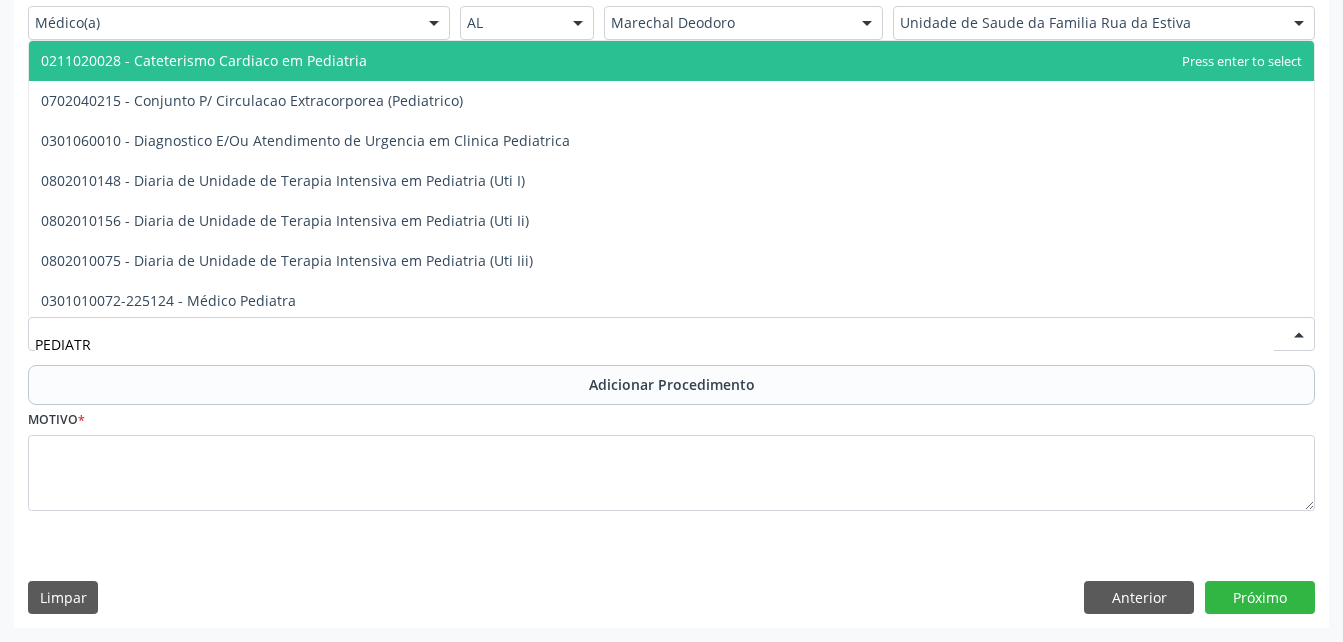 type on "PEDIATRA" 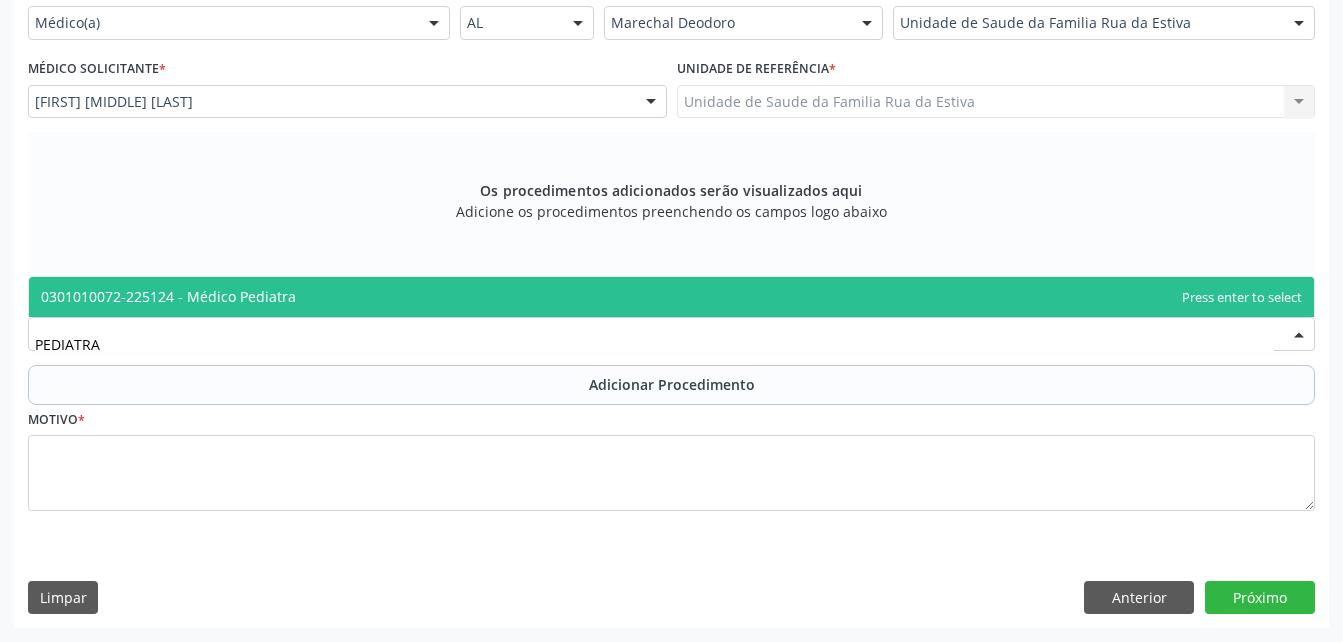 click on "0301010072-225124 - Médico Pediatra" at bounding box center (671, 297) 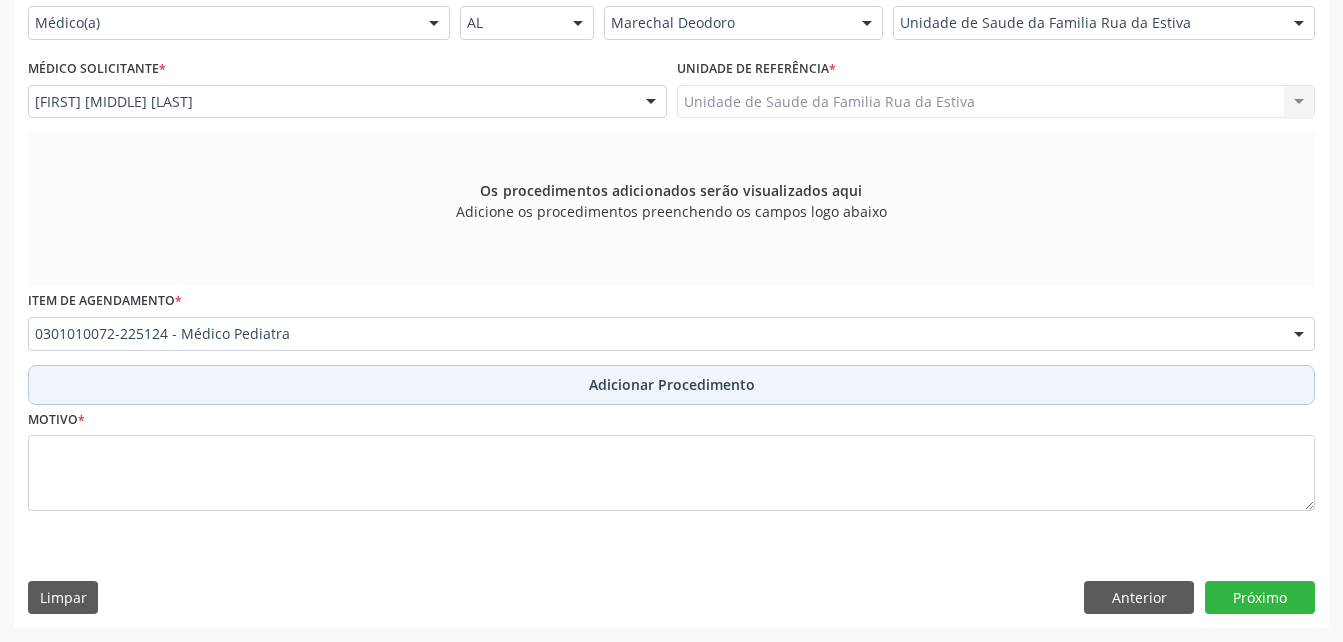 click on "Adicionar Procedimento" at bounding box center (672, 384) 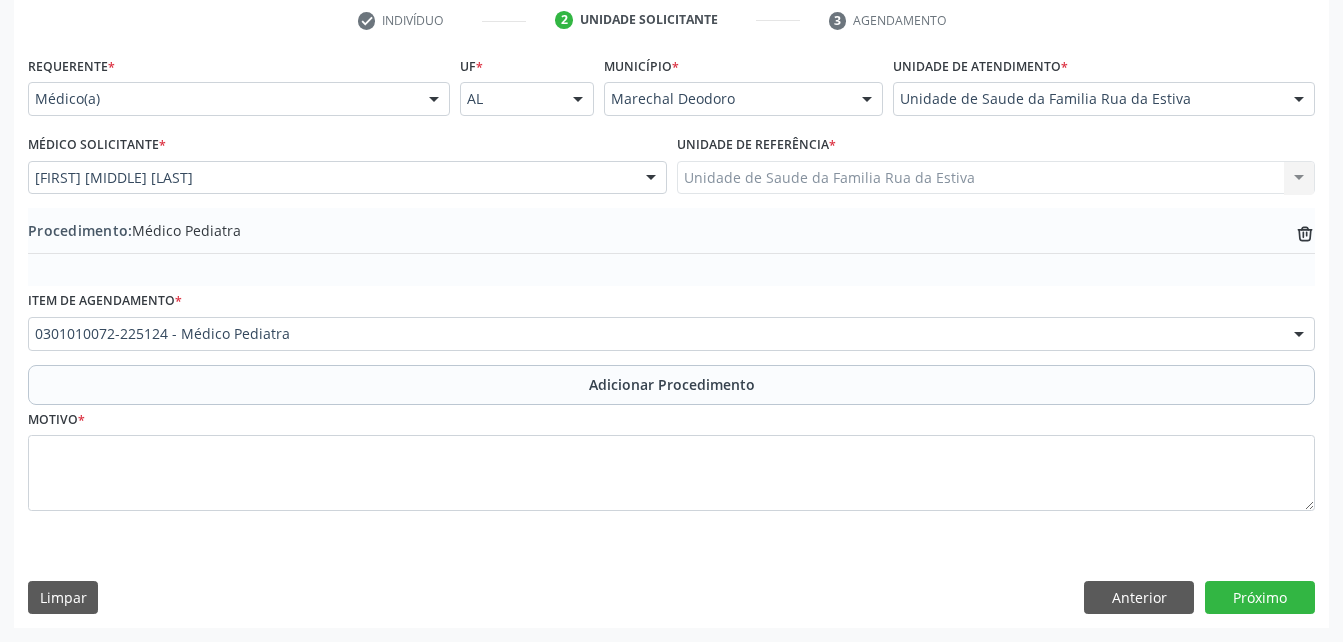 scroll, scrollTop: 411, scrollLeft: 0, axis: vertical 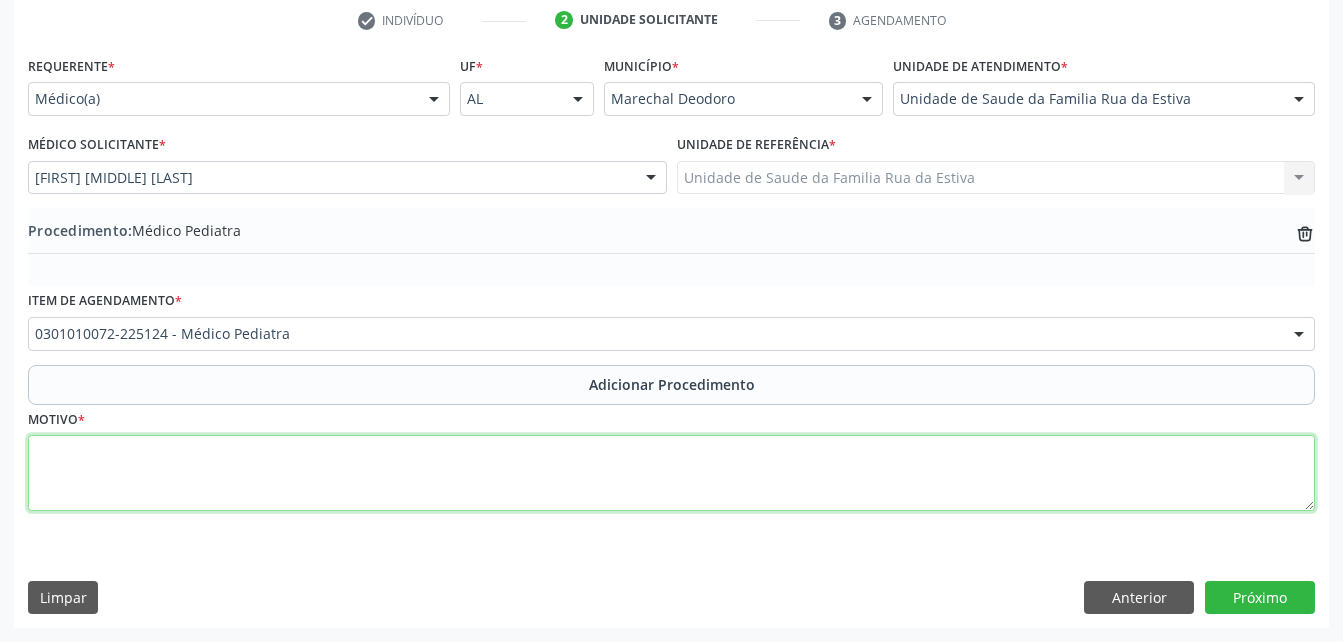 click at bounding box center (671, 473) 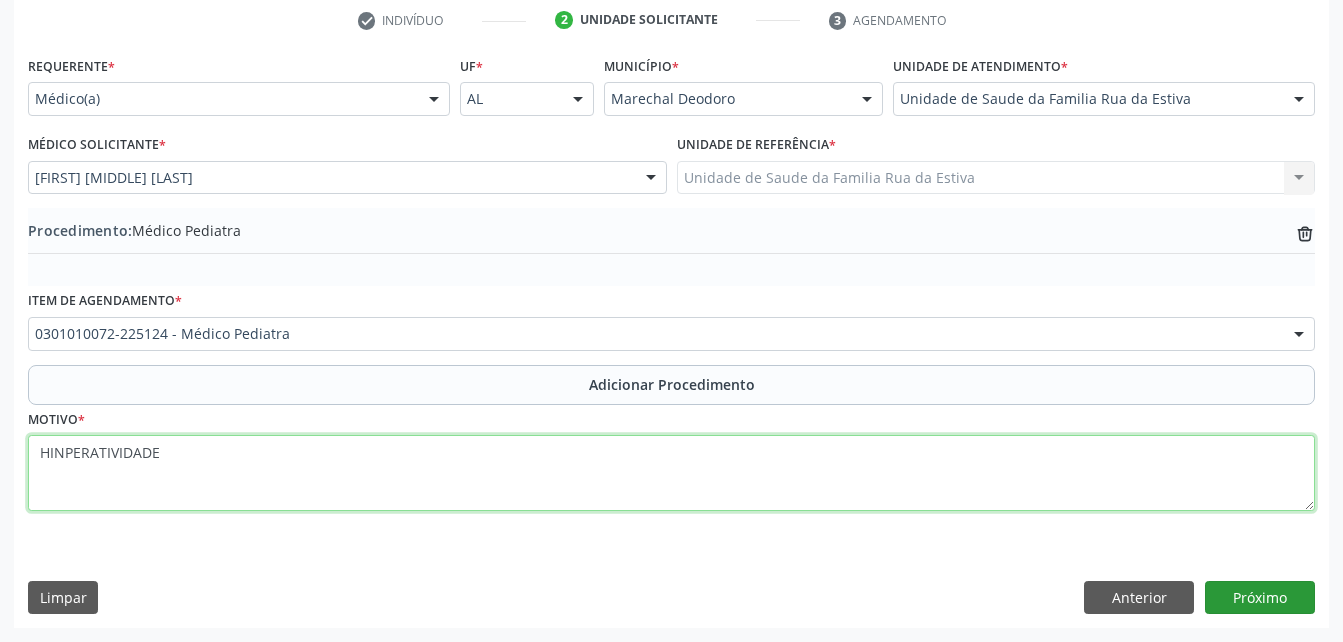 type on "HINPERATIVIDADE" 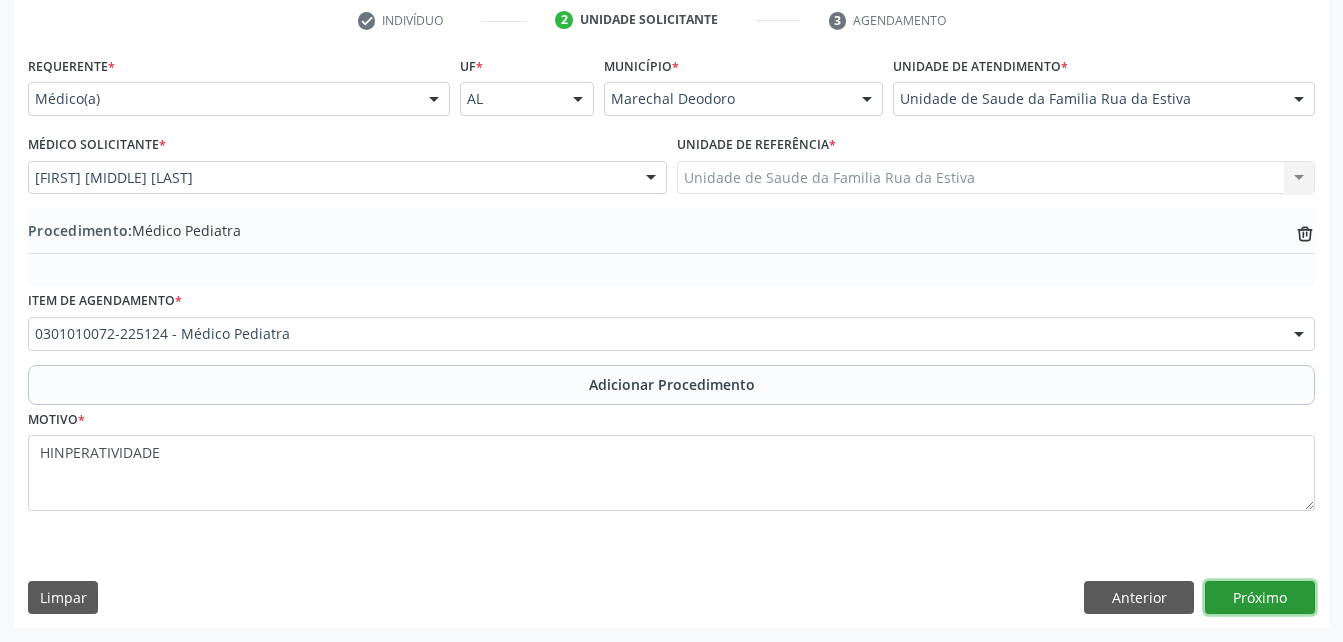click on "Próximo" at bounding box center [1260, 598] 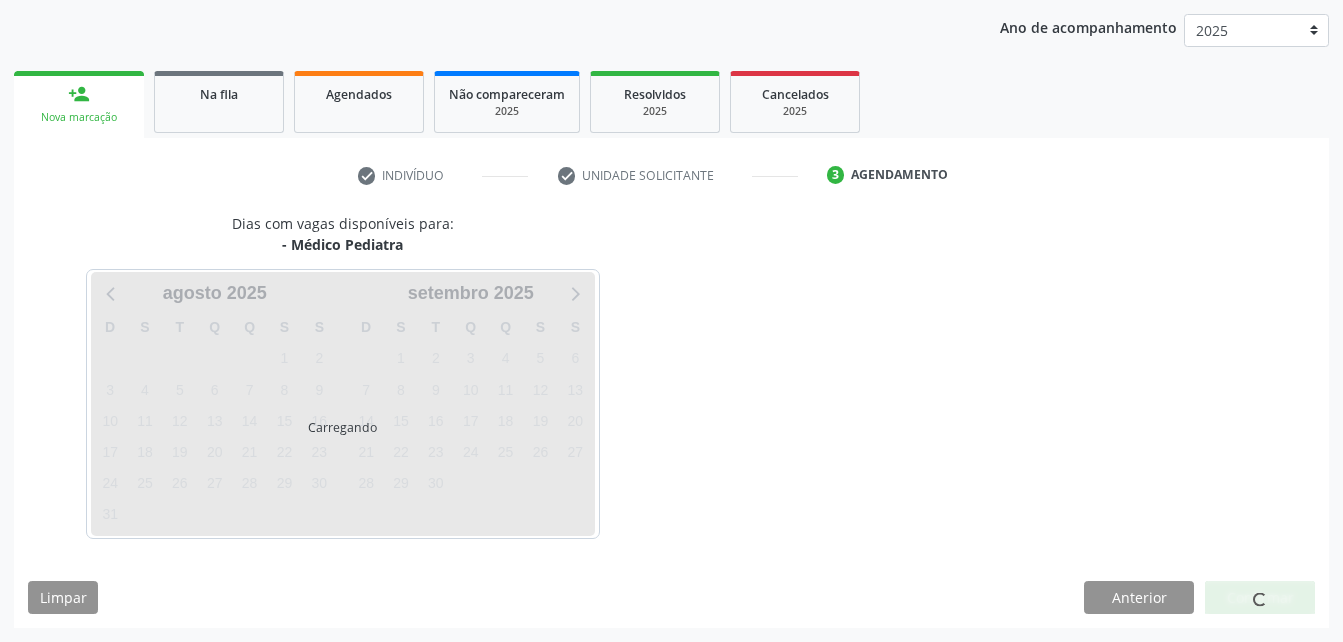 scroll, scrollTop: 315, scrollLeft: 0, axis: vertical 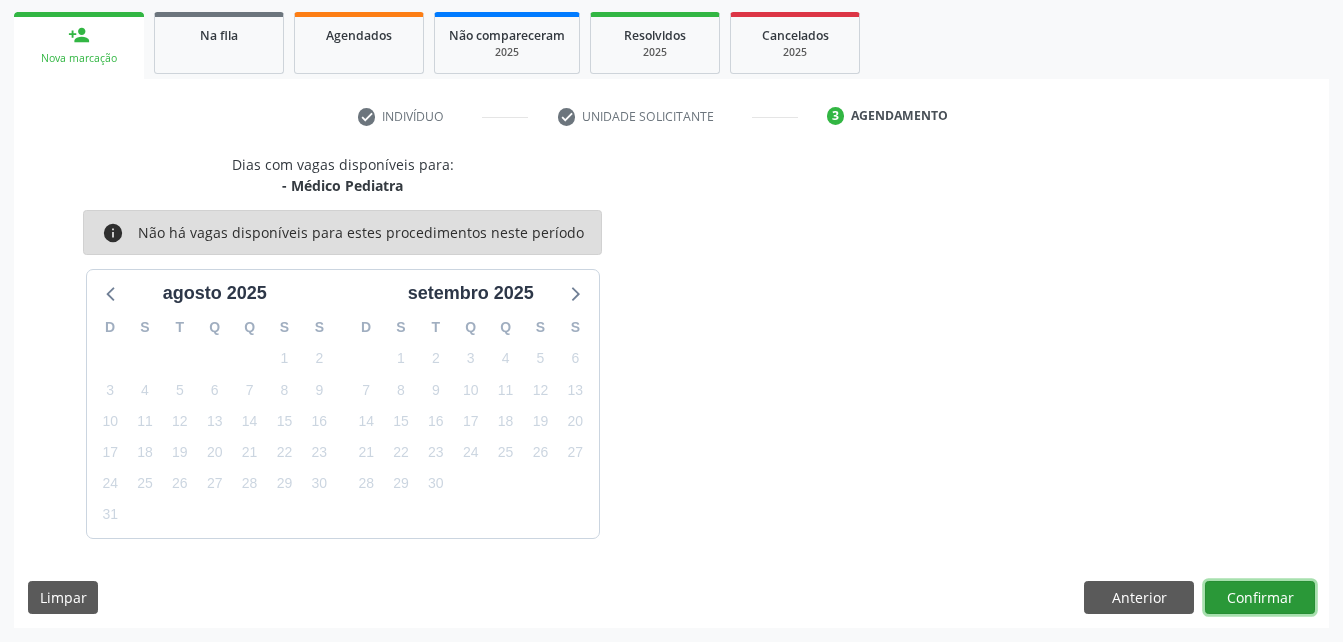 click on "Confirmar" at bounding box center (1260, 598) 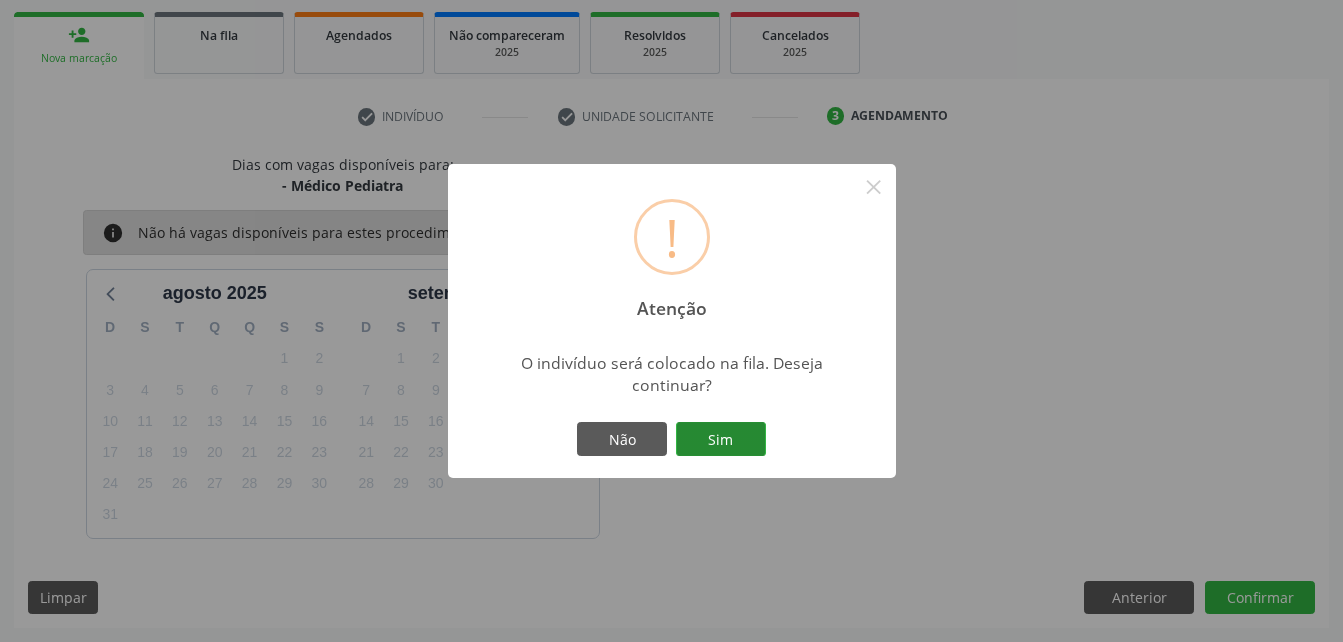 click on "Sim" at bounding box center [721, 439] 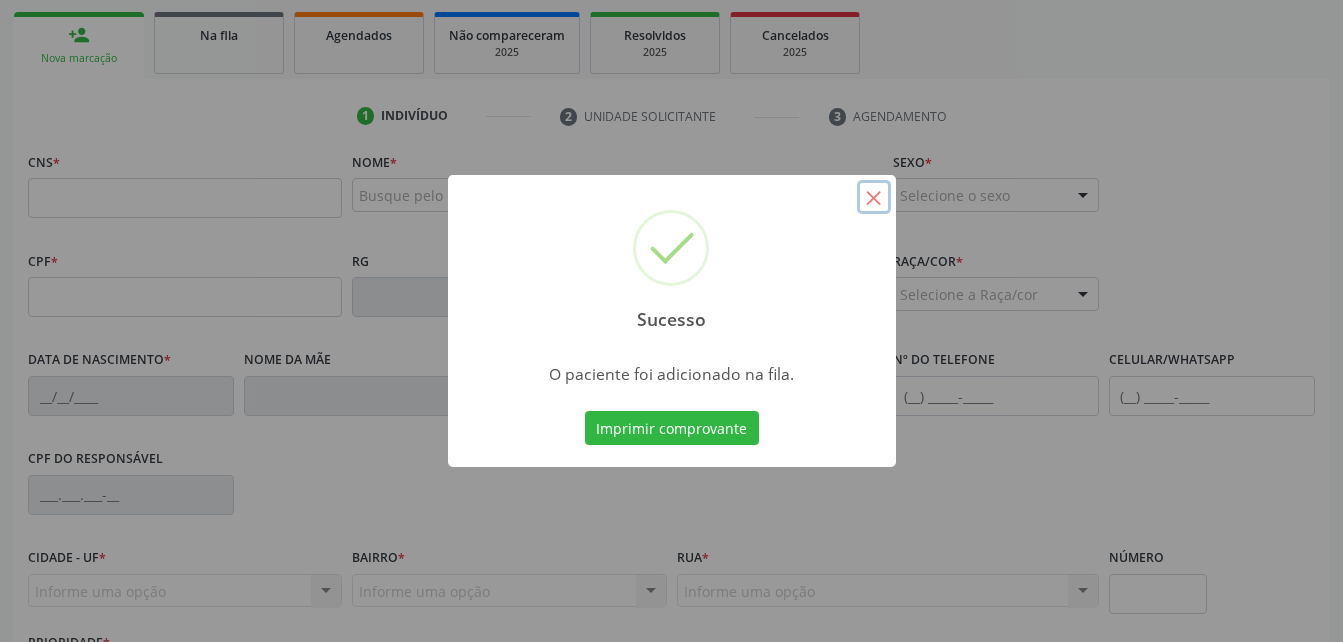 click on "×" at bounding box center (874, 197) 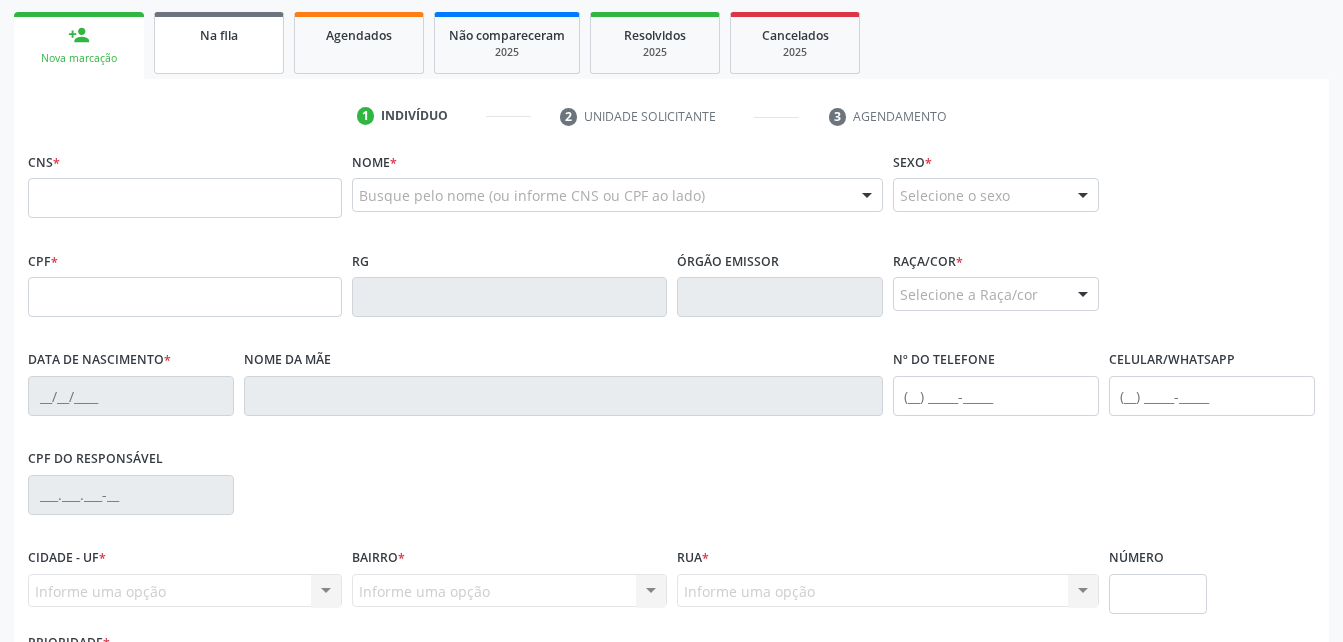 click on "Na fila" at bounding box center [219, 43] 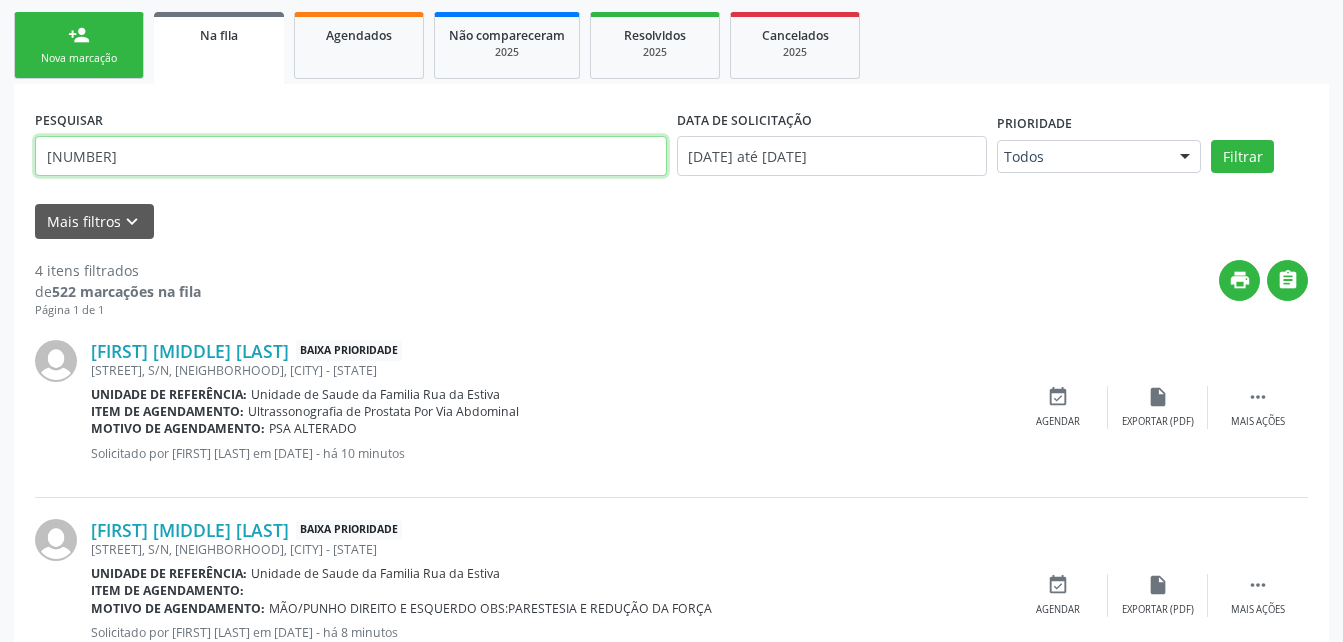 click on "[PHONE]" at bounding box center (351, 156) 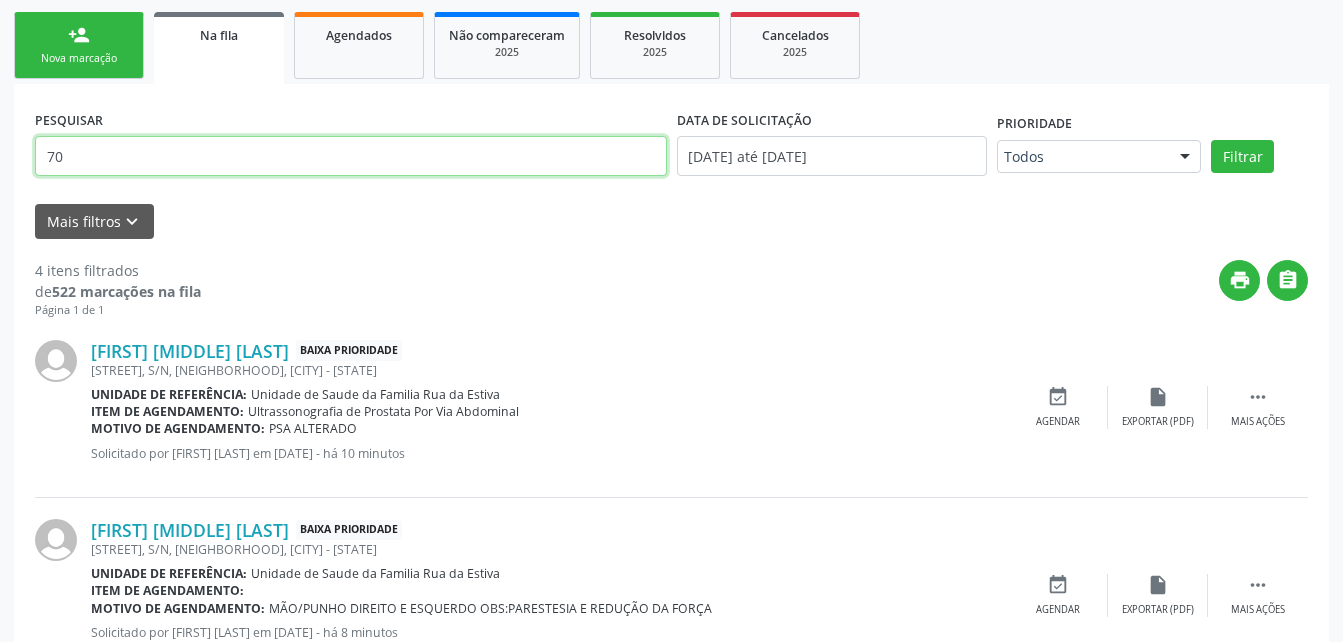 type on "7" 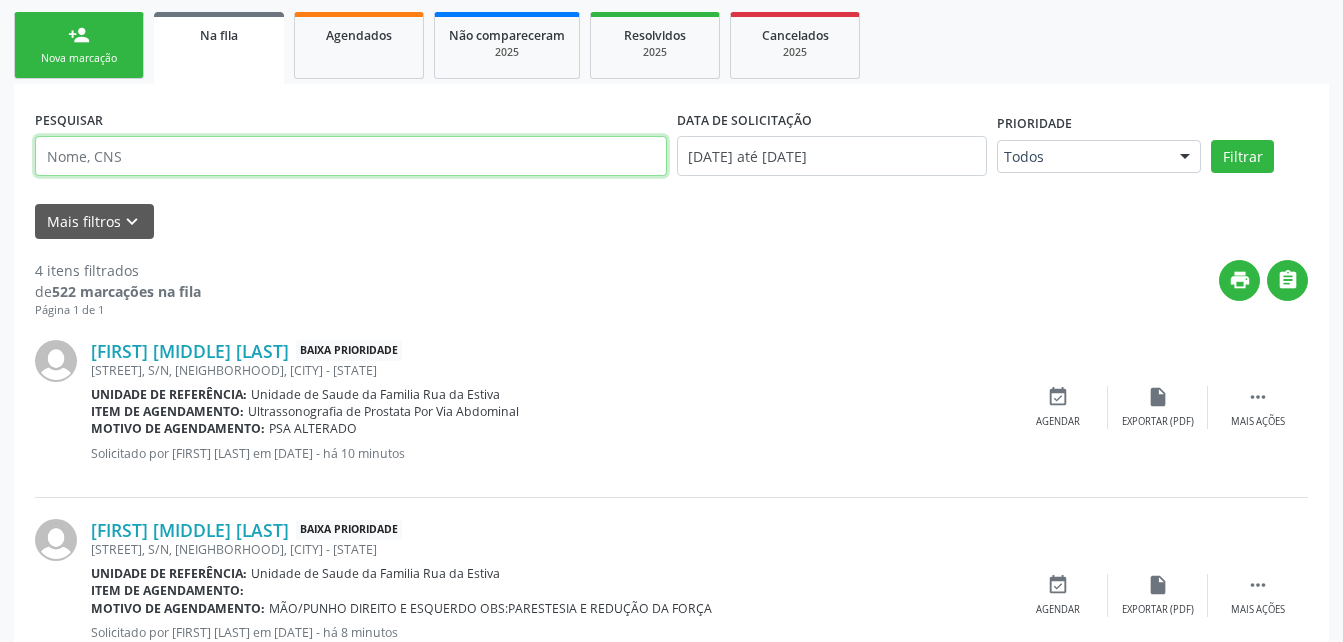 paste on "Maria Juliana da Silva Barbosa" 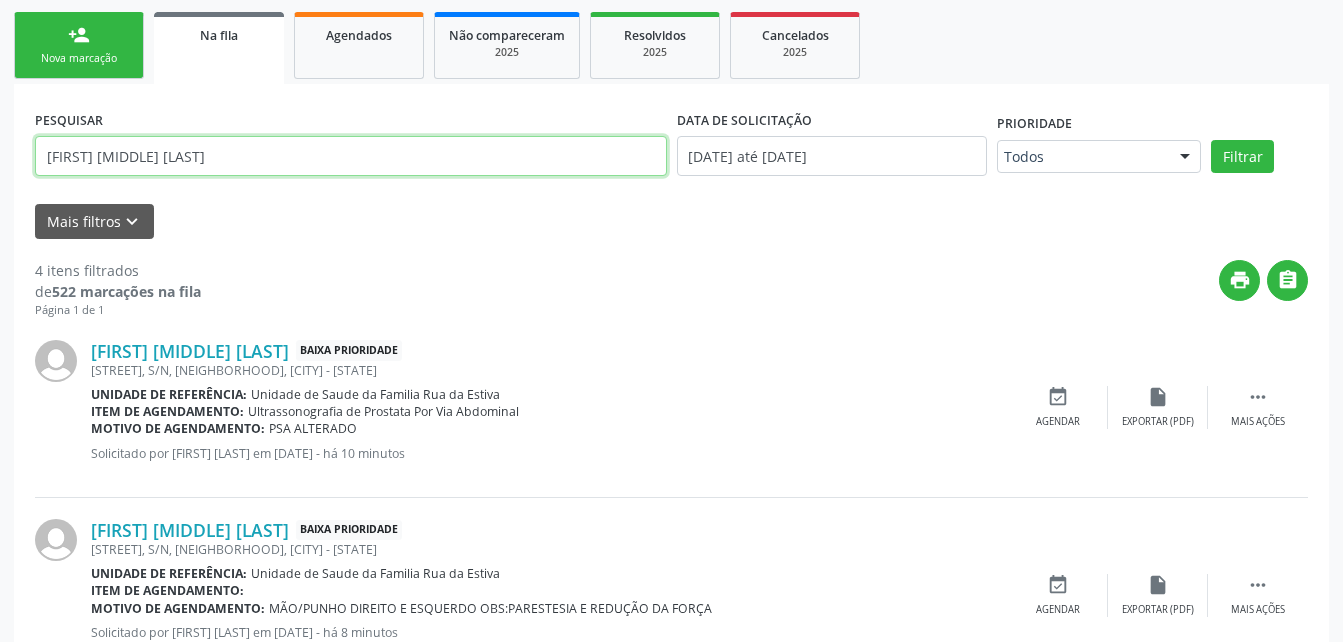 type on "Maria Juliana da Silva Barbosa" 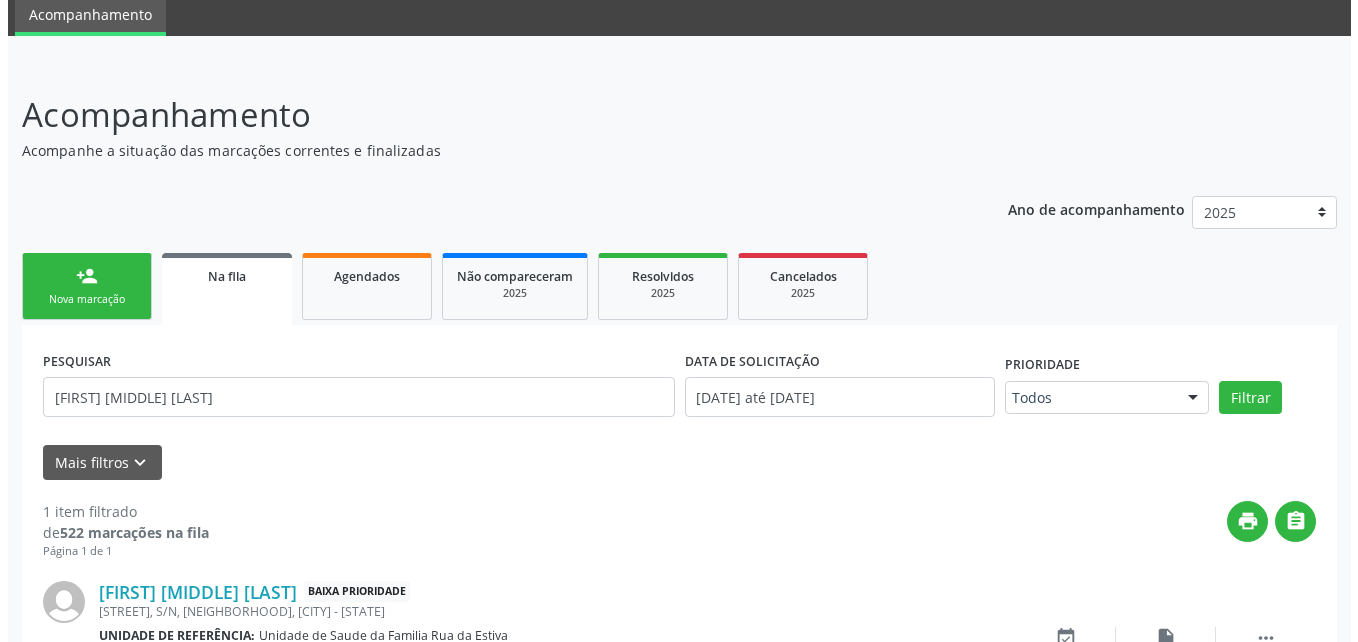 scroll, scrollTop: 205, scrollLeft: 0, axis: vertical 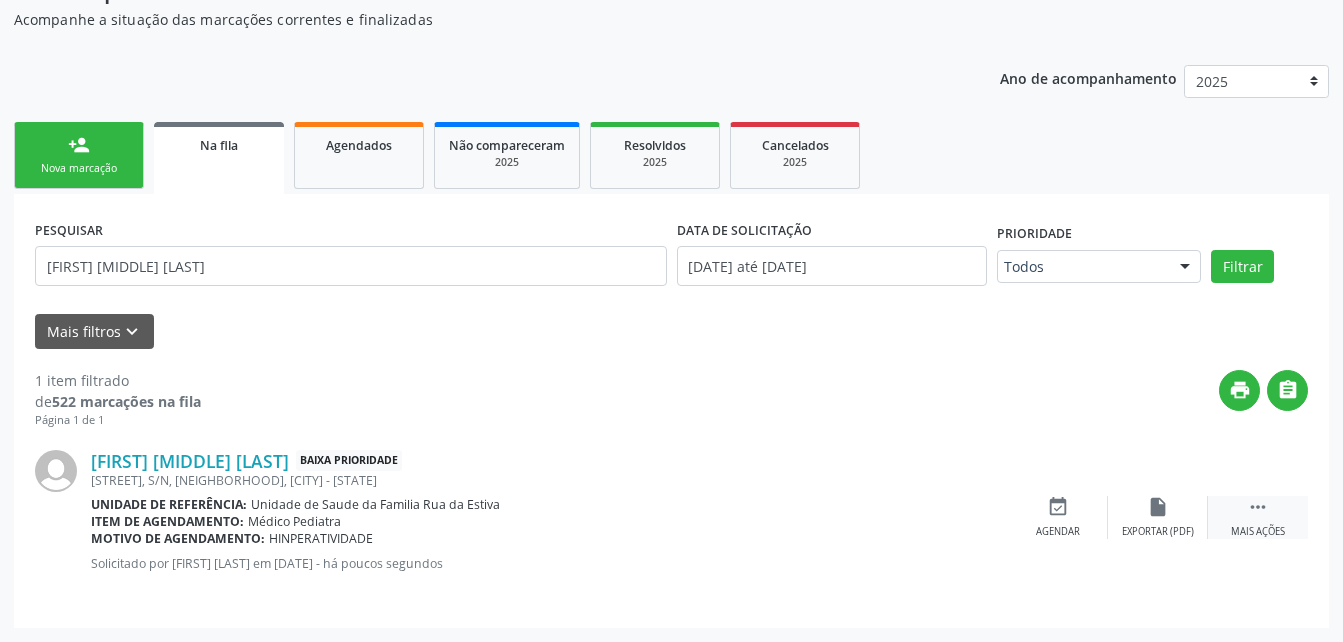 click on "
Mais ações" at bounding box center [1258, 517] 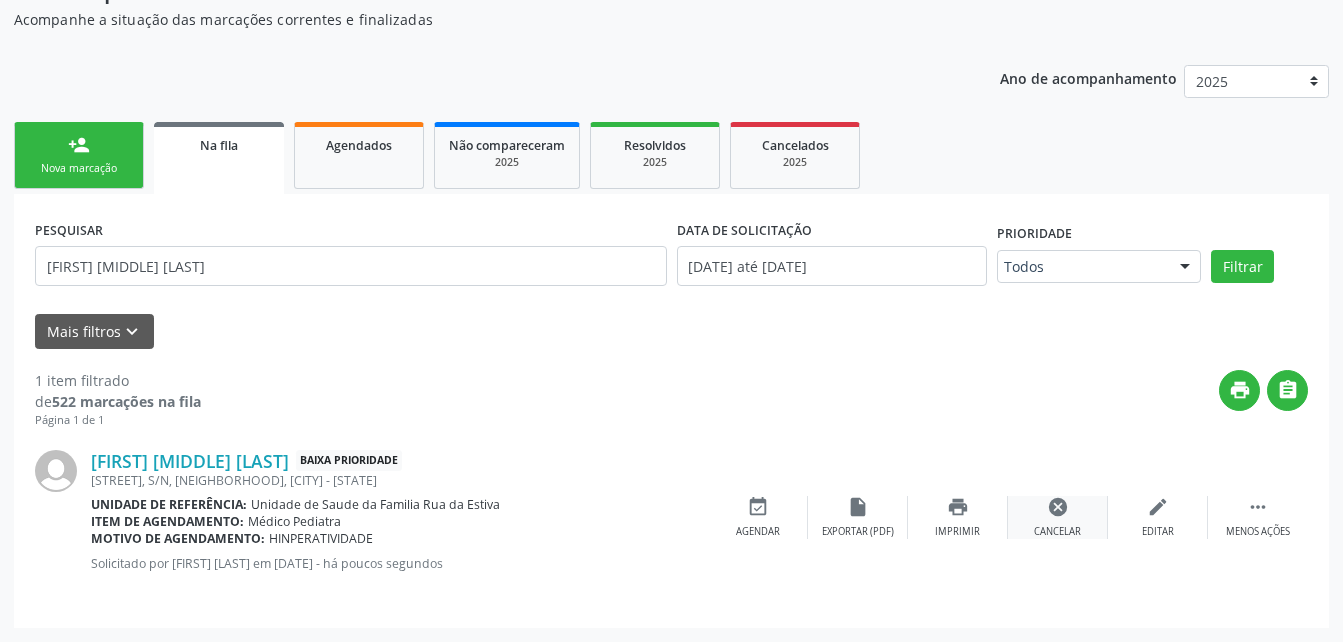 click on "cancel
Cancelar" at bounding box center [1058, 517] 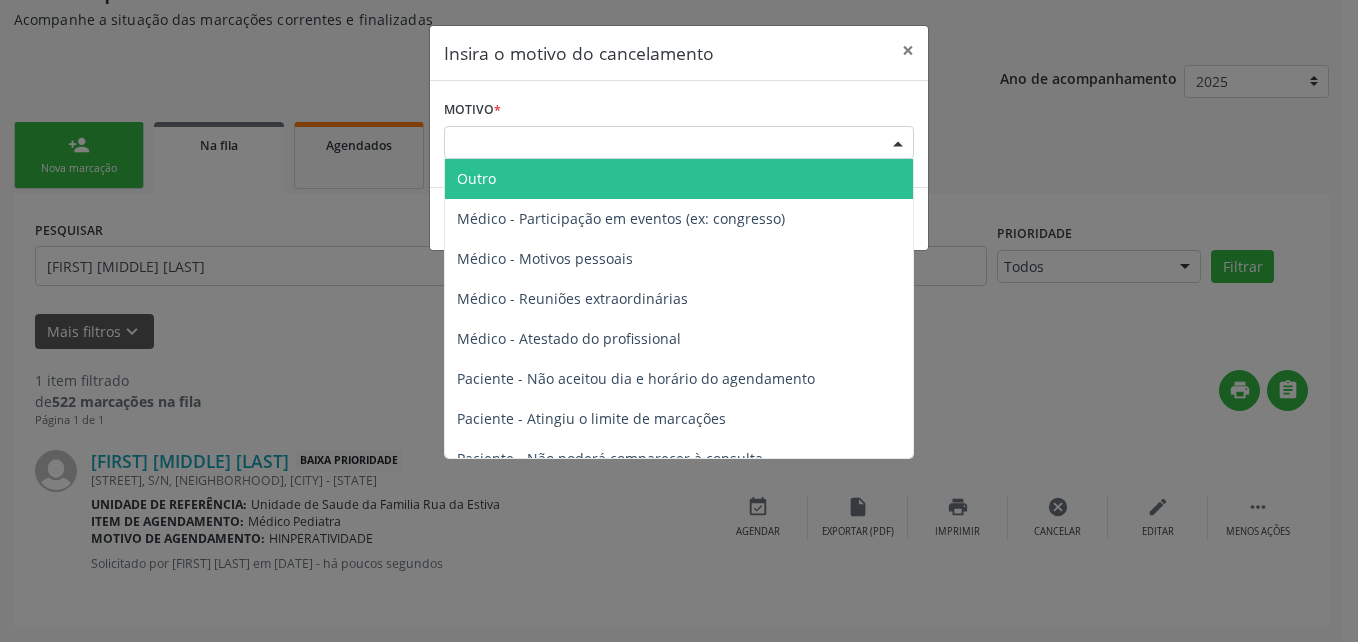 click on "Escolha o motivo" at bounding box center [679, 143] 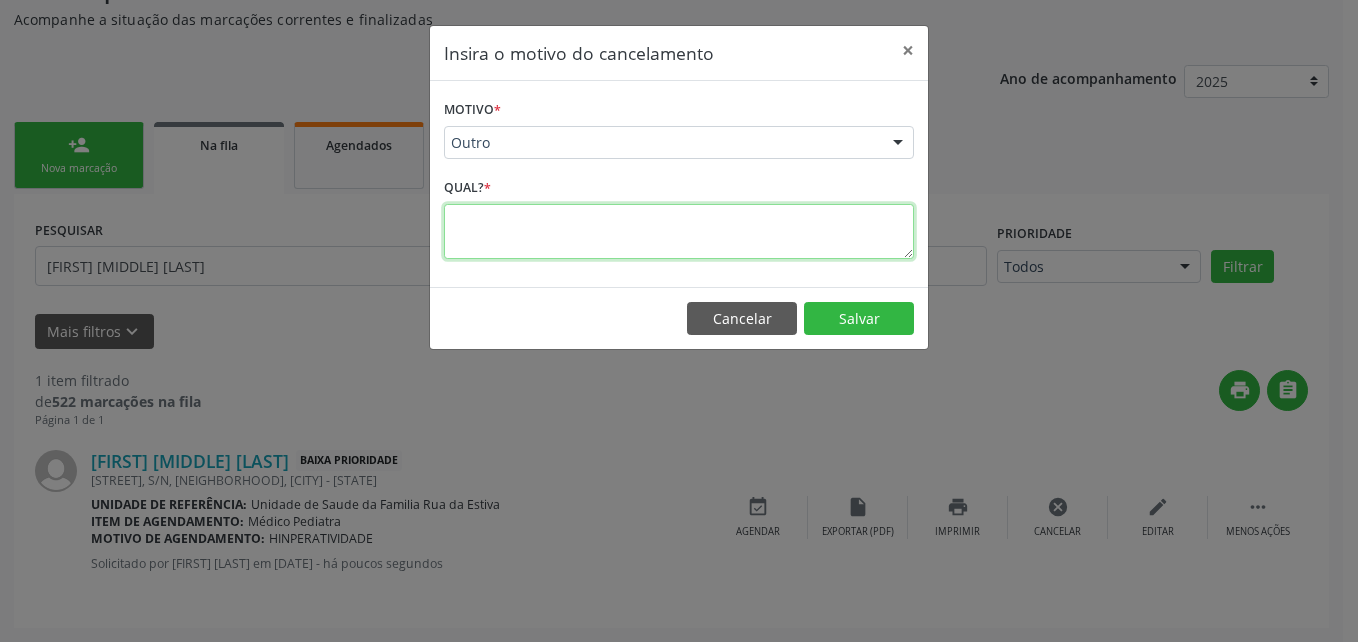 click at bounding box center (679, 231) 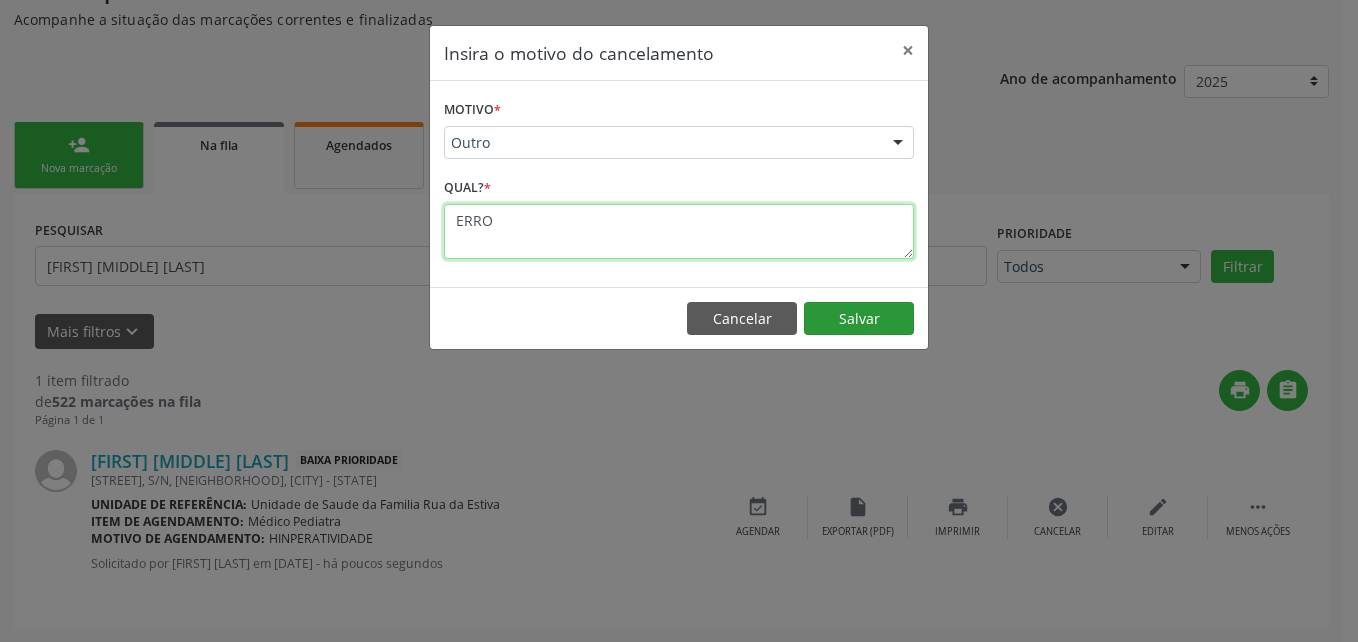 type on "ERRO" 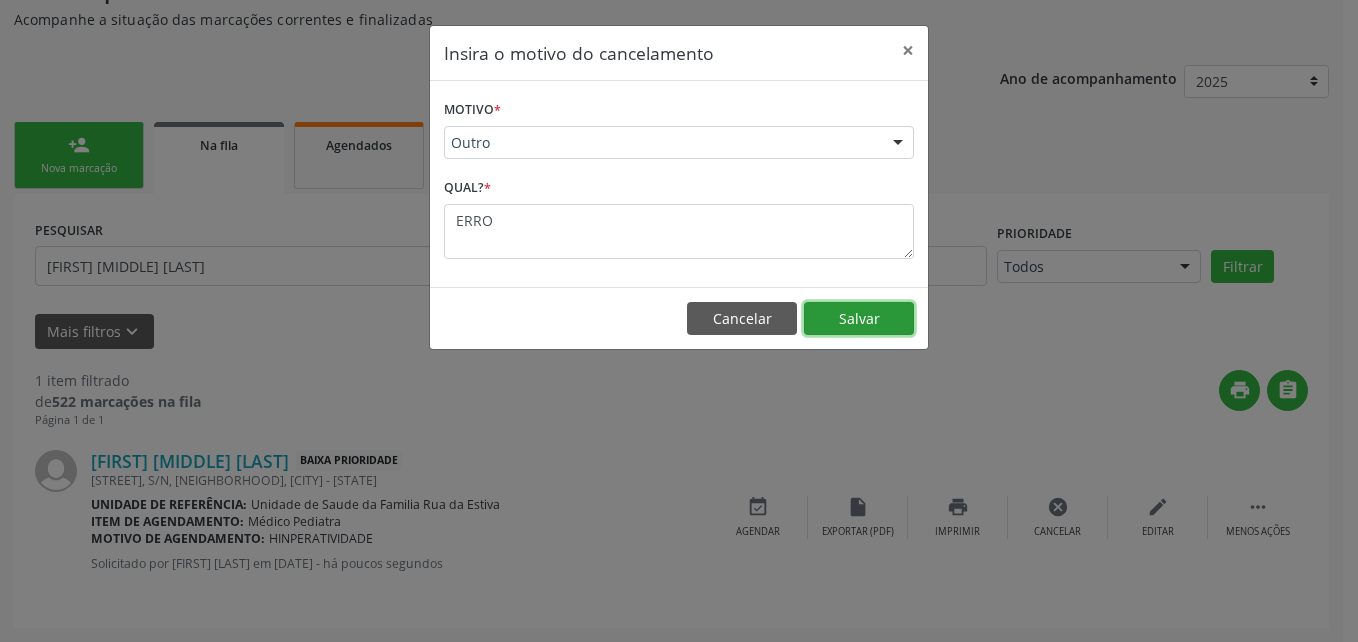 click on "Salvar" at bounding box center [859, 319] 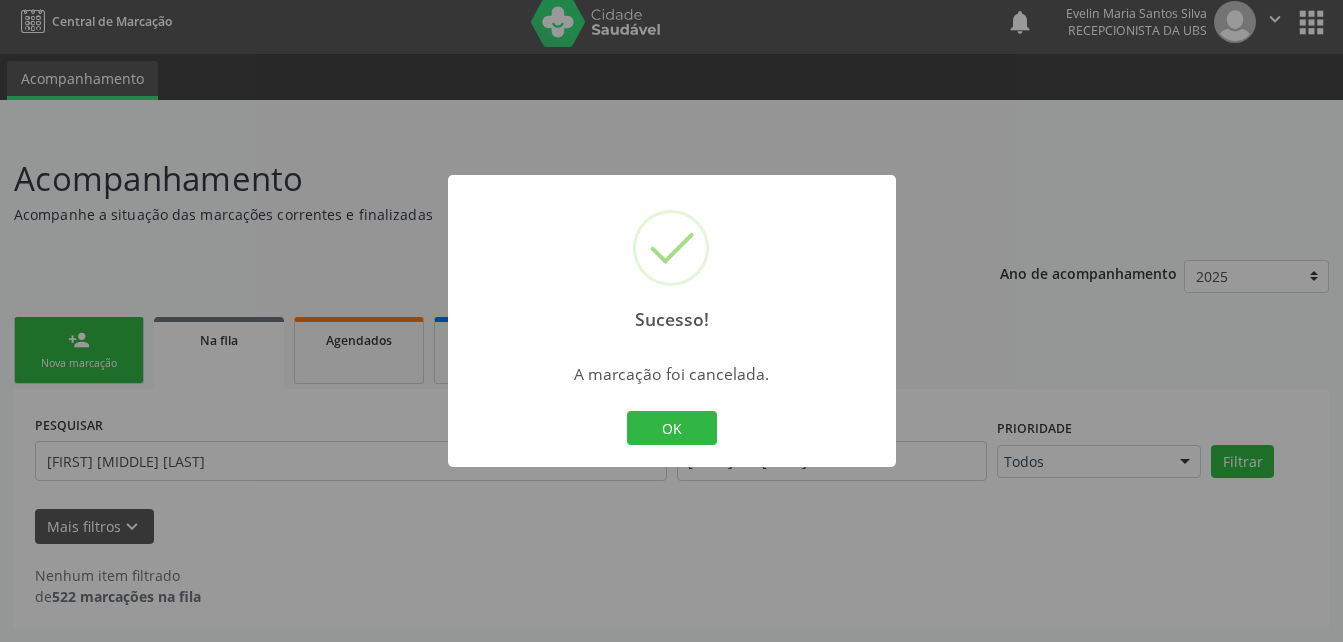 scroll, scrollTop: 10, scrollLeft: 0, axis: vertical 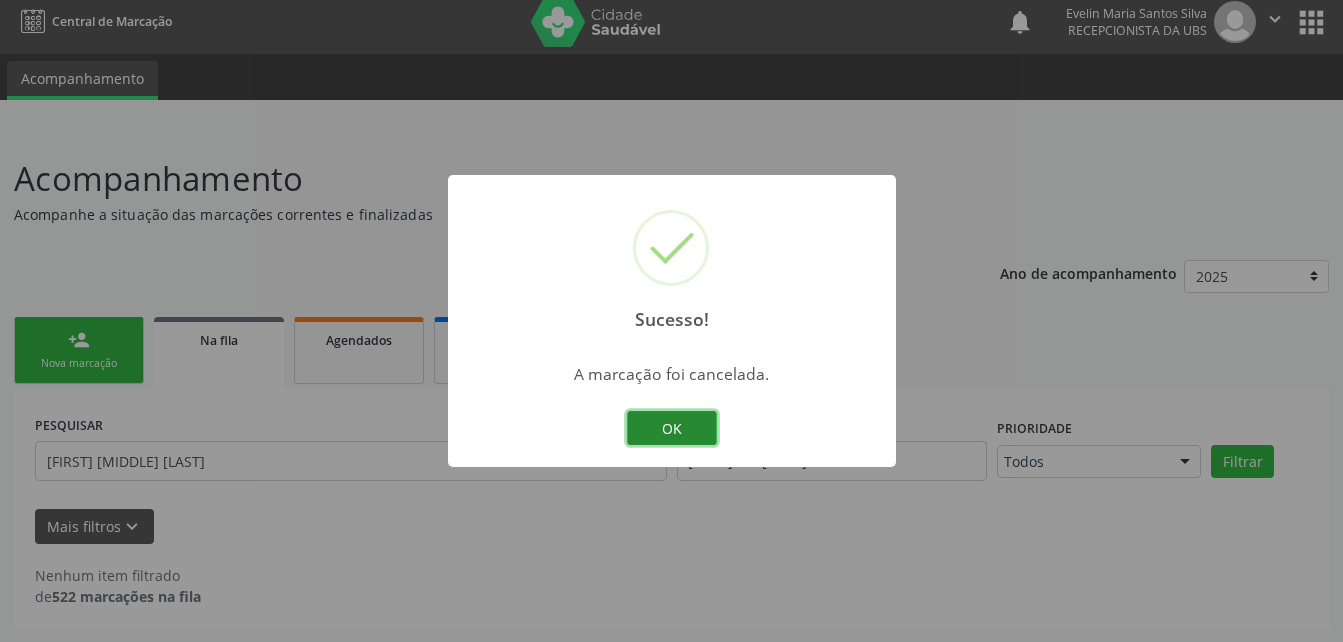 drag, startPoint x: 697, startPoint y: 430, endPoint x: 687, endPoint y: 429, distance: 10.049875 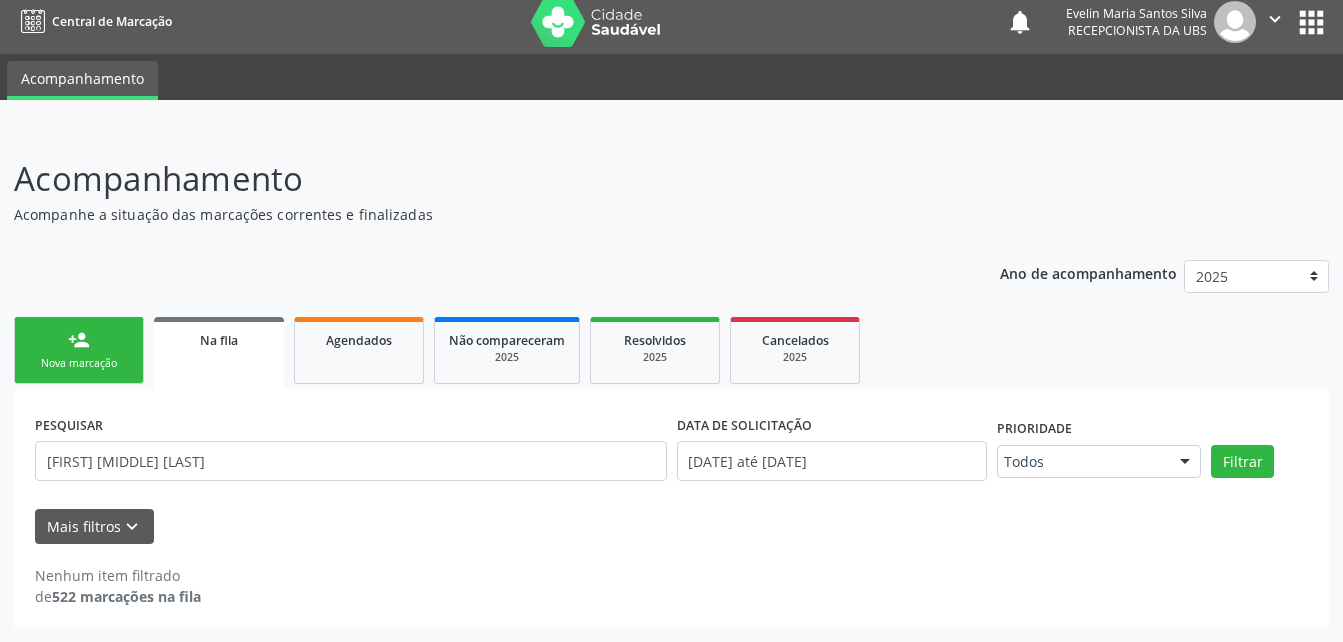 drag, startPoint x: 114, startPoint y: 334, endPoint x: 136, endPoint y: 334, distance: 22 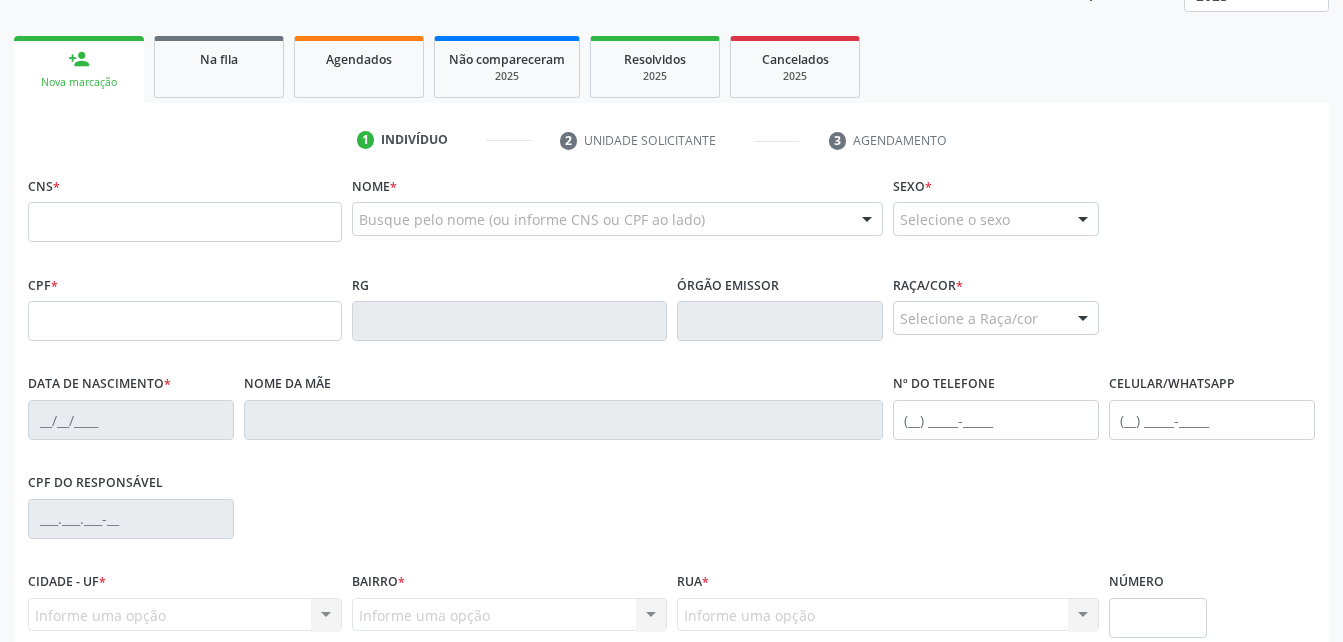 scroll, scrollTop: 310, scrollLeft: 0, axis: vertical 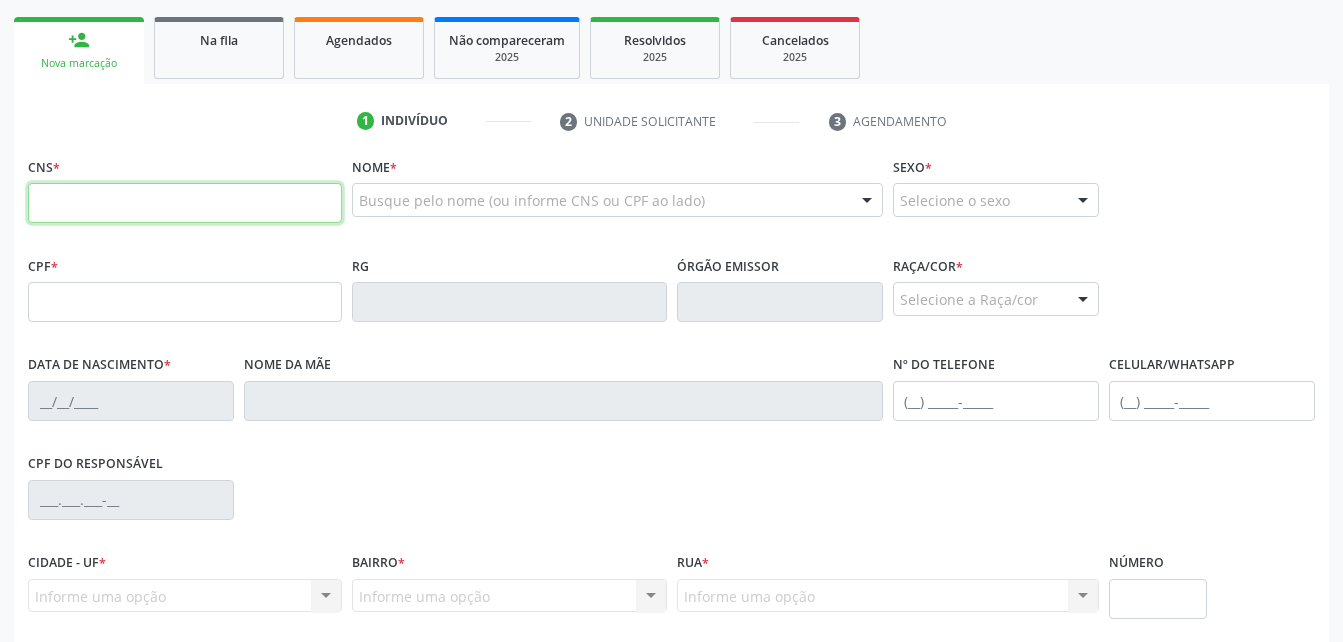 click at bounding box center (185, 203) 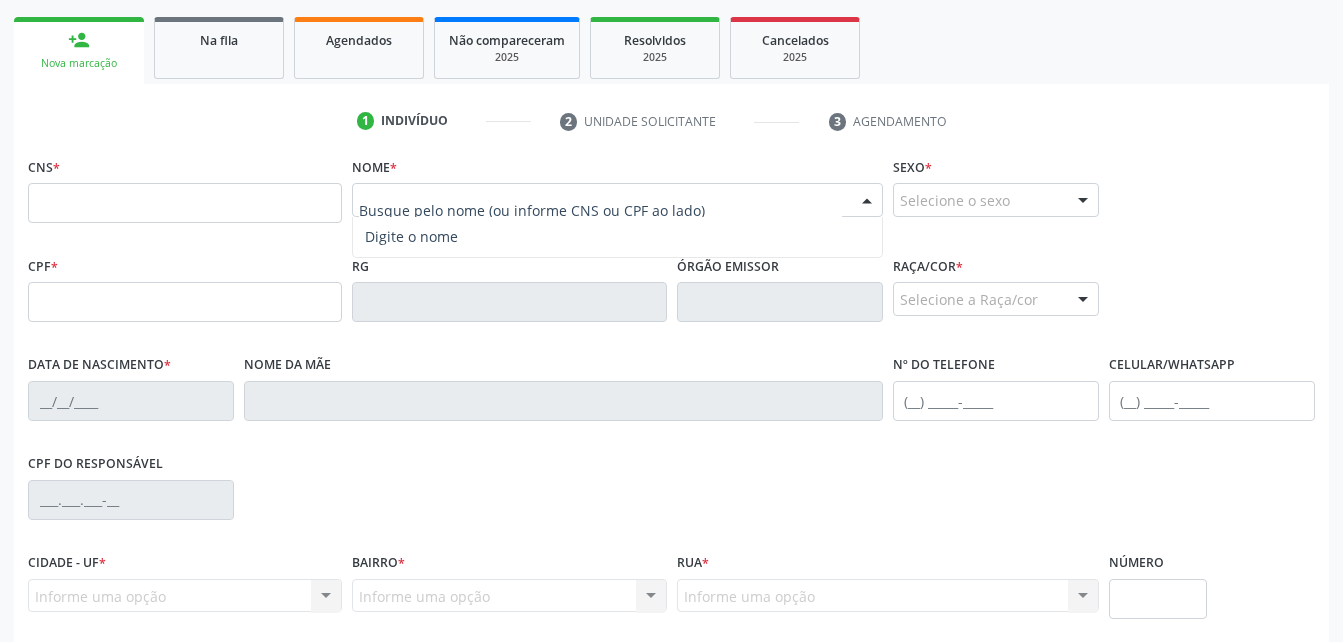 paste on "SAMUEL LUCAS DA SILVA BARBOSA" 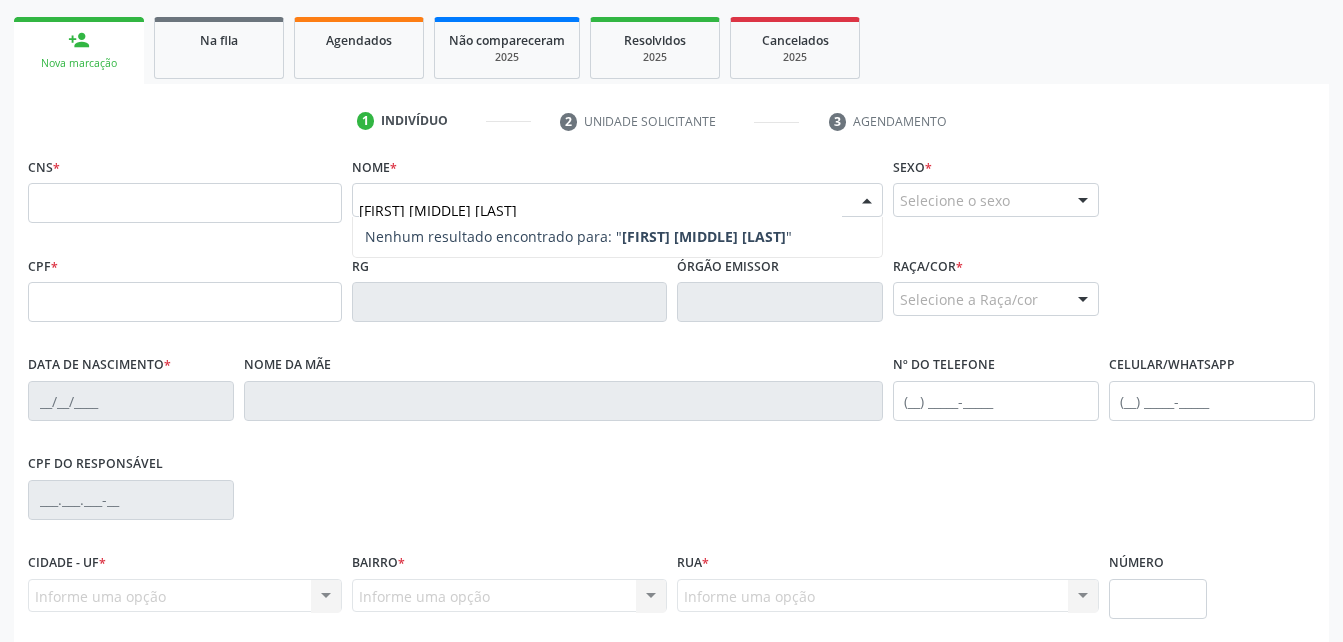 click on "SAMUEL LUCAS DA SILVA BARBOSA" at bounding box center [704, 236] 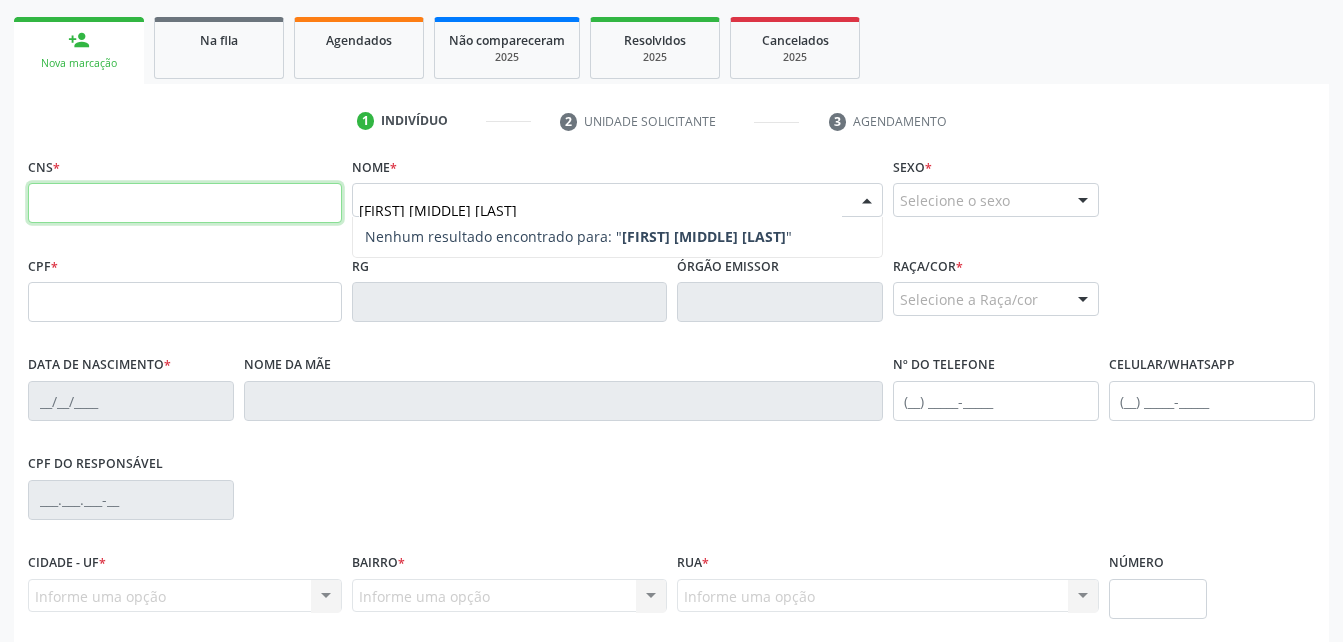 click at bounding box center (185, 203) 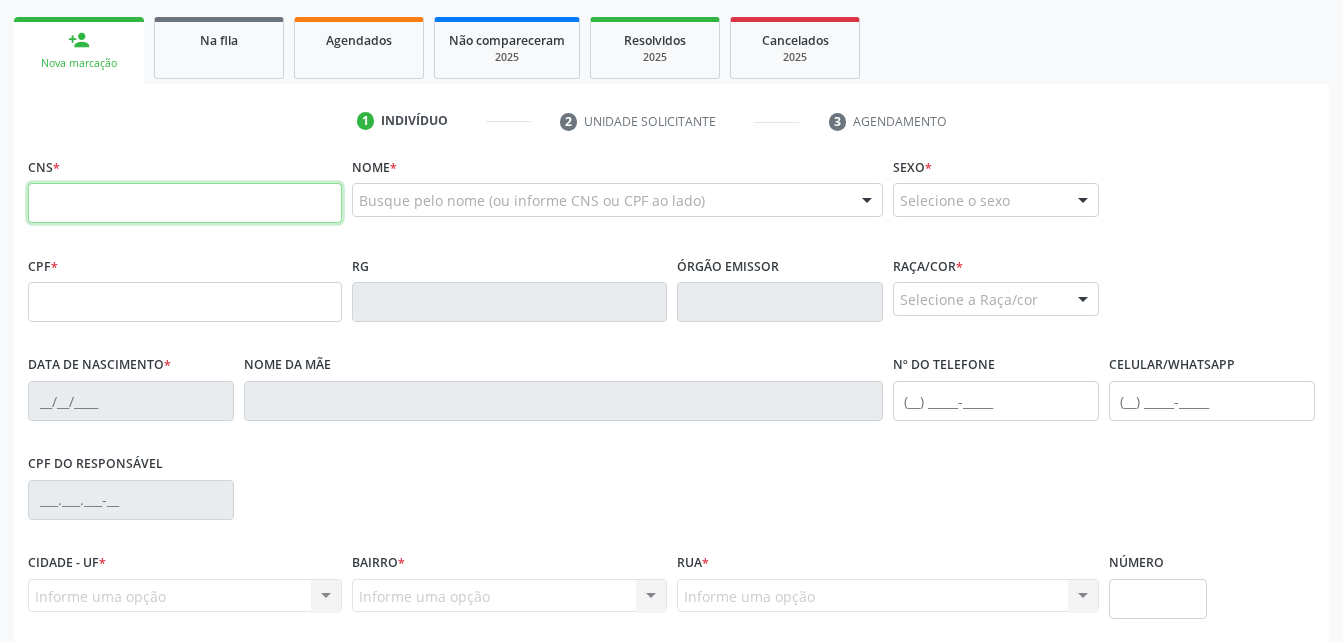 click at bounding box center [185, 203] 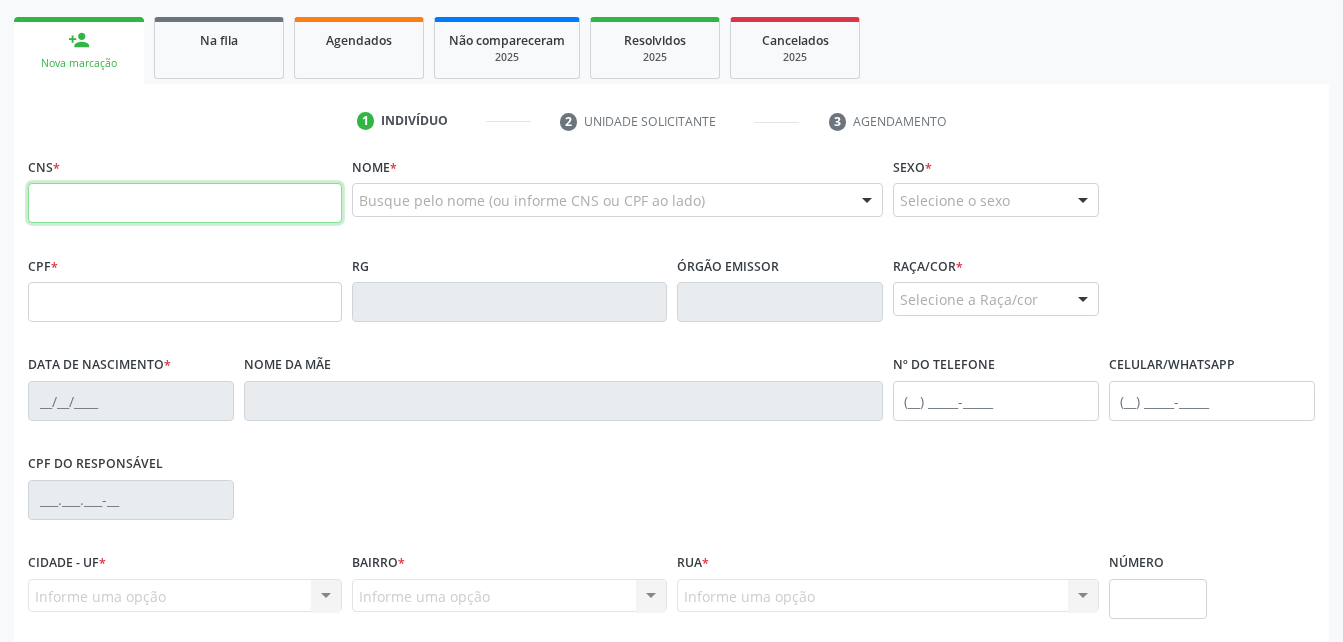 paste on "703 6030 2844 9637" 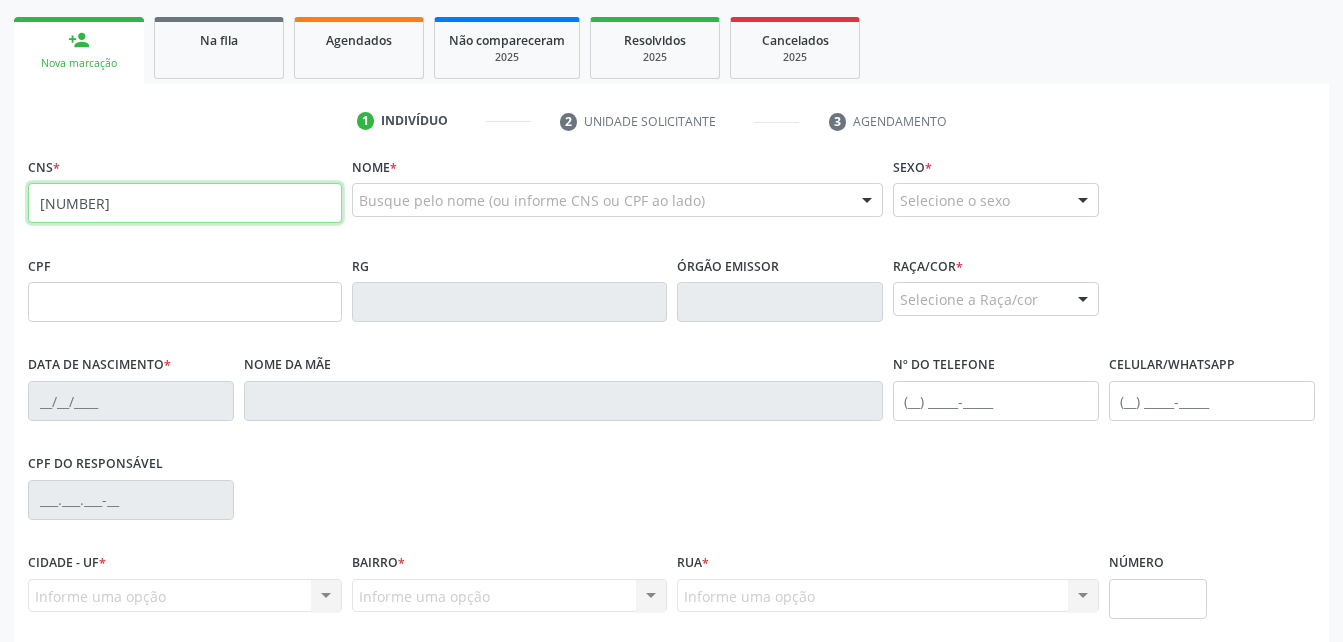 type on "703 6030 2844 9637" 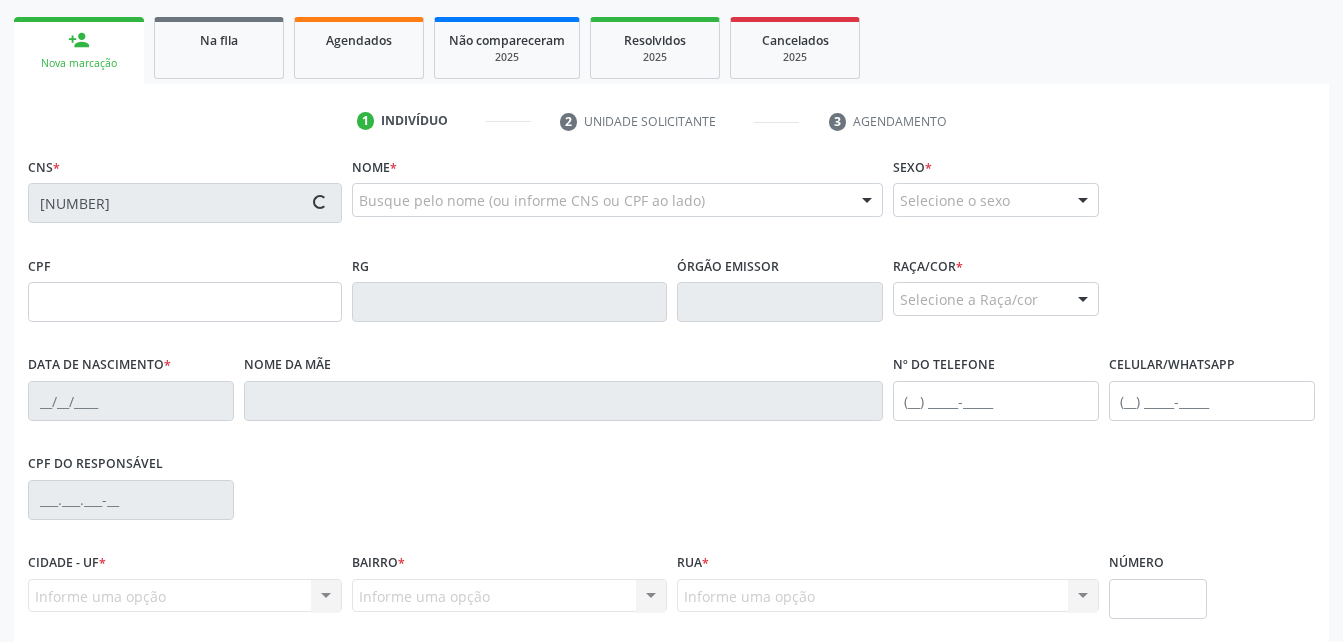 type on "003.680.416-97" 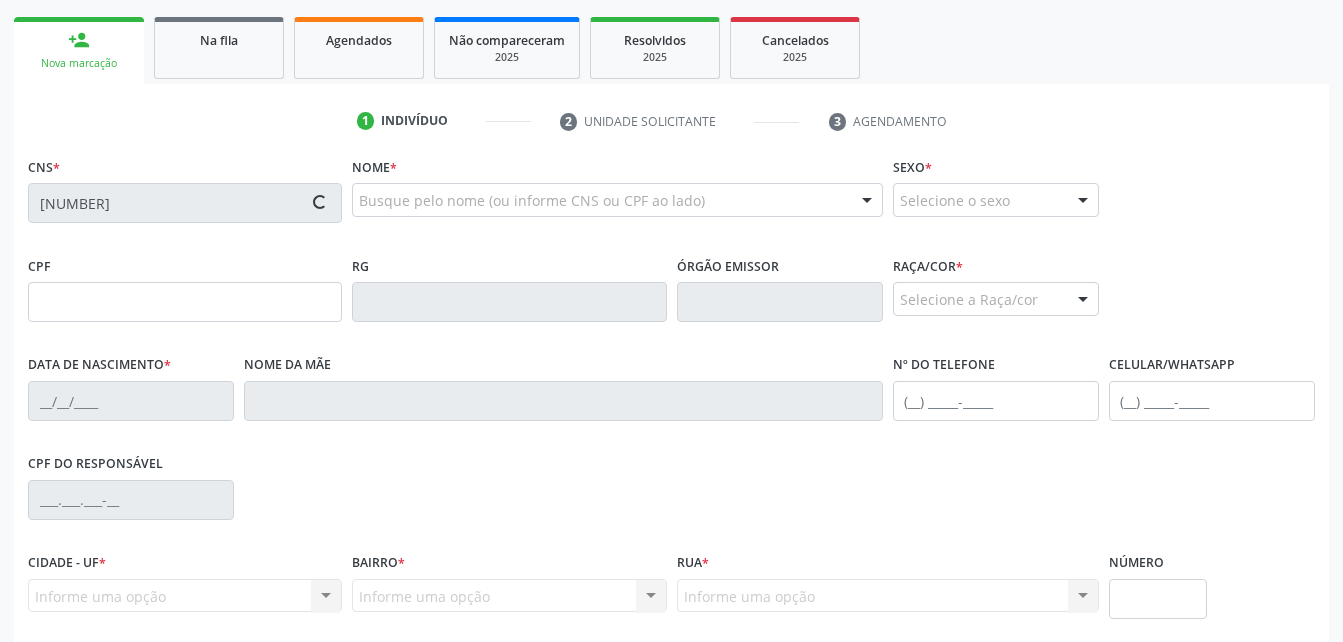 type on "21/12/2023" 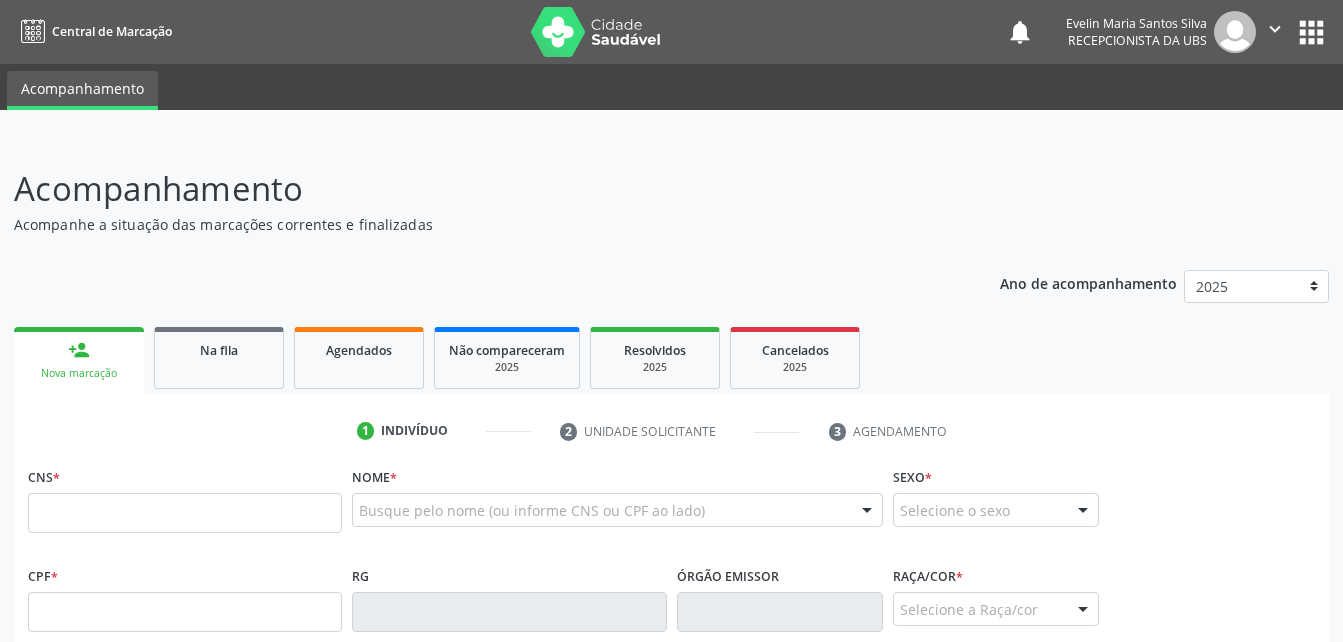 scroll, scrollTop: 376, scrollLeft: 0, axis: vertical 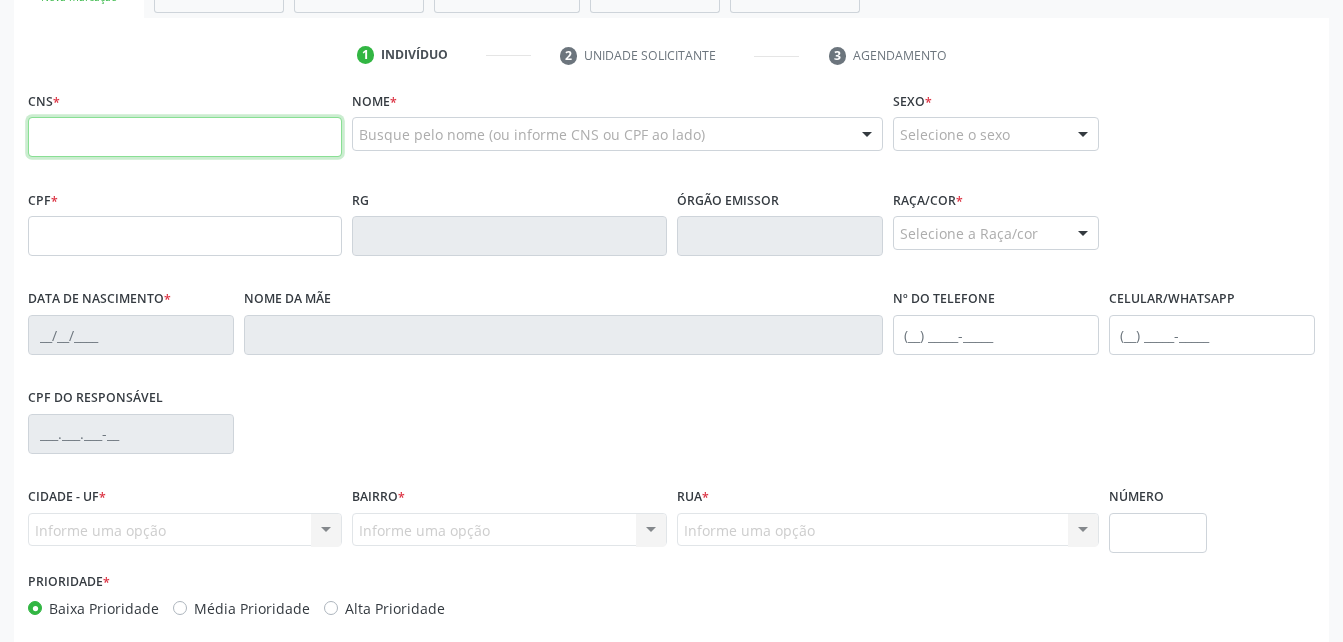 click at bounding box center [185, 137] 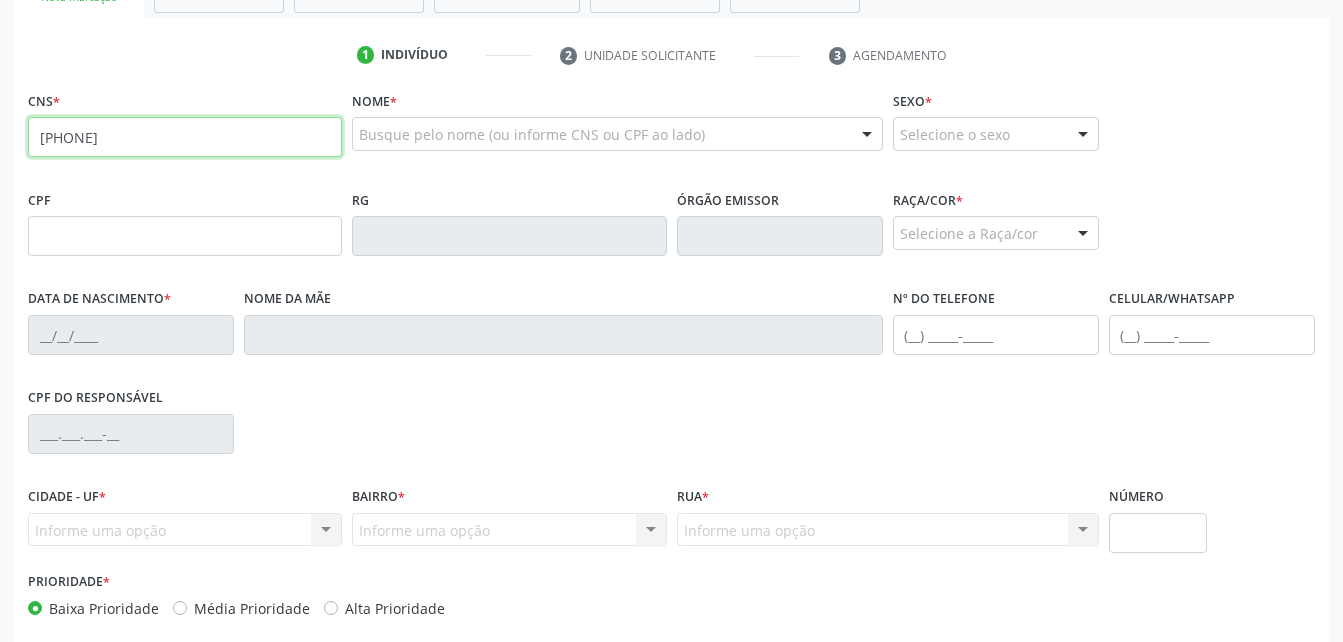 type on "706 8062 8234 2429" 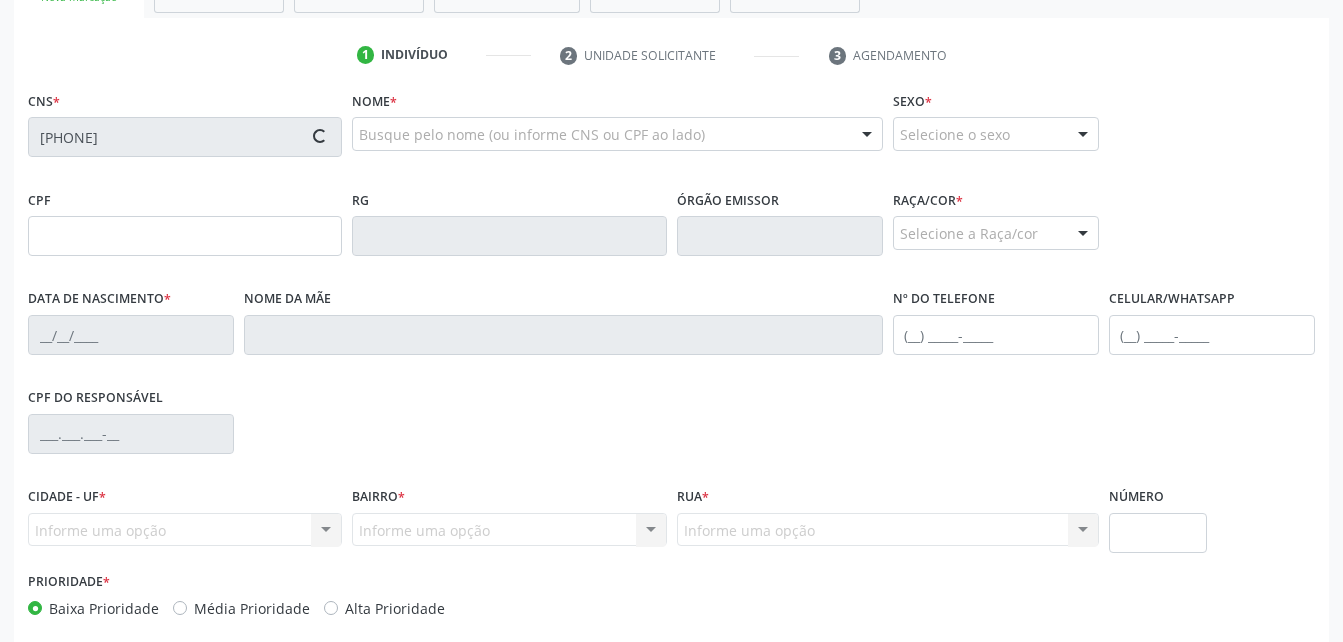 type on "115.912.034-06" 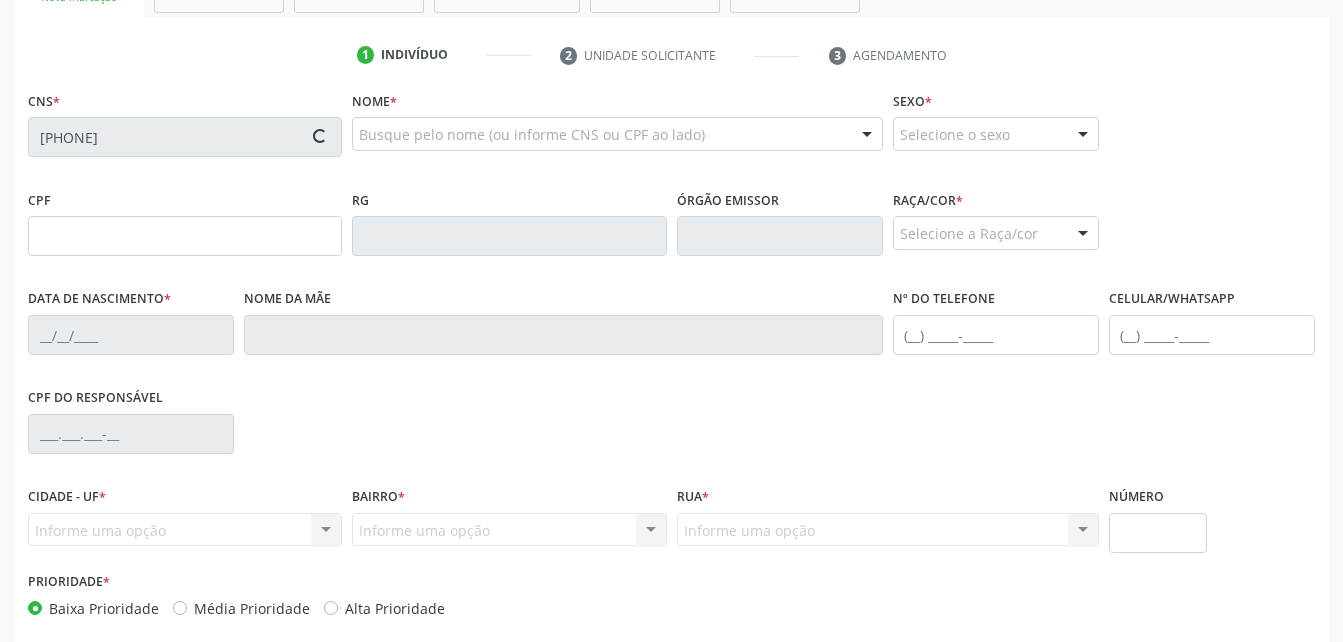 type on "13/06/2011" 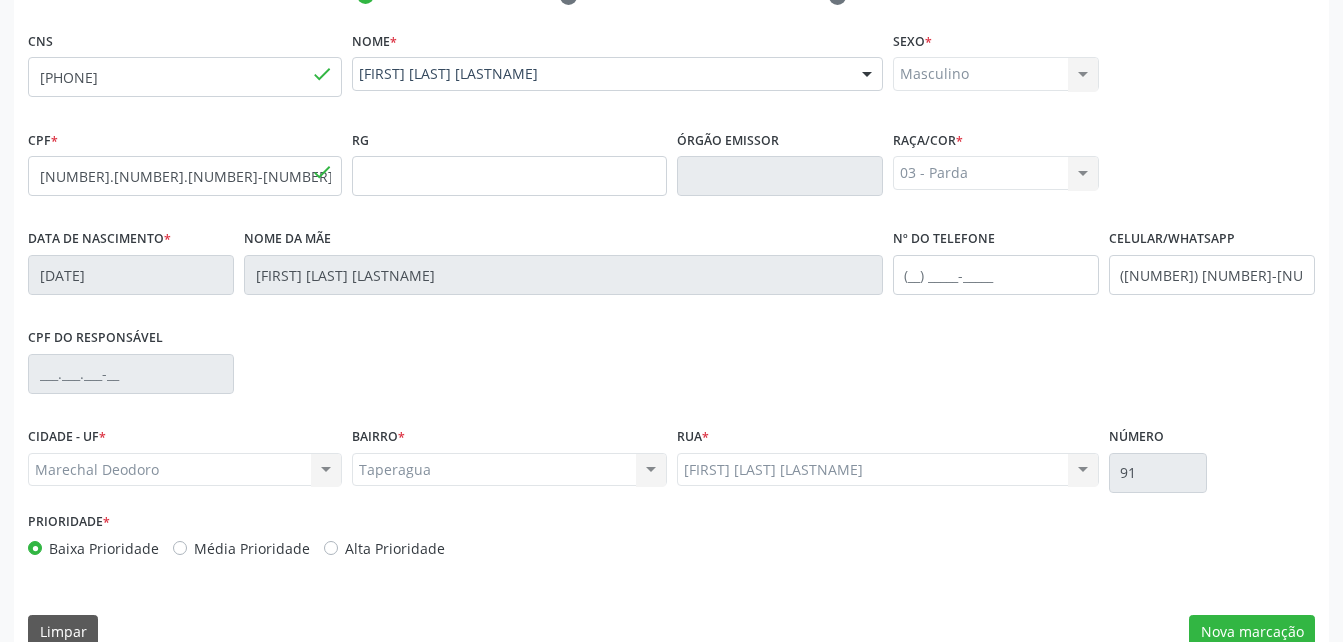 scroll, scrollTop: 470, scrollLeft: 0, axis: vertical 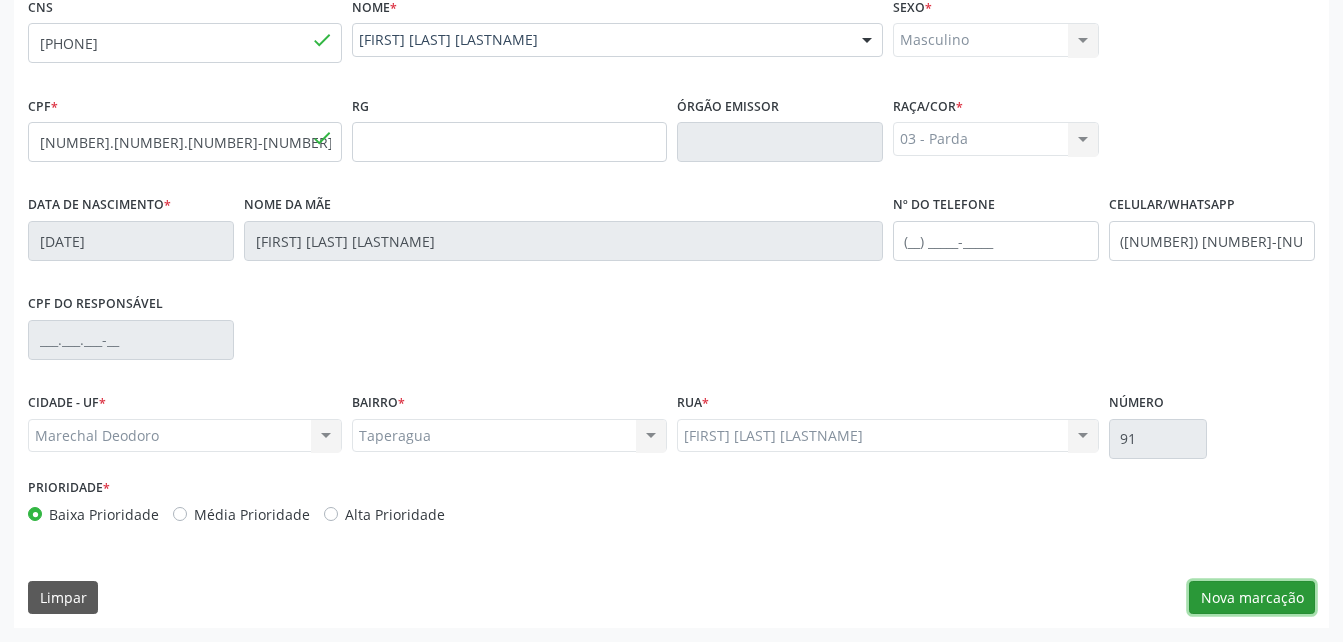 click on "Nova marcação" at bounding box center (1252, 598) 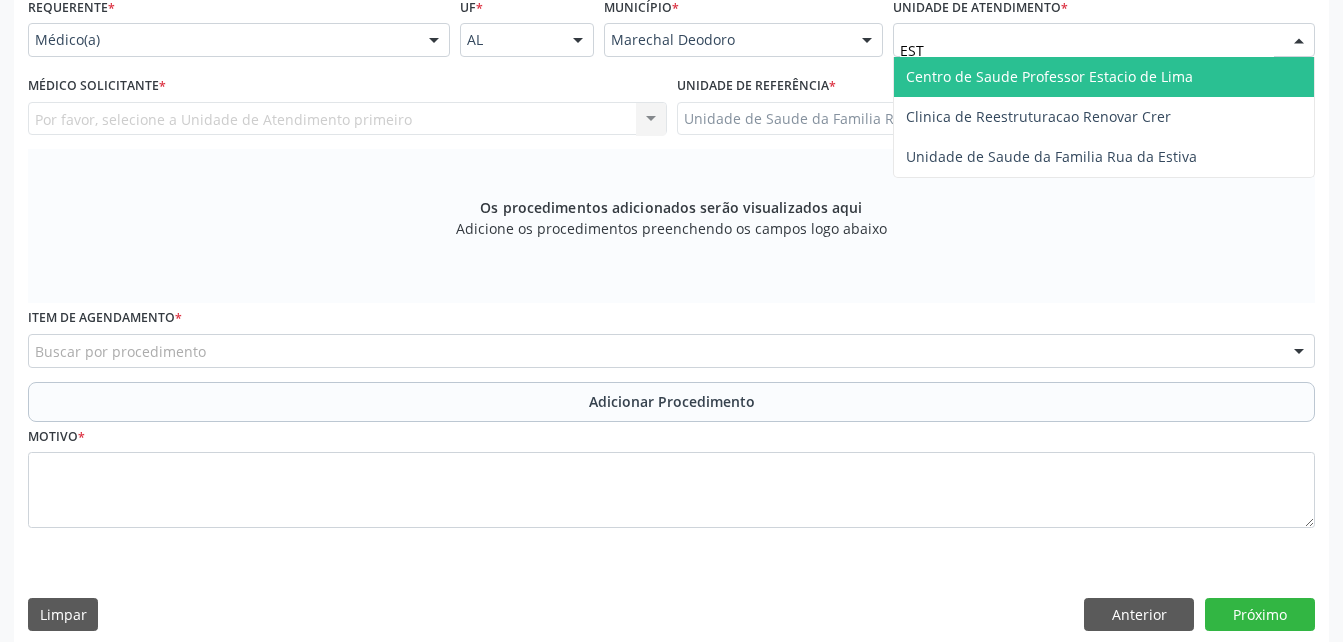 type on "ESTI" 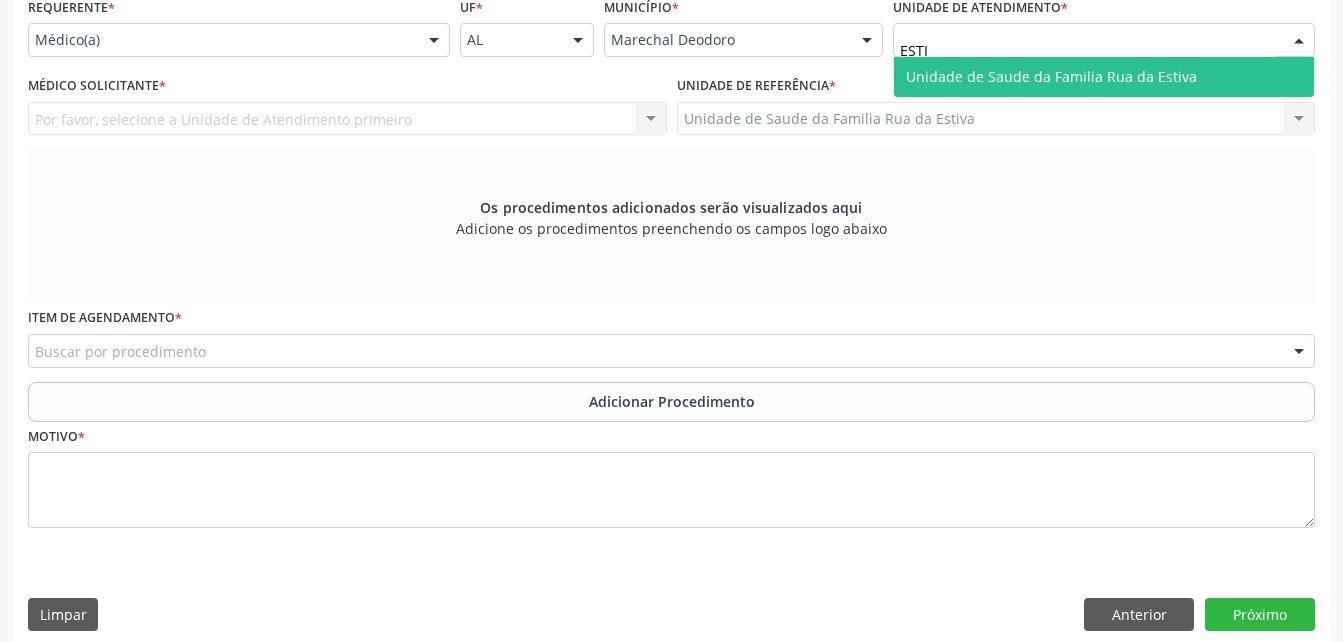 click on "Unidade de Saude da Familia Rua da Estiva" at bounding box center (1051, 76) 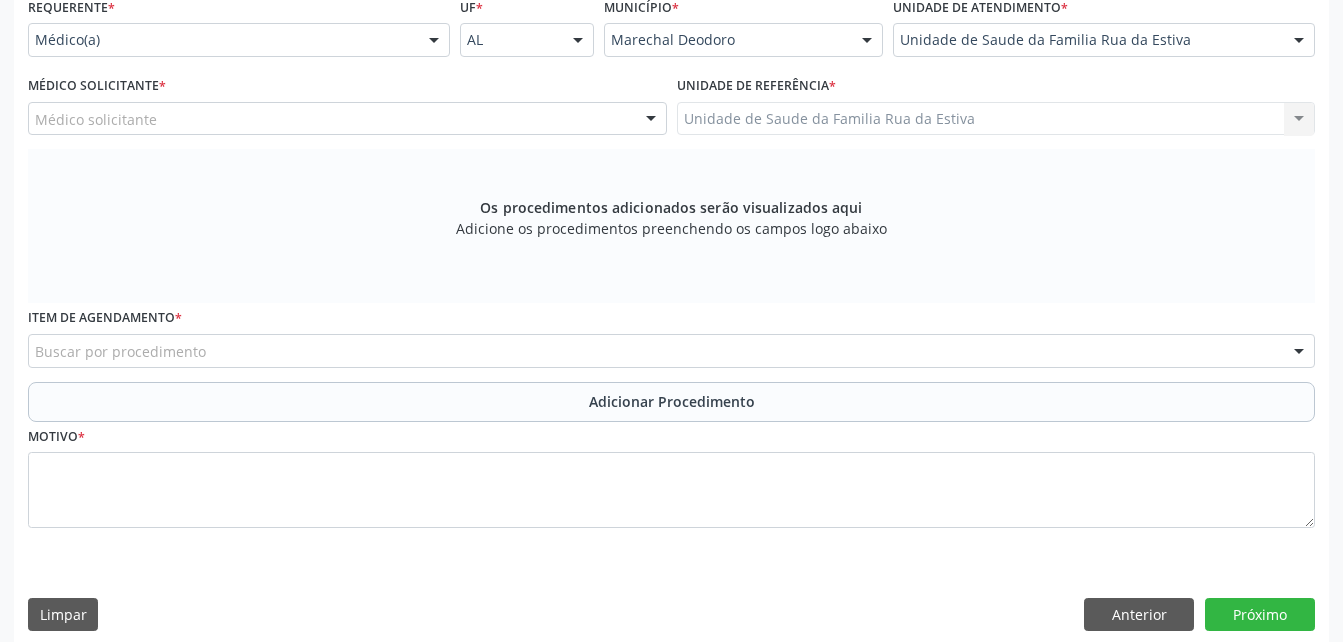 click on "Médico solicitante" at bounding box center (347, 119) 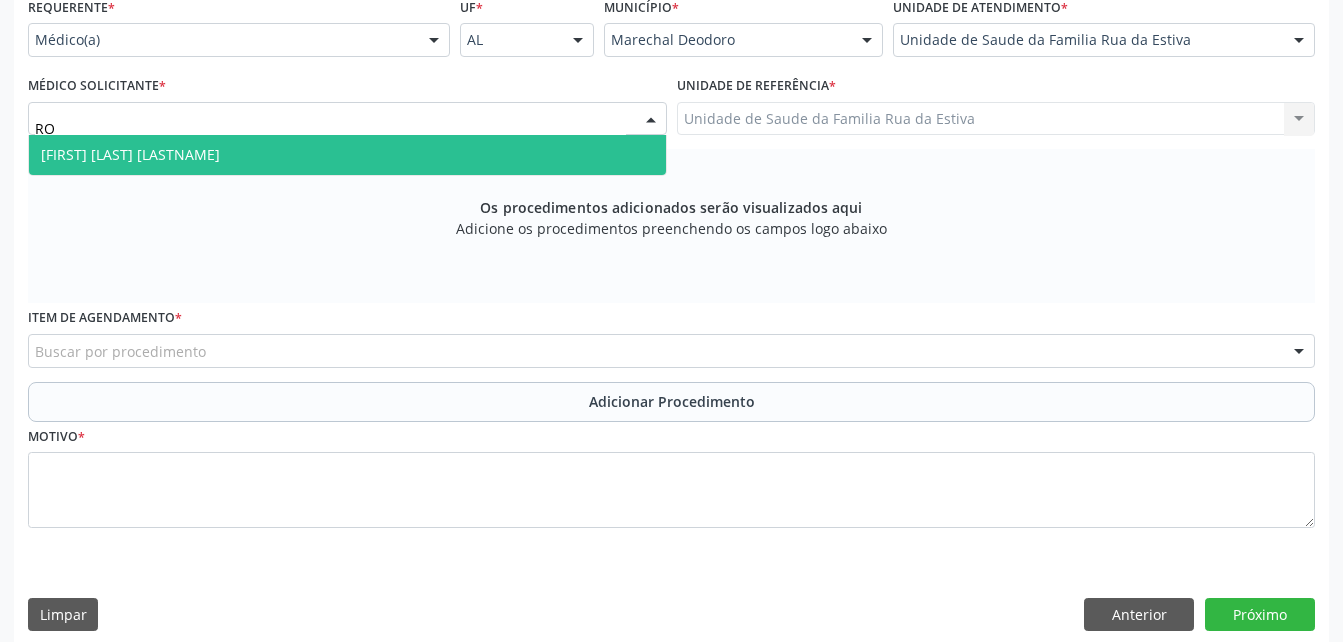 type on "ROD" 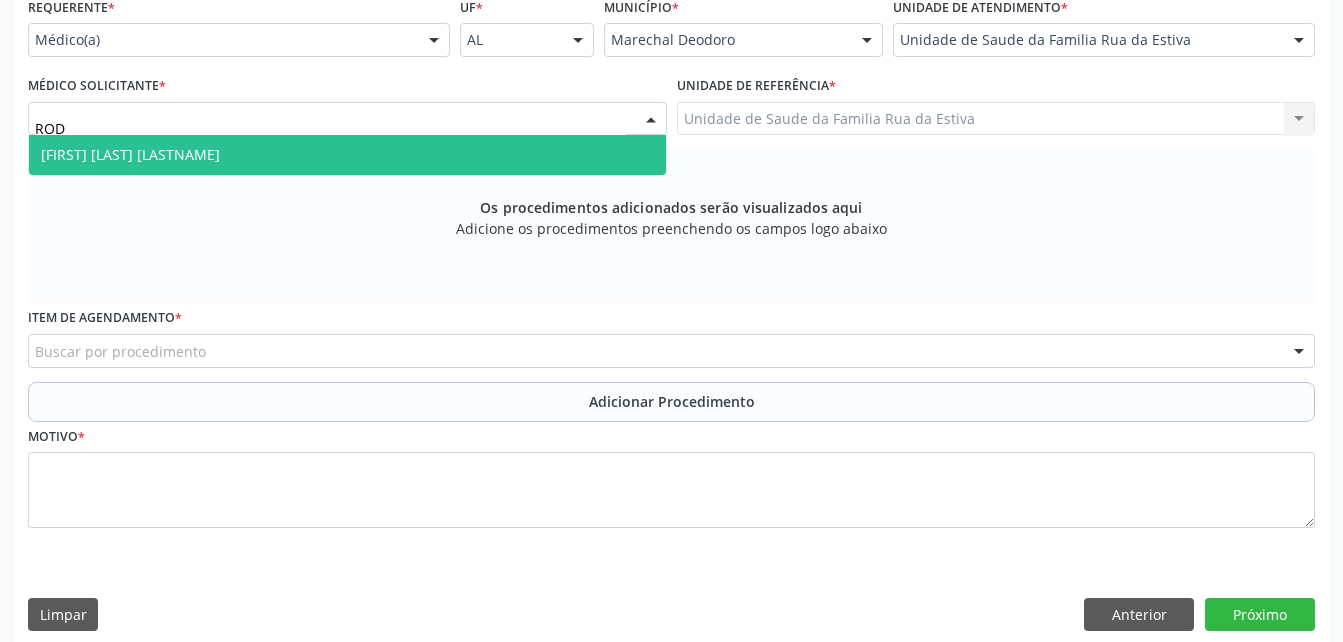 click on "[FIRST] [LAST] de [LAST] [LAST]" at bounding box center (347, 155) 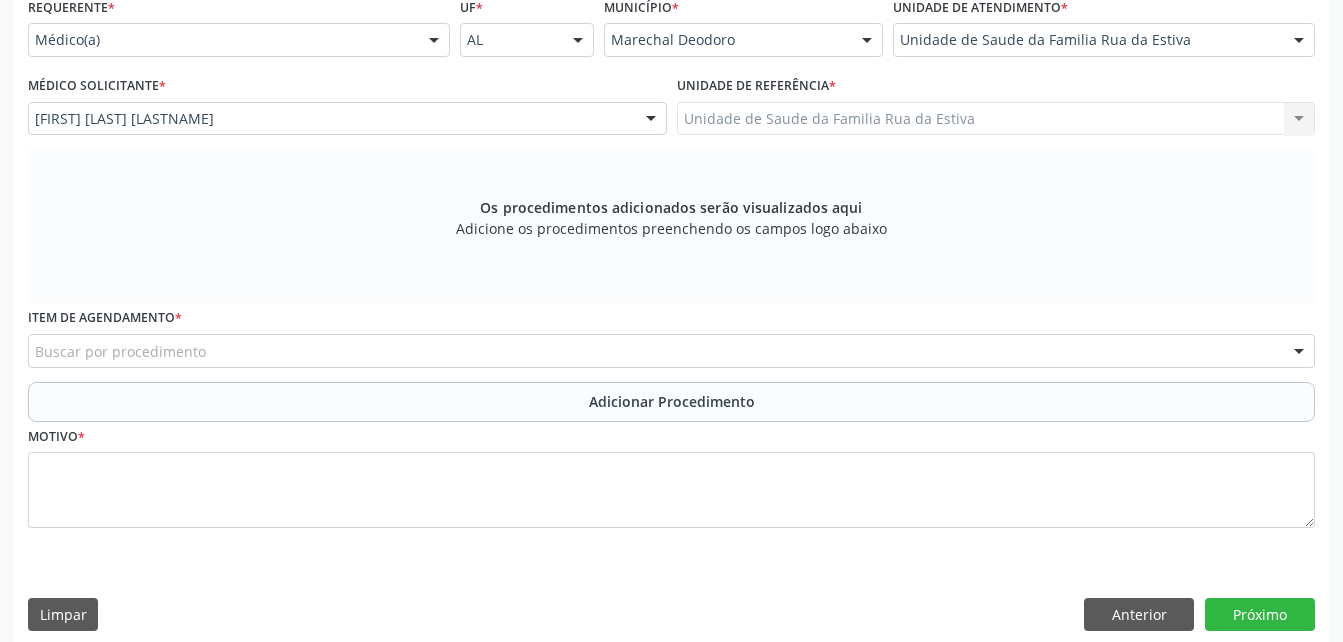 click on "Buscar por procedimento" at bounding box center [671, 351] 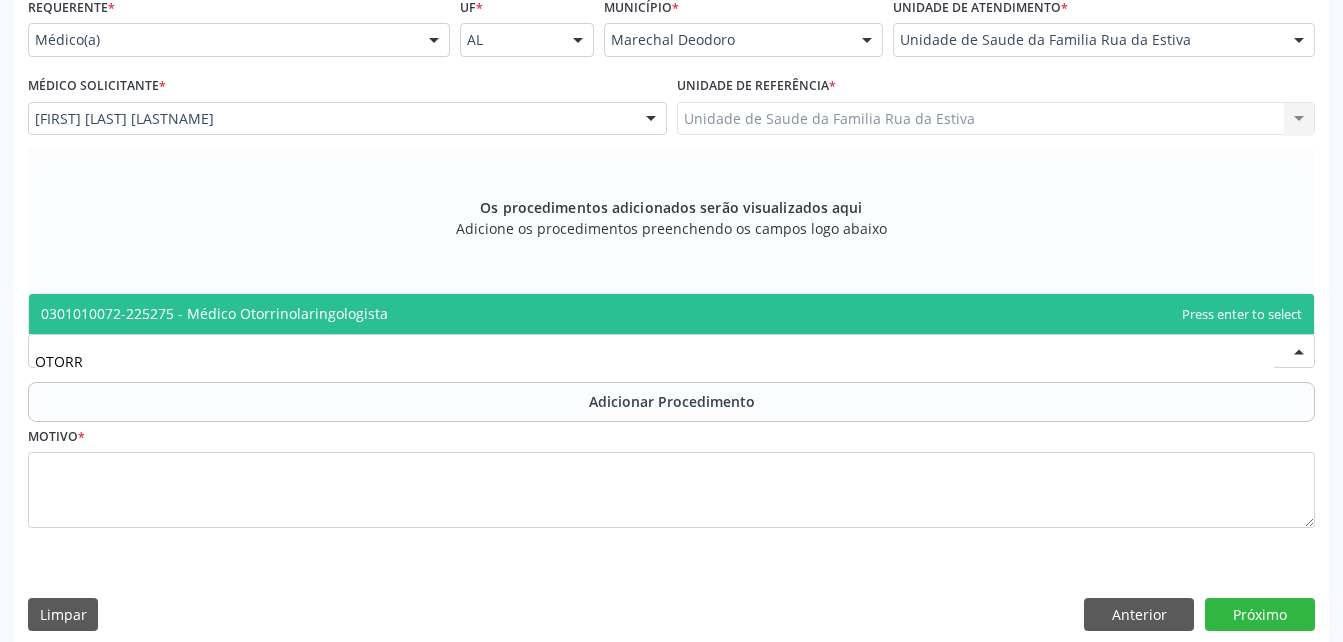 type on "OTORRI" 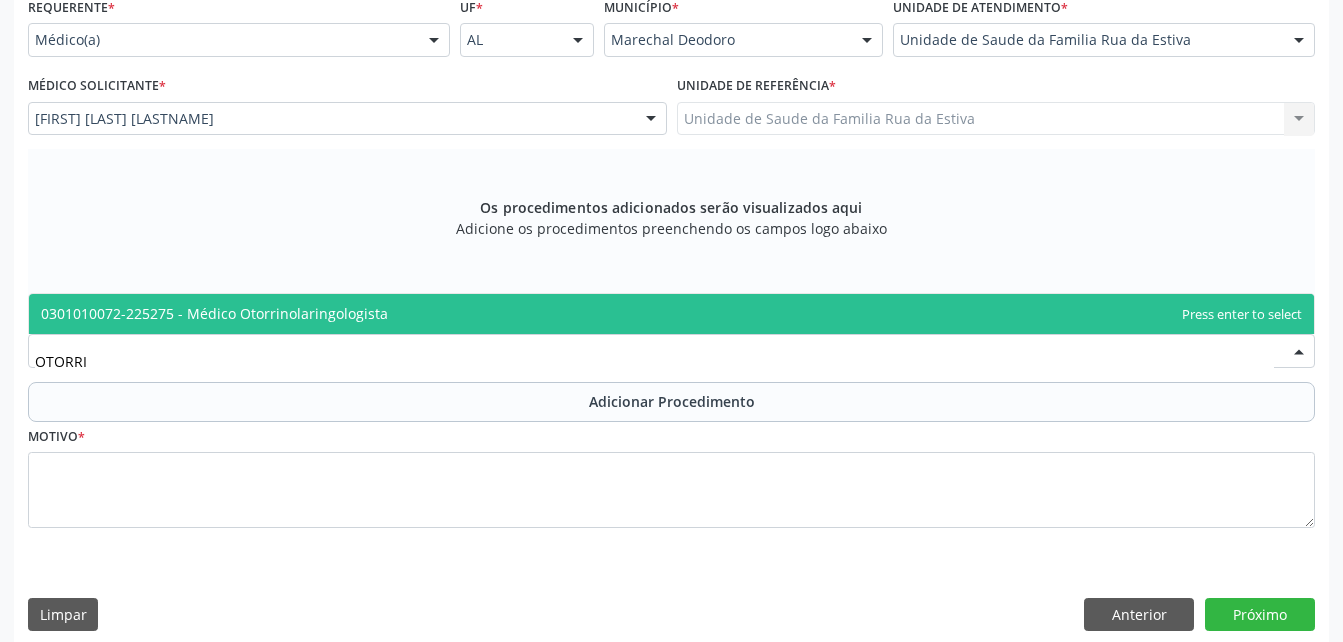 click on "0301010072-225275 - Médico Otorrinolaringologista" at bounding box center (671, 314) 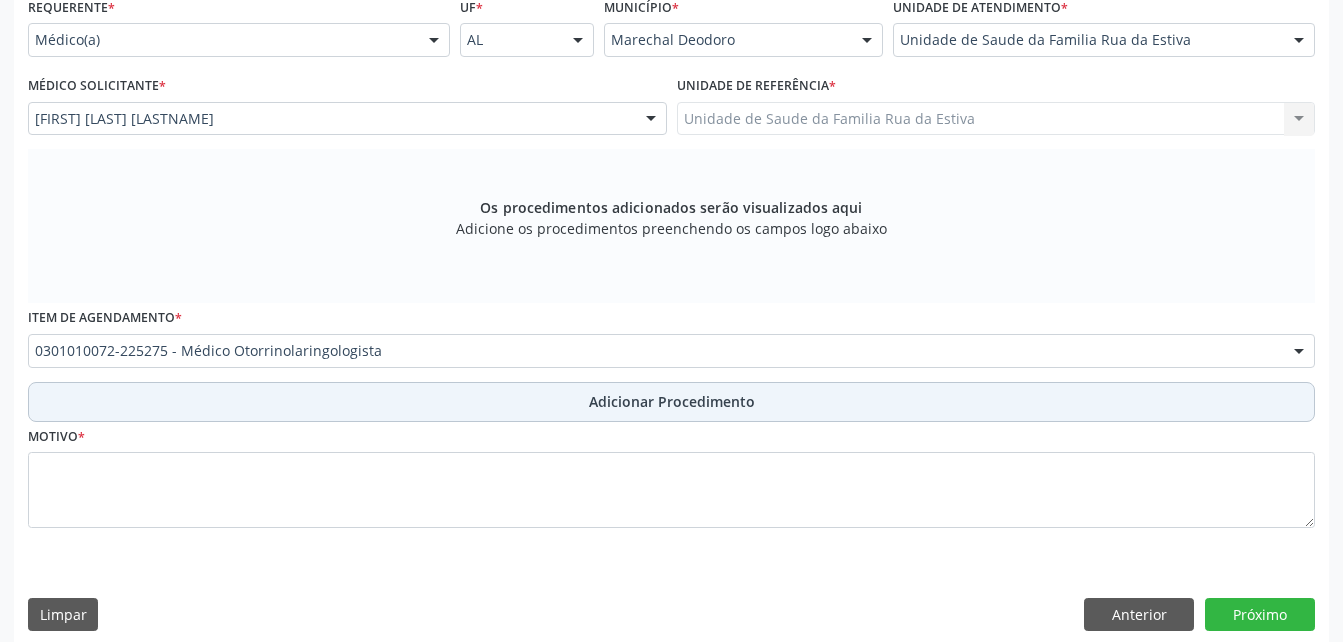 click on "Adicionar Procedimento" at bounding box center [672, 401] 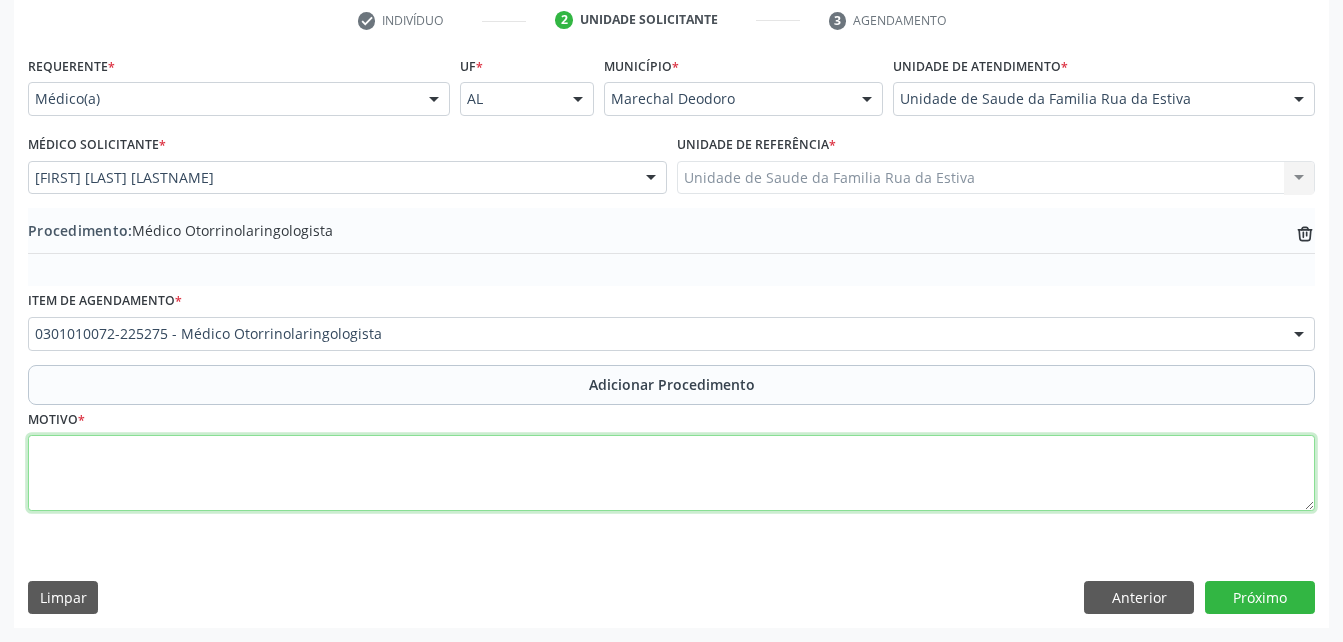 click at bounding box center (671, 473) 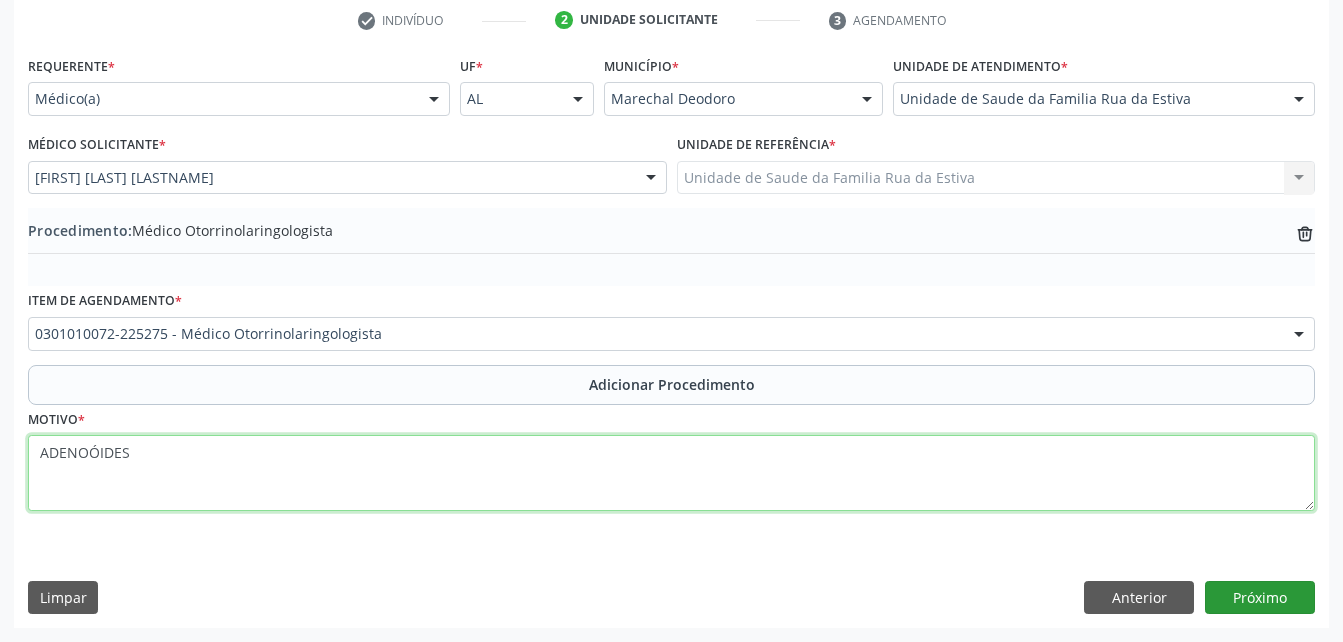 type on "ADENOÓIDES" 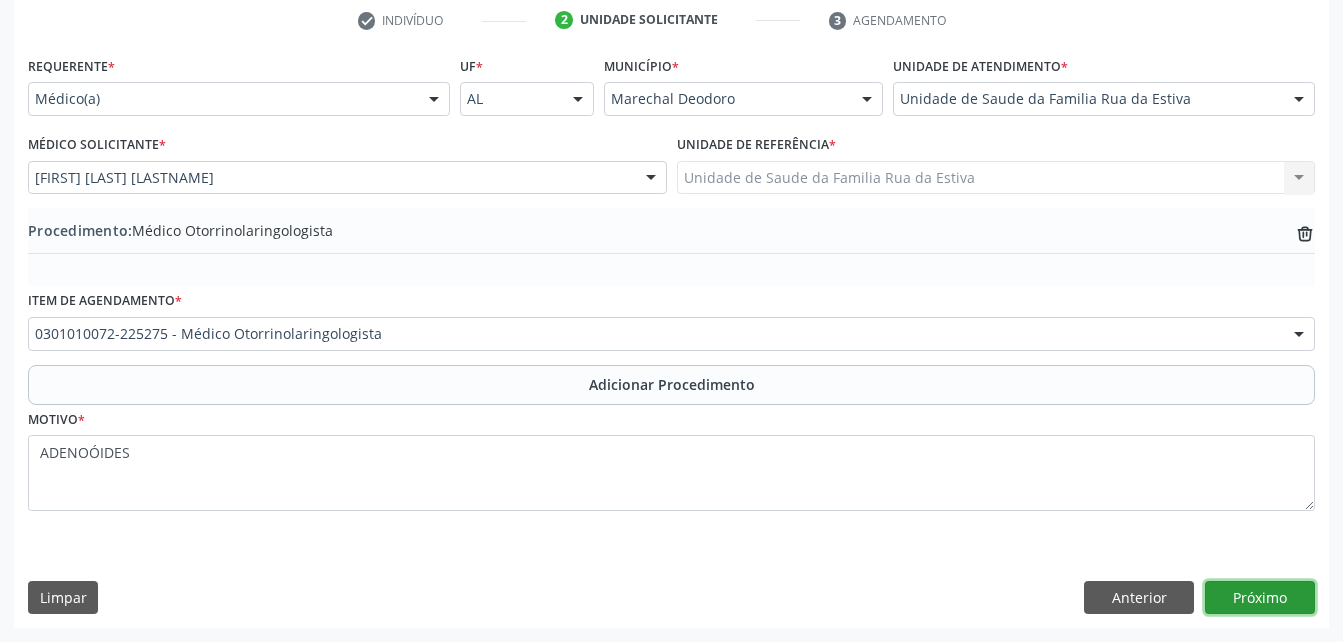 click on "Próximo" at bounding box center (1260, 598) 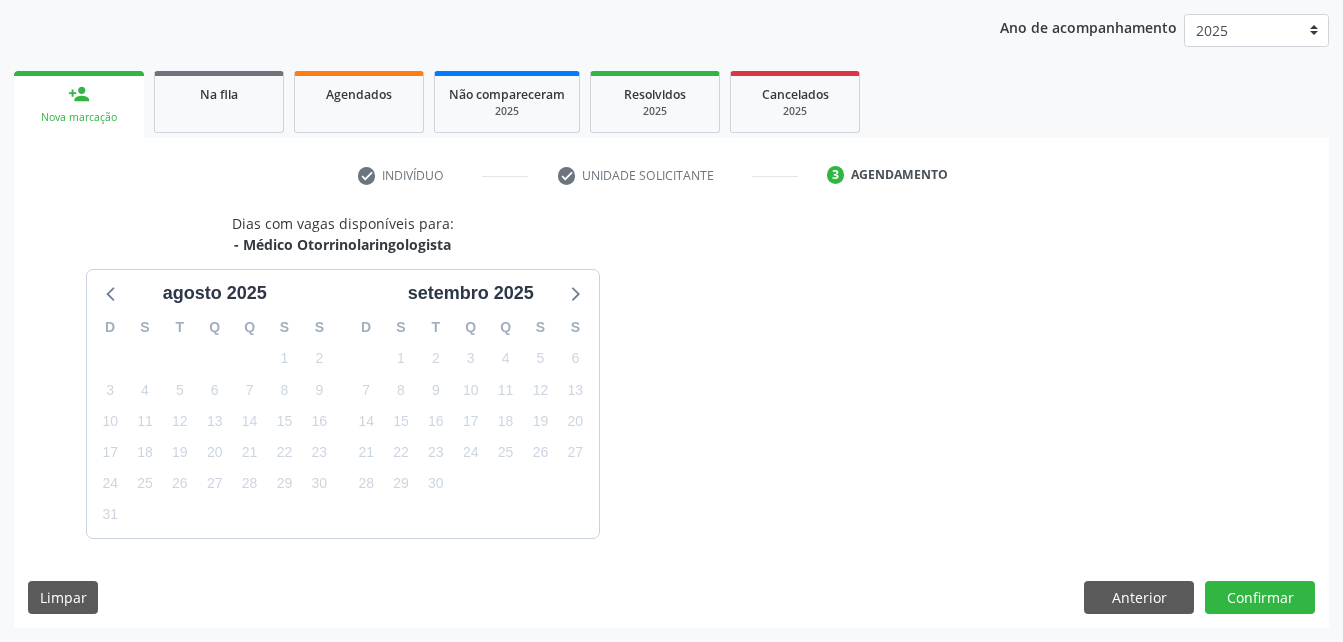 scroll, scrollTop: 315, scrollLeft: 0, axis: vertical 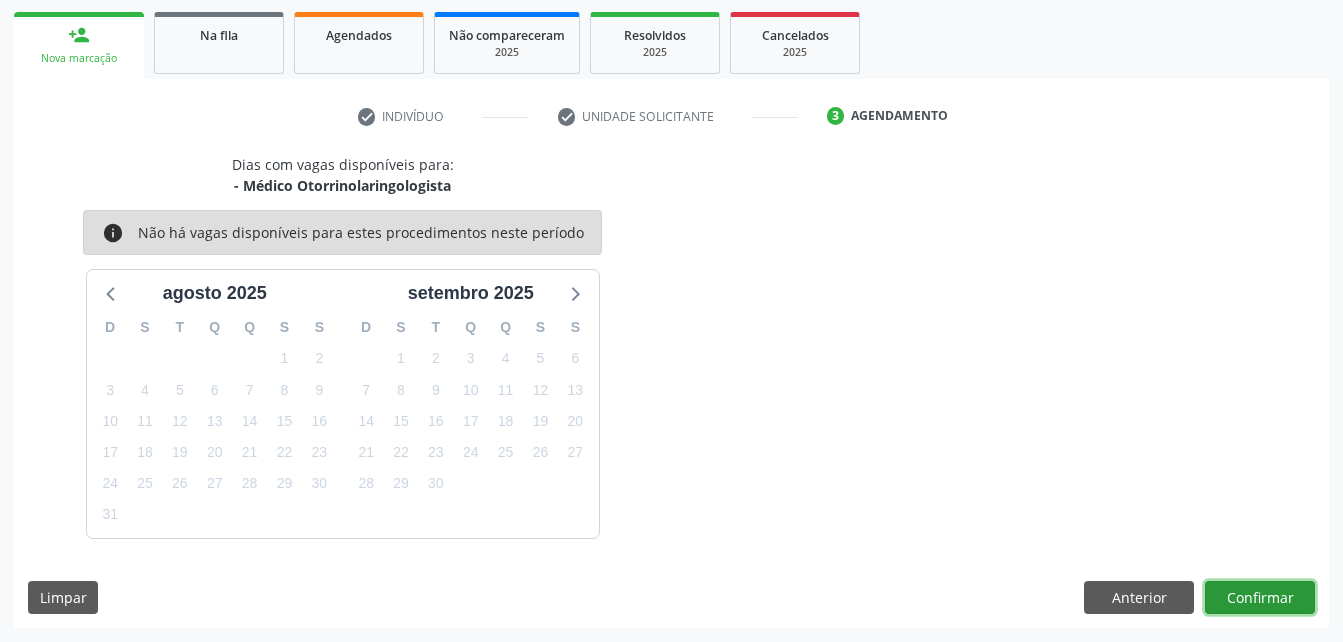 click on "Confirmar" at bounding box center (1260, 598) 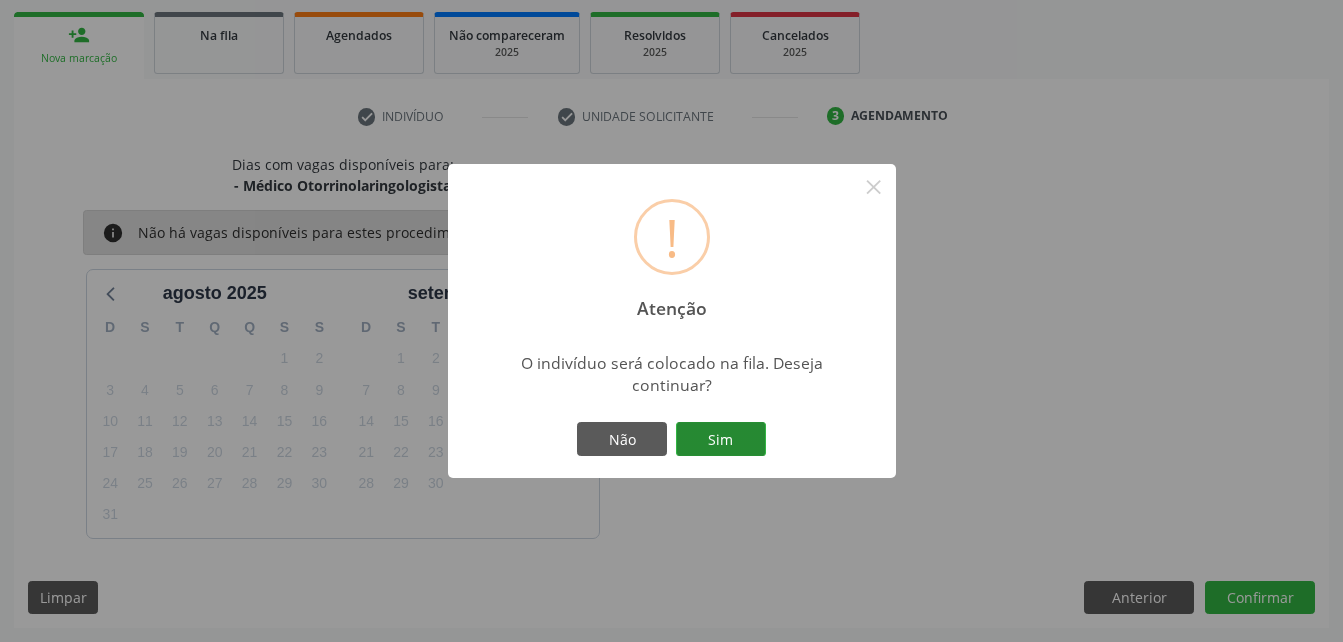click on "Sim" at bounding box center (721, 439) 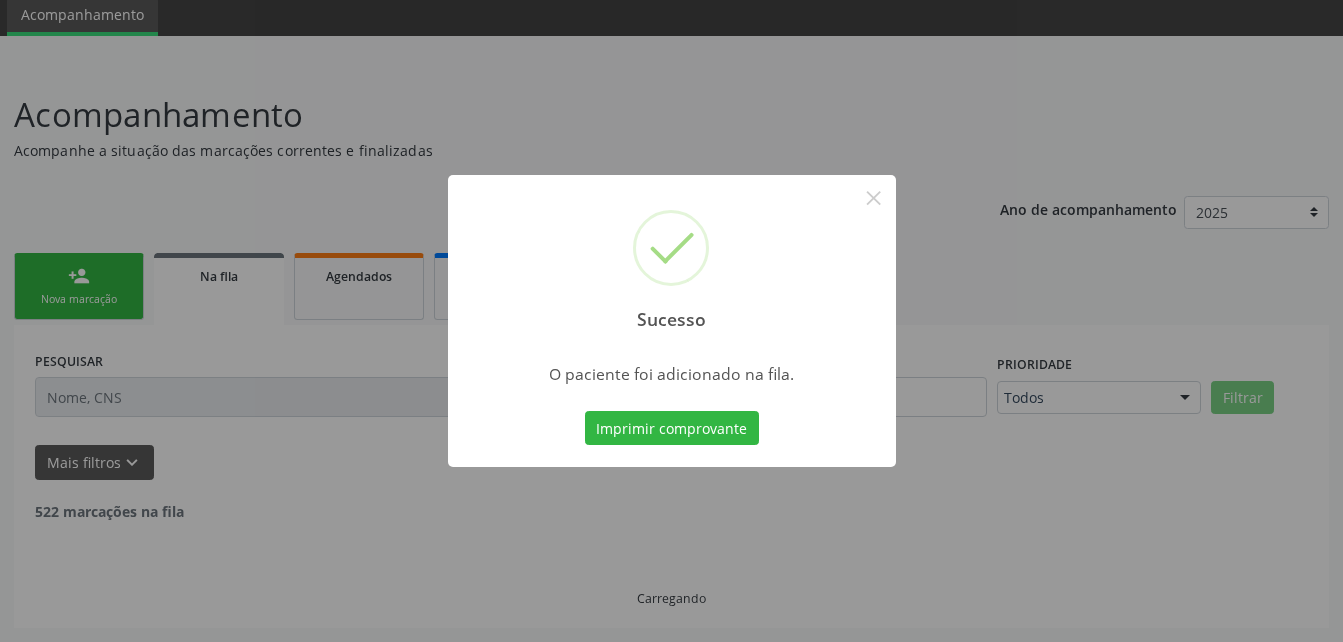 scroll, scrollTop: 53, scrollLeft: 0, axis: vertical 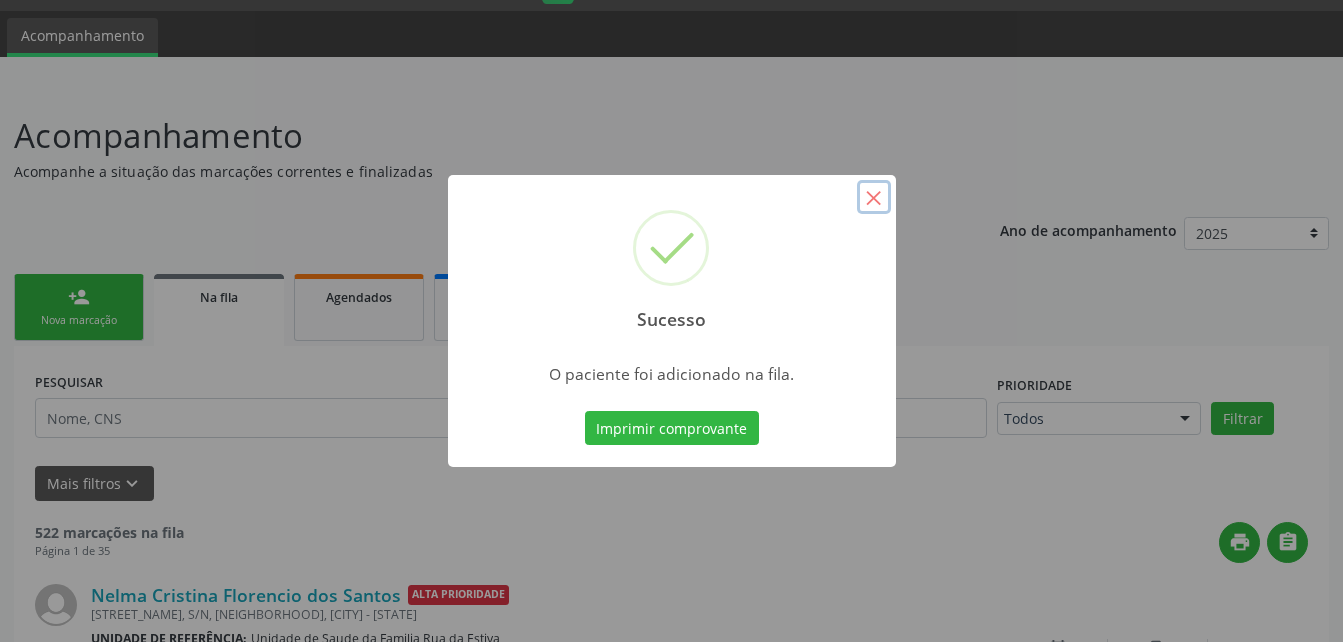 click on "×" at bounding box center (874, 197) 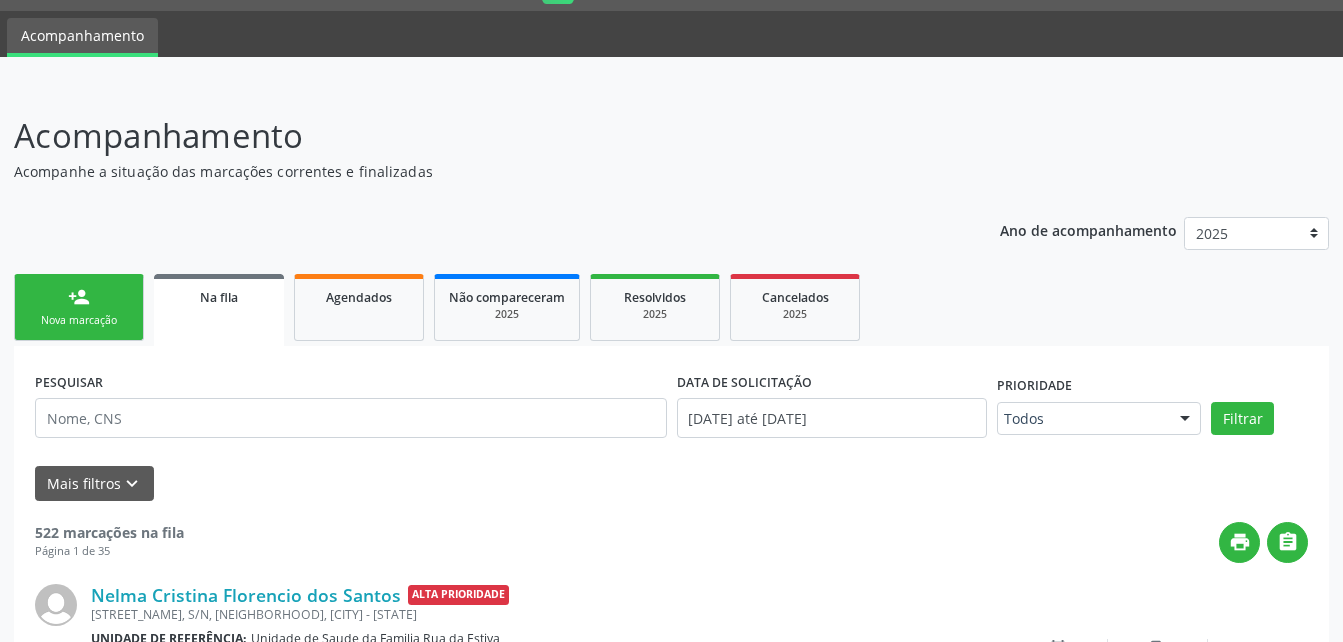 click on "Nelma Cristina Florencio dos Santos
Alta Prioridade" at bounding box center (549, 595) 